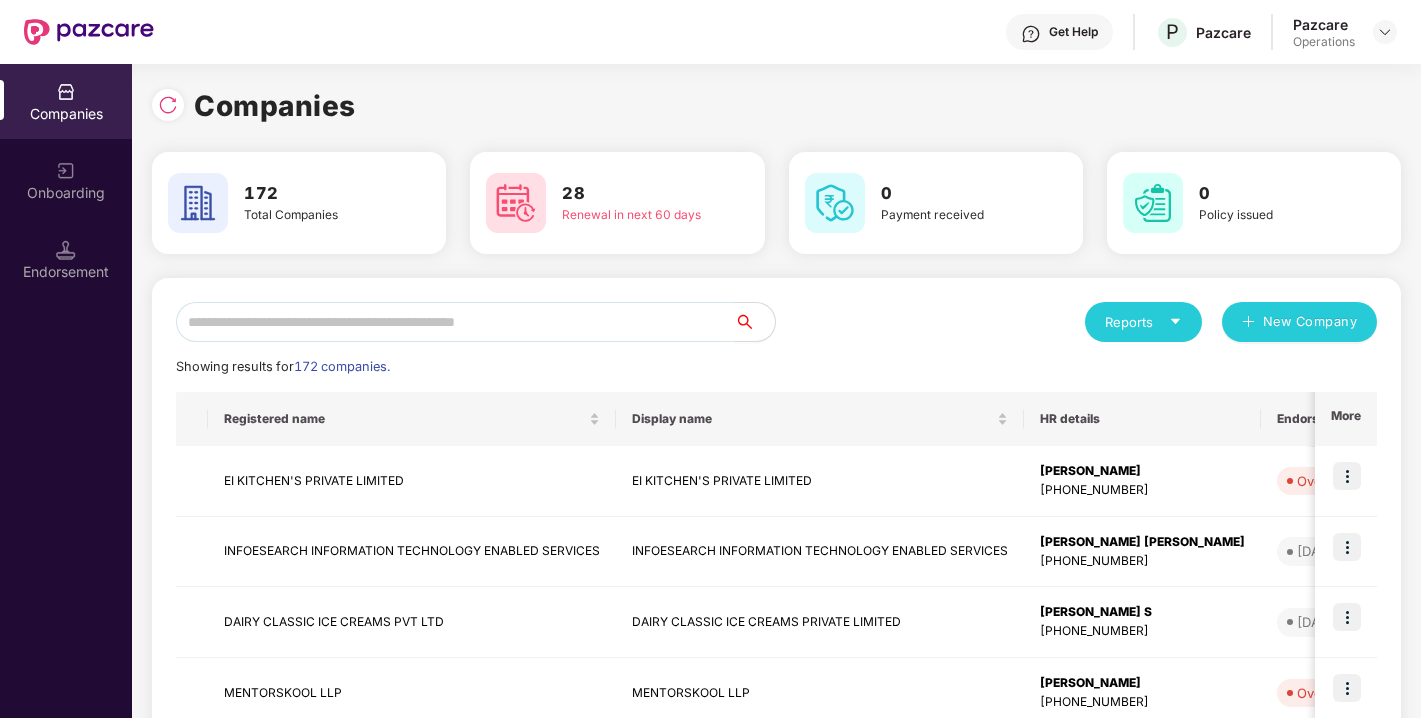 scroll, scrollTop: 0, scrollLeft: 0, axis: both 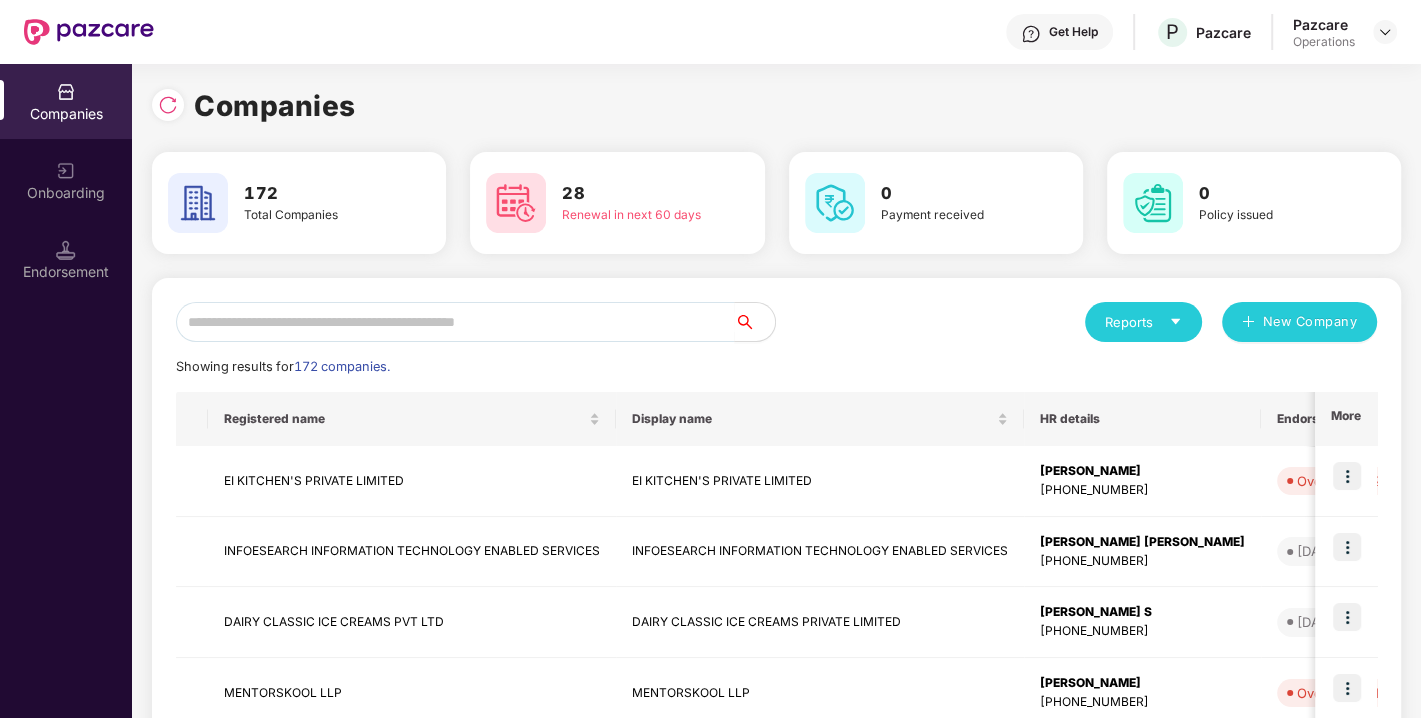 click at bounding box center [455, 322] 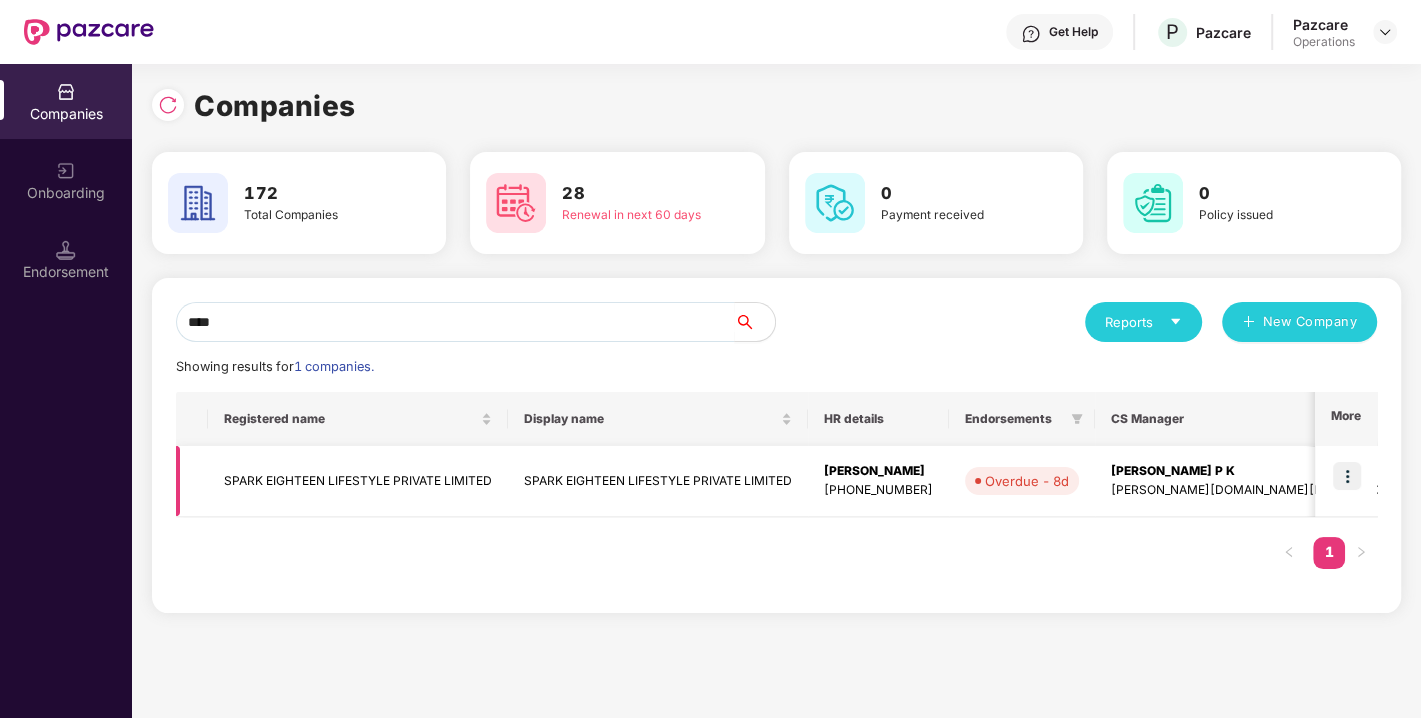 type on "****" 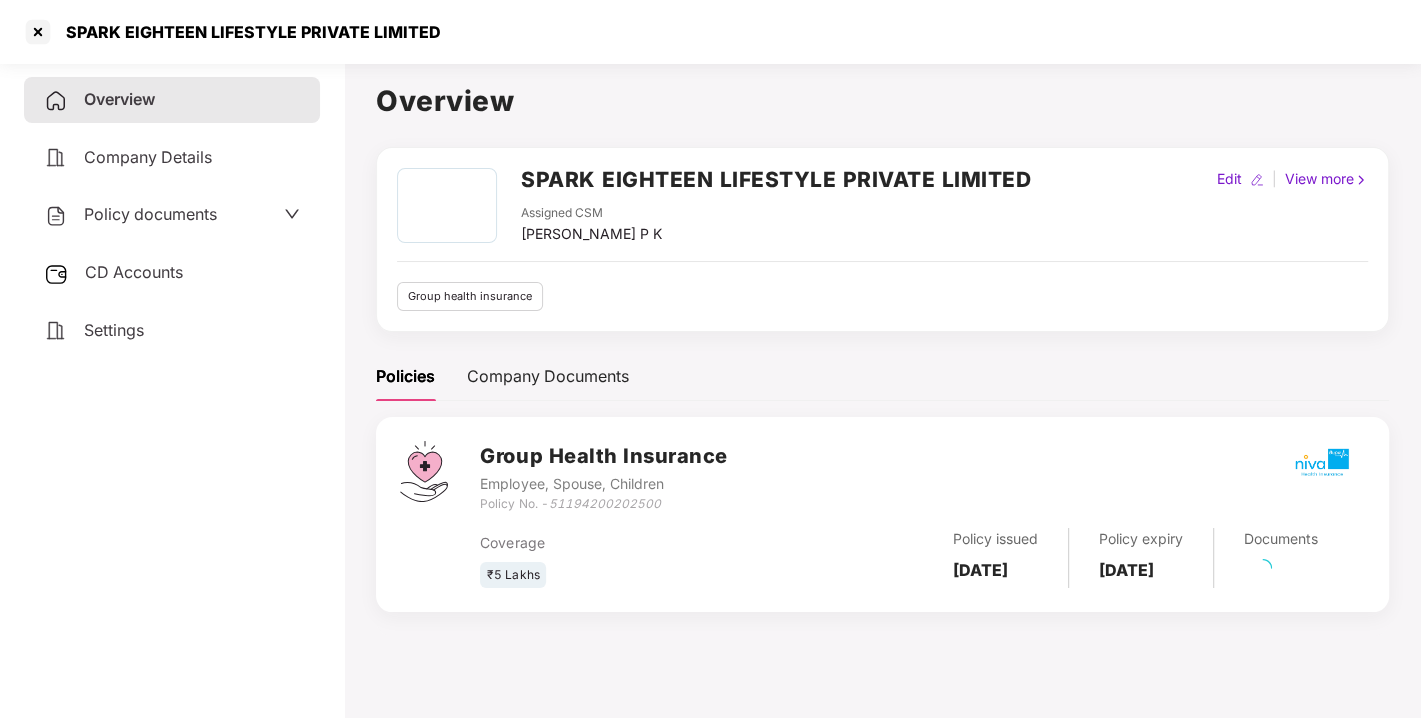click on "Policy documents" at bounding box center [172, 215] 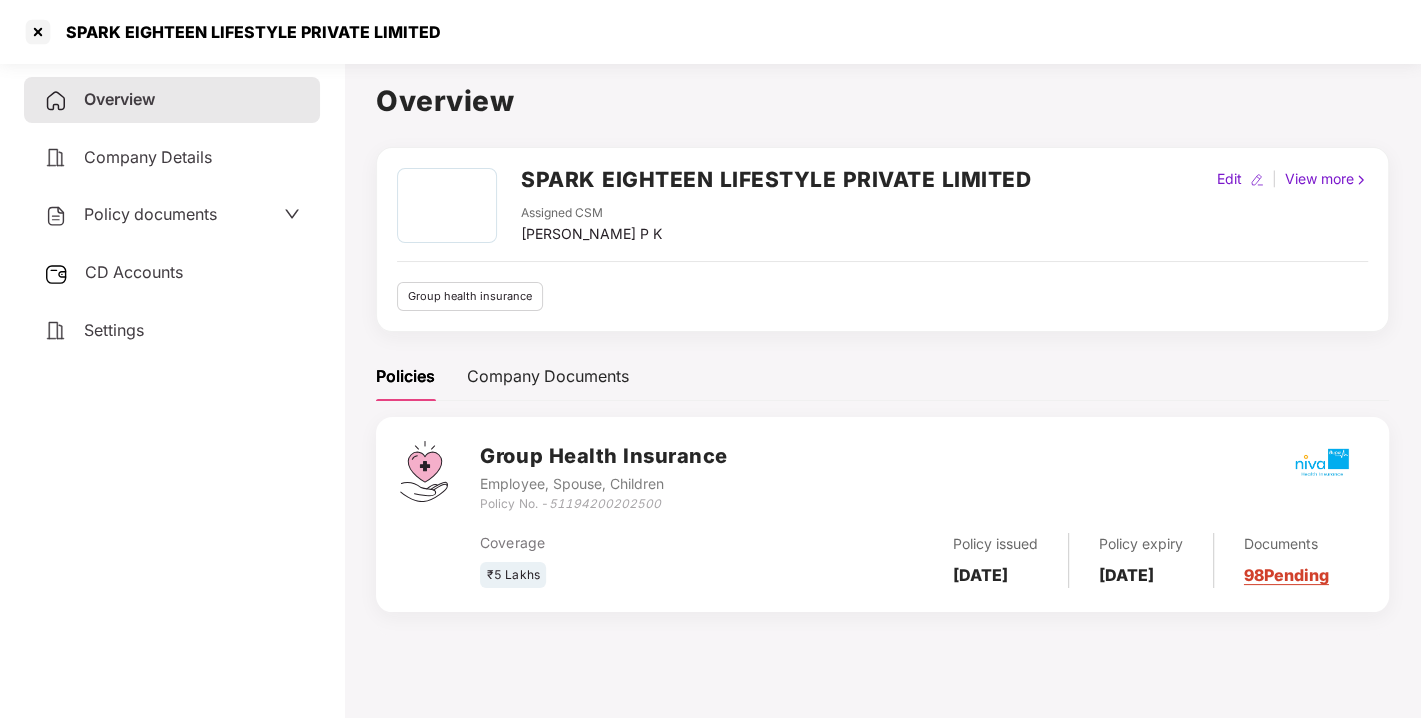 click on "Policy documents" at bounding box center [150, 214] 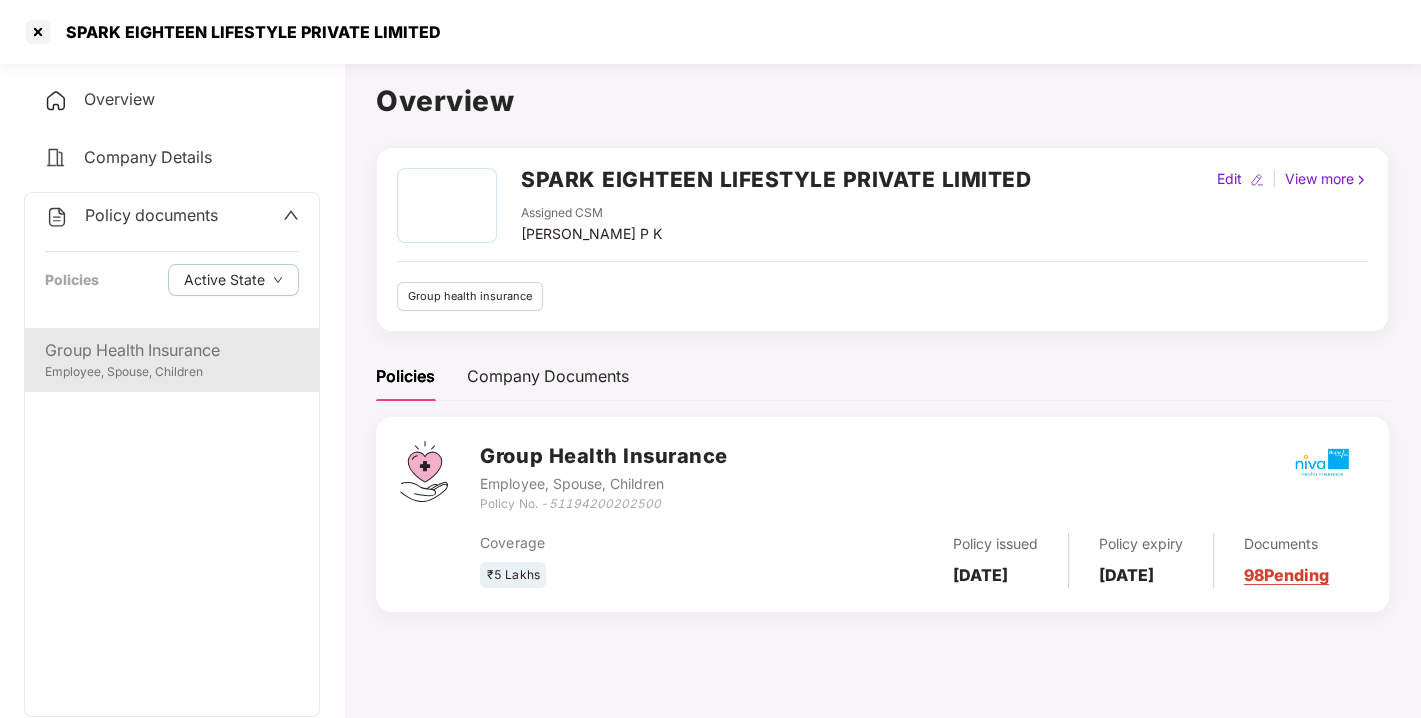 click on "Group Health Insurance" at bounding box center [172, 350] 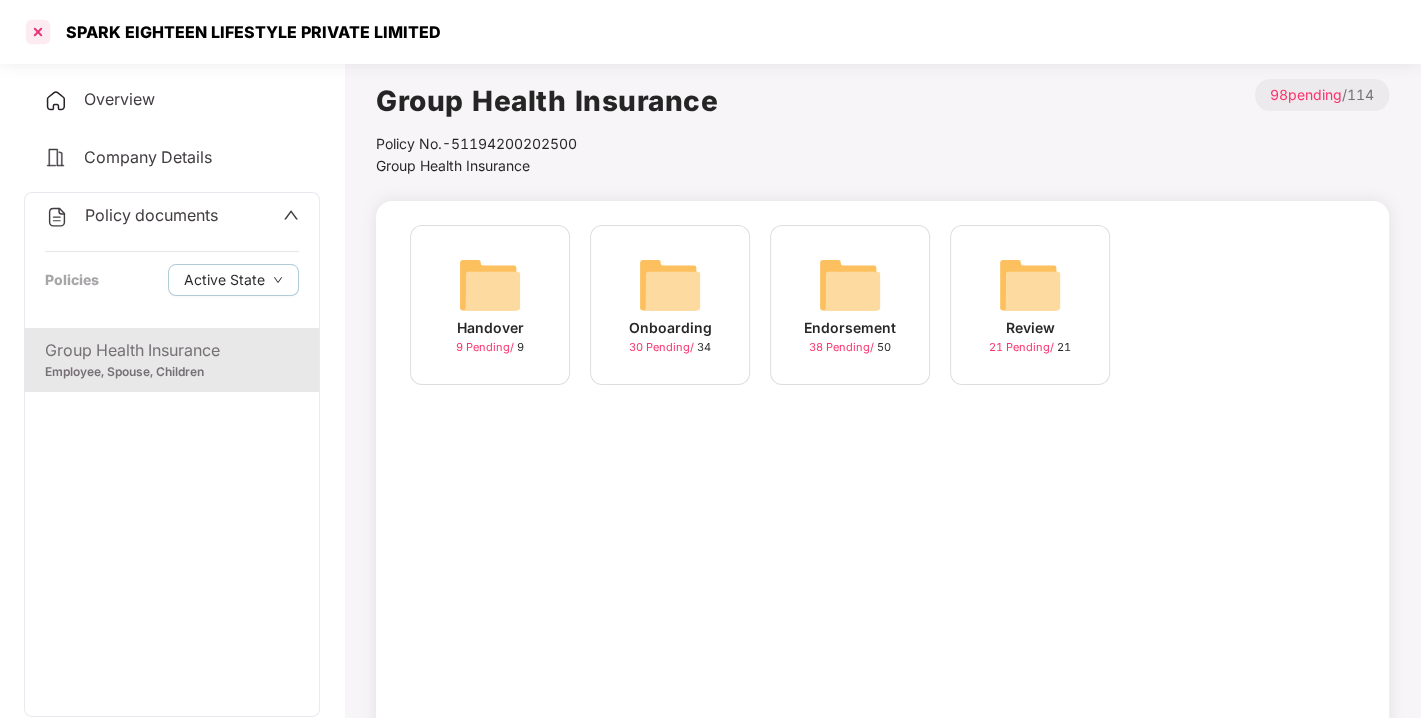 click at bounding box center (38, 32) 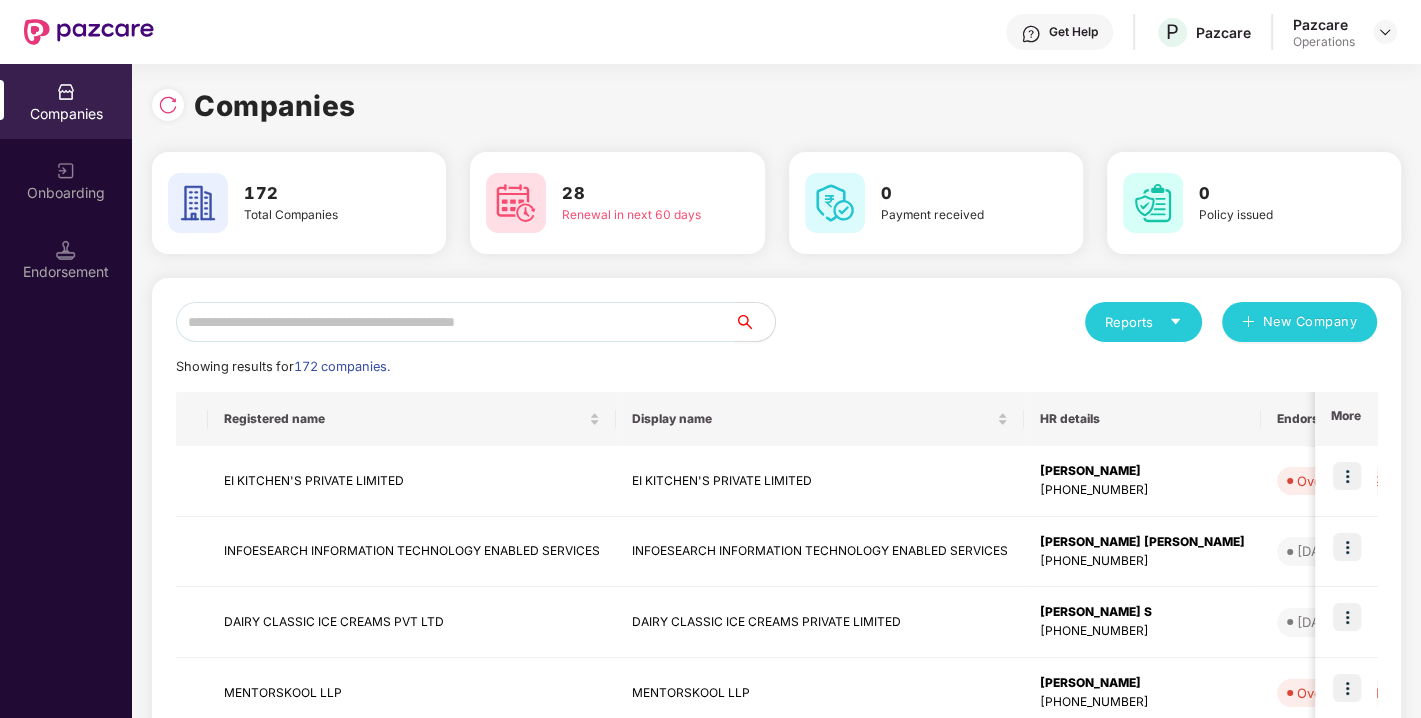 click at bounding box center (455, 322) 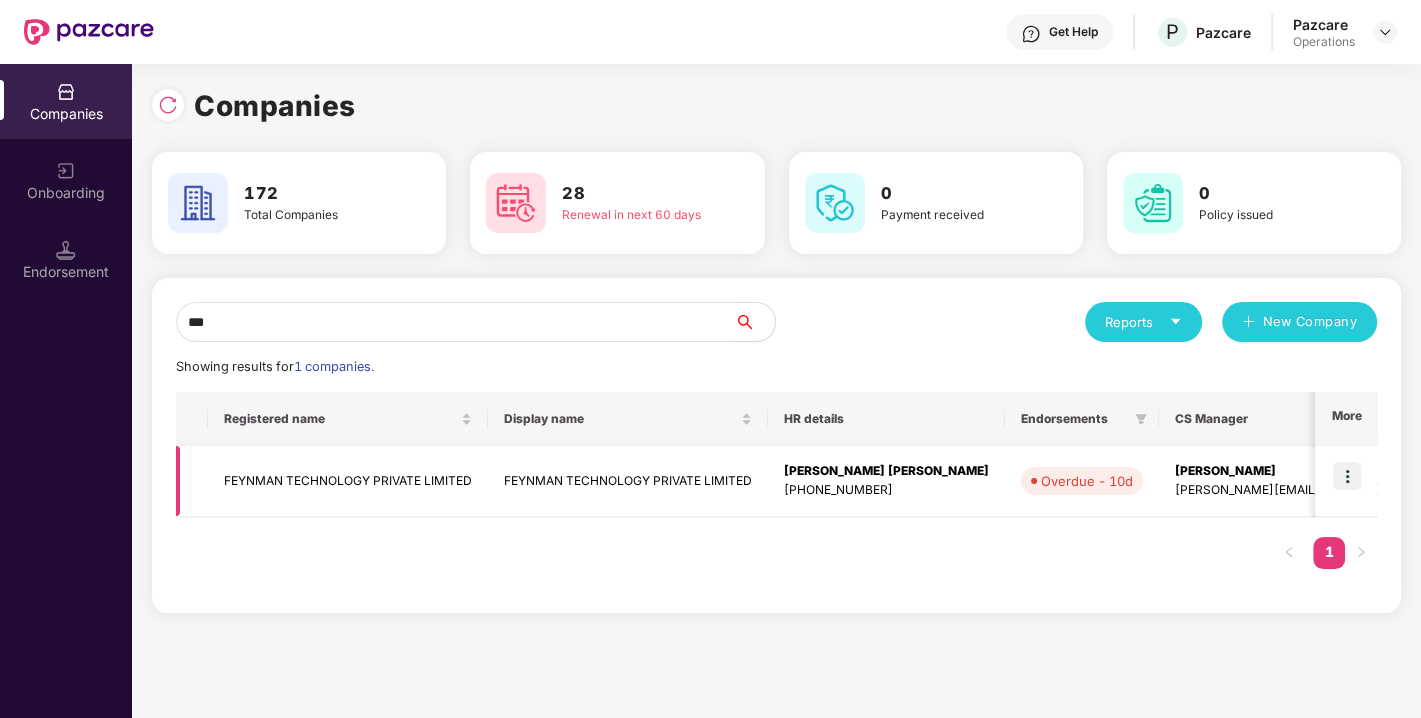 type on "***" 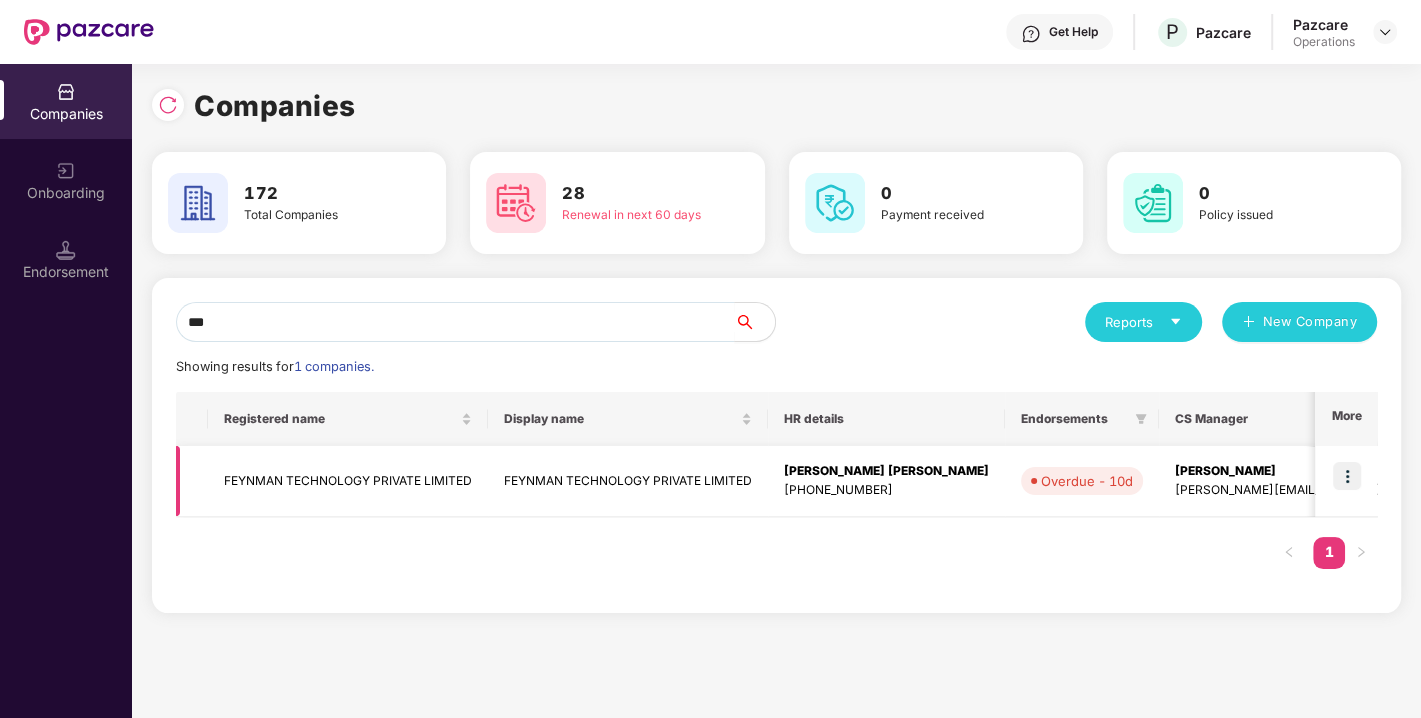 click on "FEYNMAN TECHNOLOGY PRIVATE LIMITED" at bounding box center (348, 481) 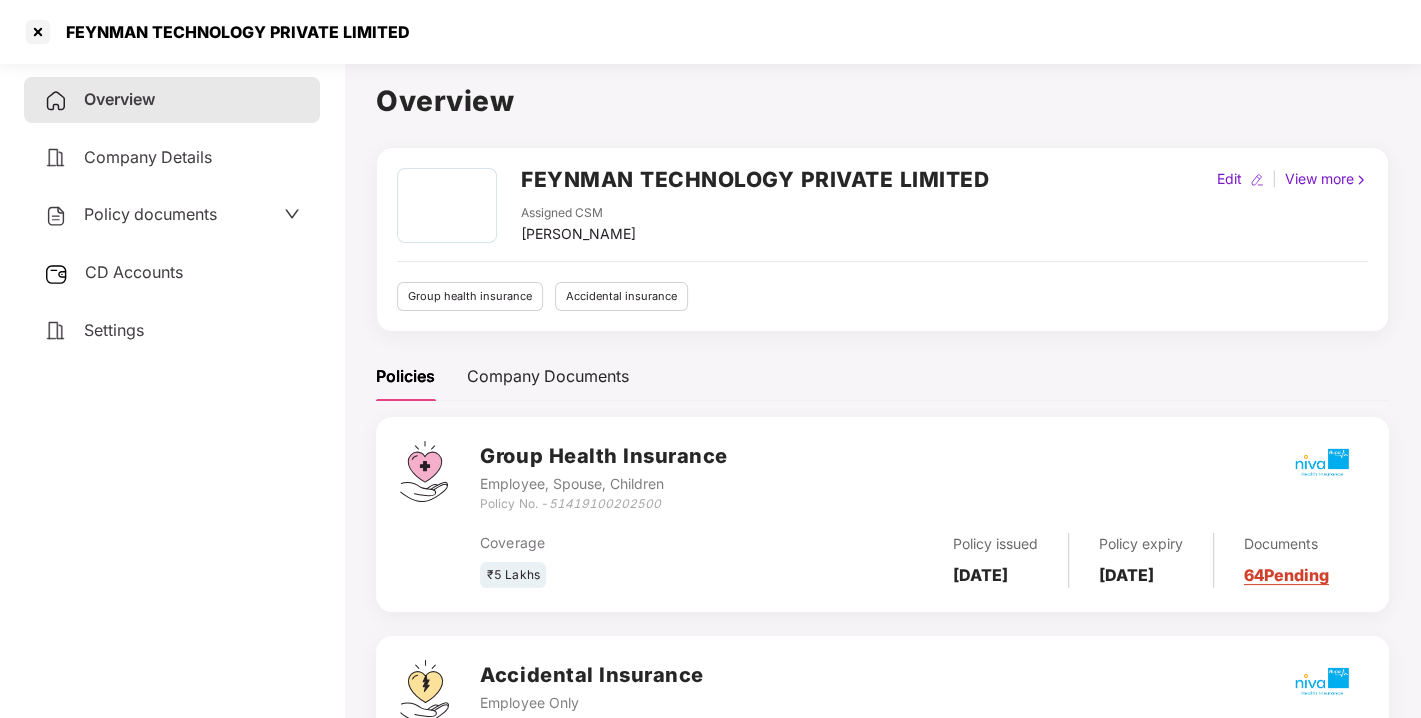 click on "Policy documents" at bounding box center (150, 214) 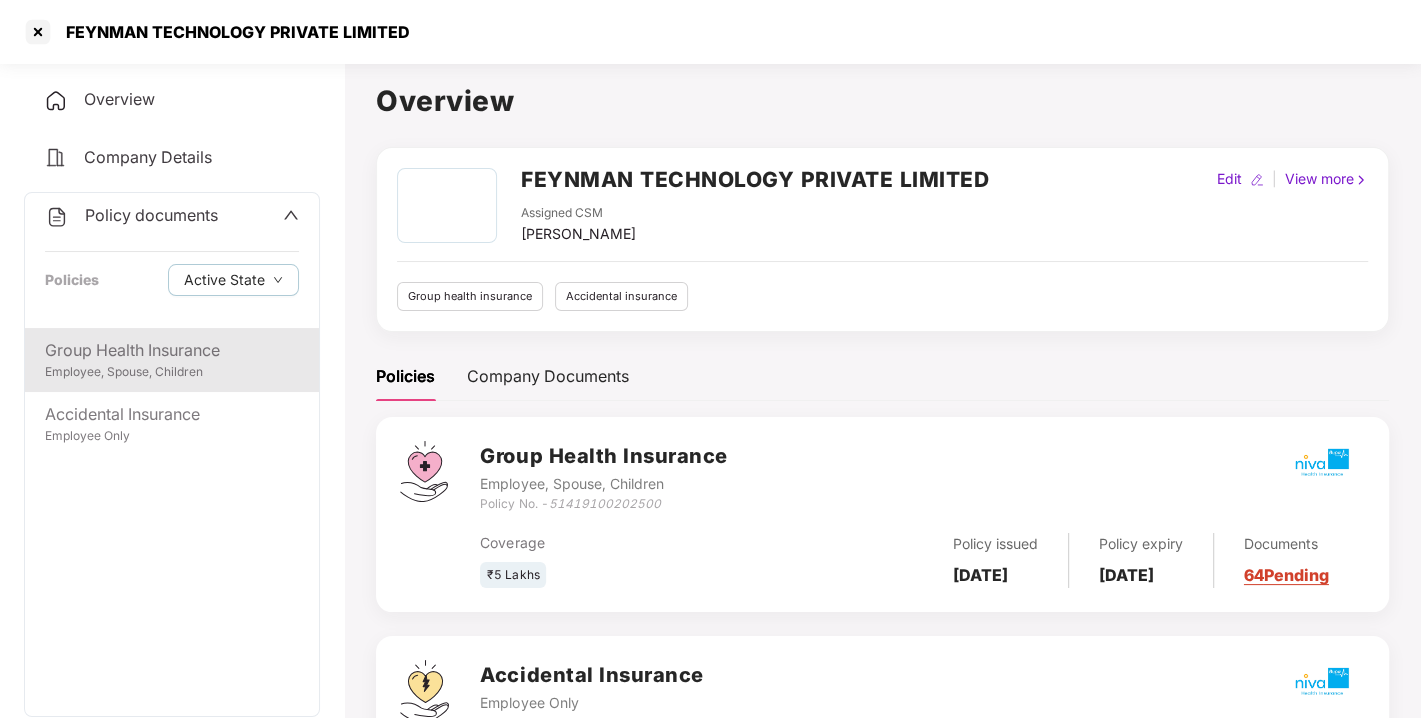 click on "Group Health Insurance" at bounding box center [172, 350] 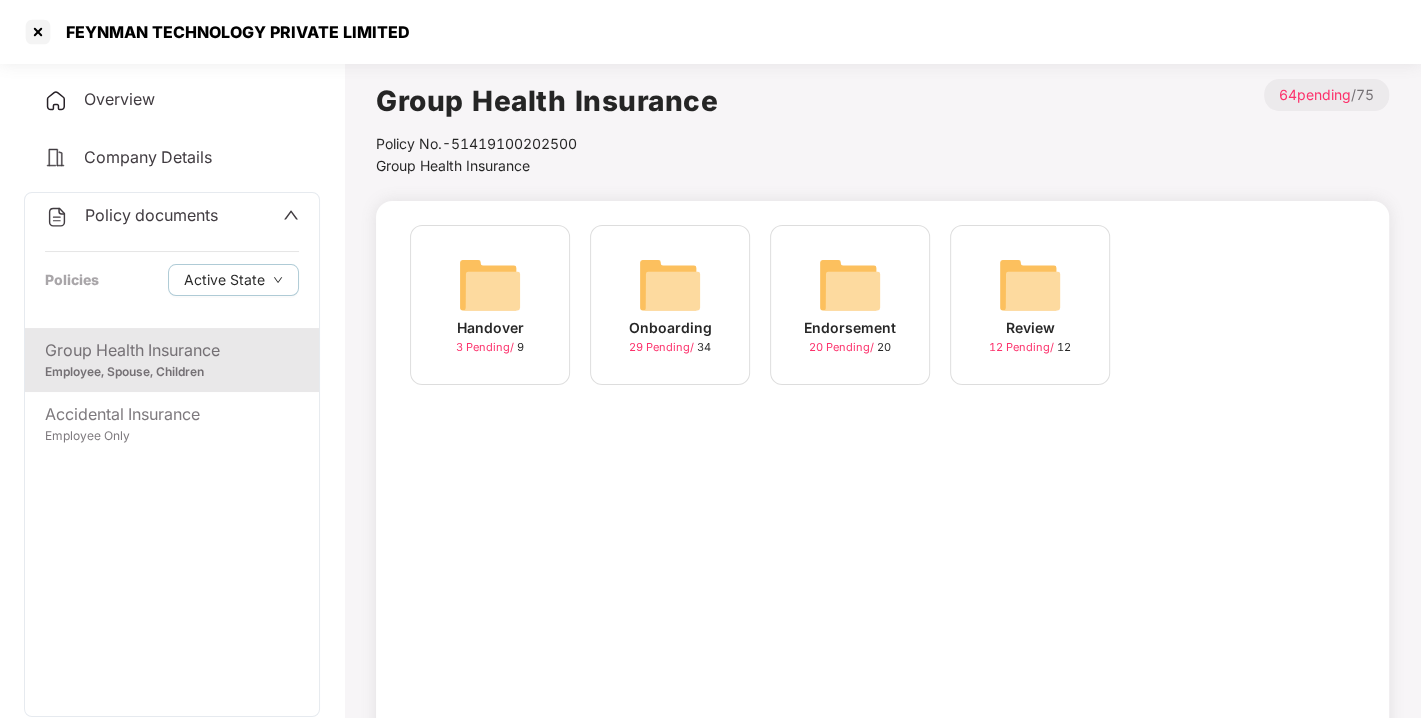 click at bounding box center (850, 285) 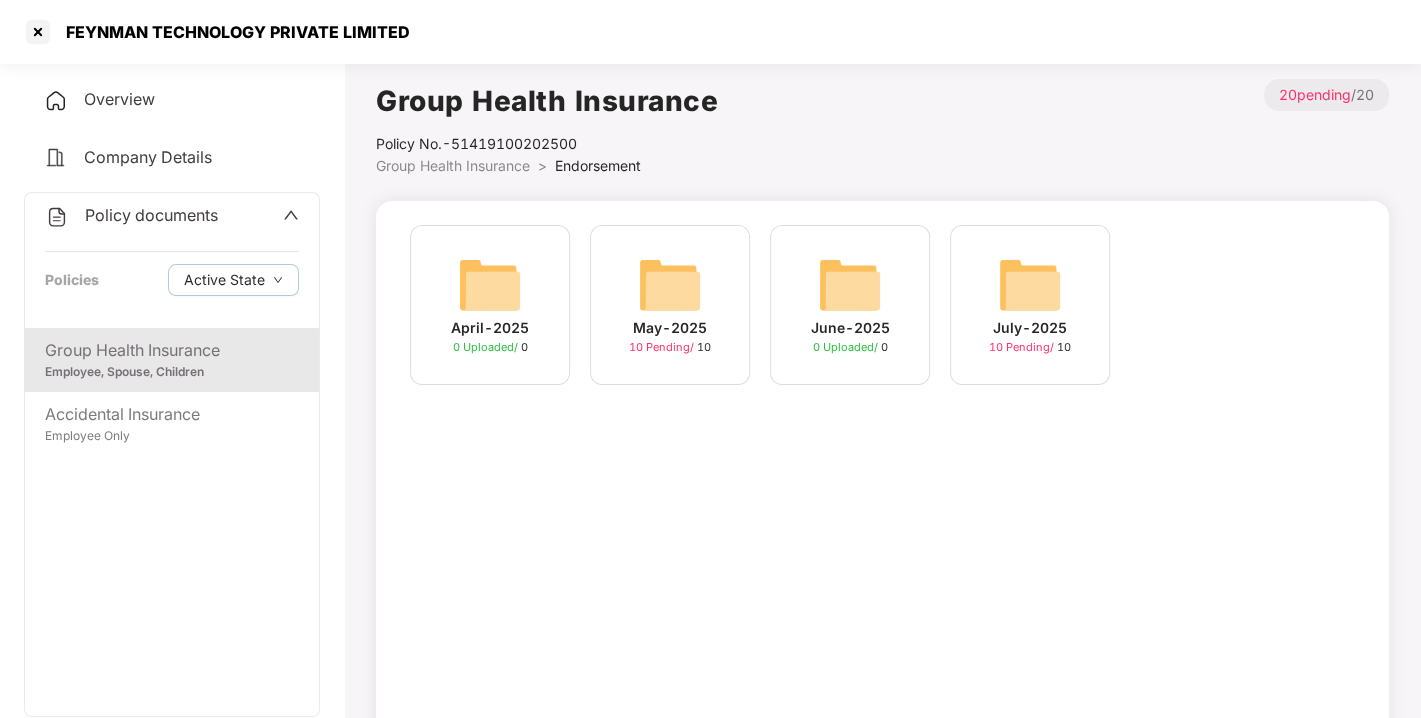 click on "July-2025 10 Pending  /     10" at bounding box center (1030, 305) 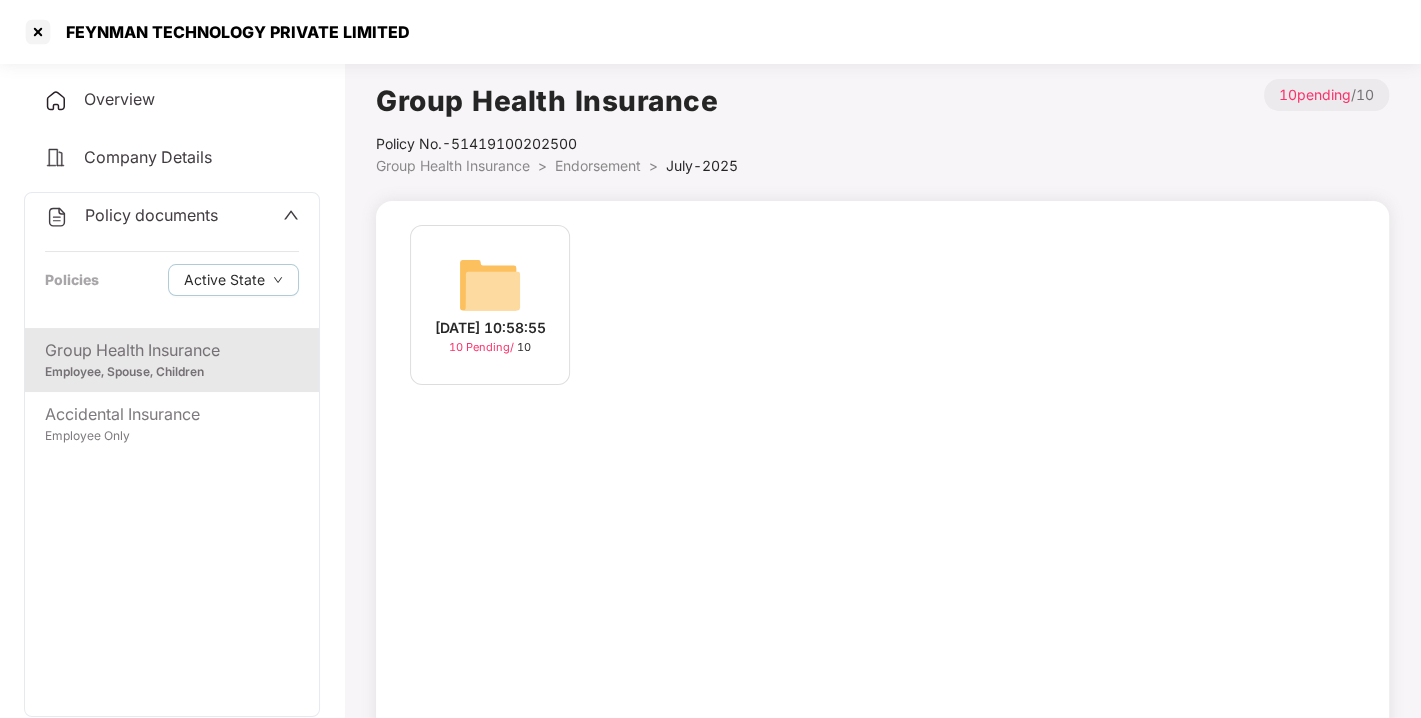 click at bounding box center (490, 285) 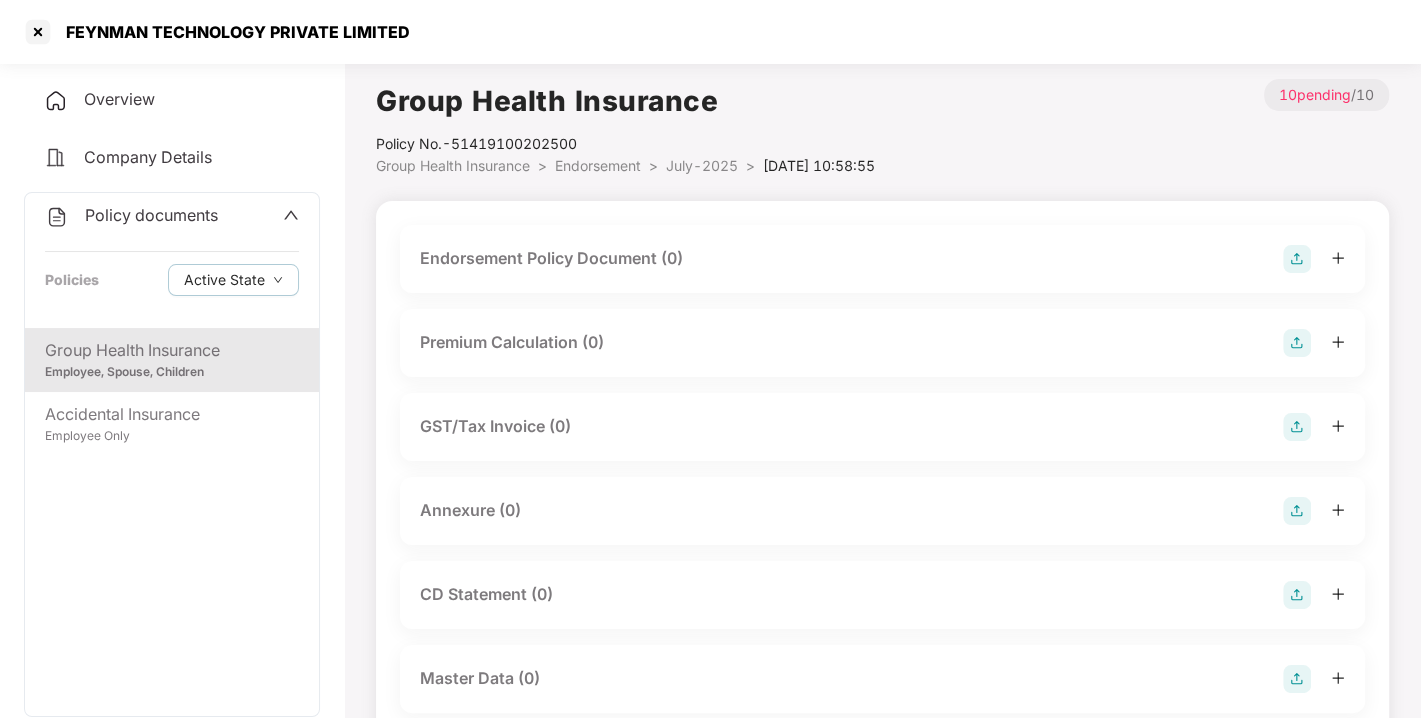 click at bounding box center (1297, 259) 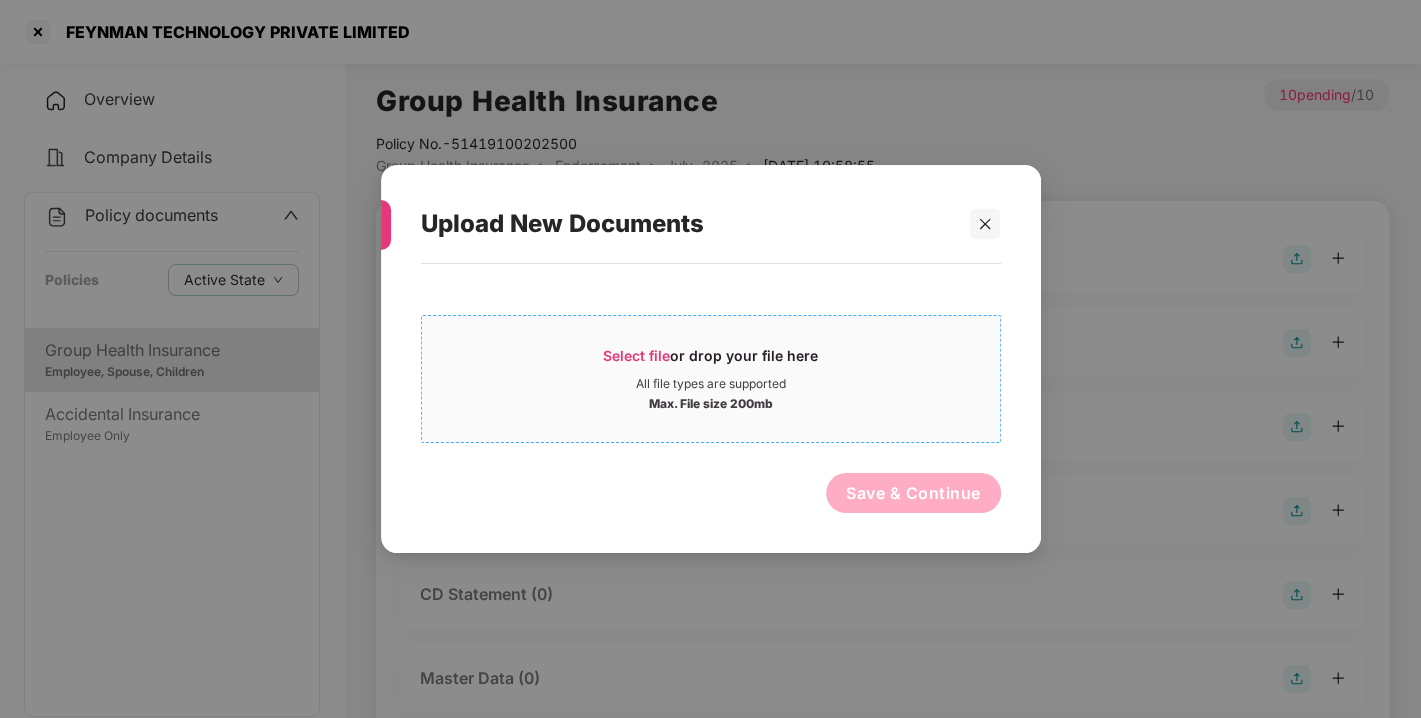click on "Select file  or drop your file here" at bounding box center [710, 361] 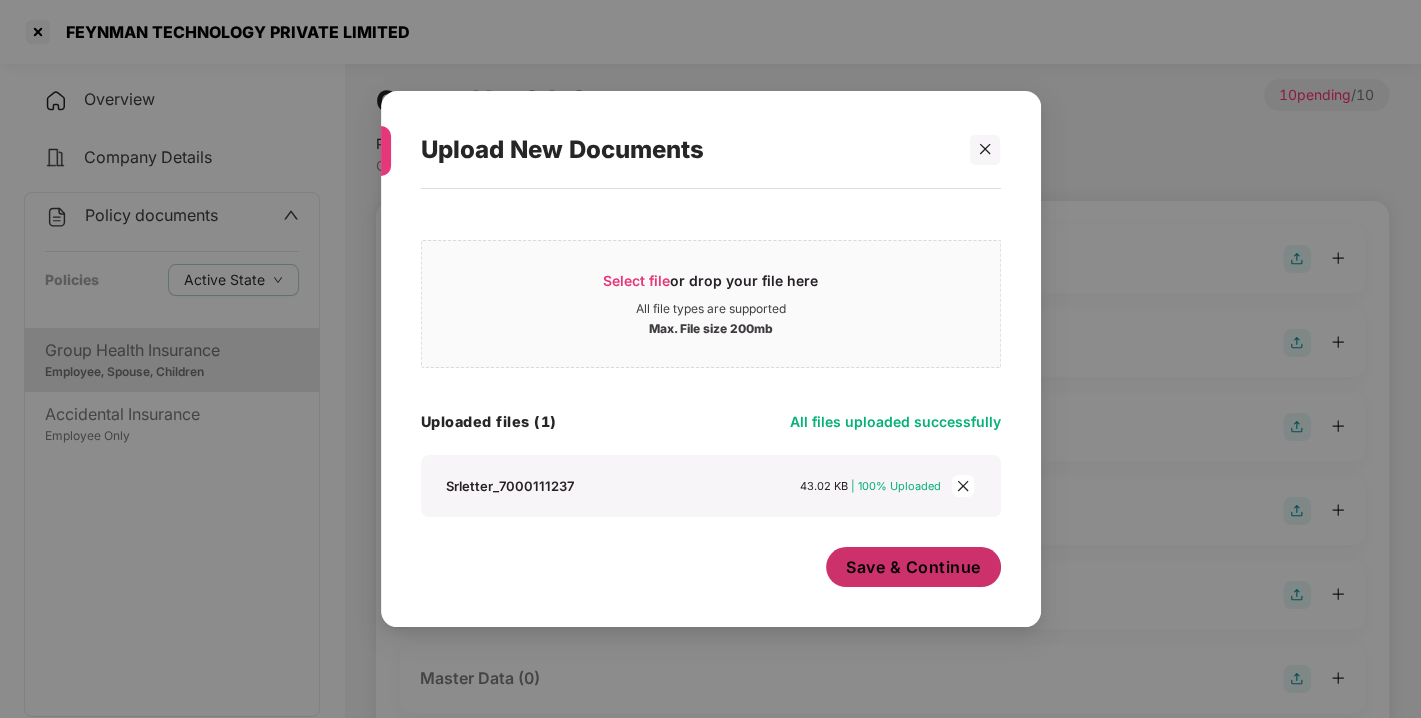 click on "Save & Continue" at bounding box center (913, 567) 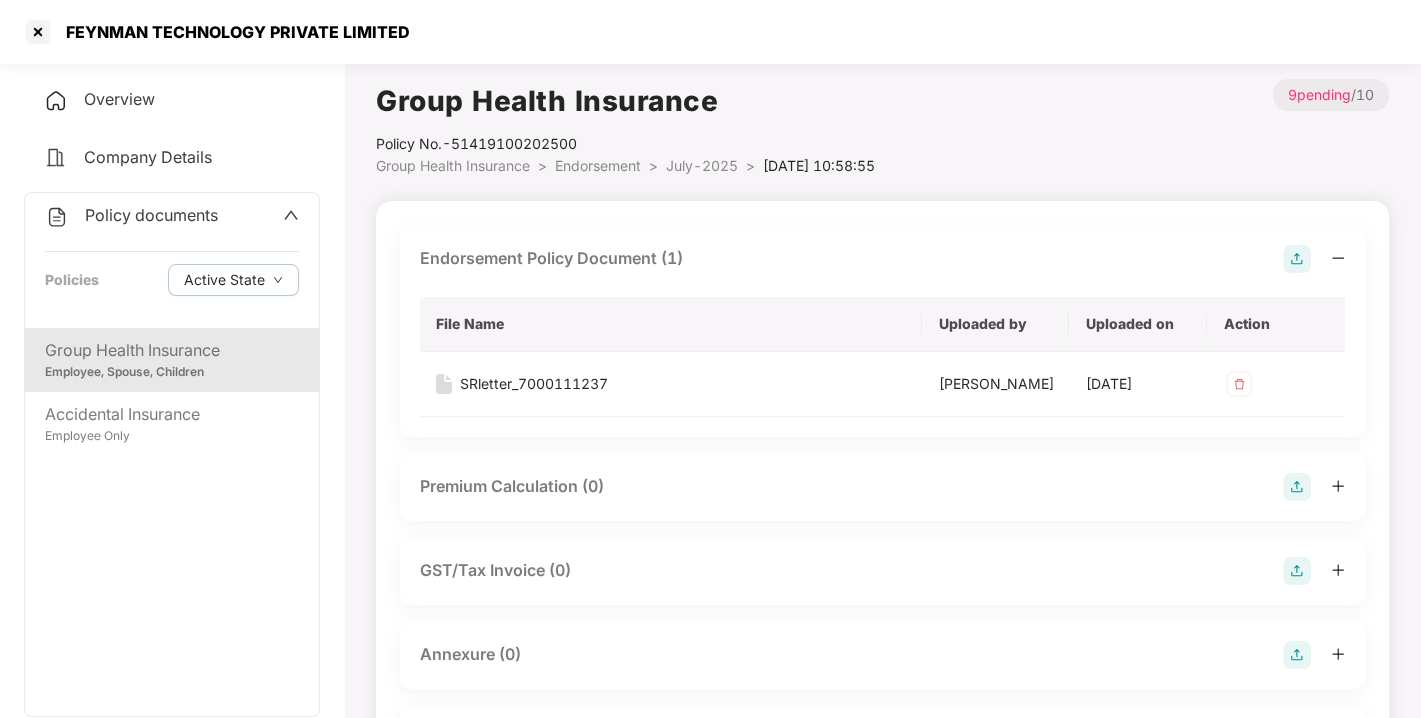 click at bounding box center (1297, 259) 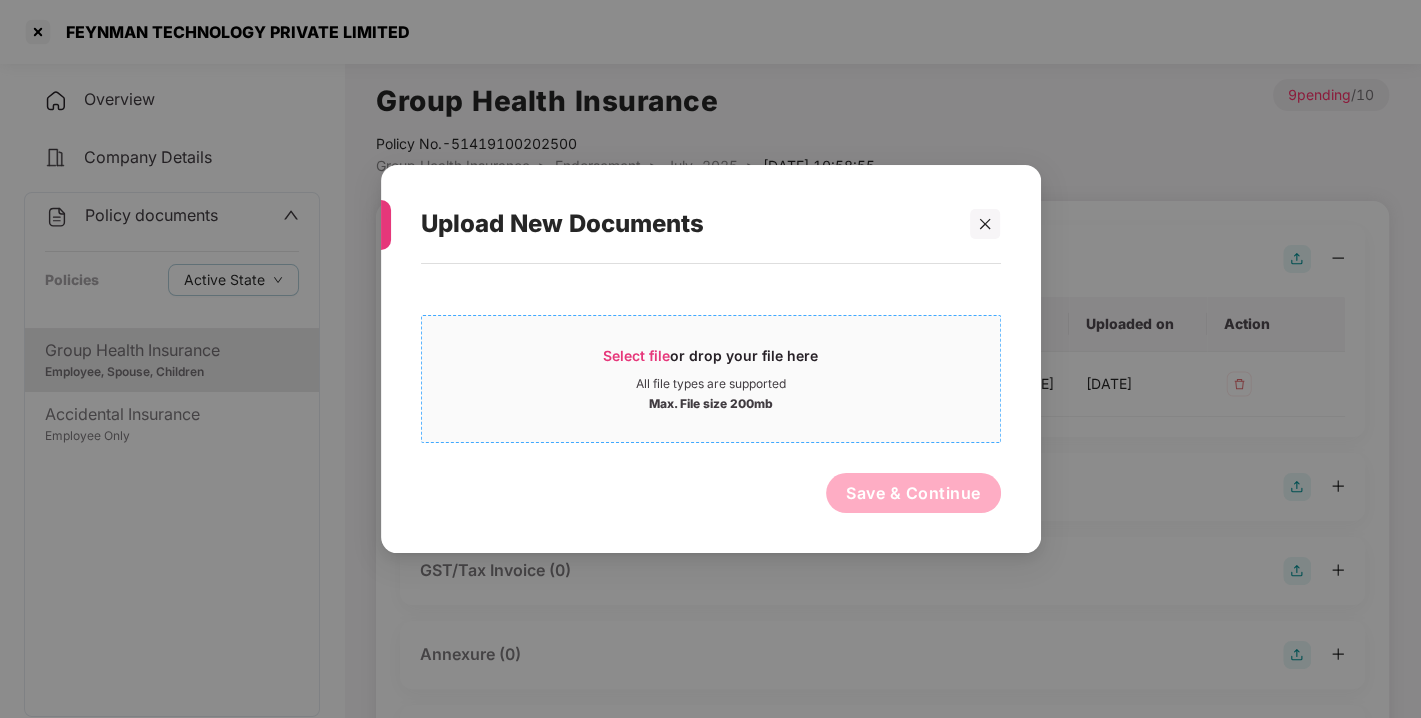 click on "Select file  or drop your file here All file types are supported Max. File size 200mb" at bounding box center (711, 379) 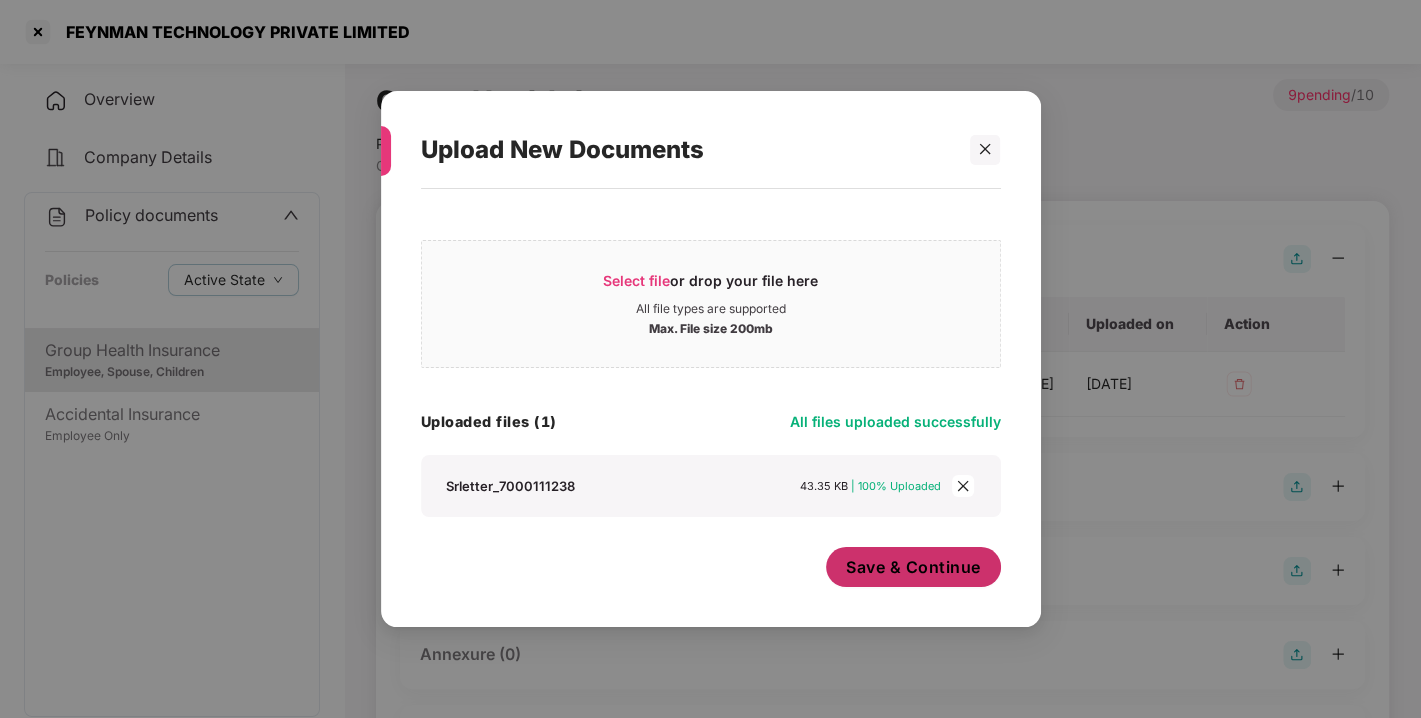 click on "Save & Continue" at bounding box center (913, 567) 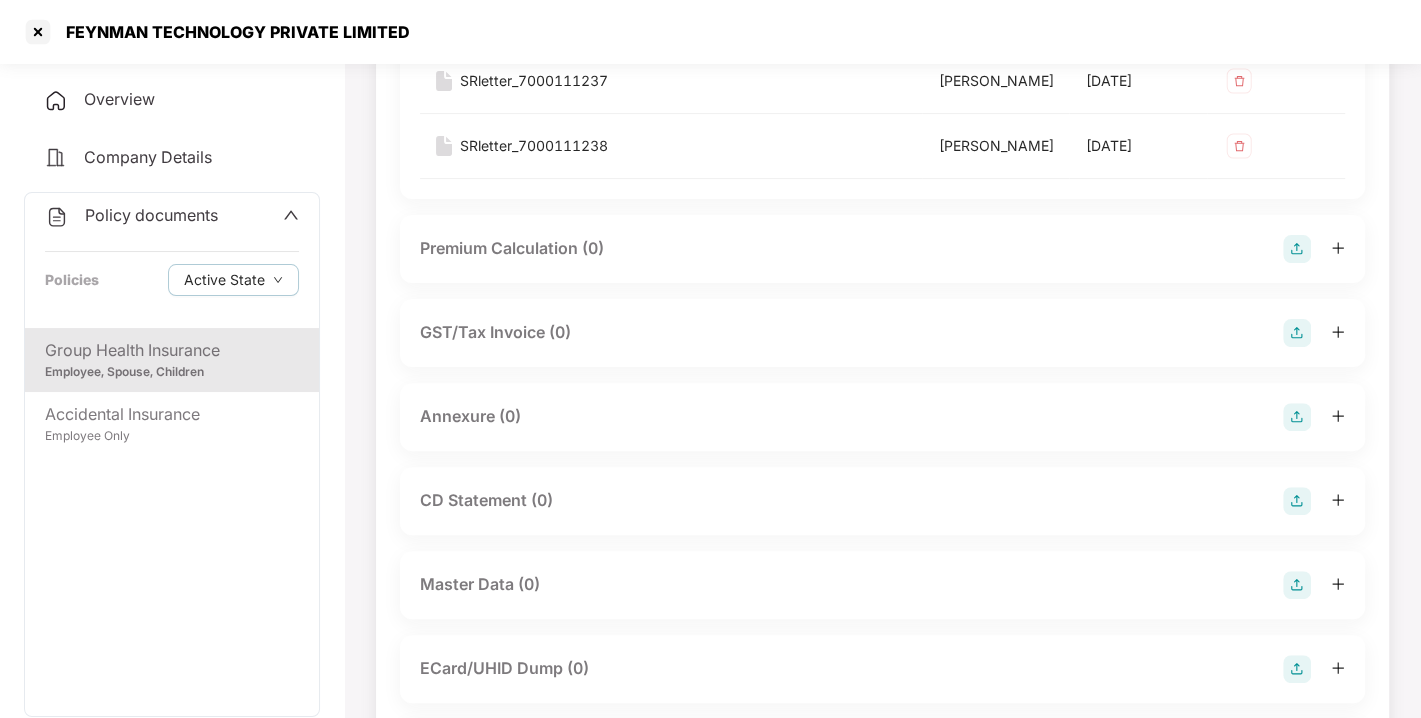 scroll, scrollTop: 433, scrollLeft: 0, axis: vertical 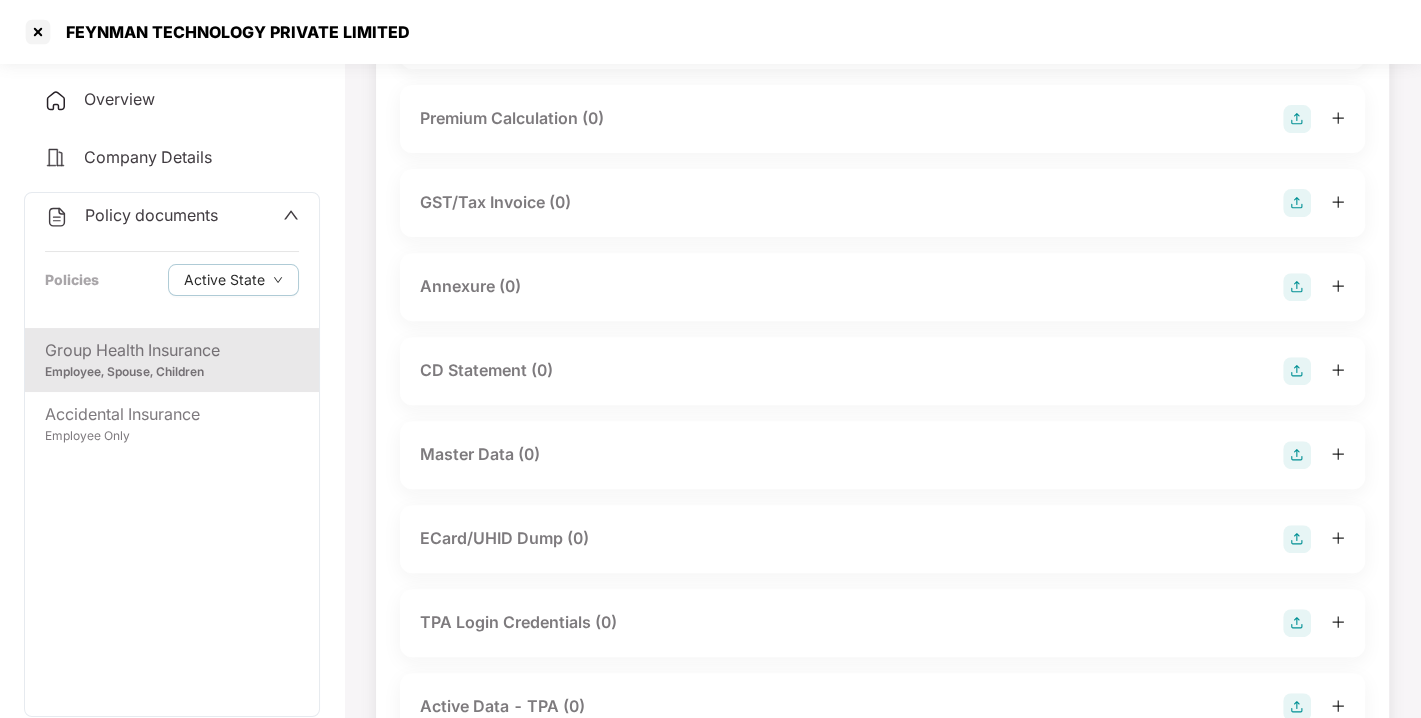 click at bounding box center (1297, 287) 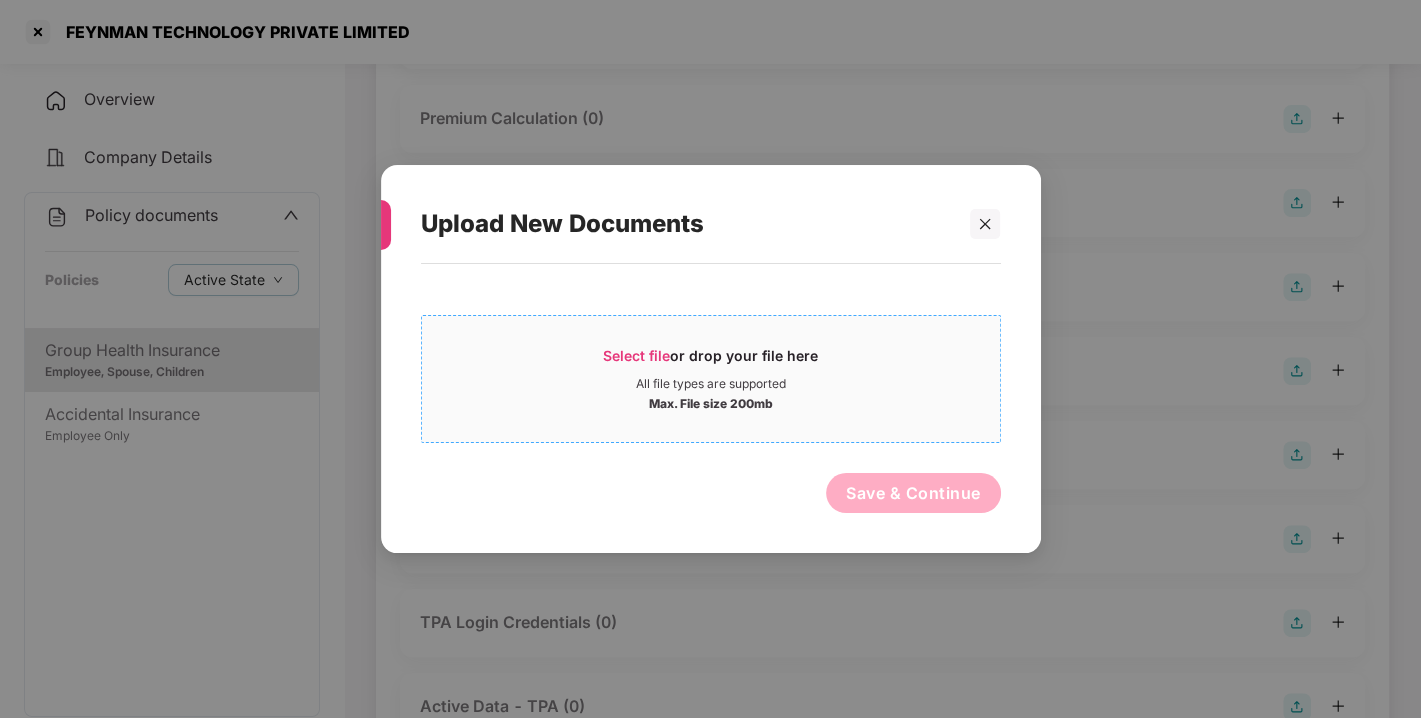 click on "Select file" at bounding box center [636, 355] 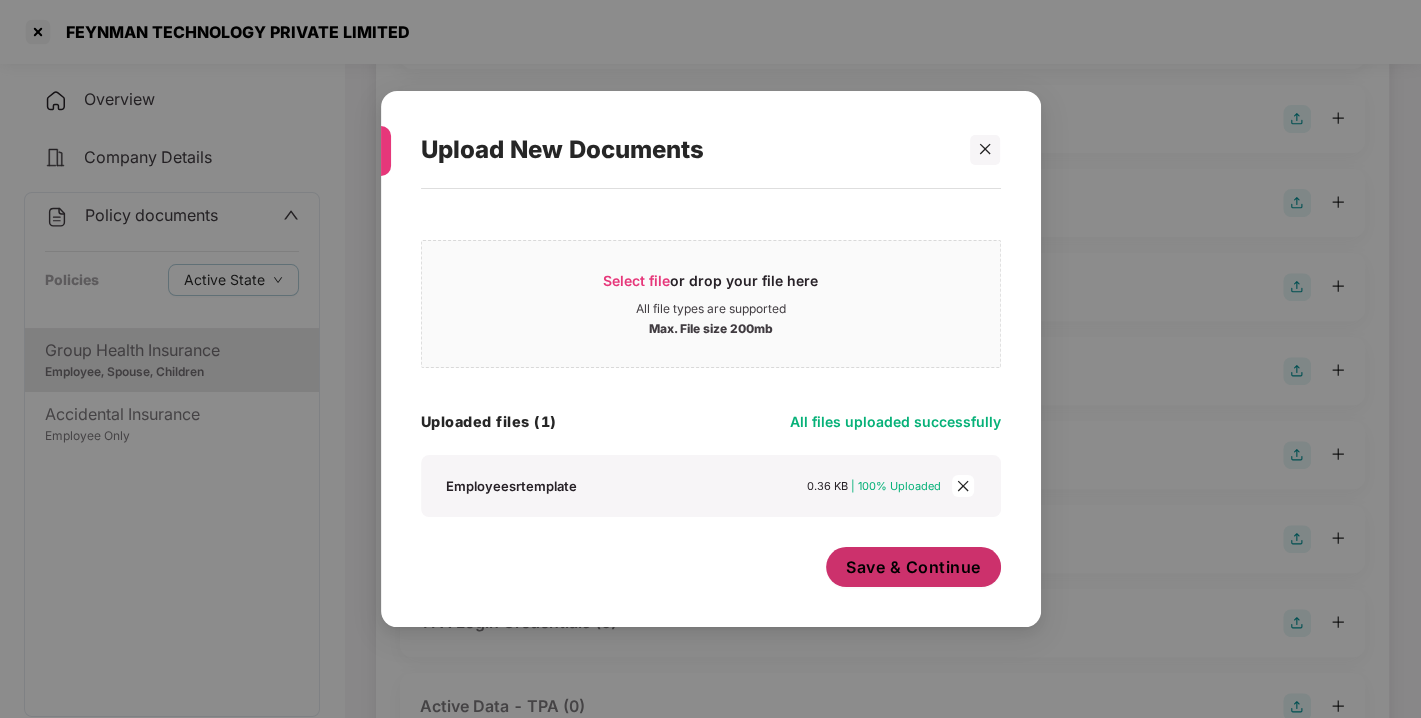 click on "Save & Continue" at bounding box center (913, 567) 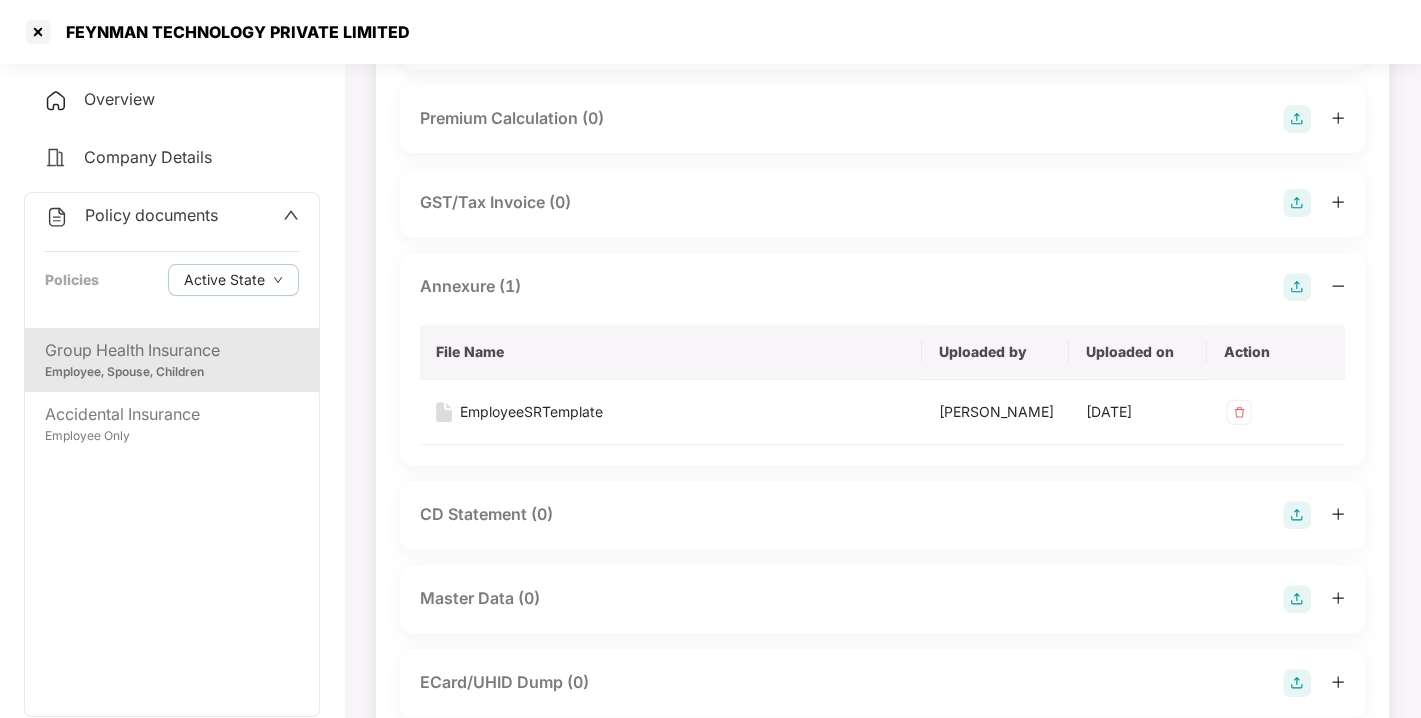 click at bounding box center [1297, 287] 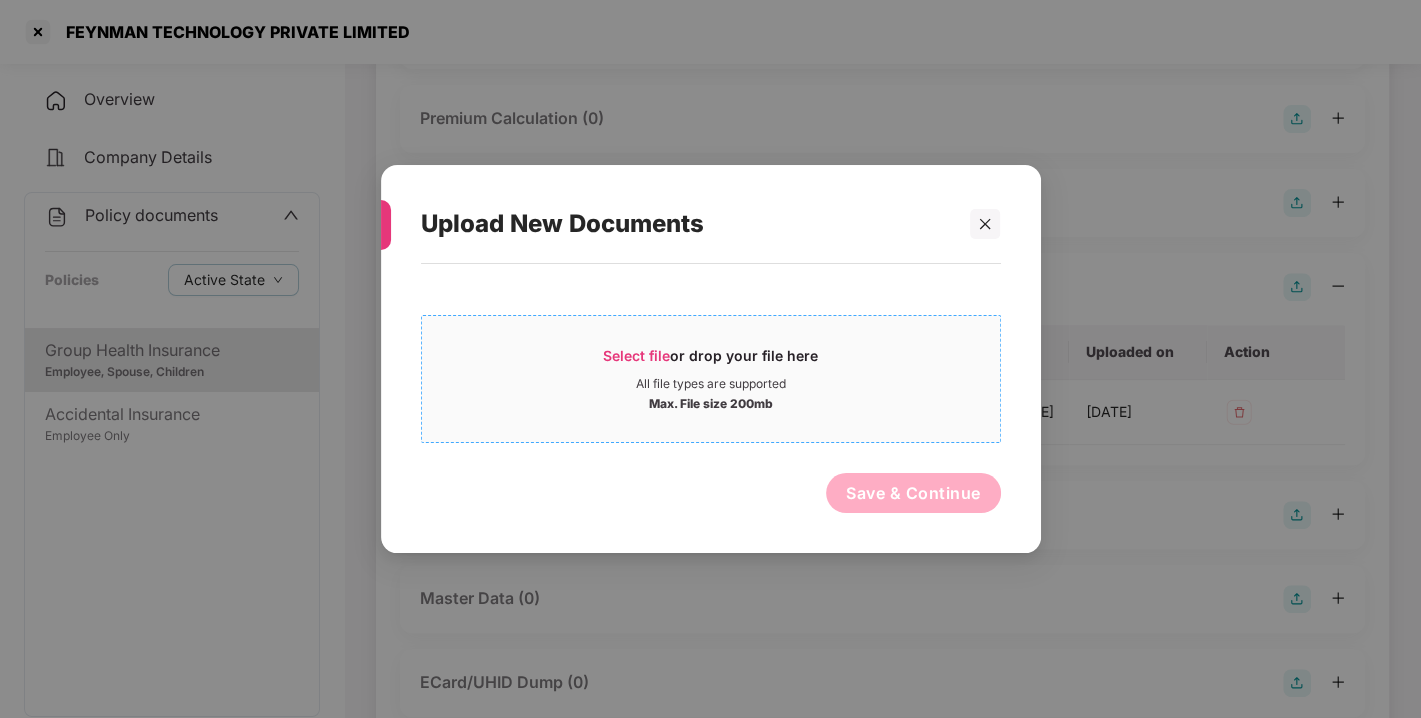 click on "Select file  or drop your file here All file types are supported Max. File size 200mb" at bounding box center (711, 379) 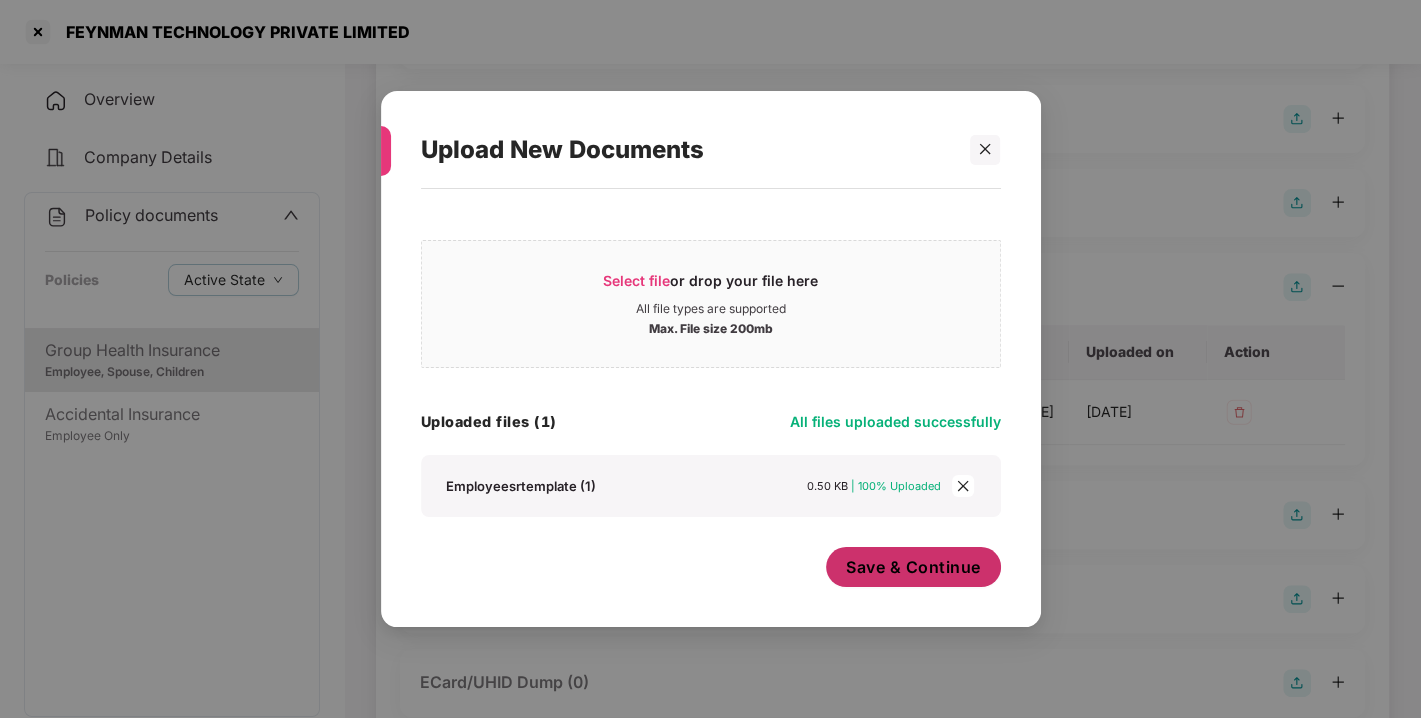 click on "Save & Continue" at bounding box center [913, 567] 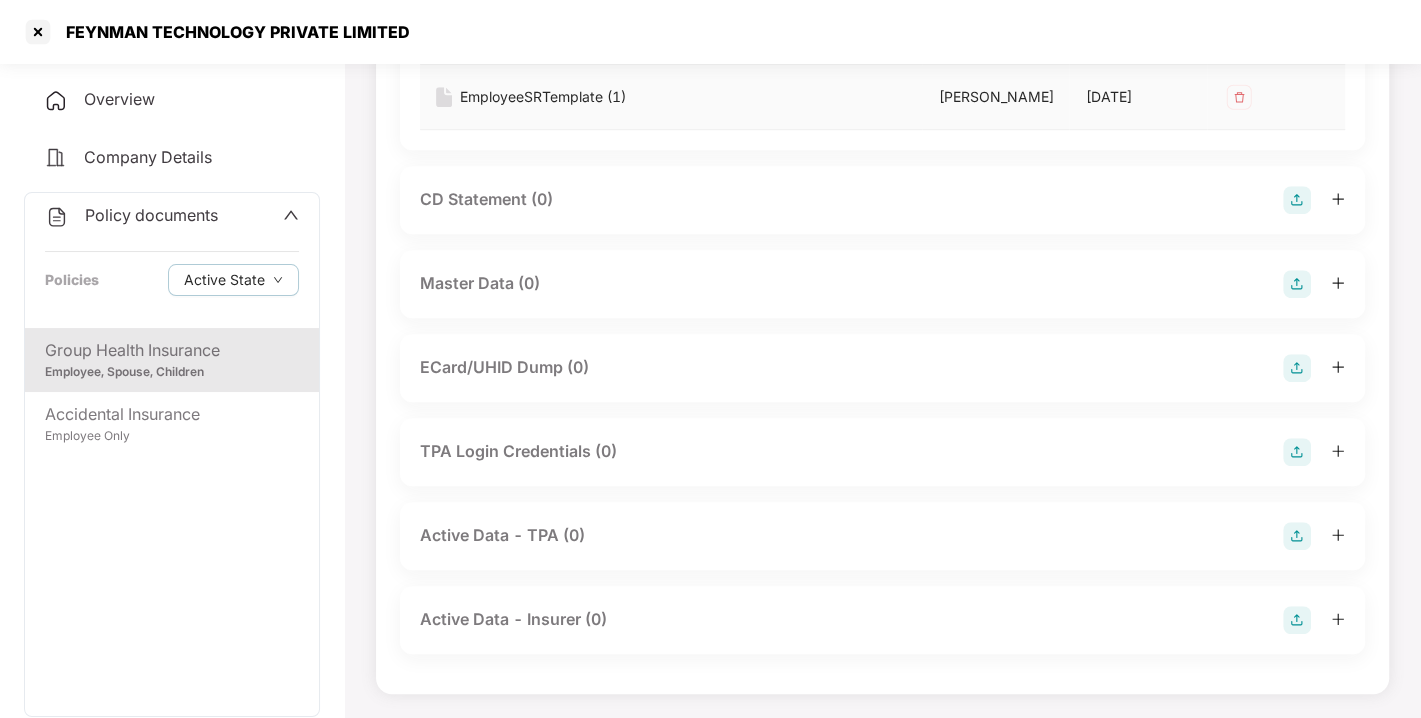 scroll, scrollTop: 967, scrollLeft: 0, axis: vertical 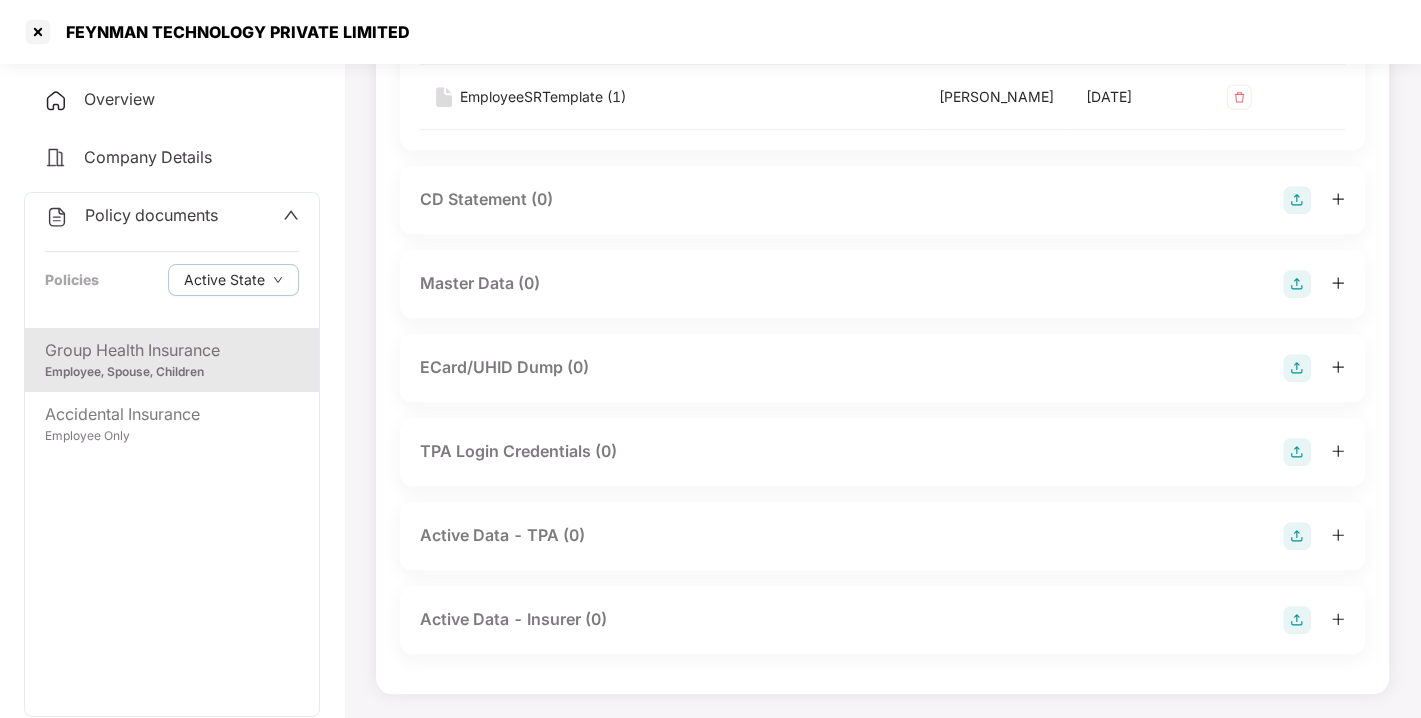 click at bounding box center (1297, 284) 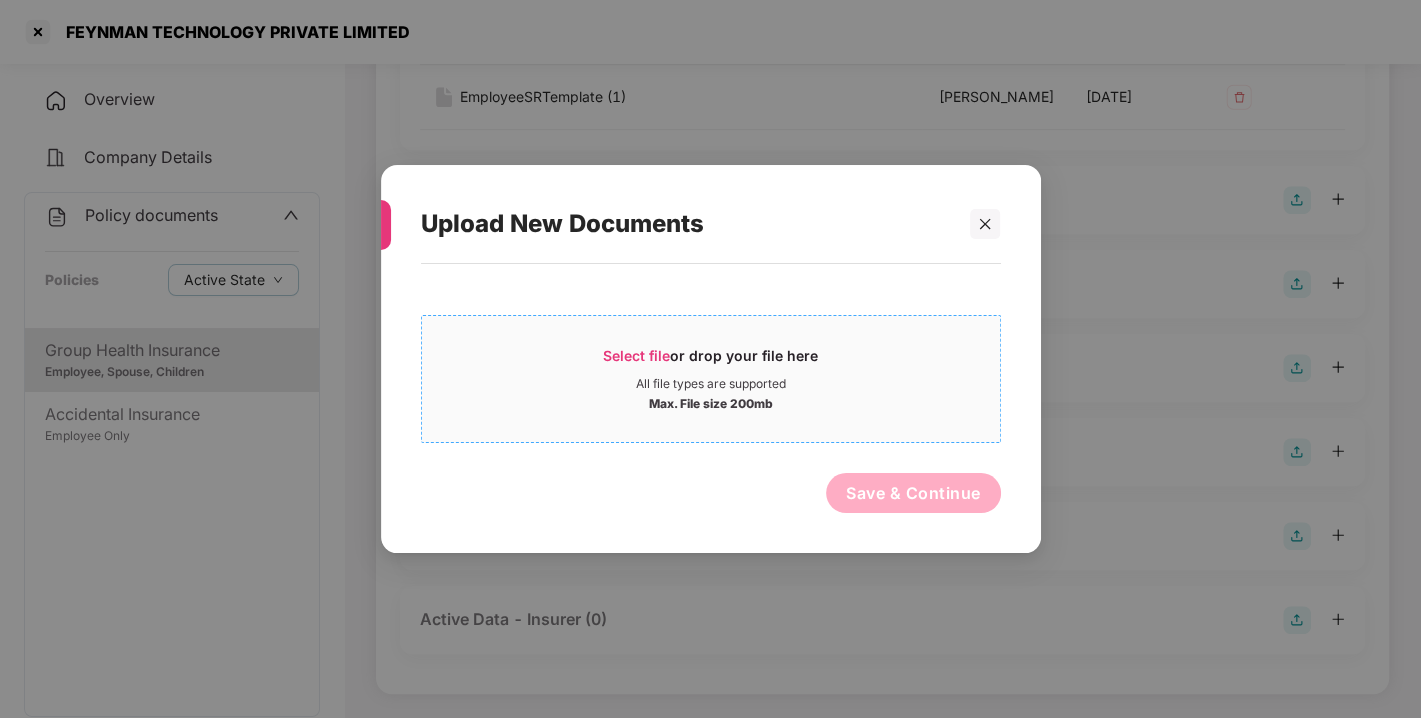 click on "Select file" at bounding box center [636, 355] 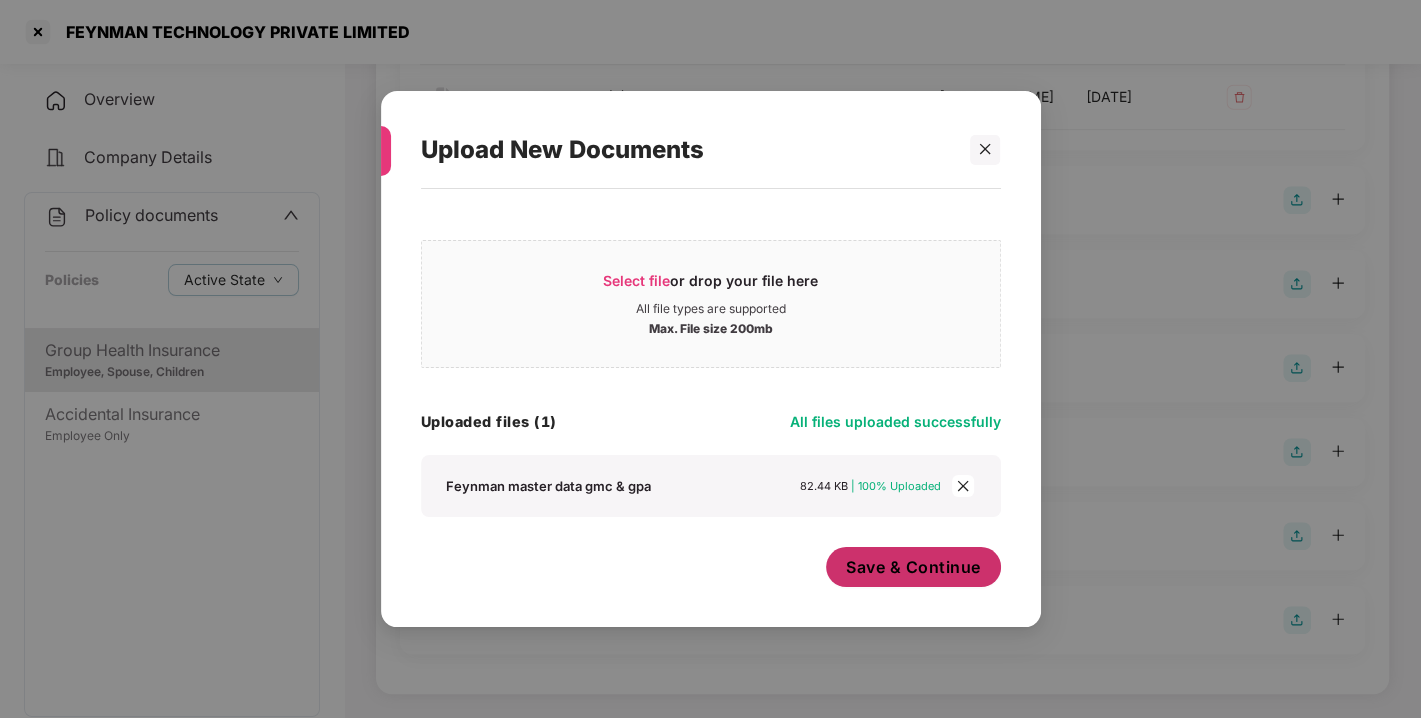 click on "Save & Continue" at bounding box center [913, 567] 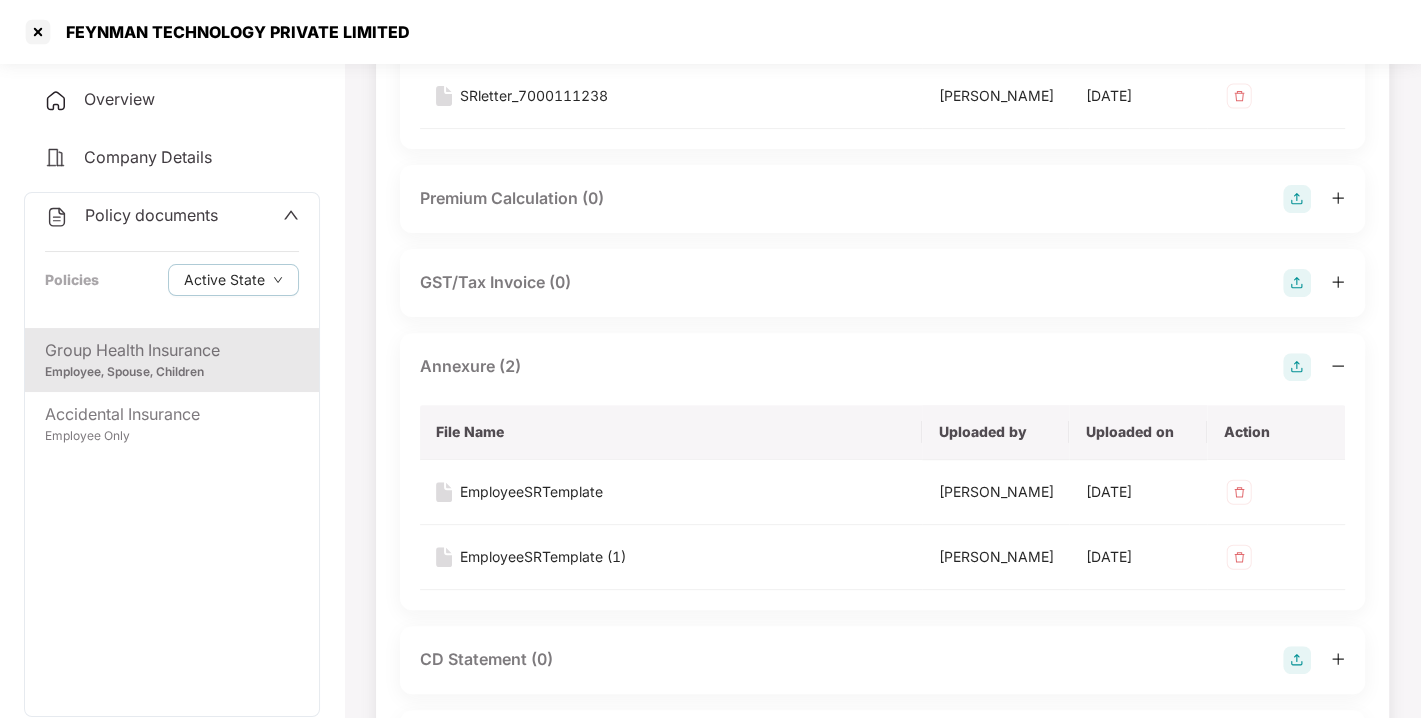 scroll, scrollTop: 0, scrollLeft: 0, axis: both 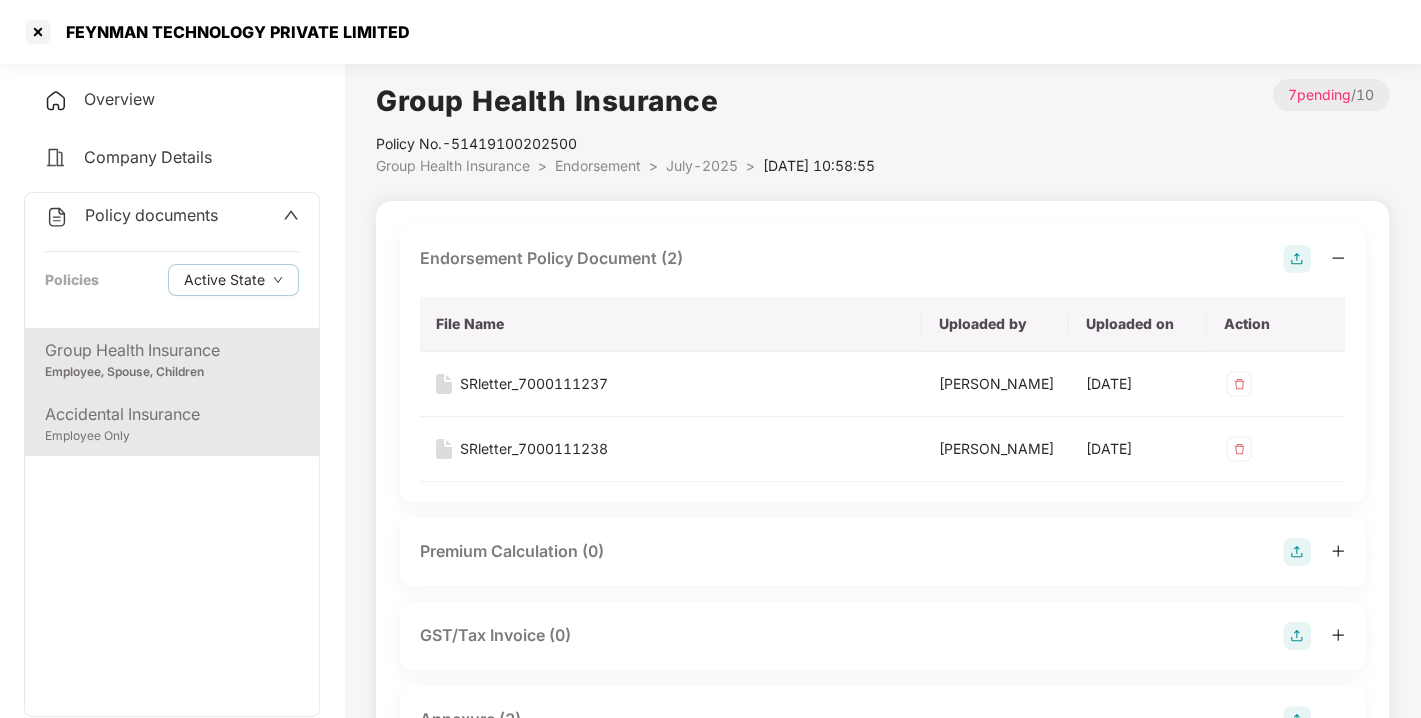 click on "Accidental Insurance" at bounding box center (172, 414) 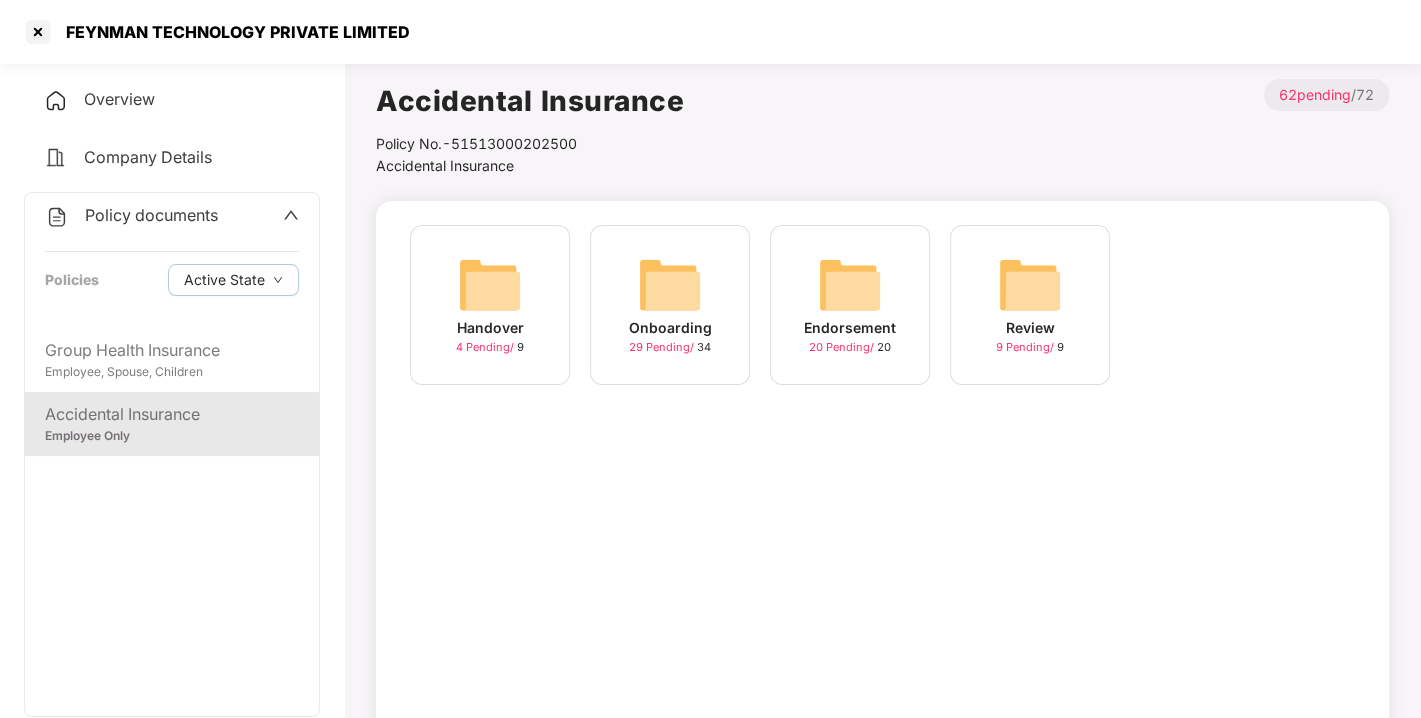 click at bounding box center (850, 285) 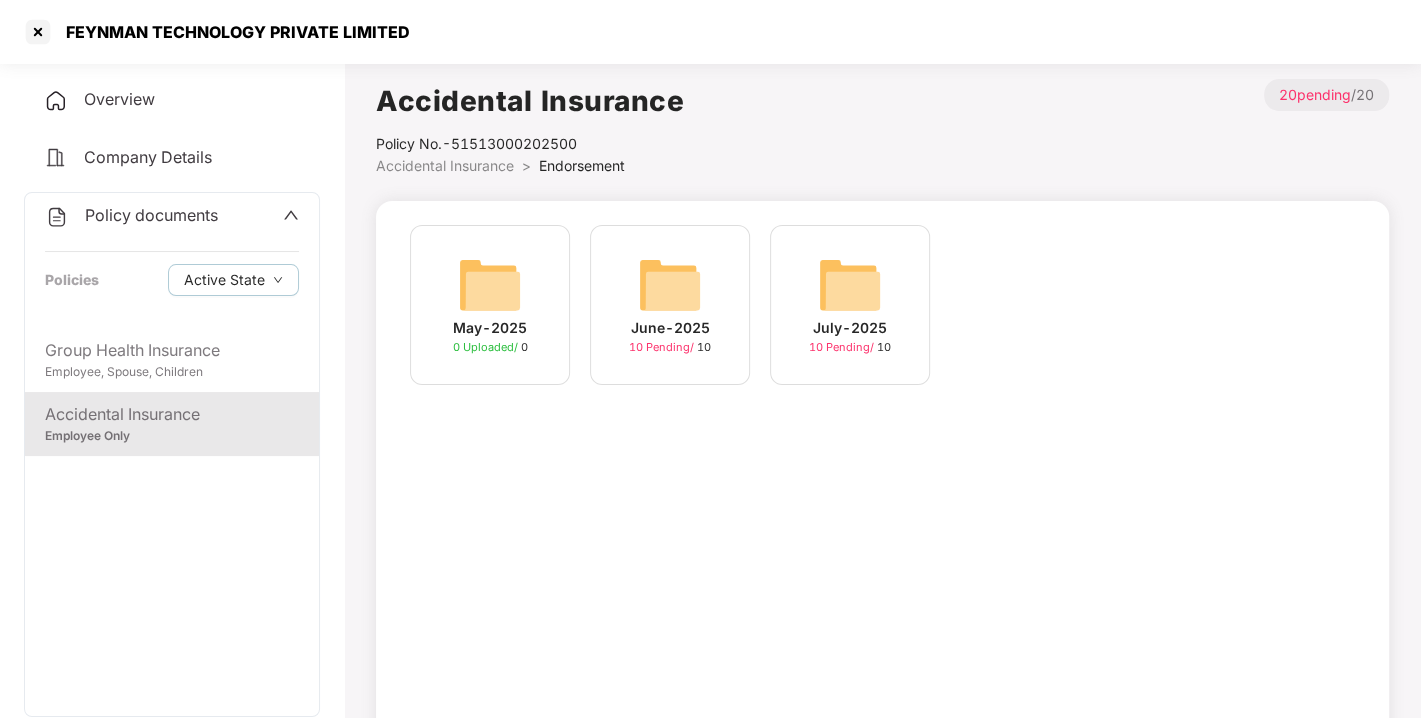 click at bounding box center (850, 285) 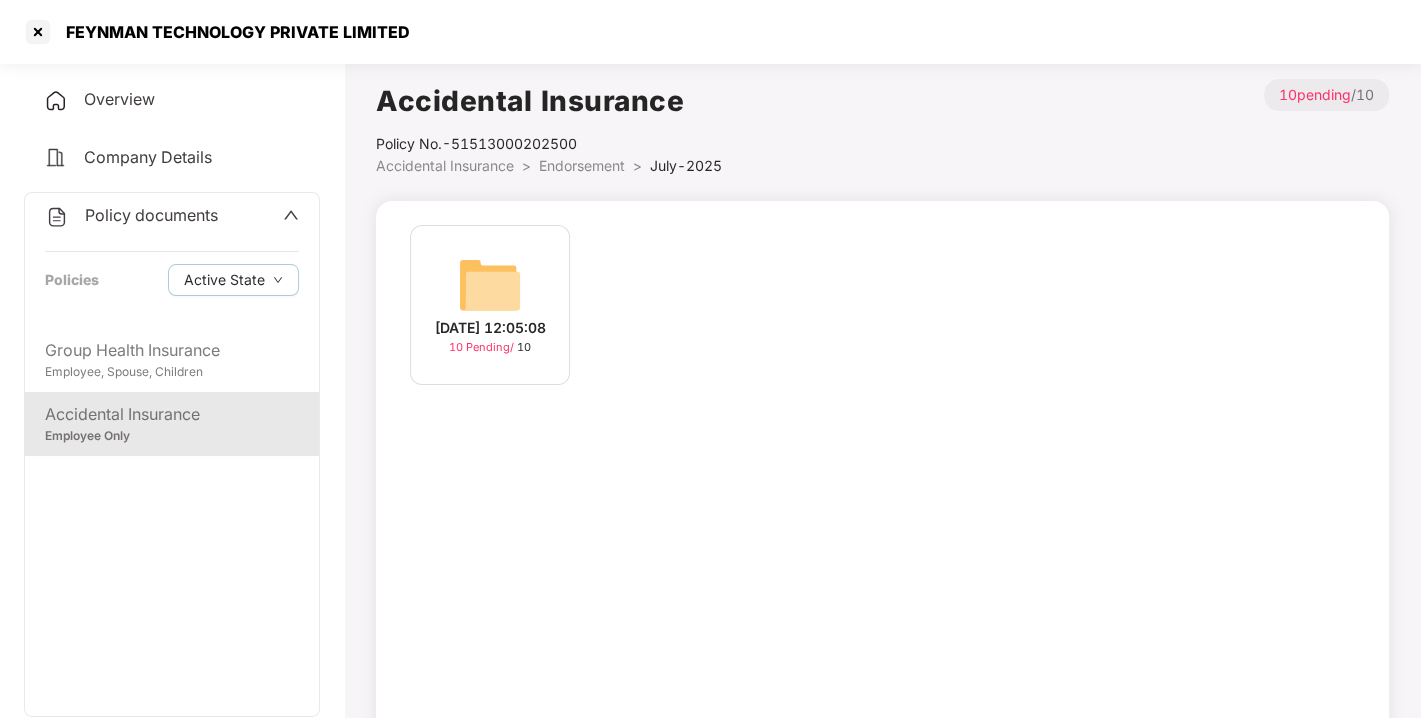 click at bounding box center [490, 285] 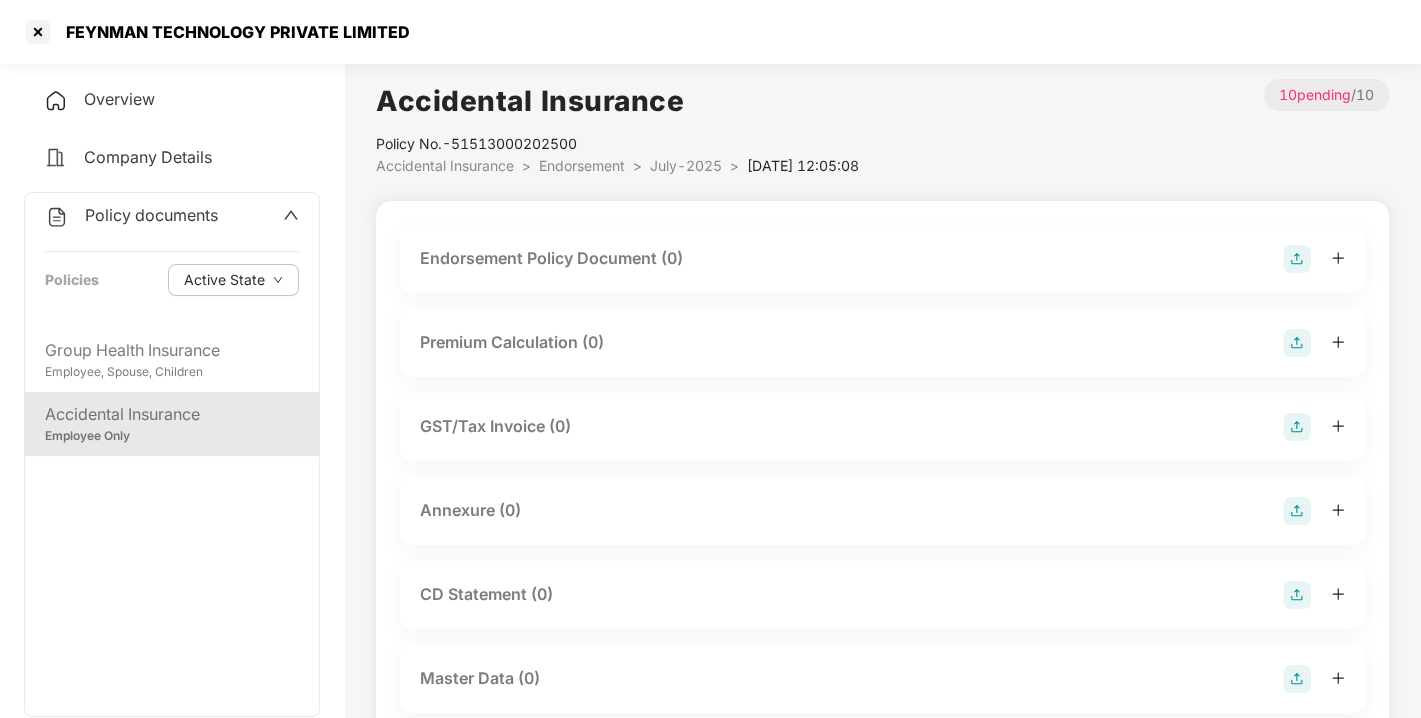 click at bounding box center (1297, 259) 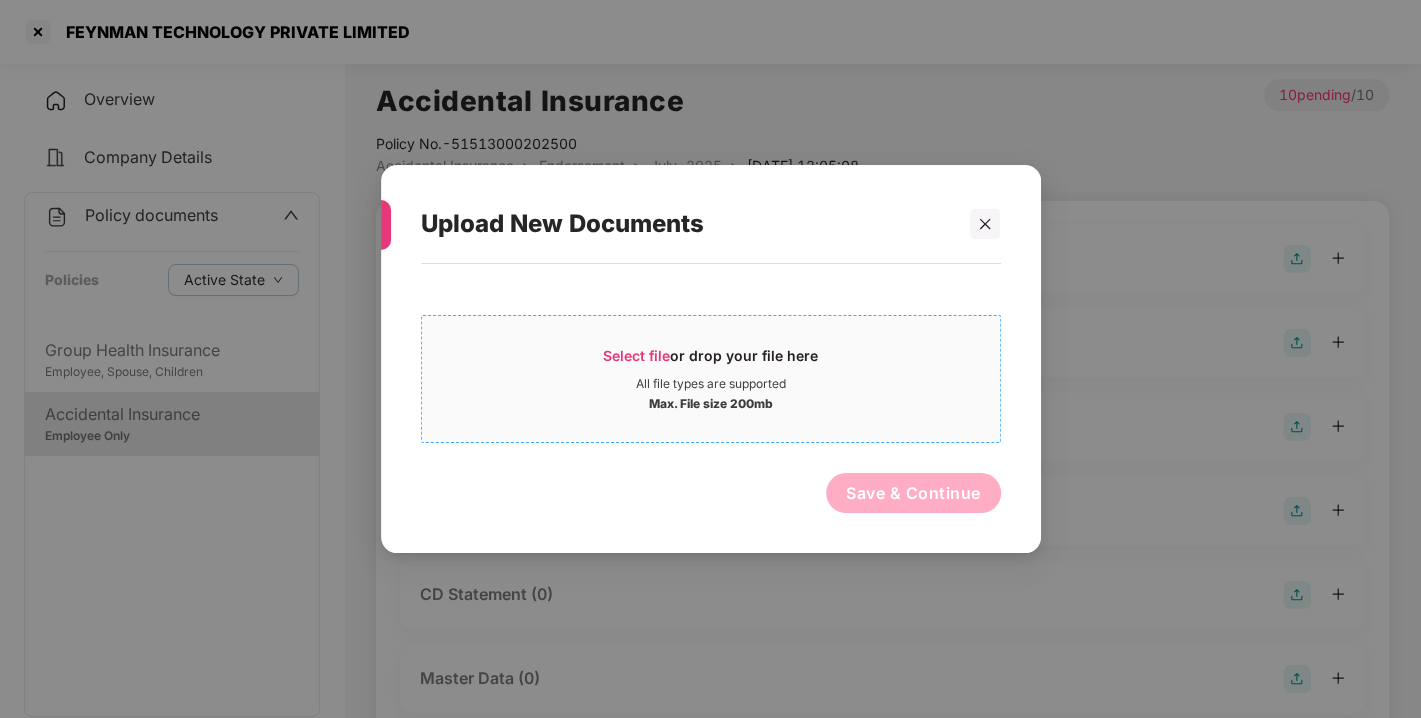 click on "Select file" at bounding box center (636, 355) 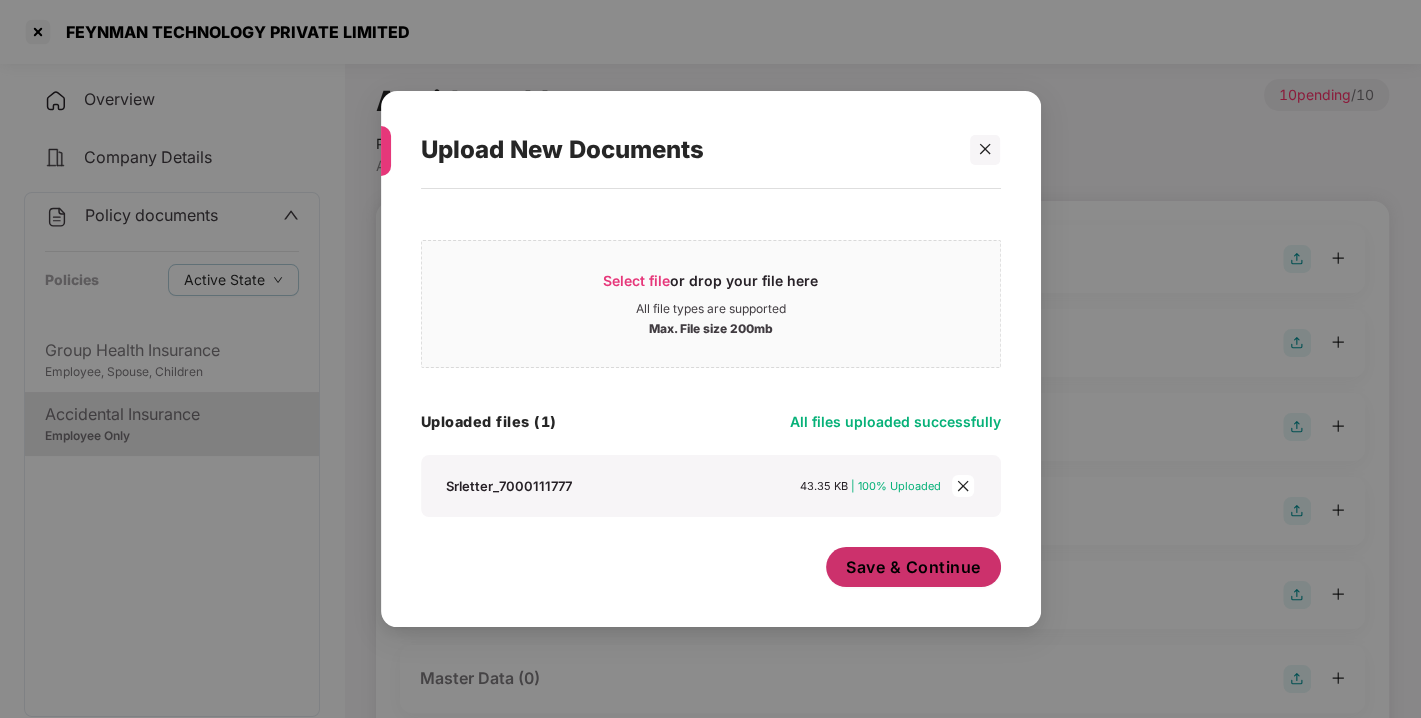 click on "Save & Continue" at bounding box center (913, 567) 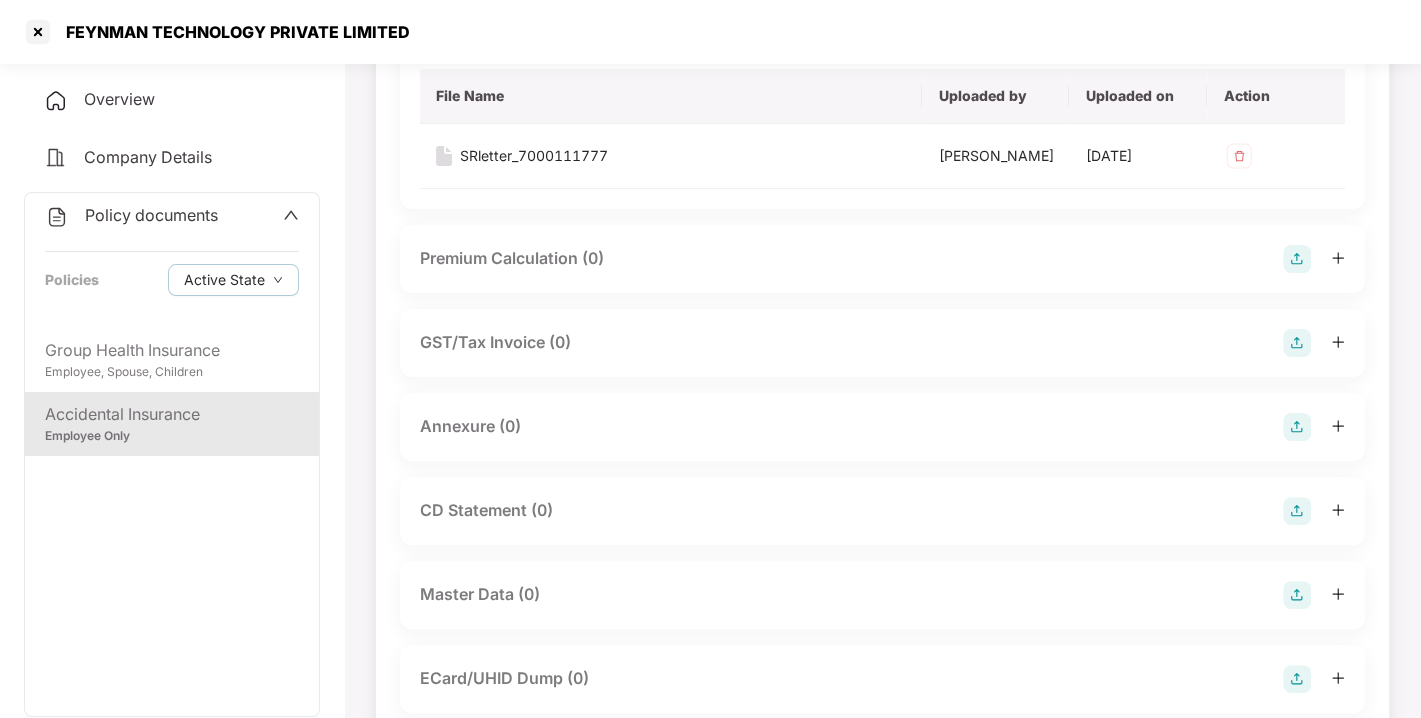 scroll, scrollTop: 262, scrollLeft: 0, axis: vertical 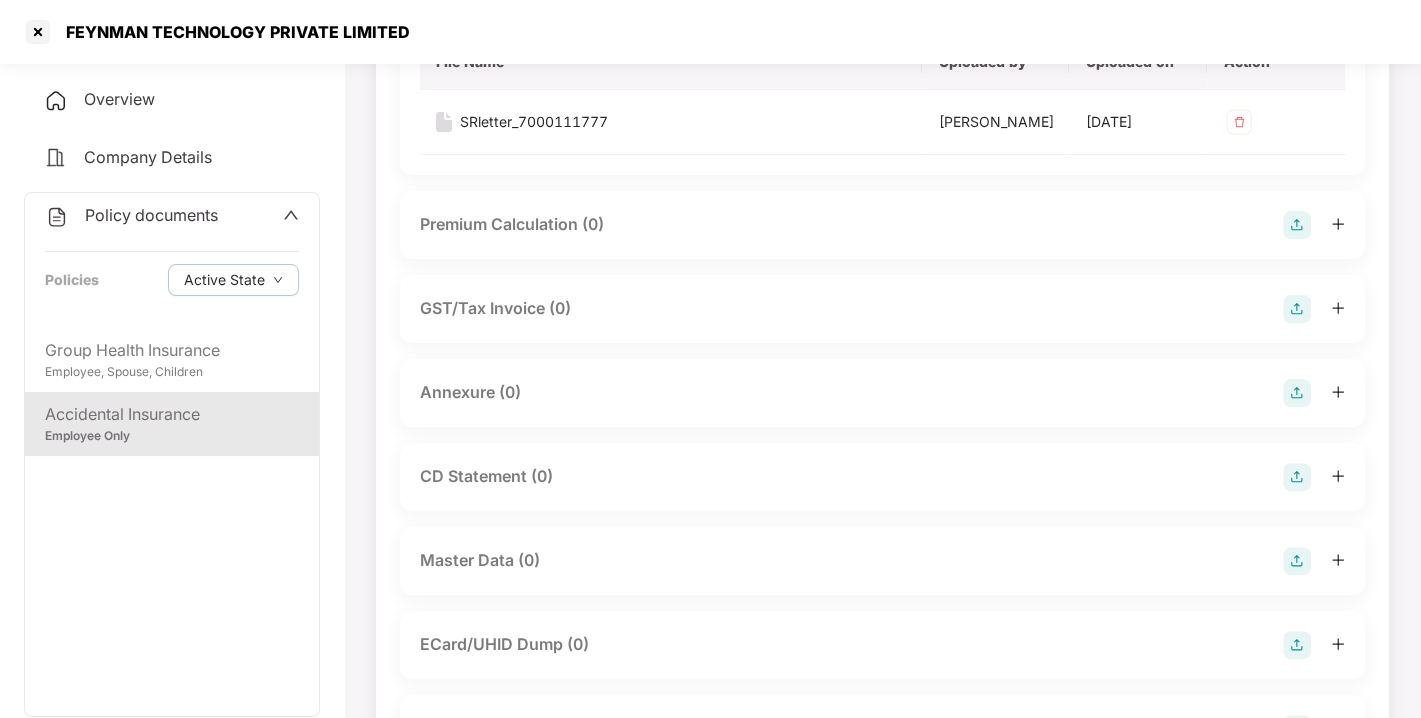 click at bounding box center (1297, 393) 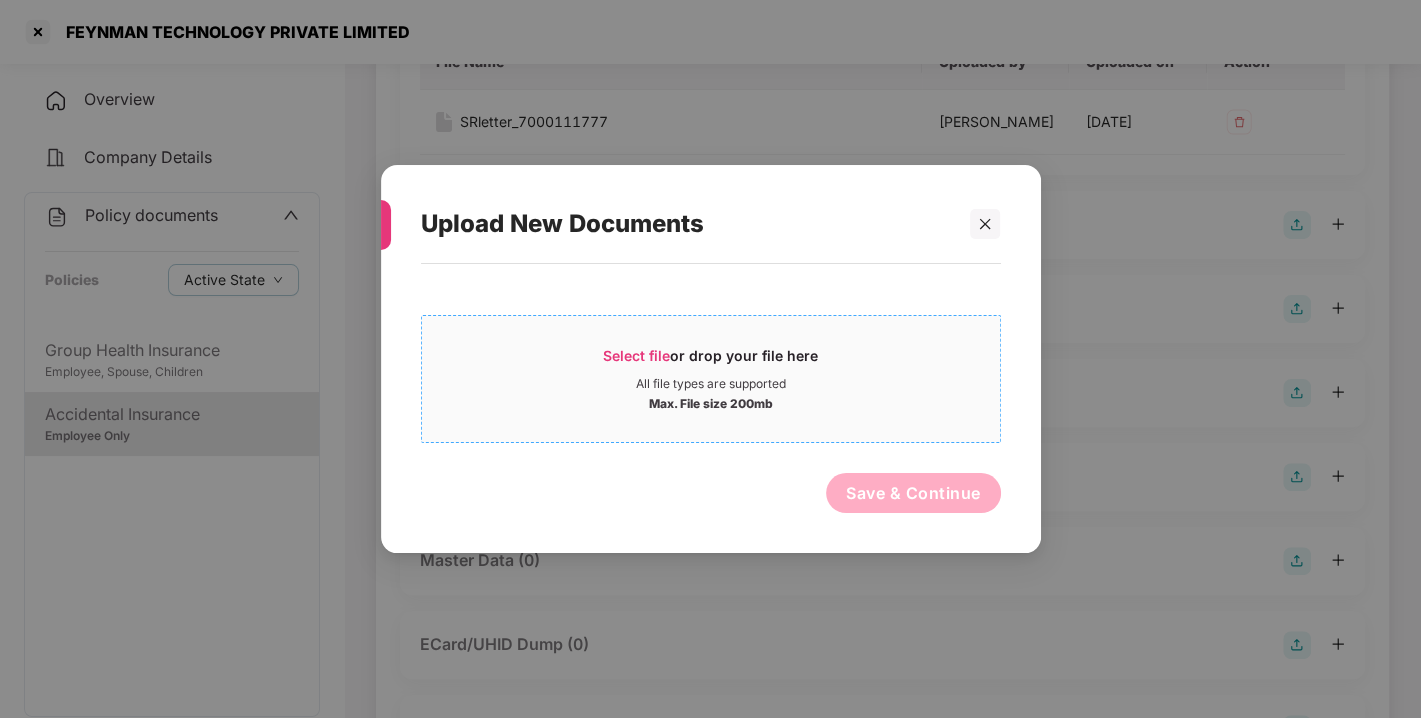 click on "Select file" at bounding box center (636, 355) 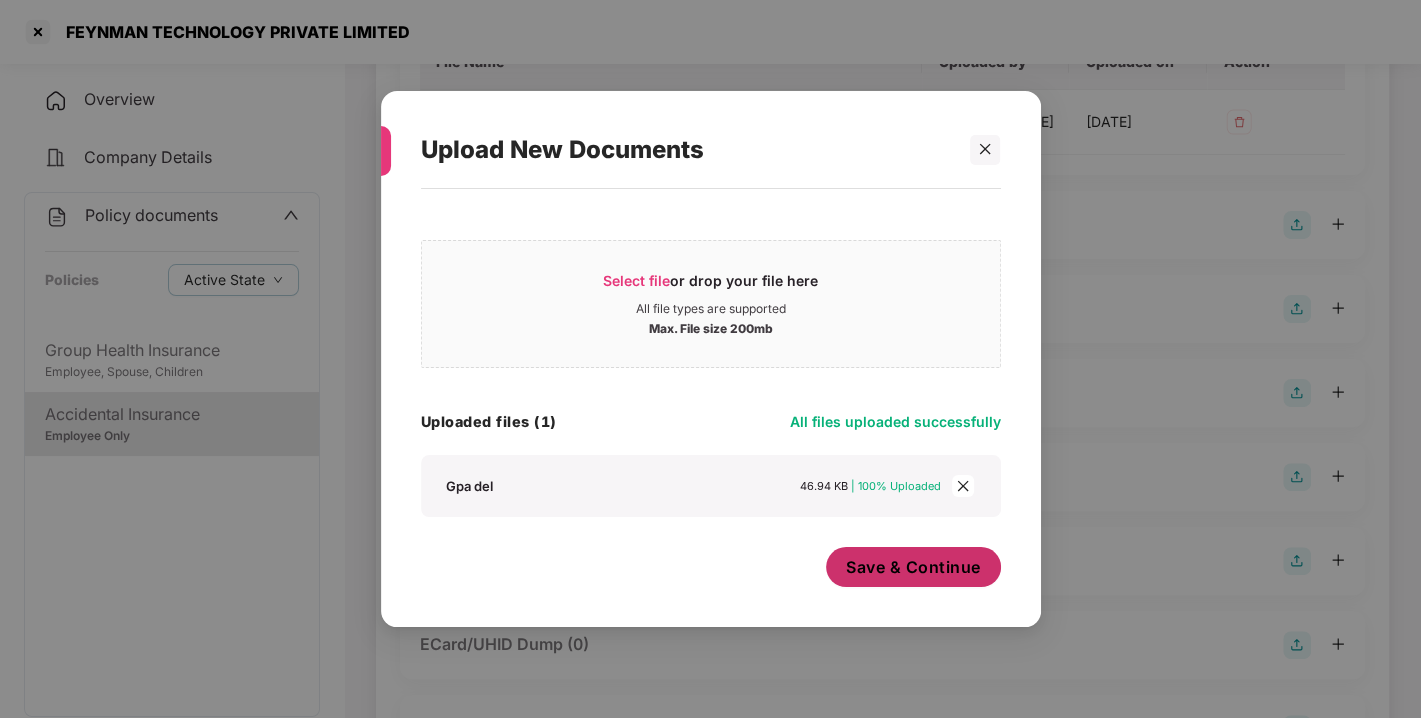 click on "Save & Continue" at bounding box center [913, 567] 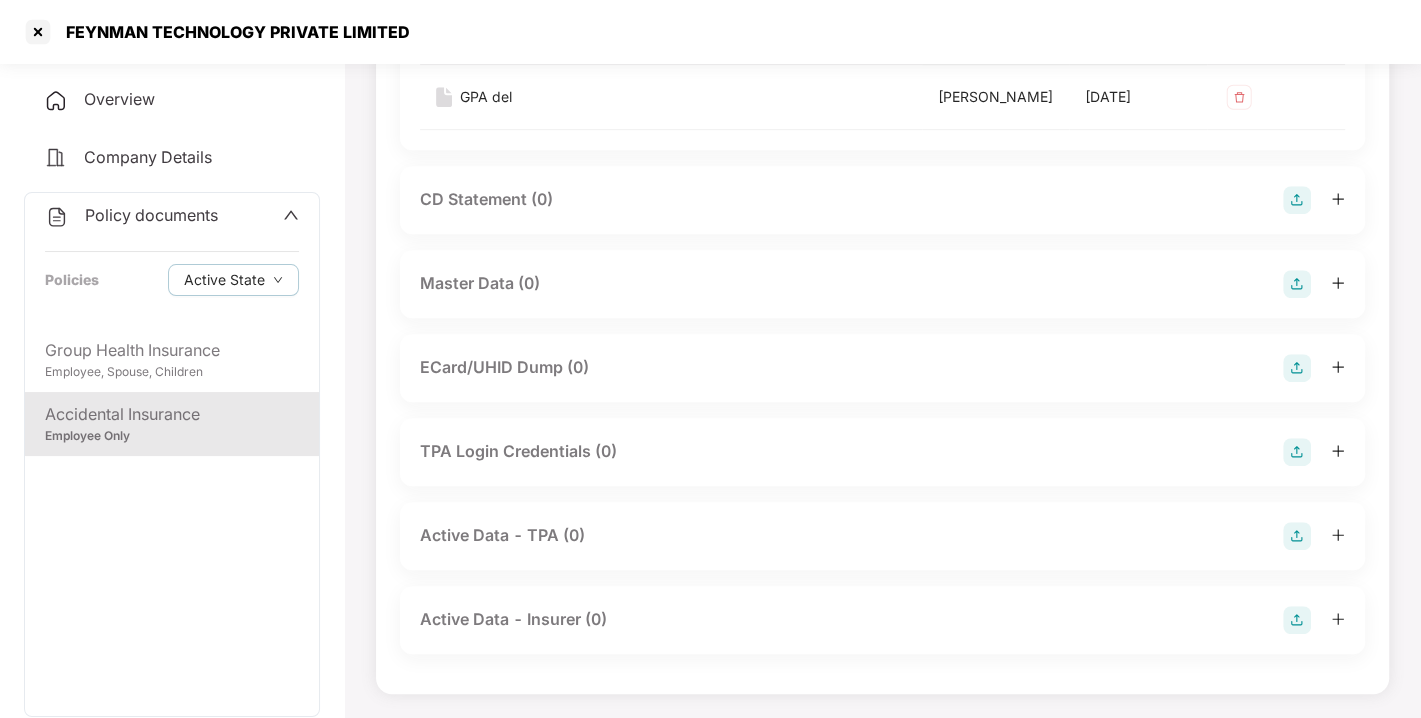 scroll, scrollTop: 721, scrollLeft: 0, axis: vertical 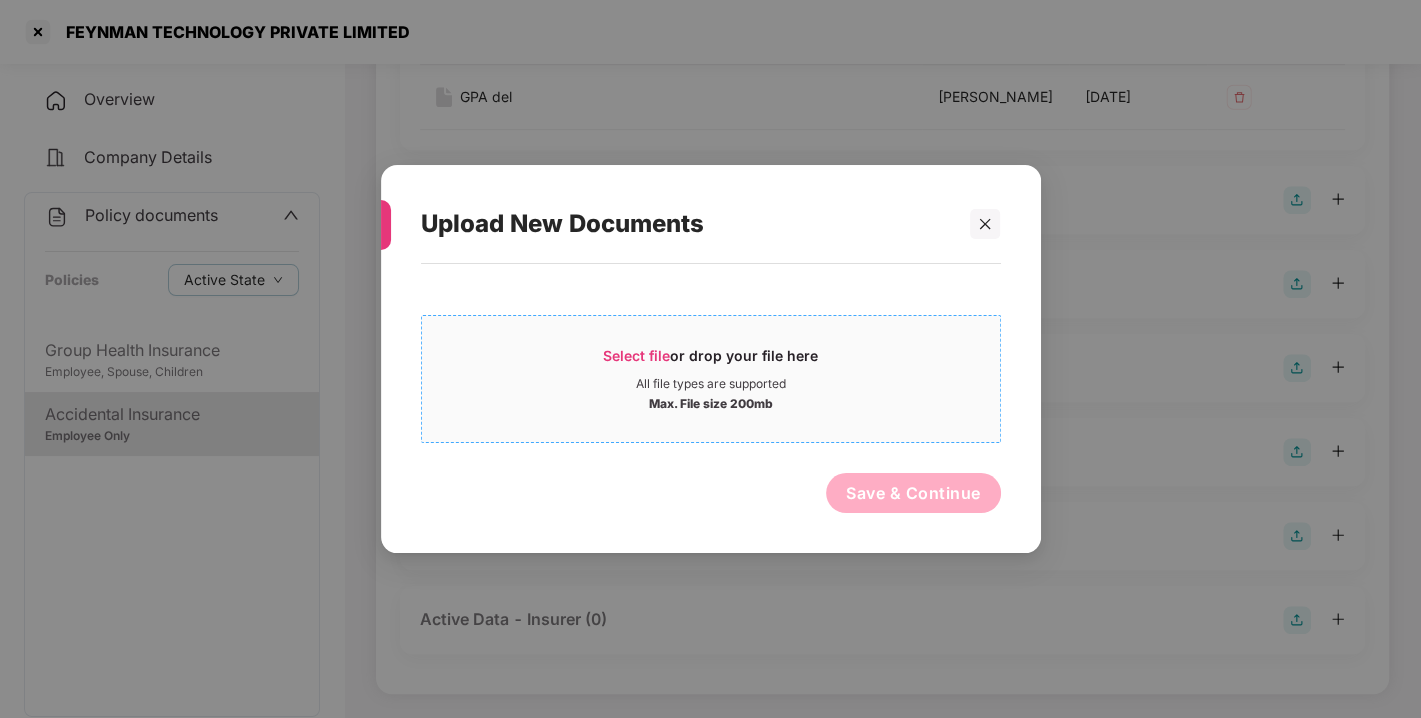 click on "Select file" at bounding box center (636, 355) 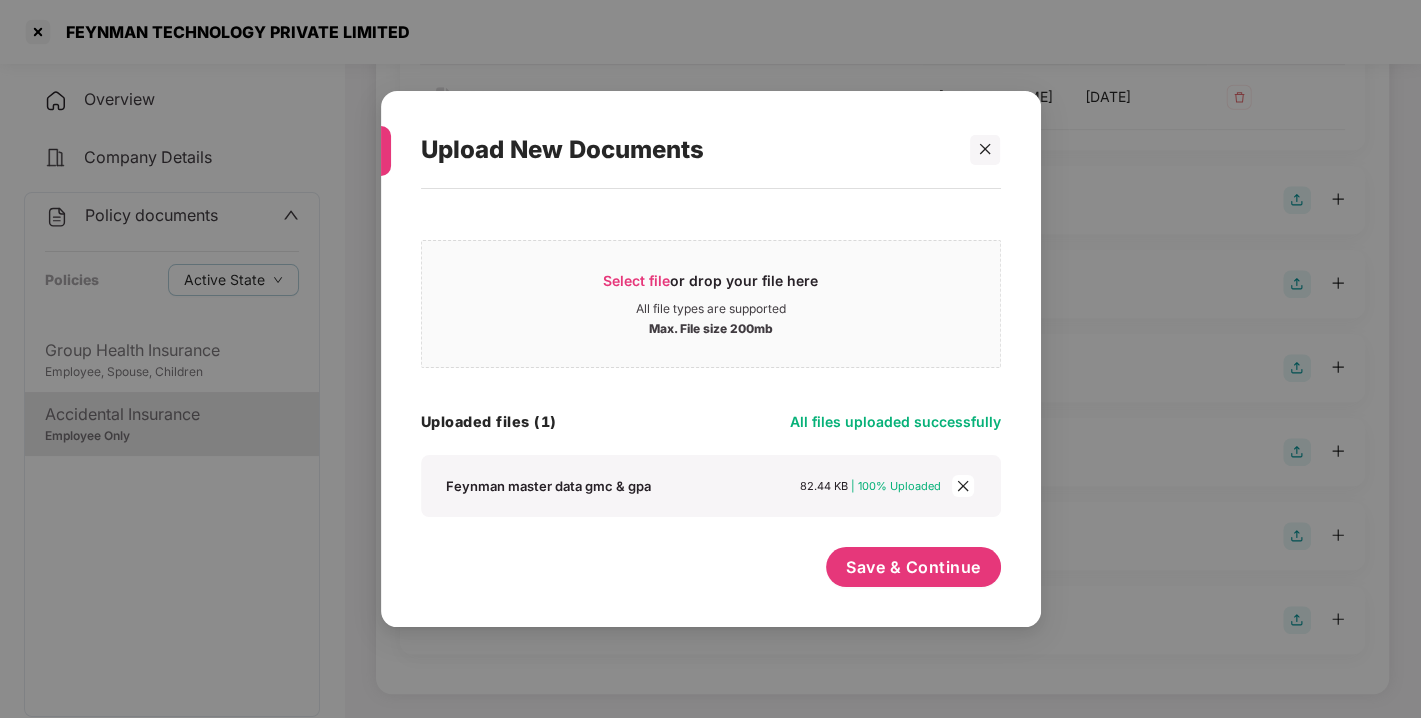 click on "Select file  or drop your file here All file types are supported Max. File size 200mb FEYNMAN Master Data GMC & GPA.xlsx Uploaded files (1) All files uploaded successfully Feynman master data gmc & gpa 82.44 KB    | 100% Uploaded  Save & Continue" at bounding box center [711, 398] 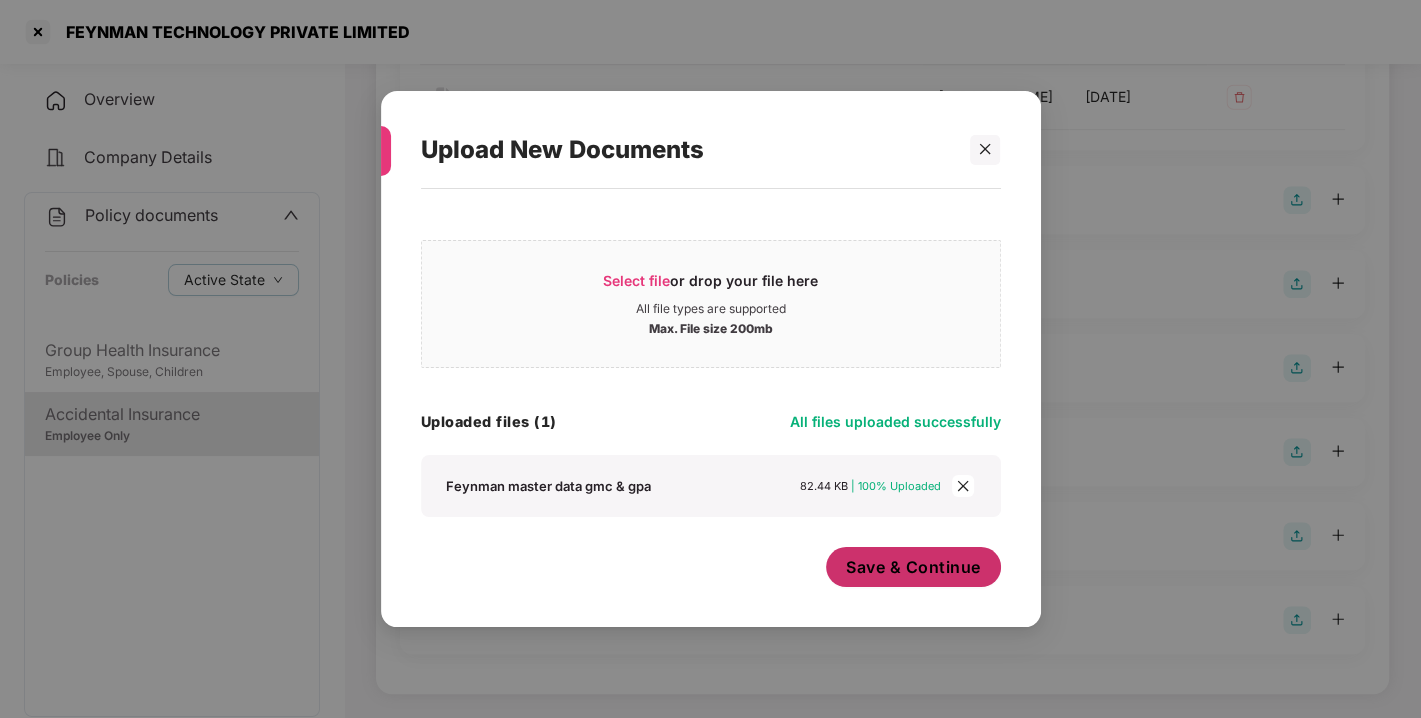 click on "Save & Continue" at bounding box center (913, 567) 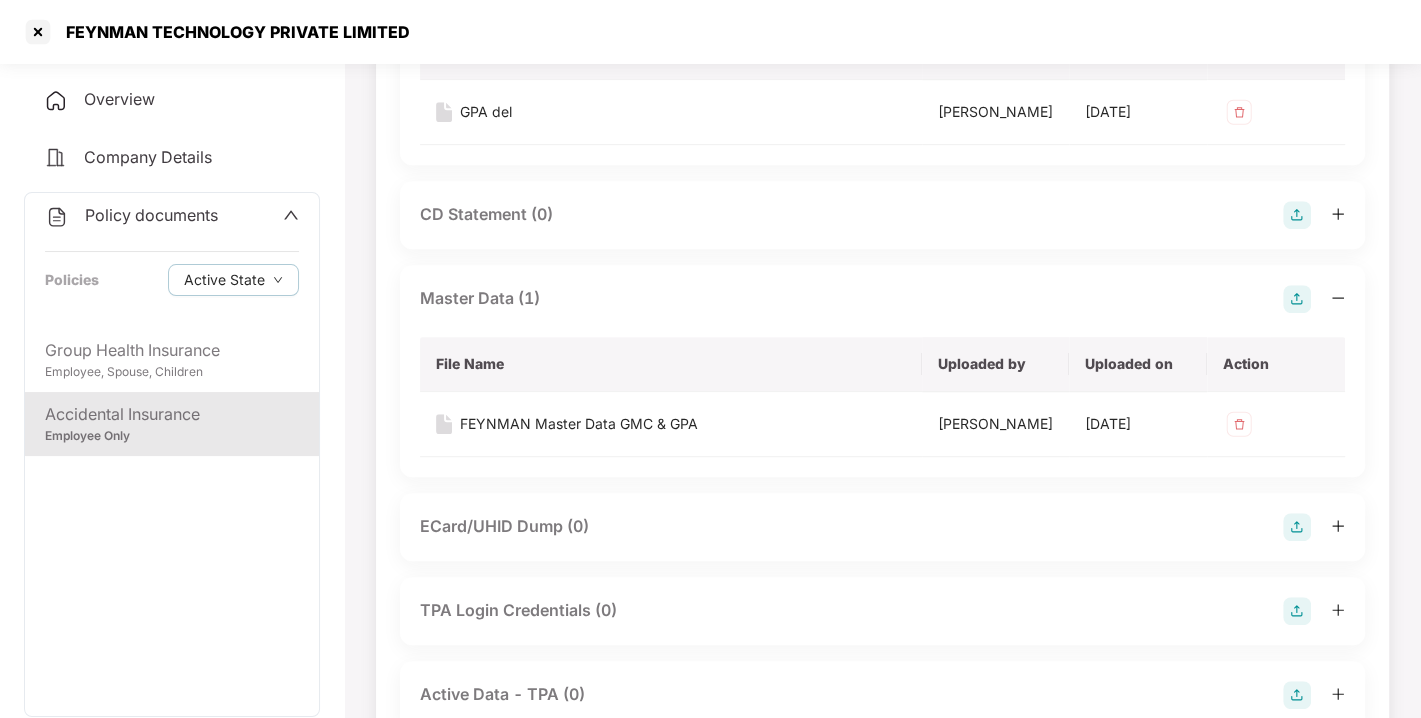 scroll, scrollTop: 0, scrollLeft: 0, axis: both 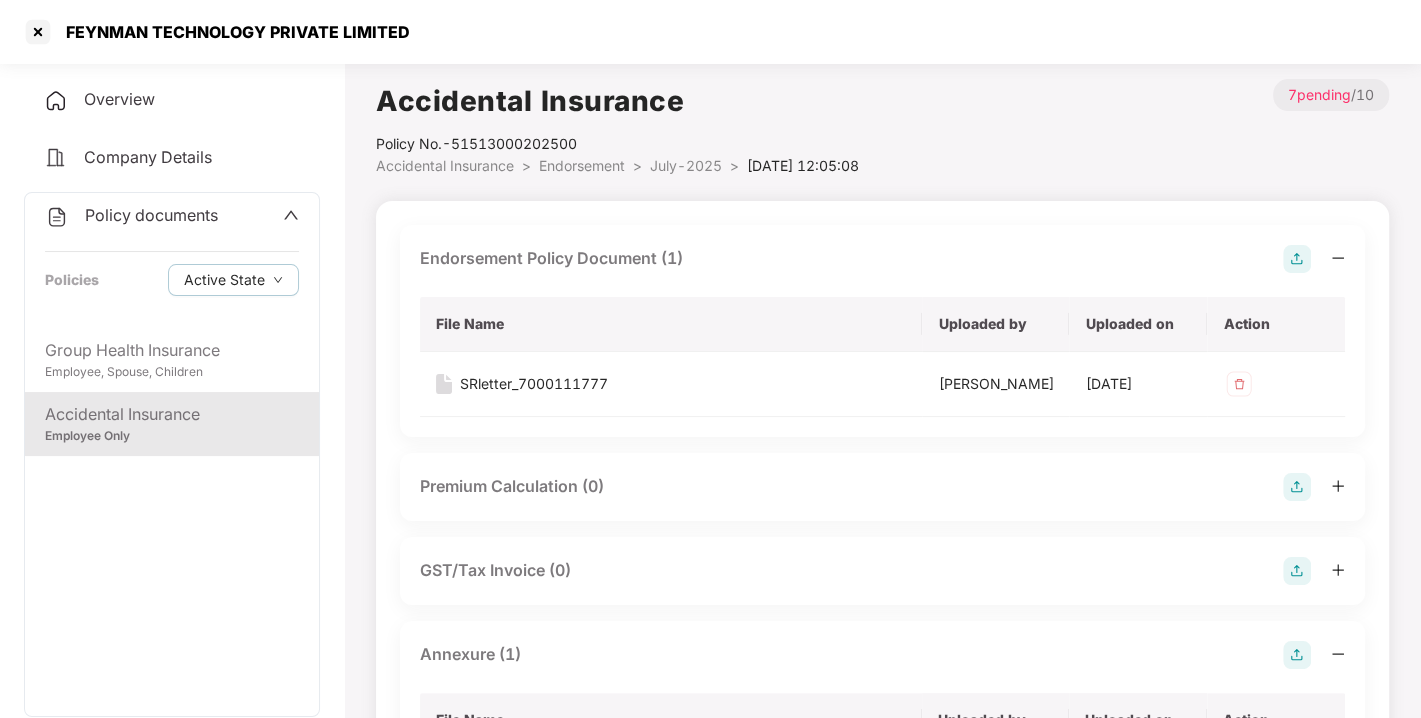click on "Policy documents" at bounding box center [151, 215] 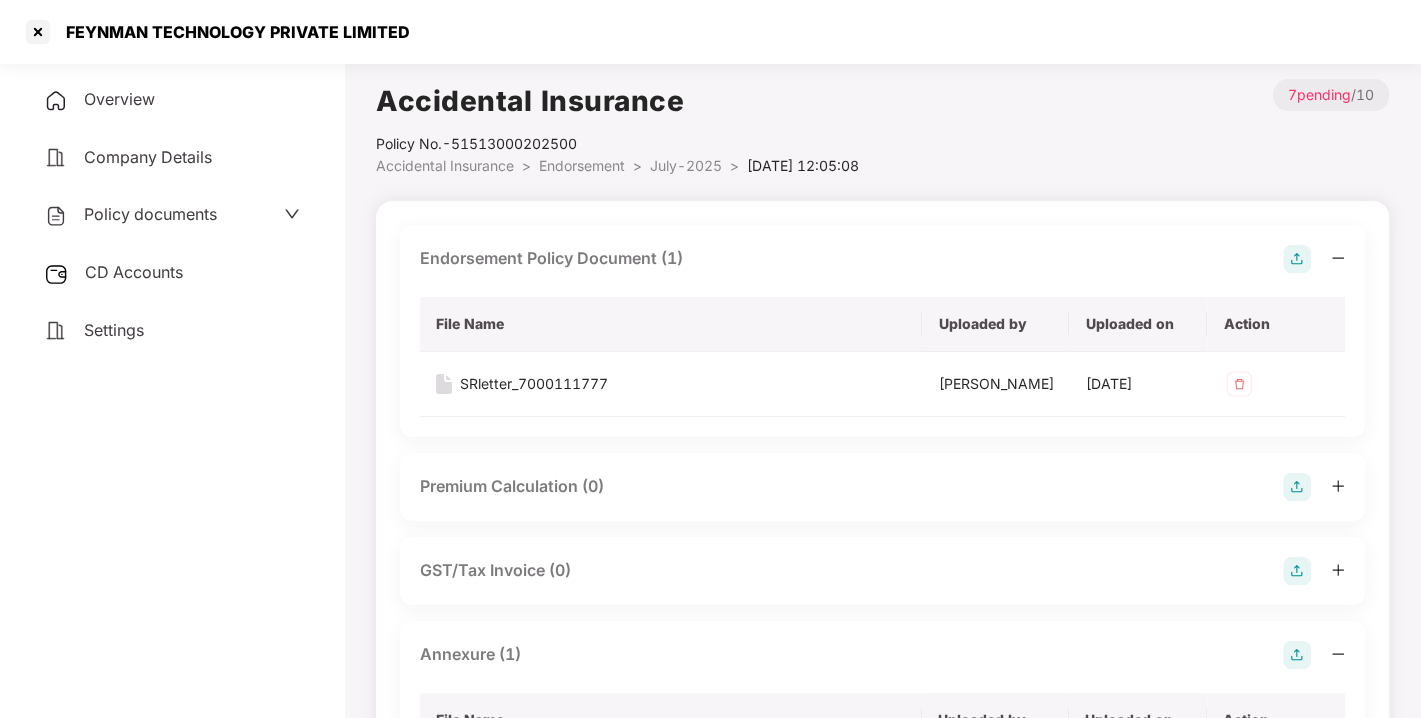 click on "CD Accounts" at bounding box center [134, 272] 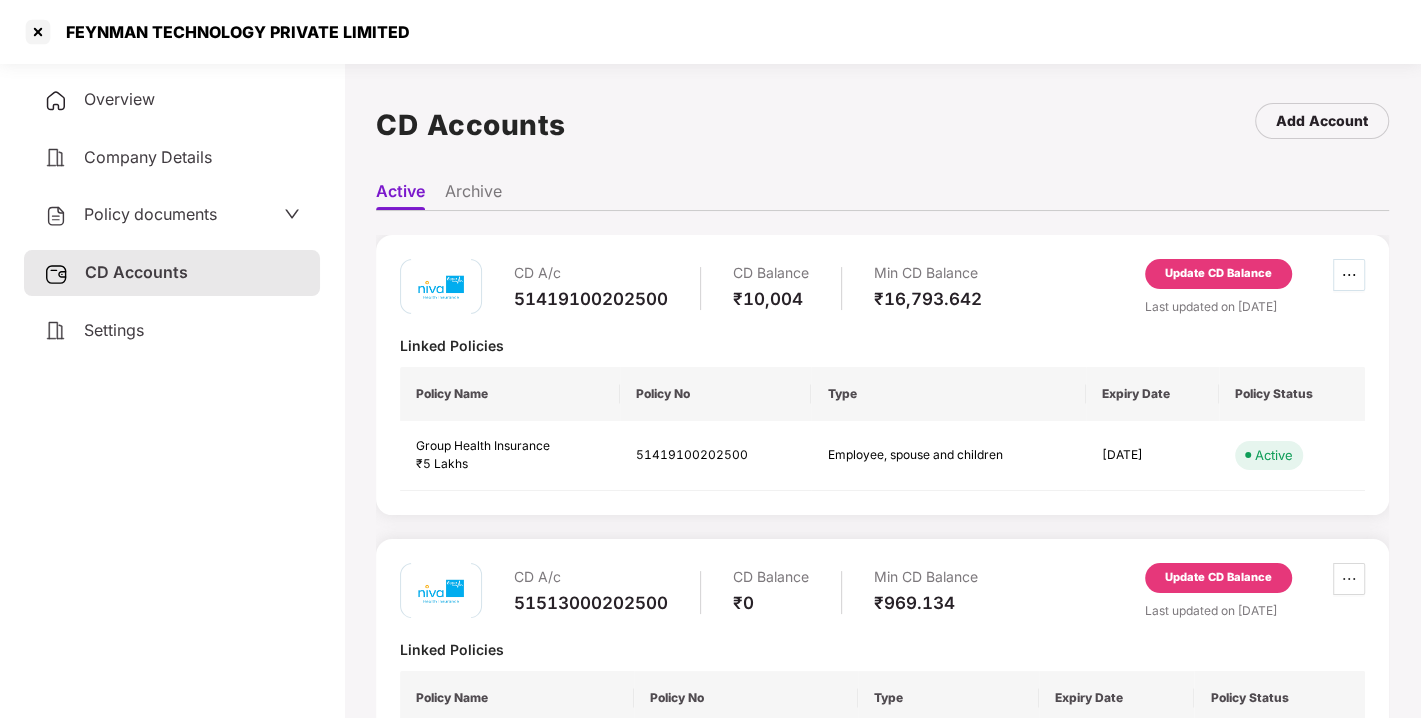 type 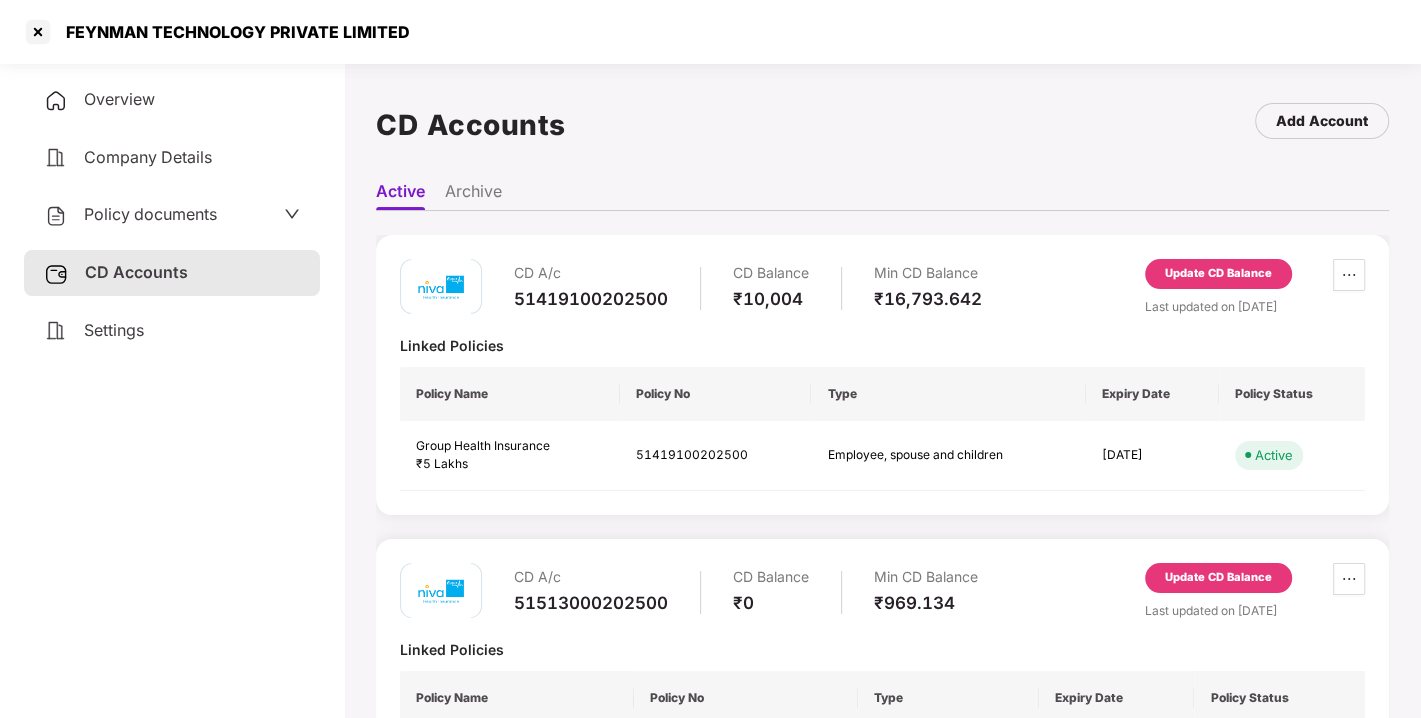 click on "Update CD Balance" at bounding box center [1218, 274] 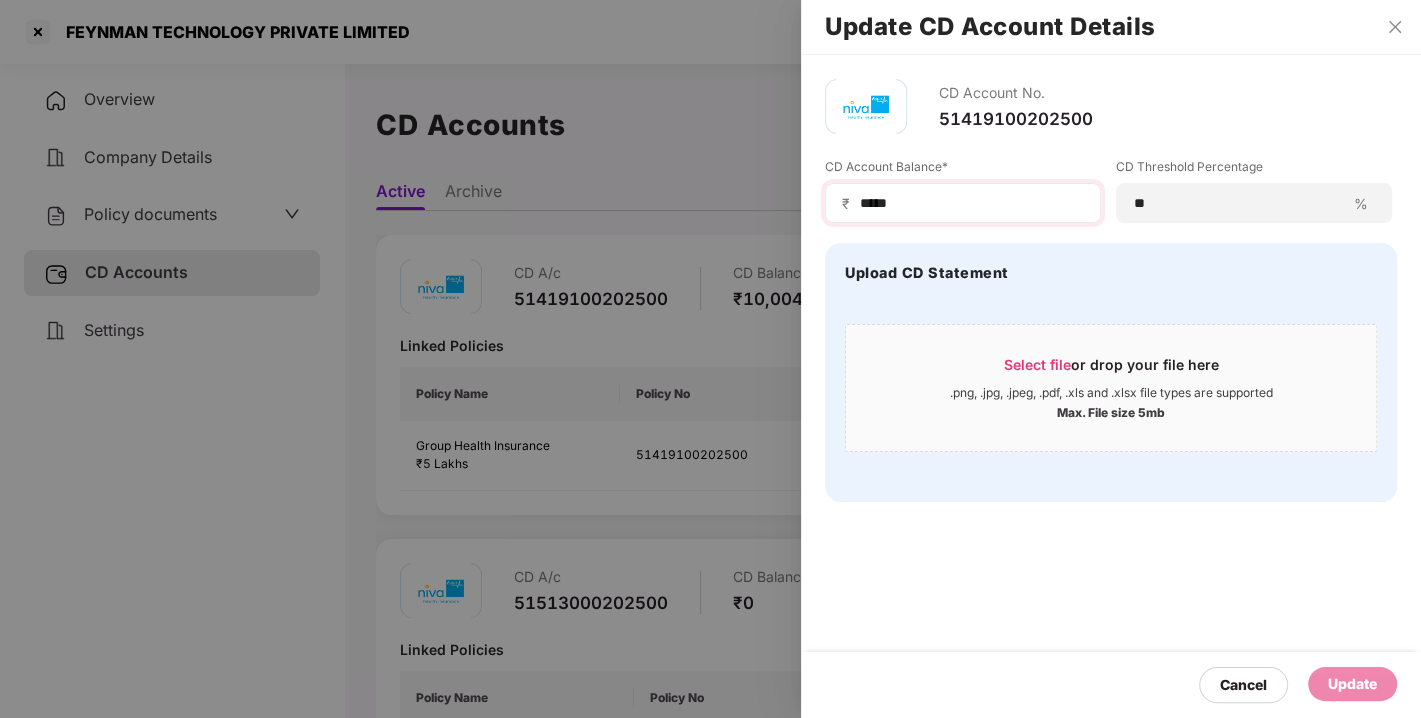 drag, startPoint x: 931, startPoint y: 213, endPoint x: 910, endPoint y: 208, distance: 21.587032 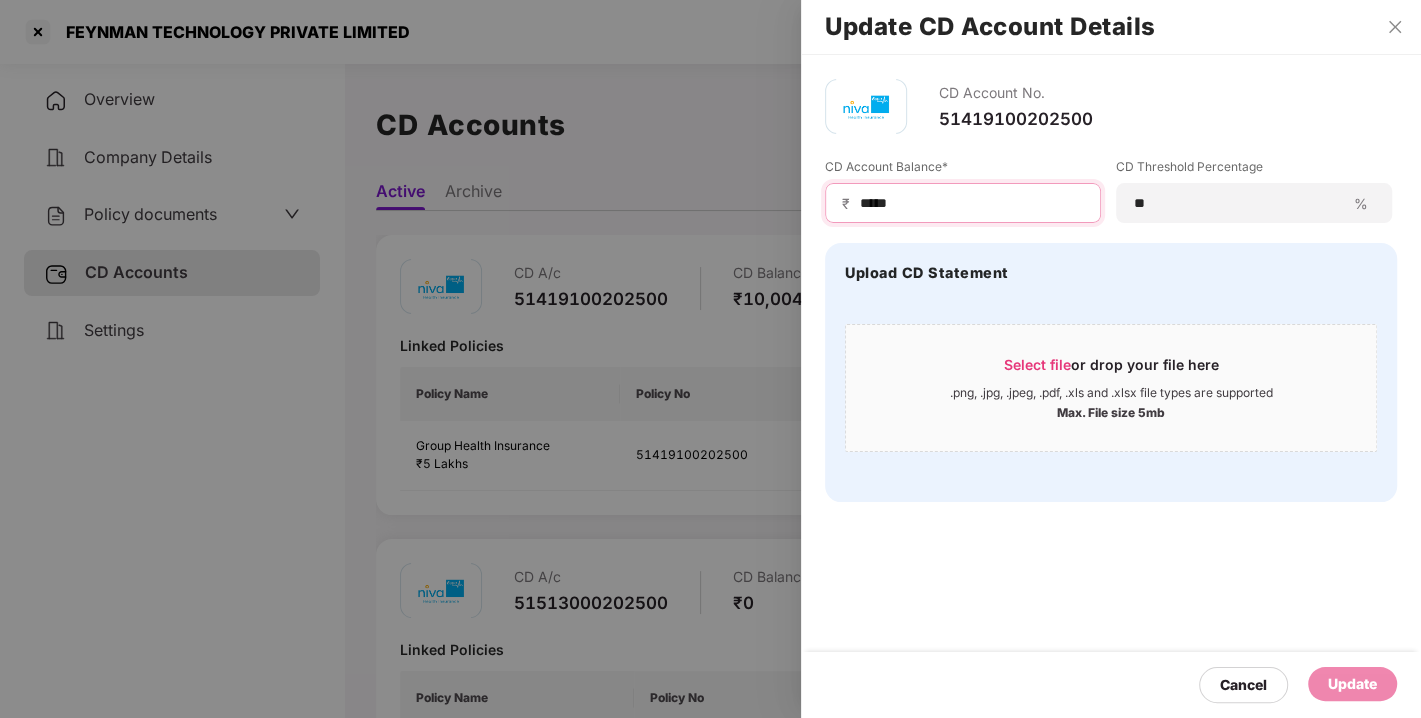 drag, startPoint x: 910, startPoint y: 208, endPoint x: 745, endPoint y: 260, distance: 173 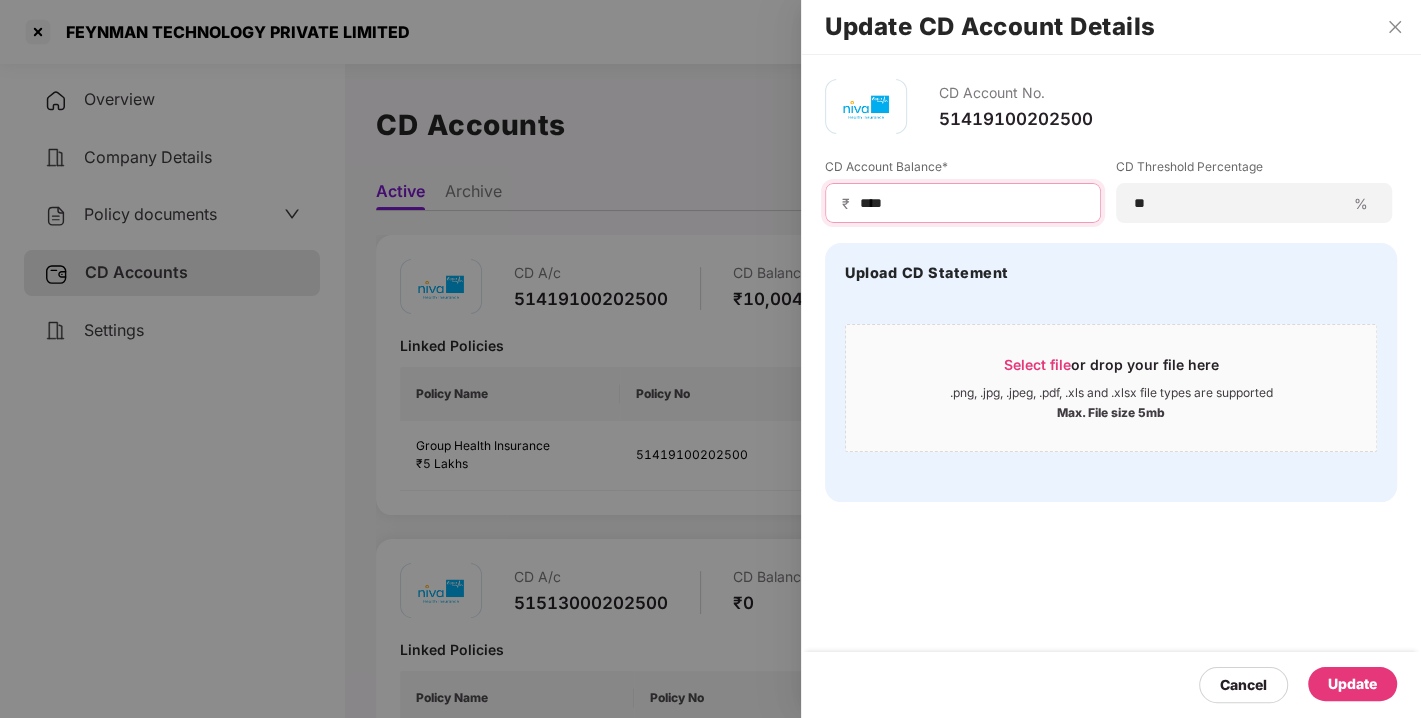 type on "****" 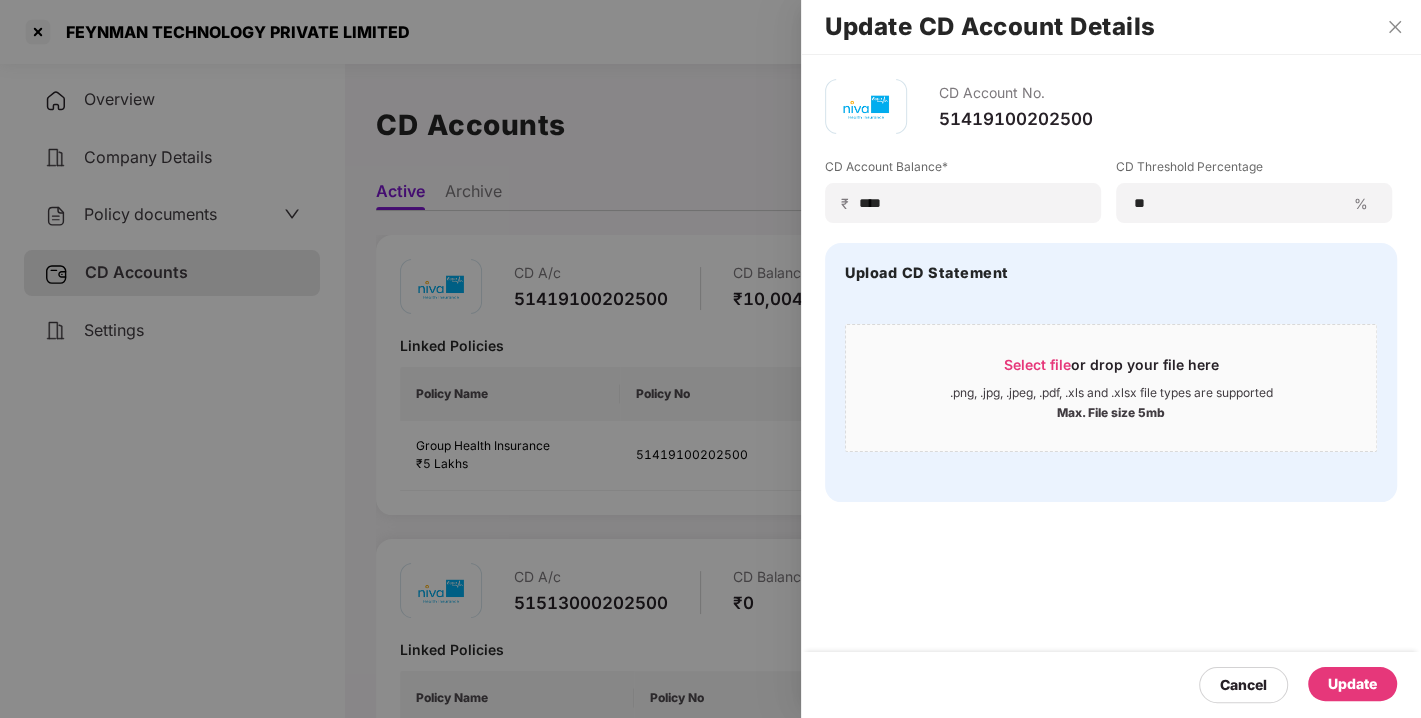 click on "Update" at bounding box center [1352, 684] 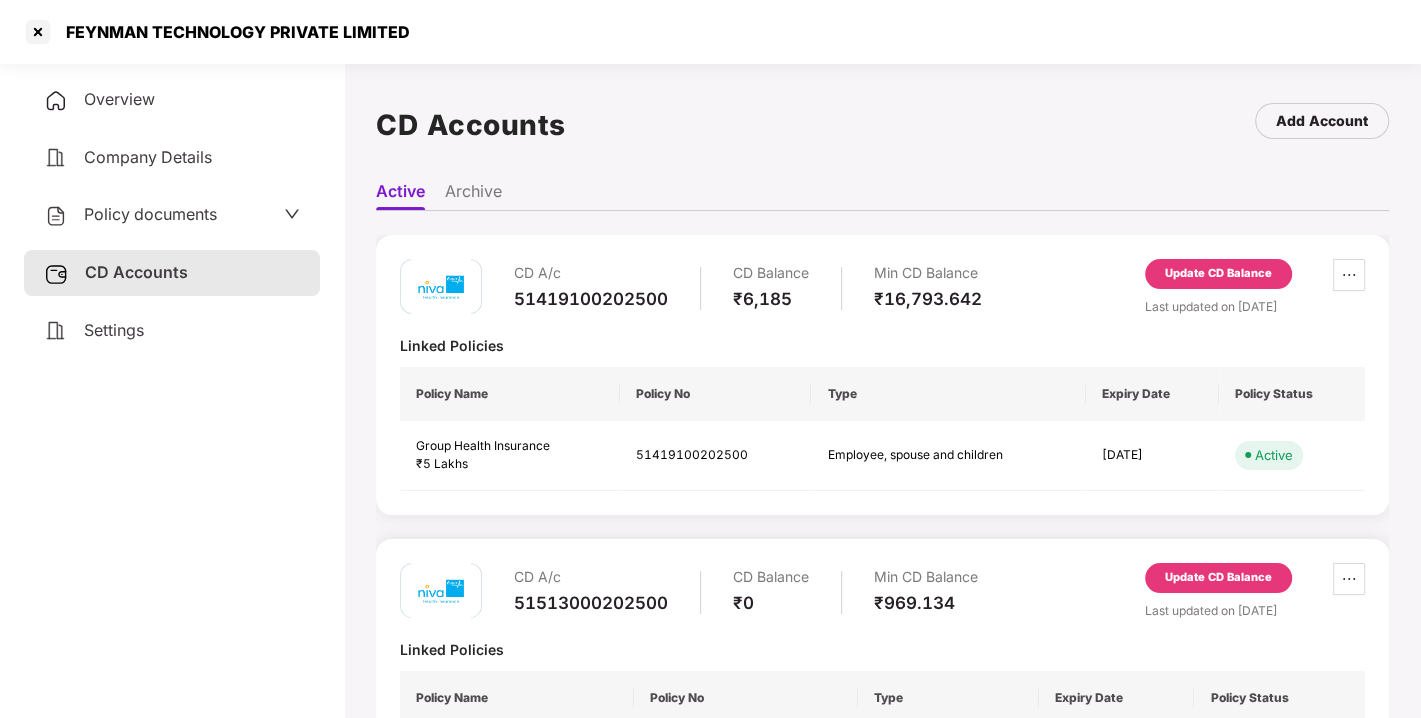 click on "Update CD Balance" at bounding box center [1218, 274] 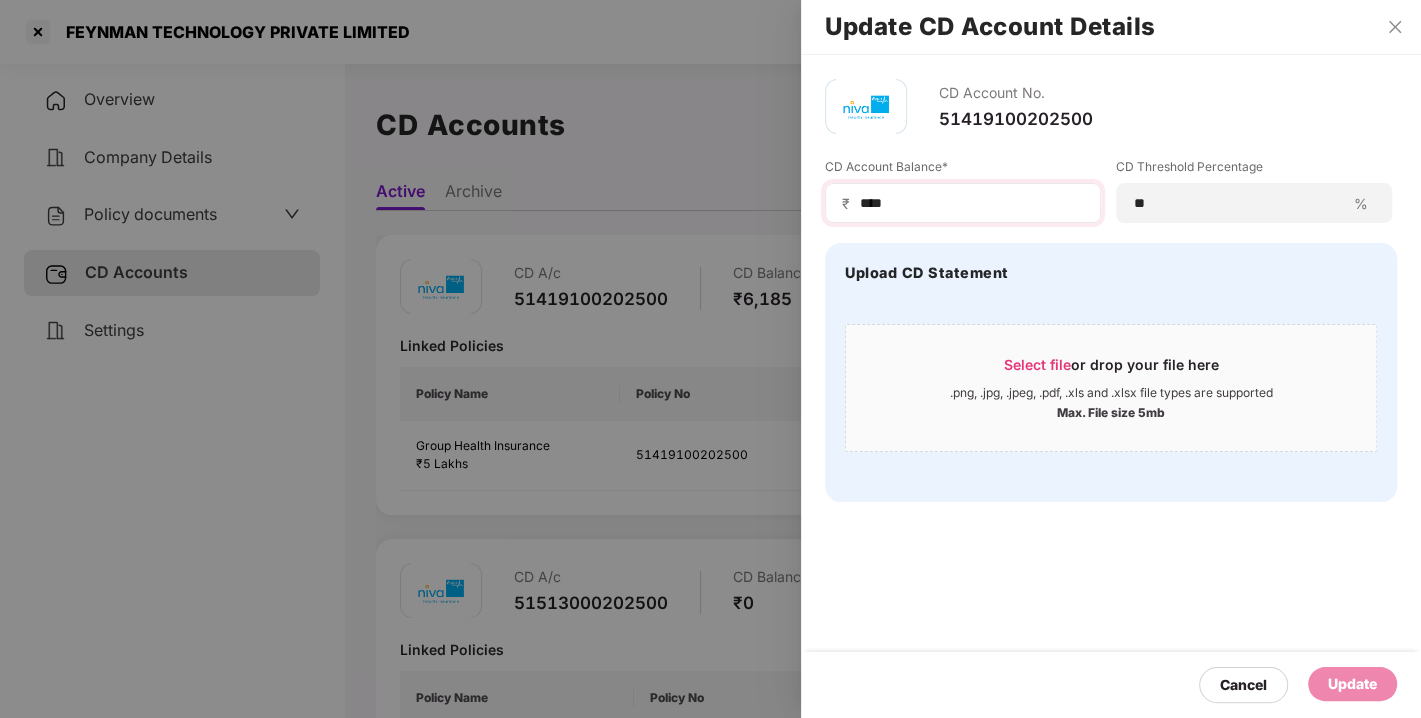 drag, startPoint x: 922, startPoint y: 190, endPoint x: 889, endPoint y: 208, distance: 37.589893 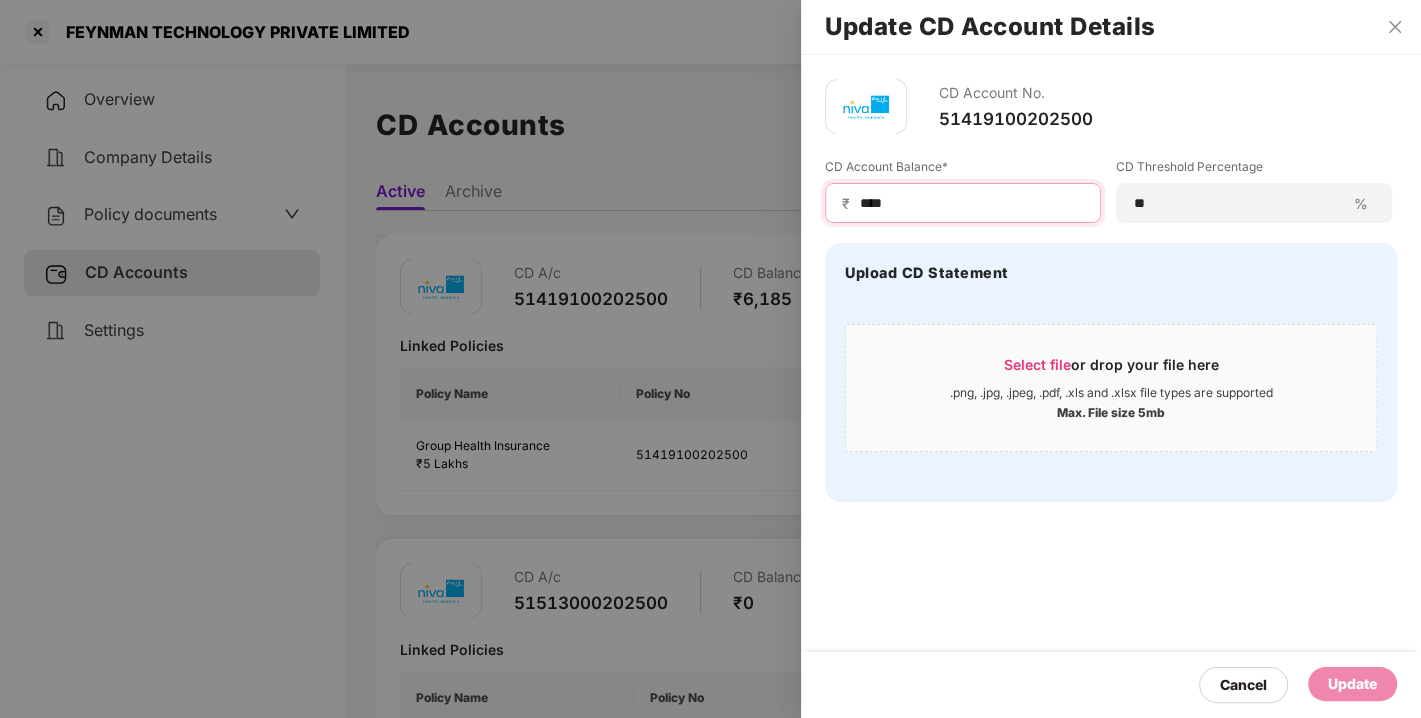 drag, startPoint x: 889, startPoint y: 208, endPoint x: 765, endPoint y: 228, distance: 125.60255 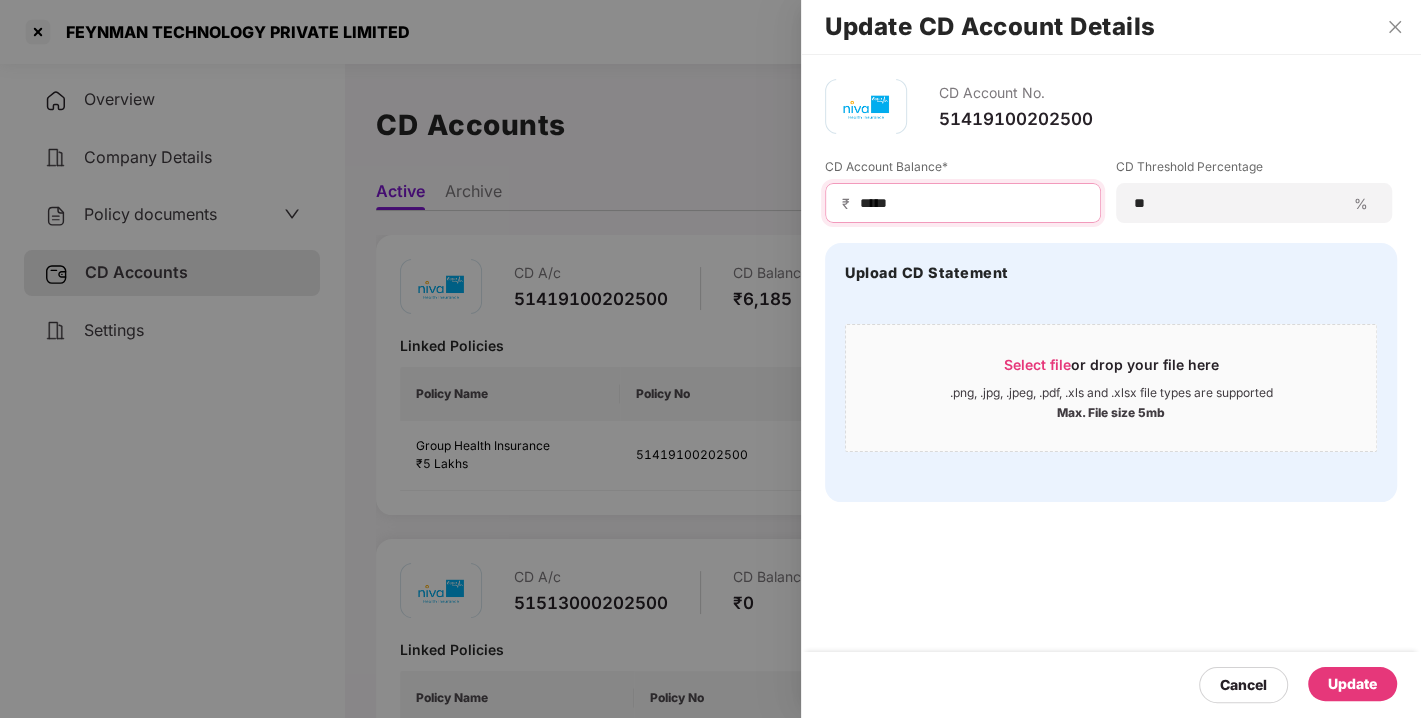 type on "*****" 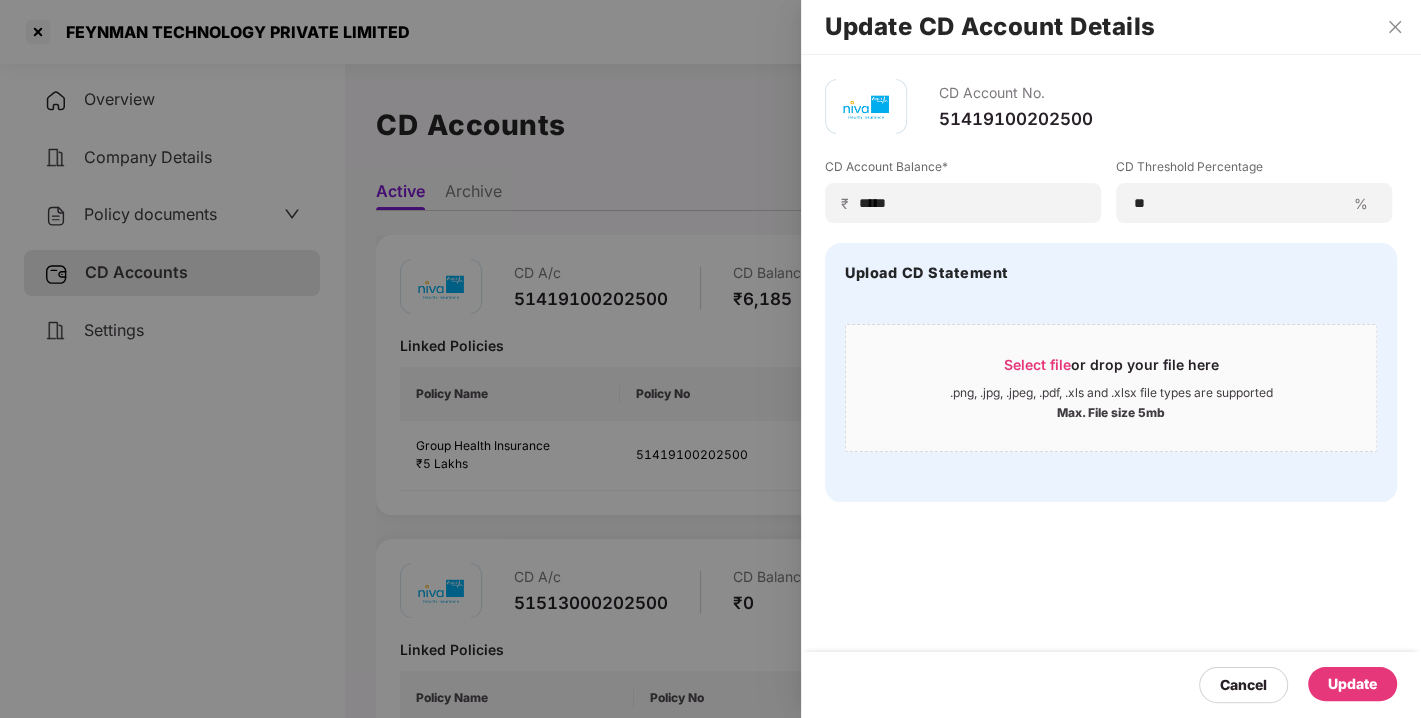 click on "Update" at bounding box center [1352, 684] 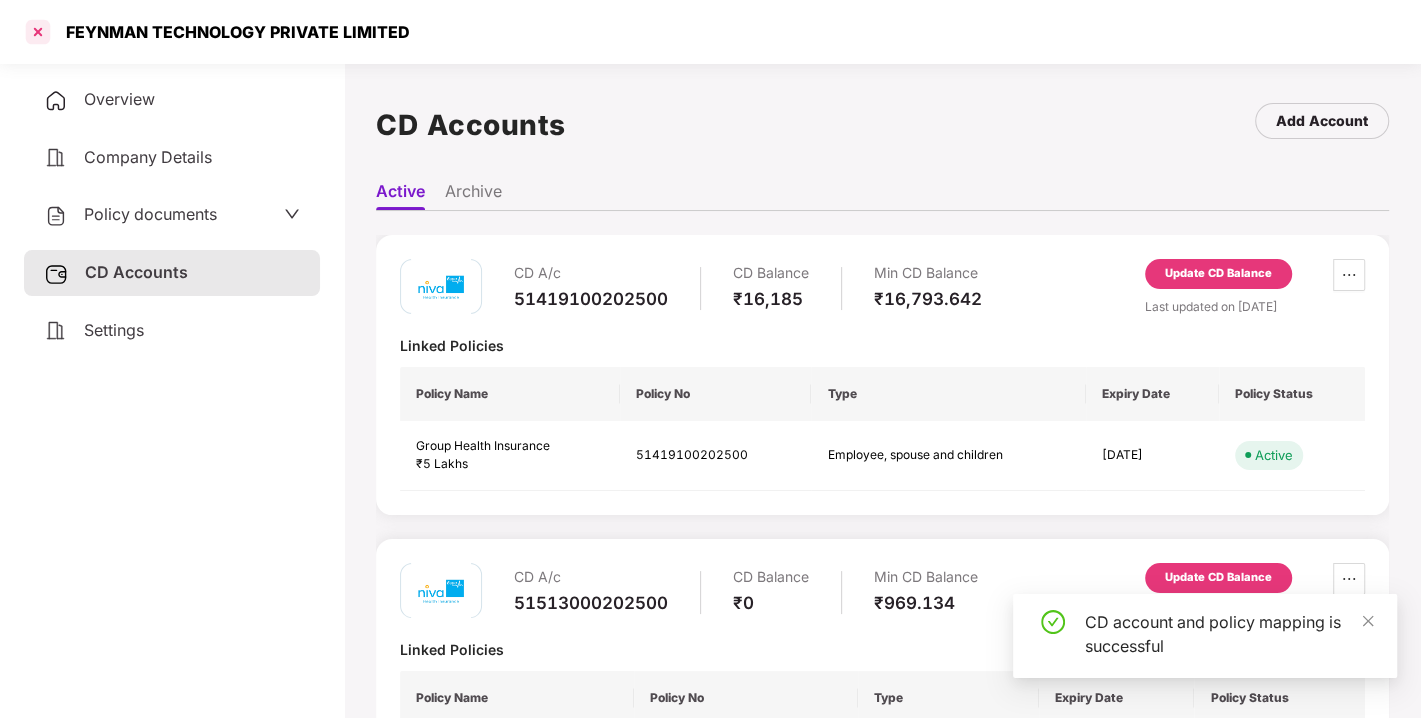 click at bounding box center [38, 32] 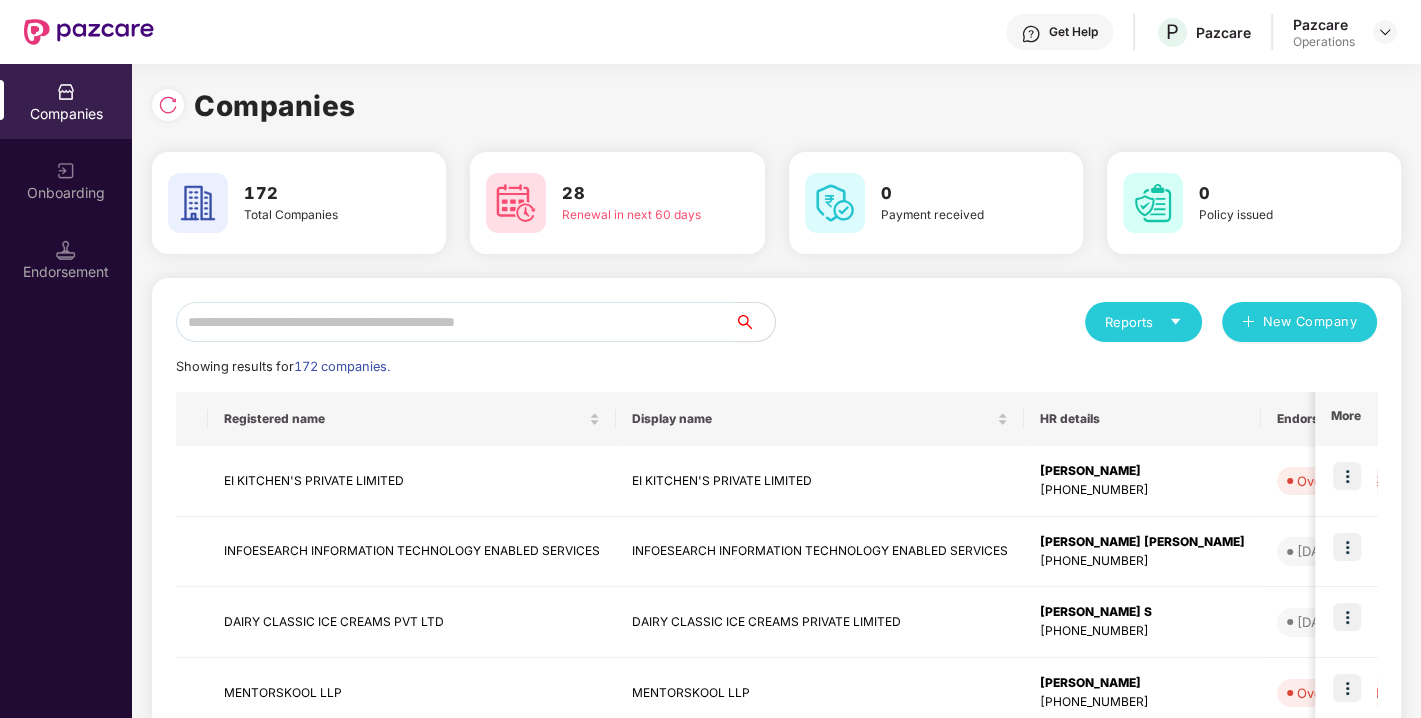 click at bounding box center (455, 322) 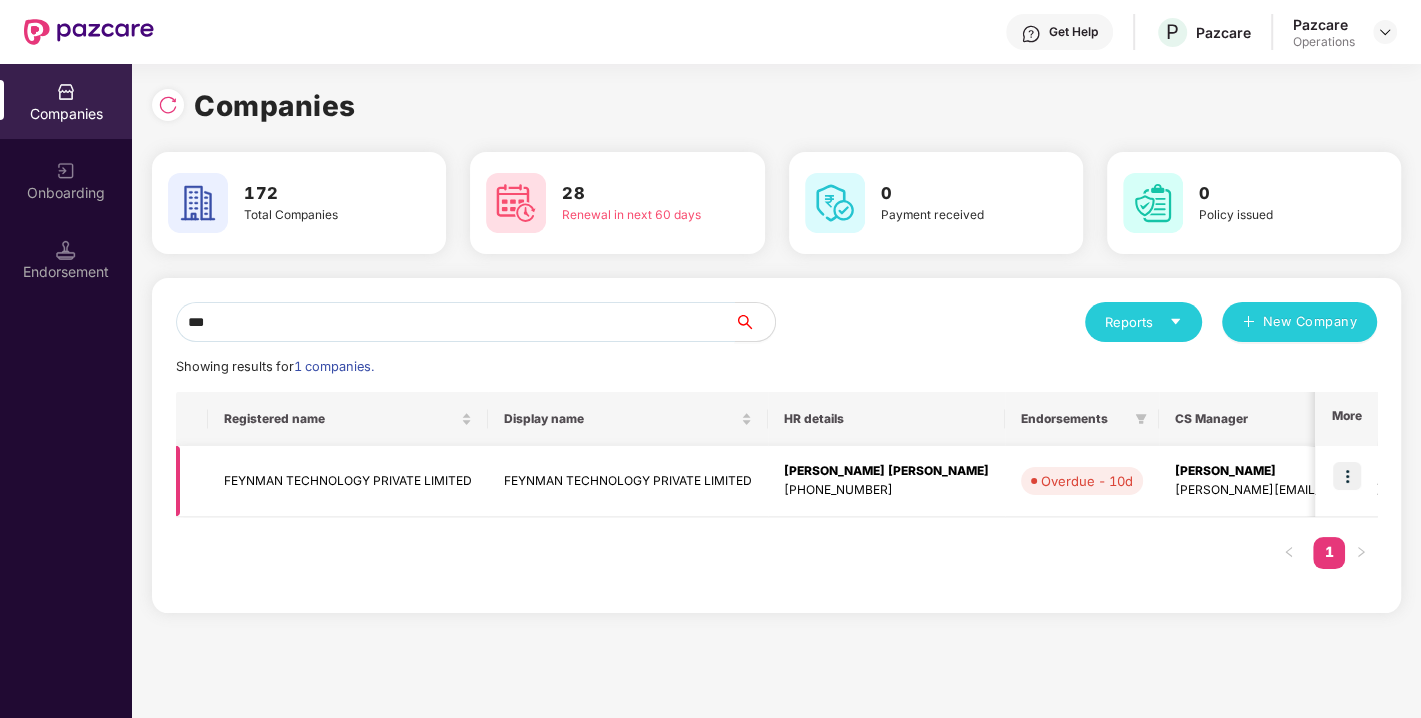 type on "***" 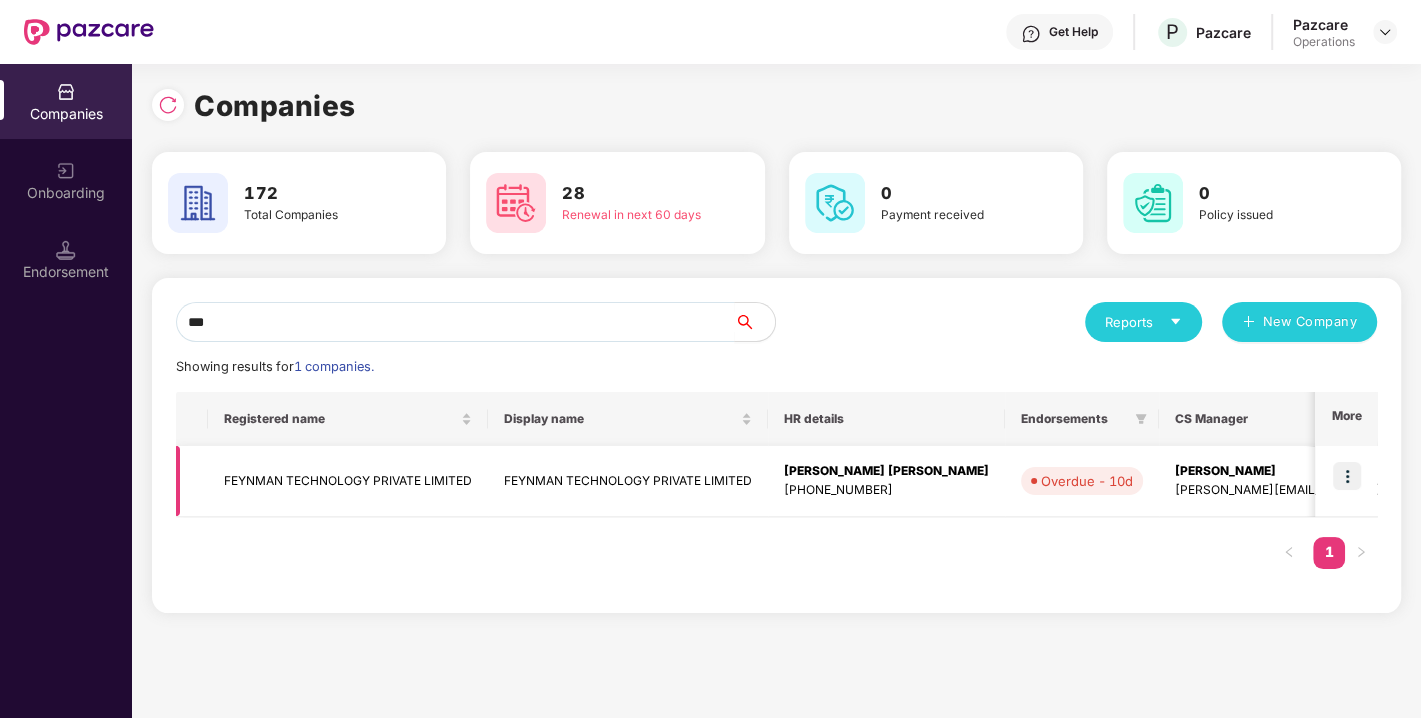 click on "FEYNMAN TECHNOLOGY PRIVATE LIMITED" at bounding box center (348, 481) 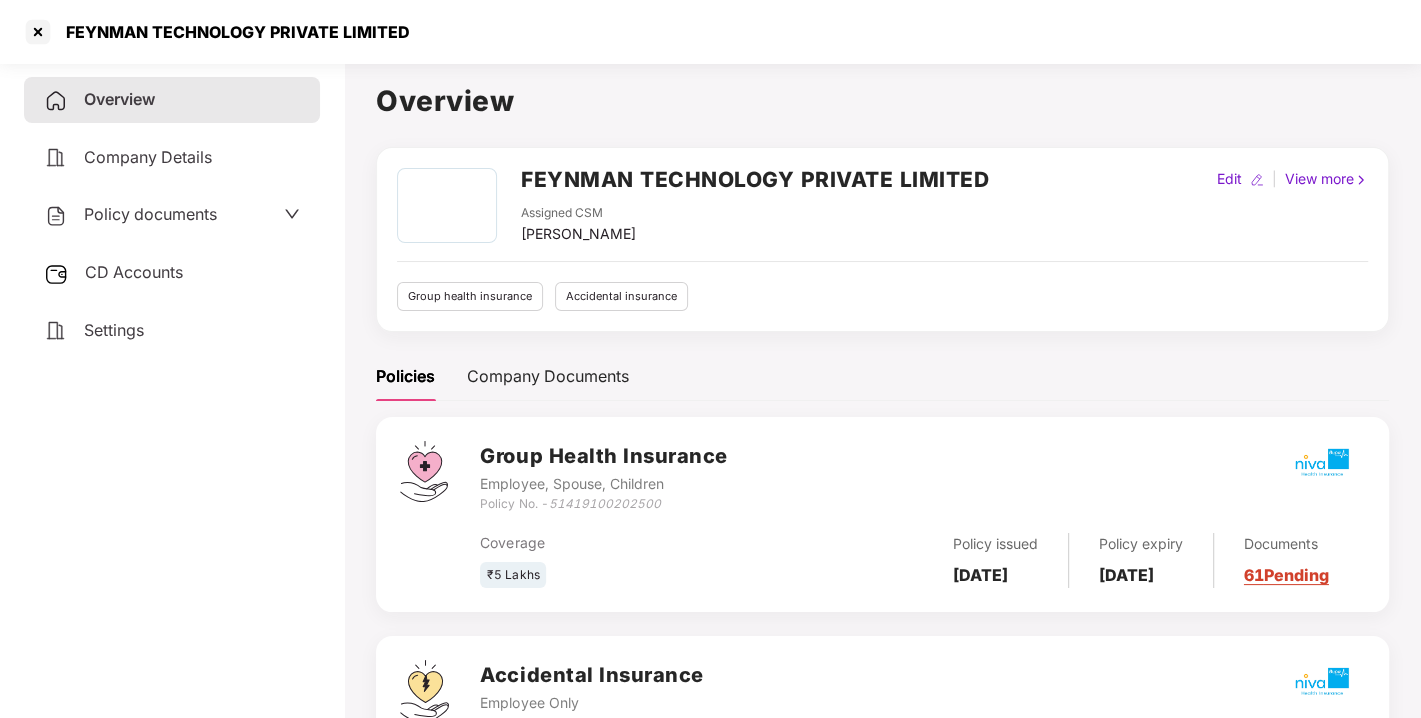 click on "Policy documents" at bounding box center [150, 214] 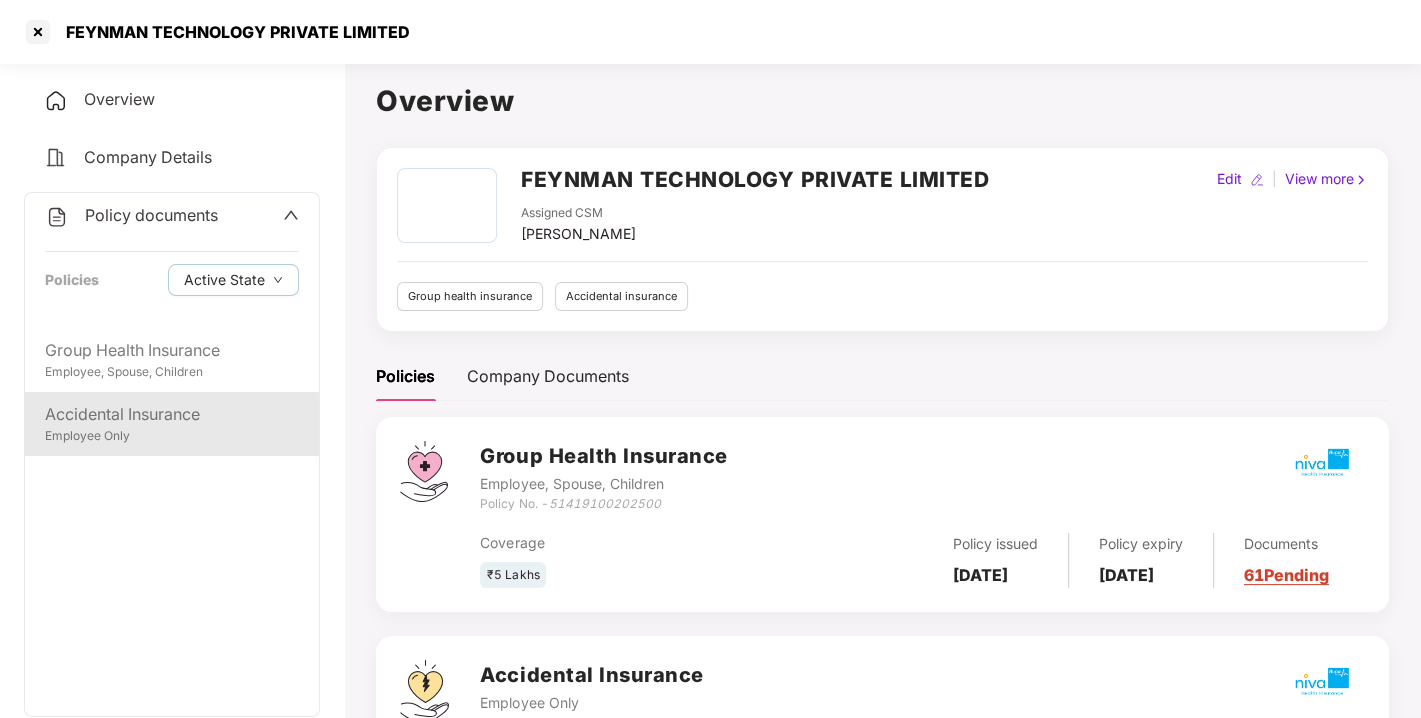 click on "Employee Only" at bounding box center [172, 436] 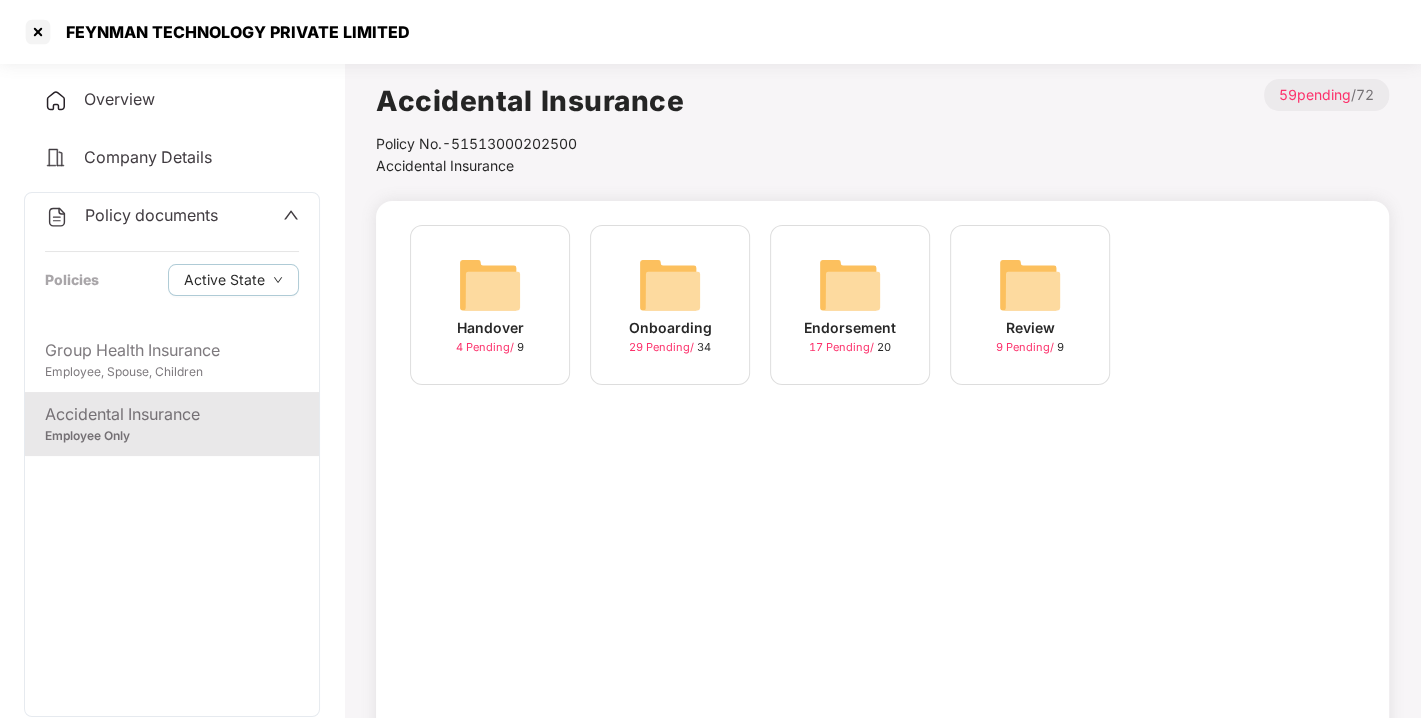 click at bounding box center [850, 285] 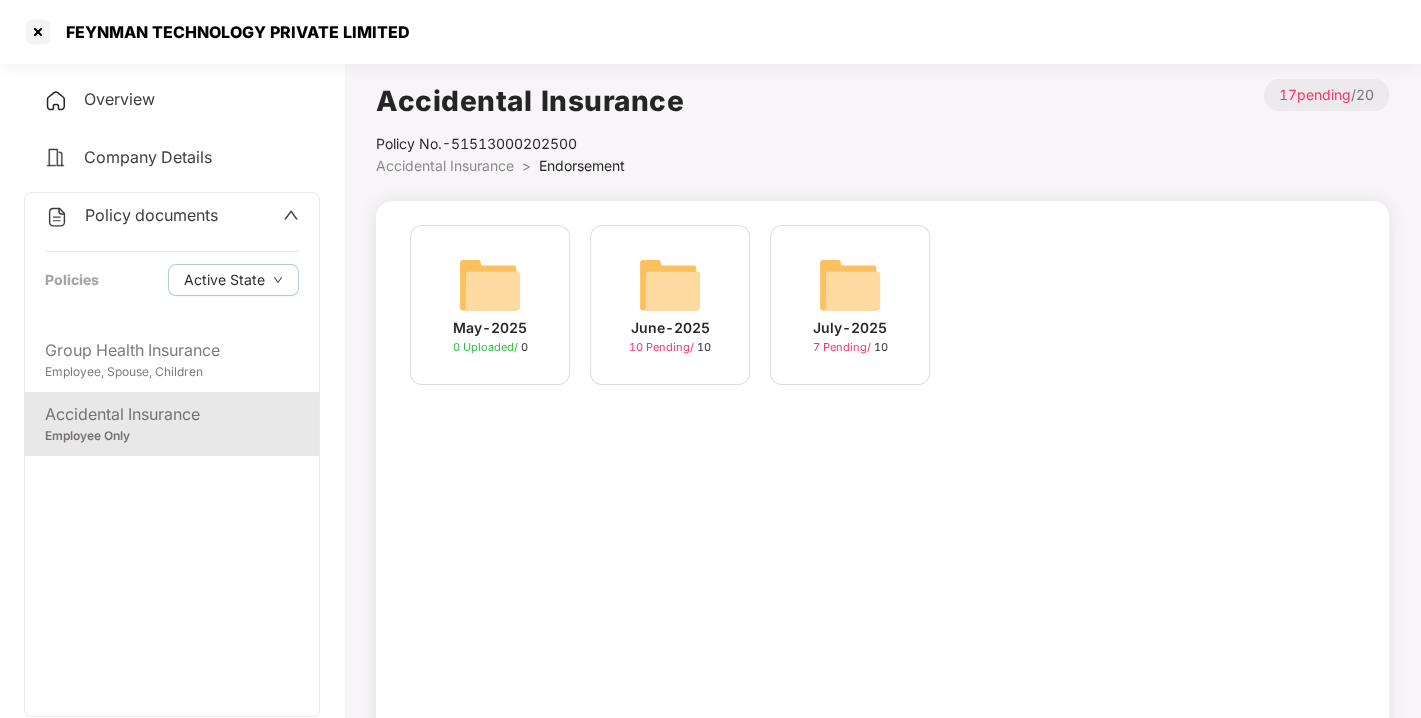 click on "Policy documents" at bounding box center (151, 215) 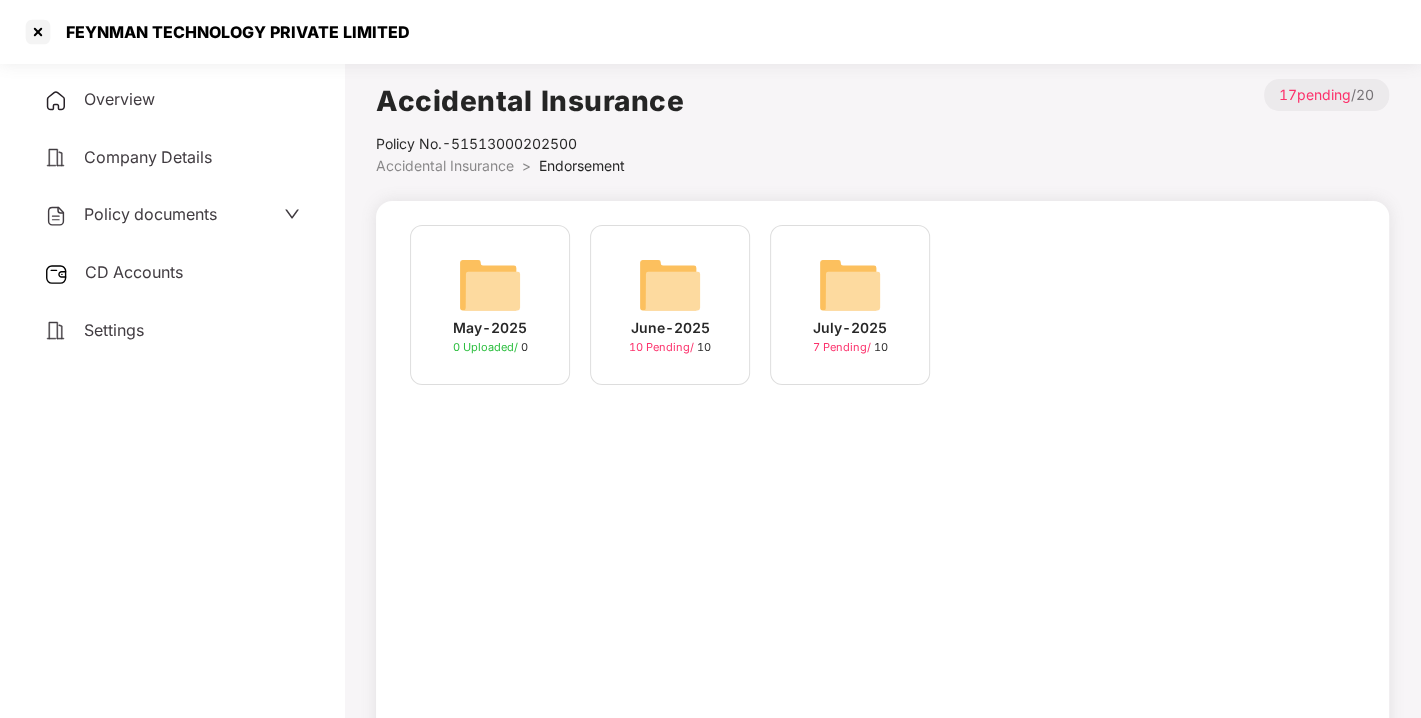 click on "CD Accounts" at bounding box center (134, 272) 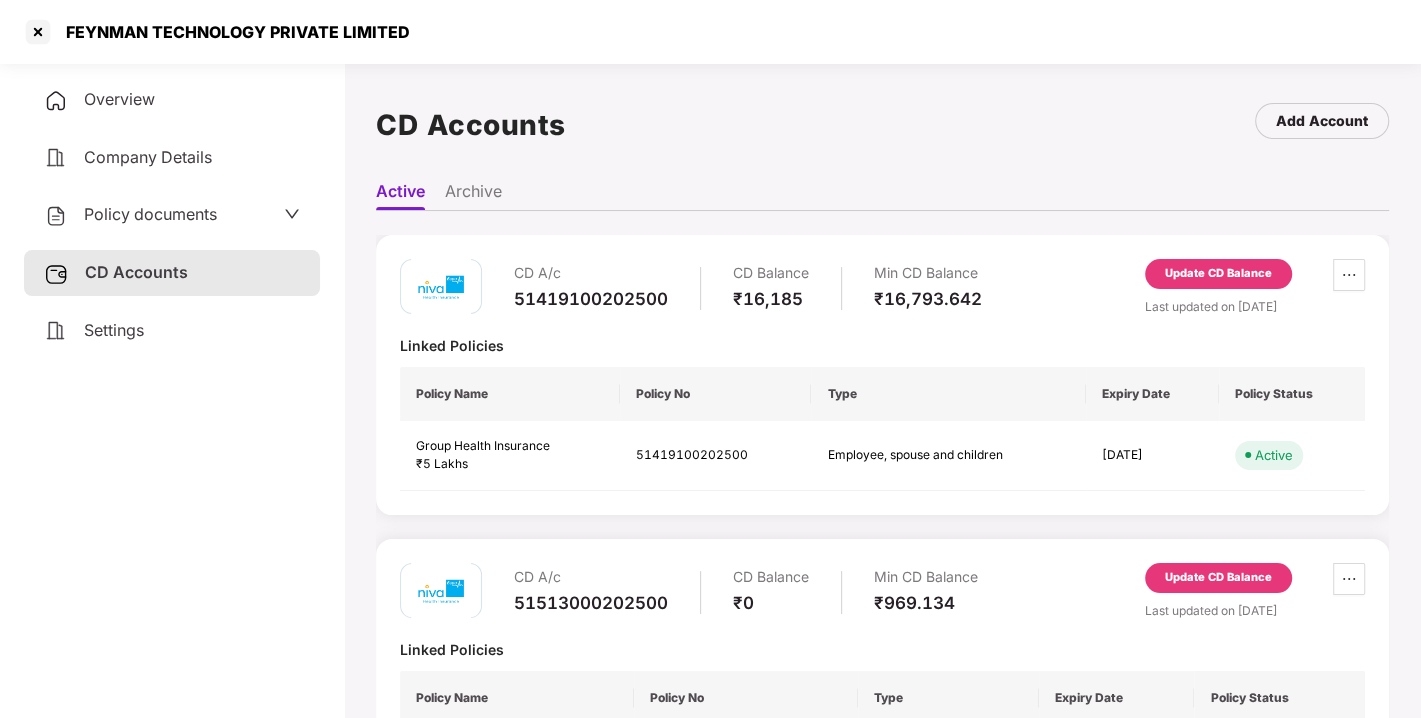 scroll, scrollTop: 118, scrollLeft: 0, axis: vertical 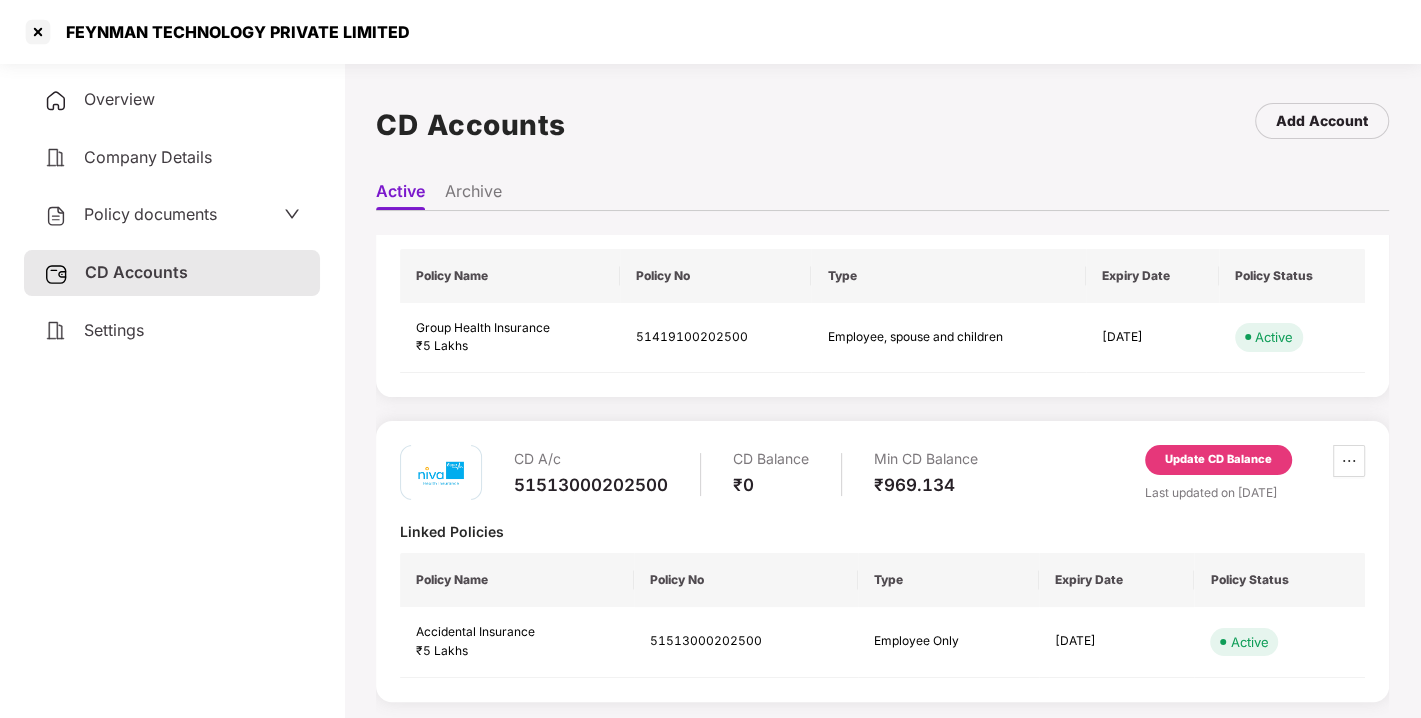 click on "Update CD Balance" at bounding box center (1218, 460) 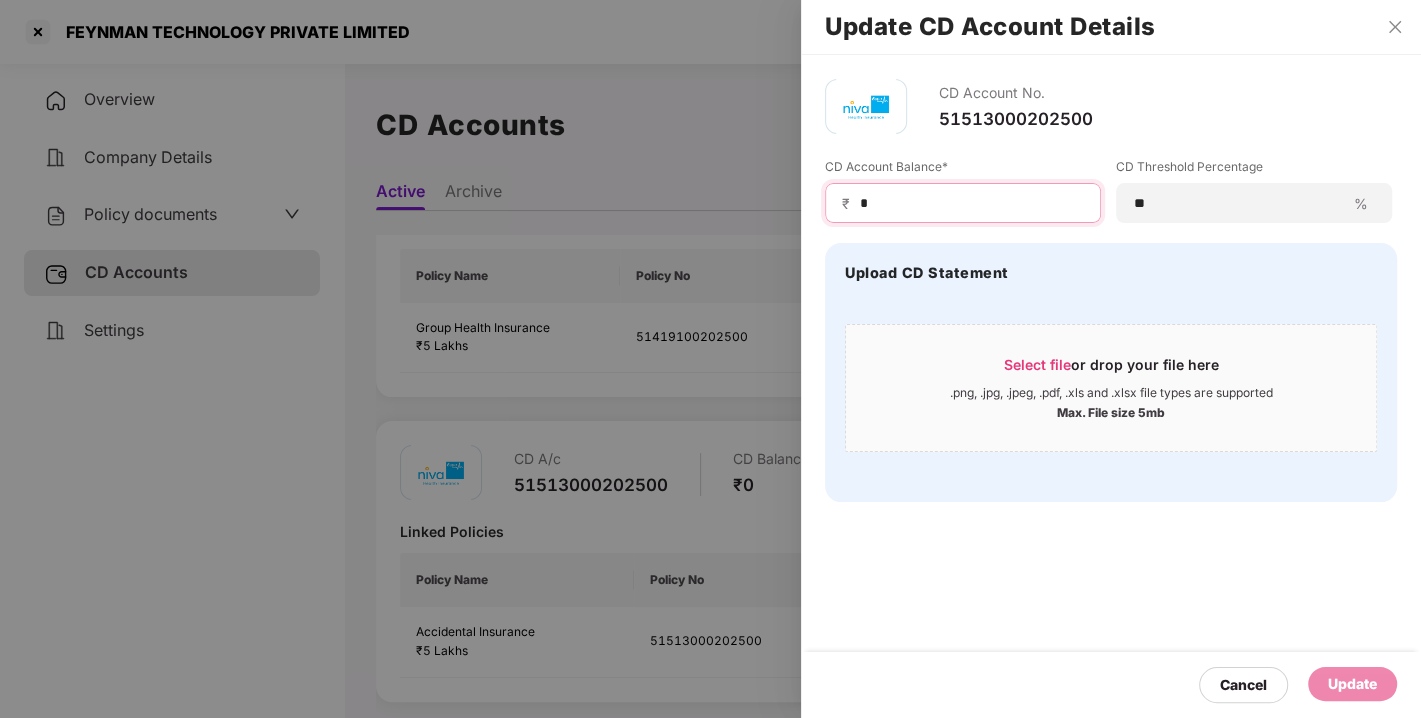 drag, startPoint x: 893, startPoint y: 200, endPoint x: 823, endPoint y: 205, distance: 70.178345 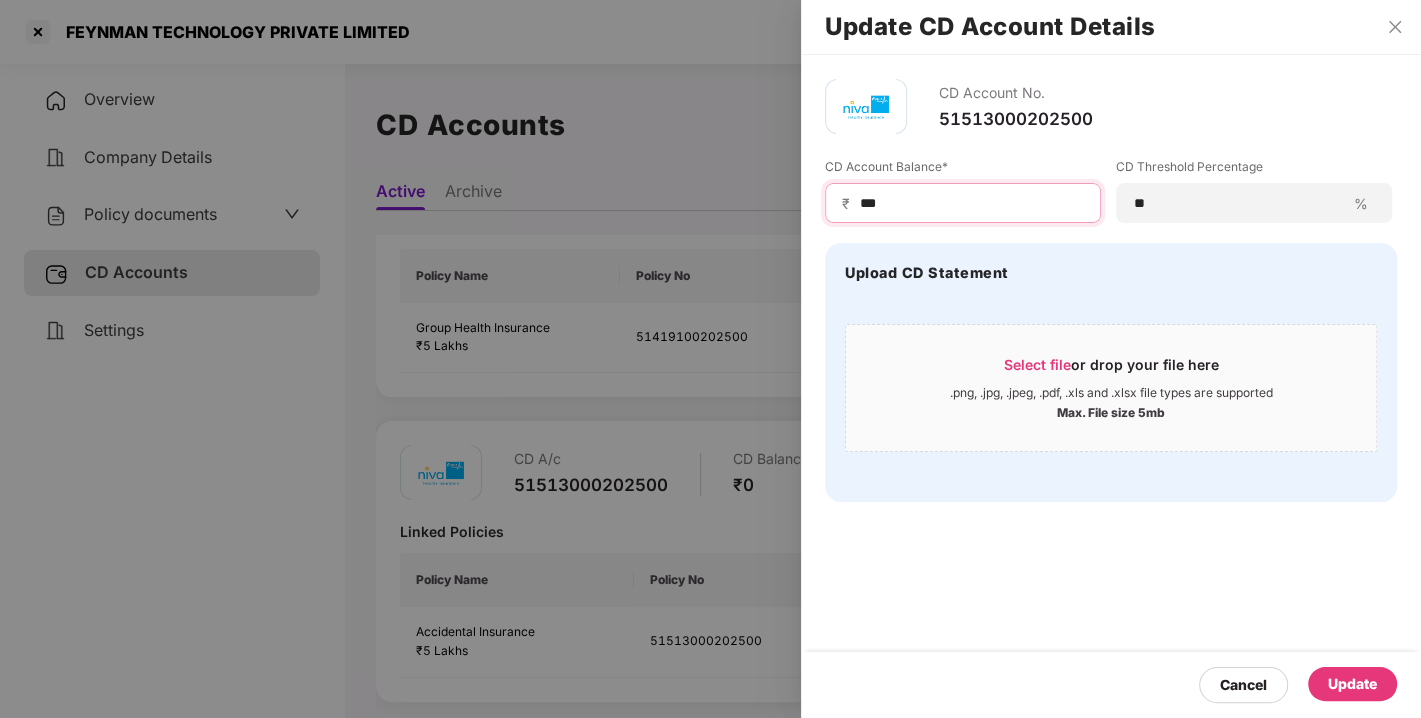 type on "***" 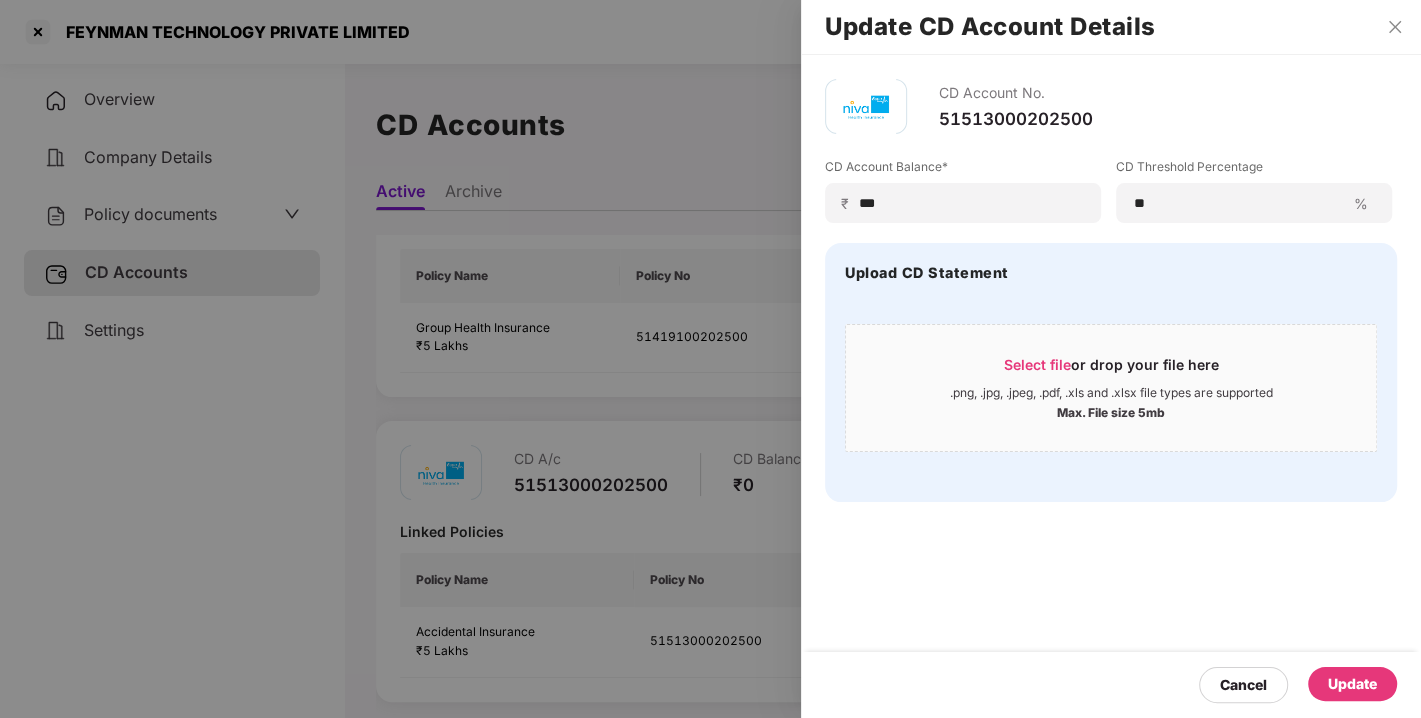 click on "Update" at bounding box center (1352, 684) 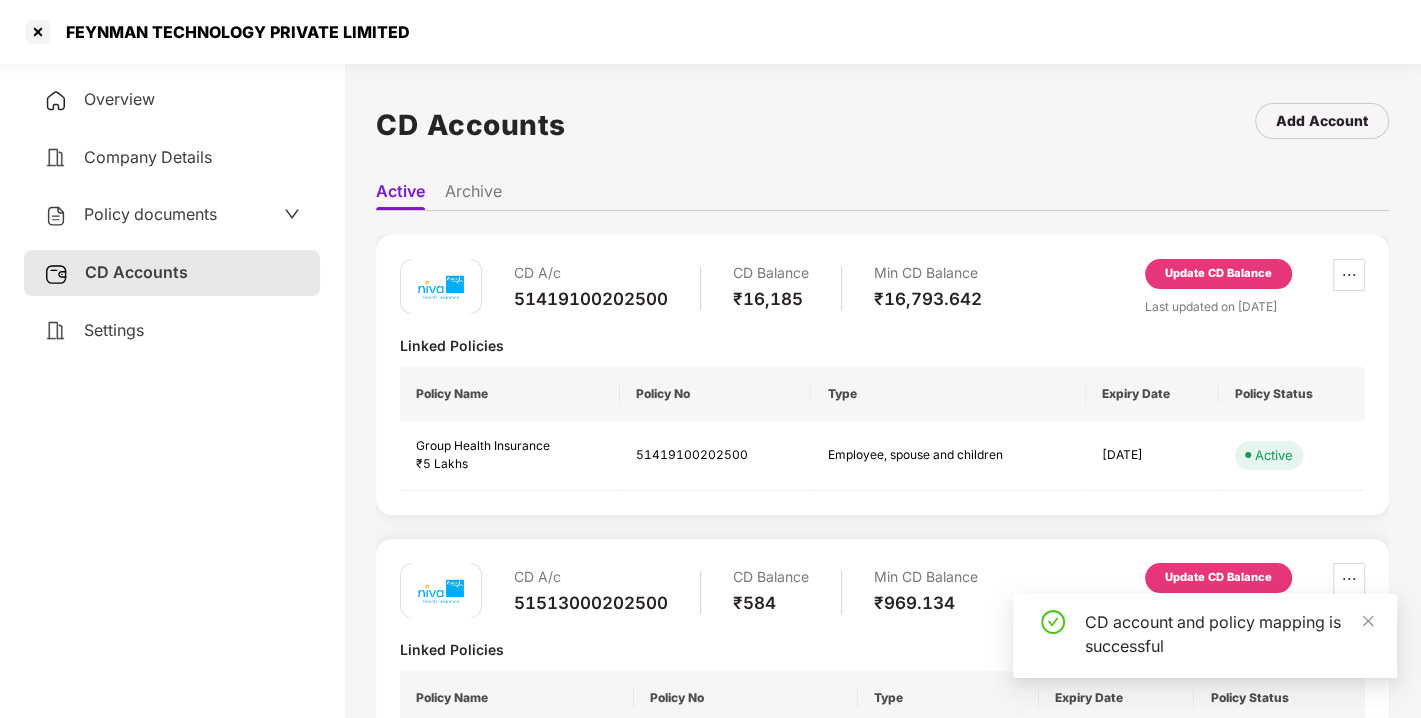 scroll, scrollTop: 0, scrollLeft: 0, axis: both 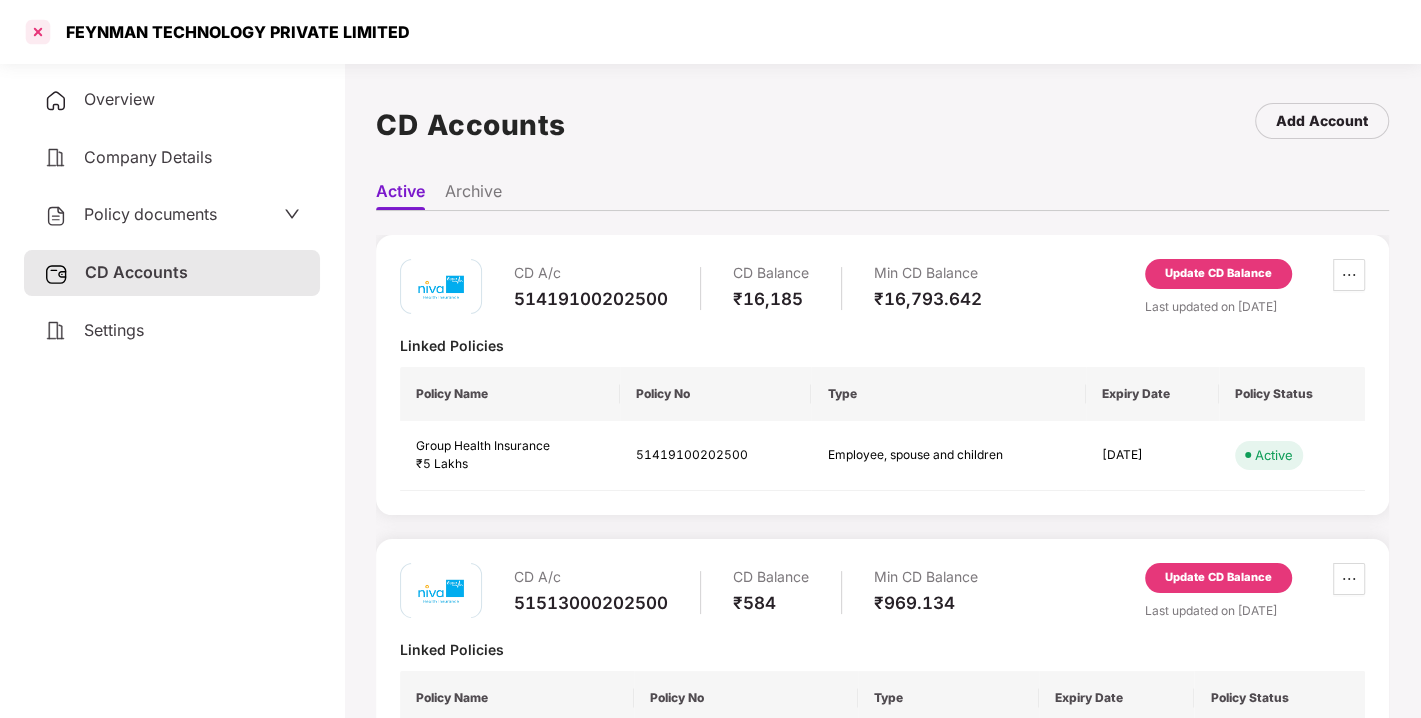 click at bounding box center [38, 32] 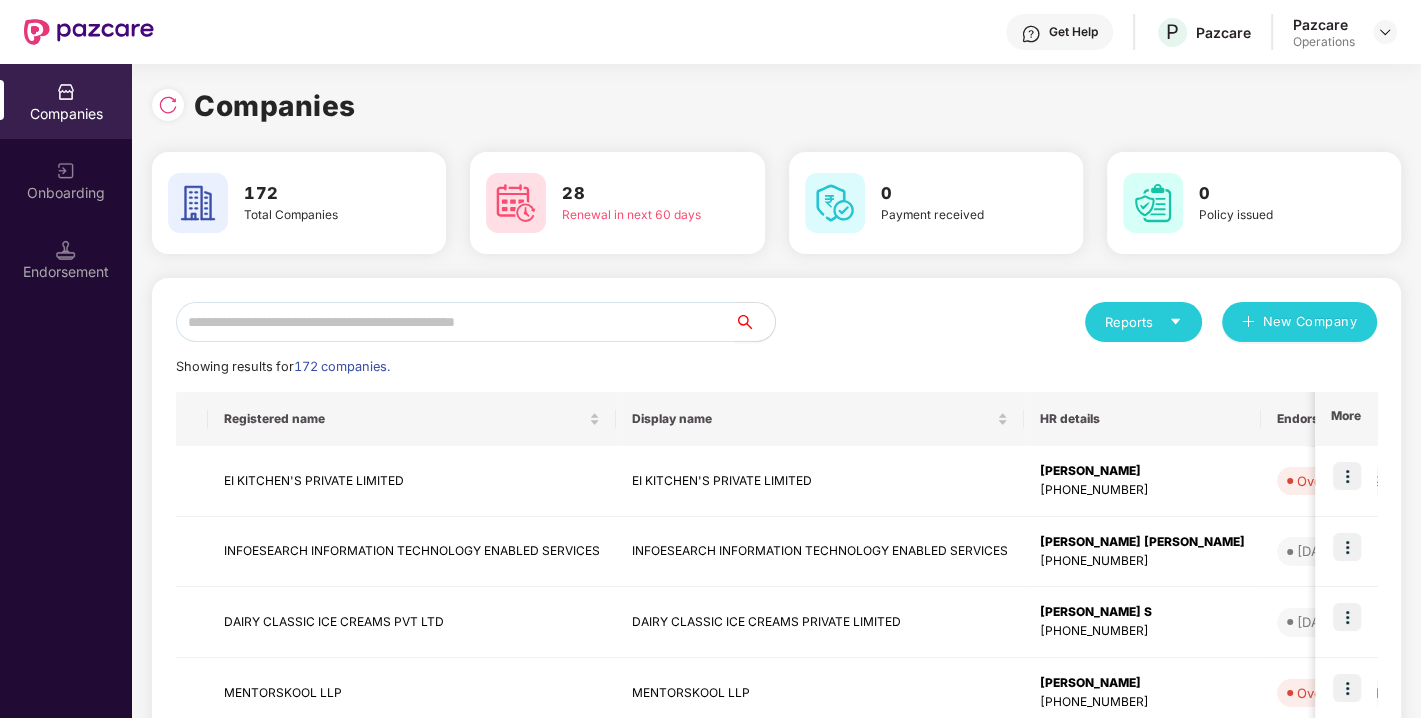 click at bounding box center (455, 322) 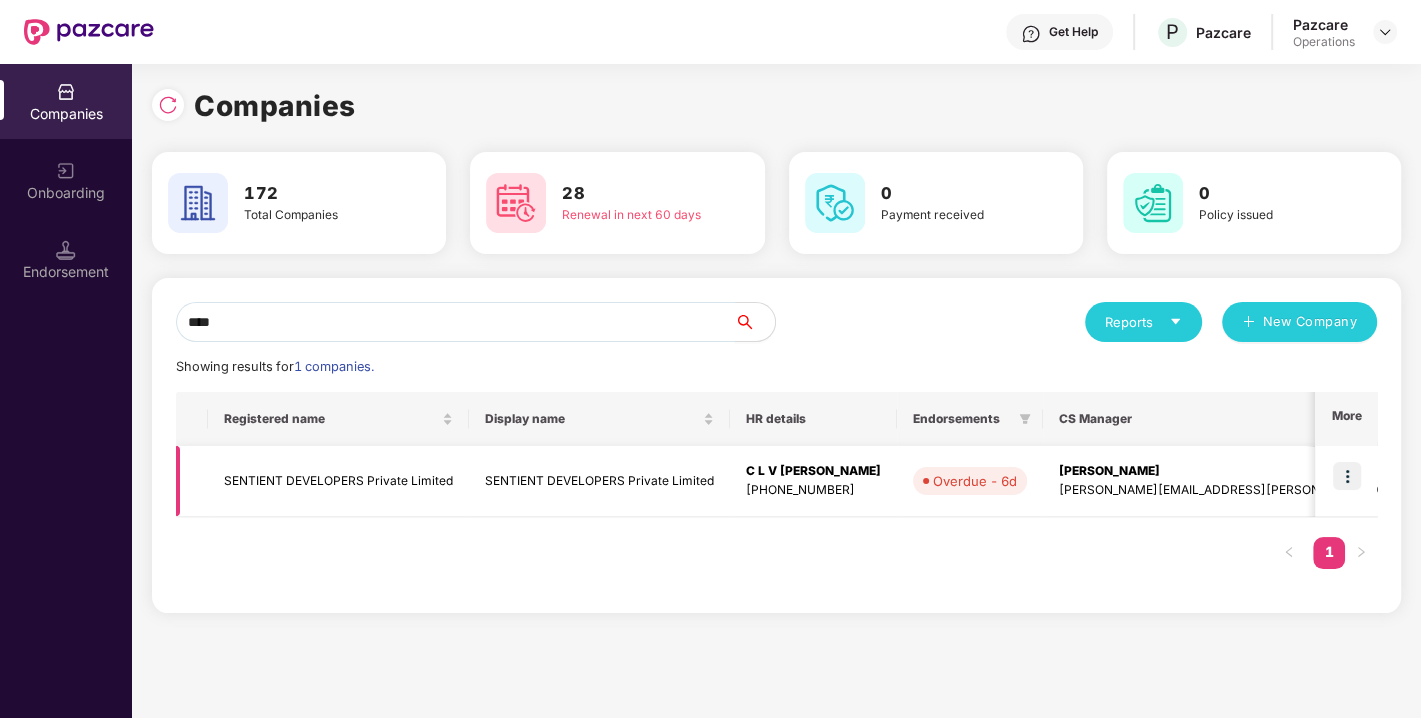 type on "****" 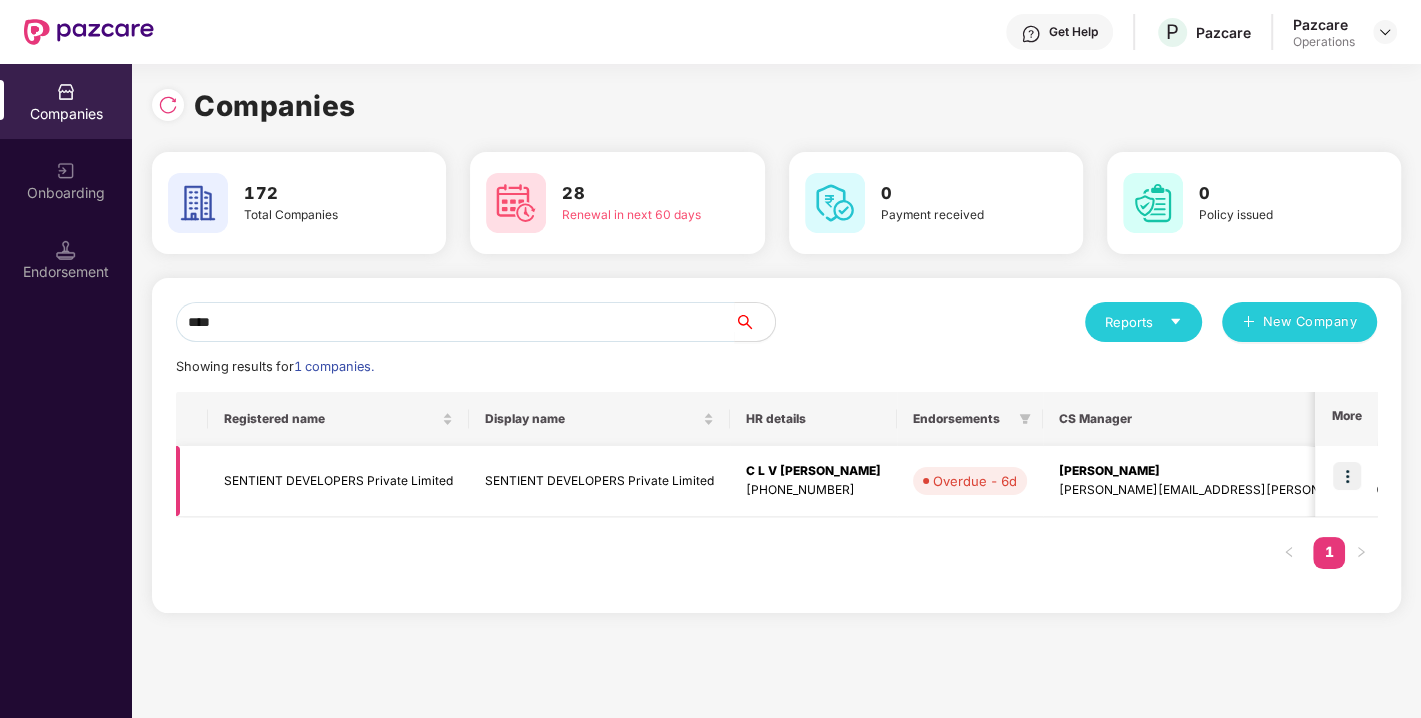 click on "SENTIENT DEVELOPERS Private Limited" at bounding box center (338, 481) 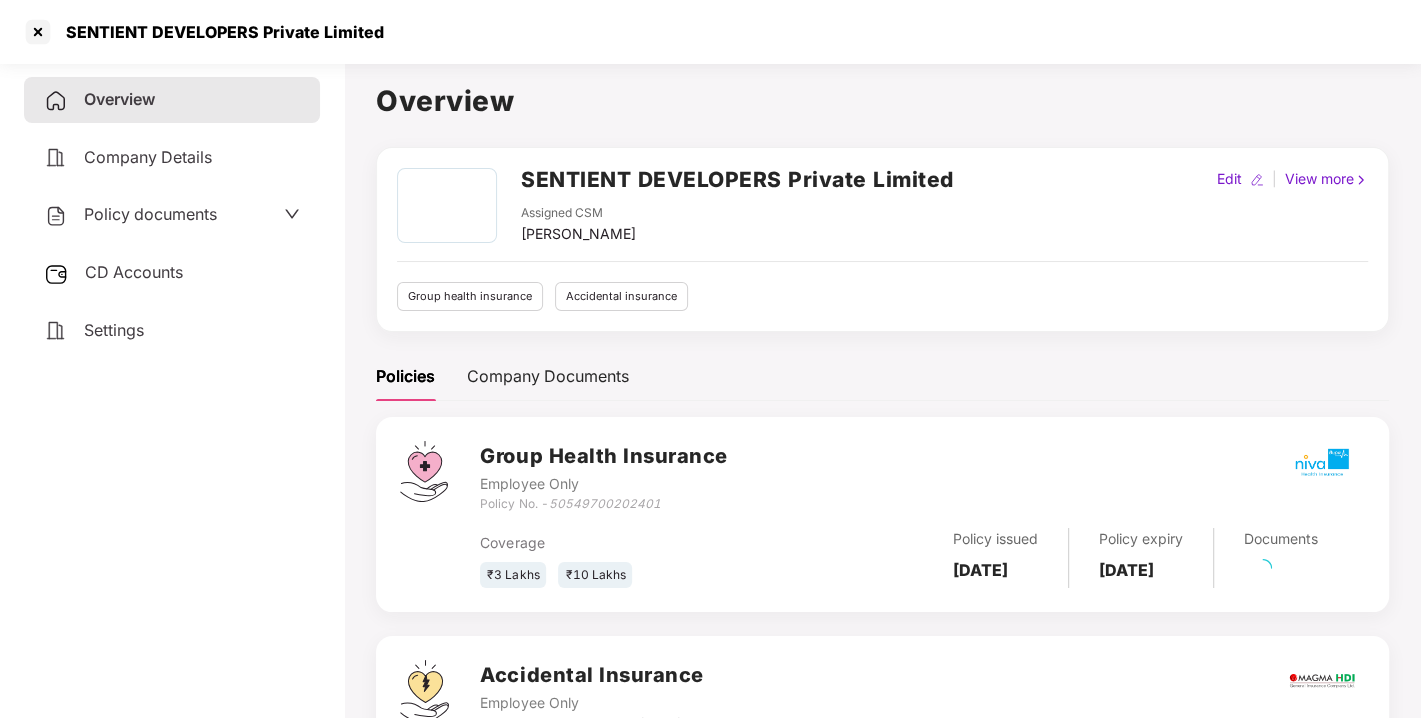click on "Policy documents" at bounding box center [172, 215] 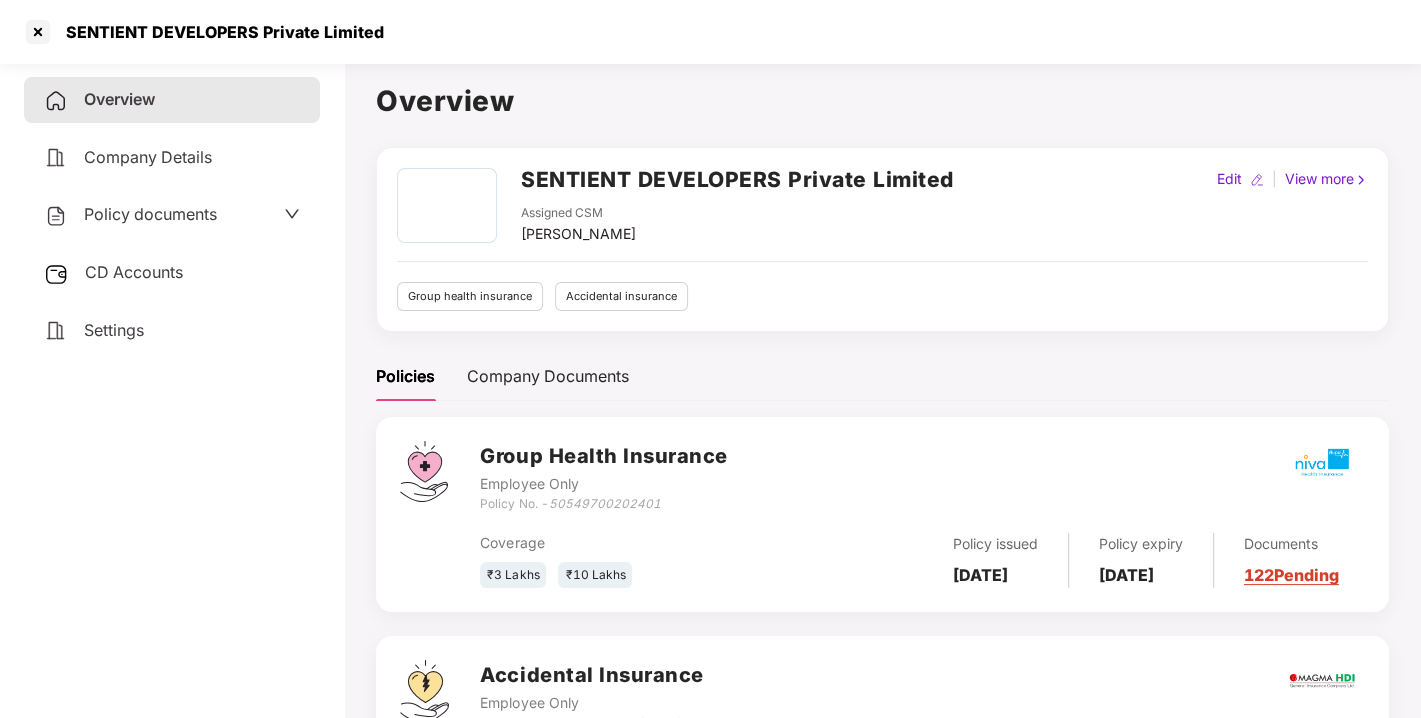 click on "Policy documents" at bounding box center [172, 215] 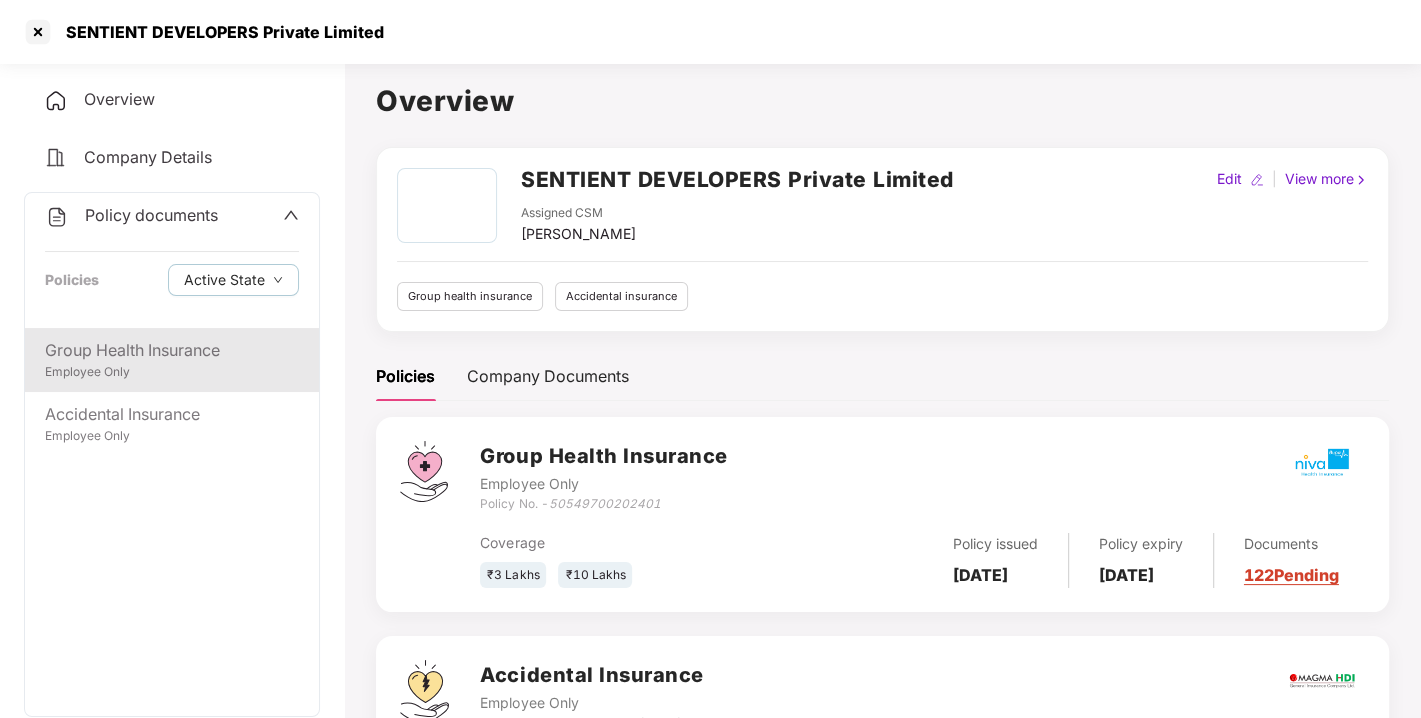 click on "Employee Only" at bounding box center (172, 372) 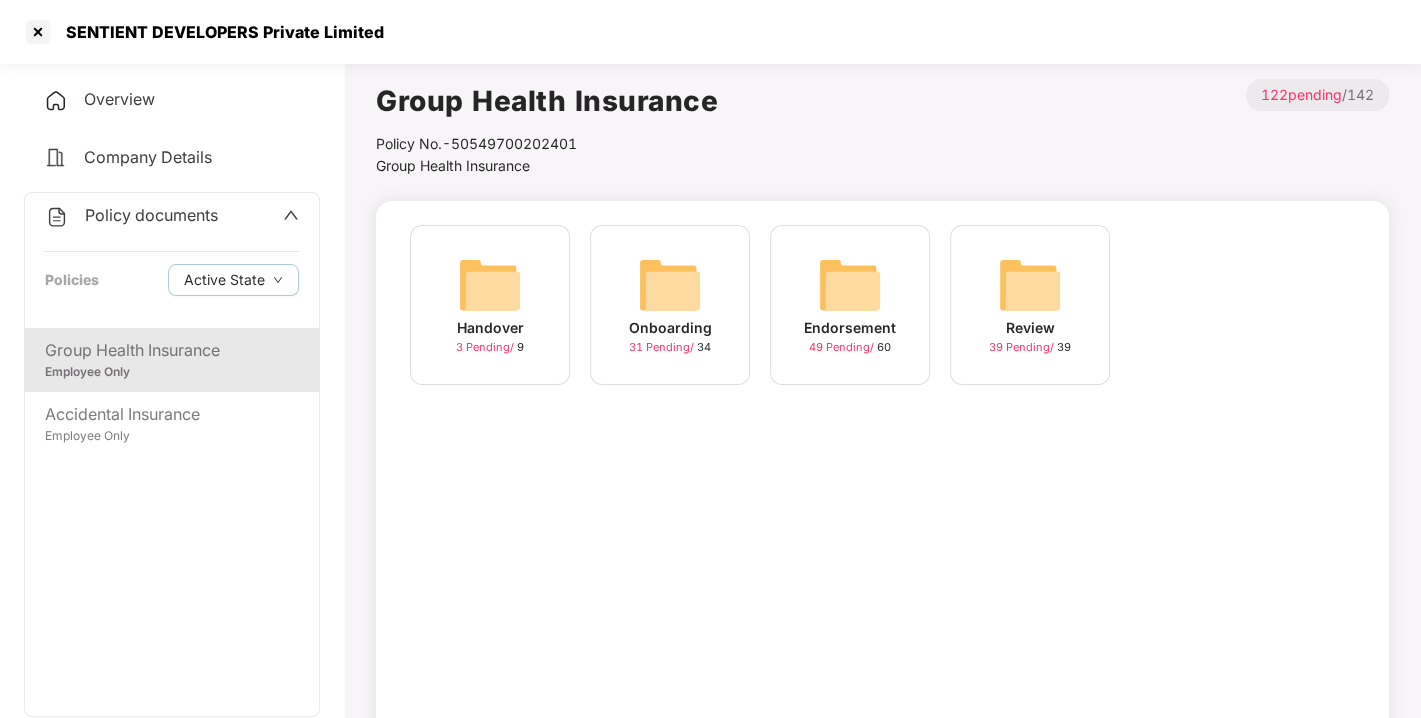 click at bounding box center [850, 285] 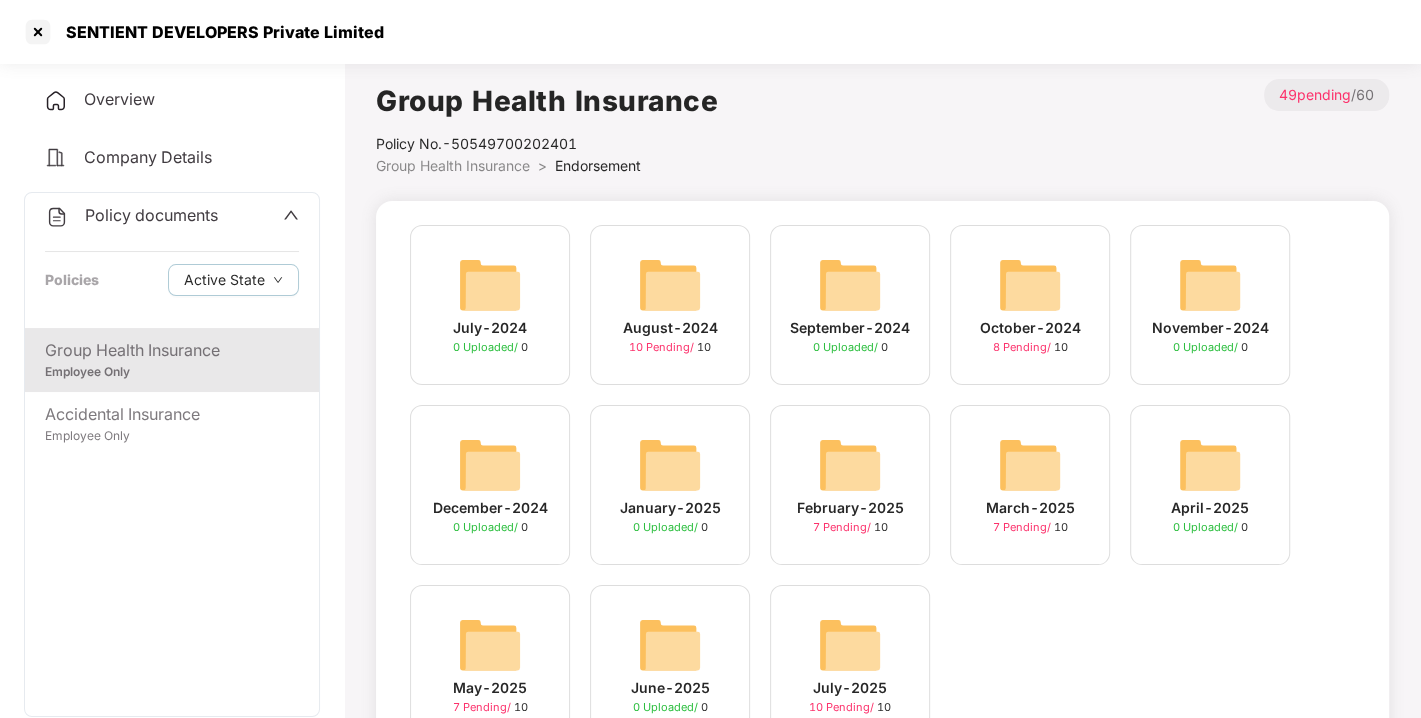 scroll, scrollTop: 94, scrollLeft: 0, axis: vertical 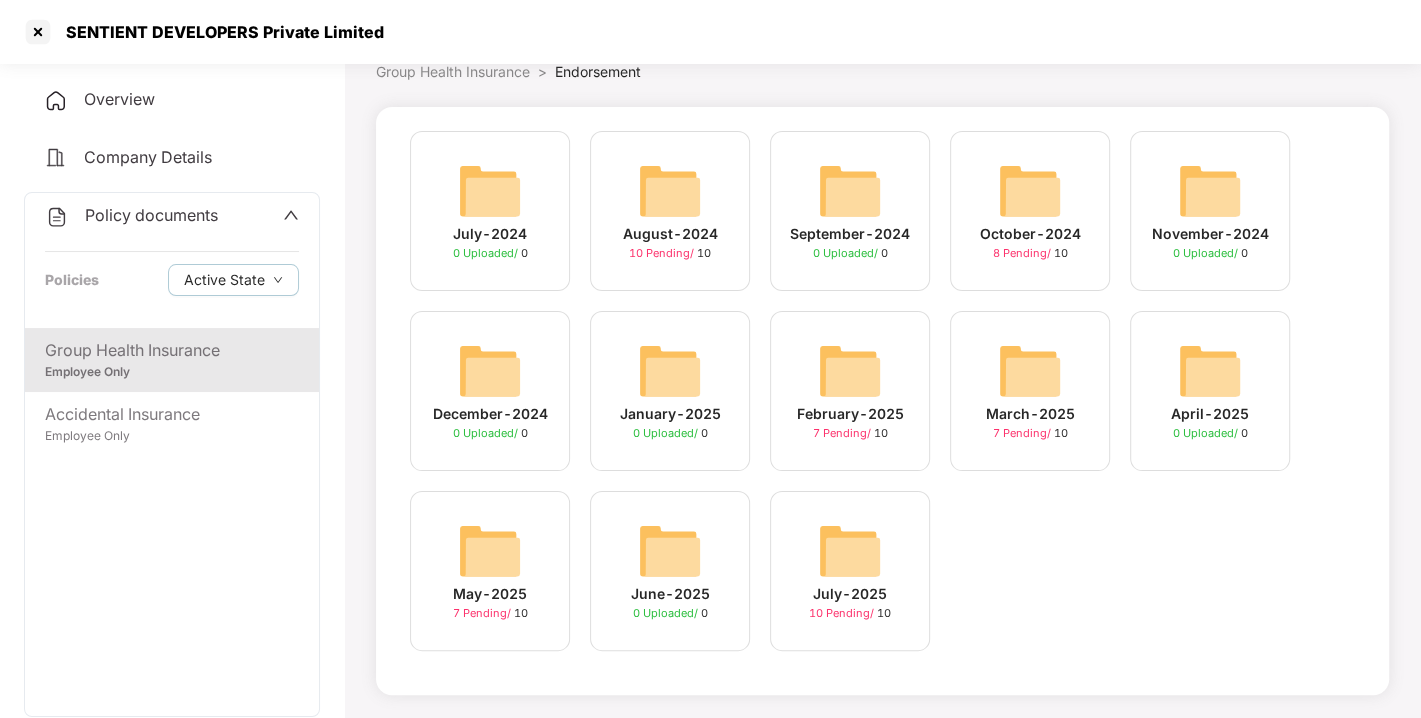 click at bounding box center [850, 551] 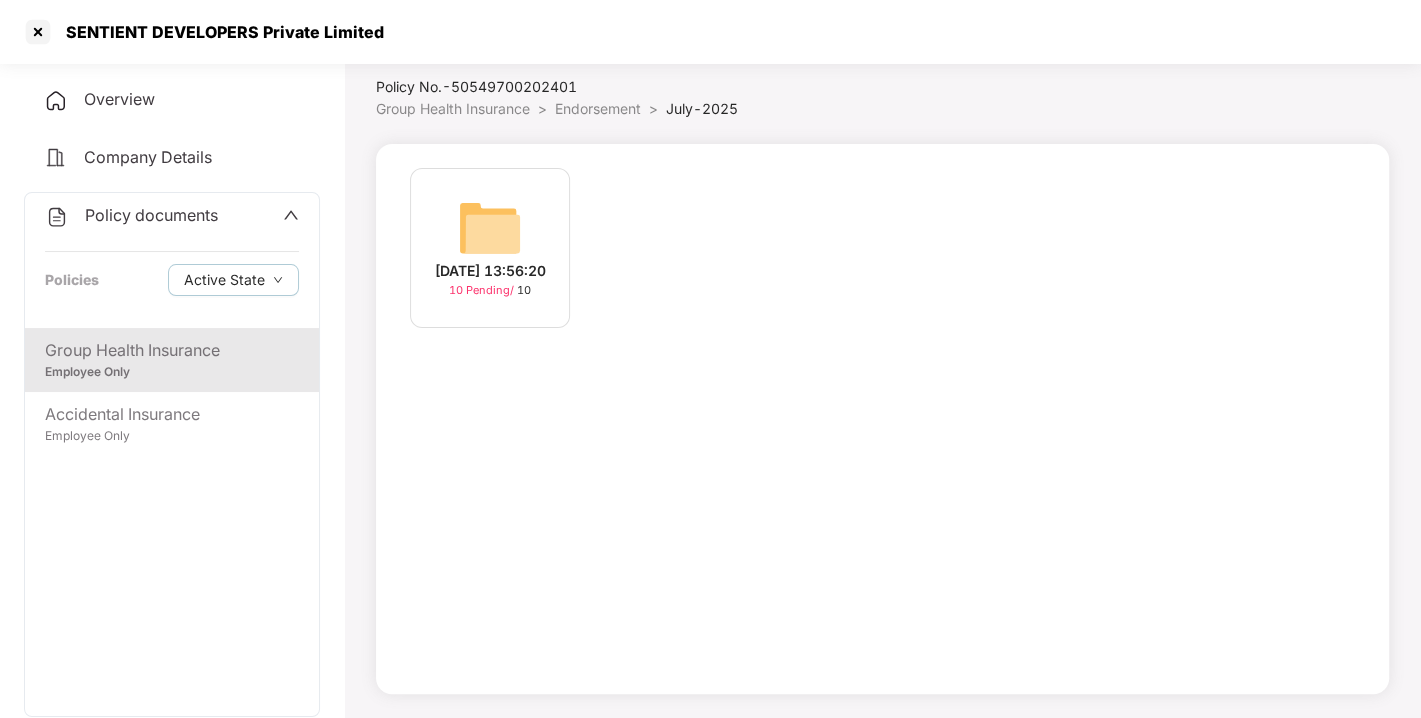 click at bounding box center (490, 228) 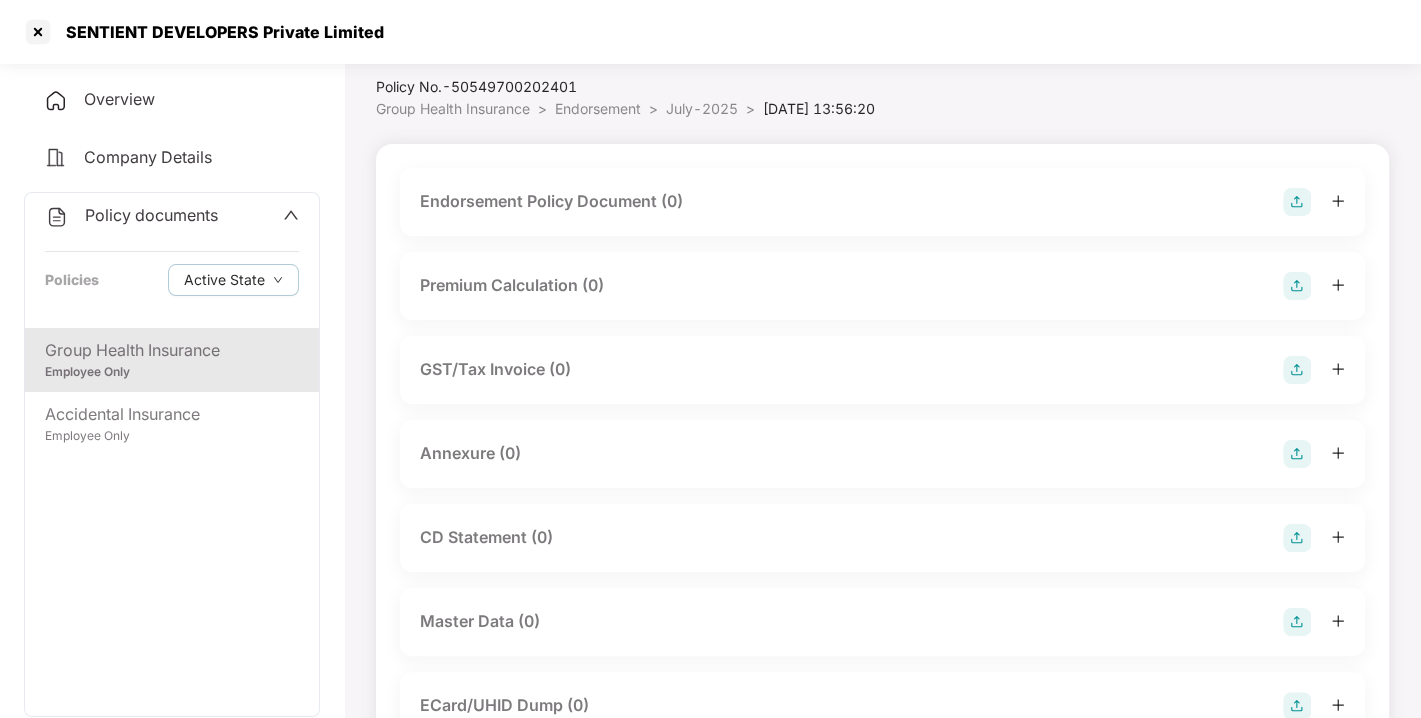 scroll, scrollTop: 94, scrollLeft: 0, axis: vertical 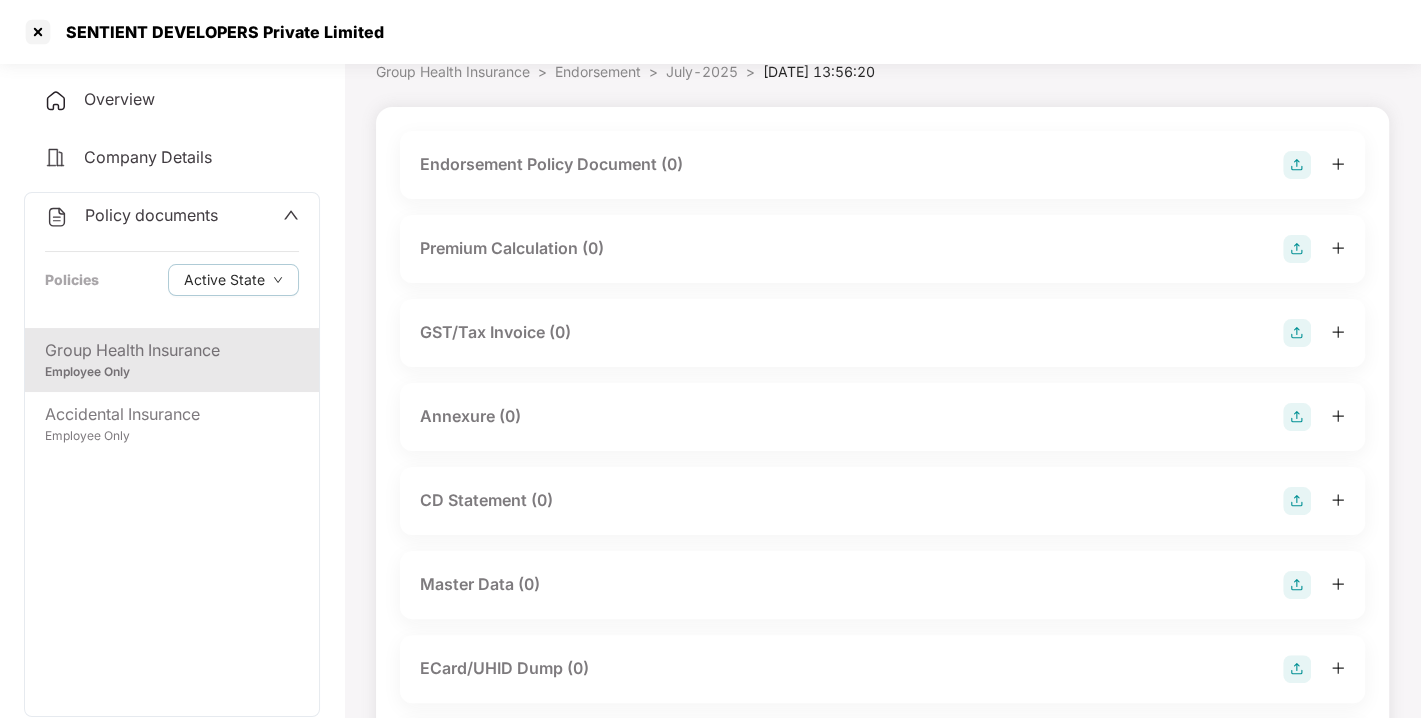 click at bounding box center [1297, 165] 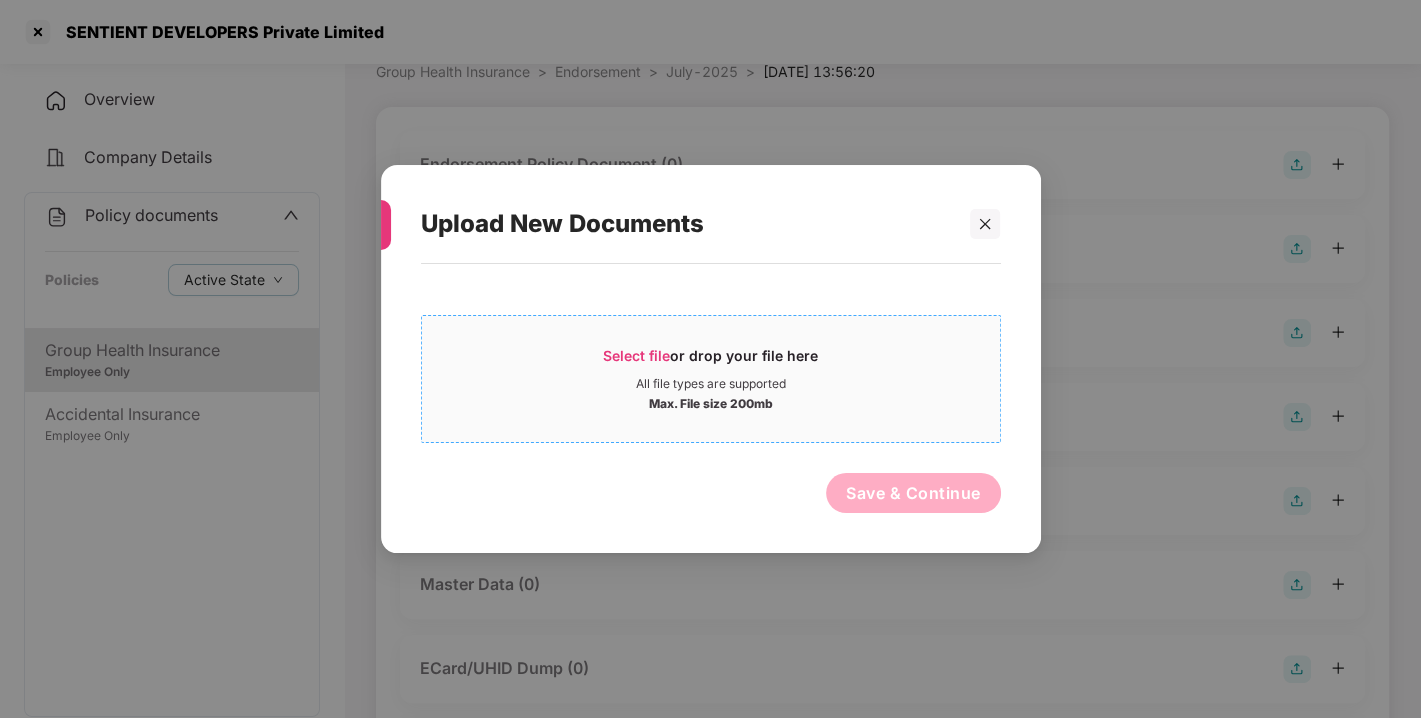 click on "Select file" at bounding box center (636, 355) 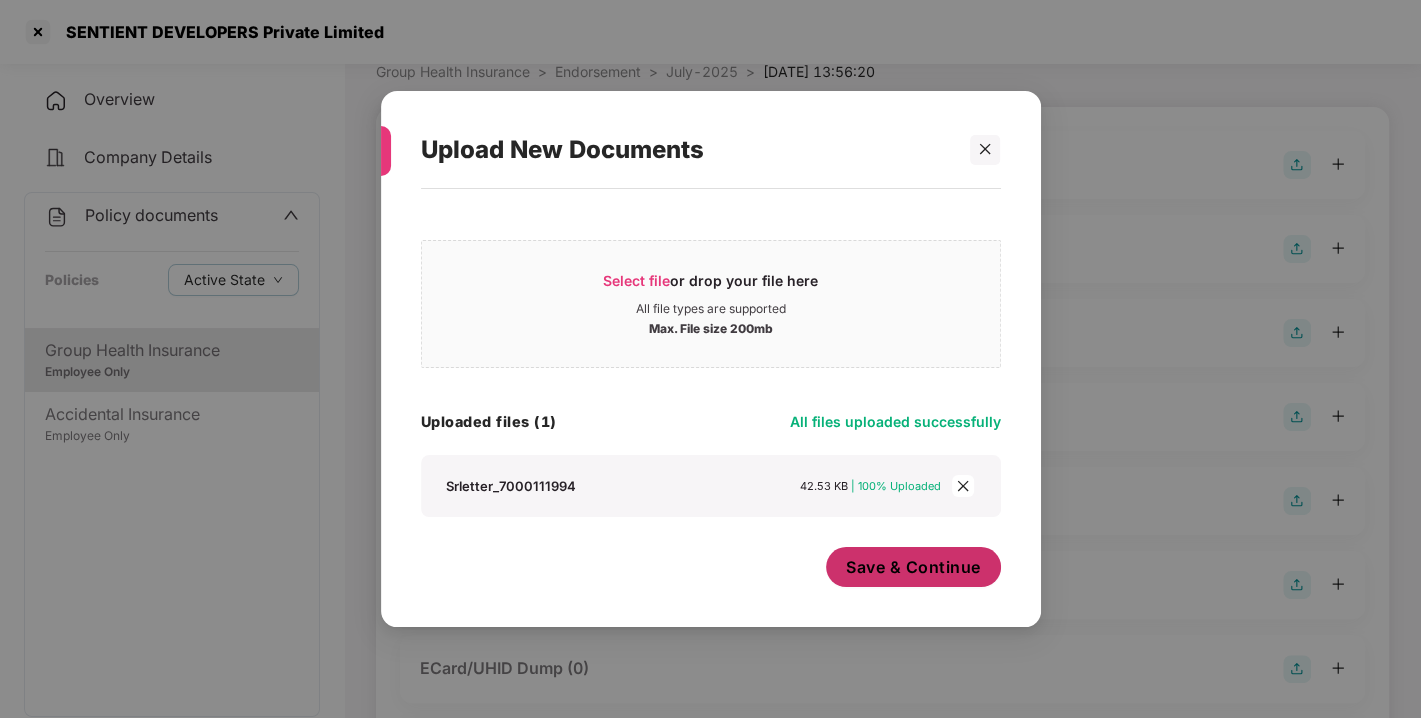 click on "Save & Continue" at bounding box center (913, 567) 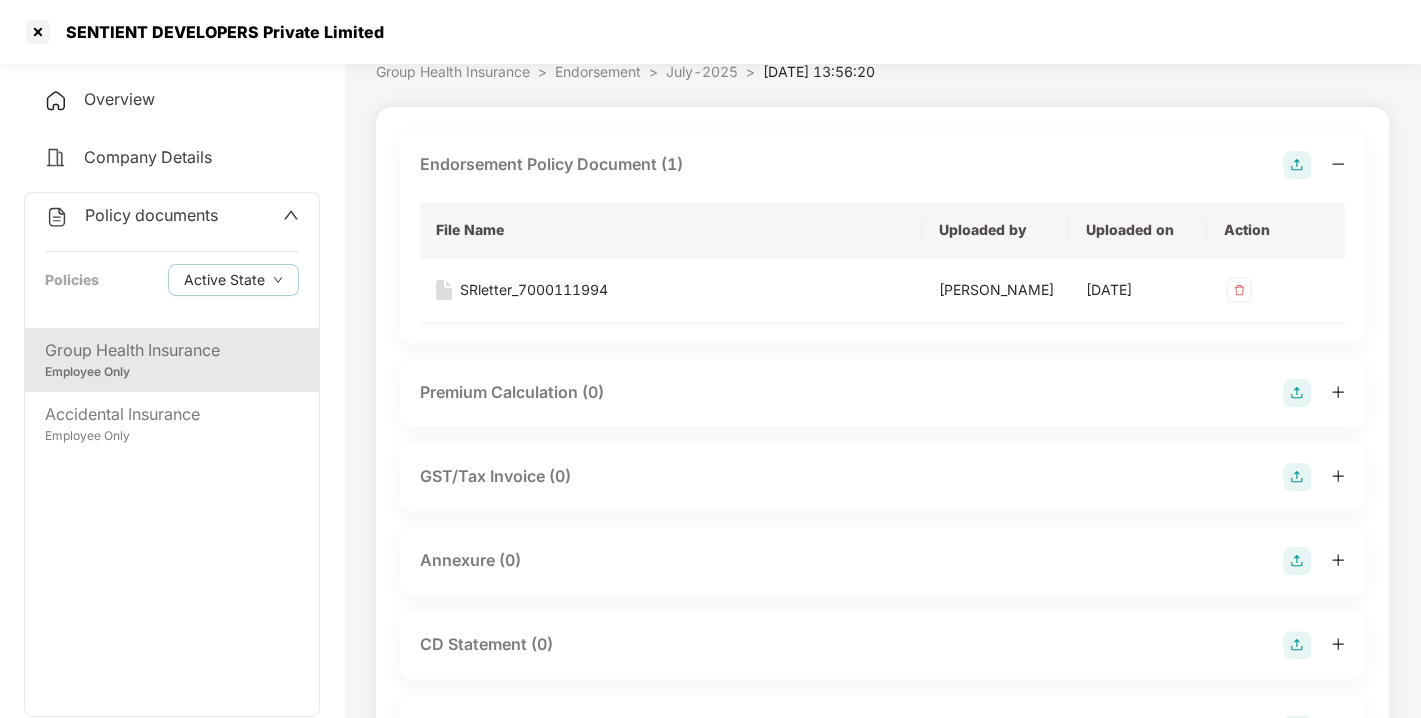 click at bounding box center [1297, 165] 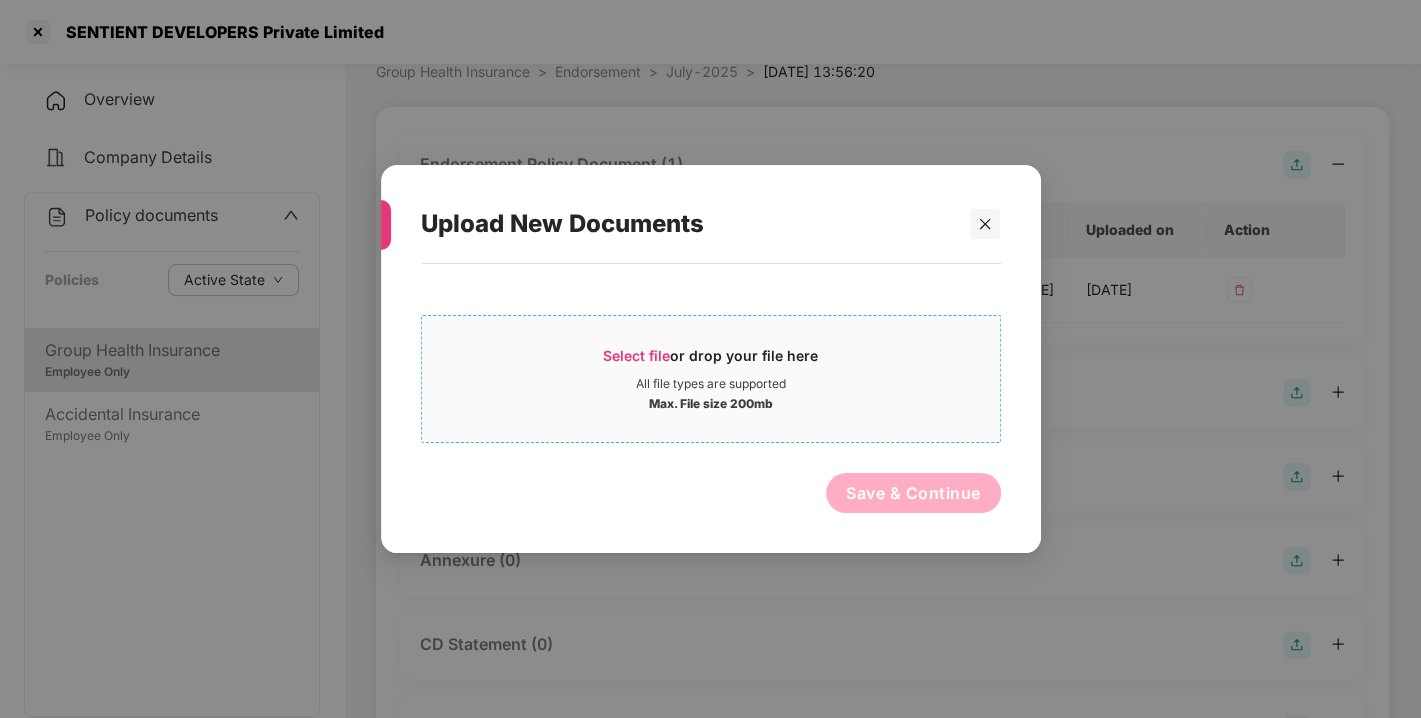 click on "Select file  or drop your file here All file types are supported Max. File size 200mb" at bounding box center (711, 379) 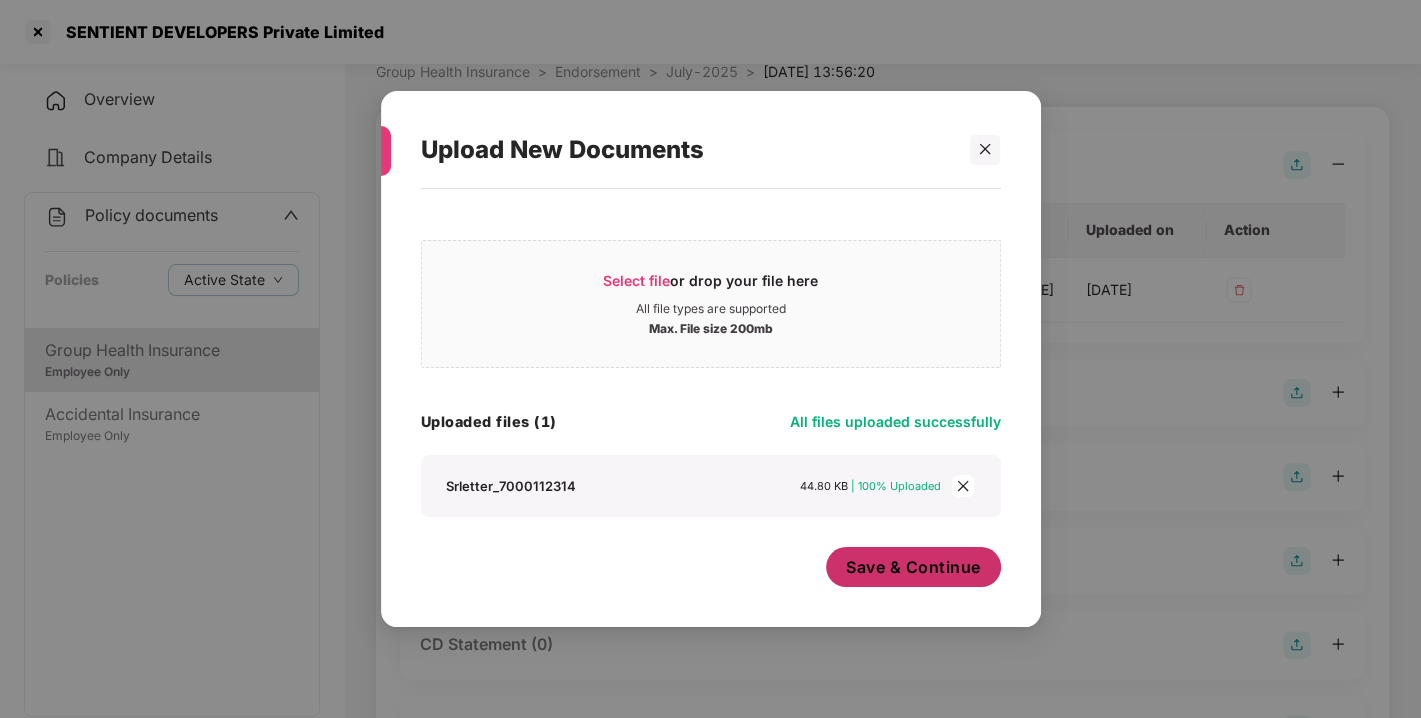 click on "Save & Continue" at bounding box center [913, 567] 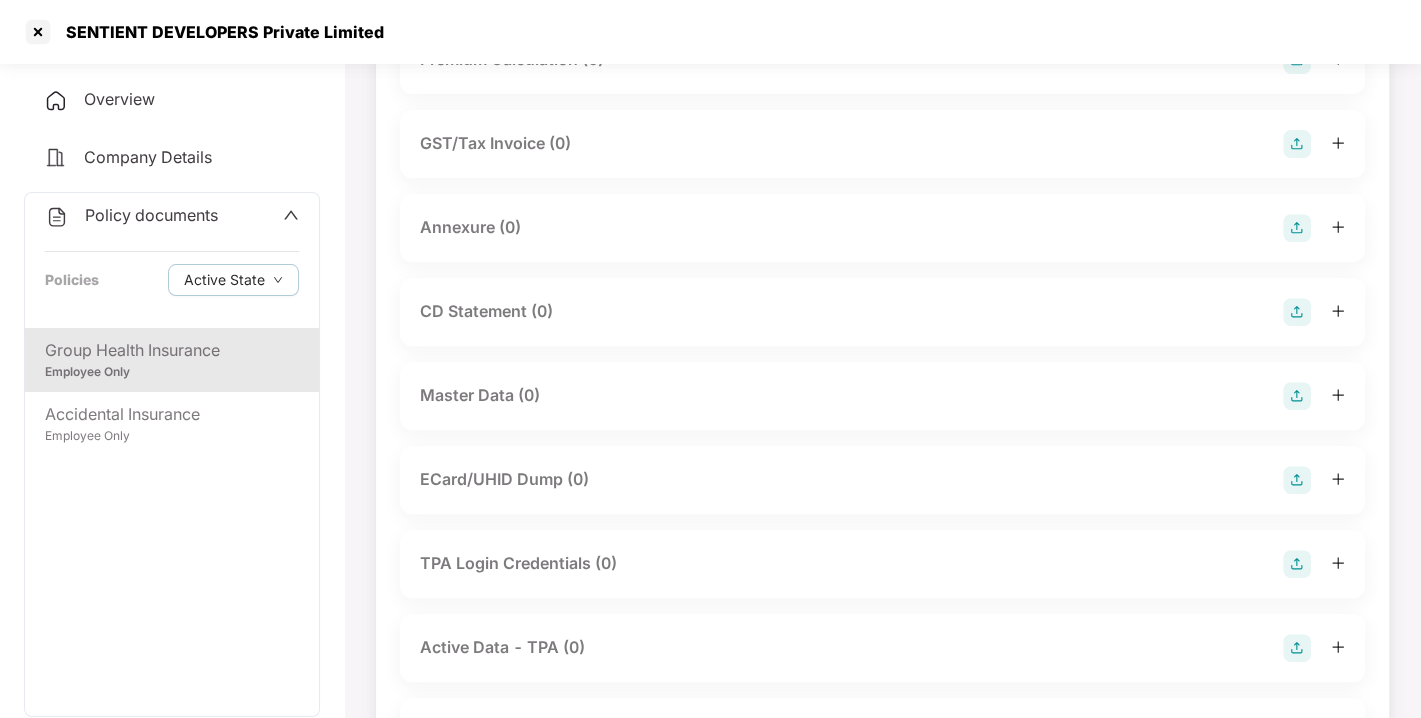 scroll, scrollTop: 497, scrollLeft: 0, axis: vertical 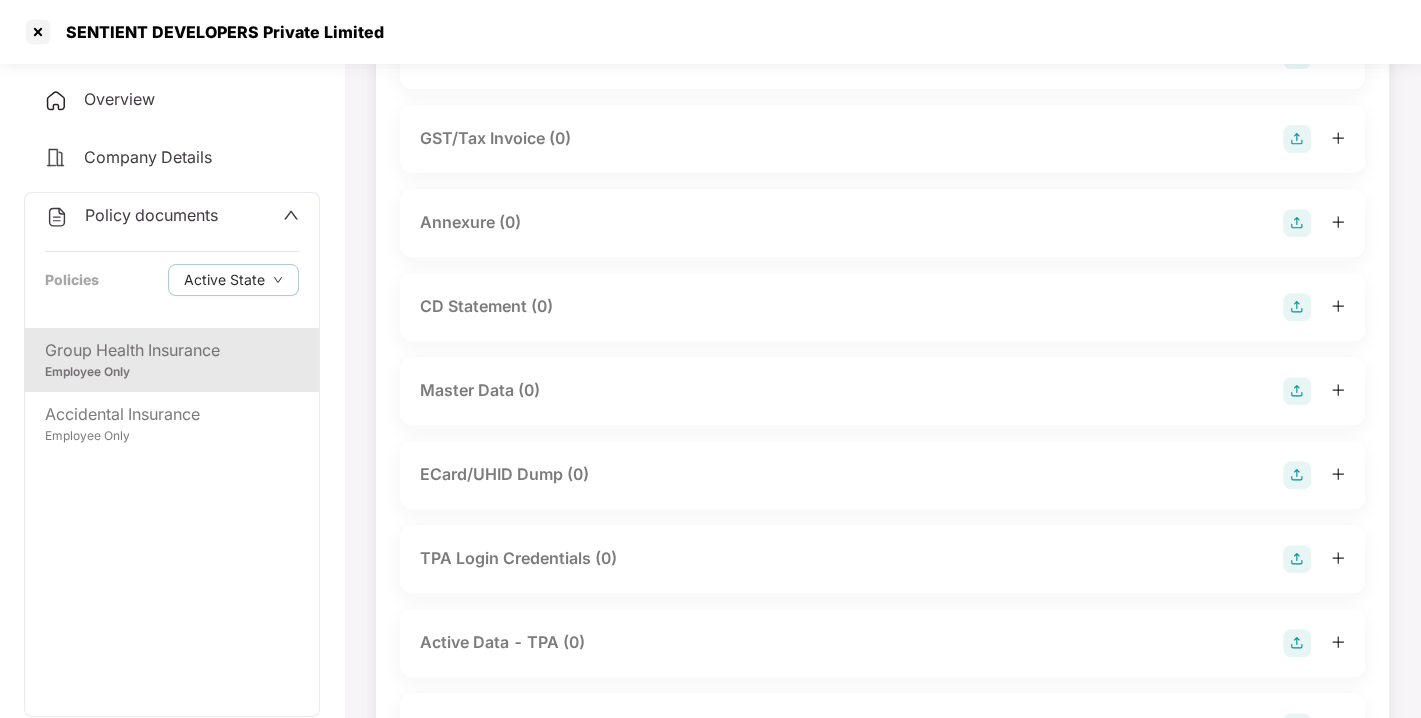click at bounding box center [1297, 223] 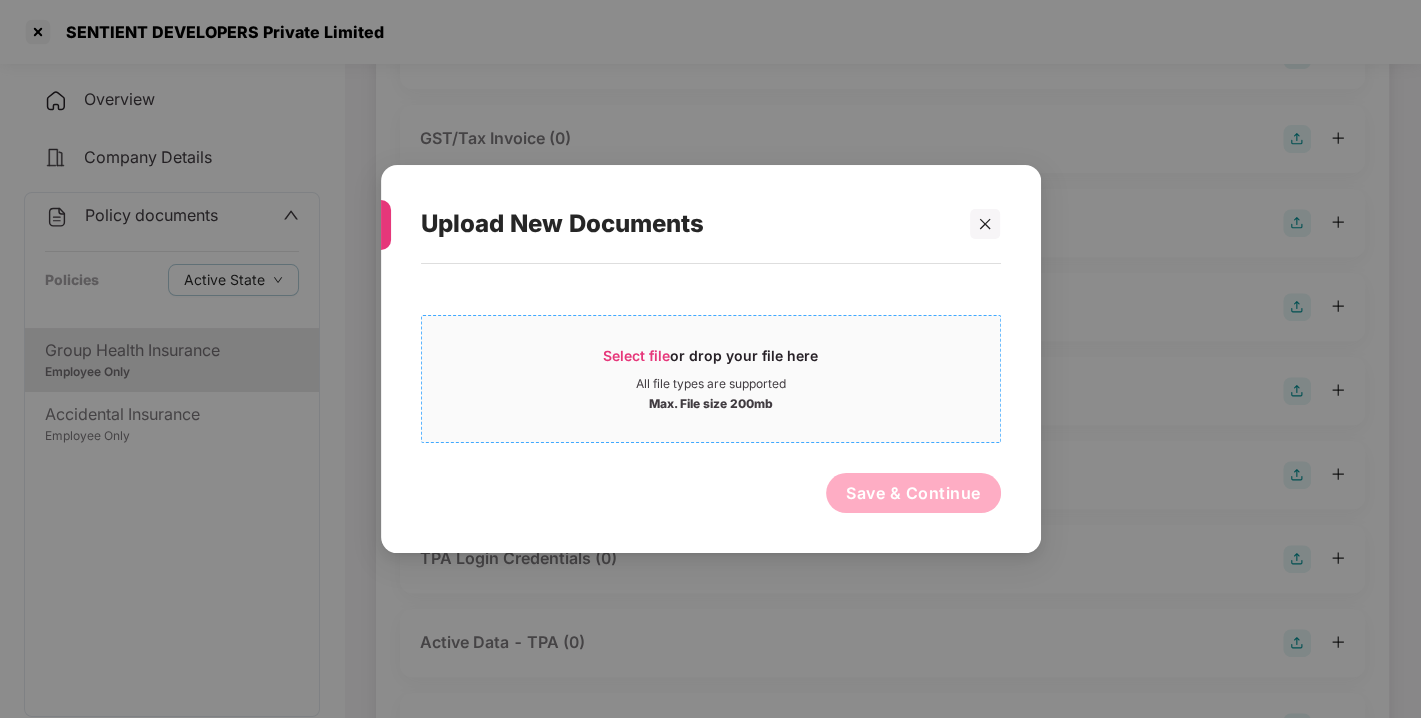 click on "Select file" at bounding box center [636, 355] 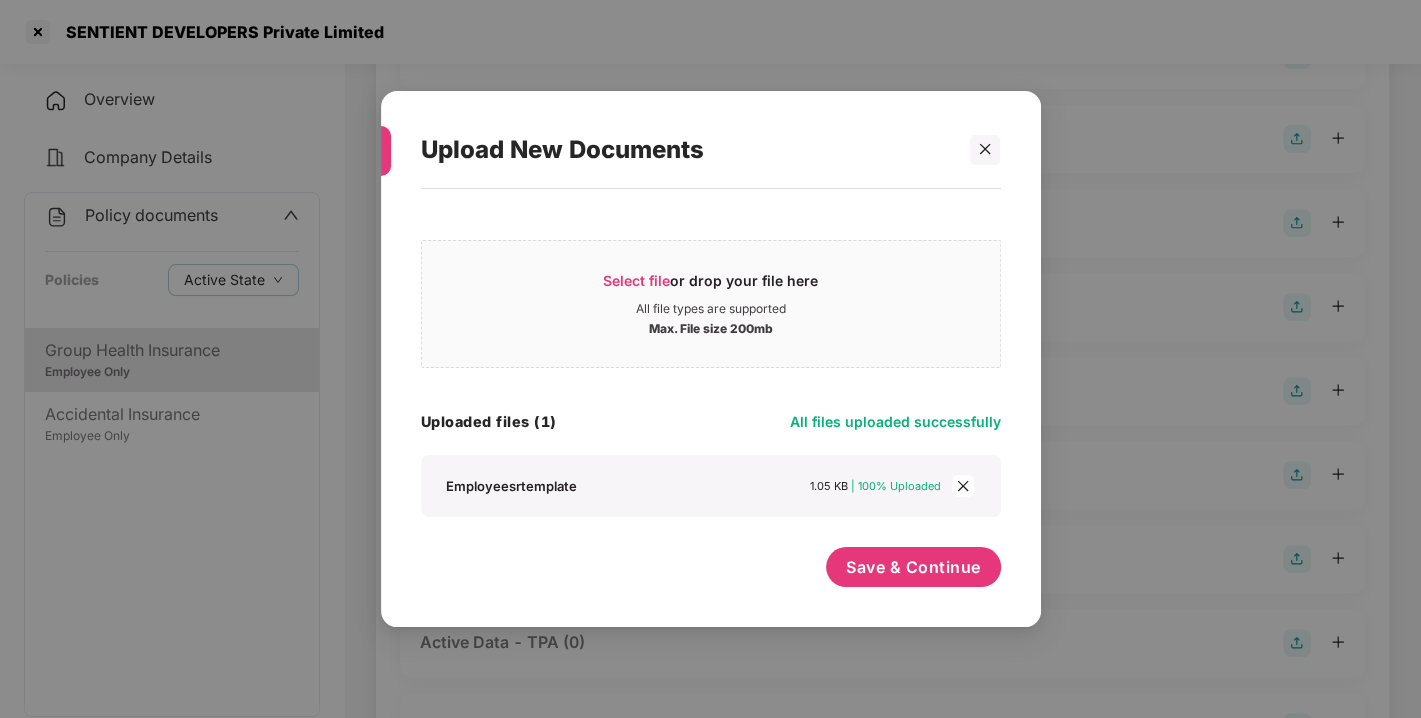click on "Select file  or drop your file here All file types are supported Max. File size 200mb EmployeeSRTemplate.csv Uploaded files (1) All files uploaded successfully Employeesrtemplate 1.05 KB    | 100% Uploaded  Save & Continue" at bounding box center (711, 398) 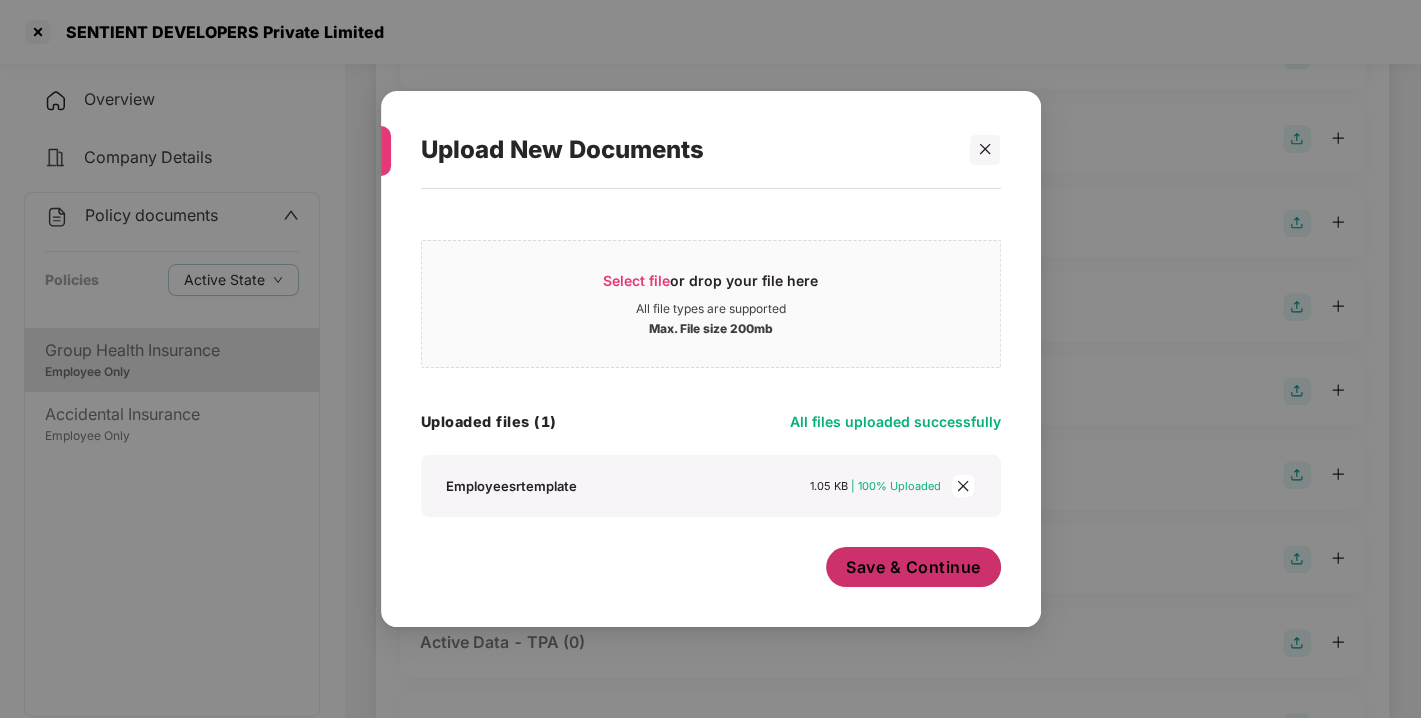 click on "Save & Continue" at bounding box center [913, 567] 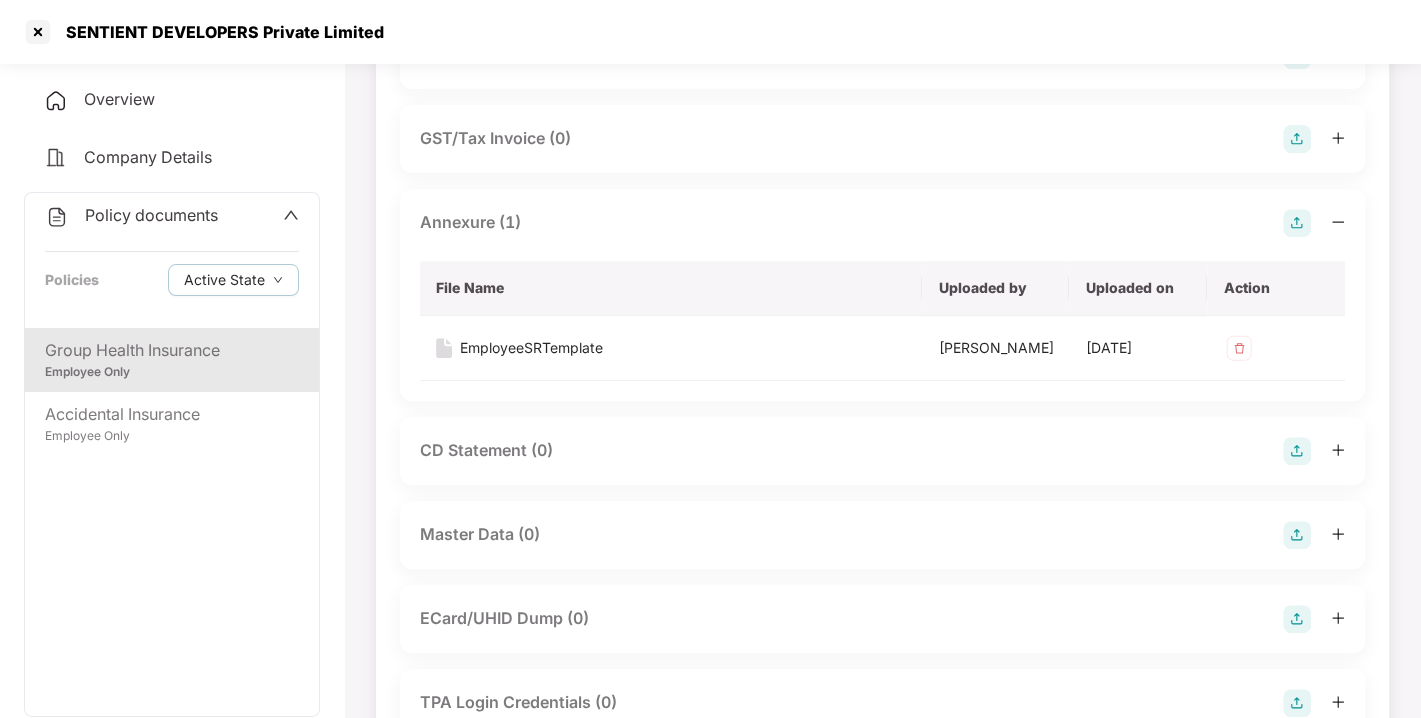 click at bounding box center [1297, 223] 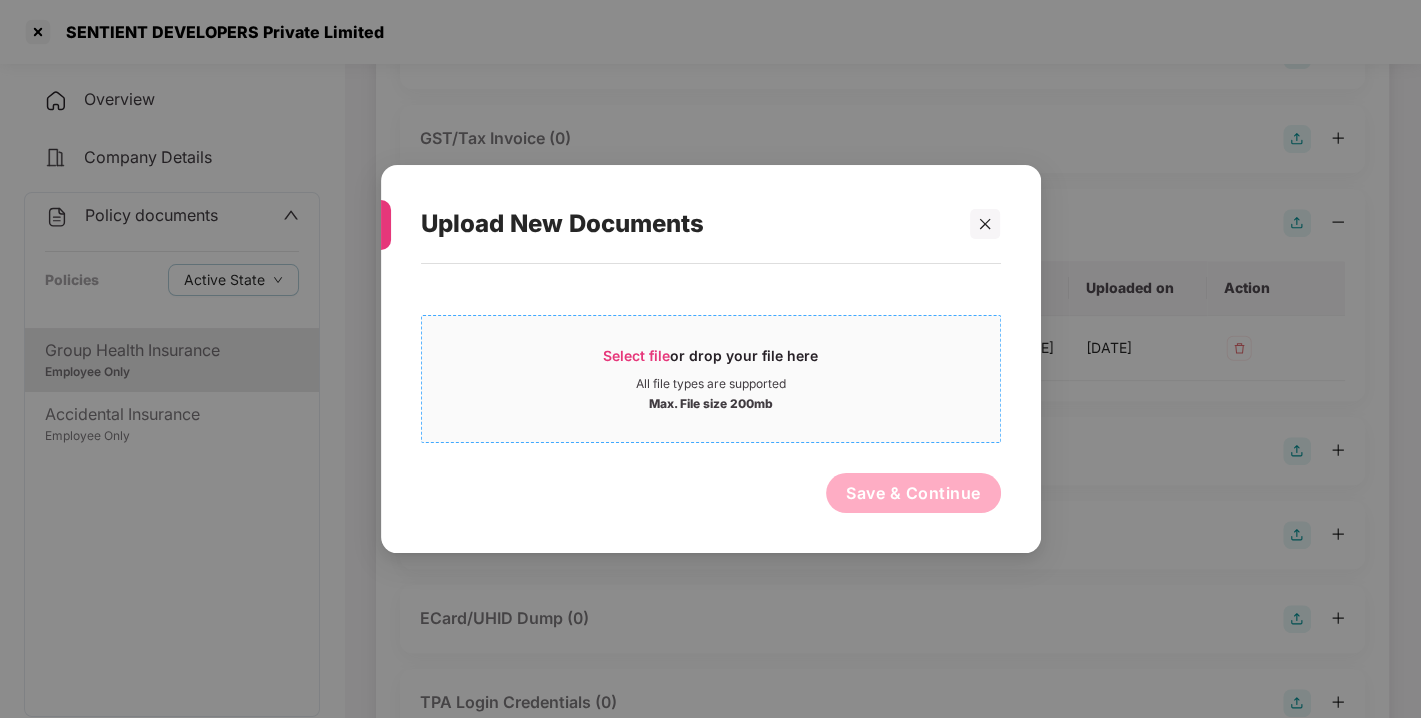 click on "Select file  or drop your file here All file types are supported Max. File size 200mb" at bounding box center (711, 379) 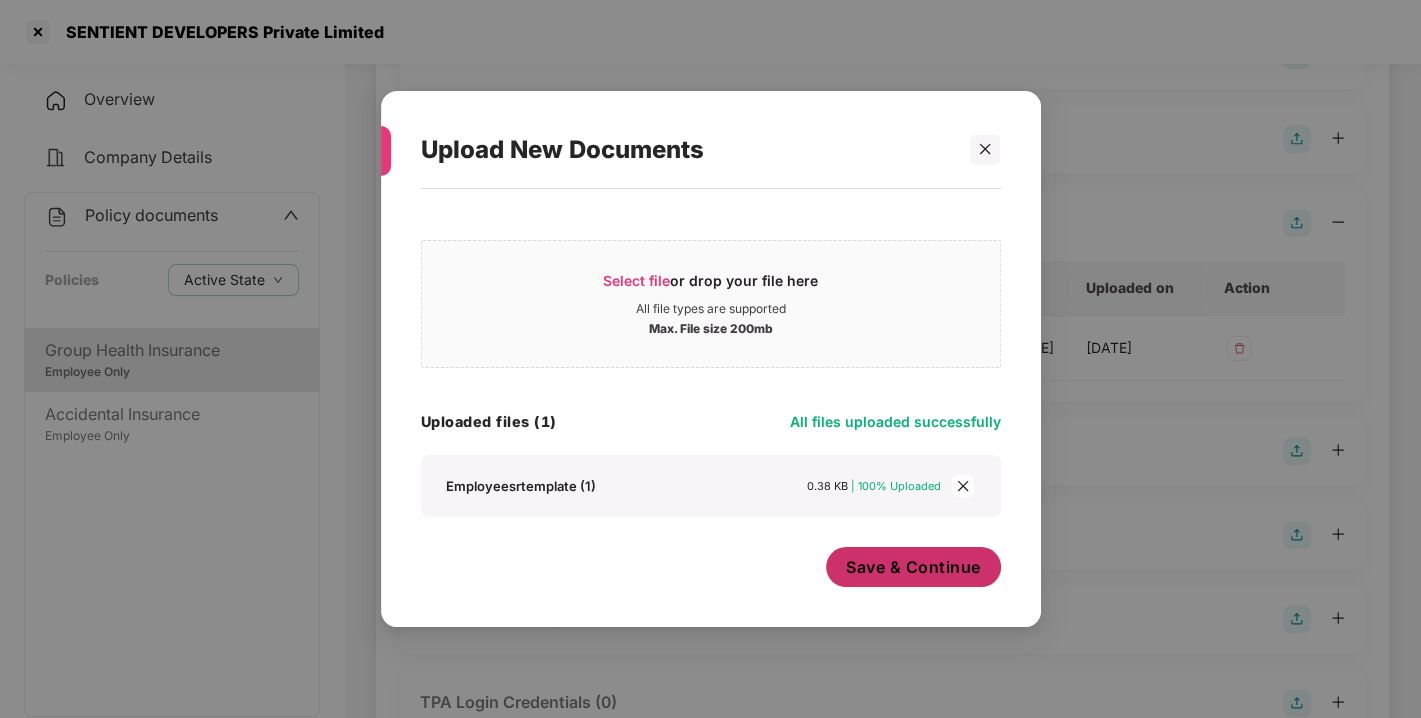 click on "Save & Continue" at bounding box center [913, 567] 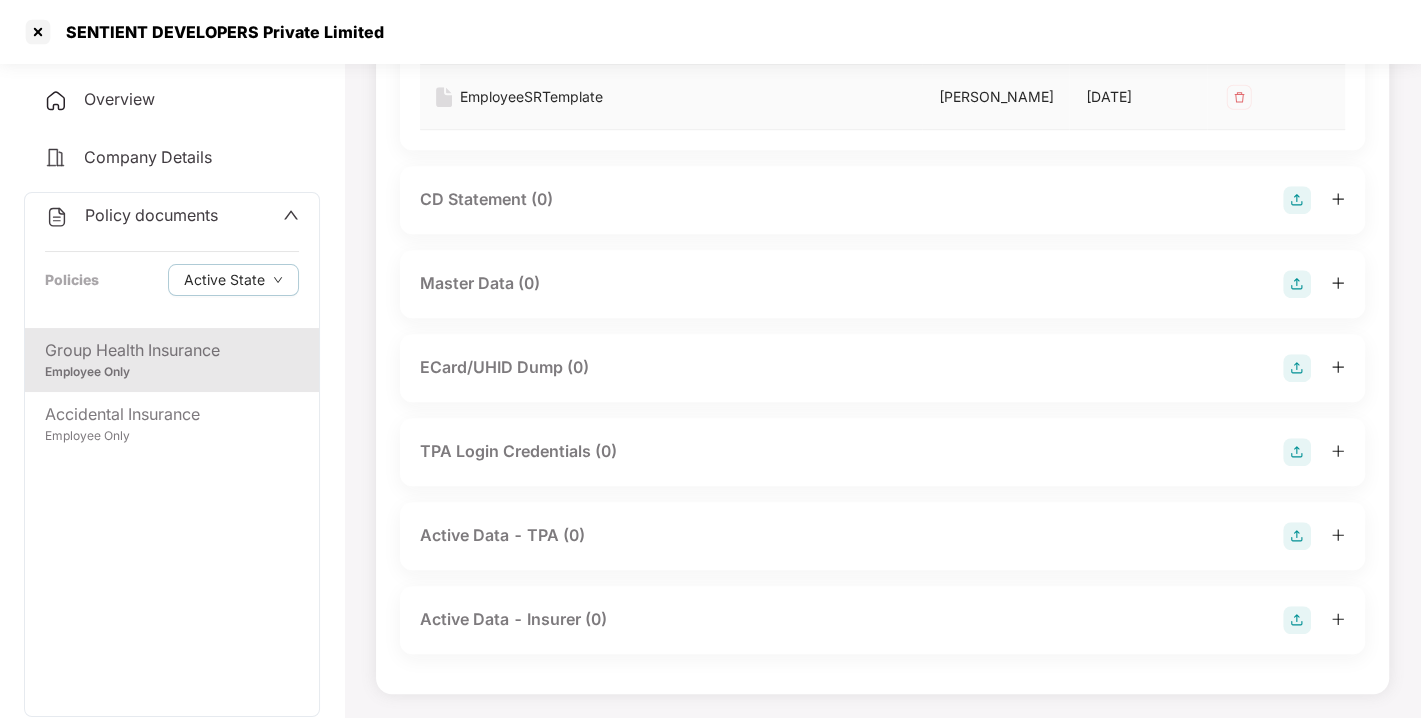 scroll, scrollTop: 929, scrollLeft: 0, axis: vertical 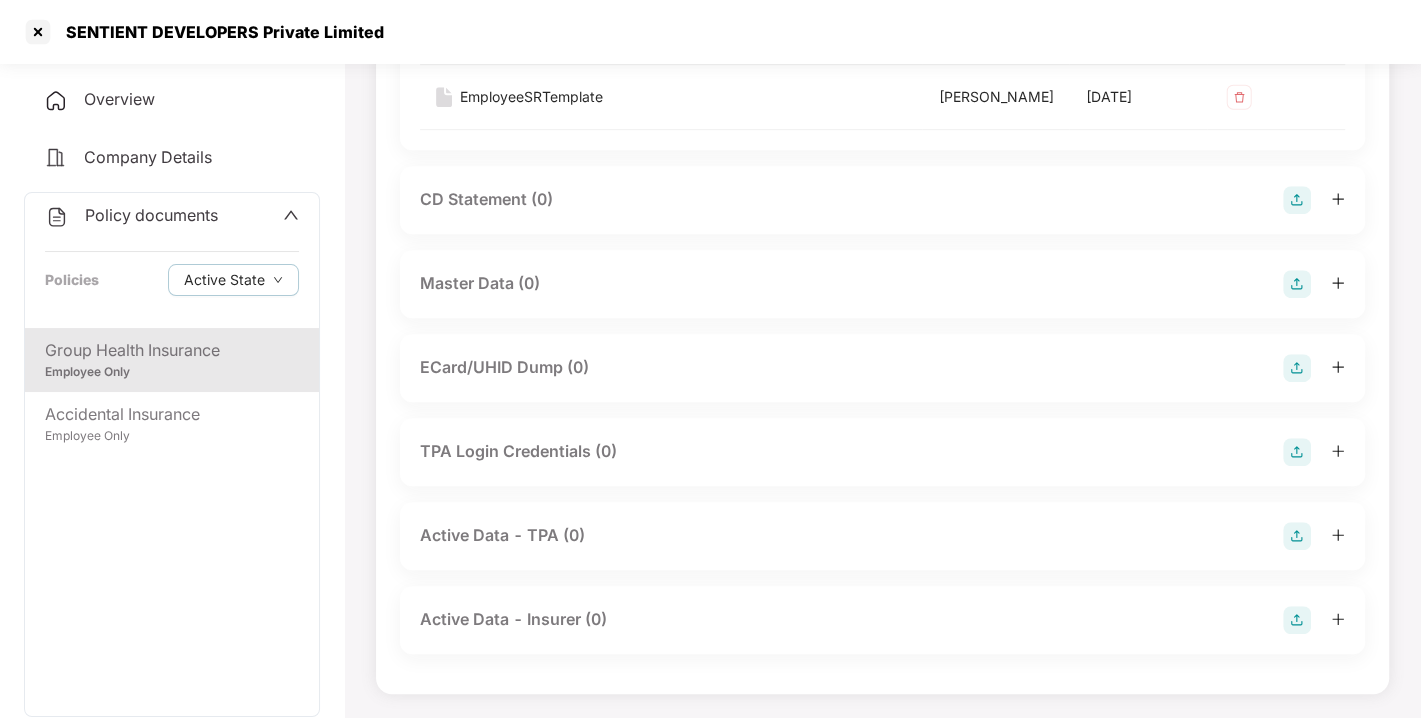 click at bounding box center (1297, 284) 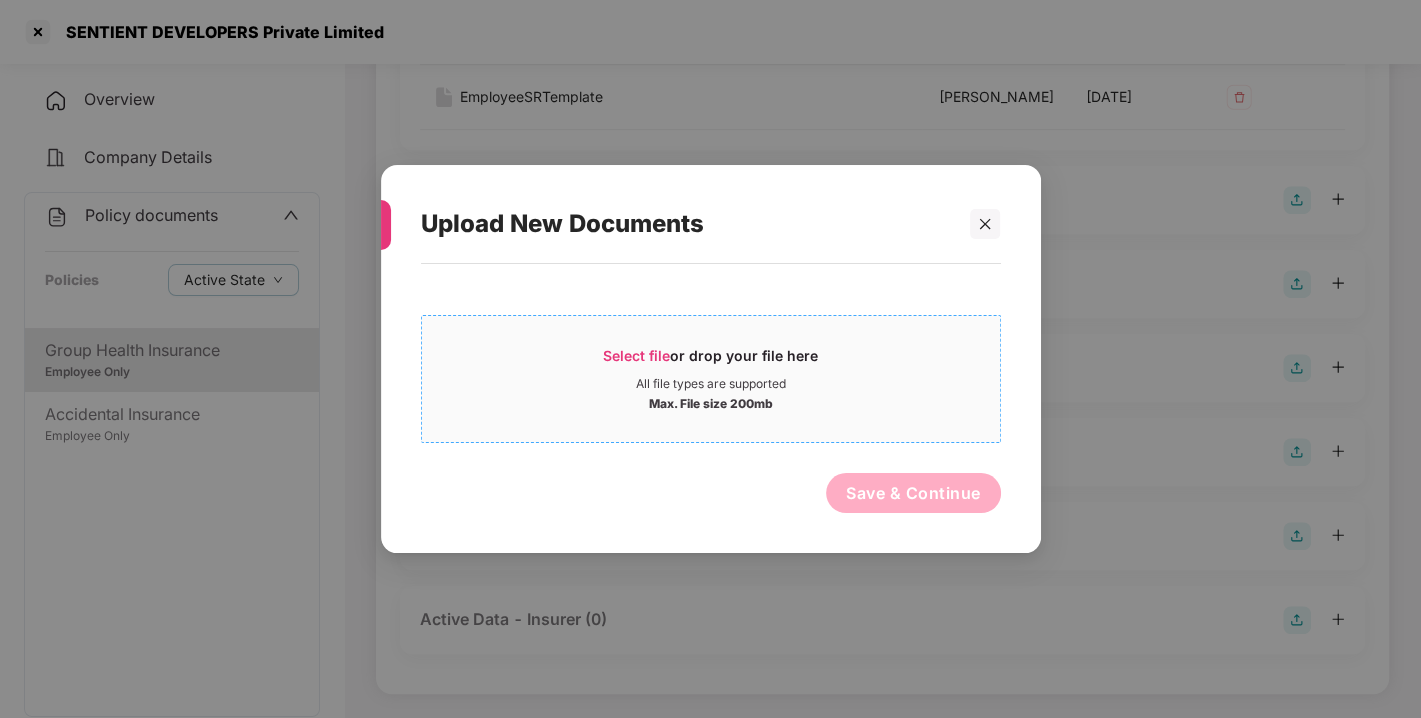 click on "Select file  or drop your file here All file types are supported Max. File size 200mb" at bounding box center [711, 379] 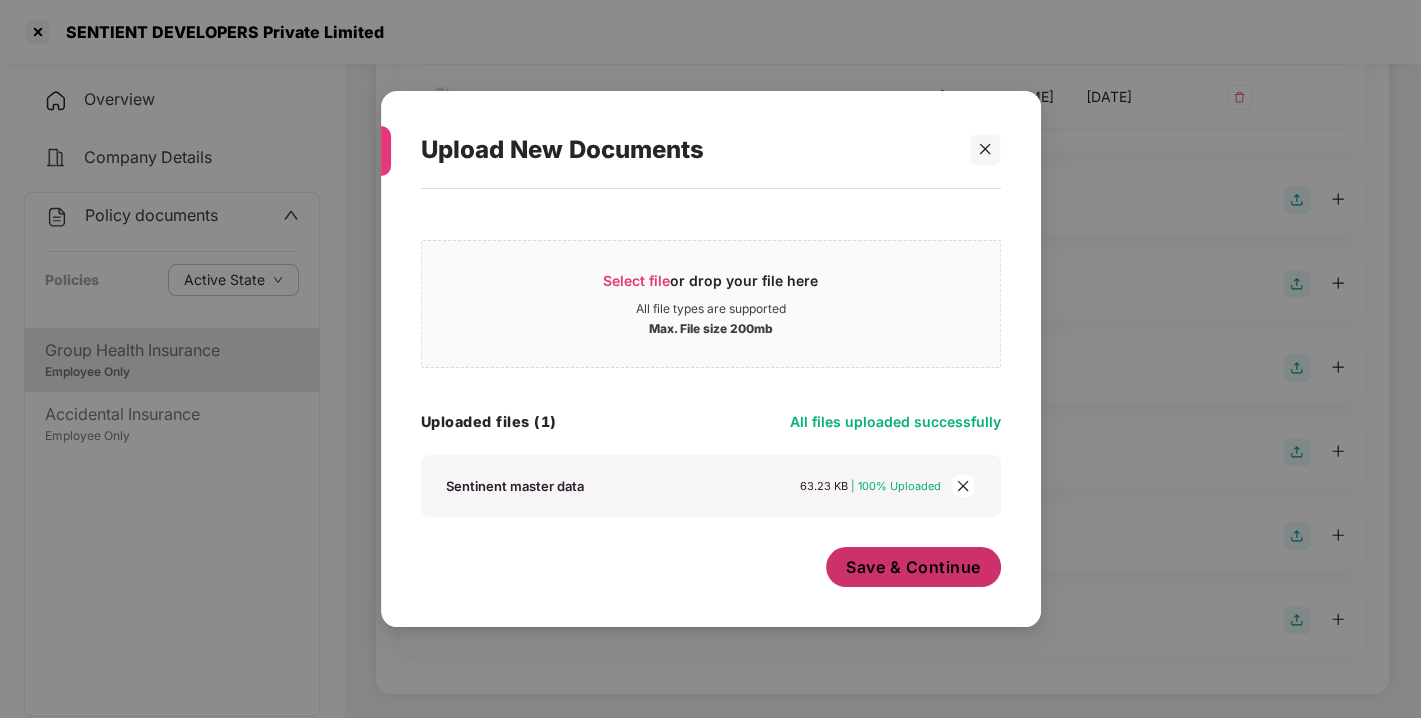click on "Save & Continue" at bounding box center [913, 567] 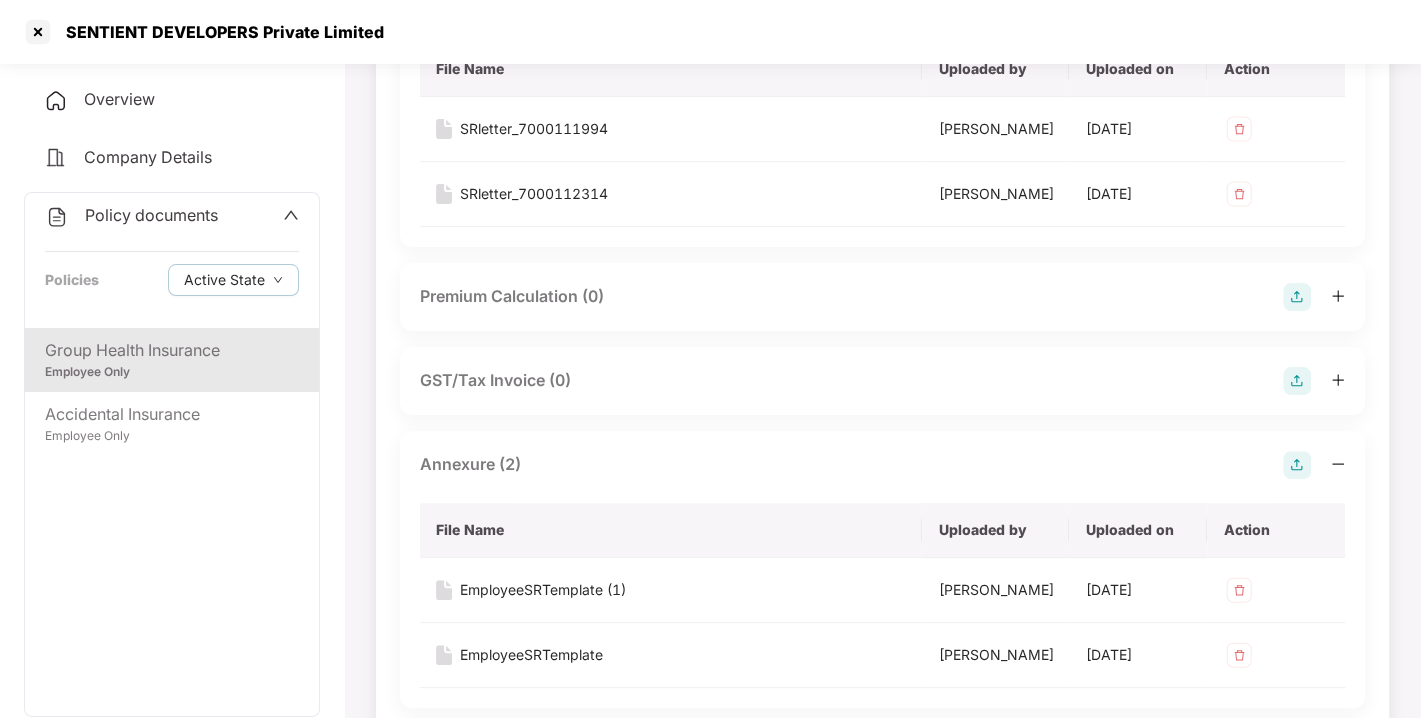 scroll, scrollTop: 0, scrollLeft: 0, axis: both 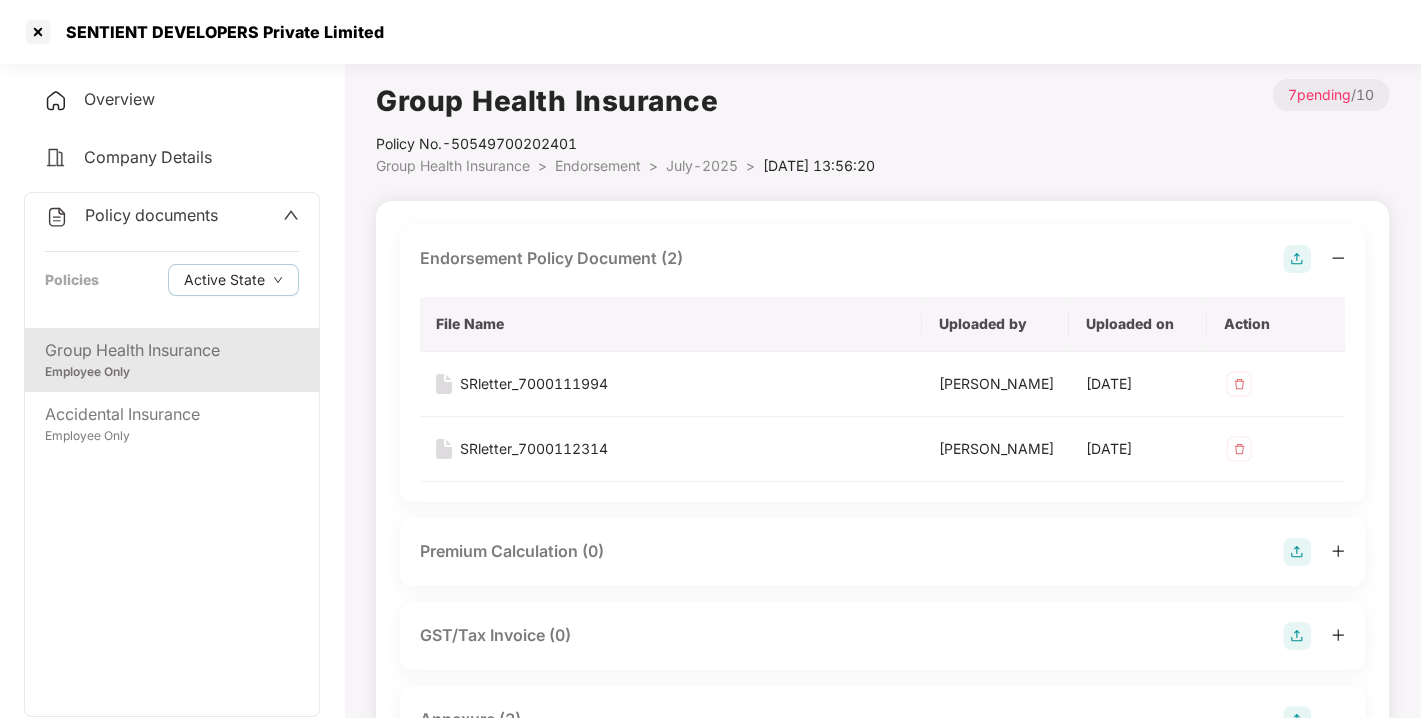 click on "Policy documents" at bounding box center (151, 215) 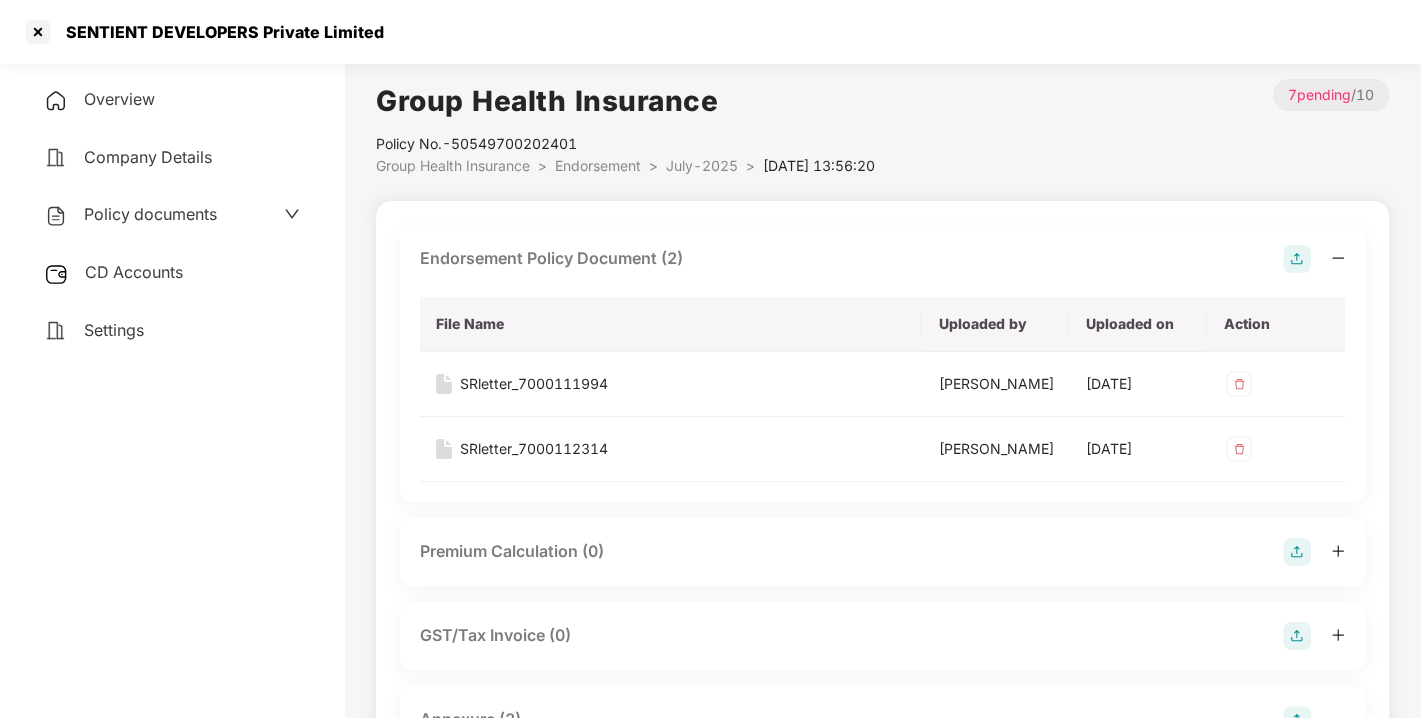 click on "CD Accounts" at bounding box center (134, 272) 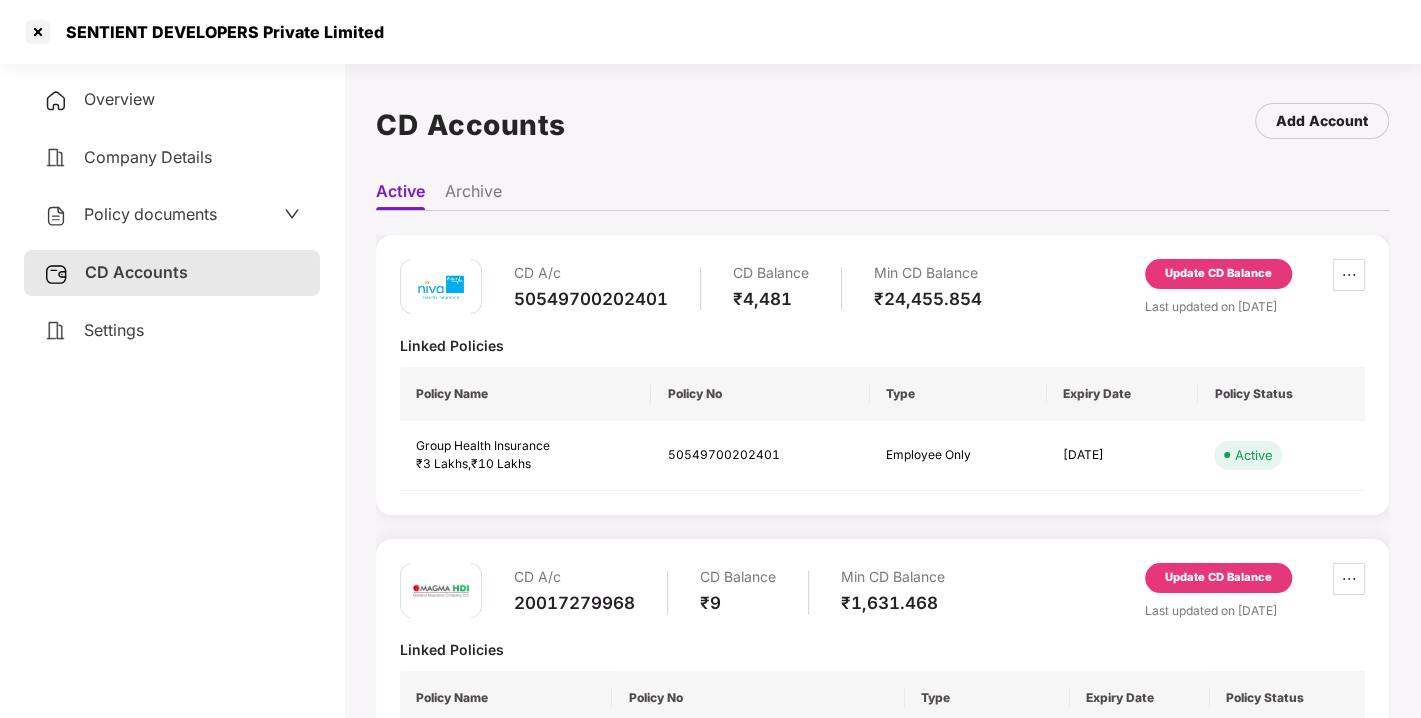 click on "Update CD Balance" at bounding box center (1218, 274) 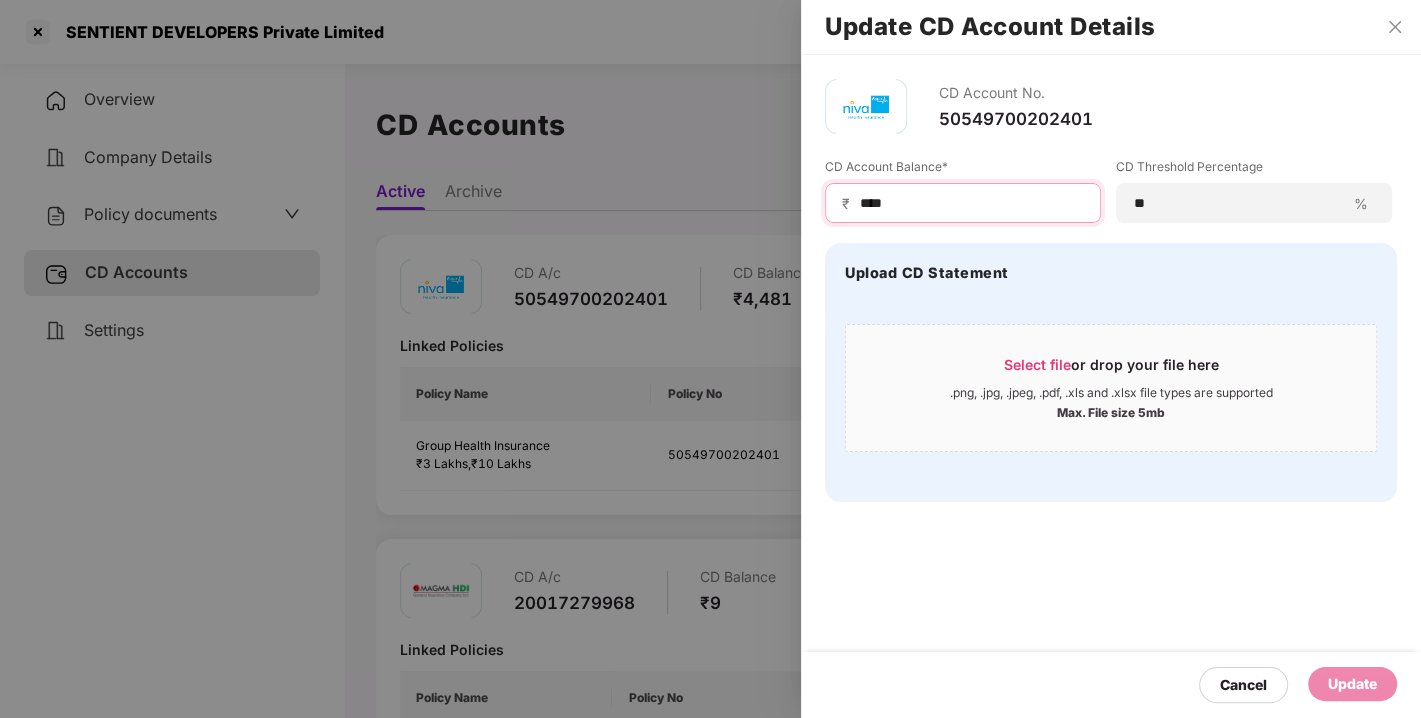 drag, startPoint x: 897, startPoint y: 202, endPoint x: 721, endPoint y: 218, distance: 176.72577 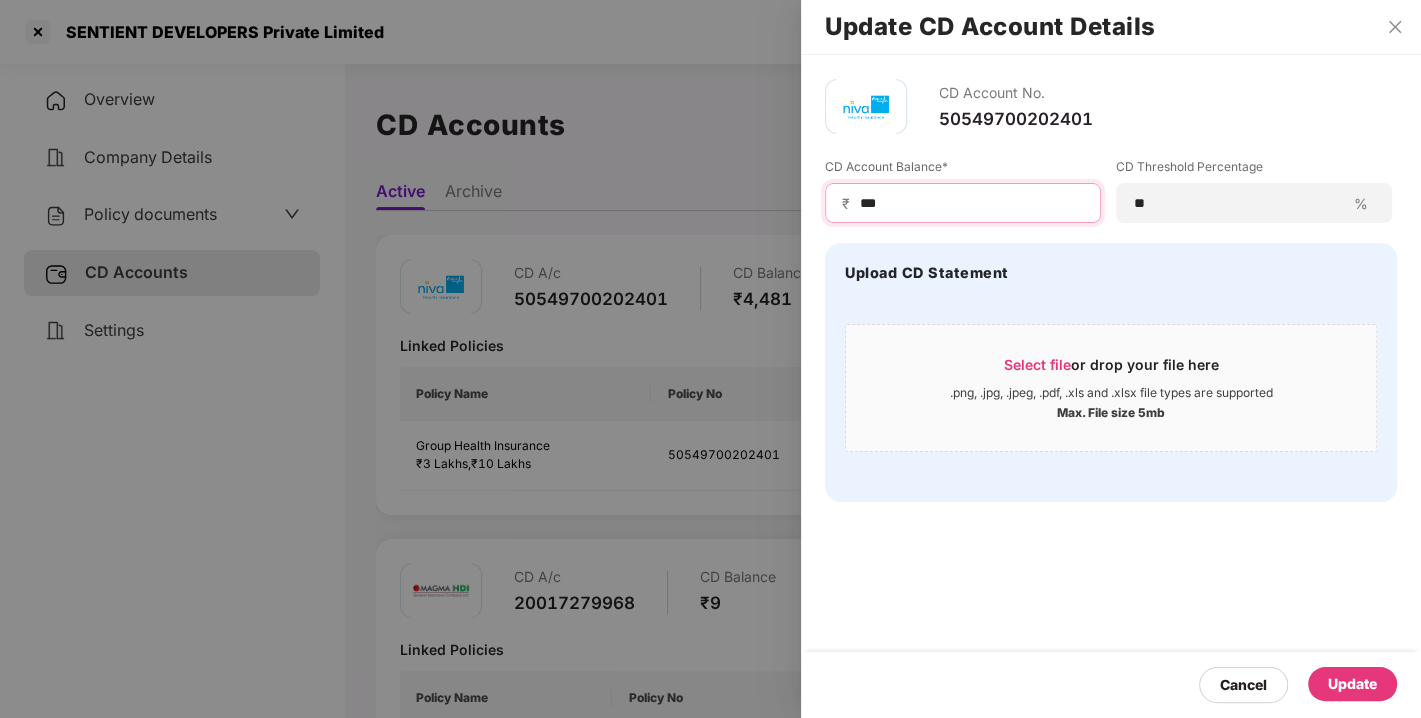 type on "***" 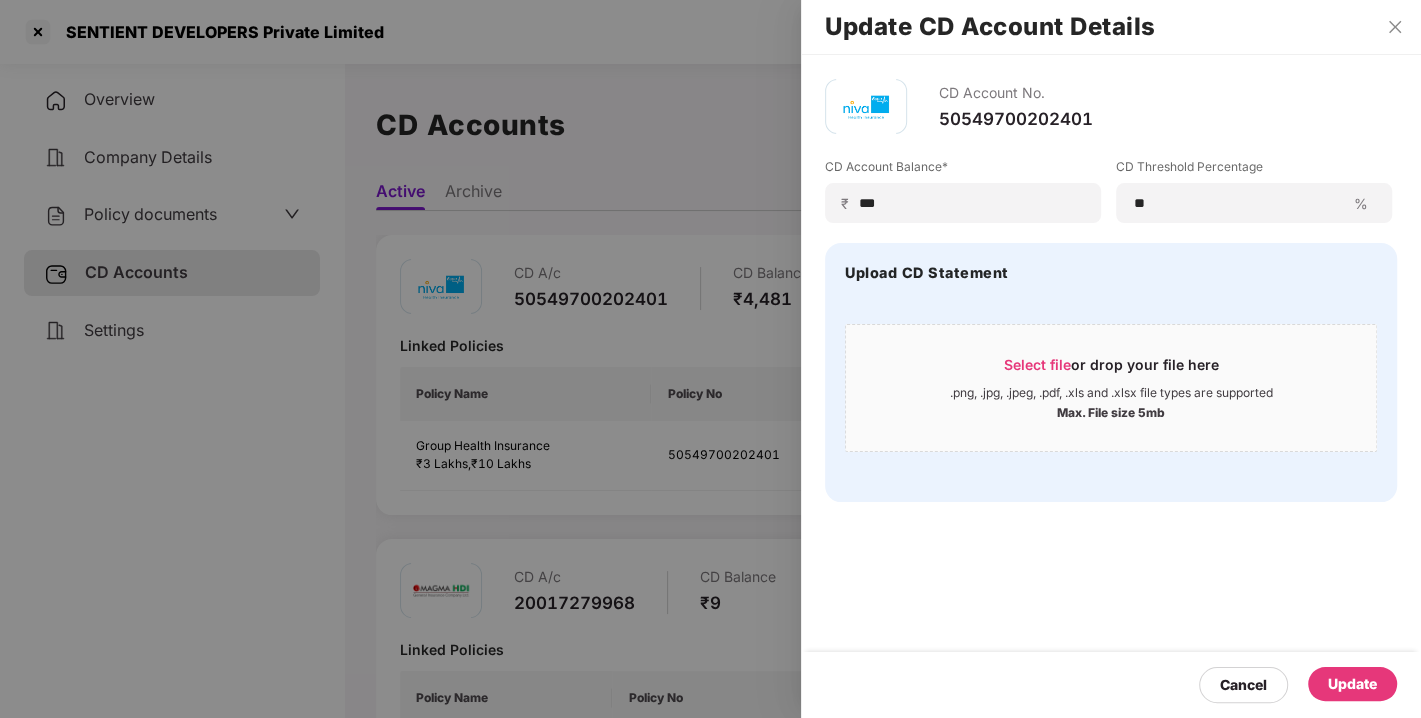 click on "Update" at bounding box center [1352, 684] 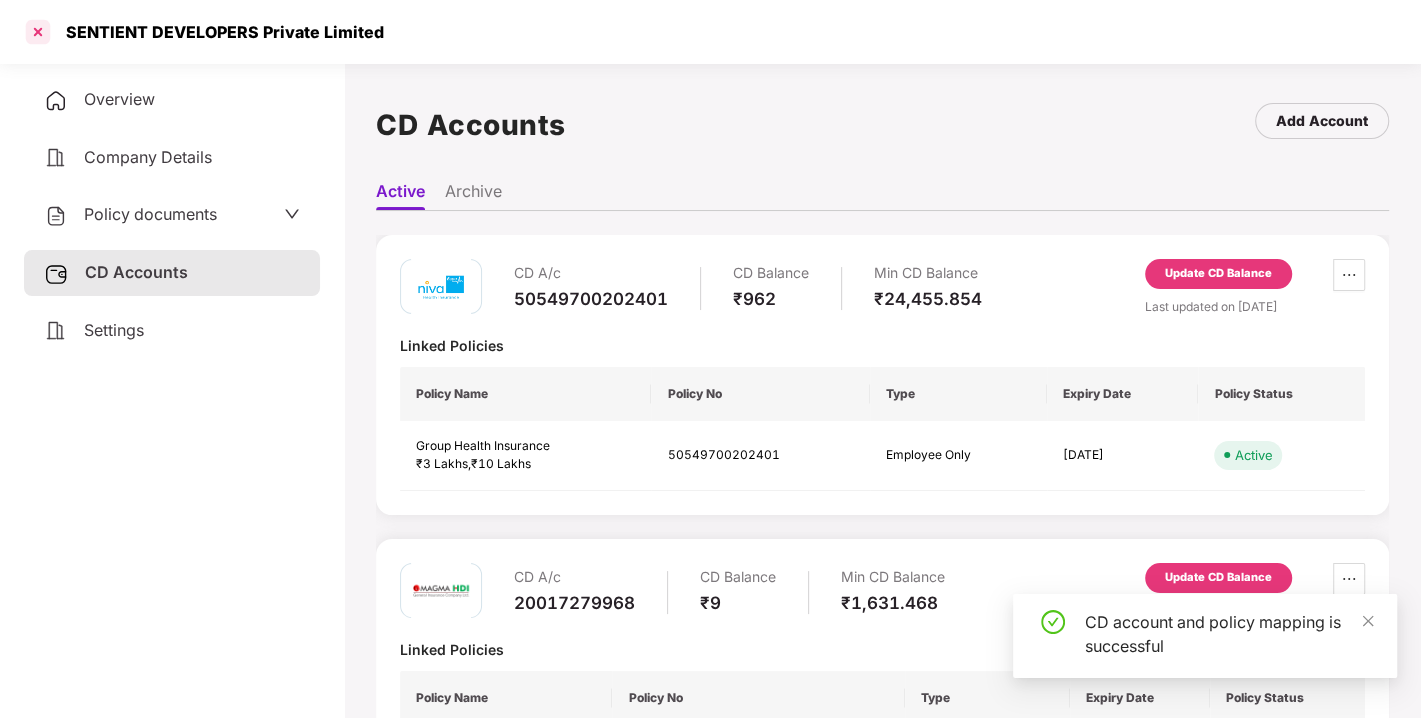 click at bounding box center [38, 32] 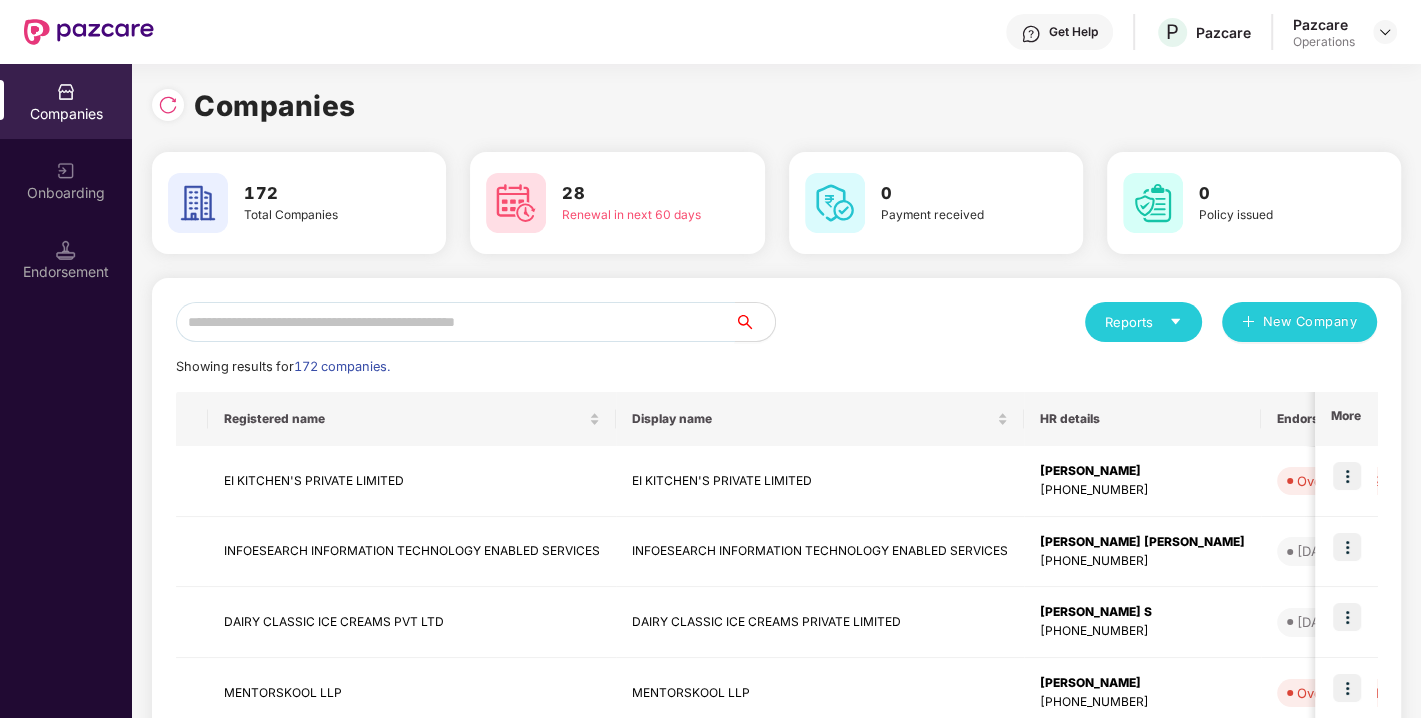 click at bounding box center (455, 322) 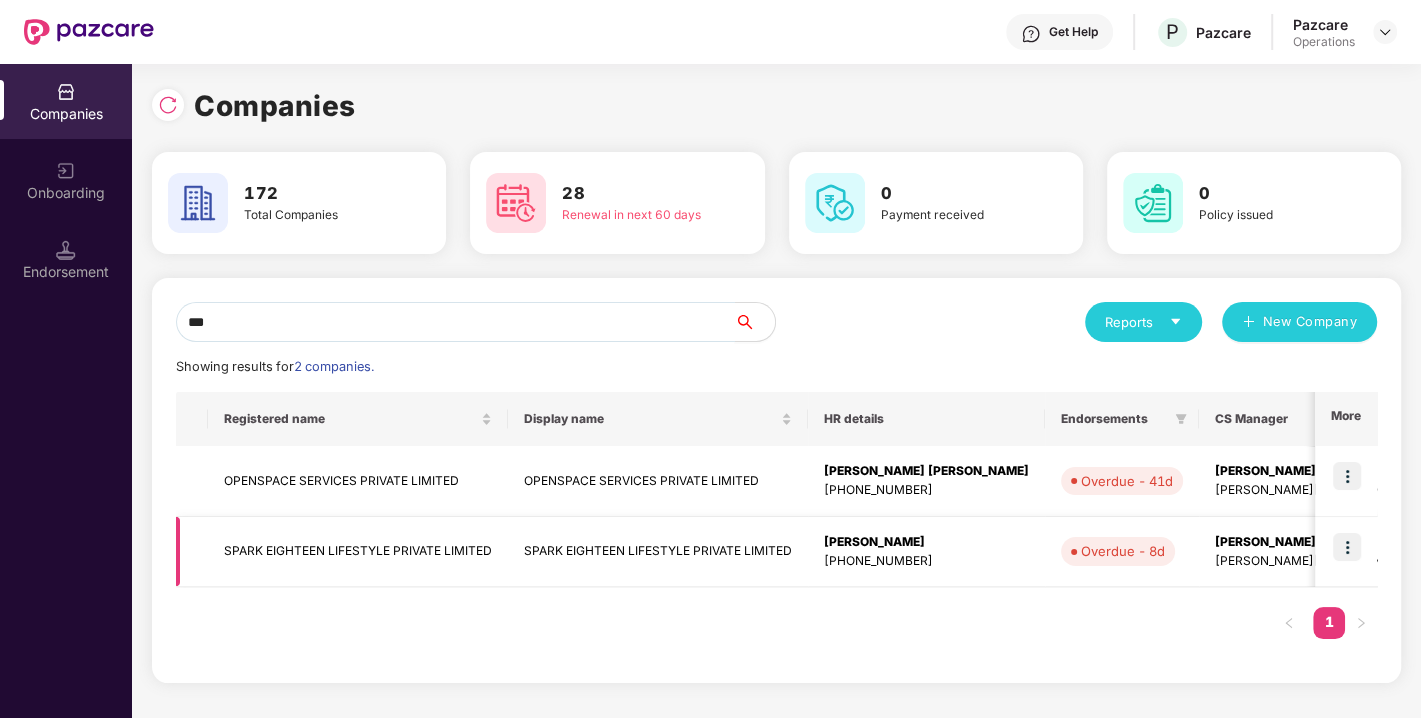 type on "***" 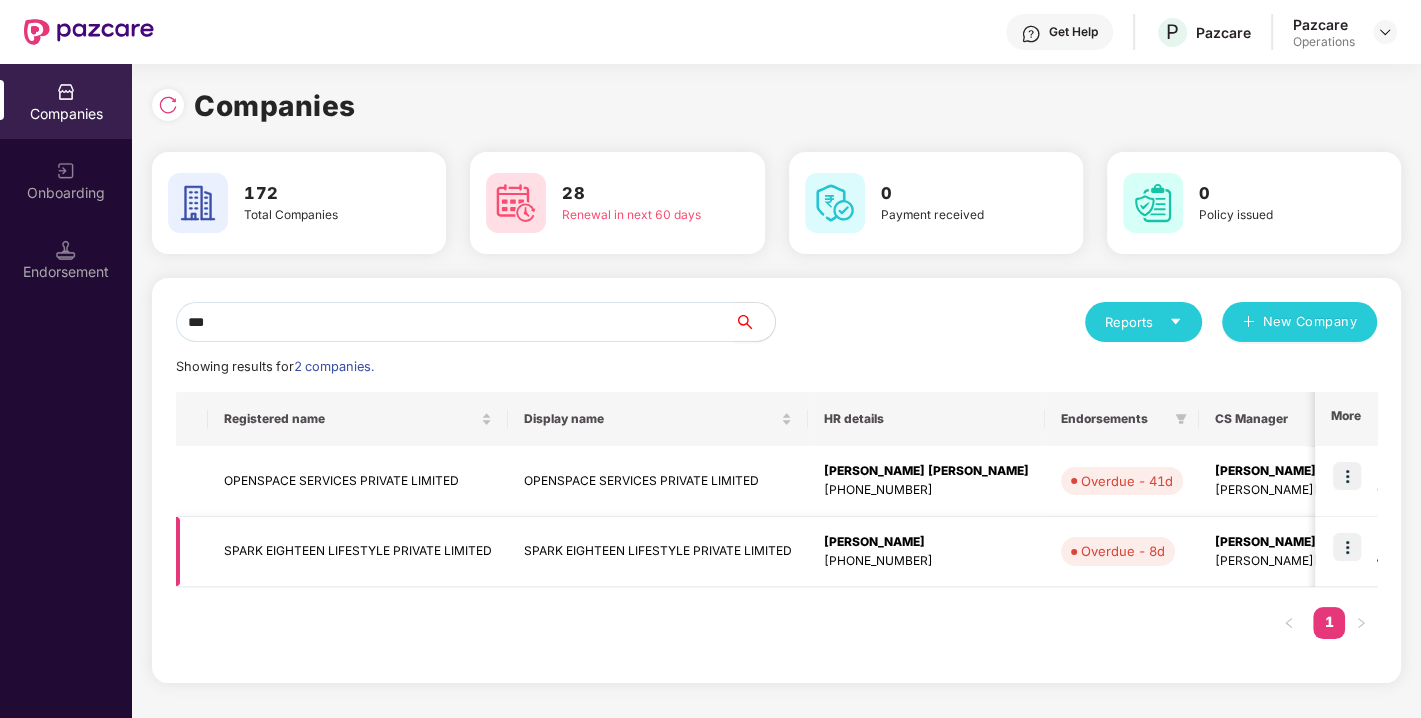 click on "SPARK EIGHTEEN LIFESTYLE PRIVATE LIMITED" at bounding box center [358, 552] 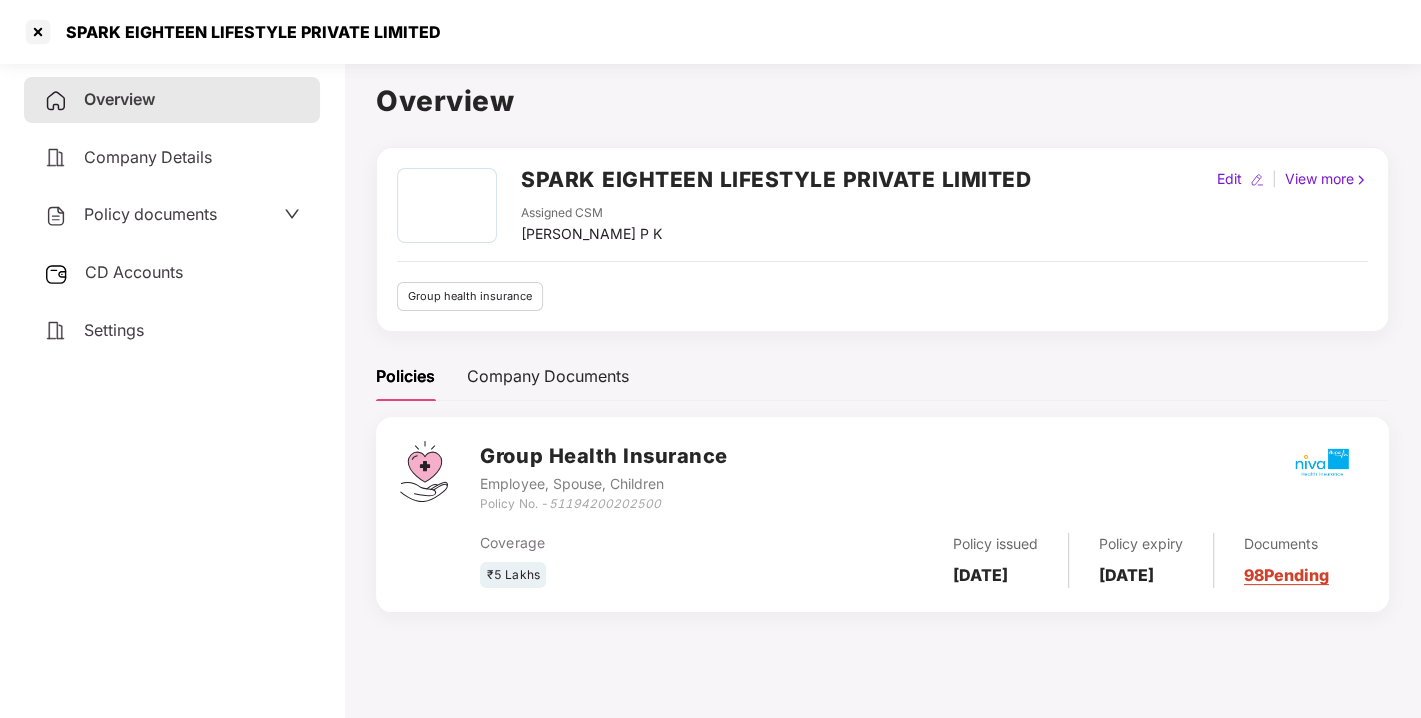 click on "Policy documents" at bounding box center [150, 214] 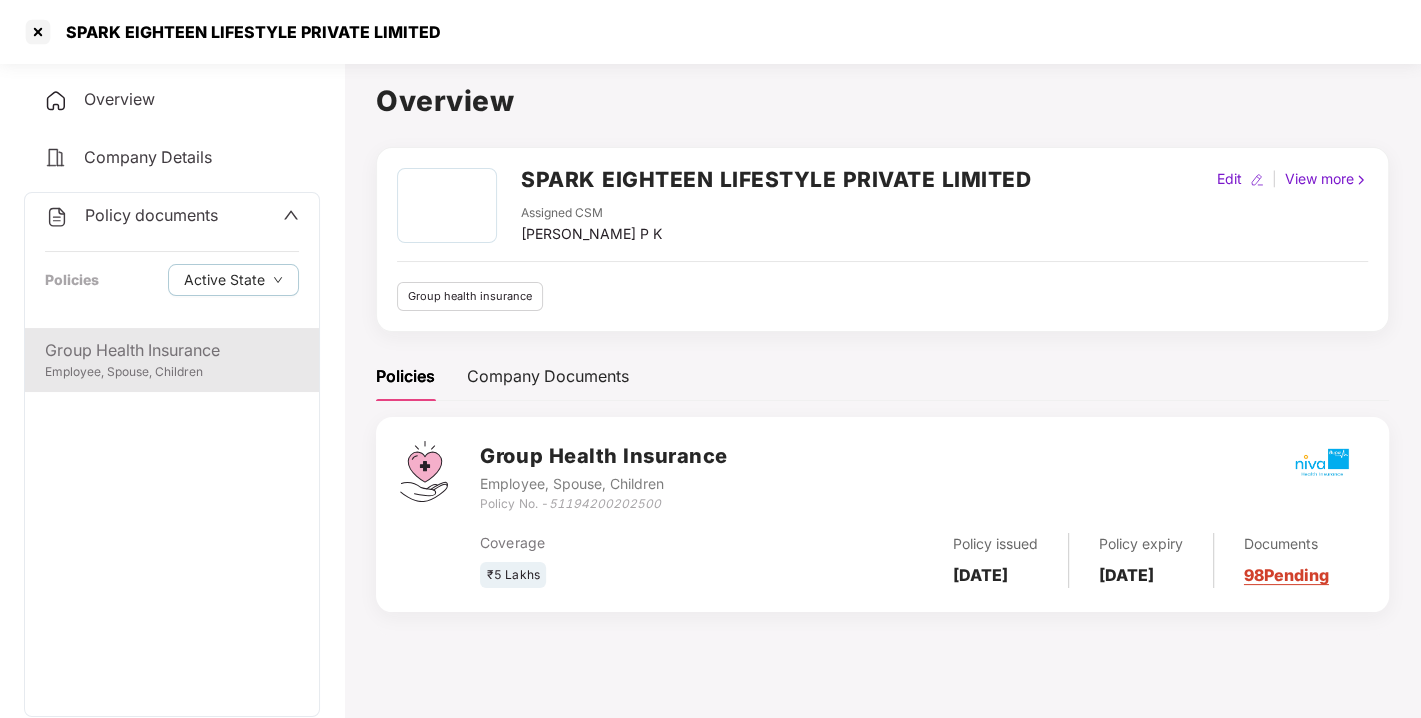 click on "Group Health Insurance" at bounding box center (172, 350) 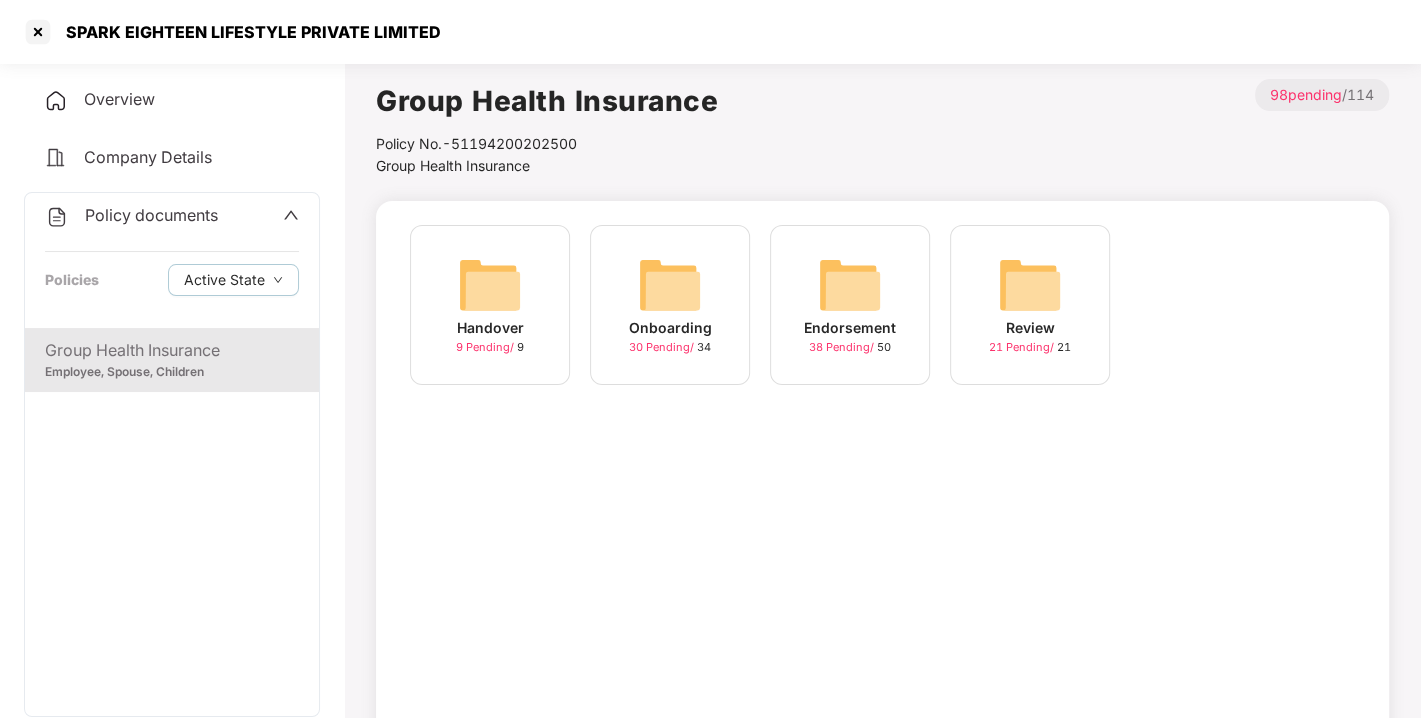 click on "Endorsement 38 Pending  /     50" at bounding box center (850, 305) 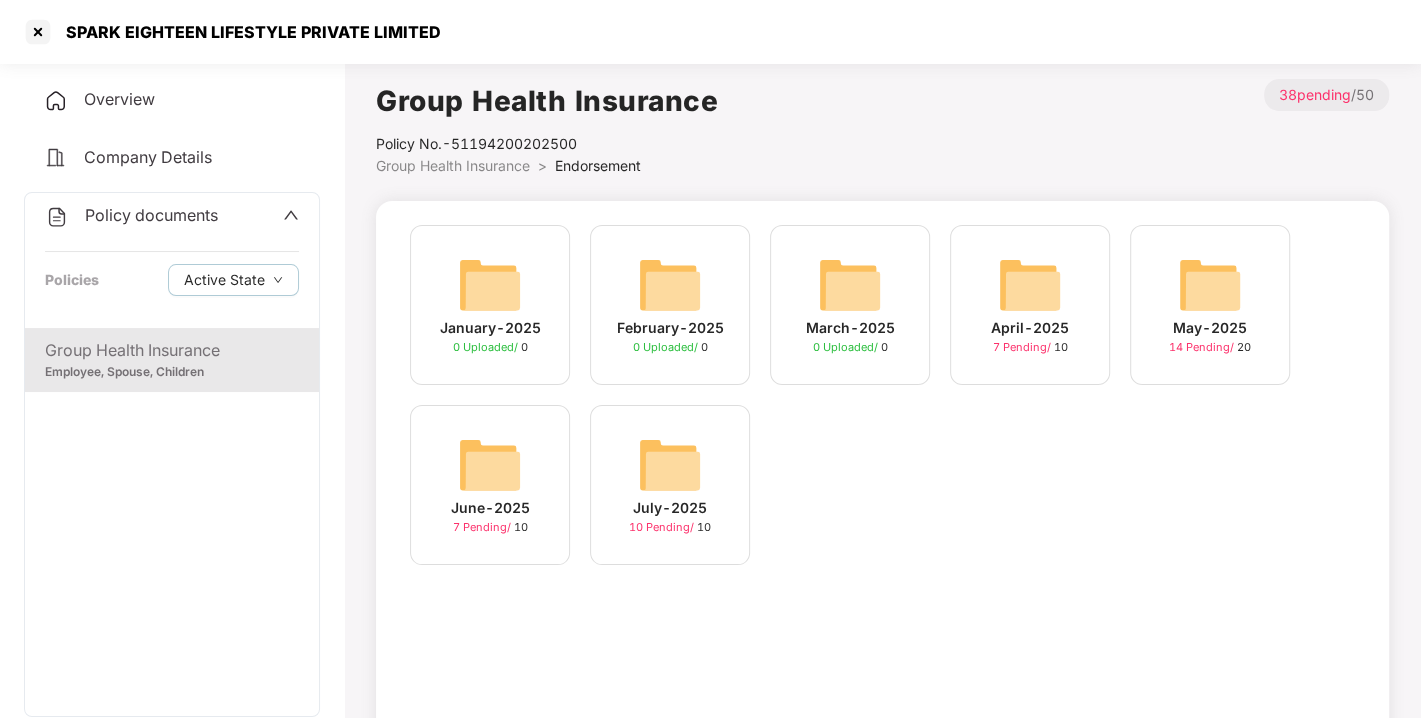 click at bounding box center [670, 465] 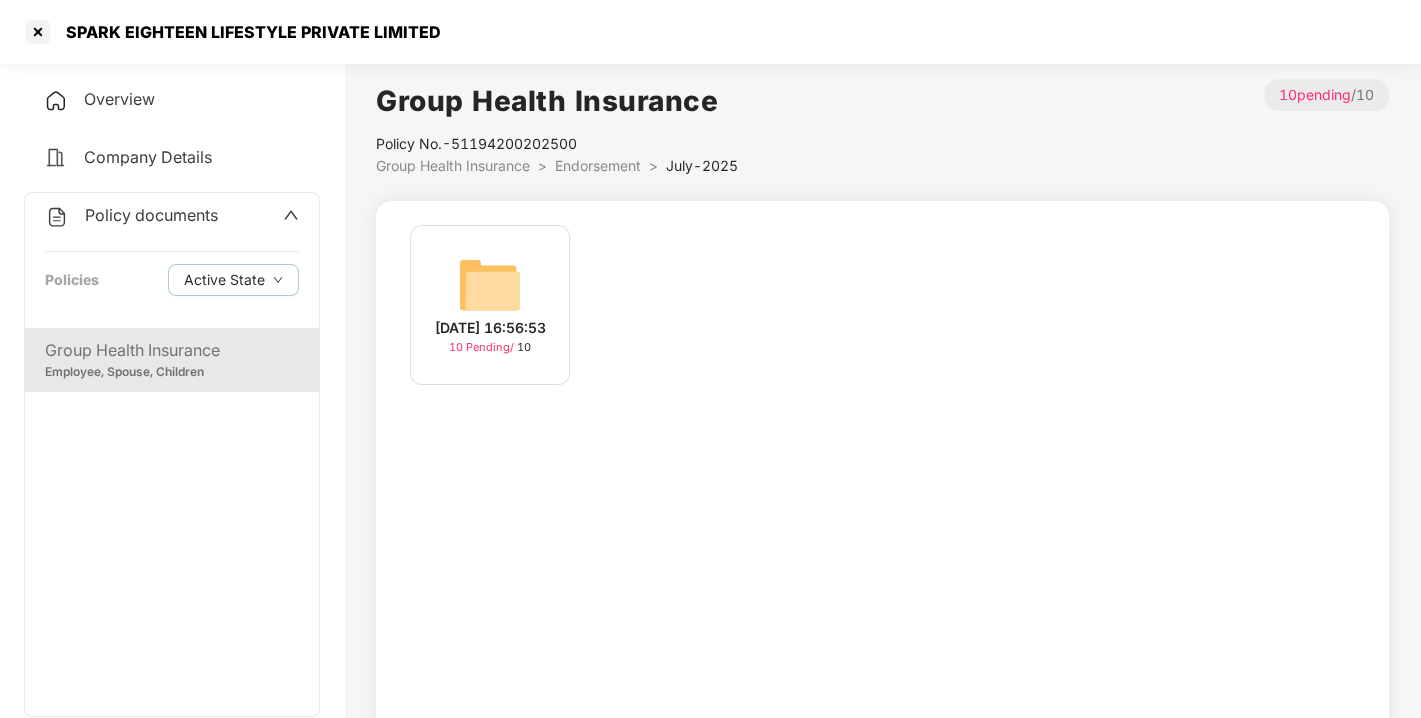 click at bounding box center (490, 285) 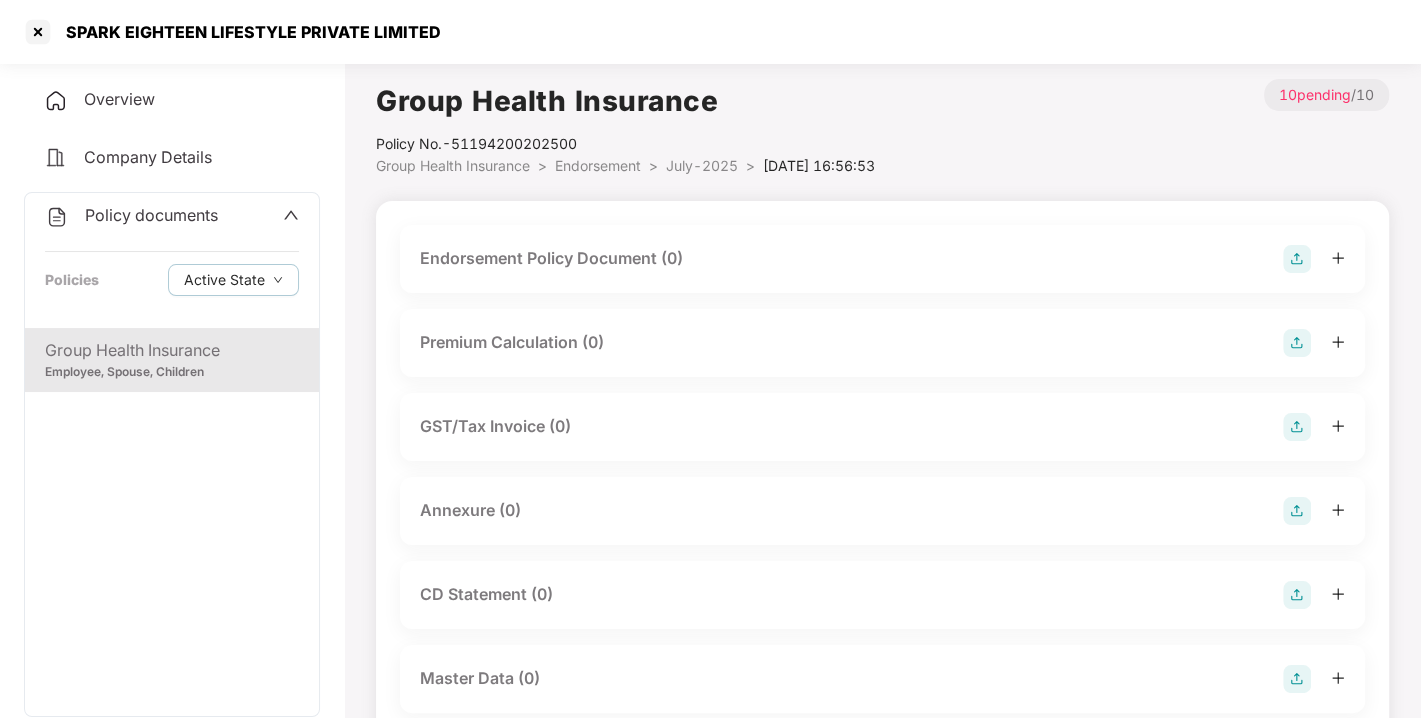 click at bounding box center [1297, 259] 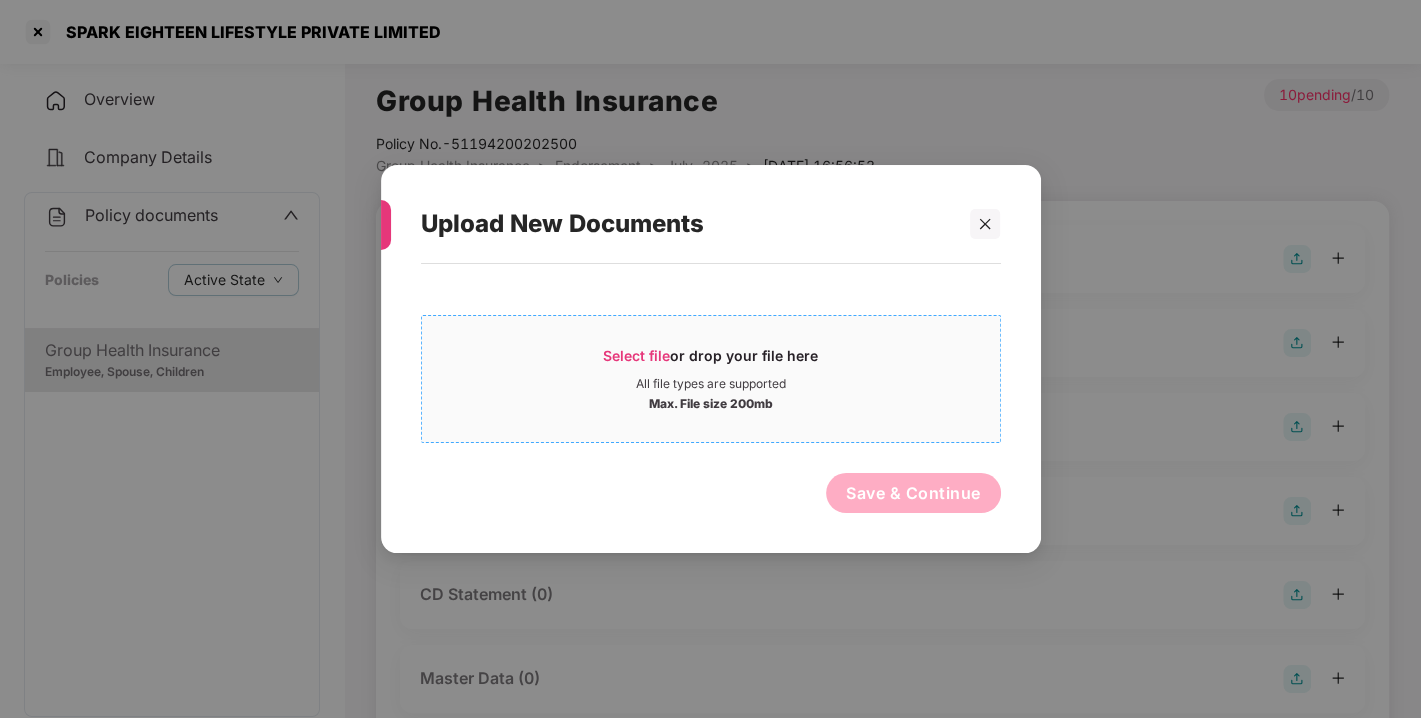 click on "Select file" at bounding box center (636, 355) 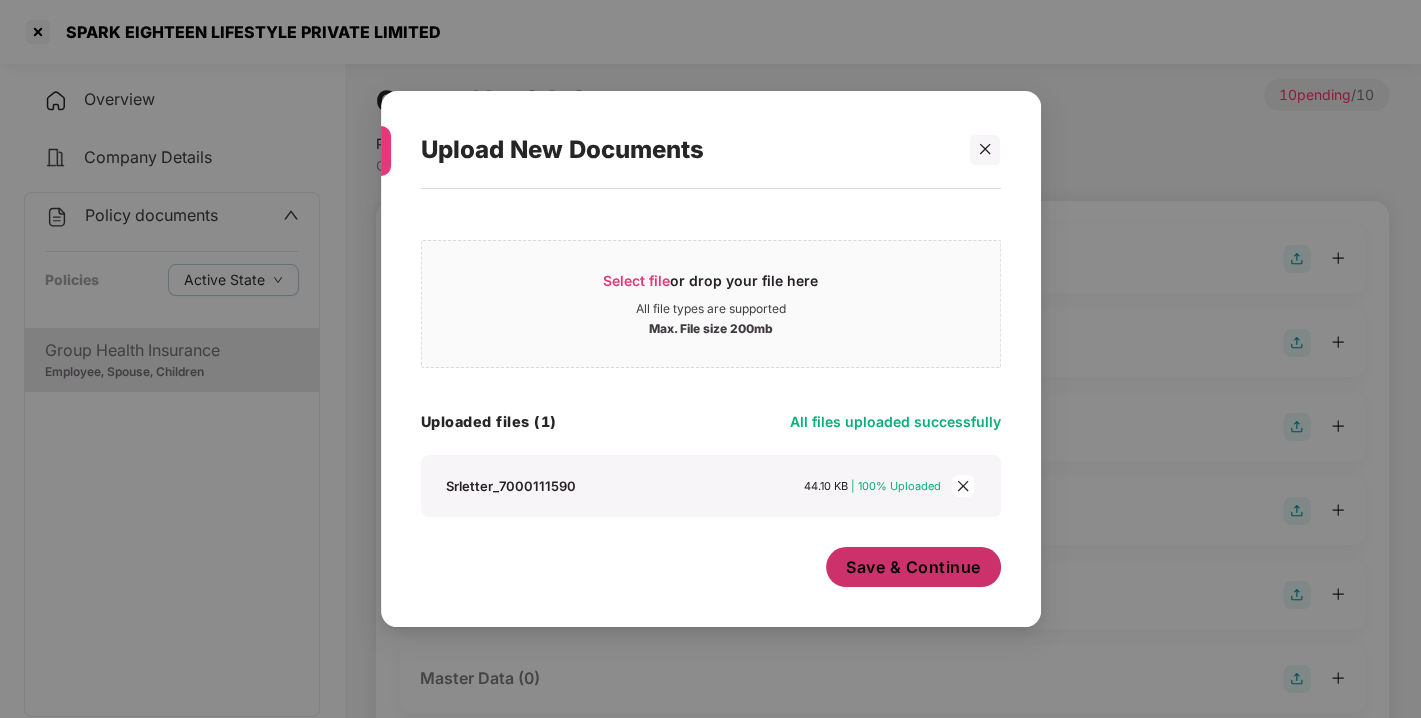 click on "Save & Continue" at bounding box center [913, 567] 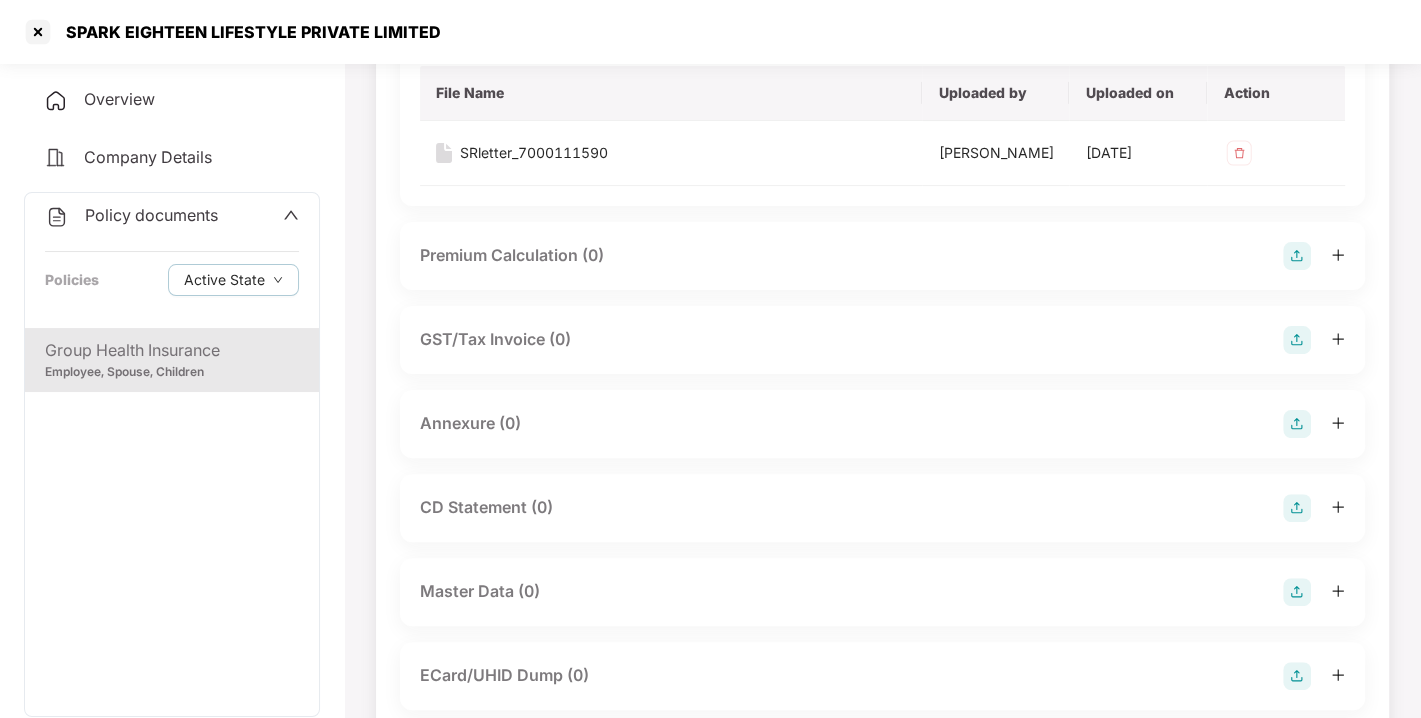 scroll, scrollTop: 239, scrollLeft: 0, axis: vertical 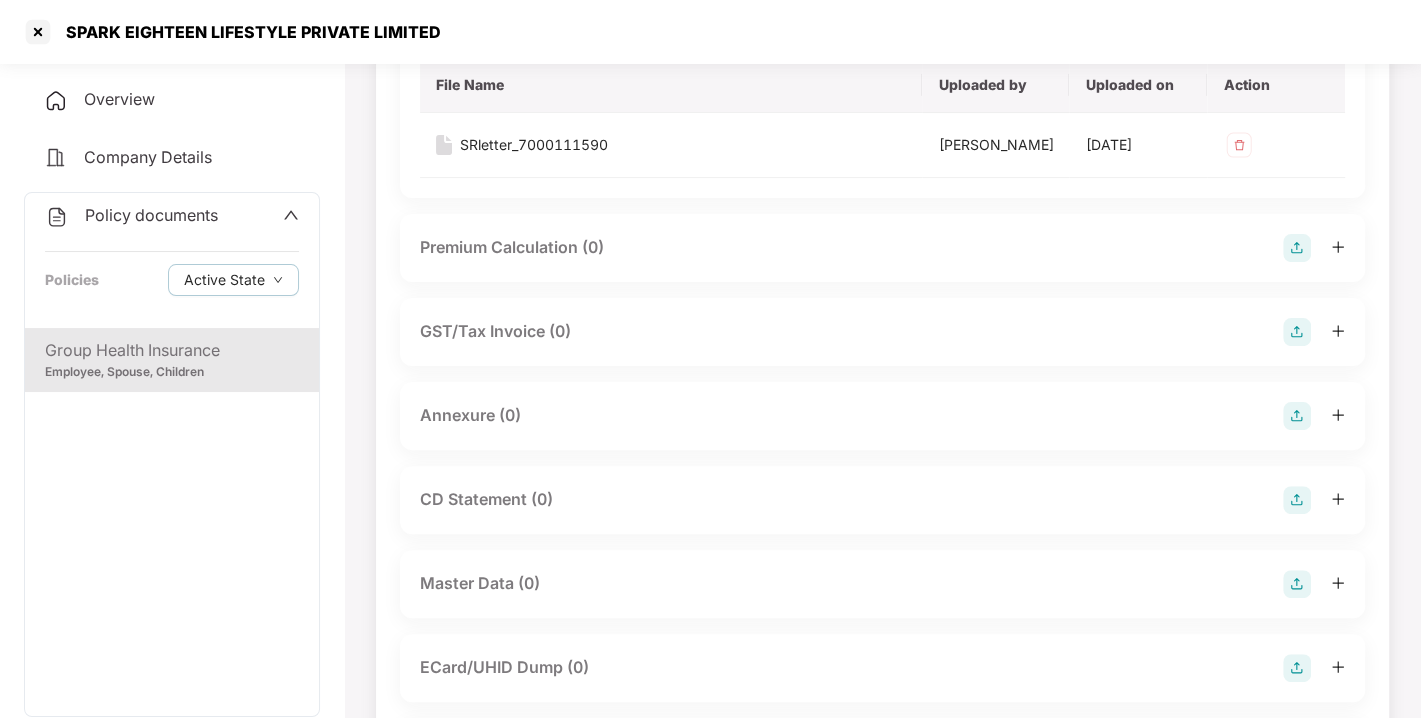 click at bounding box center (1297, 416) 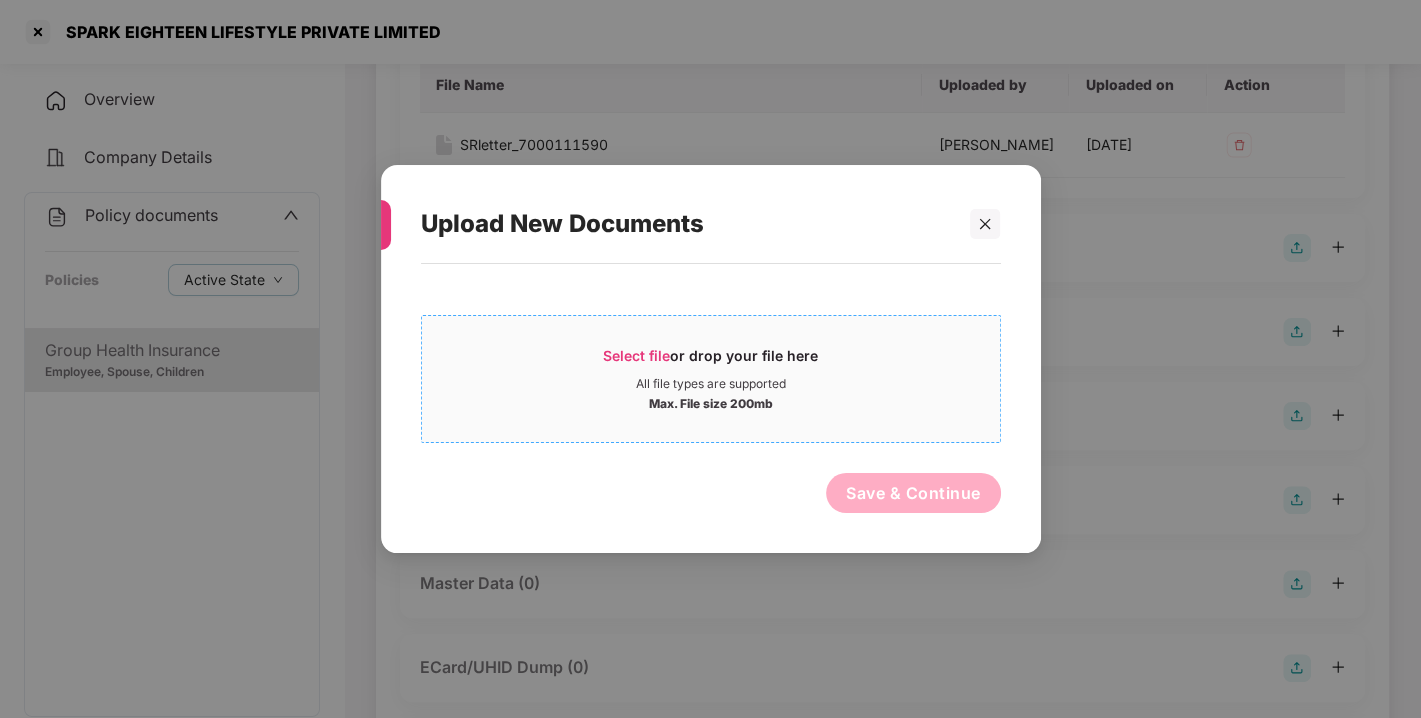 click on "Select file" at bounding box center [636, 355] 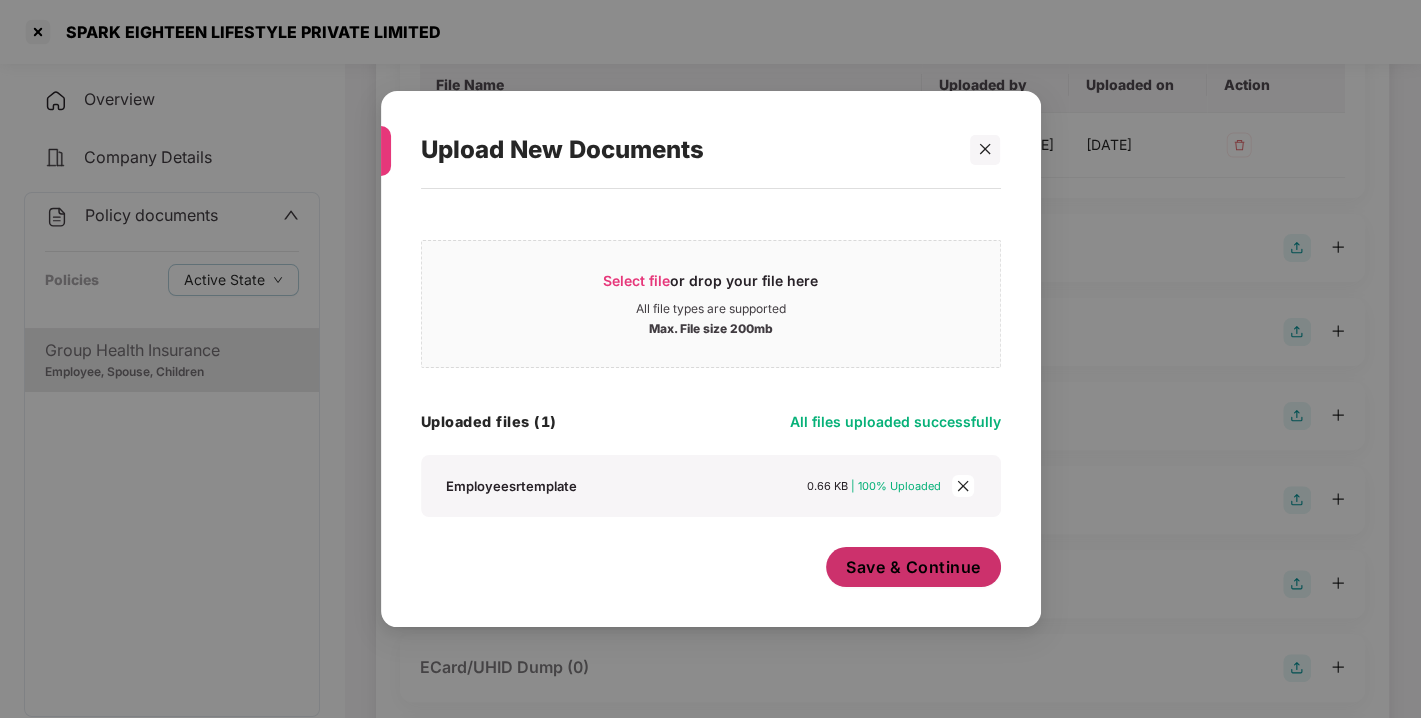 click on "Save & Continue" at bounding box center (913, 567) 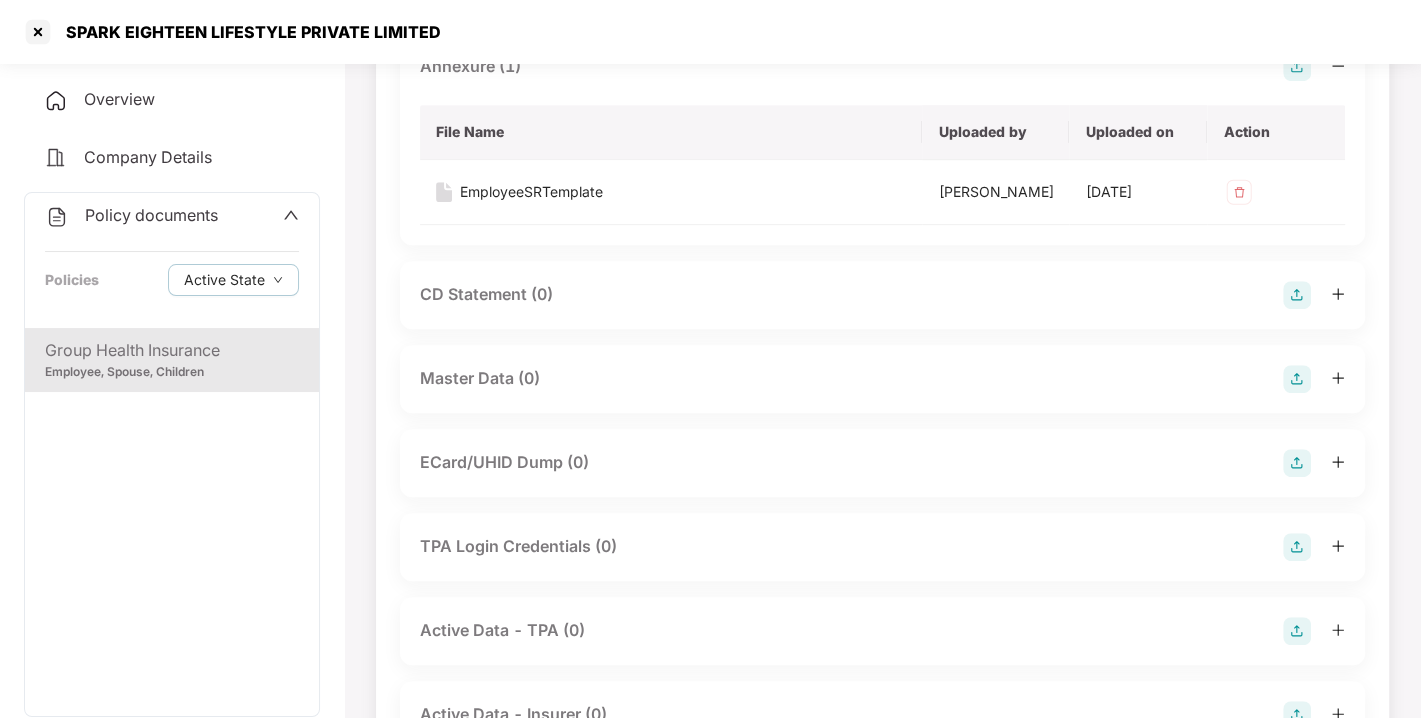scroll, scrollTop: 590, scrollLeft: 0, axis: vertical 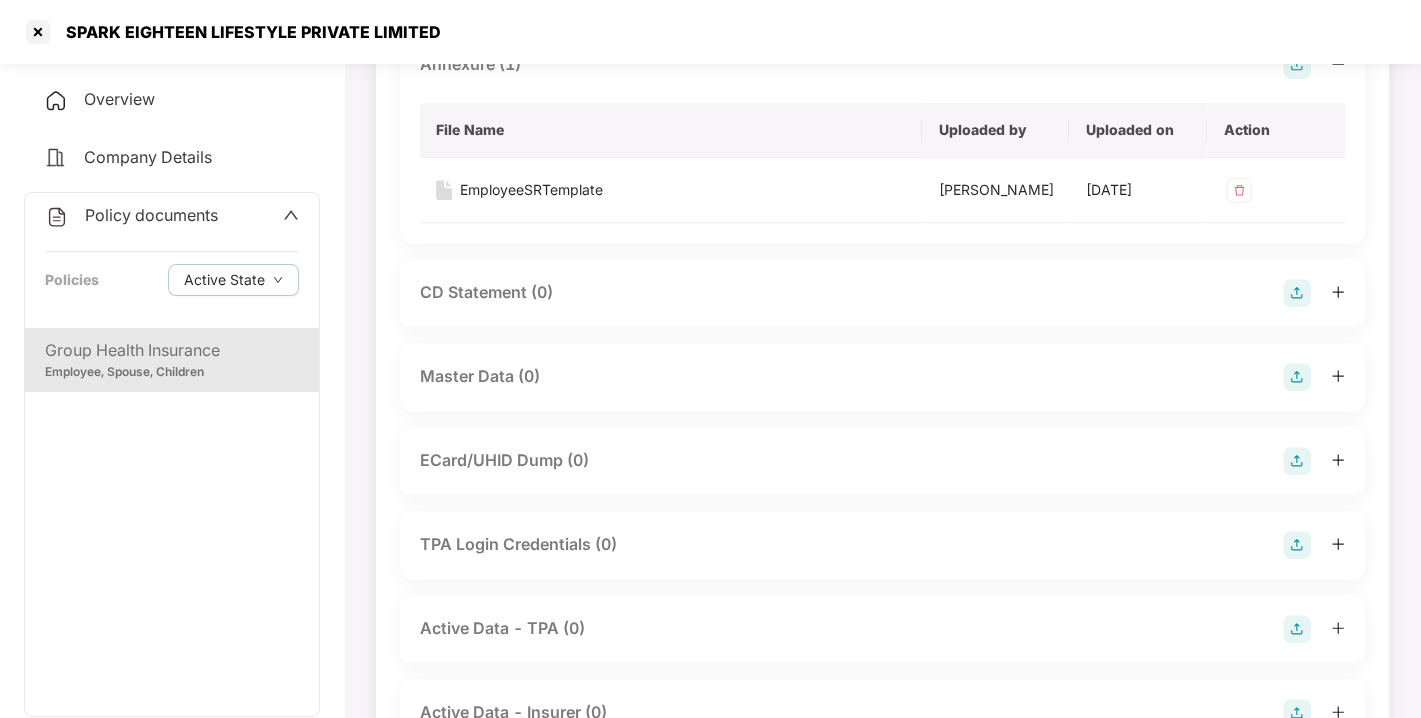 click at bounding box center [1297, 377] 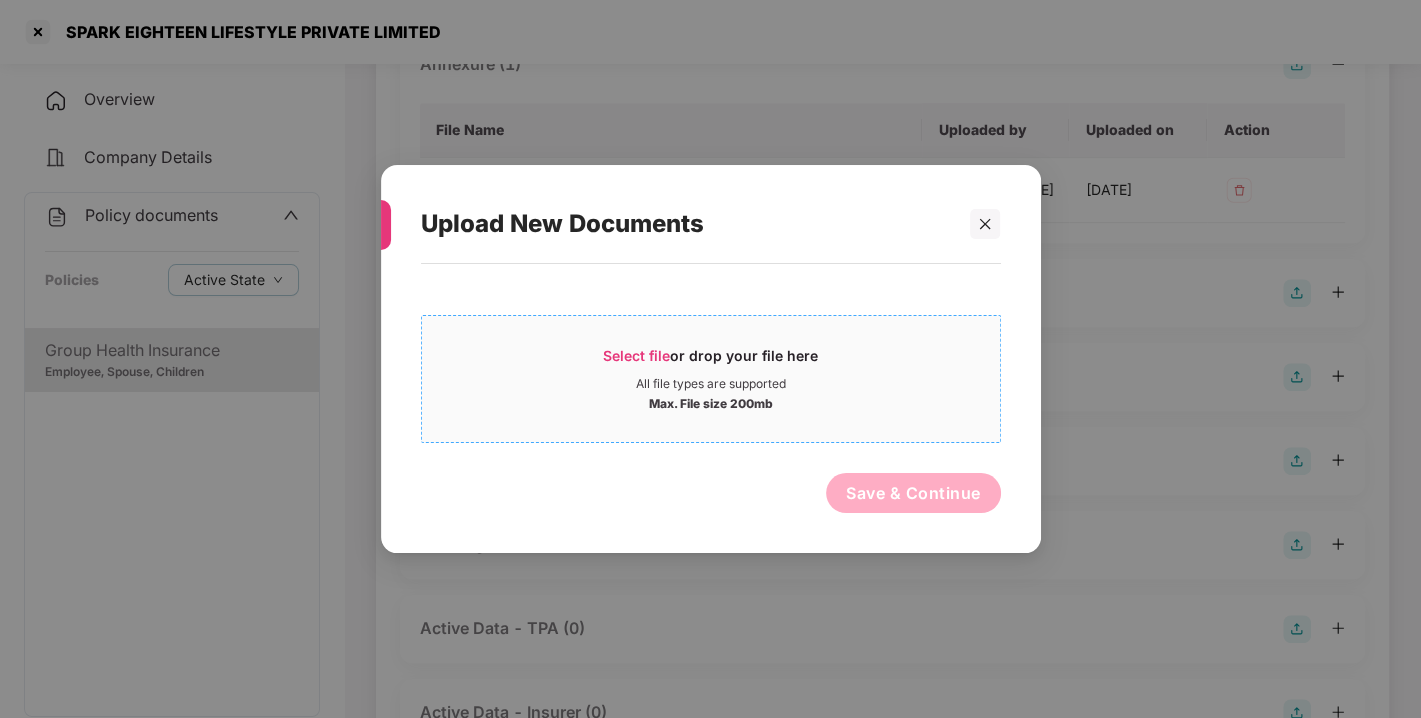 click on "Select file  or drop your file here All file types are supported Max. File size 200mb" at bounding box center (711, 379) 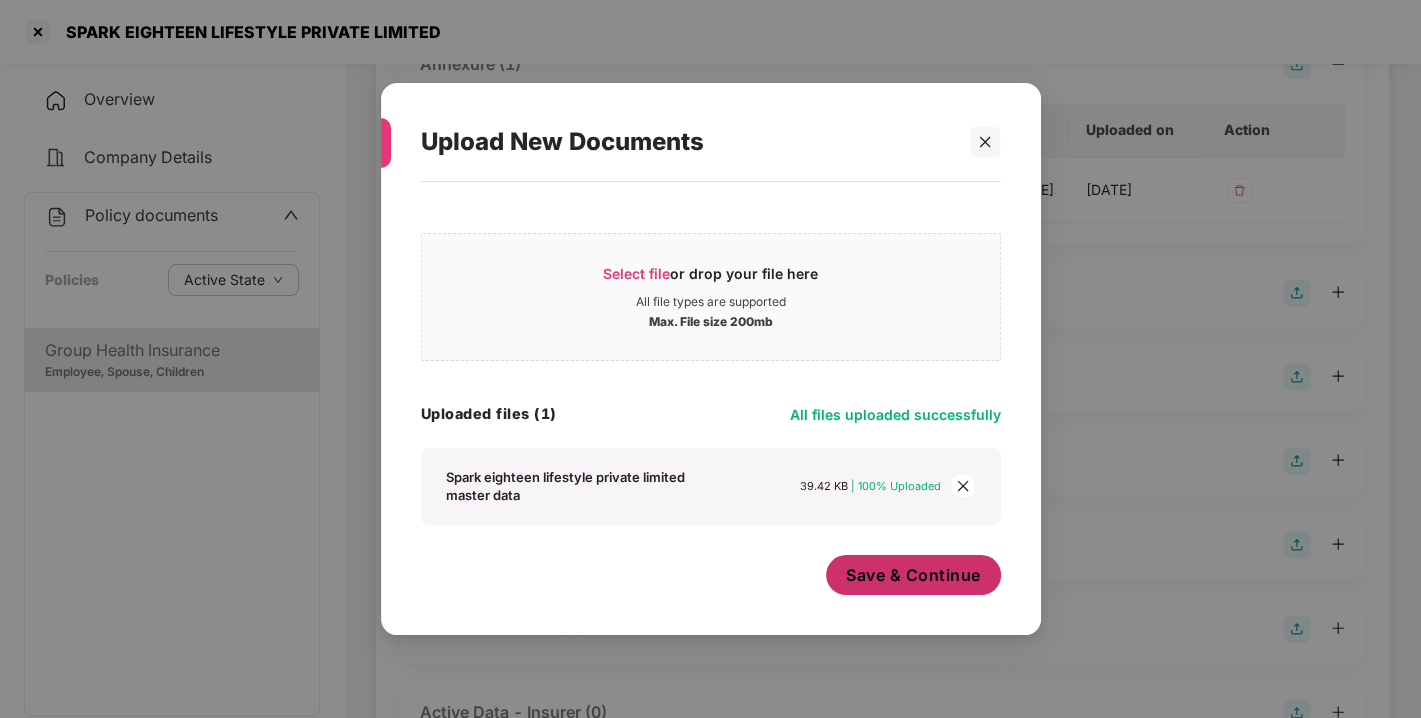 click on "Save & Continue" at bounding box center (913, 575) 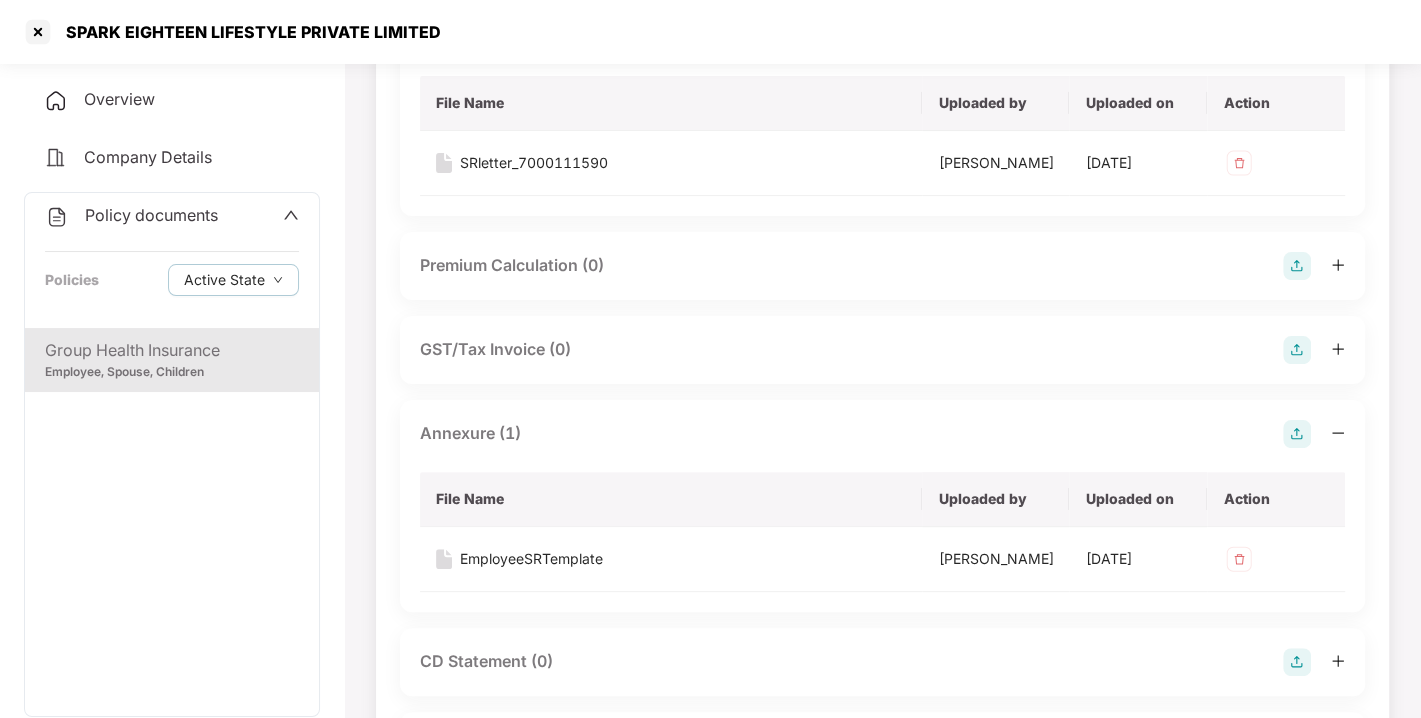 scroll, scrollTop: 0, scrollLeft: 0, axis: both 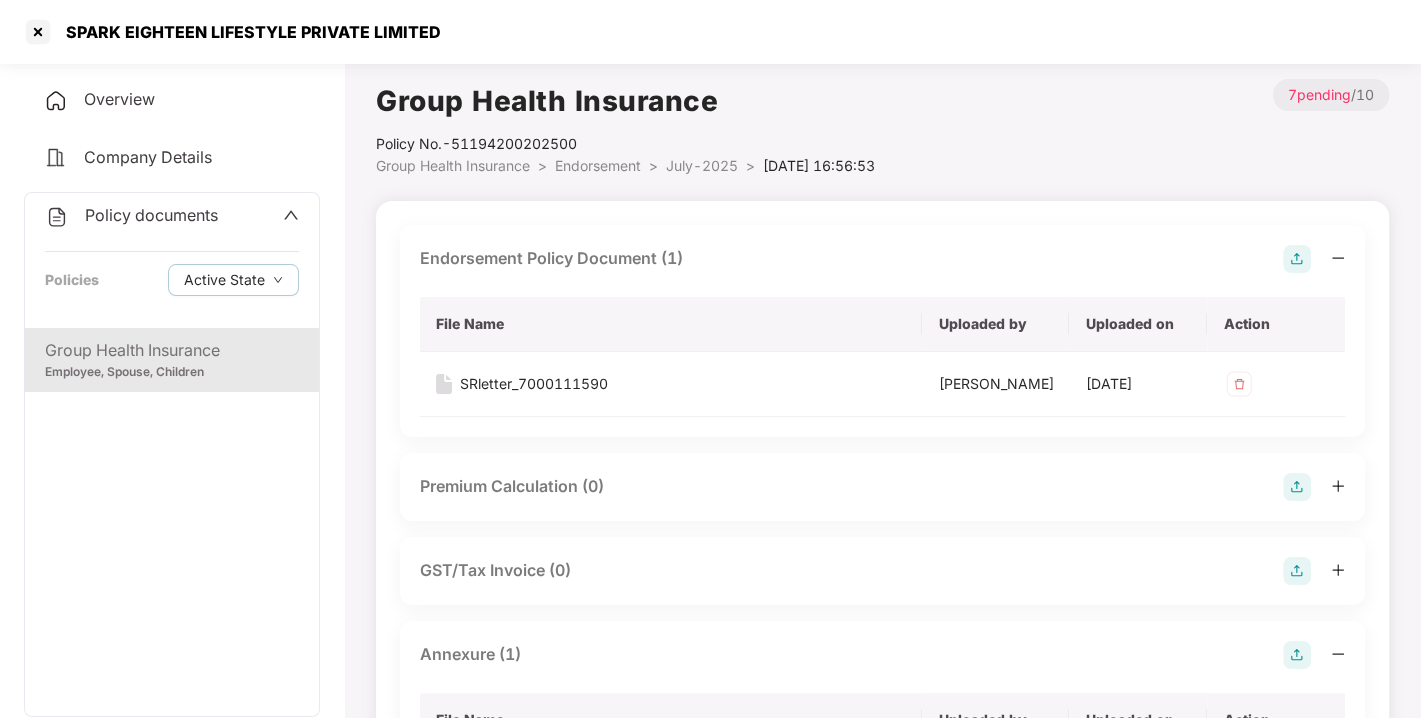 click on "Policy documents" at bounding box center [151, 215] 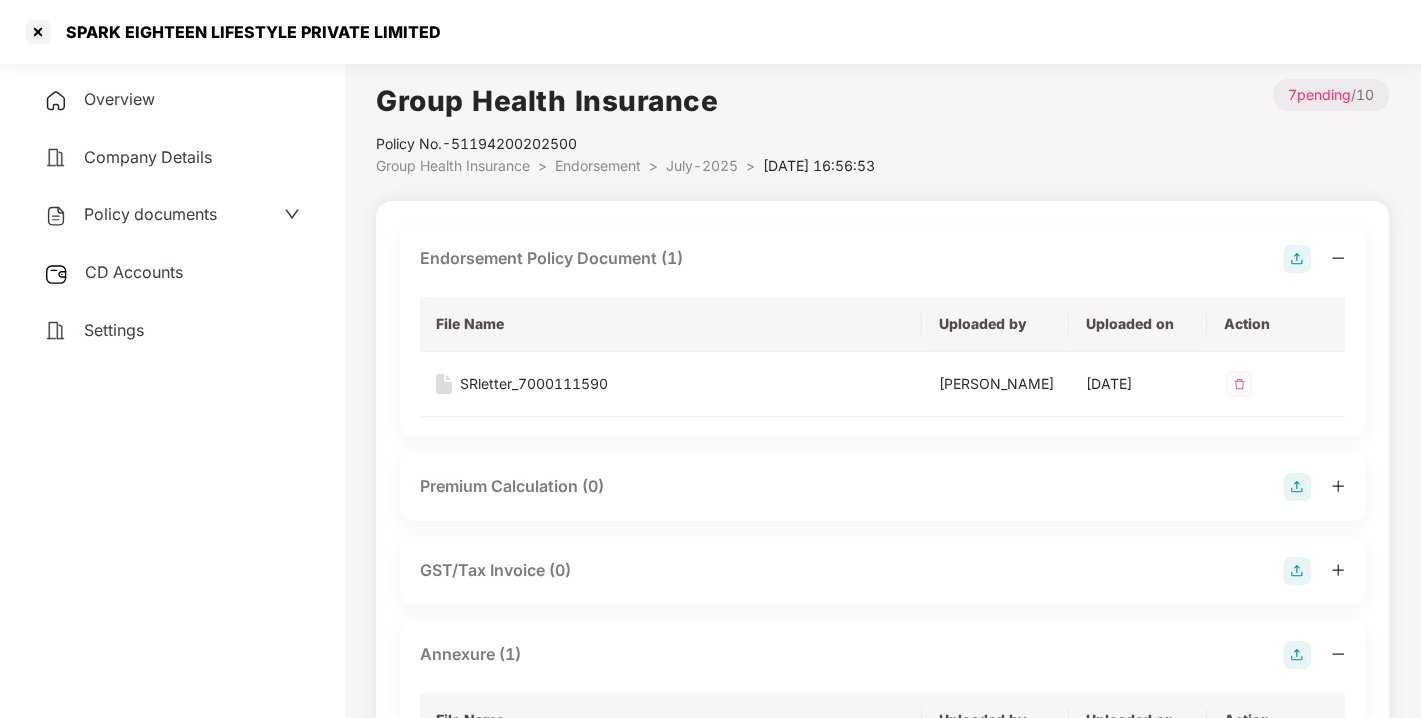 click on "CD Accounts" at bounding box center (172, 273) 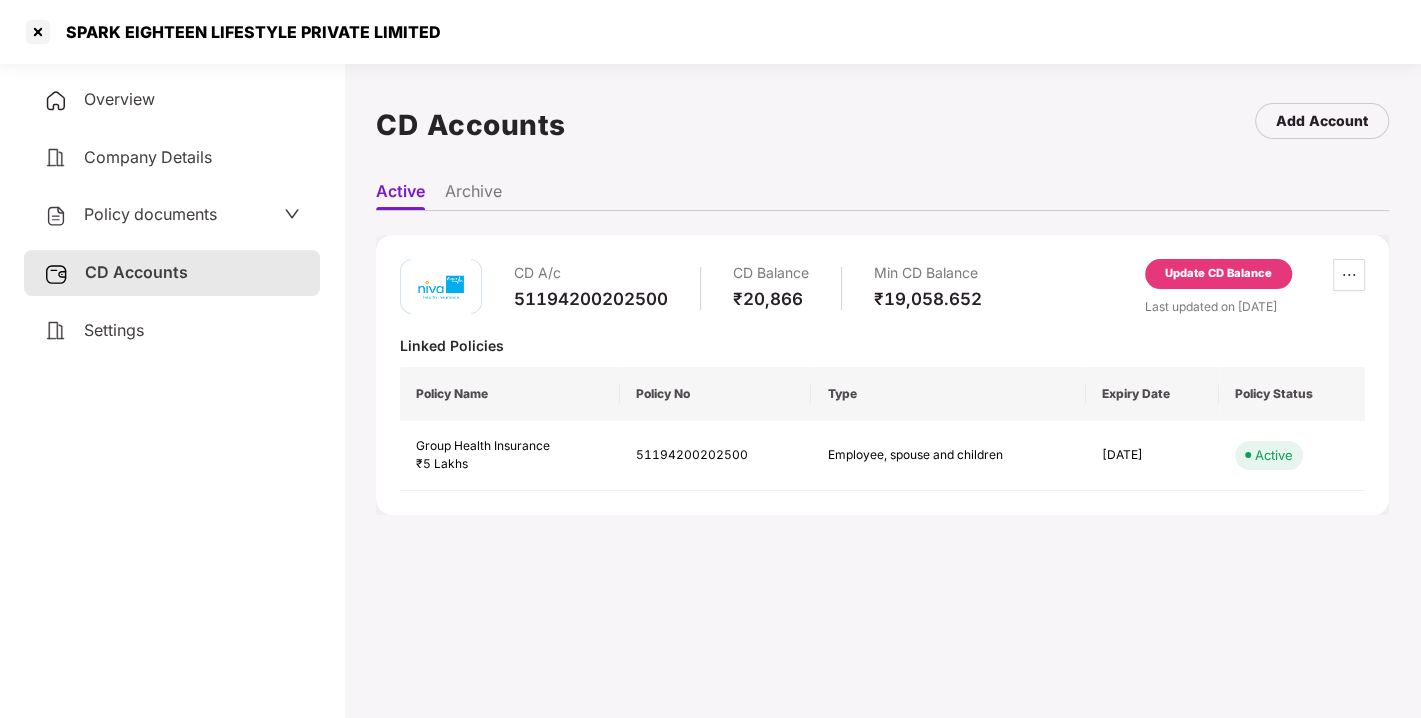 click on "Update CD Balance" at bounding box center [1218, 274] 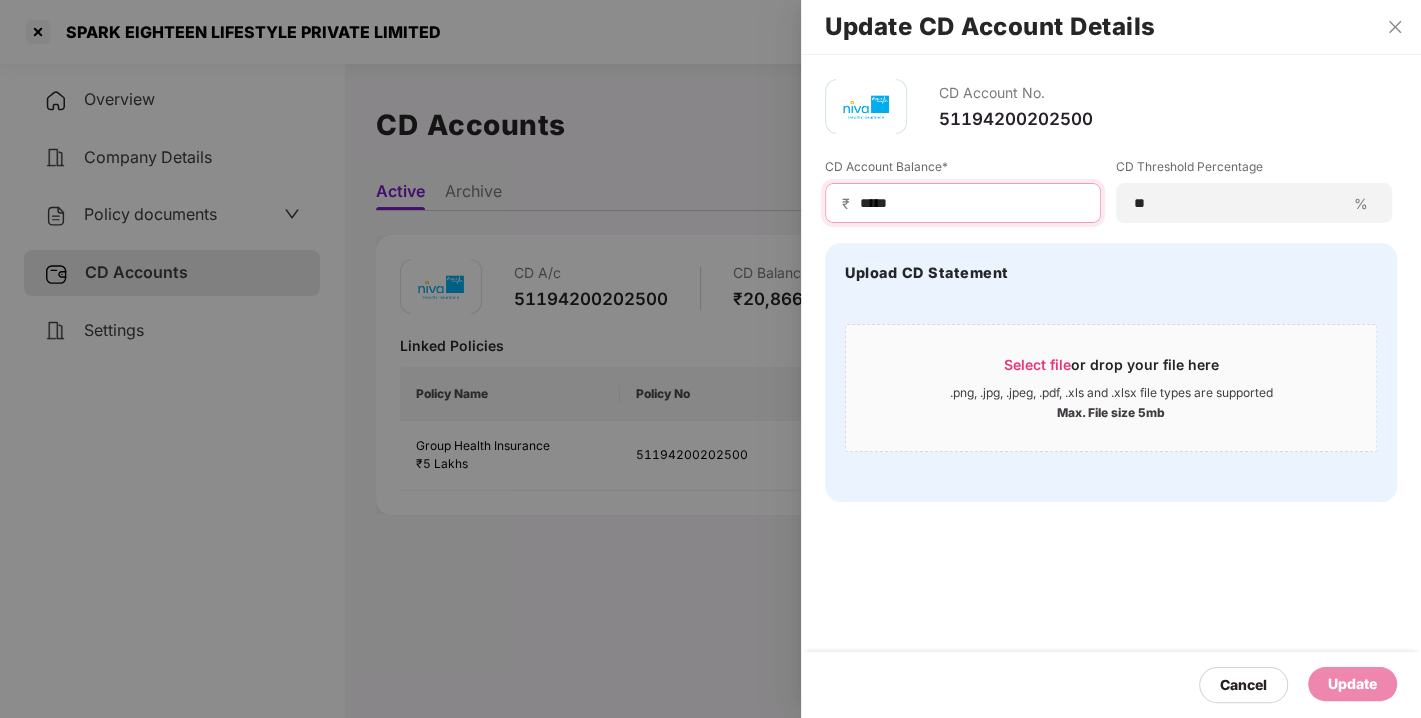 drag, startPoint x: 909, startPoint y: 200, endPoint x: 683, endPoint y: 234, distance: 228.54321 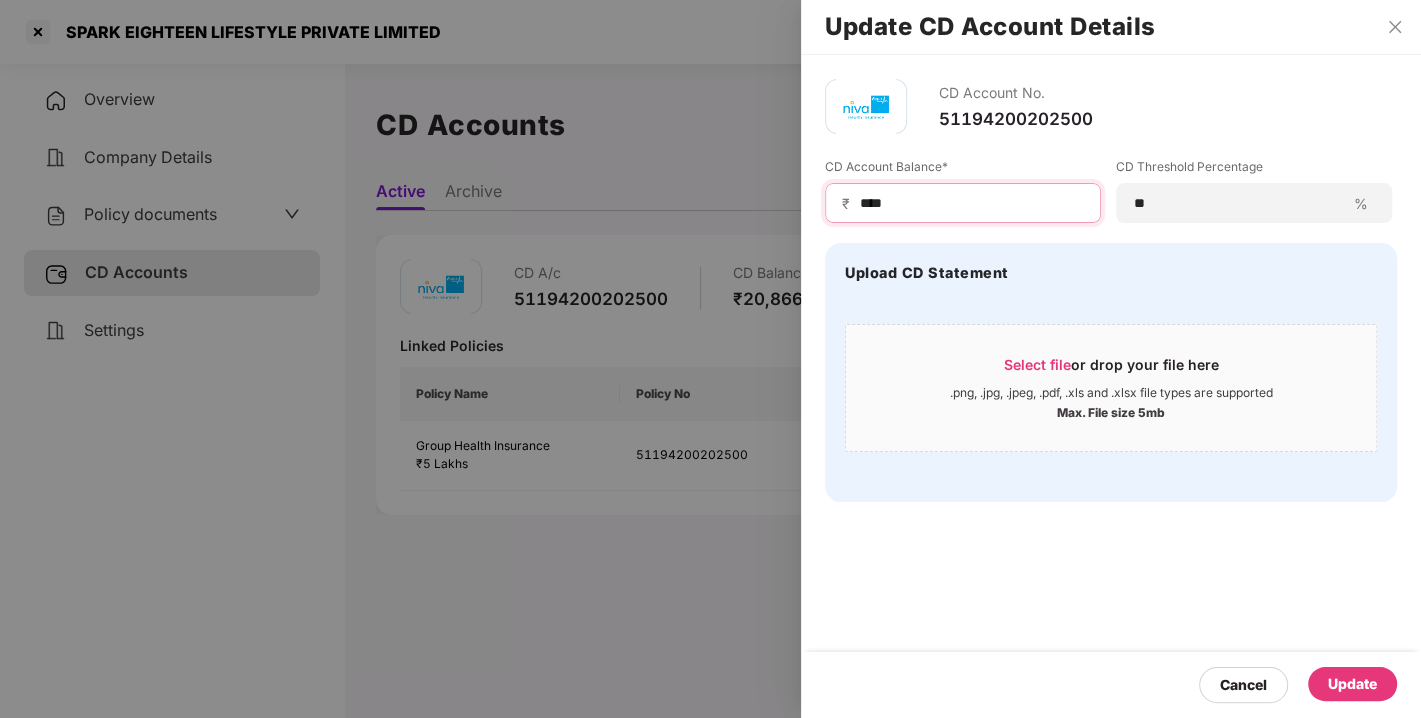 type on "****" 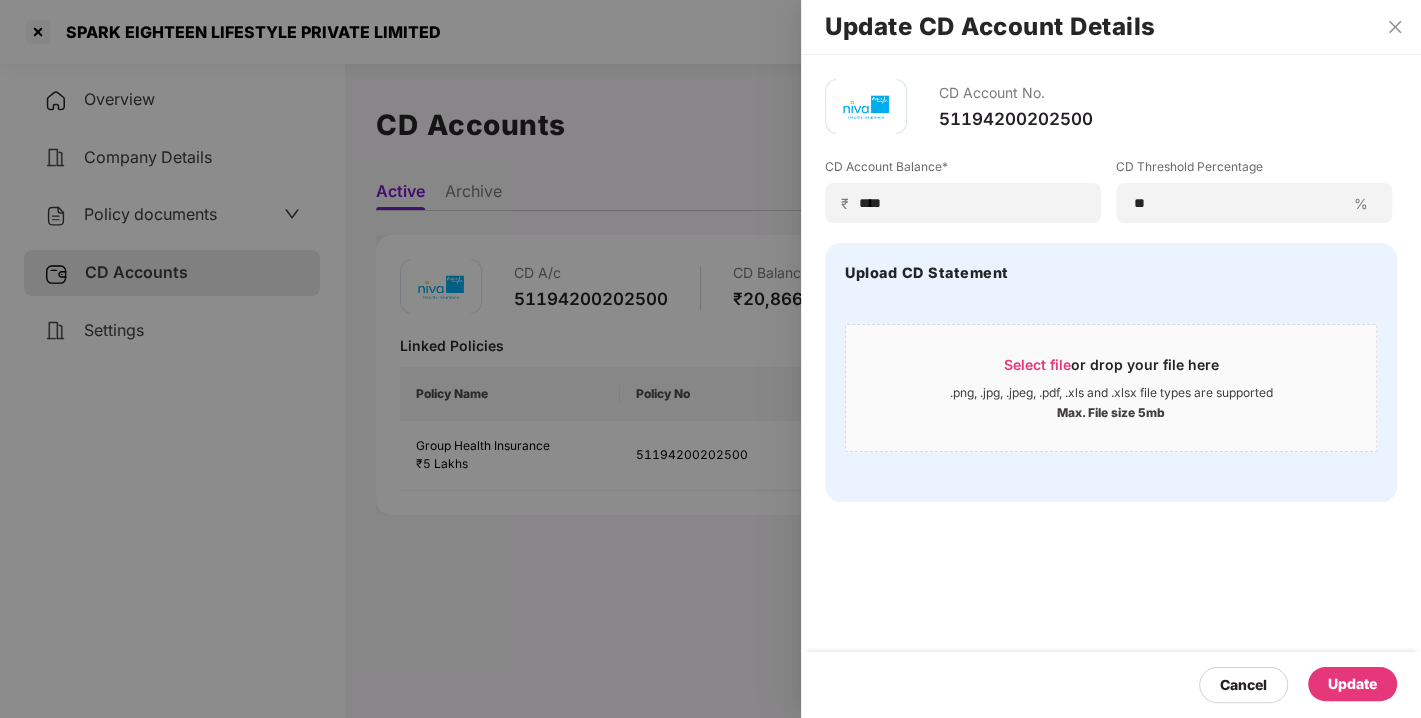 click on "Update" at bounding box center (1352, 684) 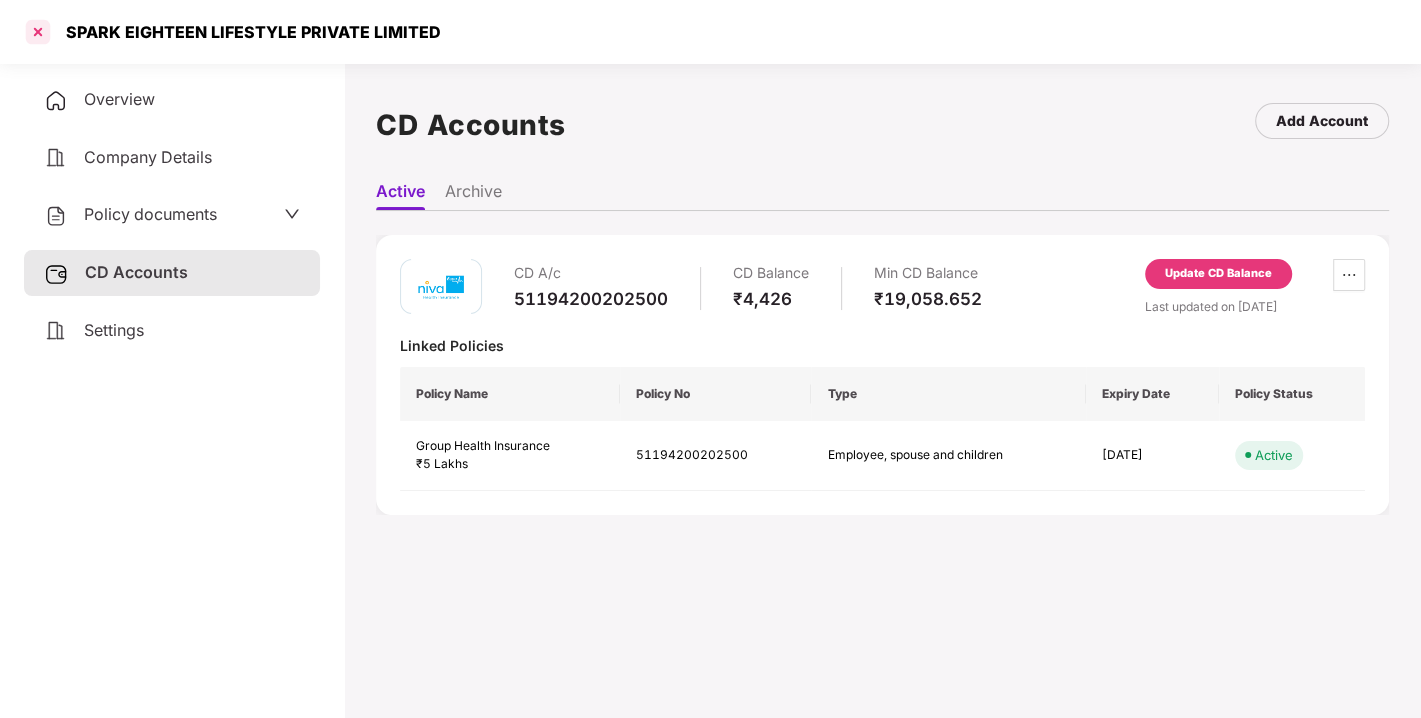 click at bounding box center (38, 32) 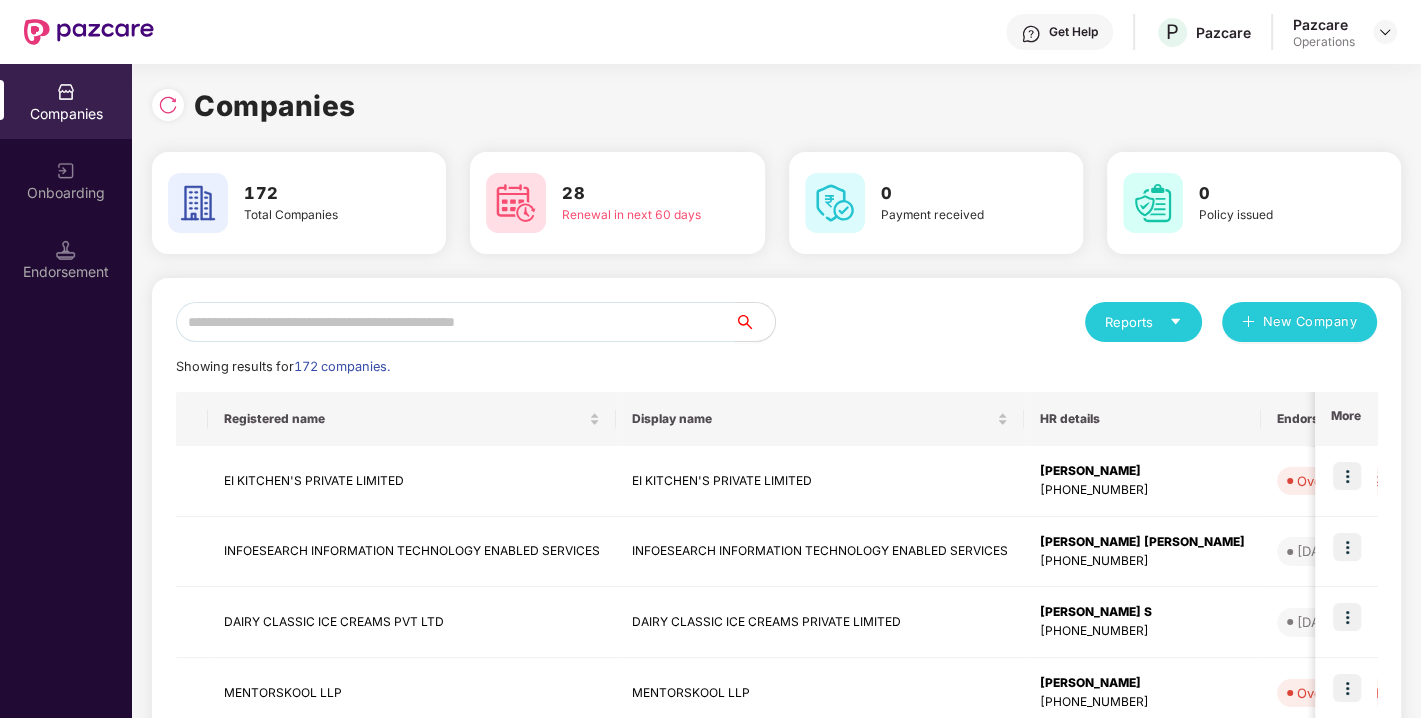 click at bounding box center (455, 322) 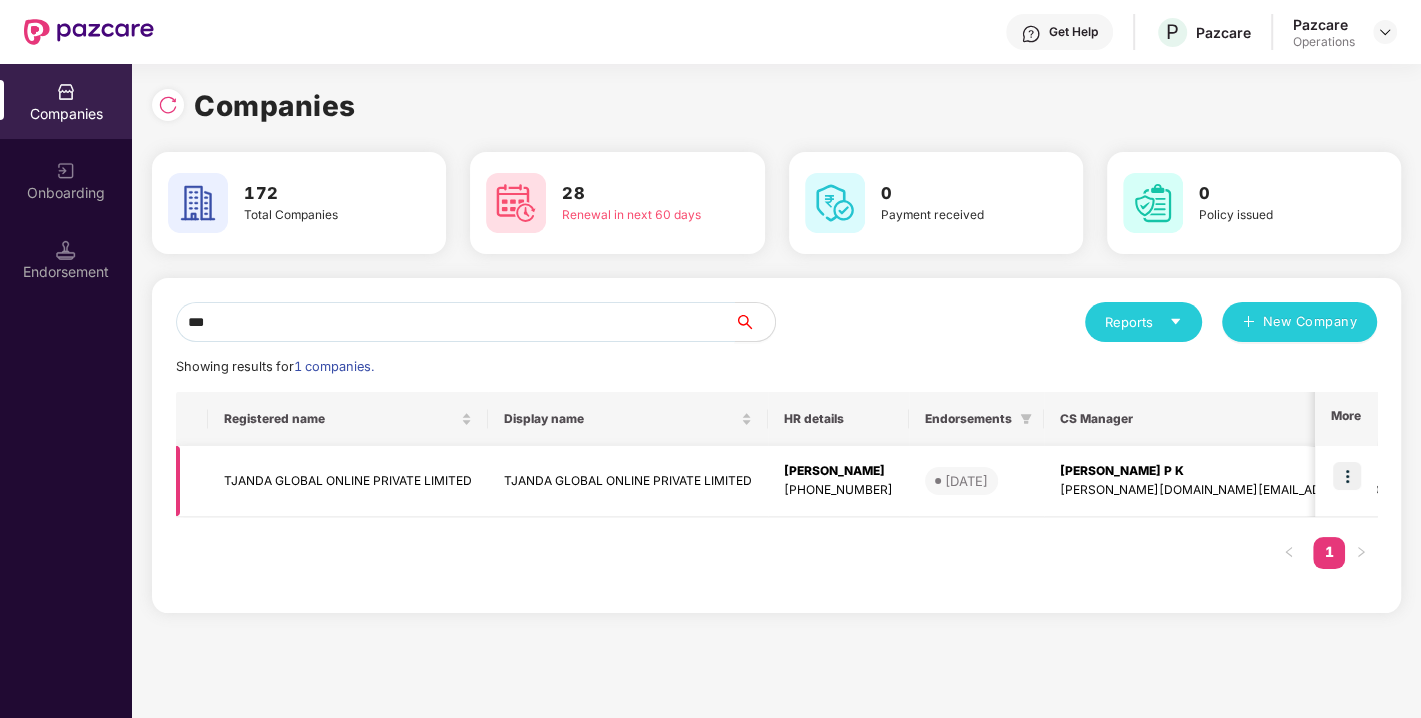 type on "***" 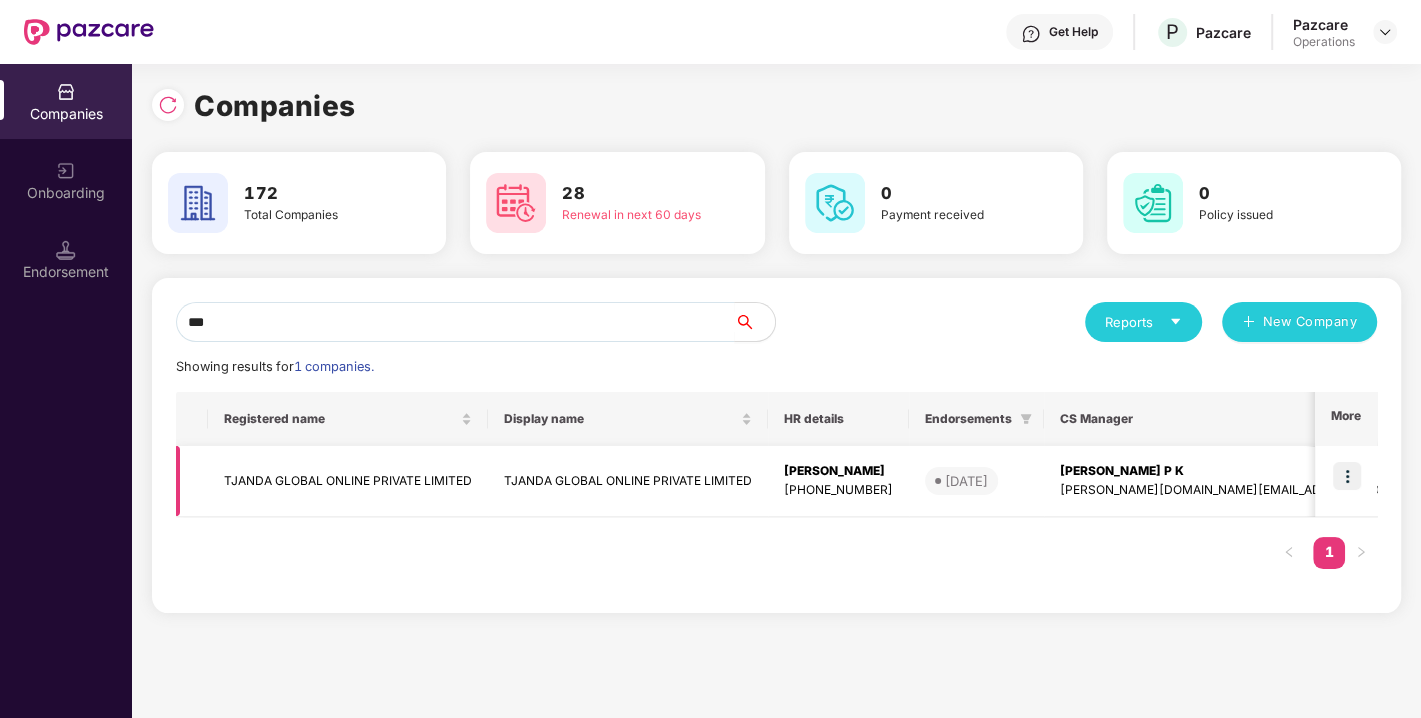 click on "TJANDA GLOBAL ONLINE PRIVATE LIMITED" at bounding box center [348, 481] 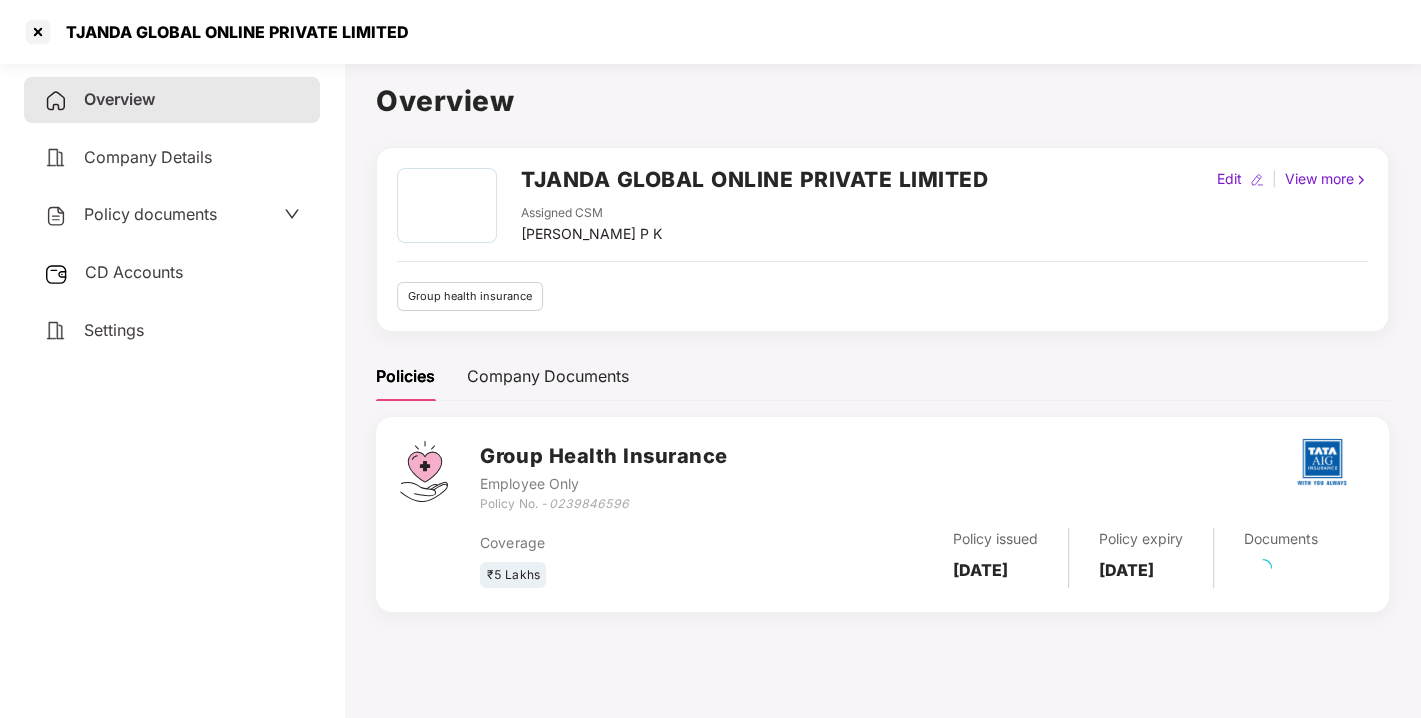 click on "Policy documents" at bounding box center (130, 215) 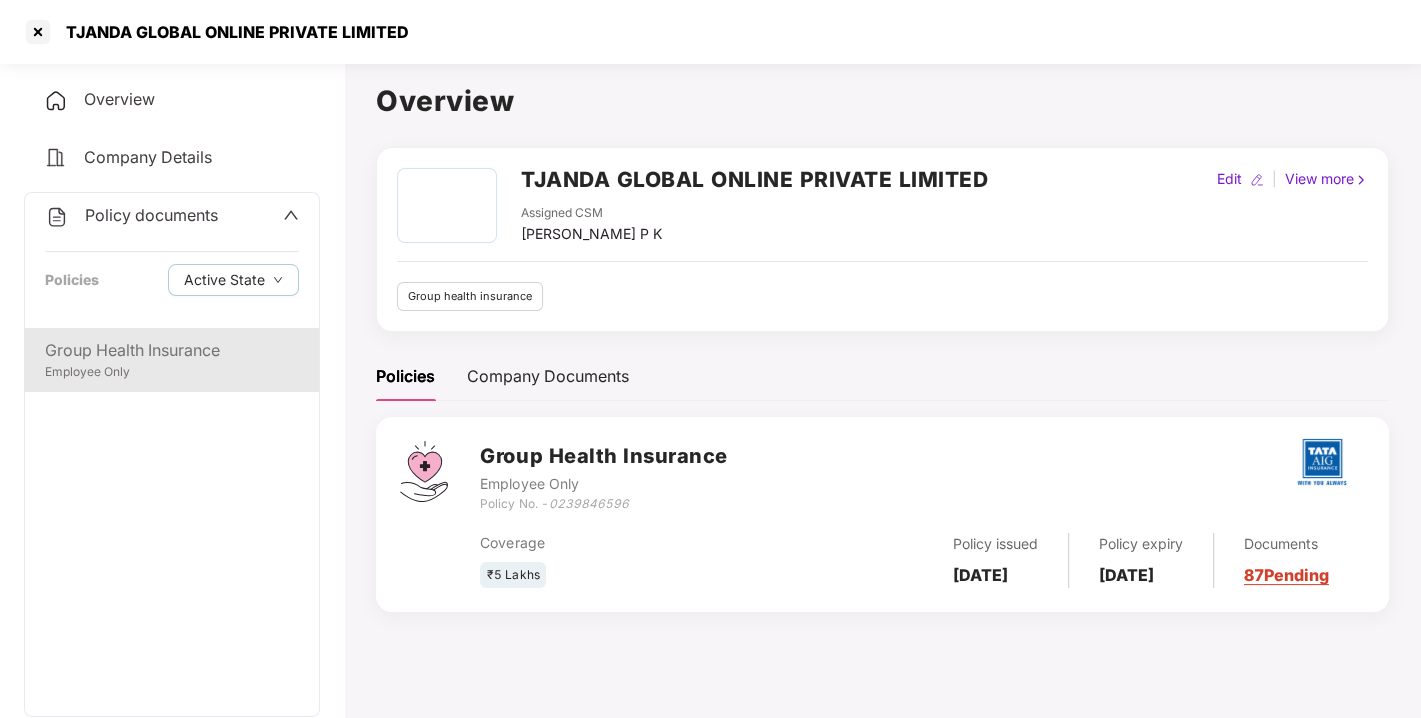 click on "Group Health Insurance" at bounding box center [172, 350] 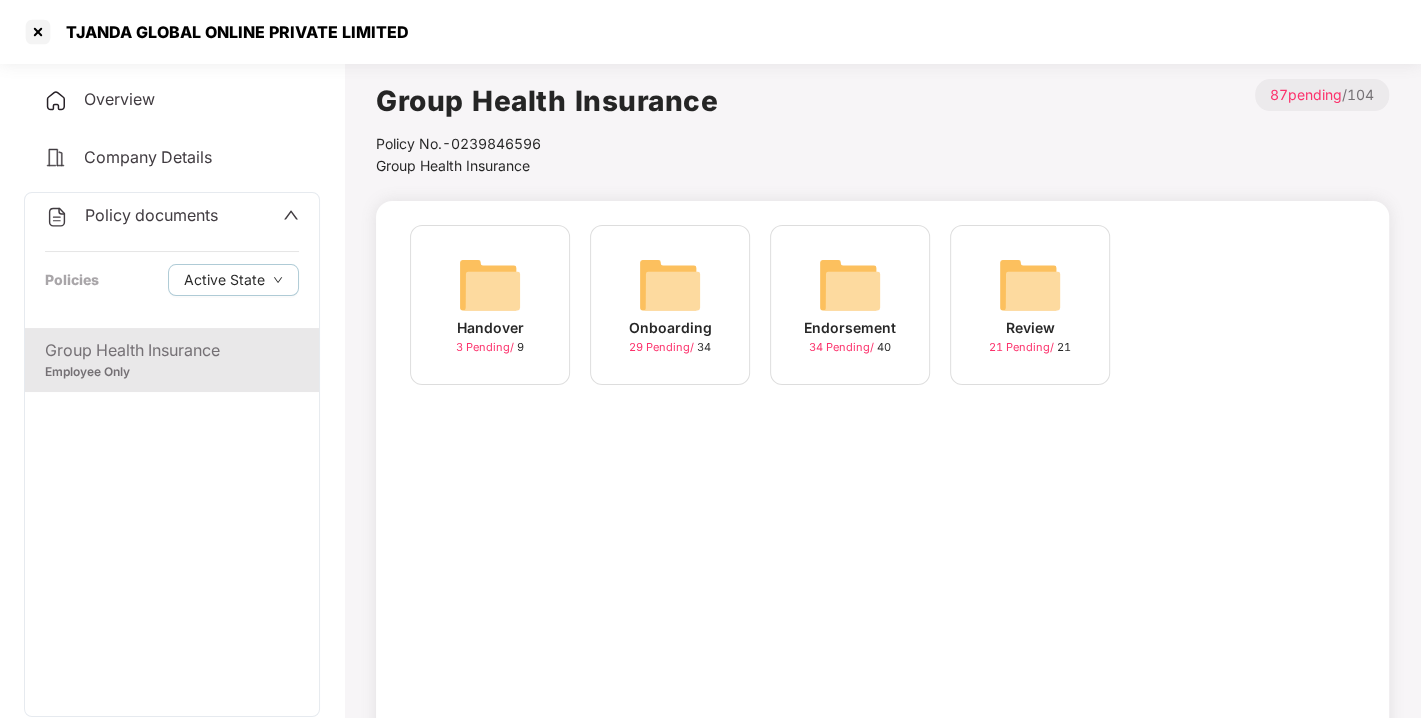click on "Endorsement 34 Pending  /     40" at bounding box center [850, 305] 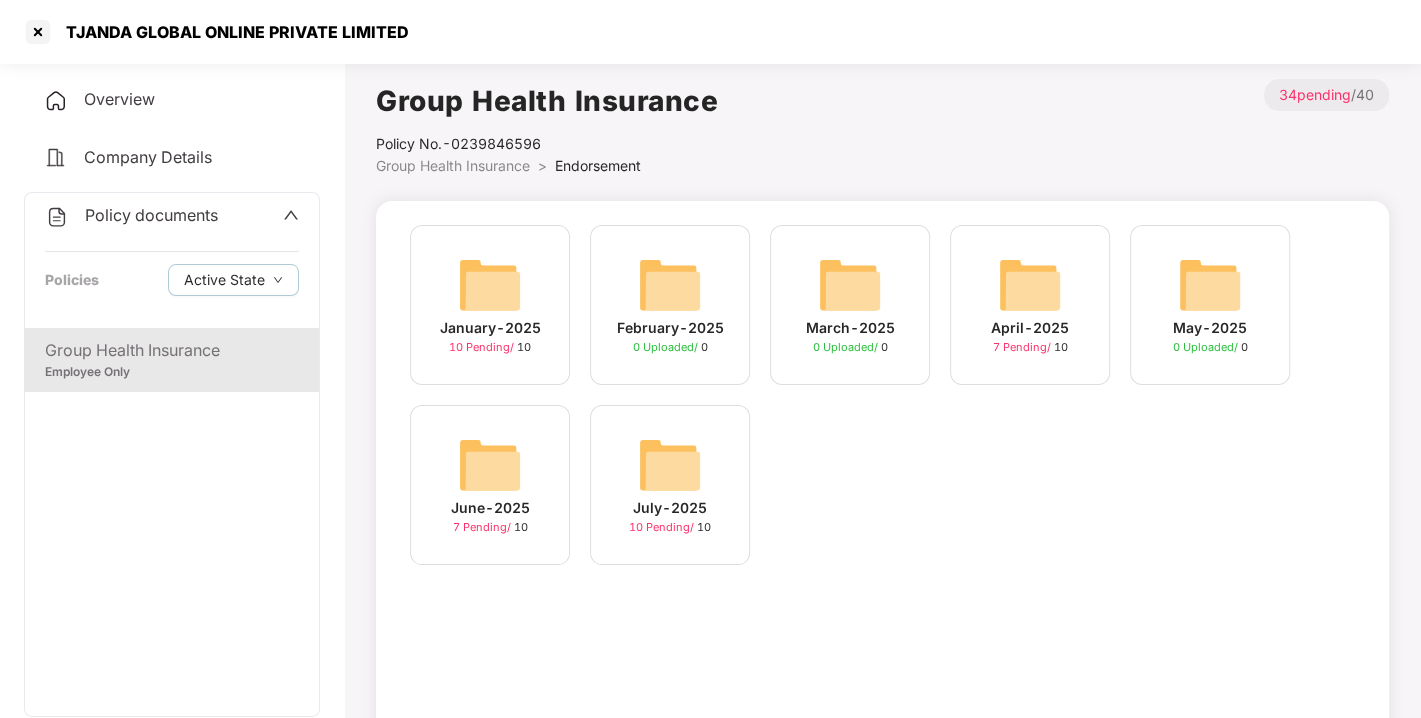 click at bounding box center [670, 465] 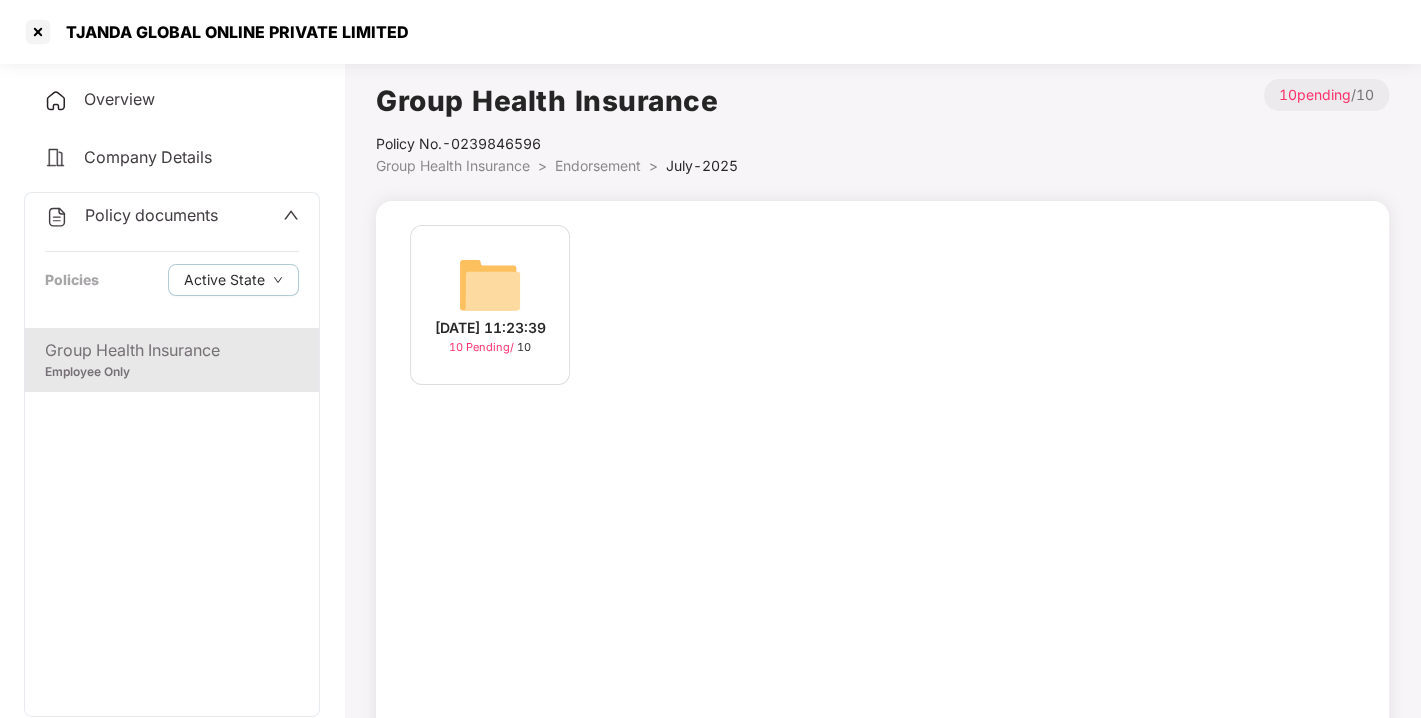 click at bounding box center (490, 285) 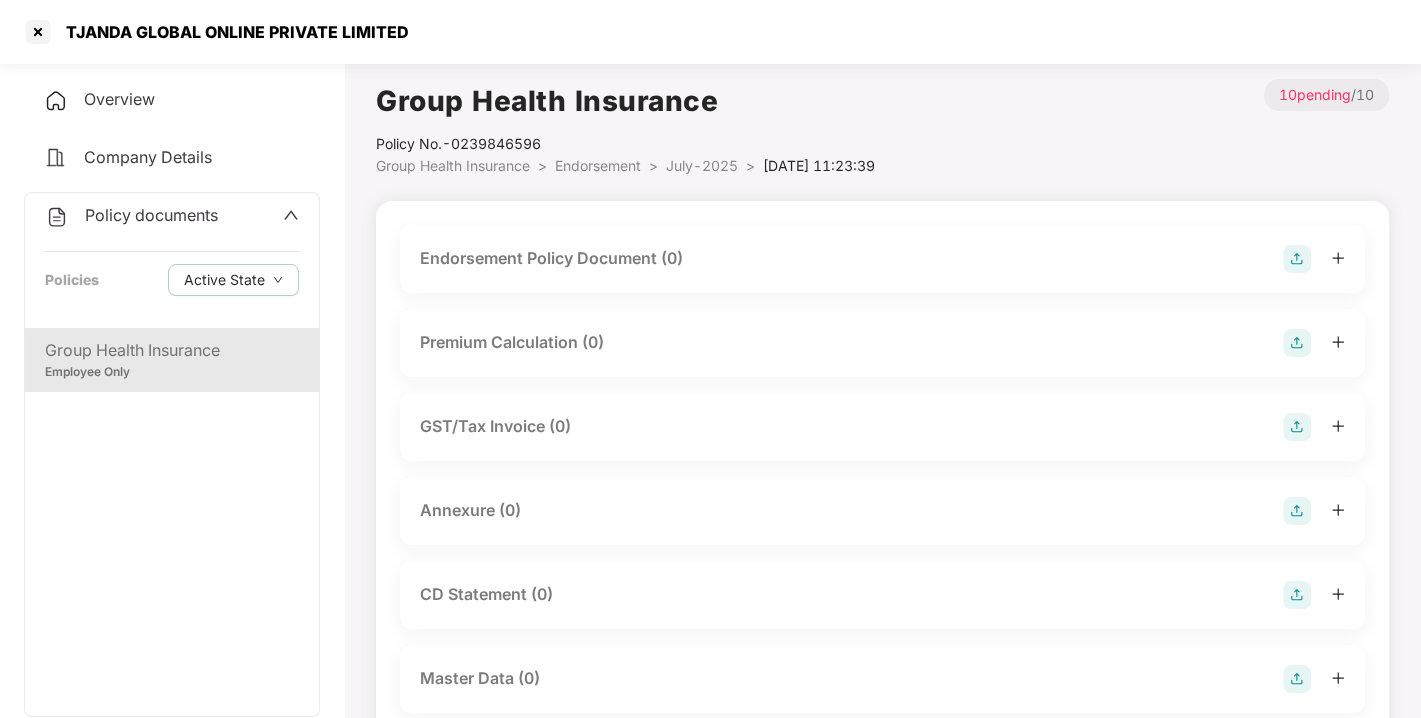 click at bounding box center [1297, 259] 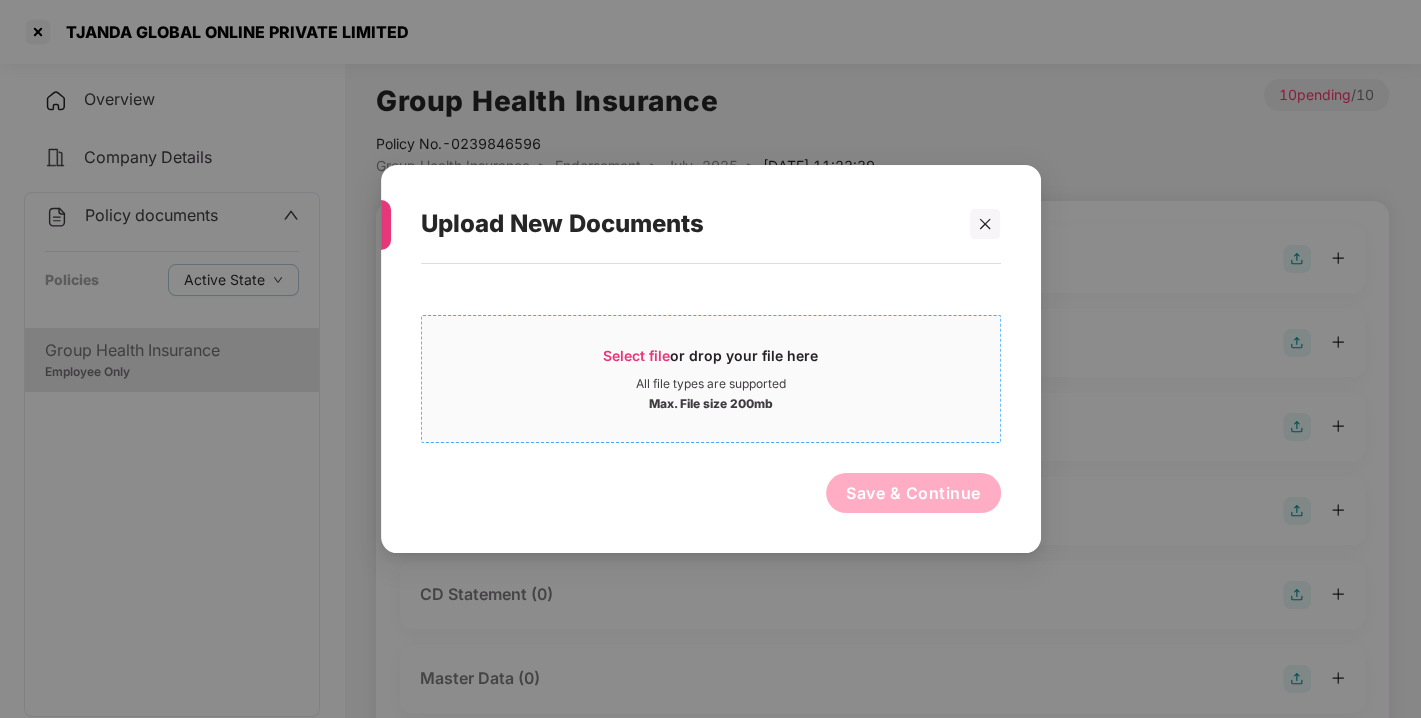 click on "Select file  or drop your file here All file types are supported Max. File size 200mb" at bounding box center (711, 379) 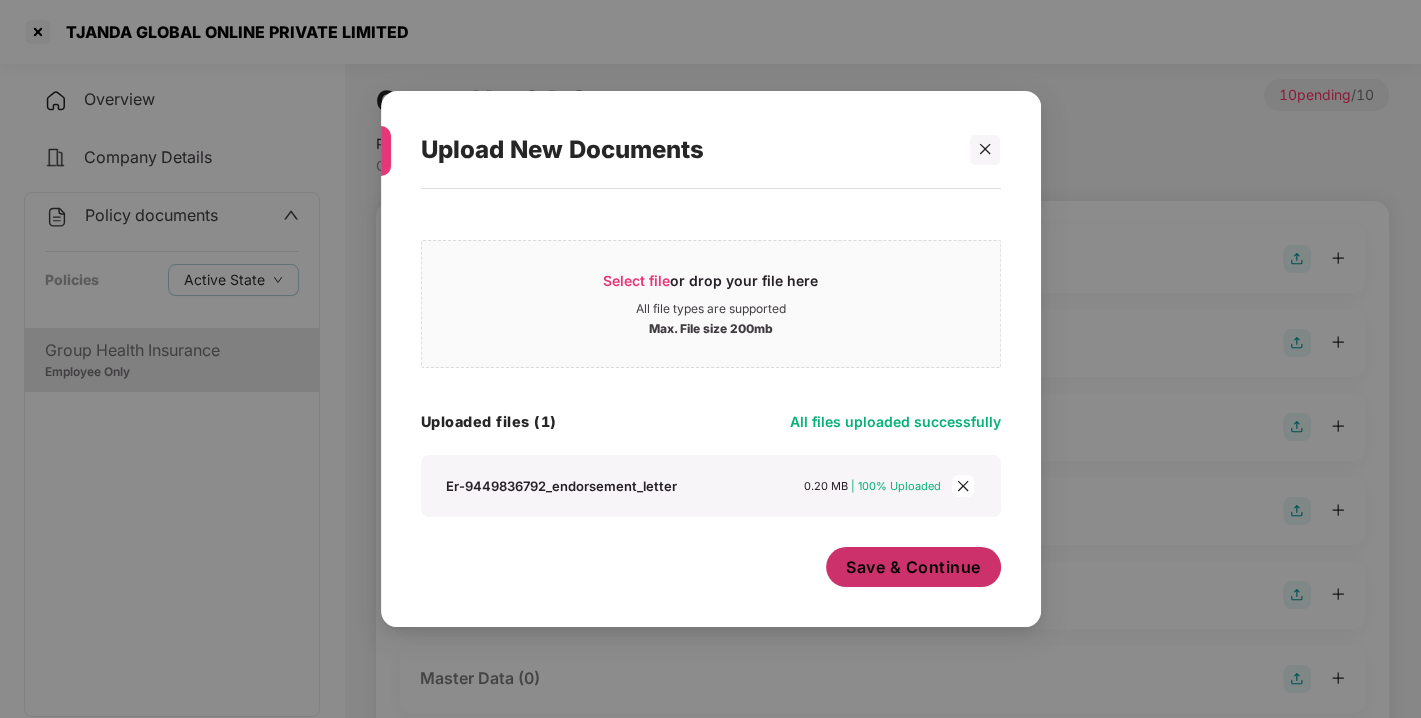 click on "Save & Continue" at bounding box center [913, 567] 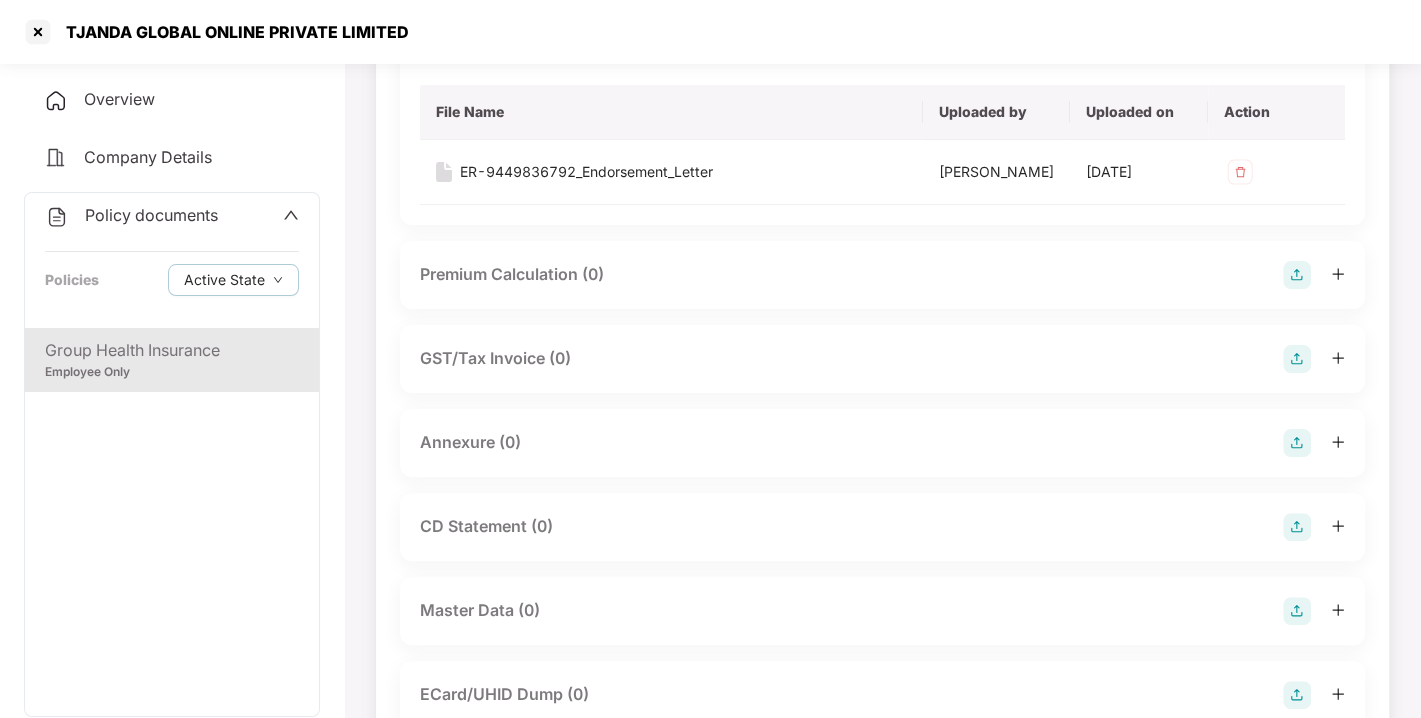 scroll, scrollTop: 213, scrollLeft: 0, axis: vertical 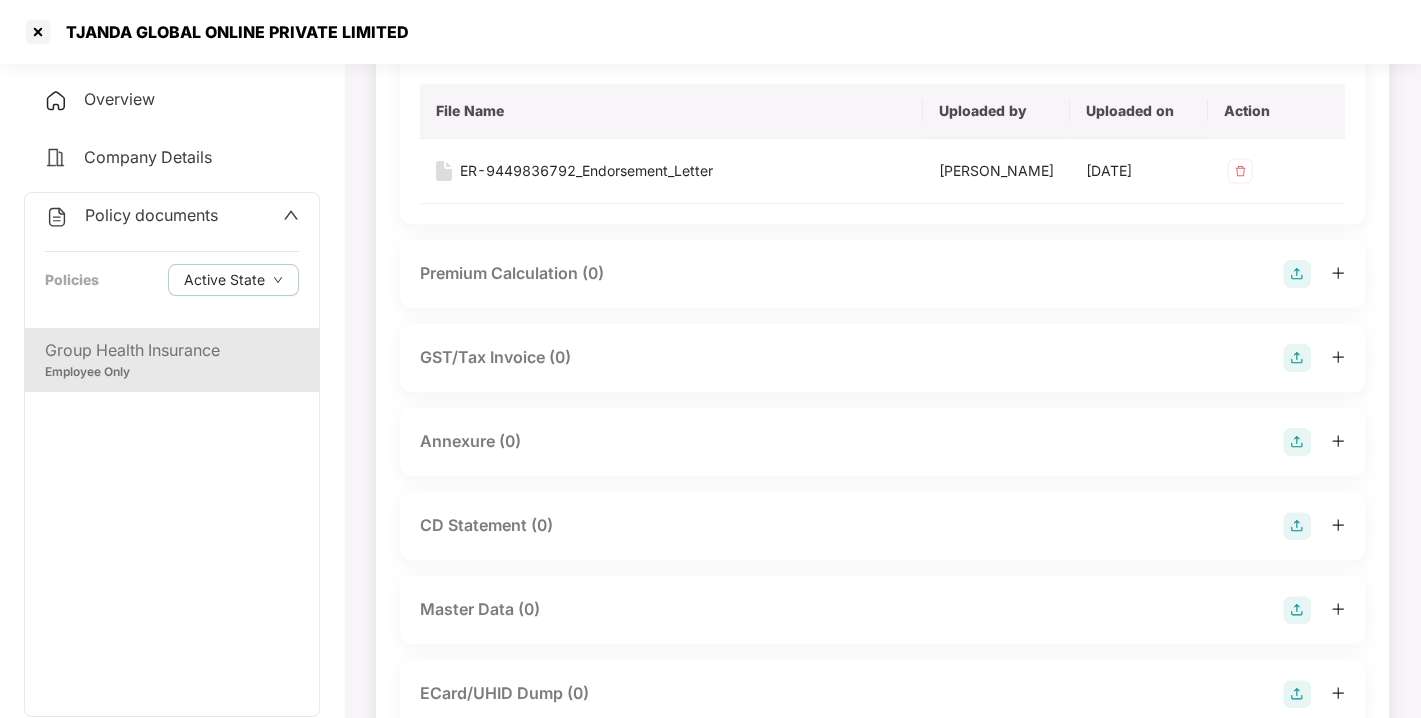 click at bounding box center (1297, 442) 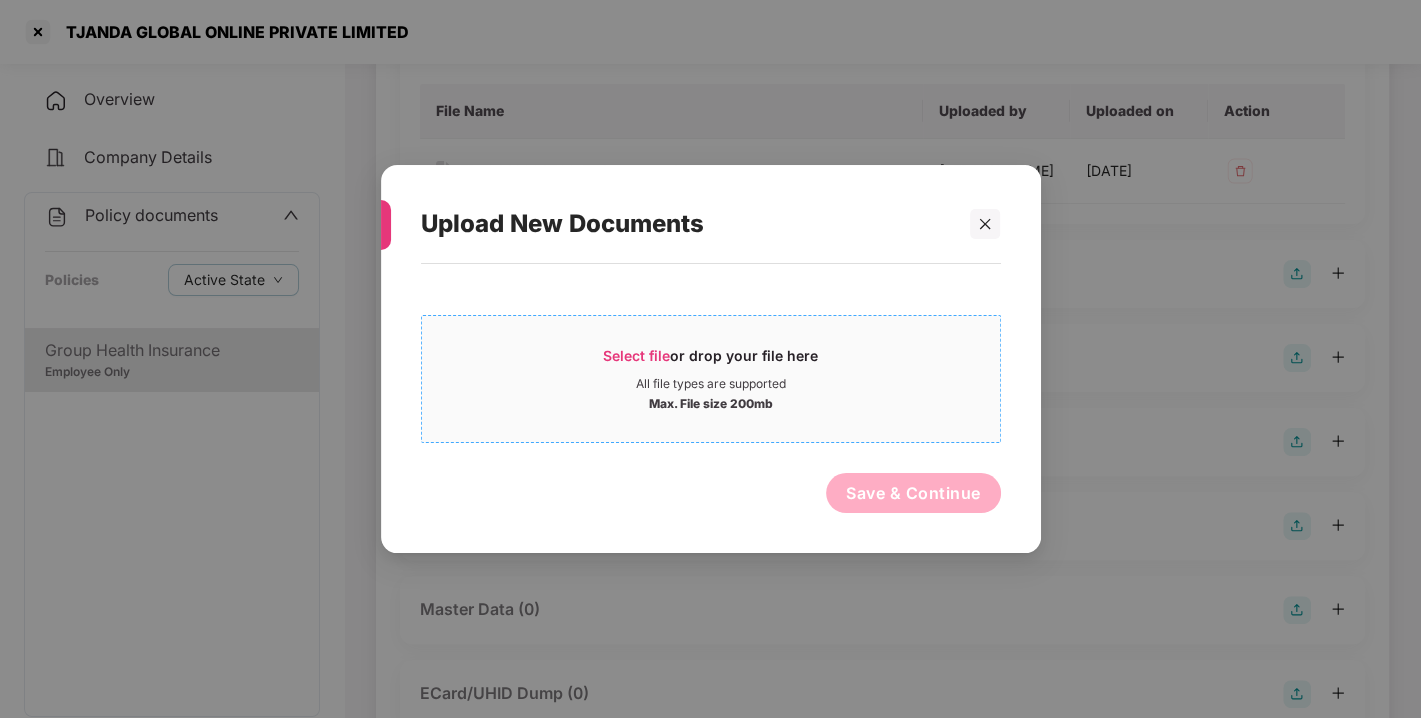 click on "Select file" at bounding box center (636, 355) 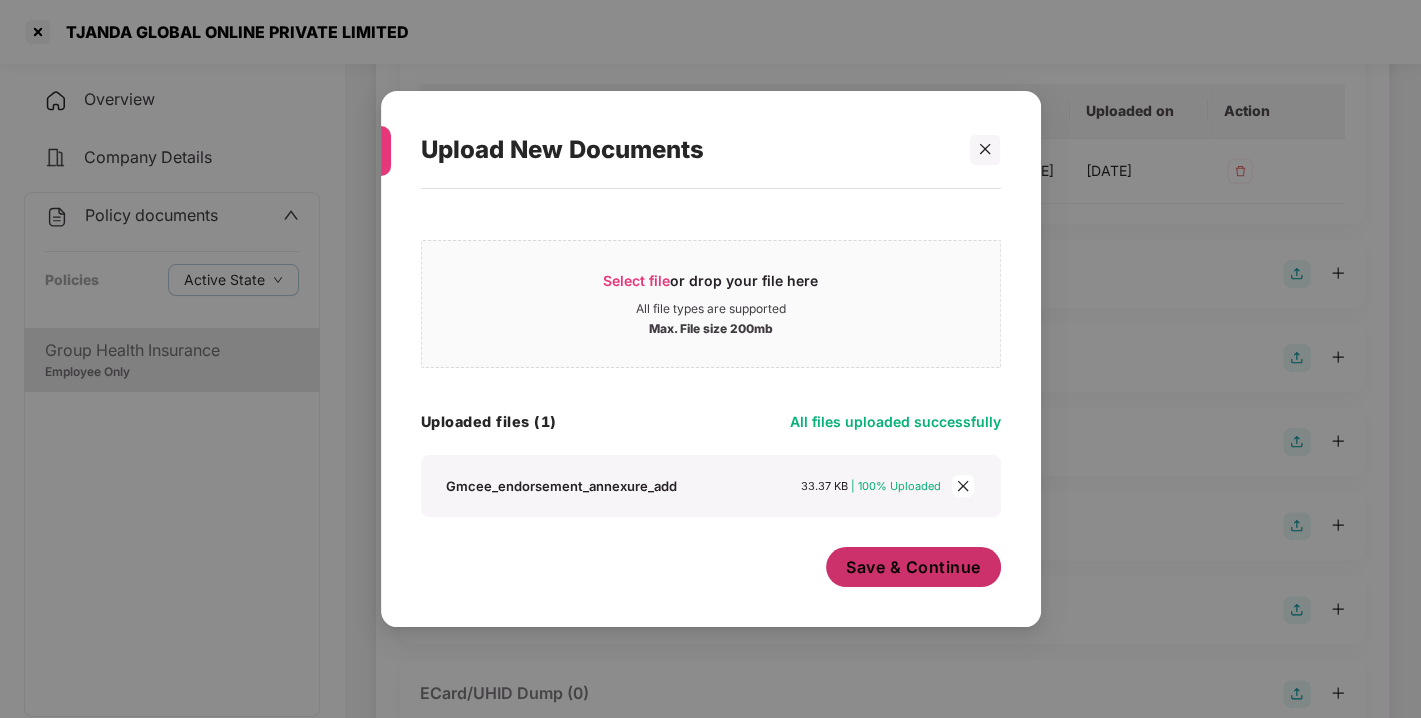 click on "Save & Continue" at bounding box center (913, 567) 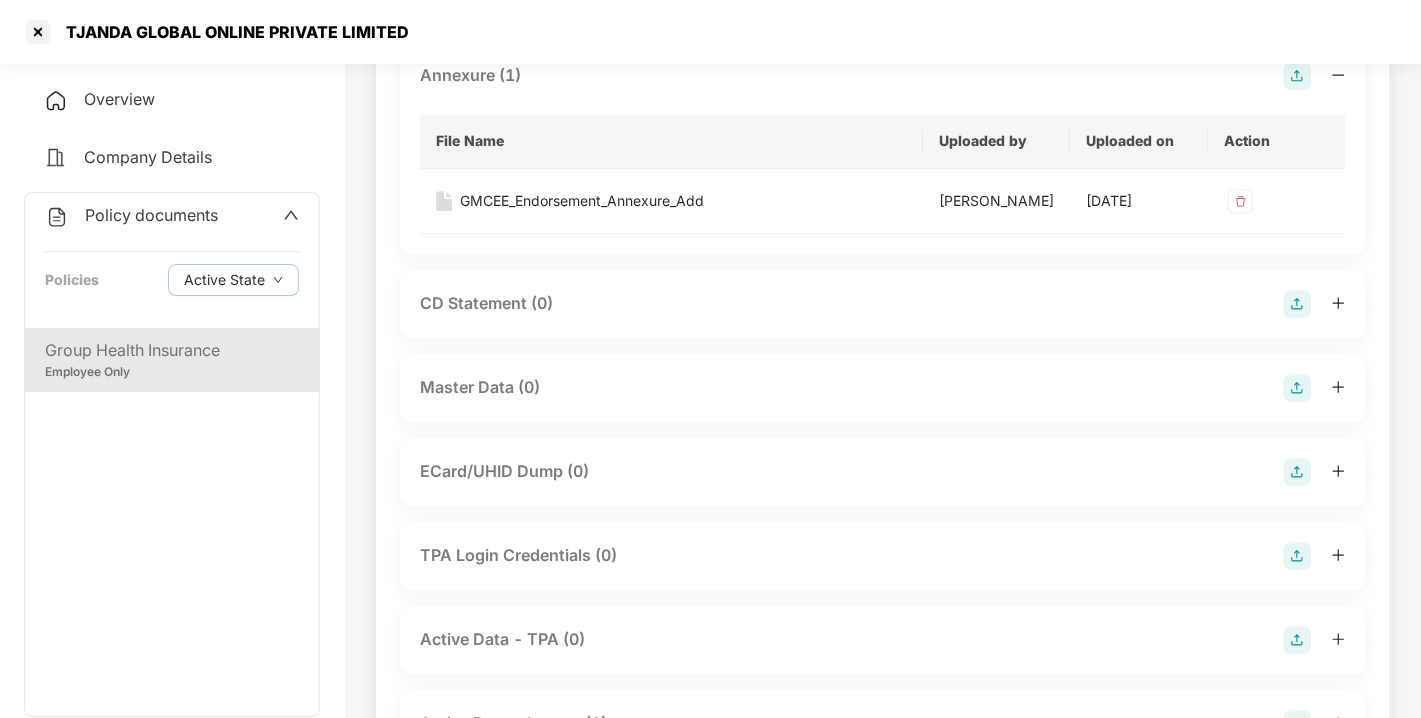 scroll, scrollTop: 580, scrollLeft: 0, axis: vertical 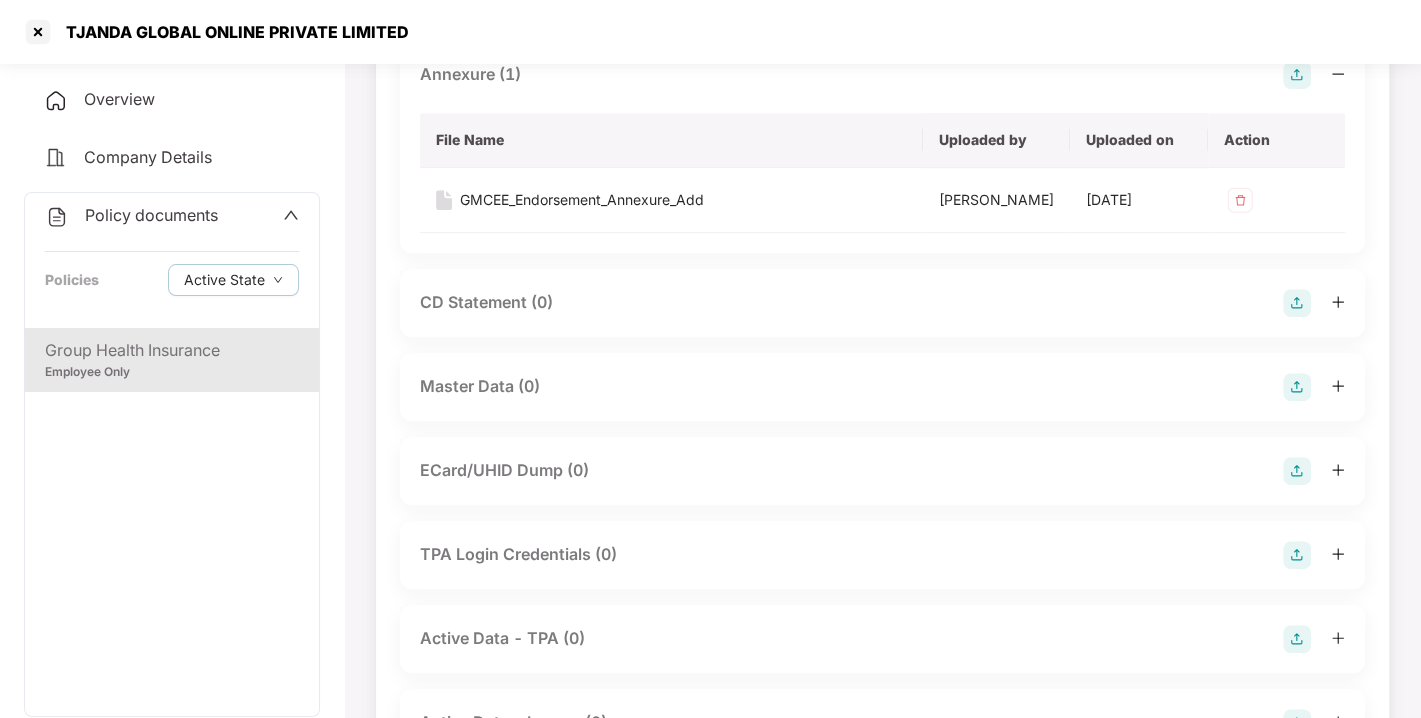 click at bounding box center [1297, 387] 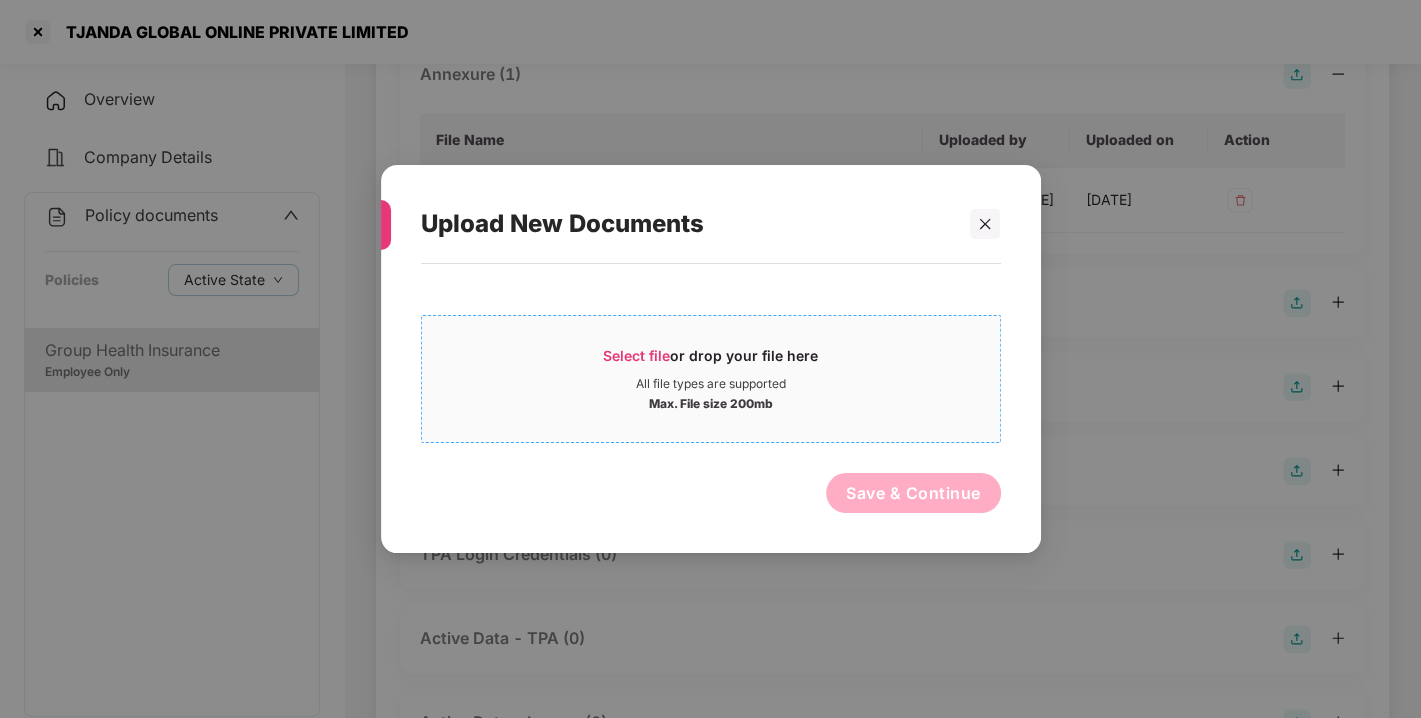 click on "Select file  or drop your file here All file types are supported Max. File size 200mb" at bounding box center (711, 379) 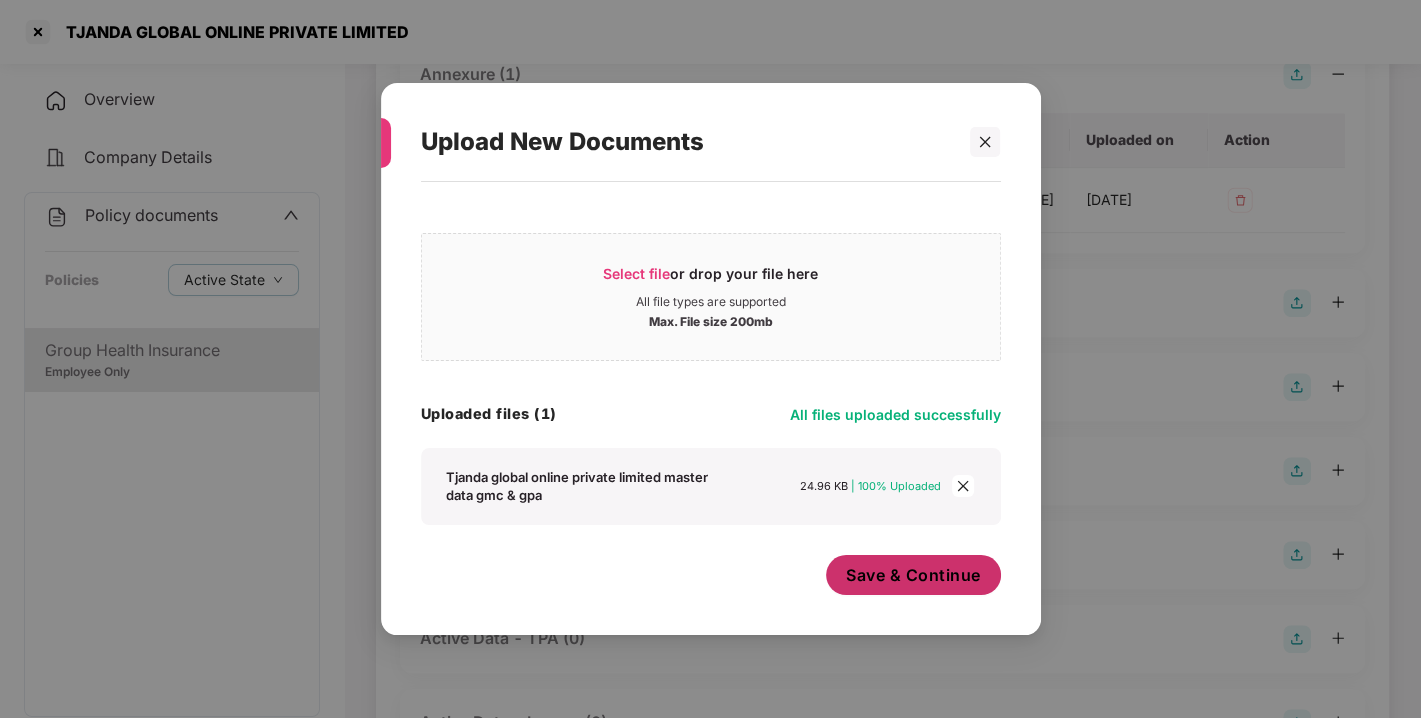 click on "Save & Continue" at bounding box center (913, 575) 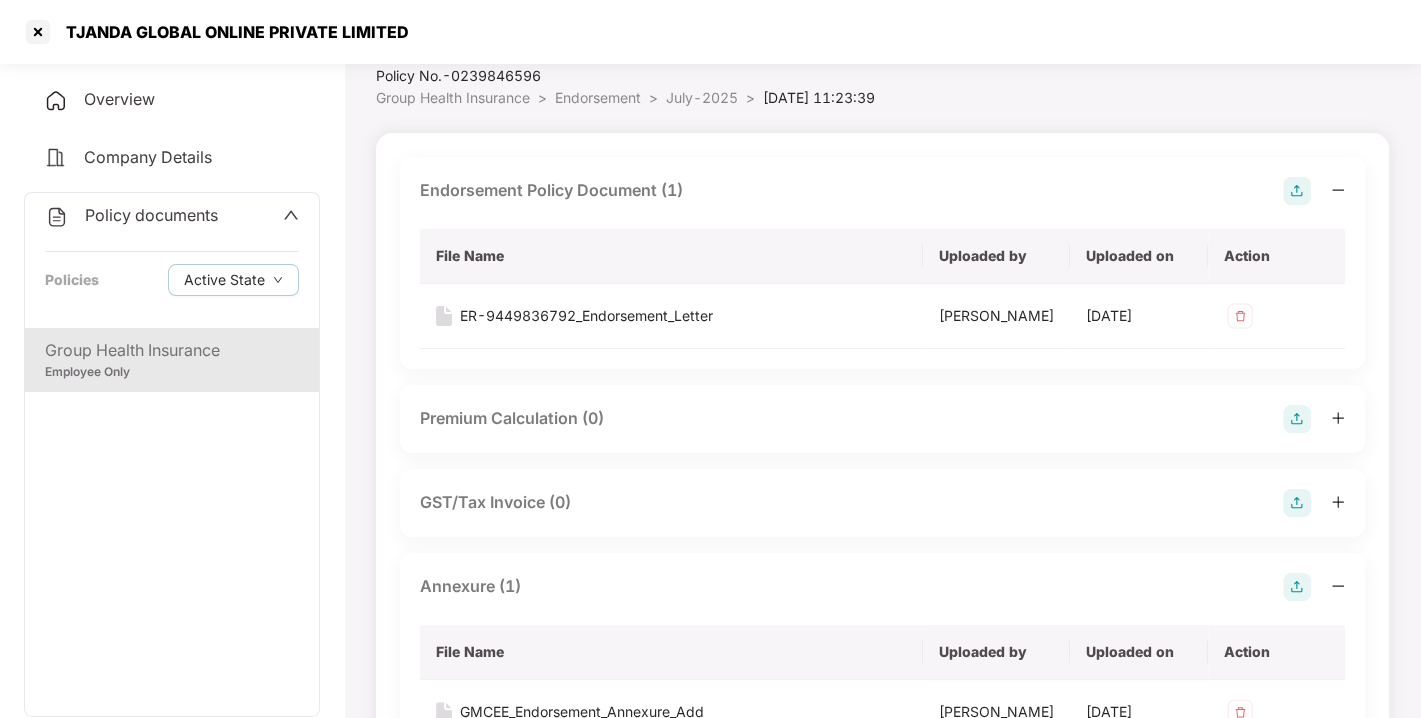 scroll, scrollTop: 0, scrollLeft: 0, axis: both 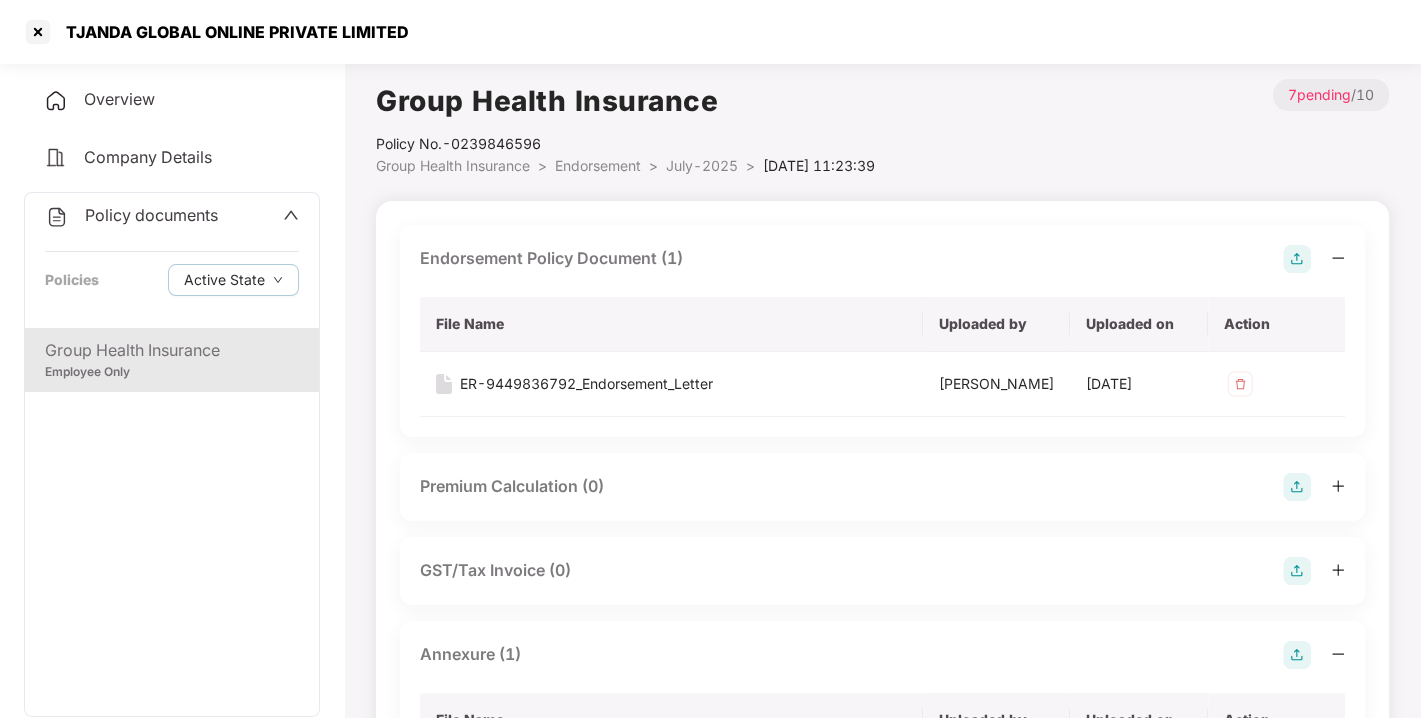 click on "Policy documents" at bounding box center [151, 215] 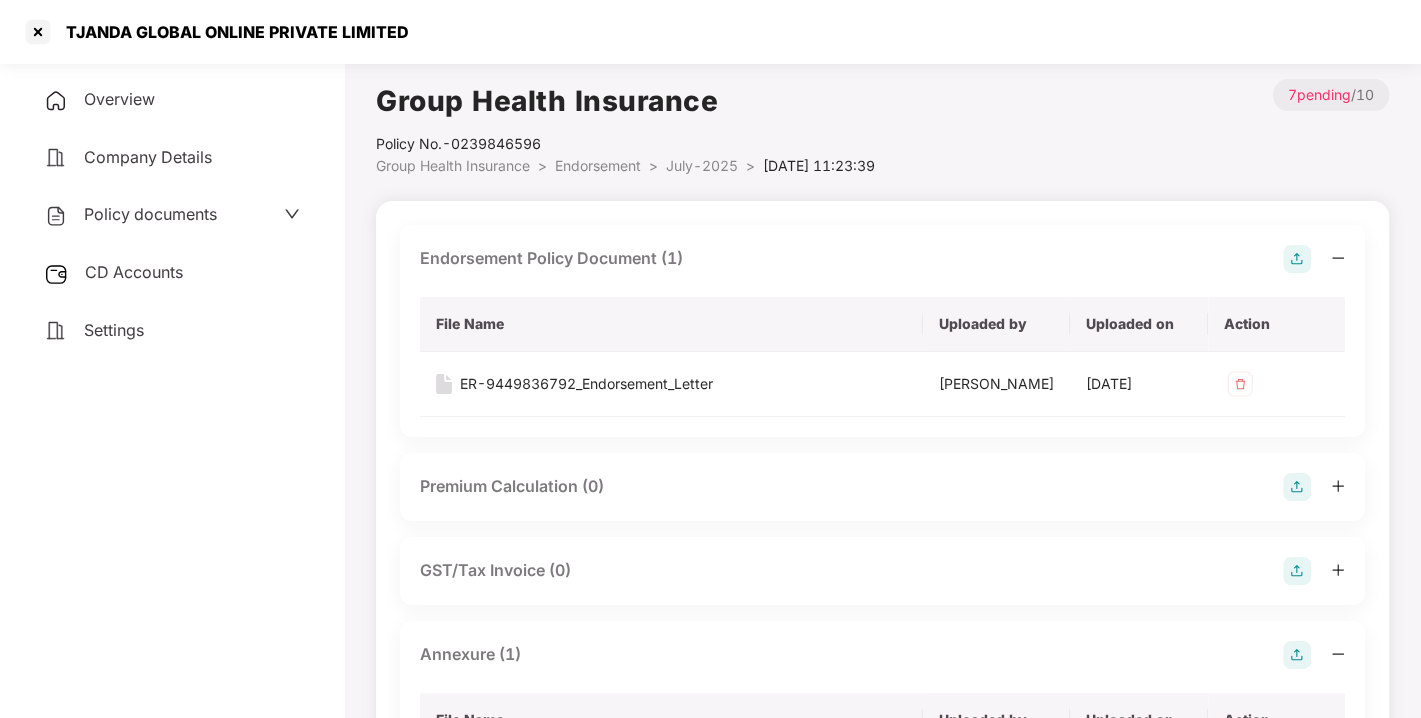 click on "CD Accounts" at bounding box center (134, 272) 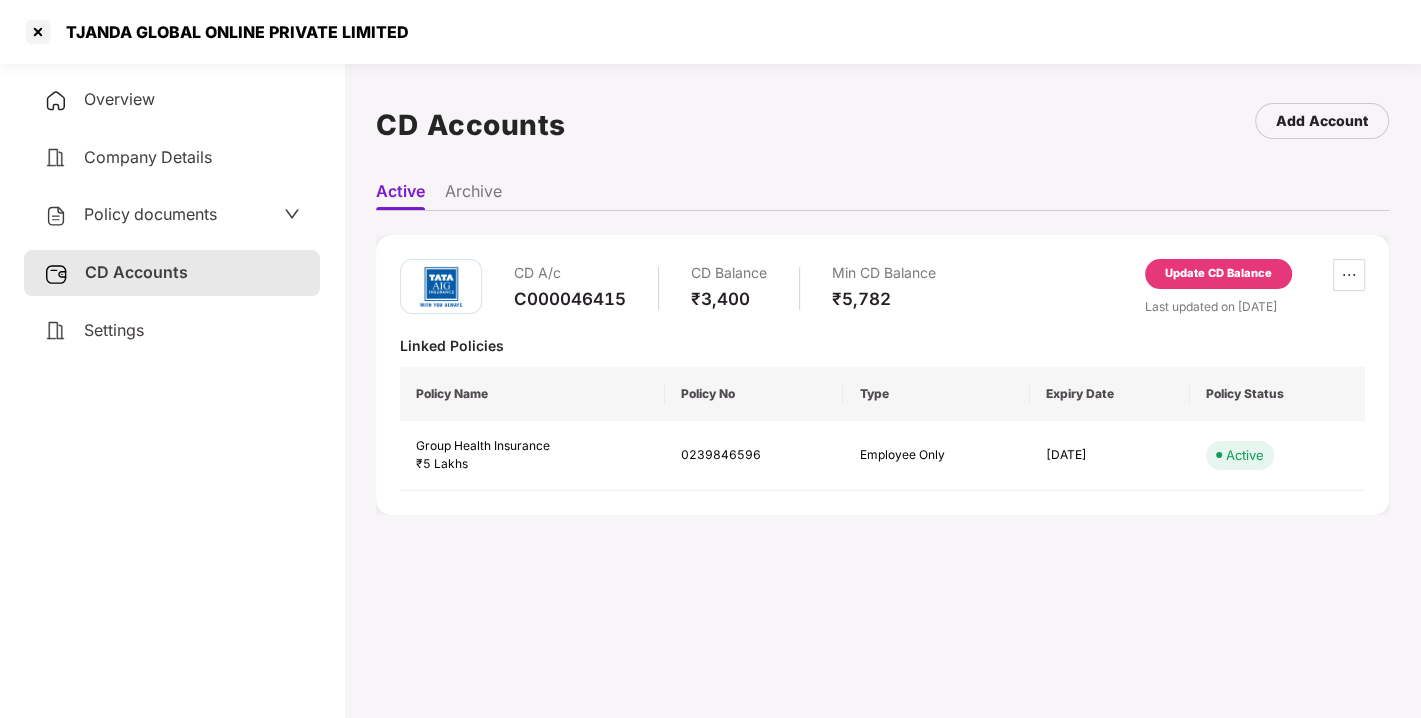 click on "Update CD Balance" at bounding box center (1218, 274) 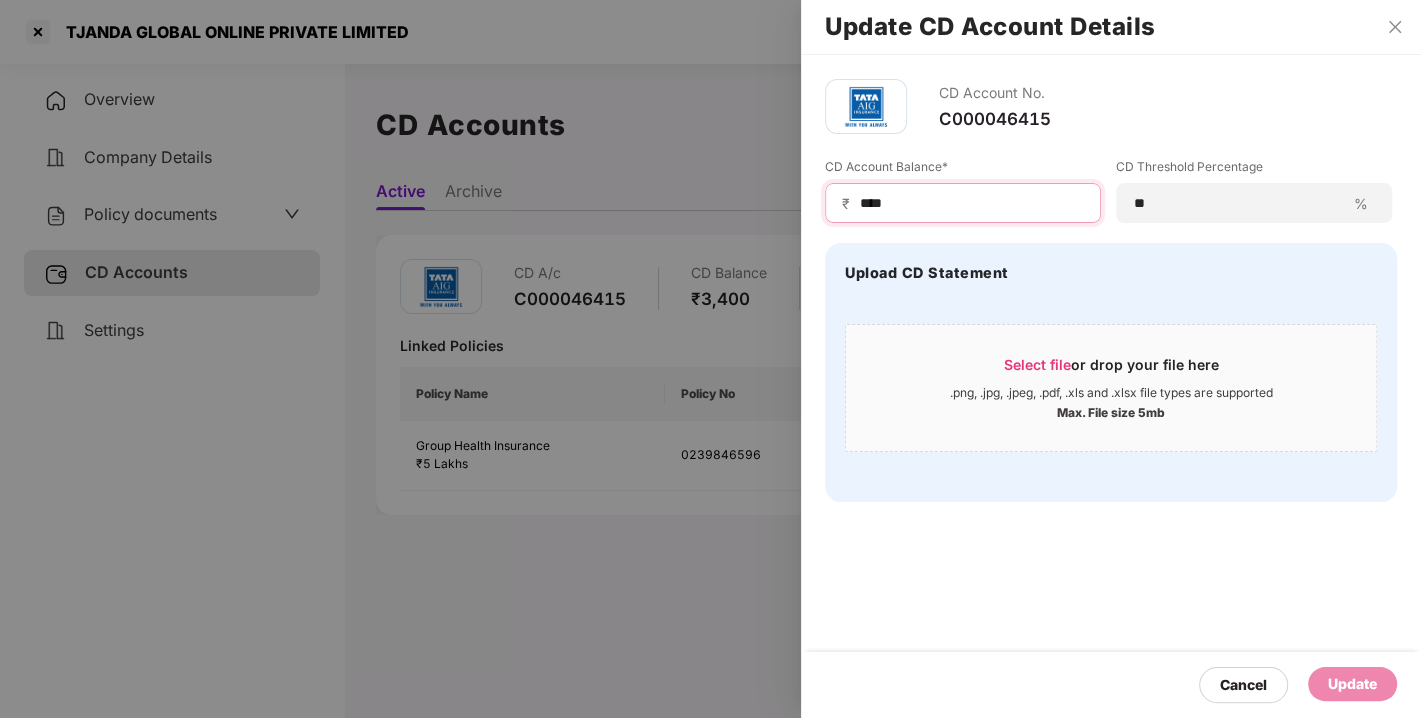 drag, startPoint x: 909, startPoint y: 198, endPoint x: 786, endPoint y: 212, distance: 123.79418 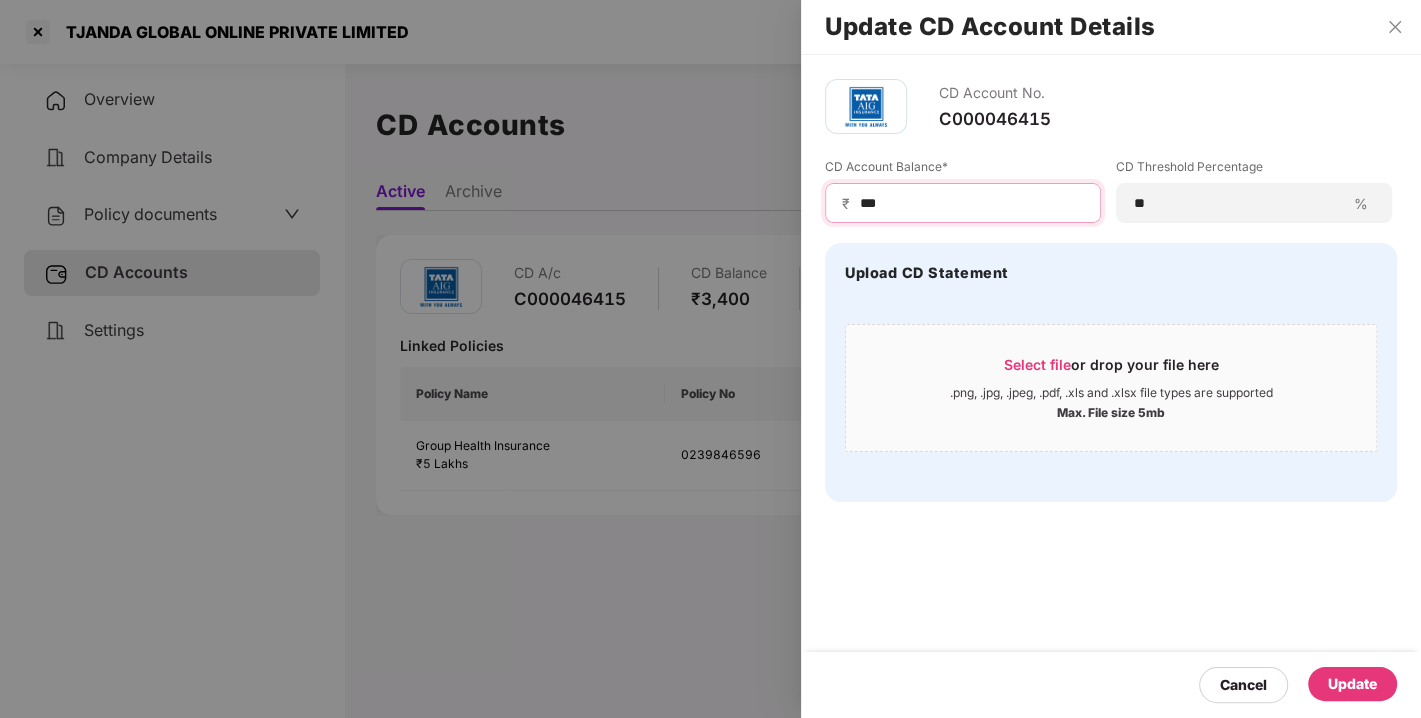 type on "***" 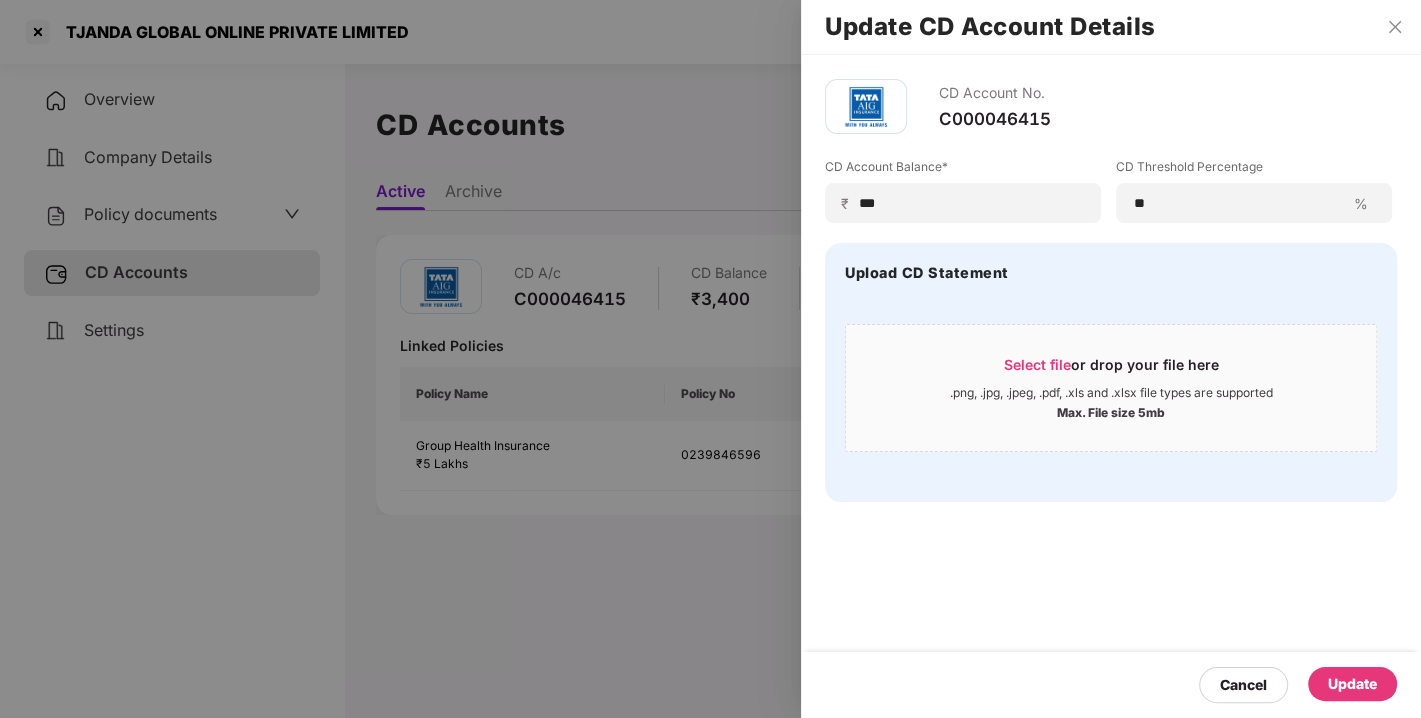 click on "Update" at bounding box center [1352, 684] 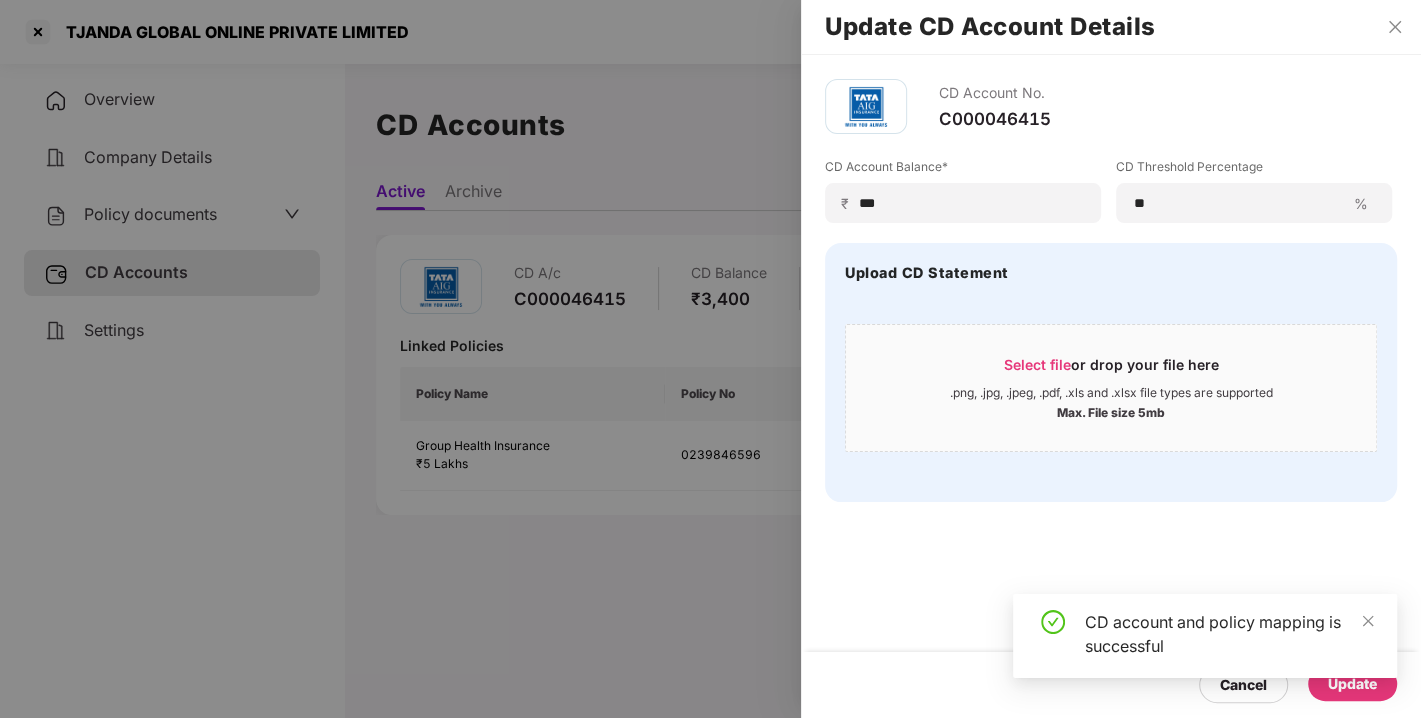 click on "Upload CD Statement Select file  or drop your file here .png, .jpg, .jpeg, .pdf, .xls and .xlsx file types are supported Max. File size 5mb" at bounding box center [1111, 372] 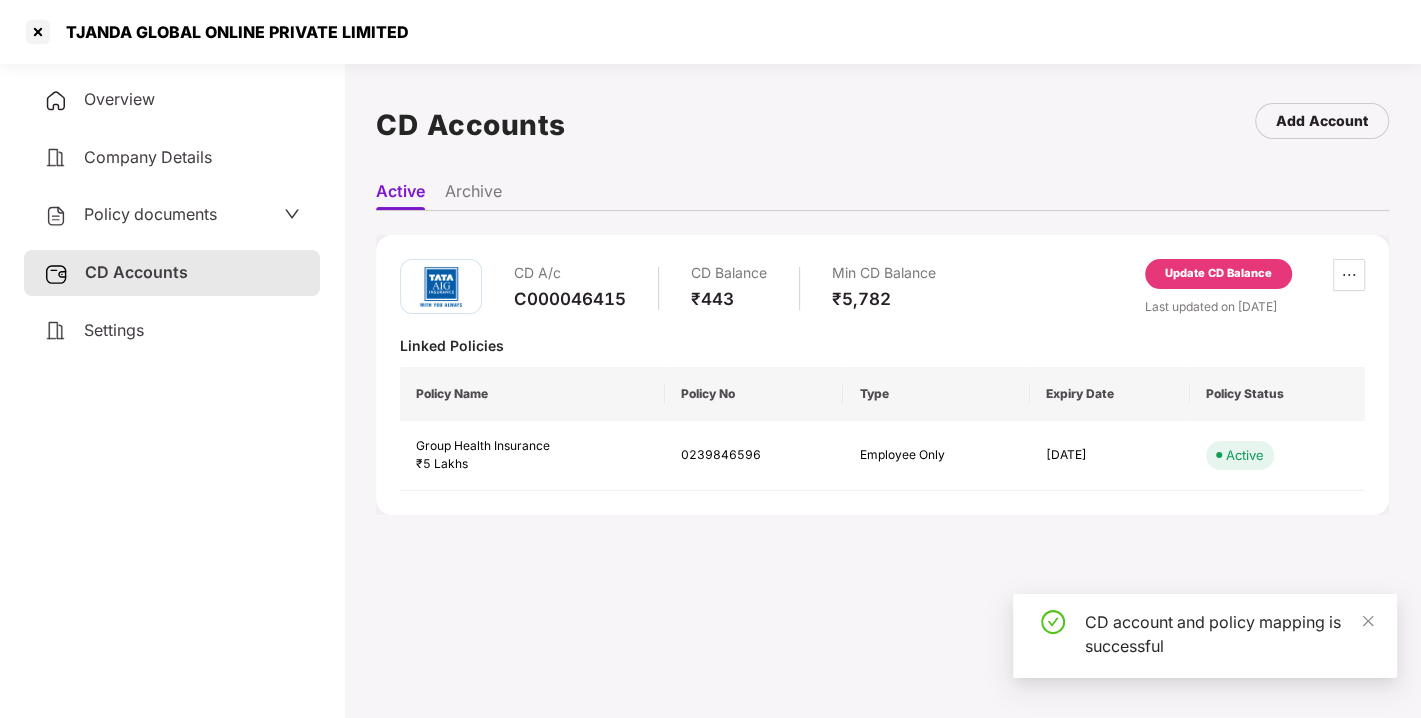 click on "Employee Only" at bounding box center (936, 456) 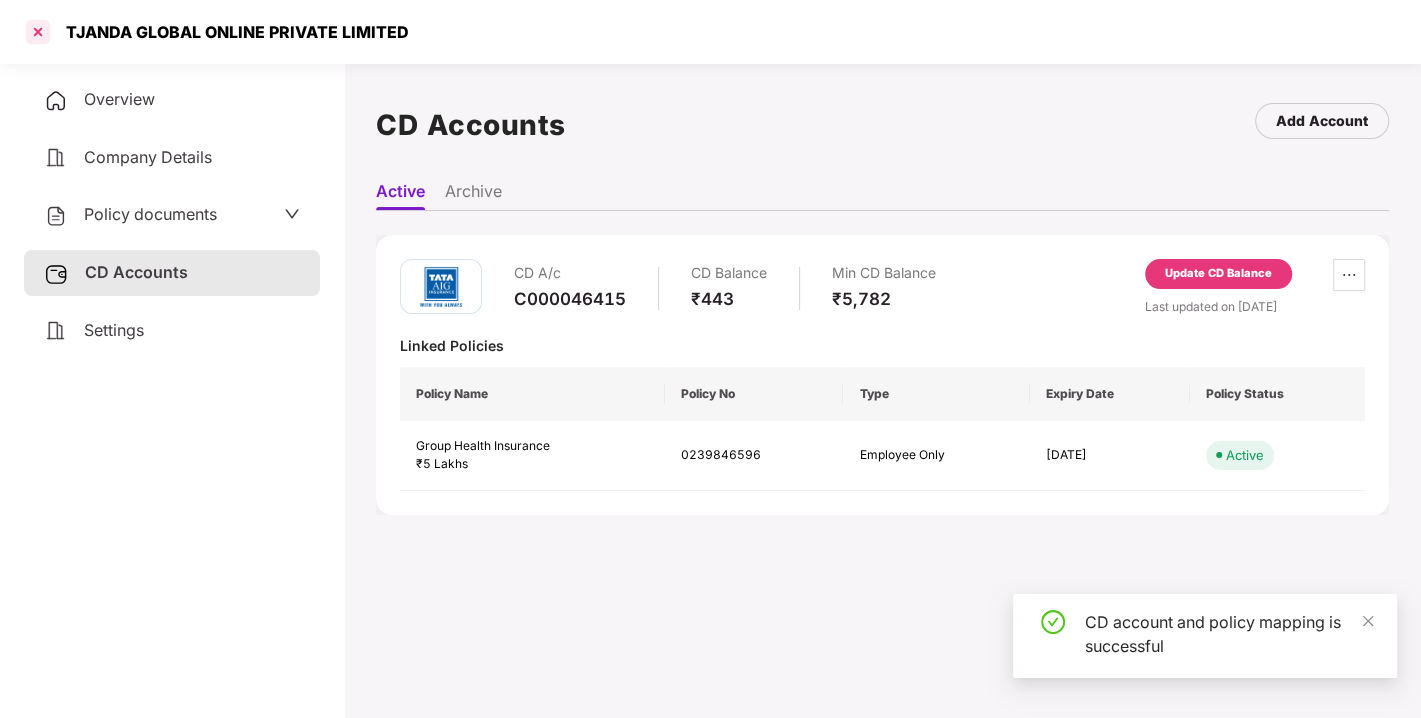 click at bounding box center (38, 32) 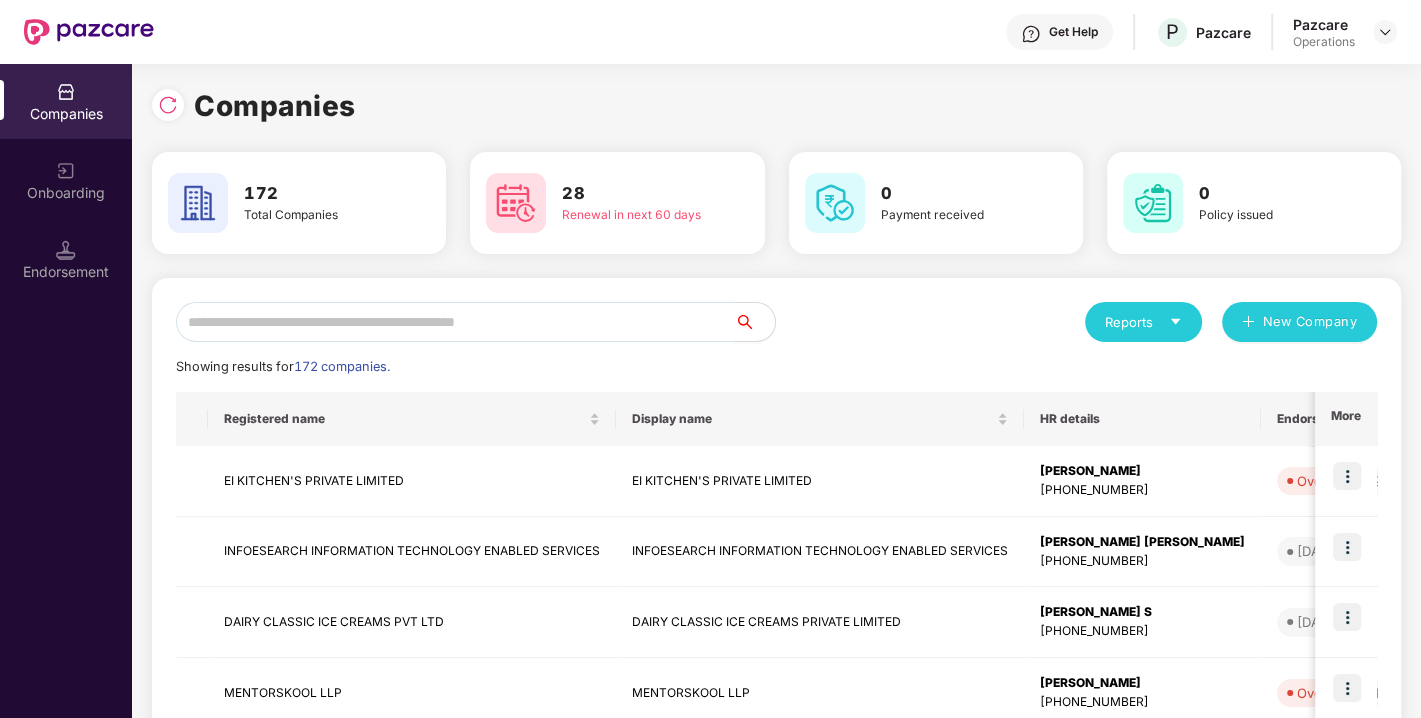 click at bounding box center (455, 322) 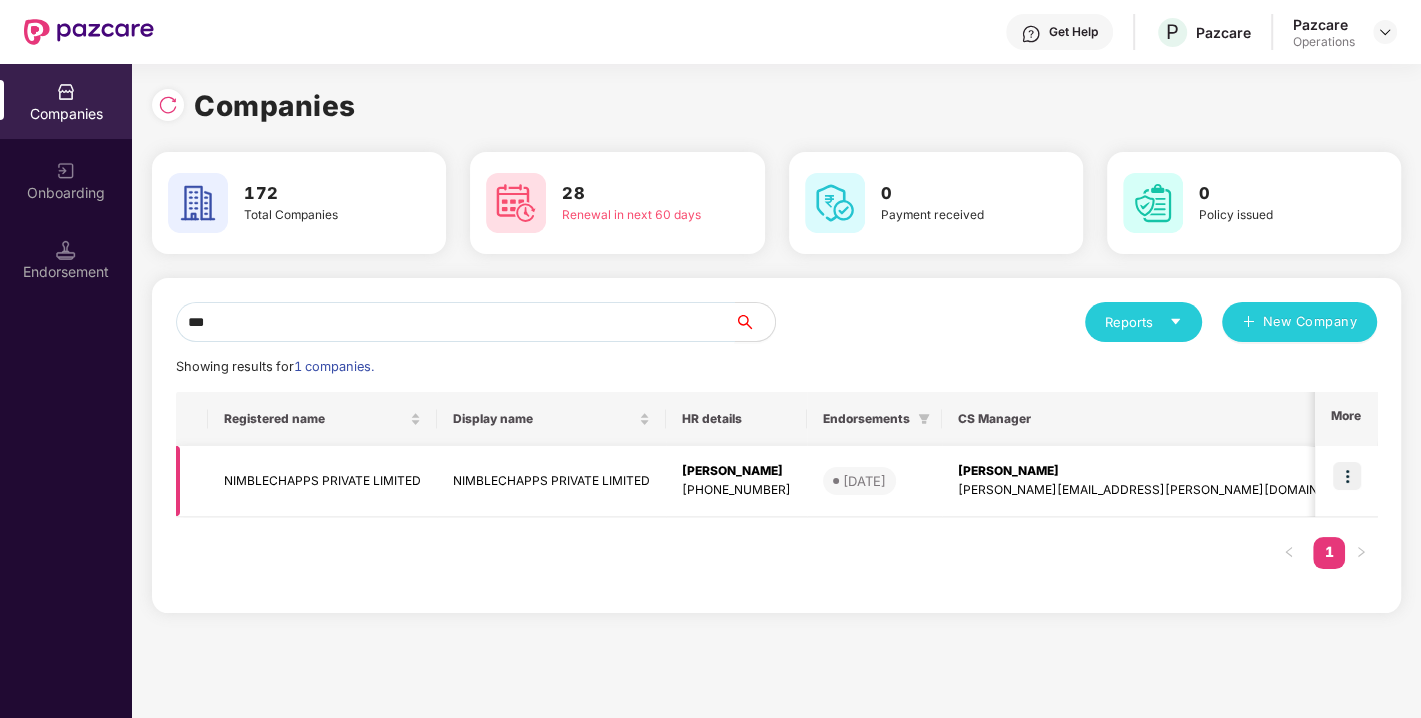 type on "***" 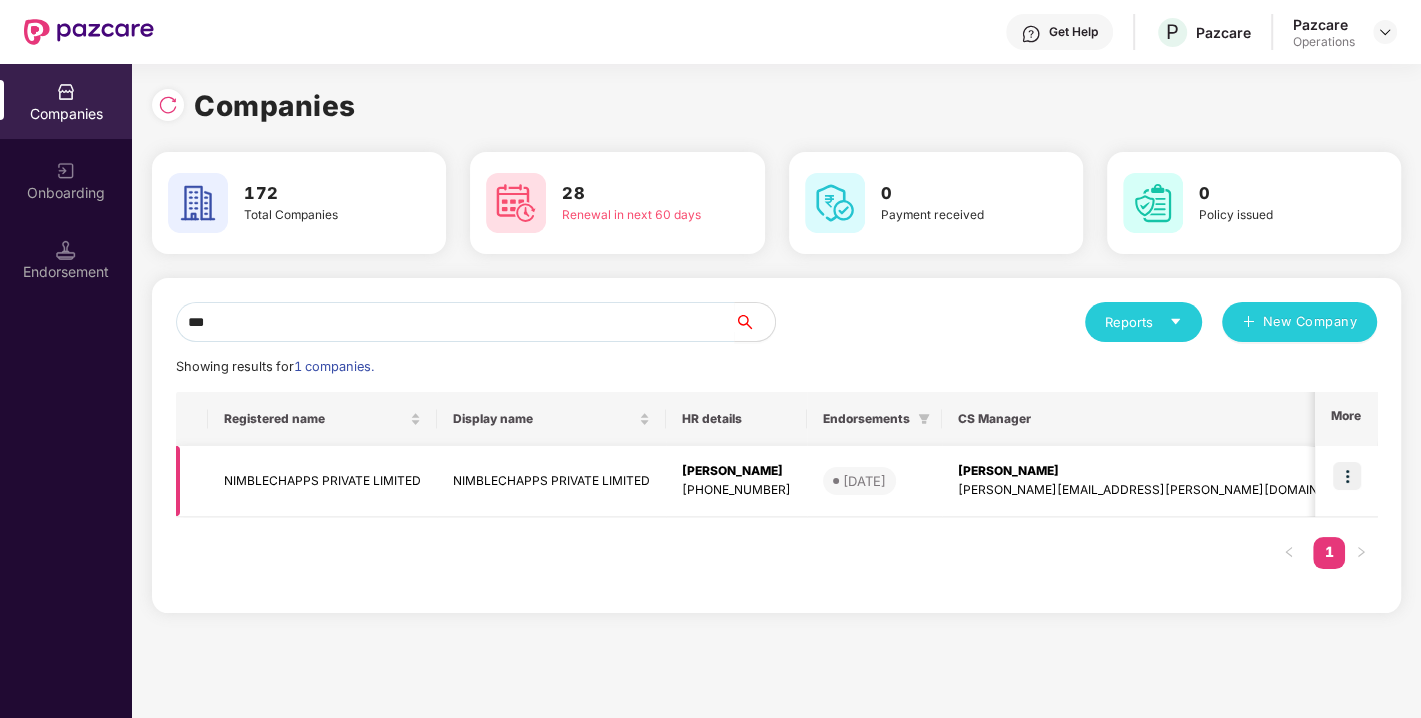 click on "NIMBLECHAPPS PRIVATE LIMITED" at bounding box center (322, 481) 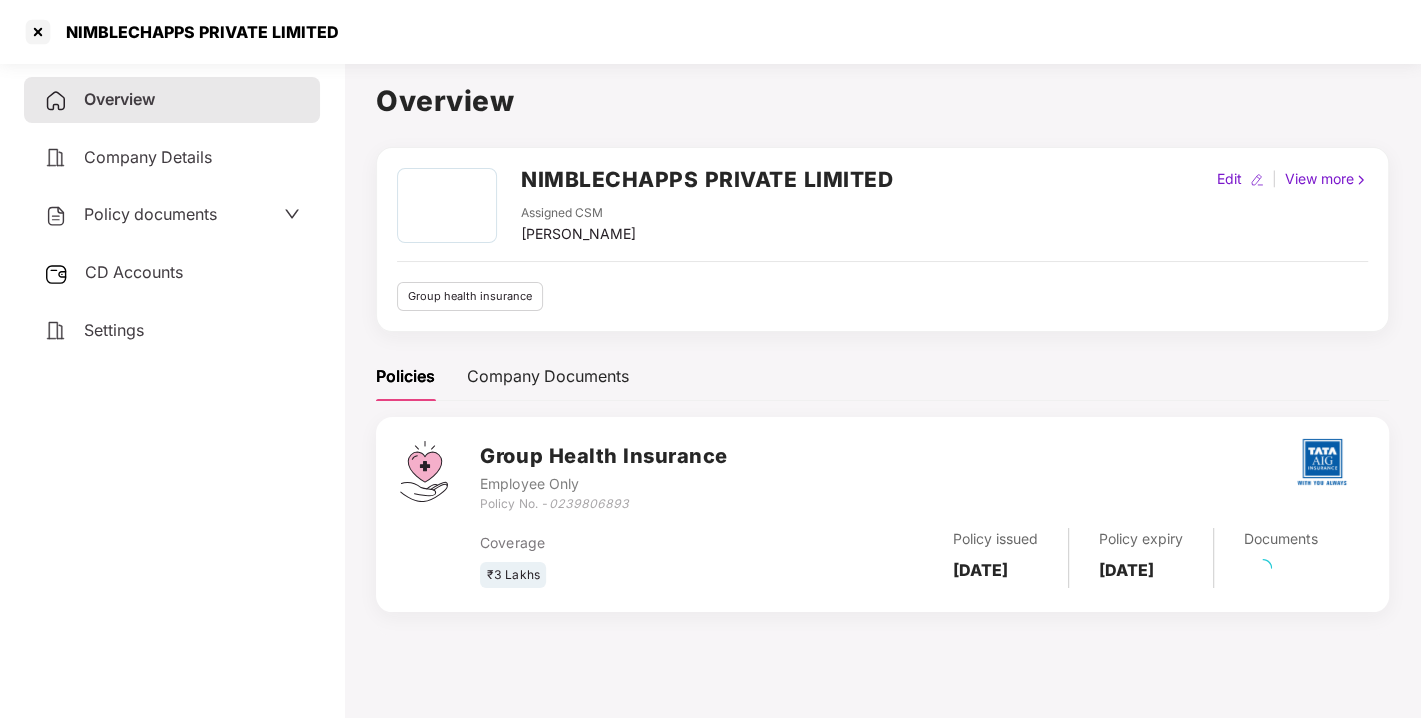 click on "Policy documents" at bounding box center (150, 214) 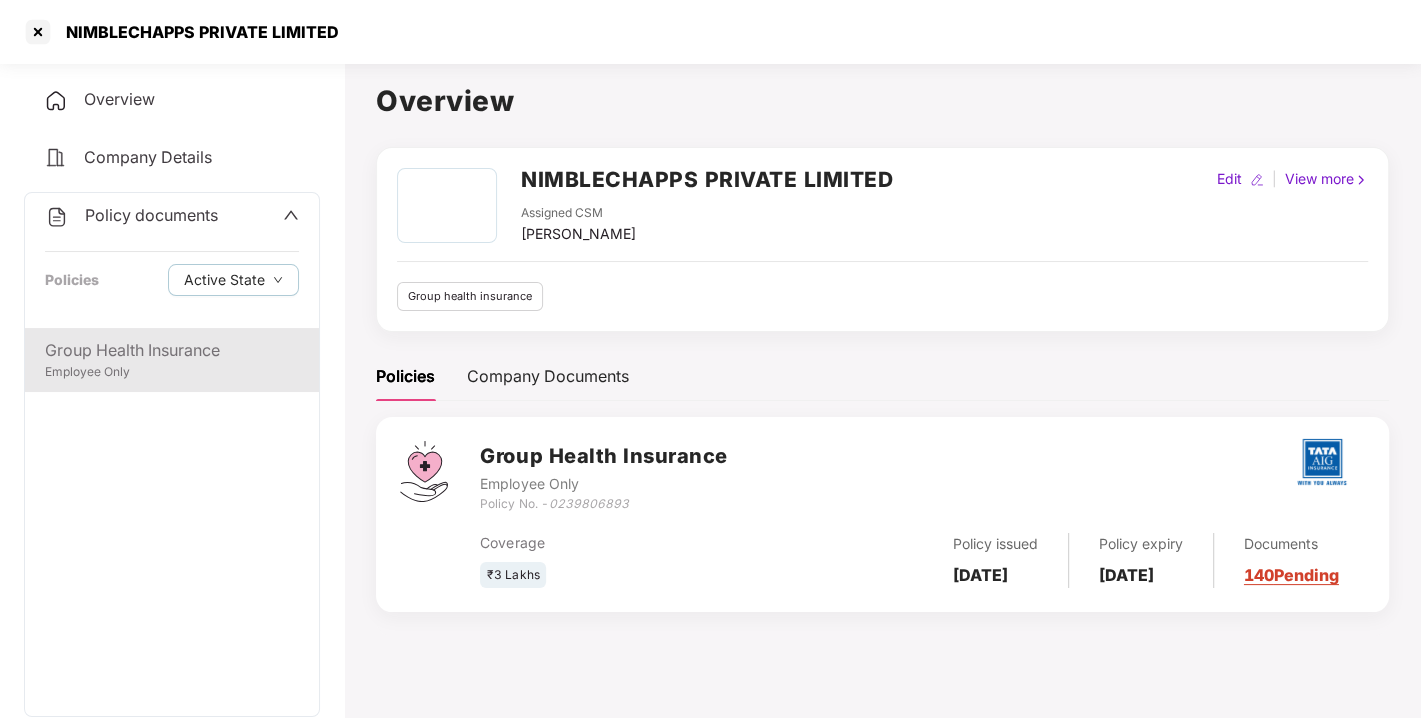 click on "Group Health Insurance" at bounding box center [172, 350] 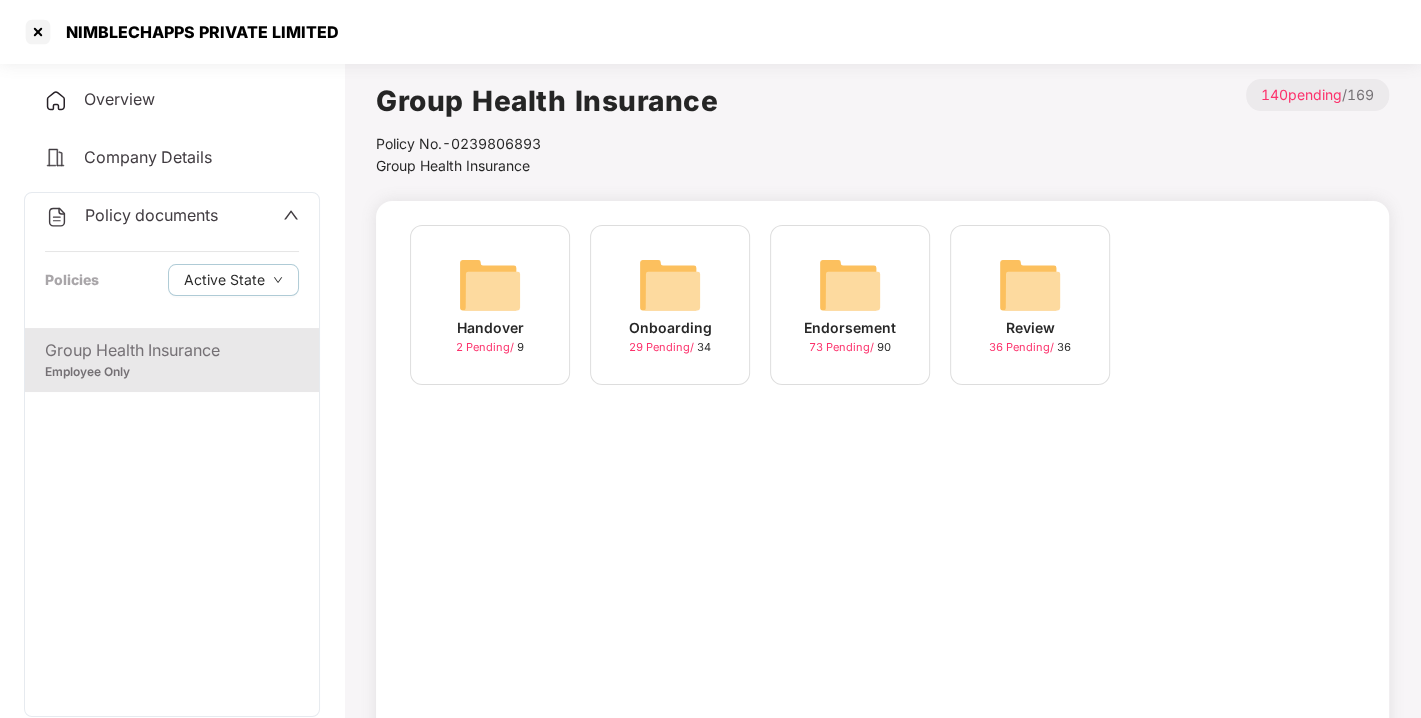 click at bounding box center [850, 285] 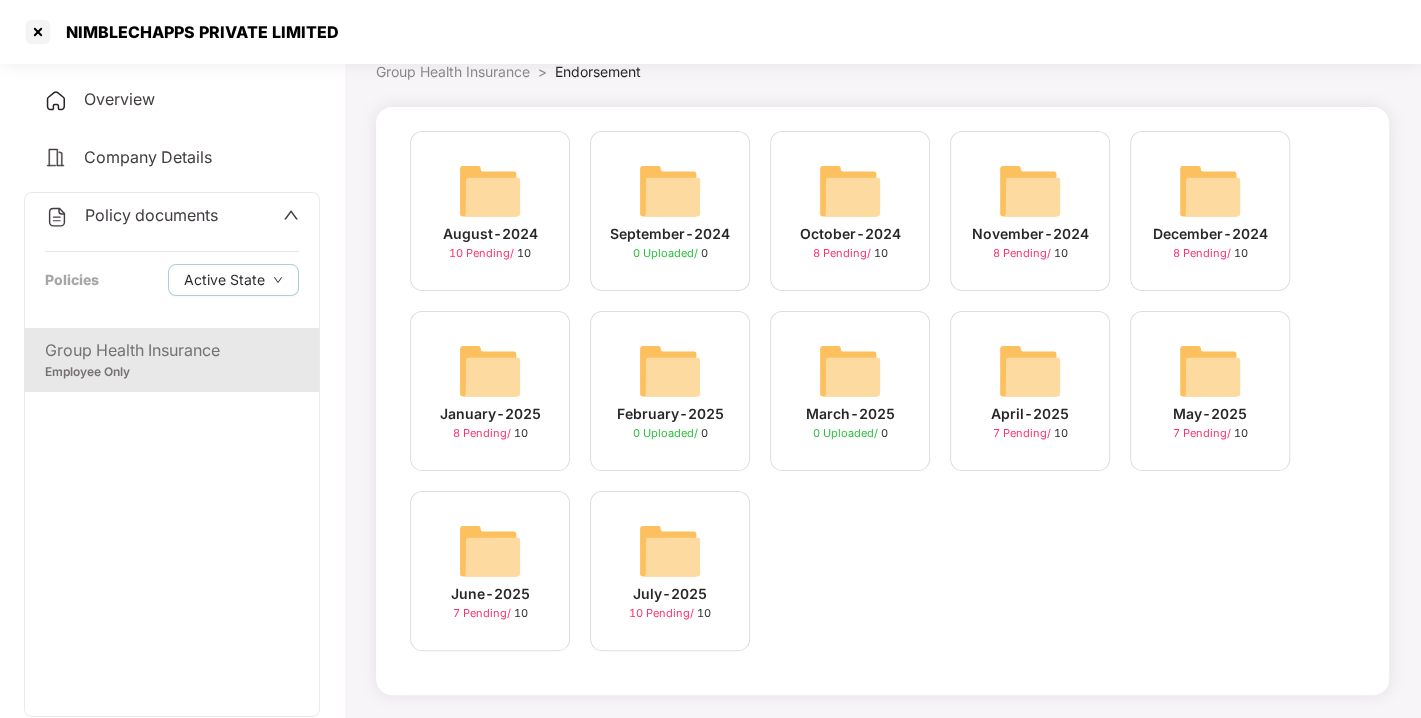 click at bounding box center [670, 551] 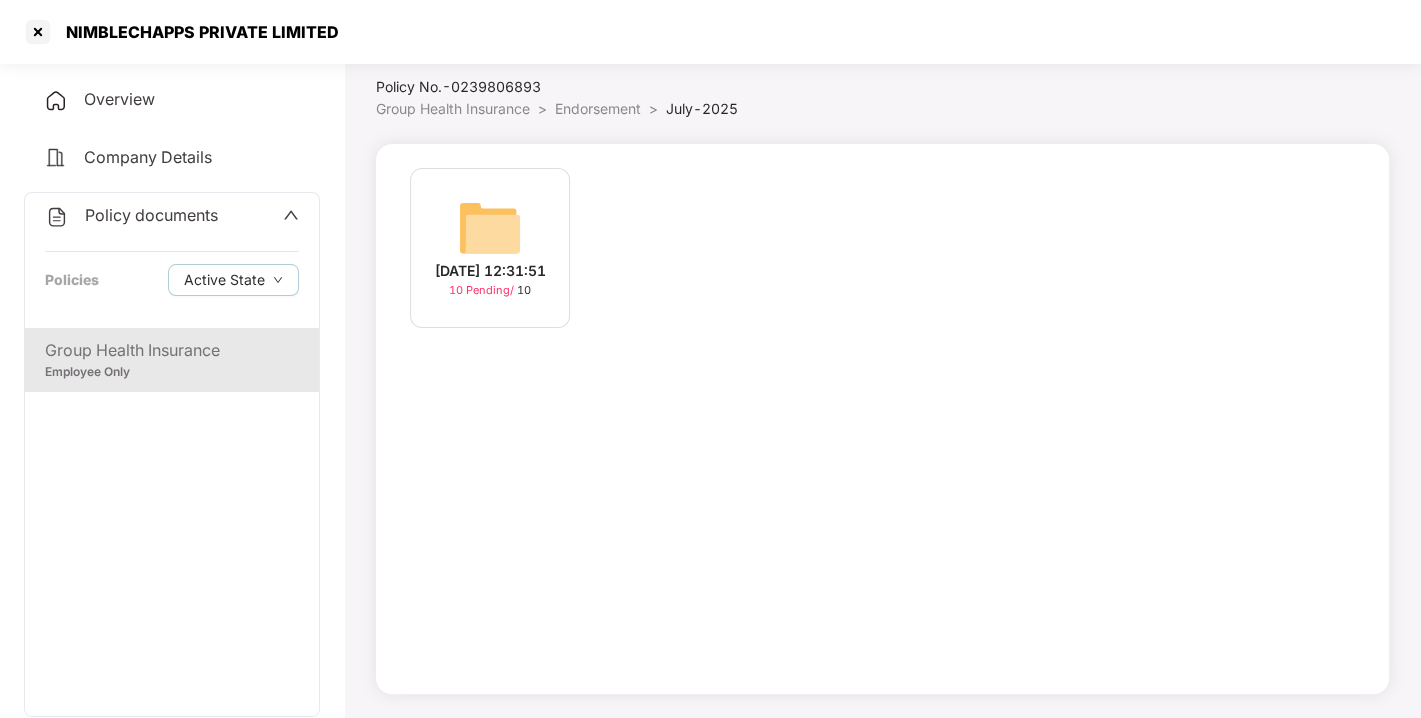 click on "[DATE] 12:31:51 10 Pending  /     10" at bounding box center (490, 248) 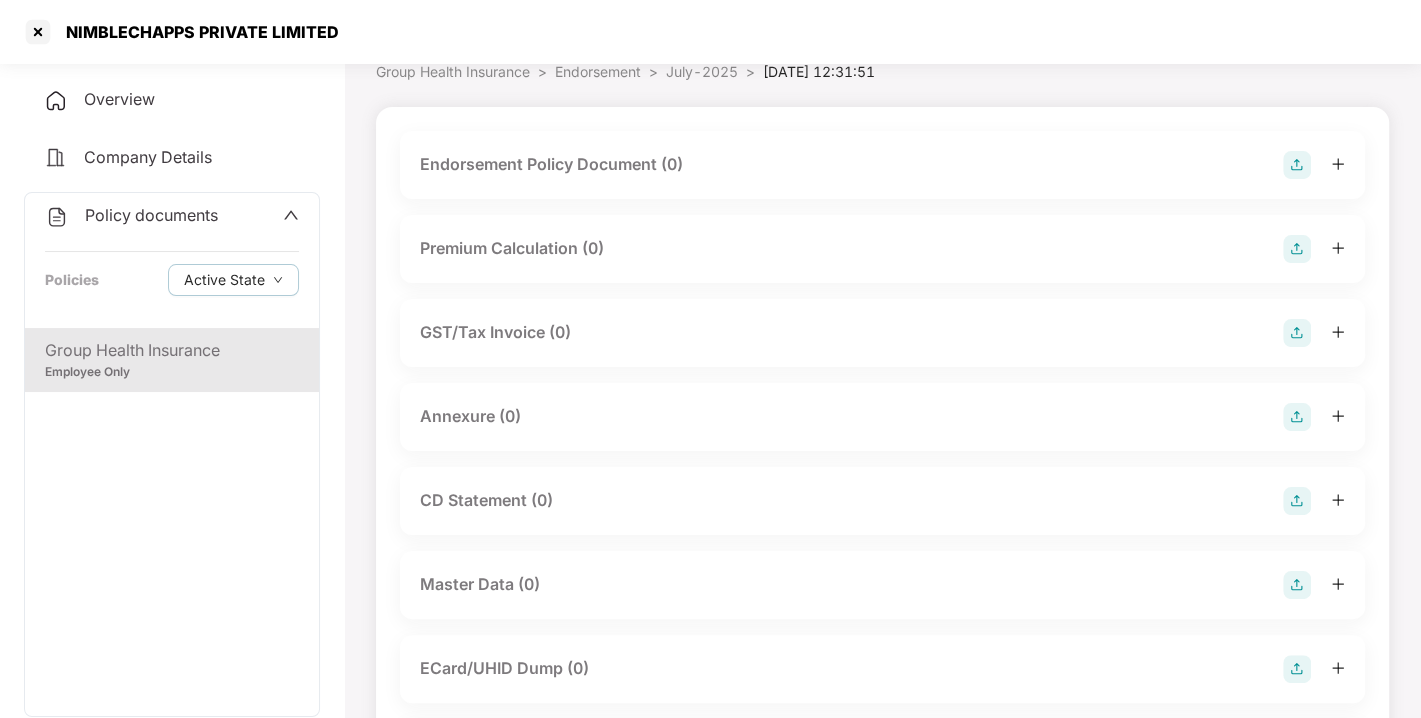 scroll, scrollTop: 0, scrollLeft: 0, axis: both 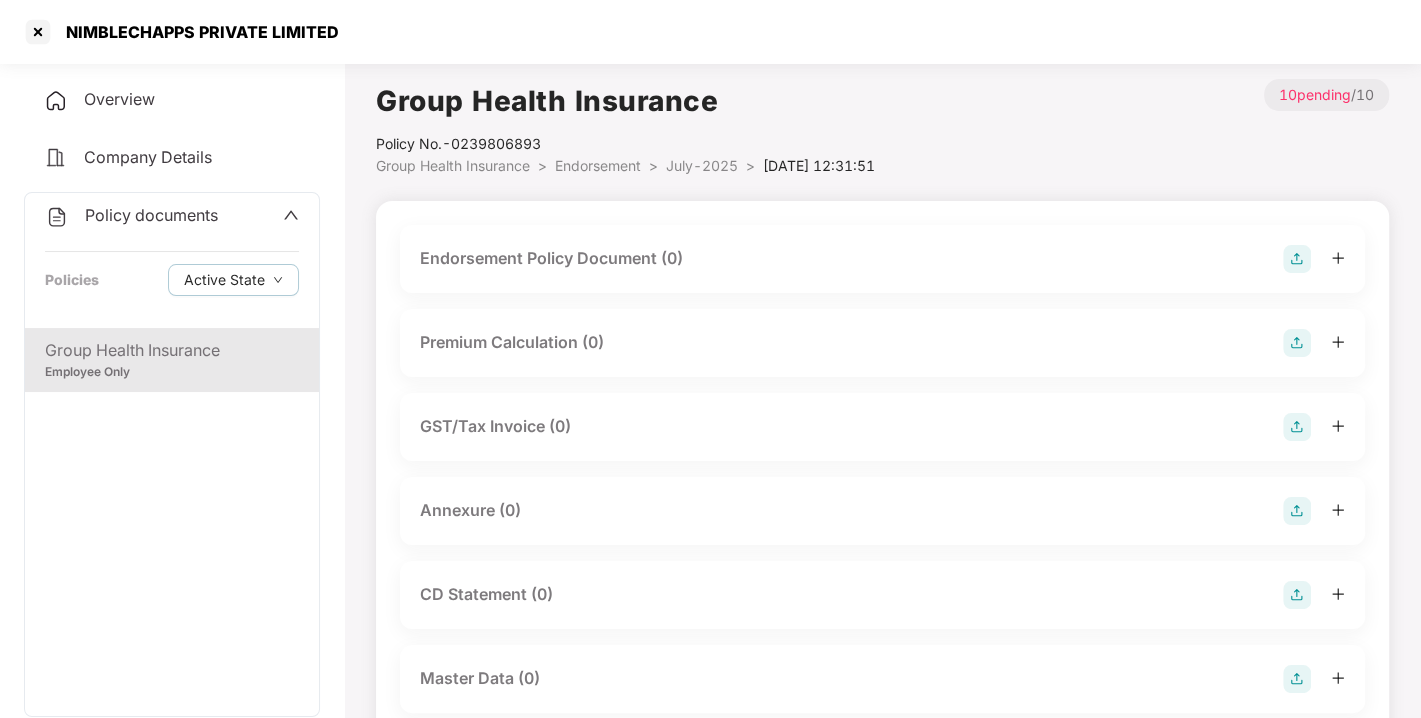 click at bounding box center [1297, 259] 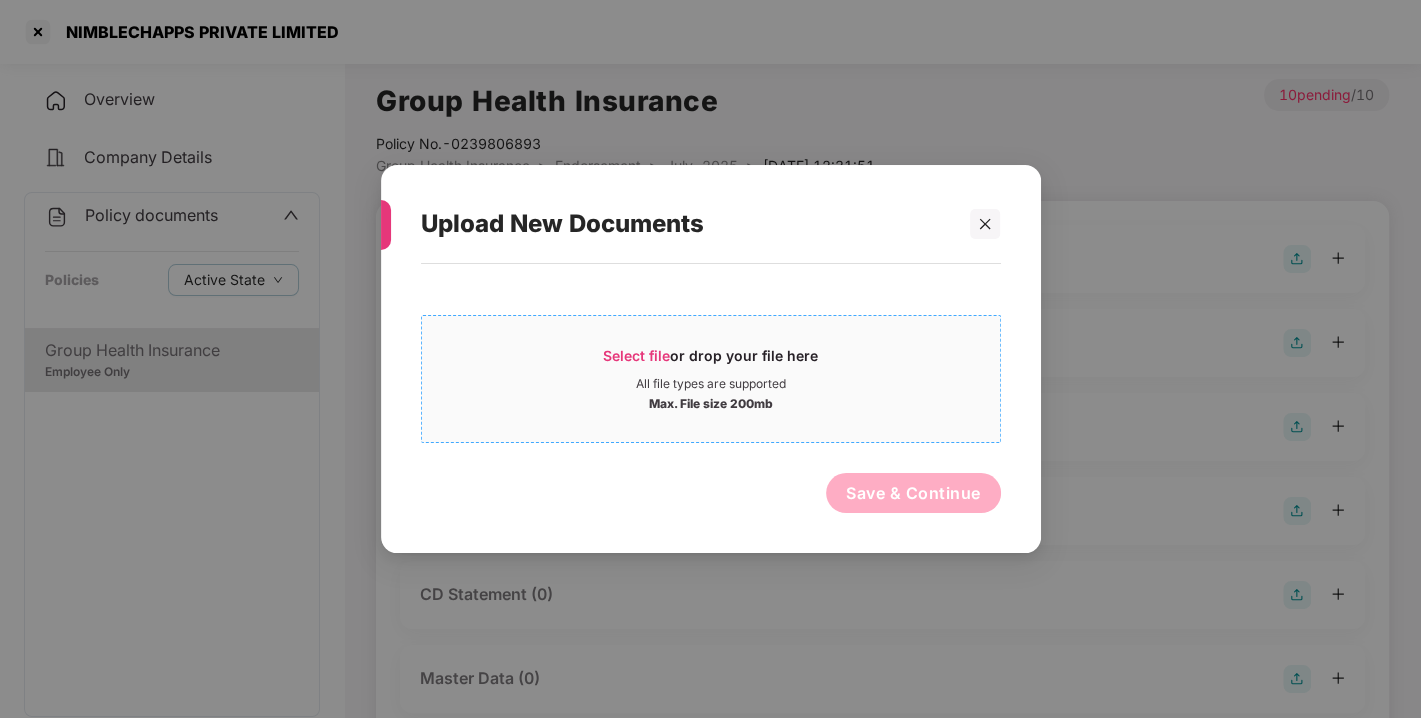 click on "Select file  or drop your file here" at bounding box center [710, 361] 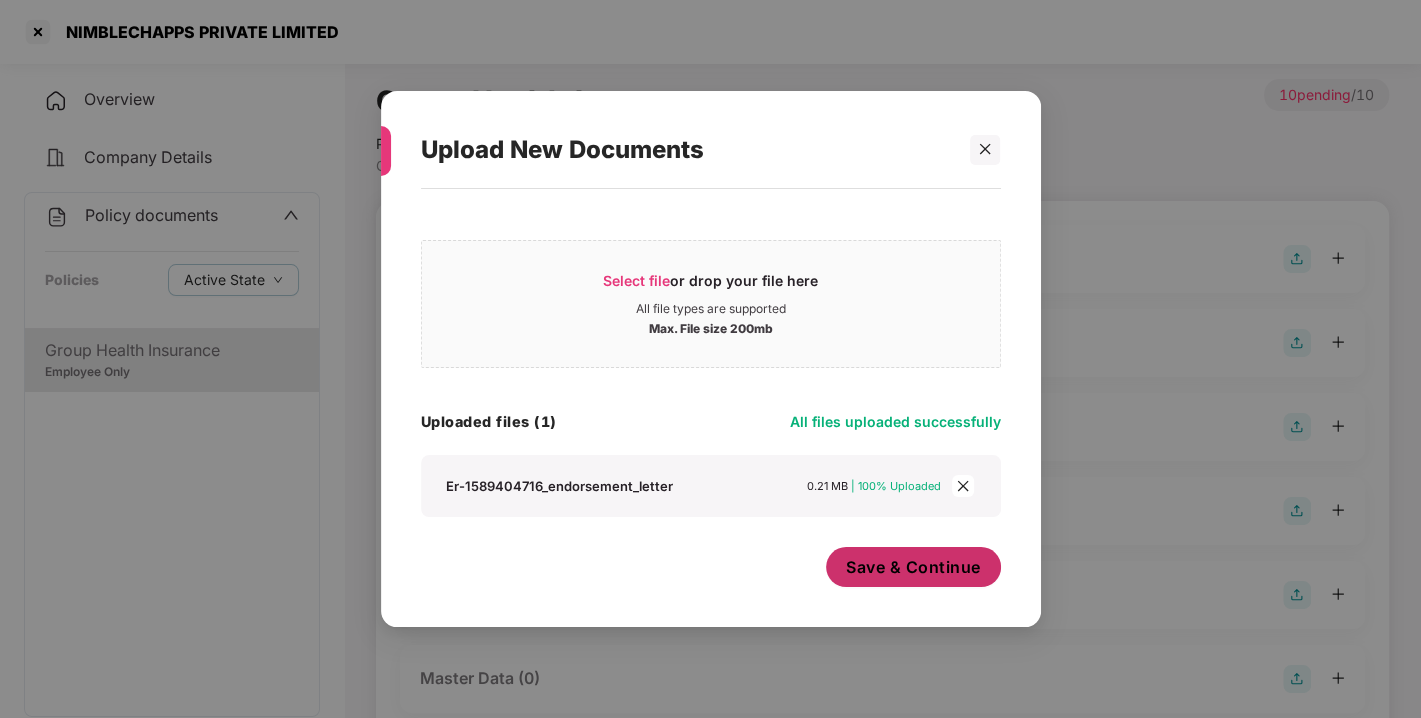 click on "Save & Continue" at bounding box center (913, 567) 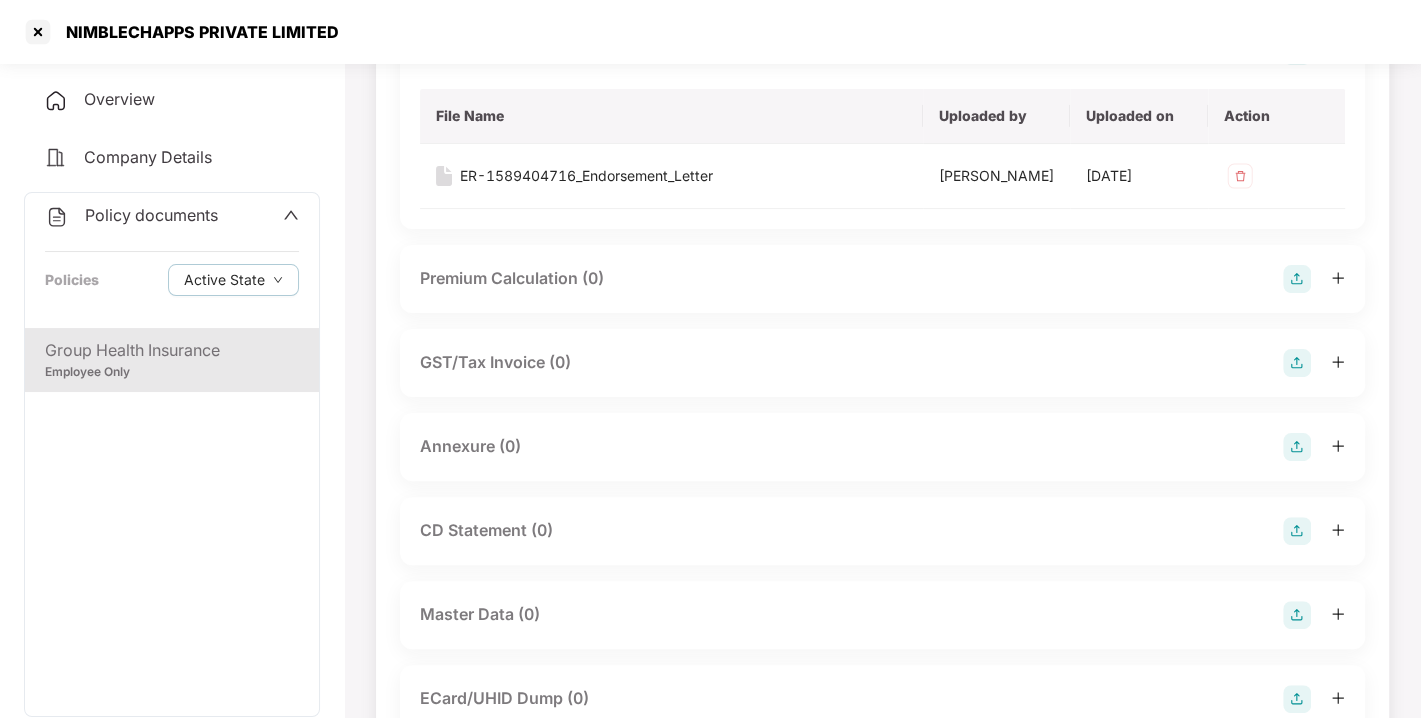 scroll, scrollTop: 222, scrollLeft: 0, axis: vertical 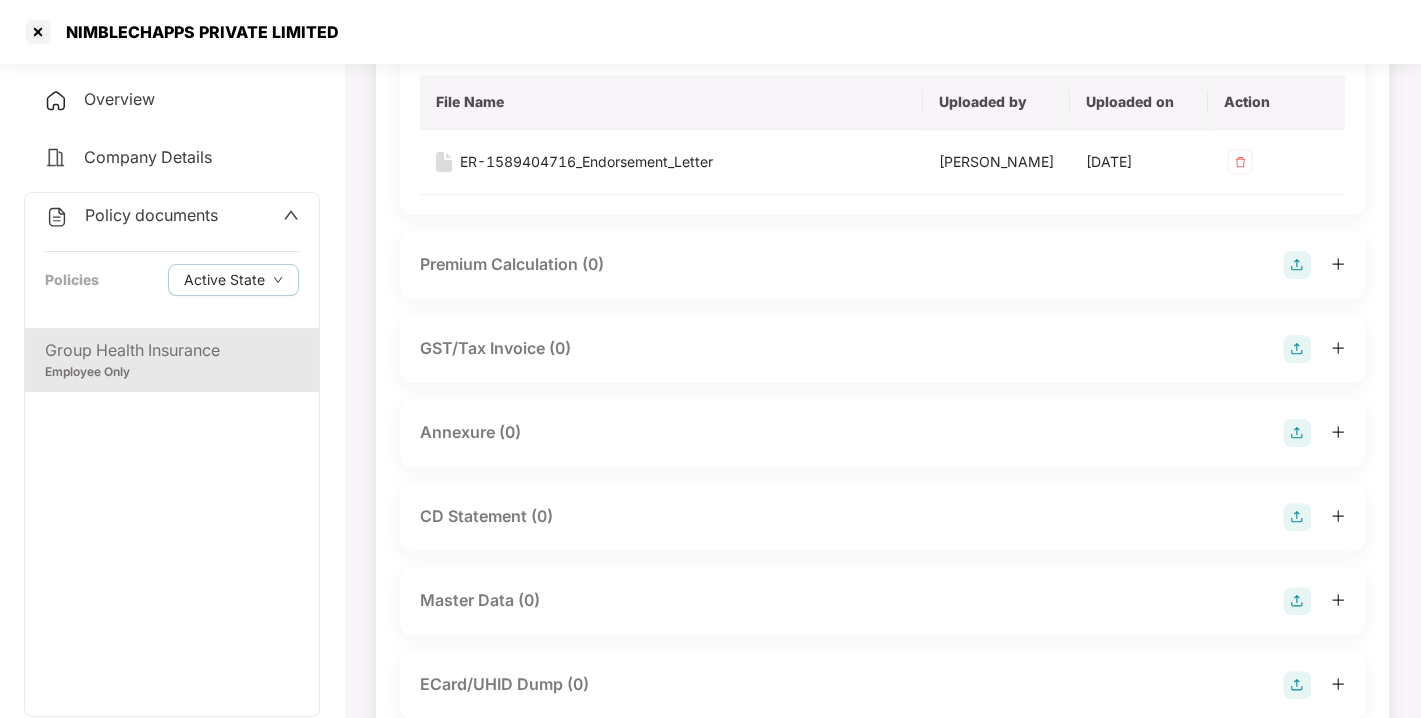 click at bounding box center [1297, 433] 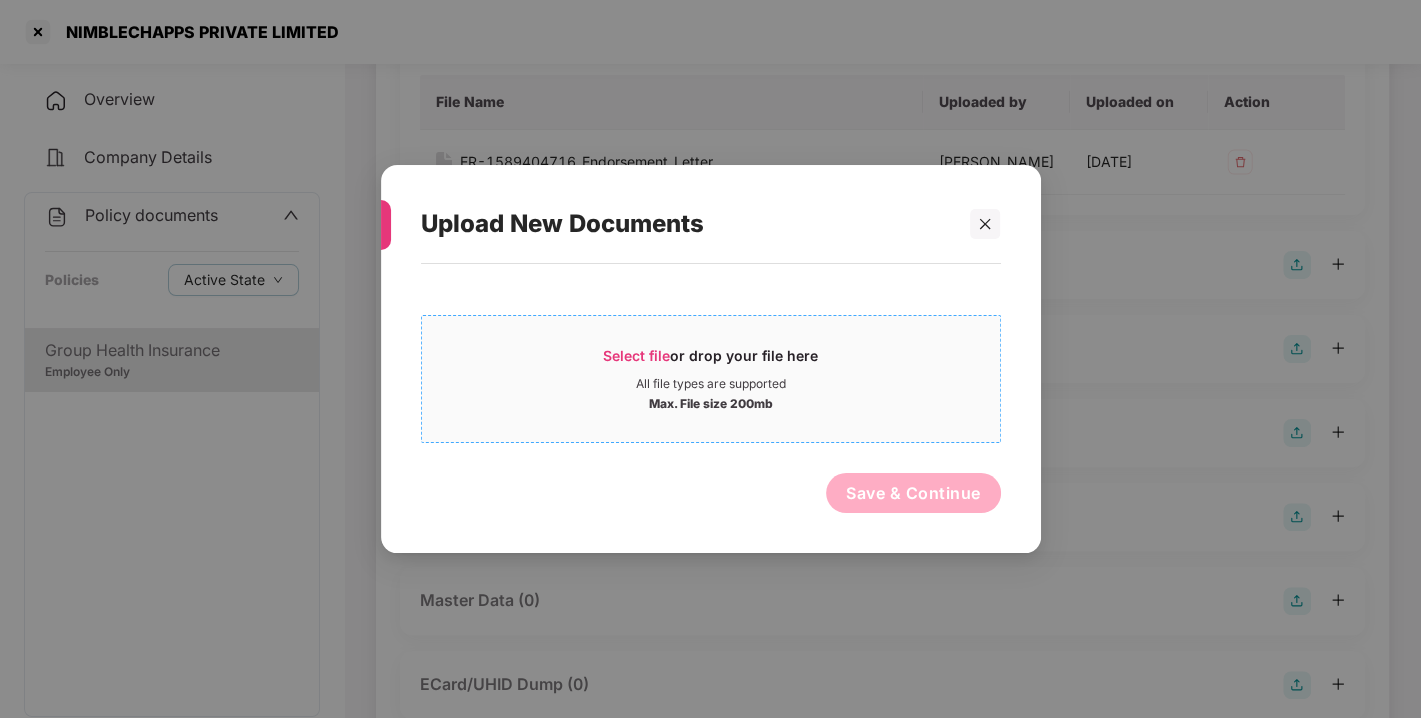 click on "Select file" at bounding box center (636, 355) 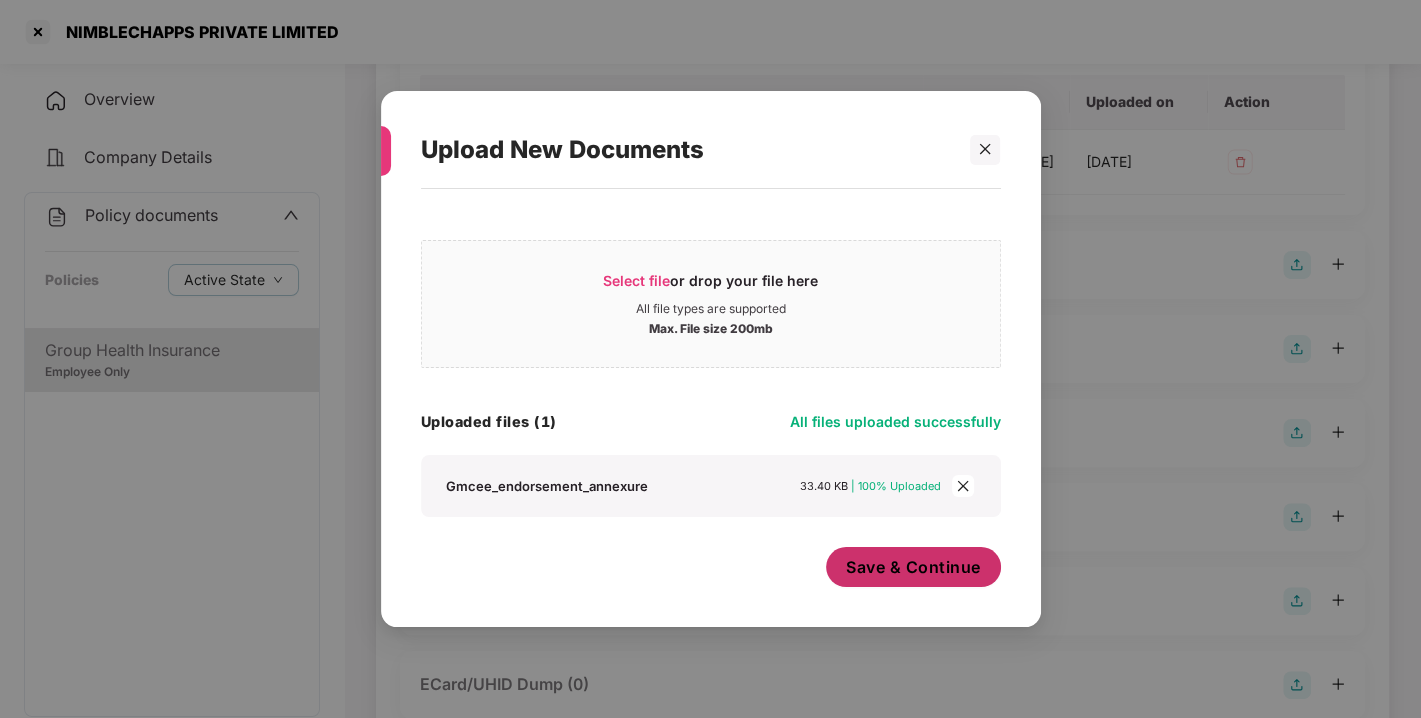click on "Save & Continue" at bounding box center [913, 567] 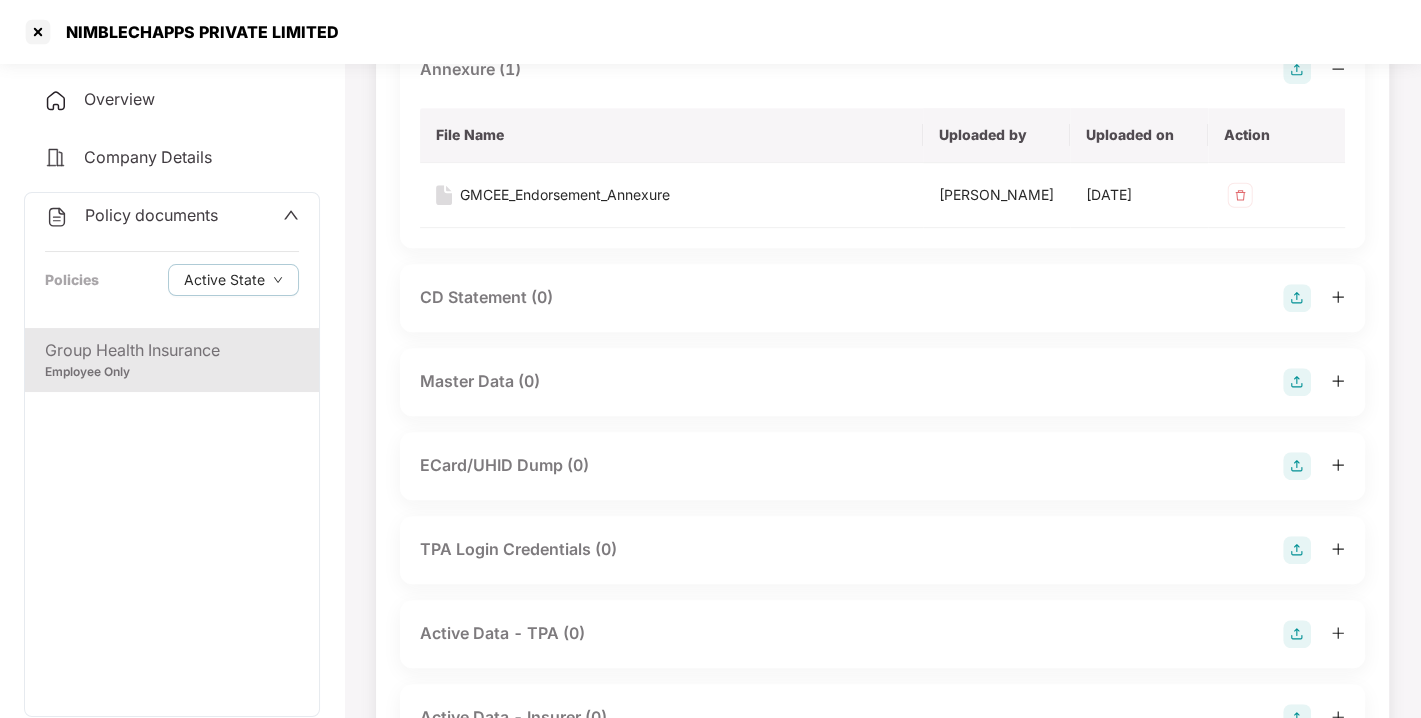 scroll, scrollTop: 586, scrollLeft: 0, axis: vertical 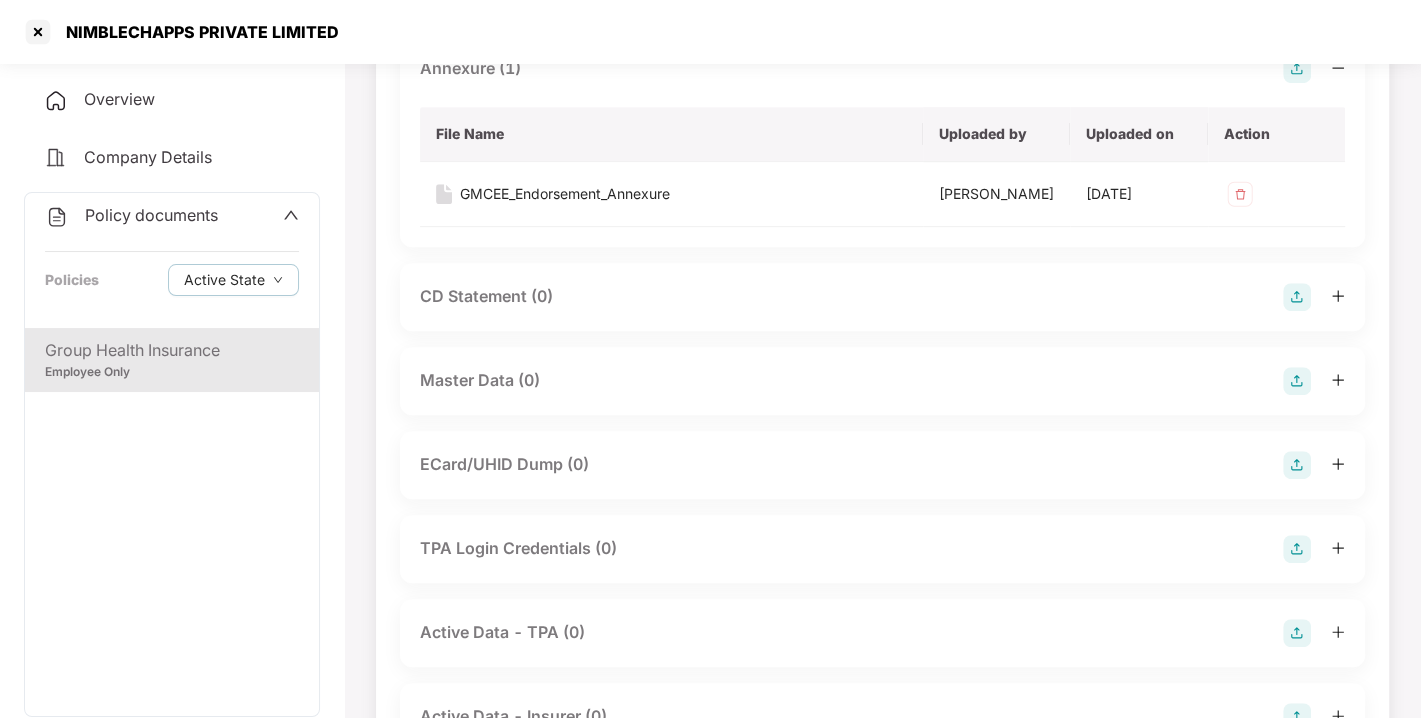 click at bounding box center [1297, 381] 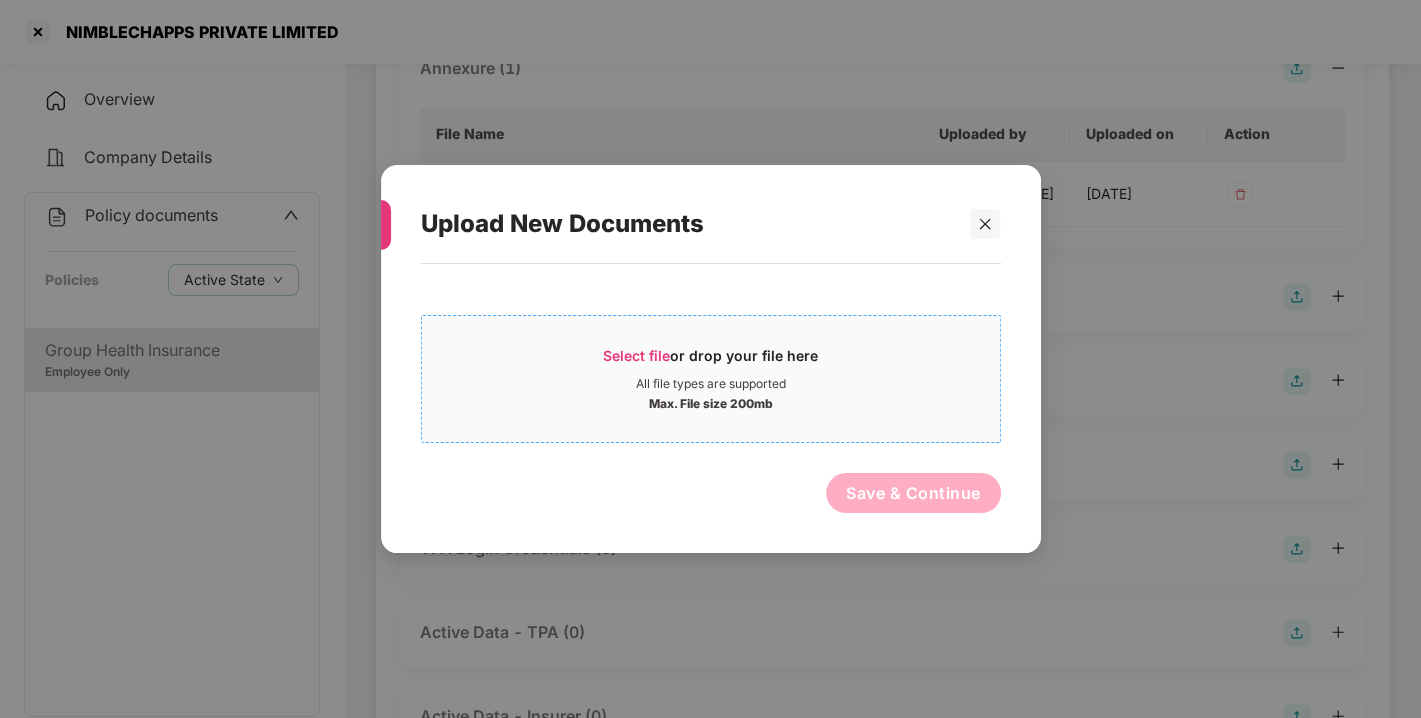 click on "Select file" at bounding box center (636, 355) 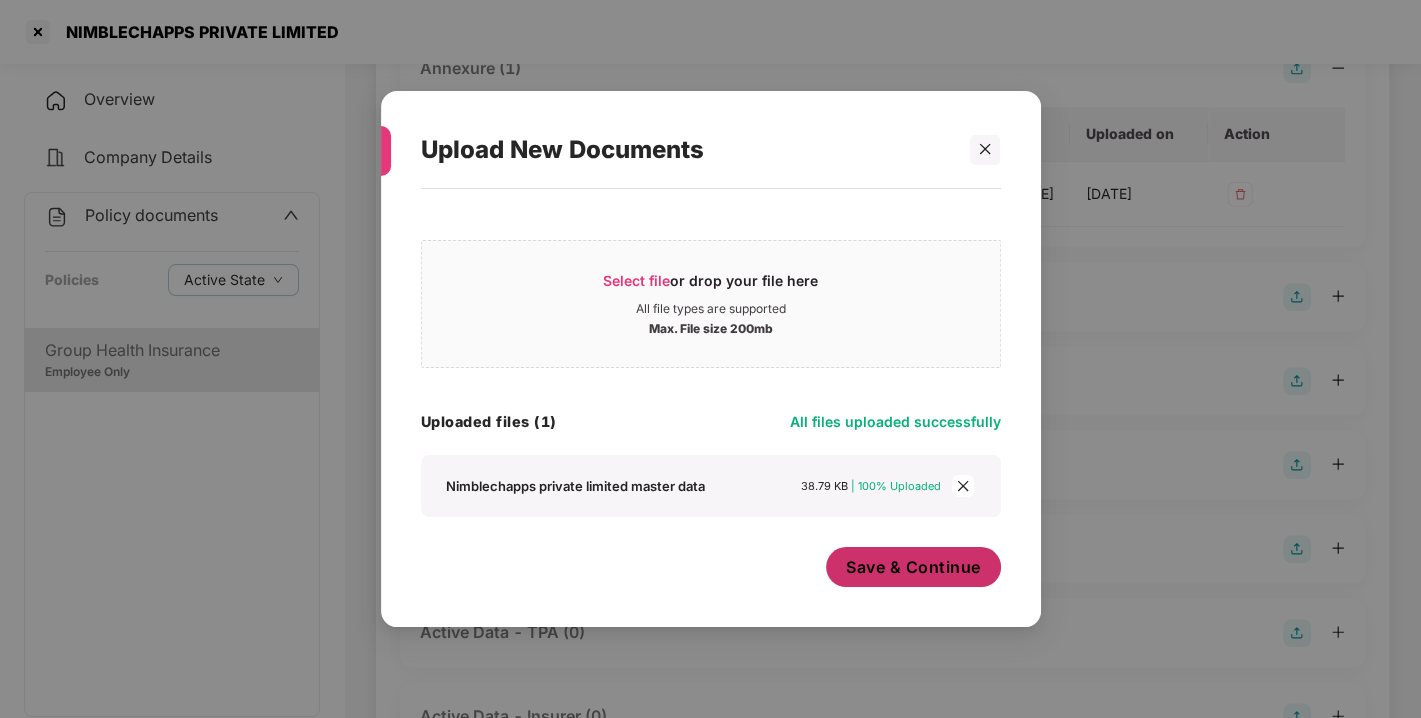 click on "Save & Continue" at bounding box center (913, 567) 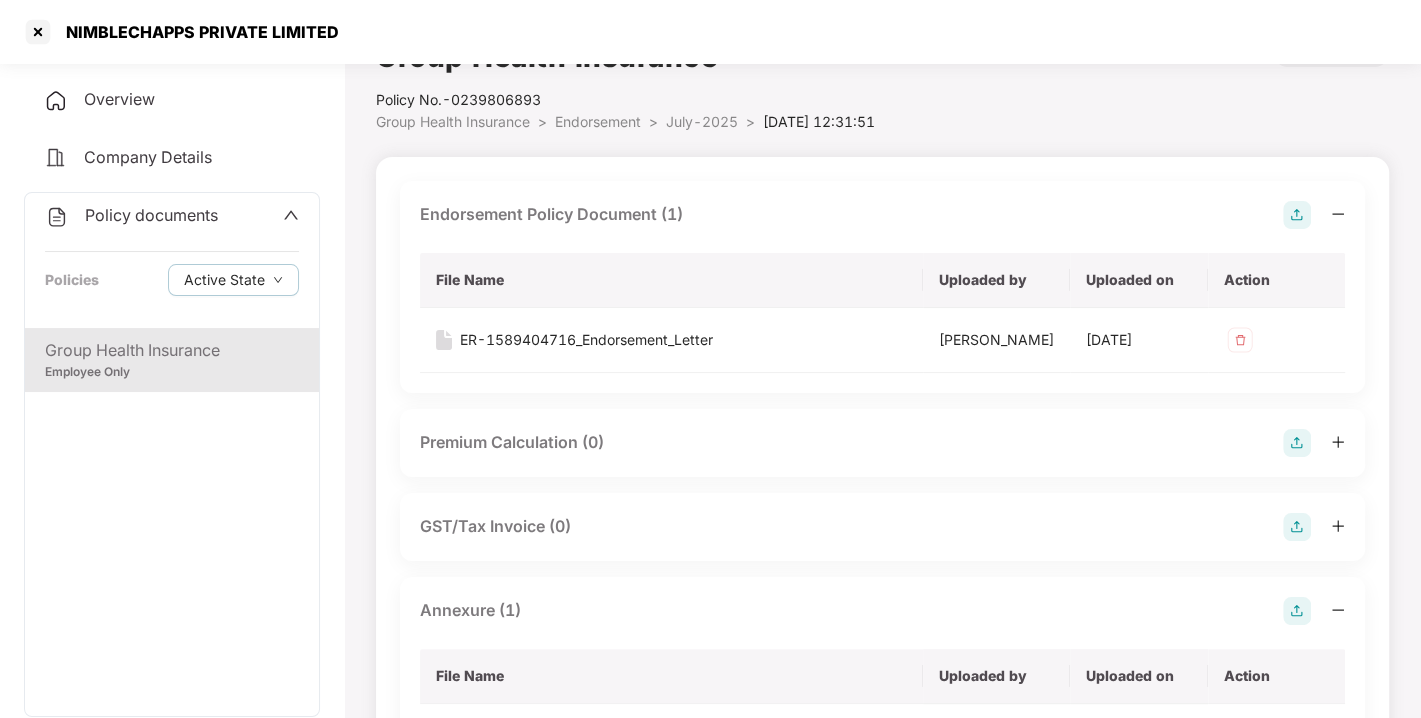 scroll, scrollTop: 0, scrollLeft: 0, axis: both 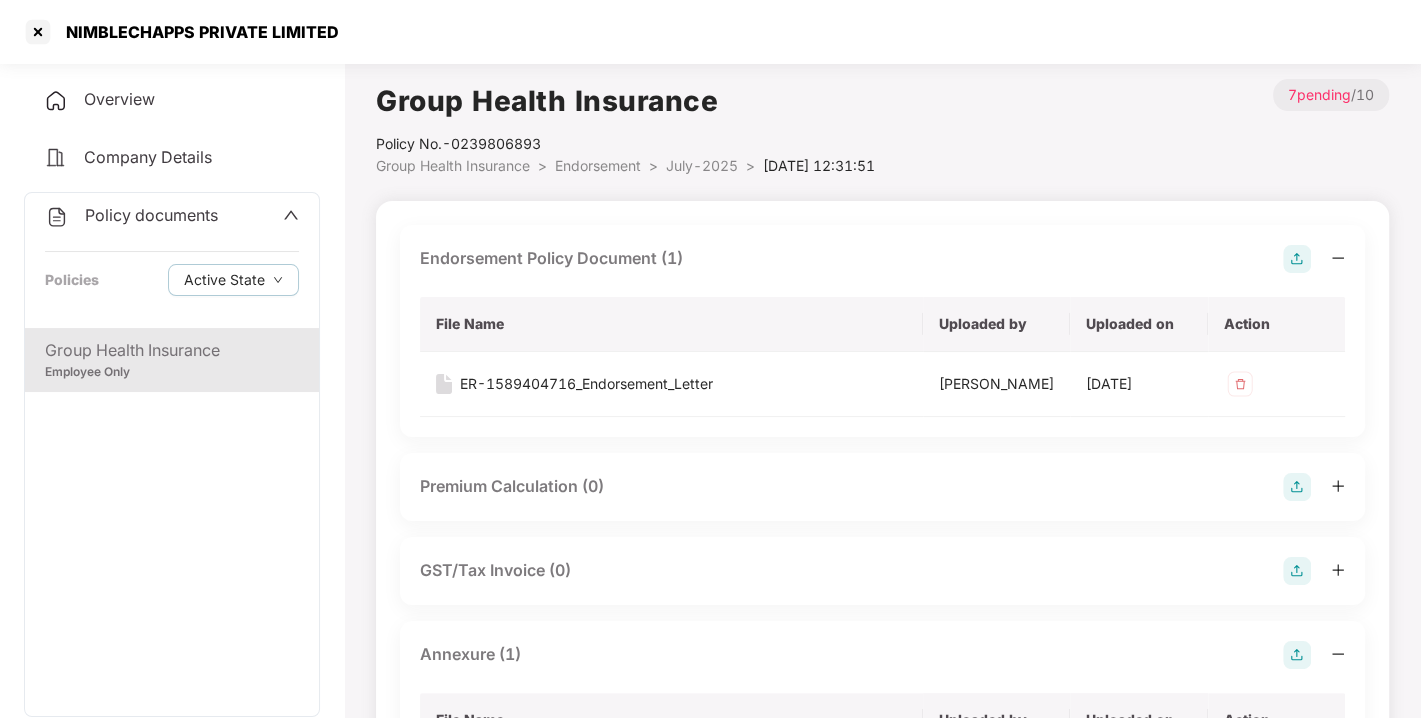 click on "Group Health Insurance Employee Only" at bounding box center (172, 360) 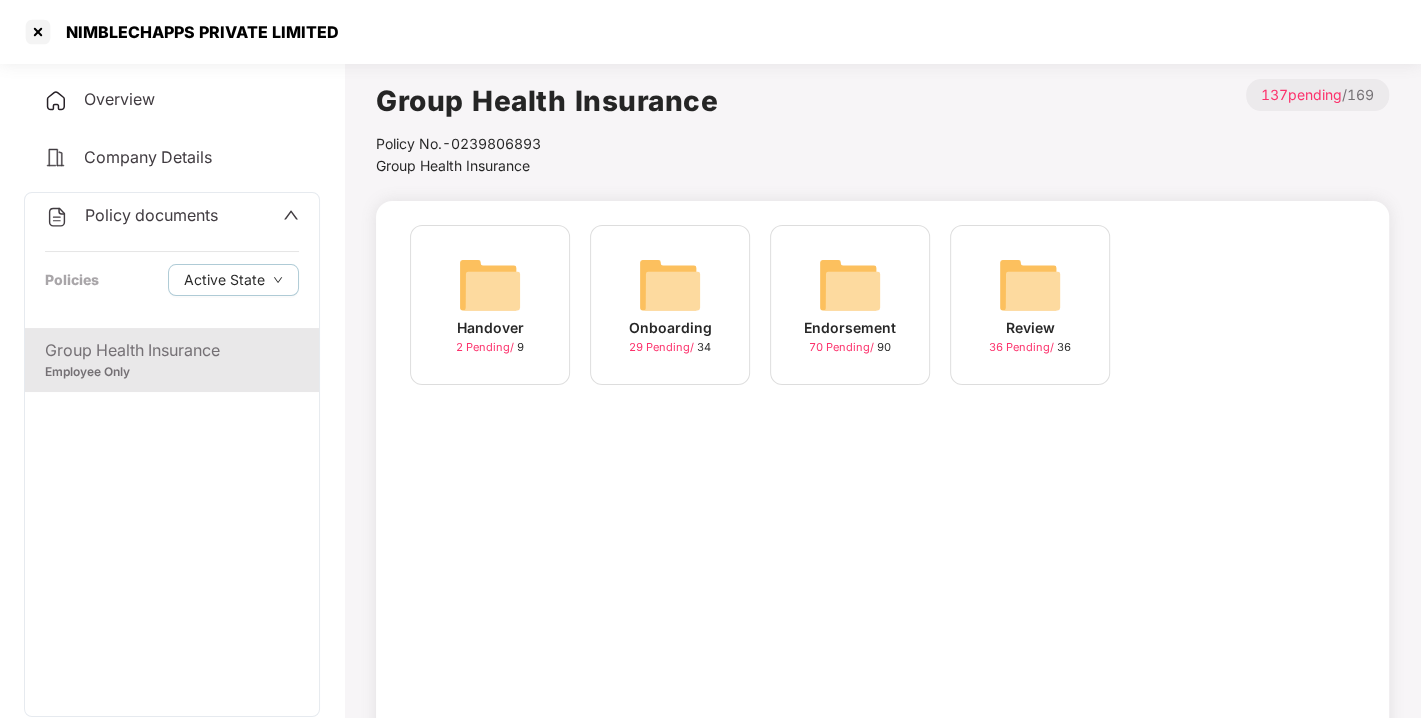 click at bounding box center [850, 285] 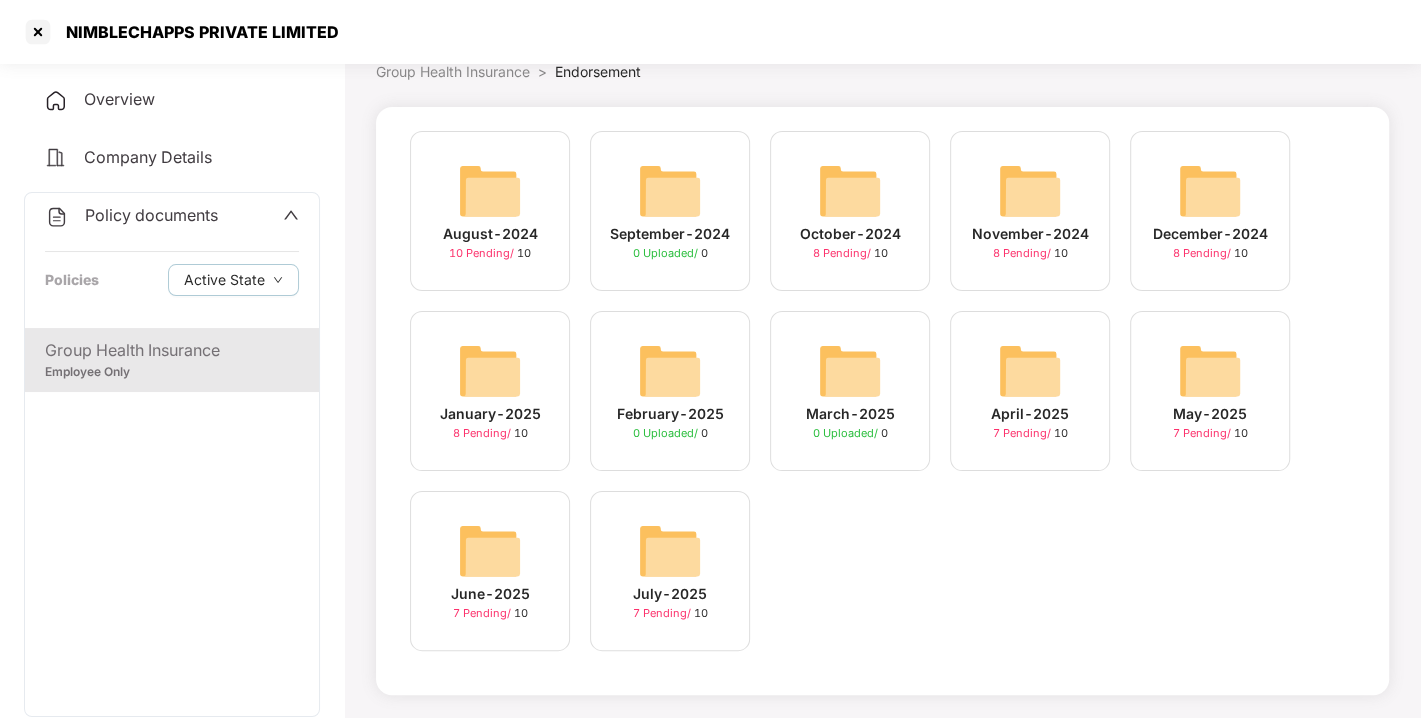 scroll, scrollTop: 94, scrollLeft: 0, axis: vertical 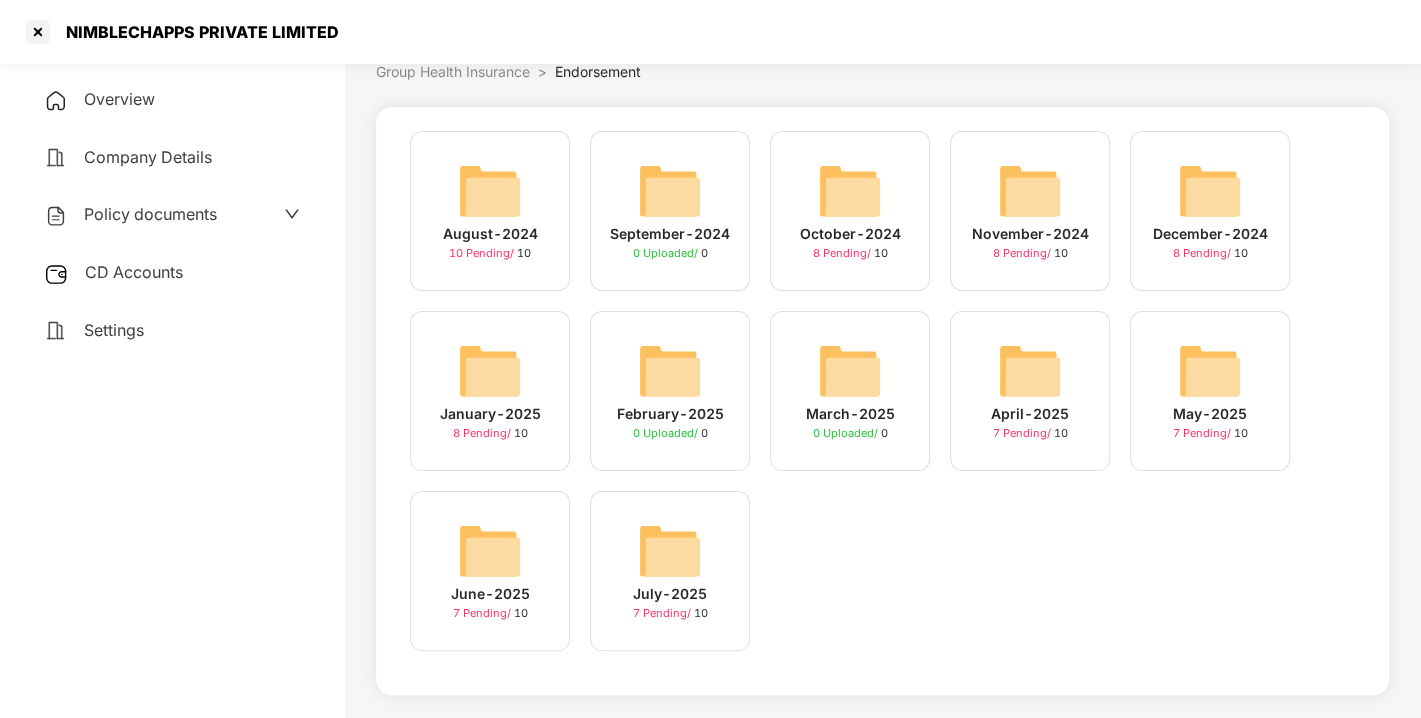 click on "CD Accounts" at bounding box center (172, 273) 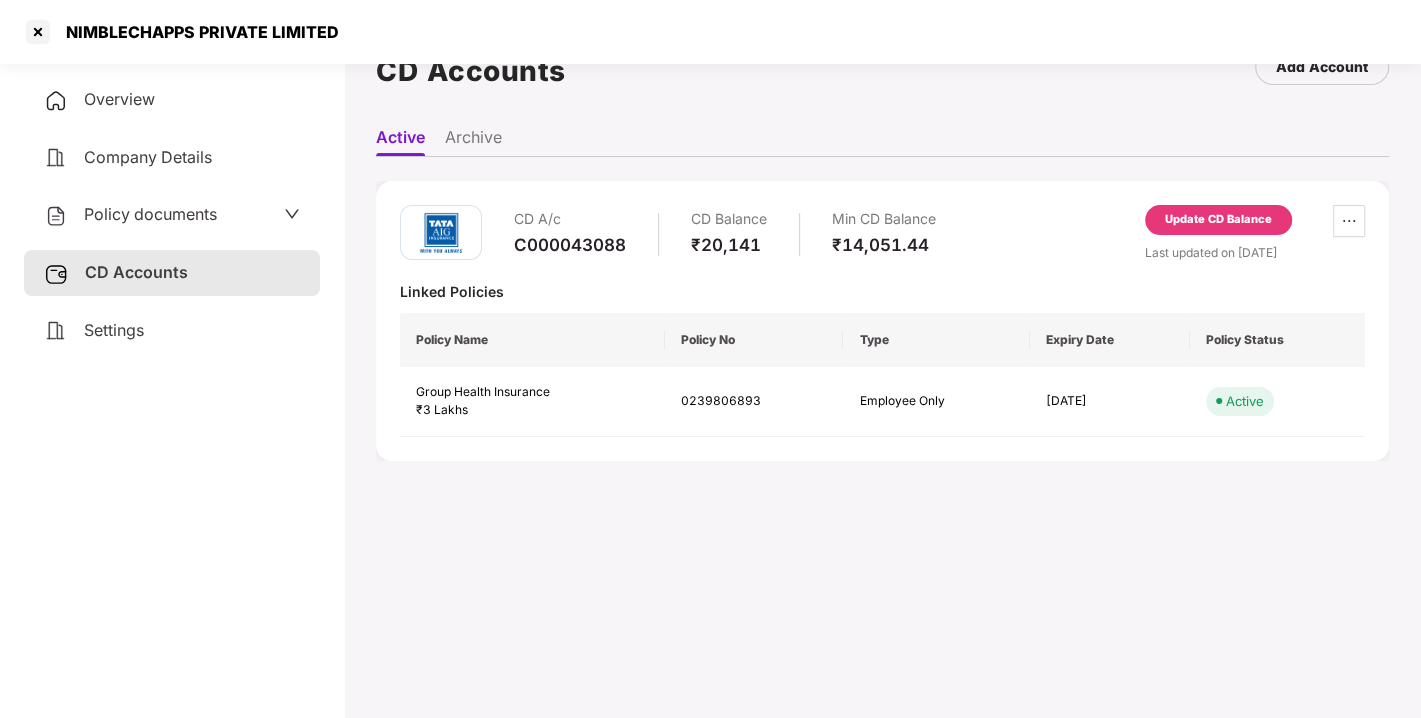 click on "Update CD Balance" at bounding box center [1218, 220] 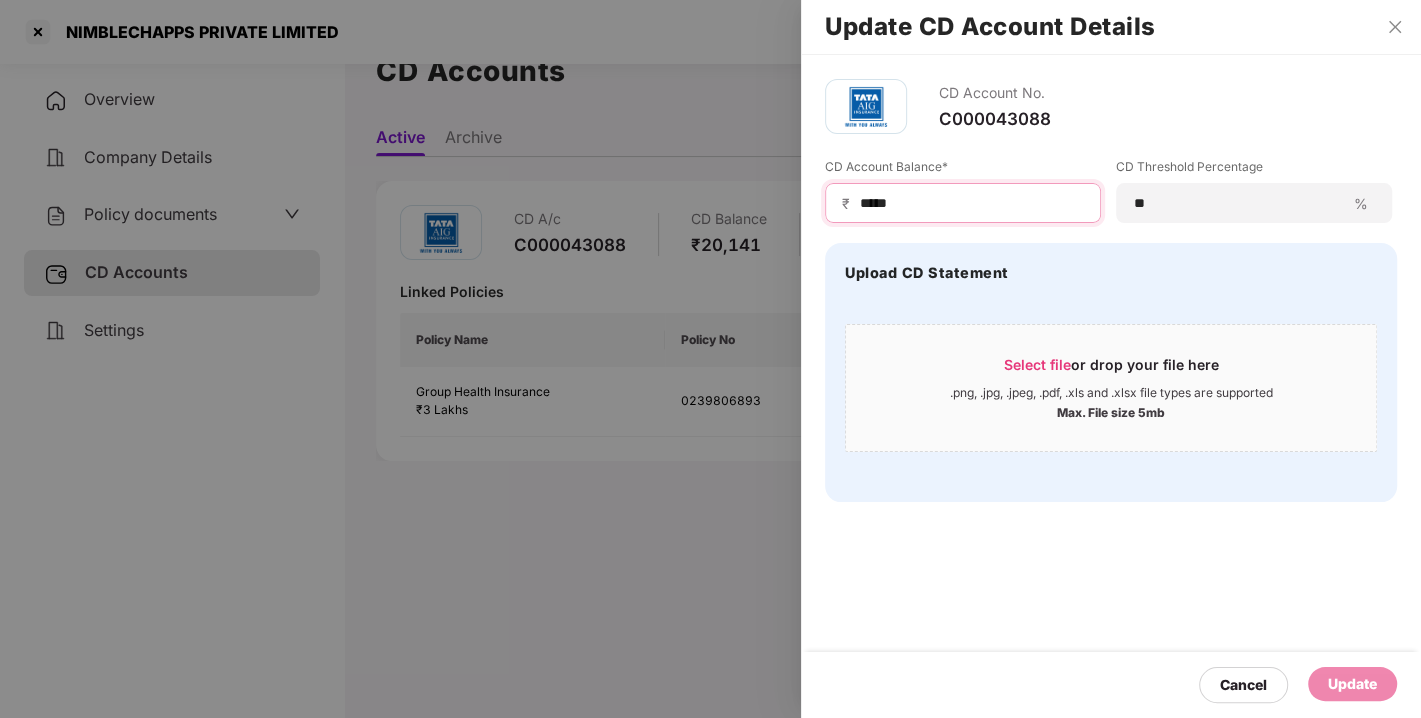 drag, startPoint x: 926, startPoint y: 202, endPoint x: 768, endPoint y: 233, distance: 161.01242 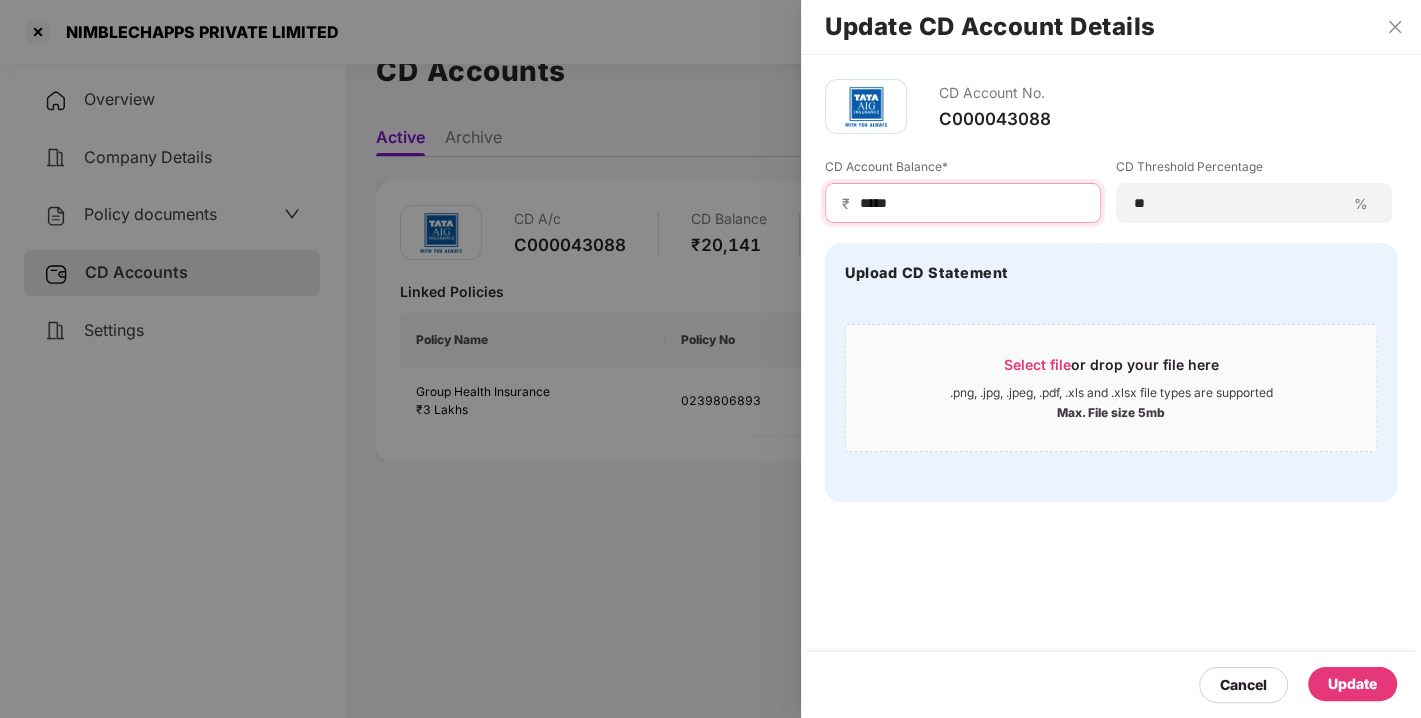 type on "*****" 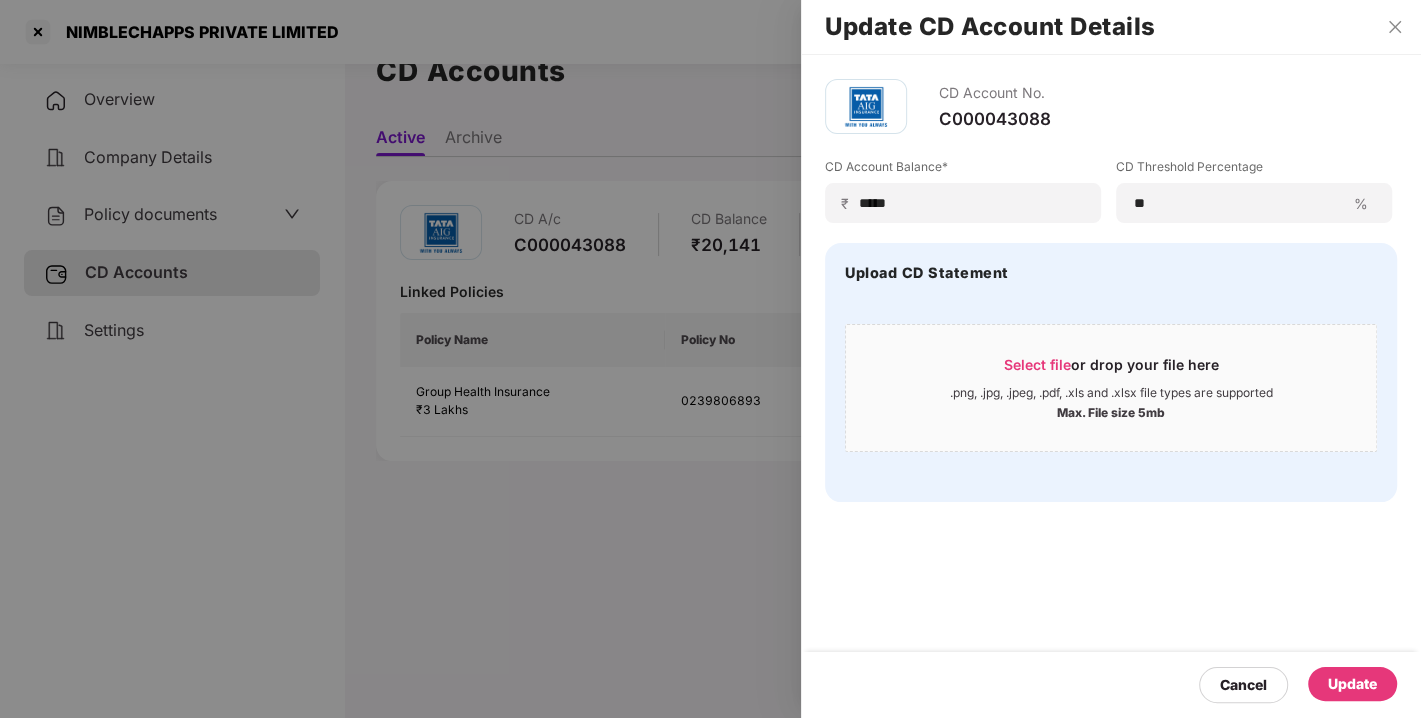 click on "Update" at bounding box center [1352, 684] 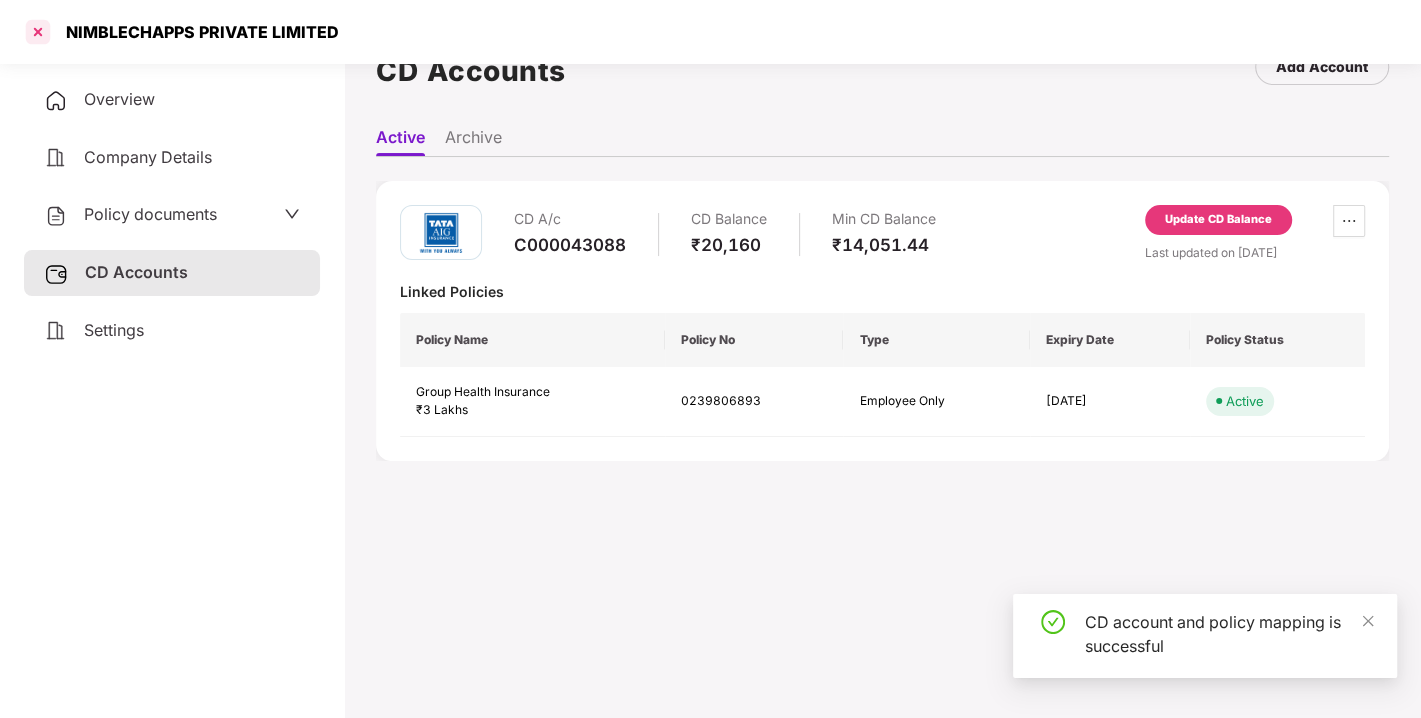 click at bounding box center [38, 32] 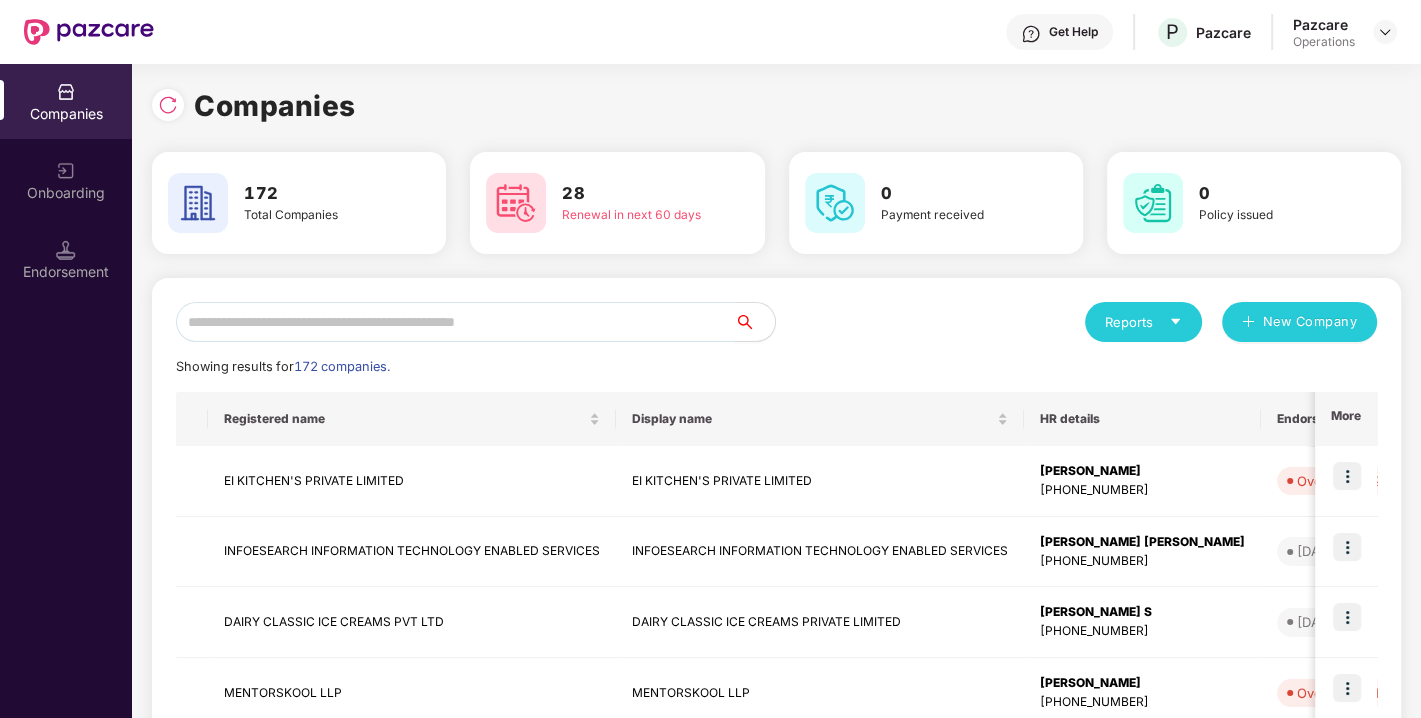 click at bounding box center [455, 322] 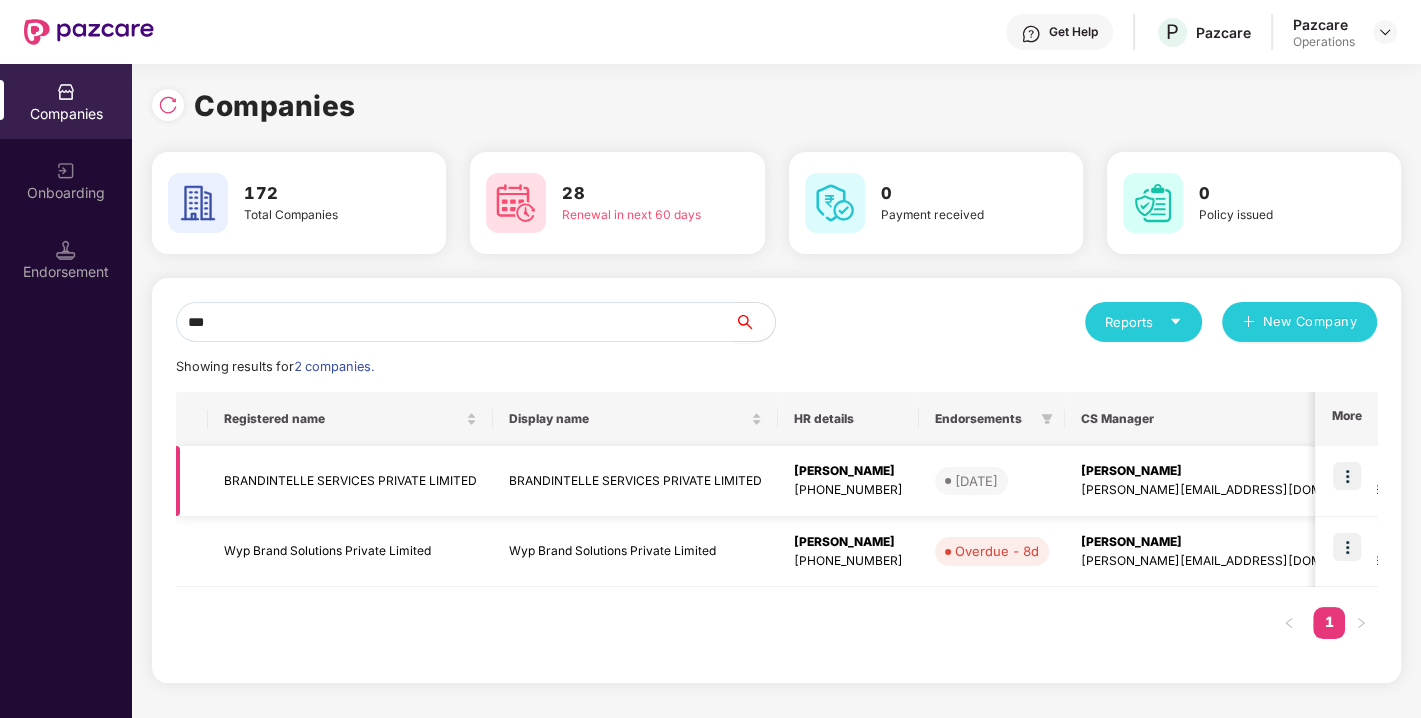 type on "***" 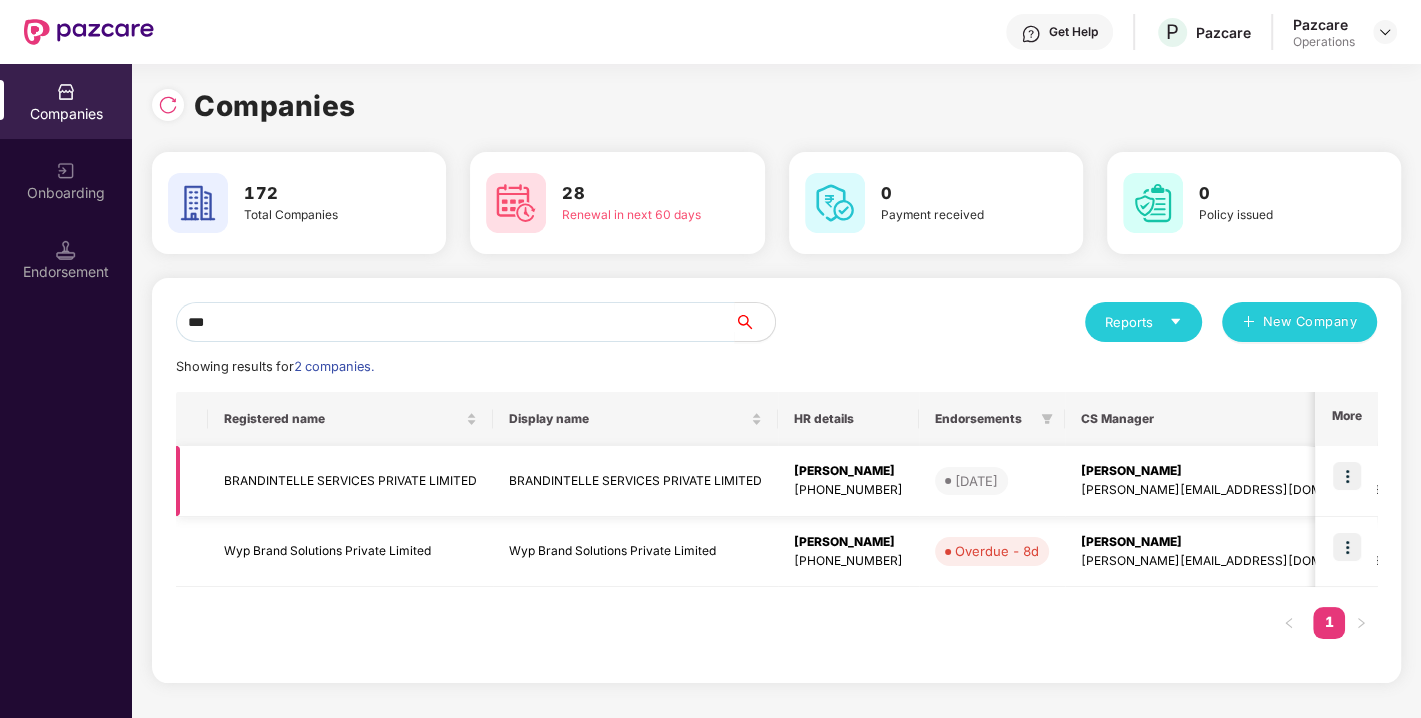 click on "BRANDINTELLE SERVICES PRIVATE LIMITED" at bounding box center [350, 481] 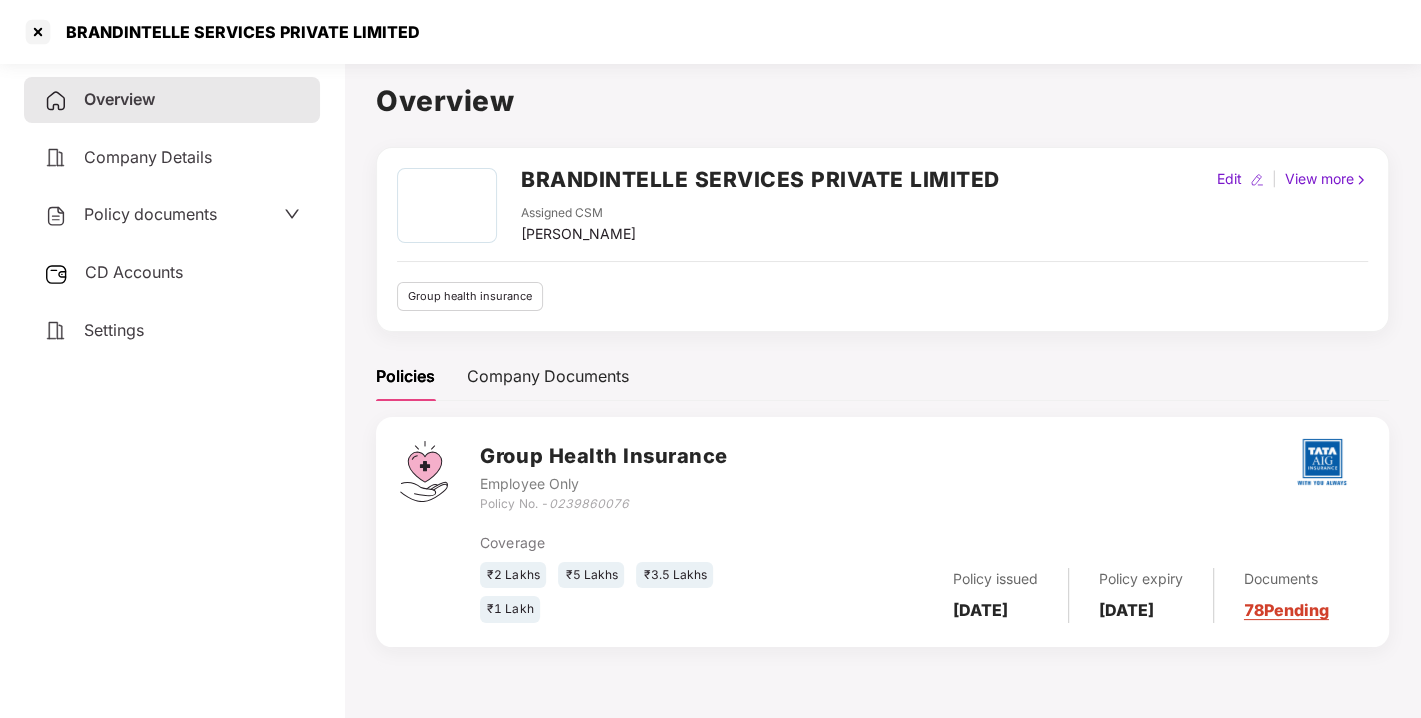 click on "Policy documents" at bounding box center [150, 214] 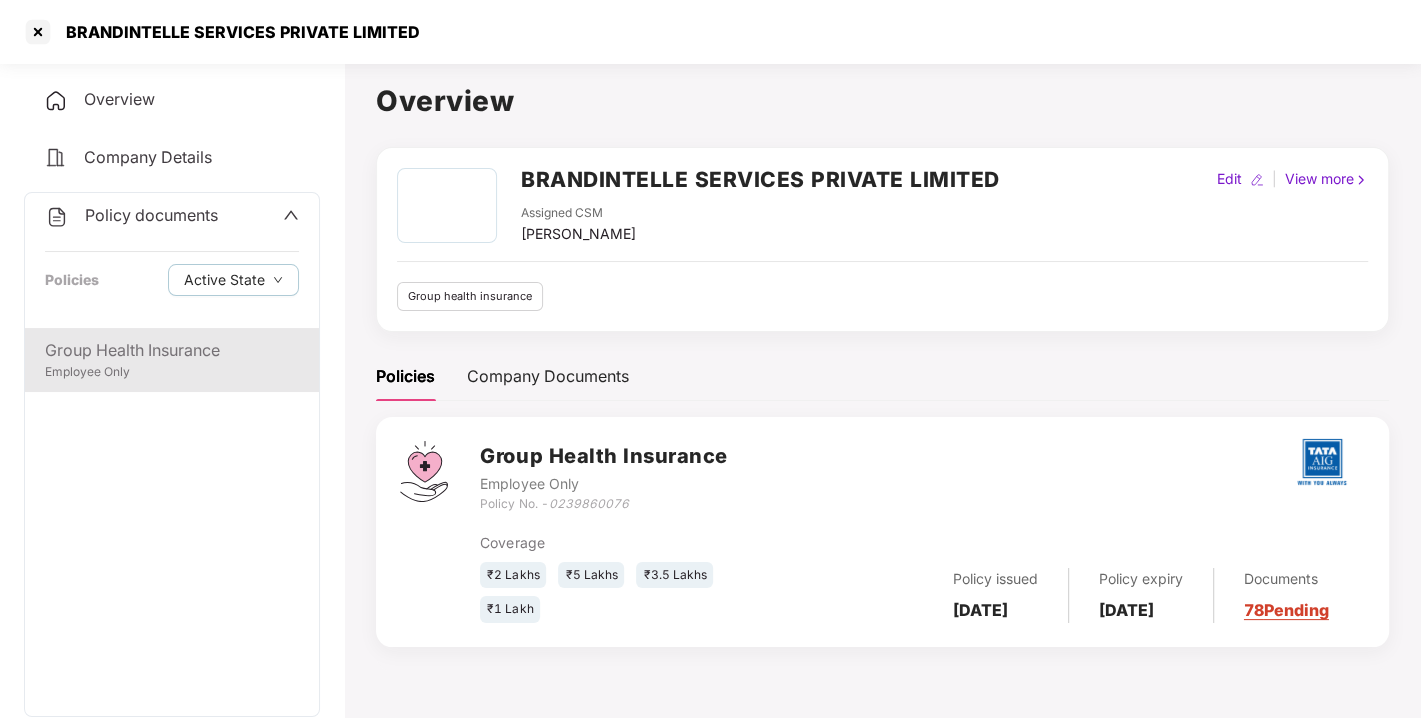 click on "Group Health Insurance" at bounding box center (172, 350) 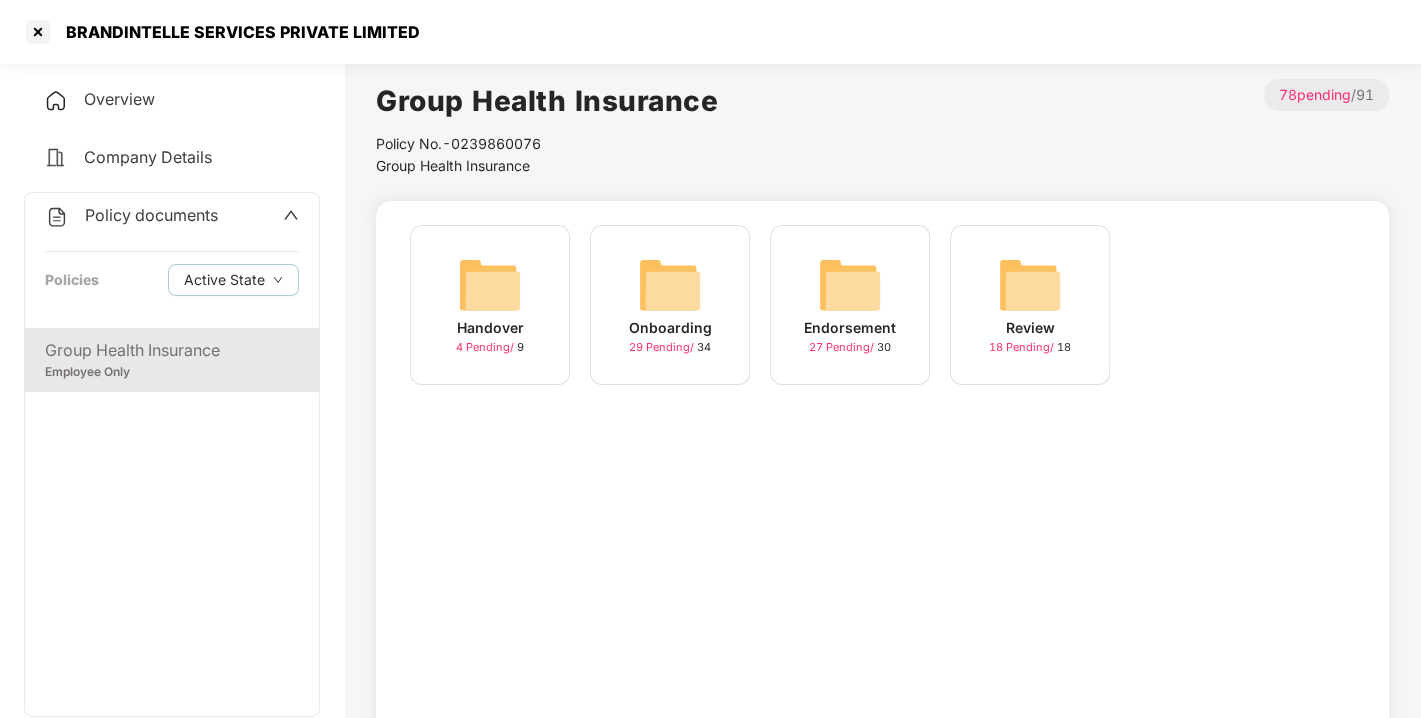 click at bounding box center (850, 285) 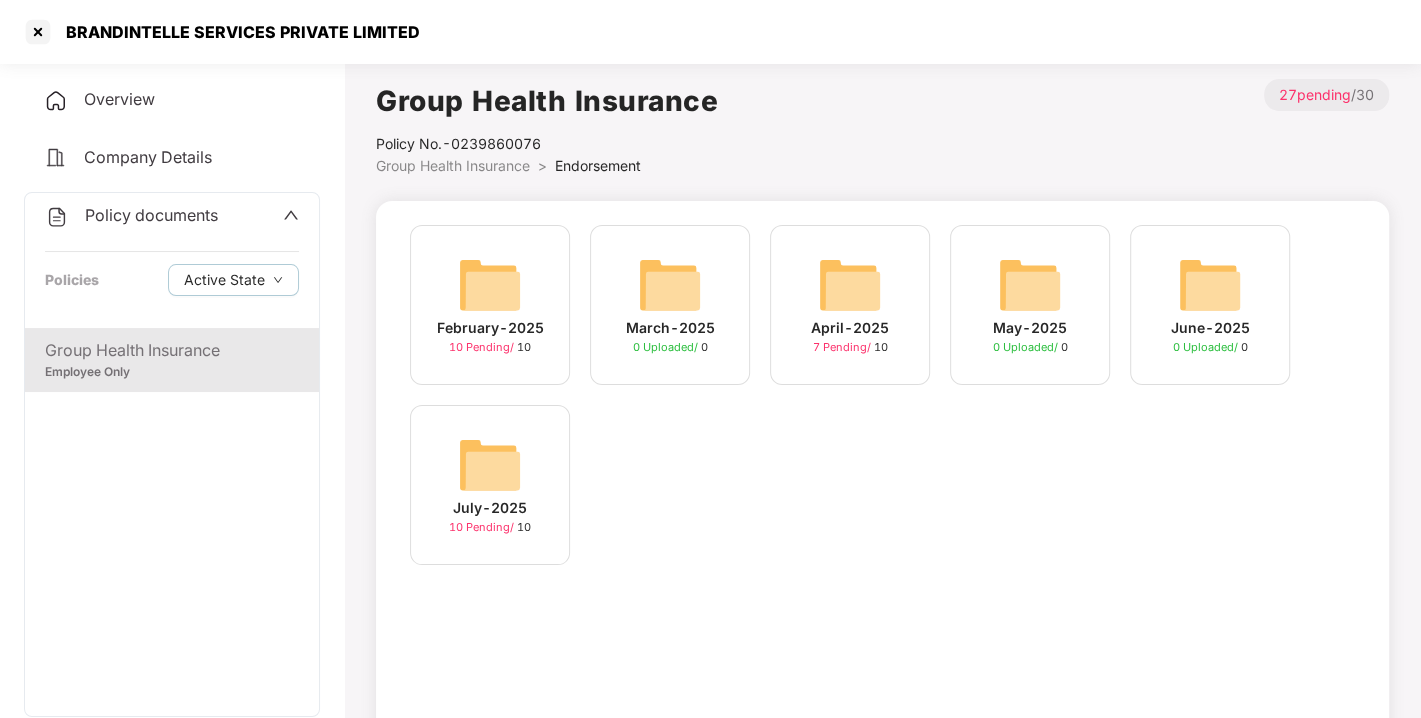 click at bounding box center [490, 465] 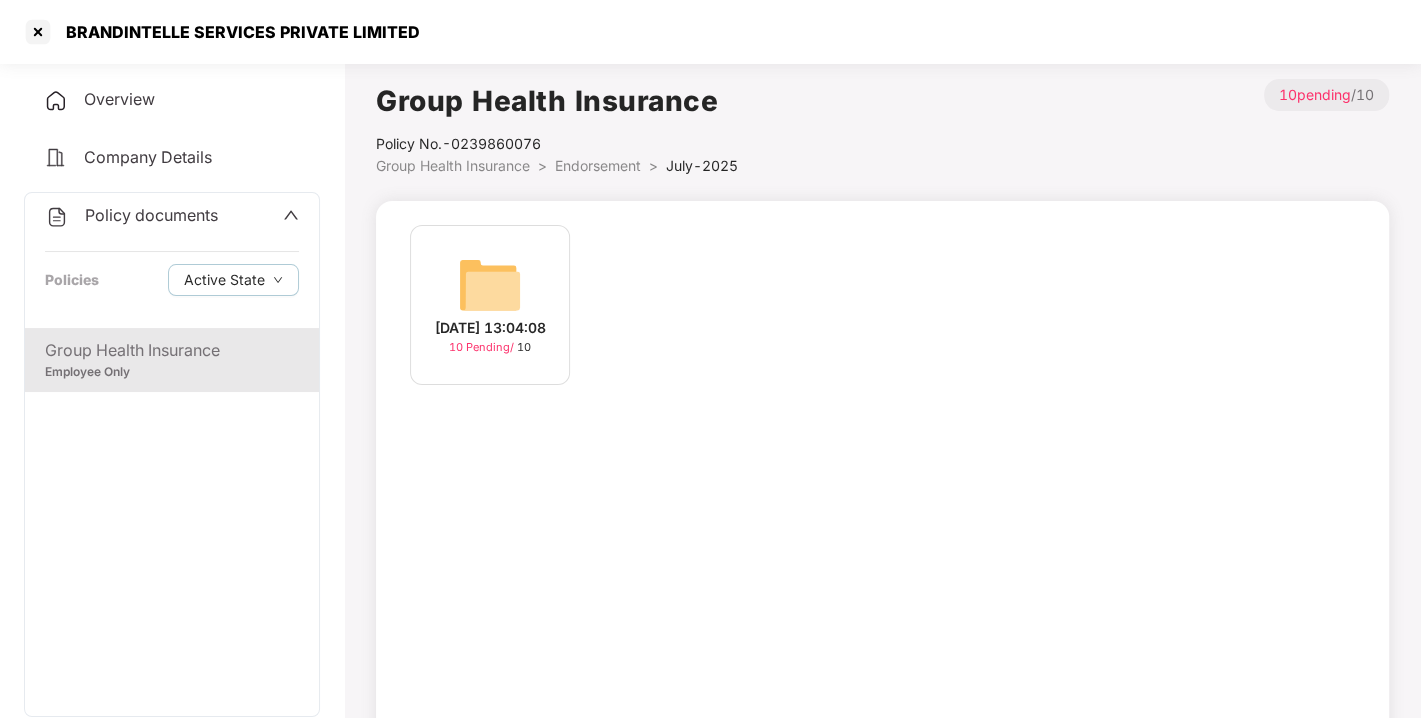 click at bounding box center [490, 285] 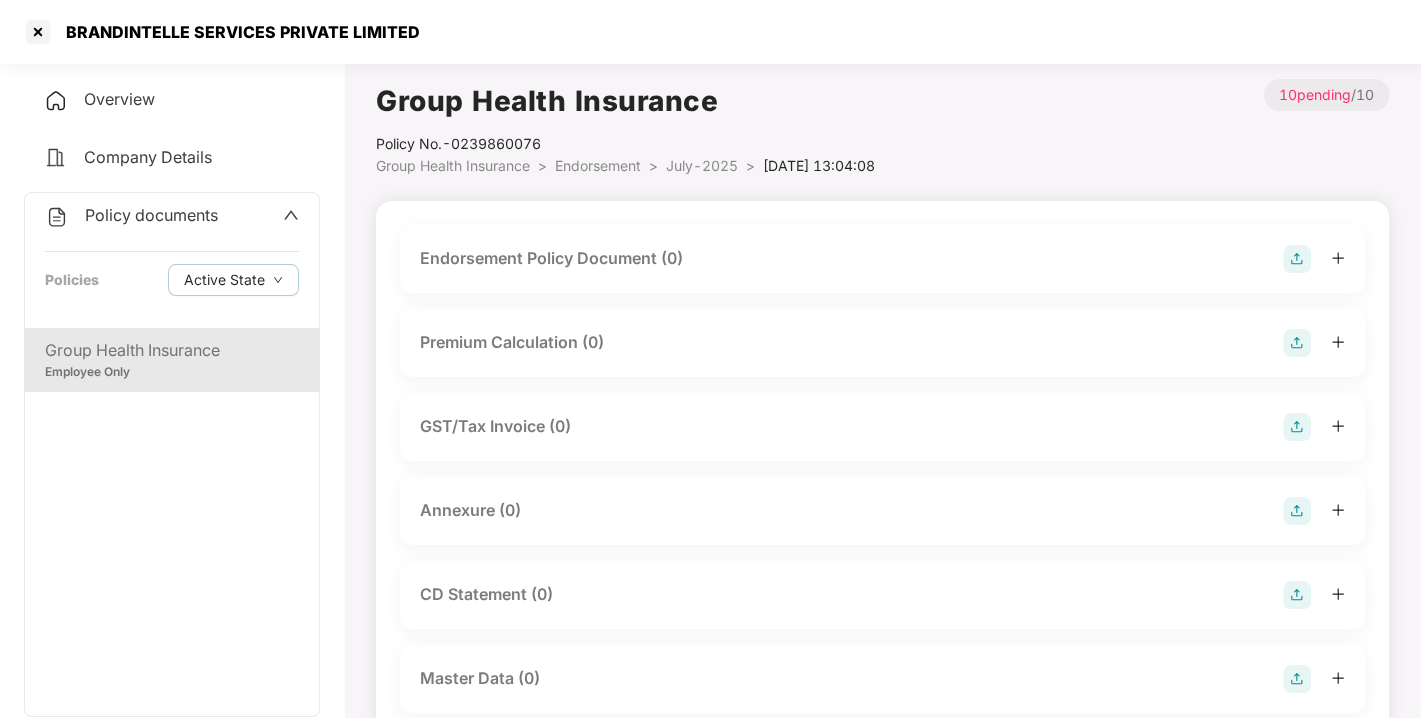 click at bounding box center (1297, 259) 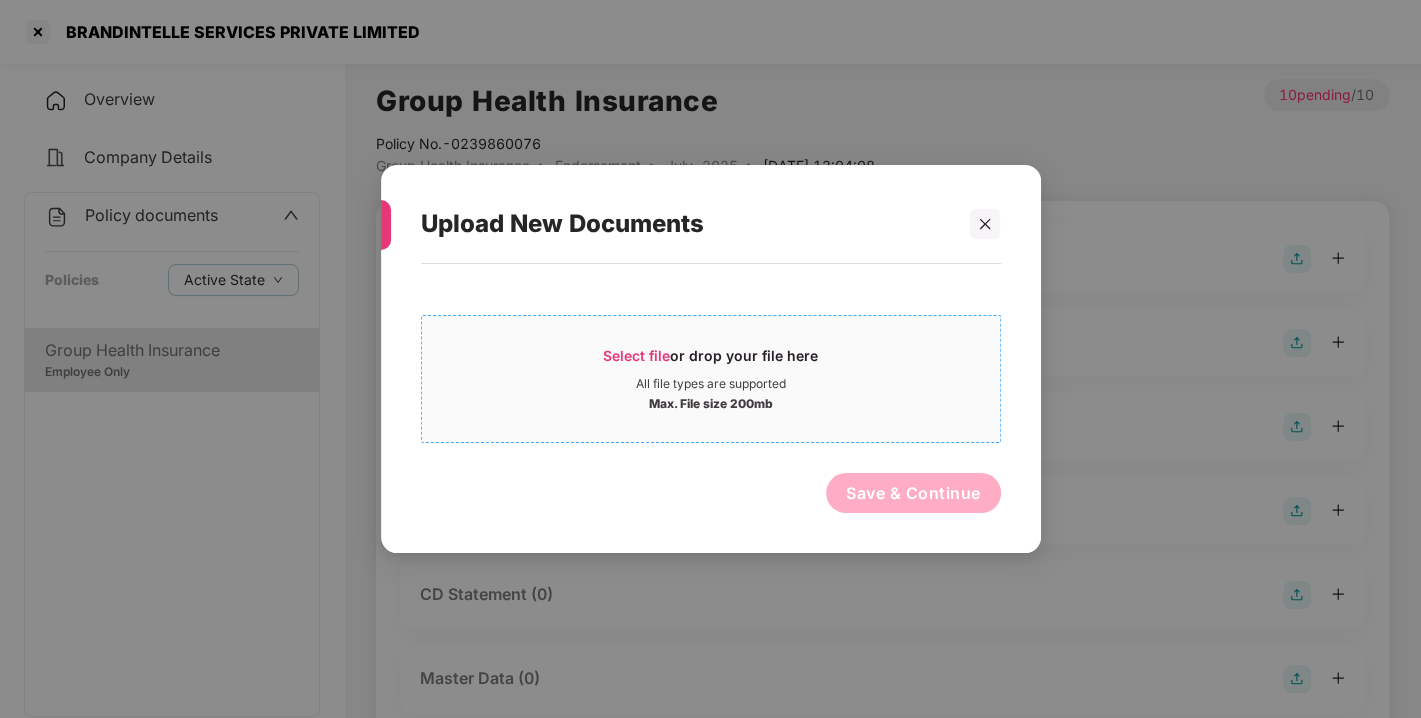 click on "Select file  or drop your file here All file types are supported Max. File size 200mb" at bounding box center [711, 379] 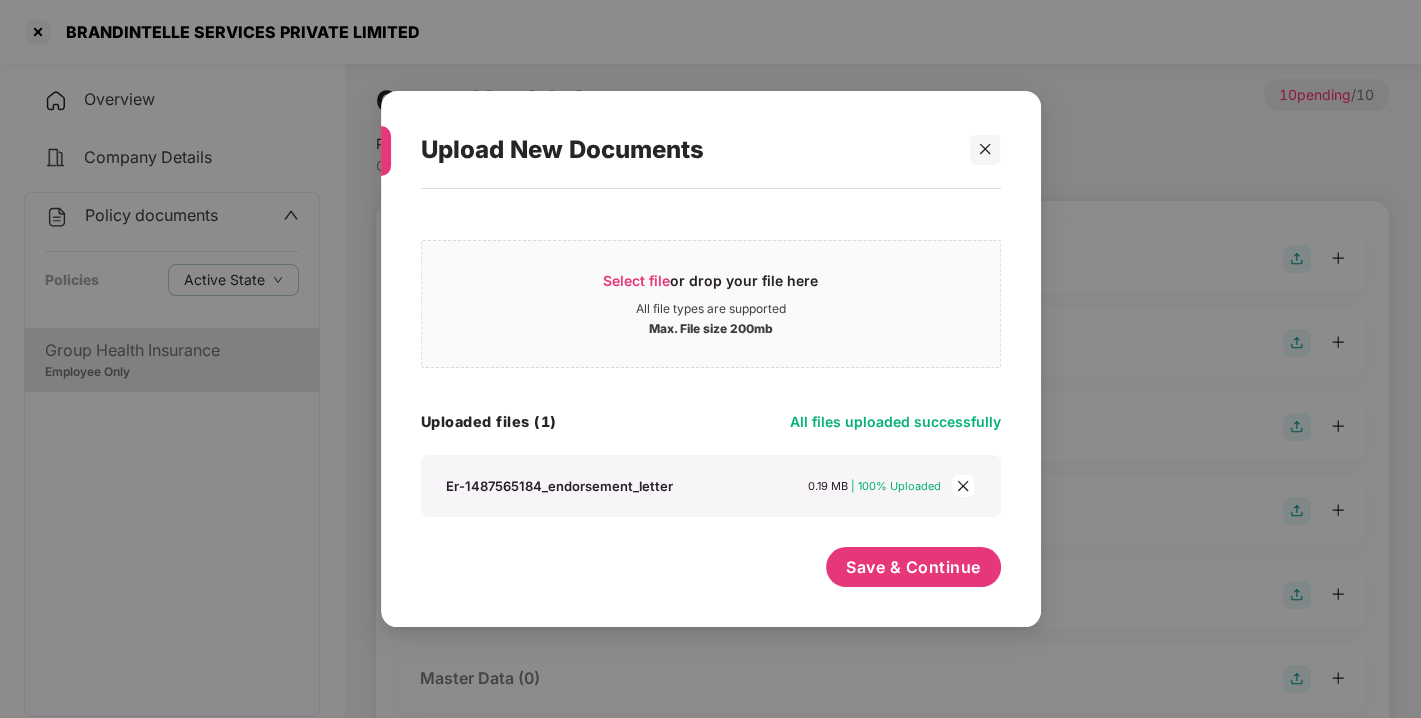 click on "Select file  or drop your file here All file types are supported Max. File size 200mb ER-1487565184_Endorsement_Letter.pdf Uploaded files (1) All files uploaded successfully Er-1487565184_endorsement_letter 0.19 MB    | 100% Uploaded  Save & Continue" at bounding box center [711, 398] 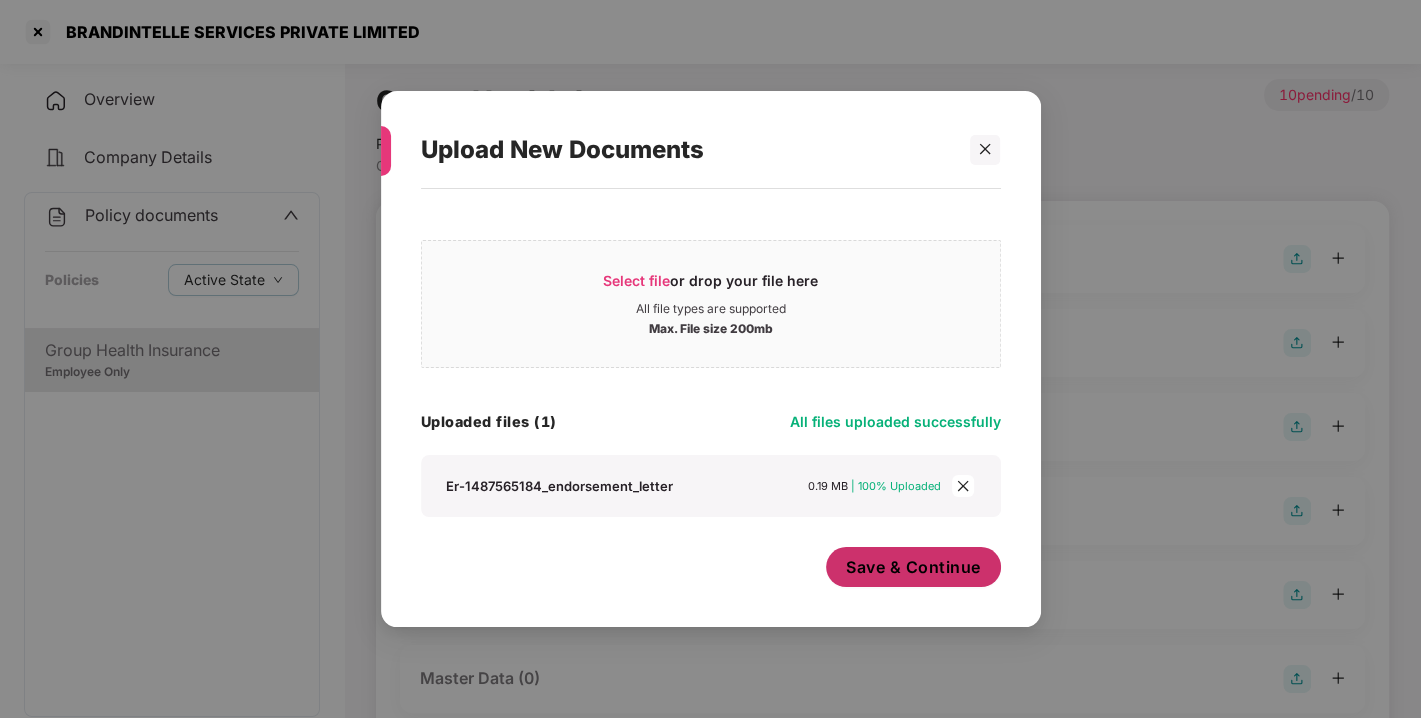 click on "Save & Continue" at bounding box center [913, 567] 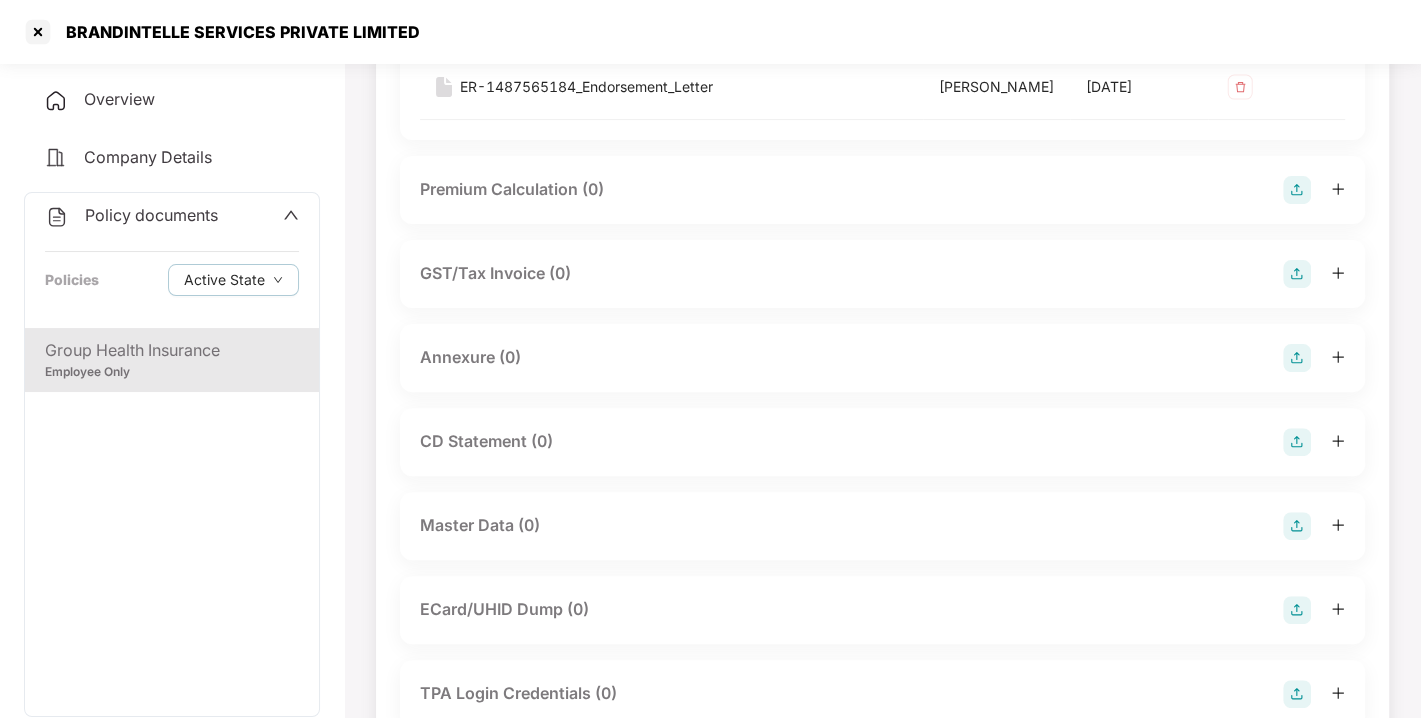 scroll, scrollTop: 303, scrollLeft: 0, axis: vertical 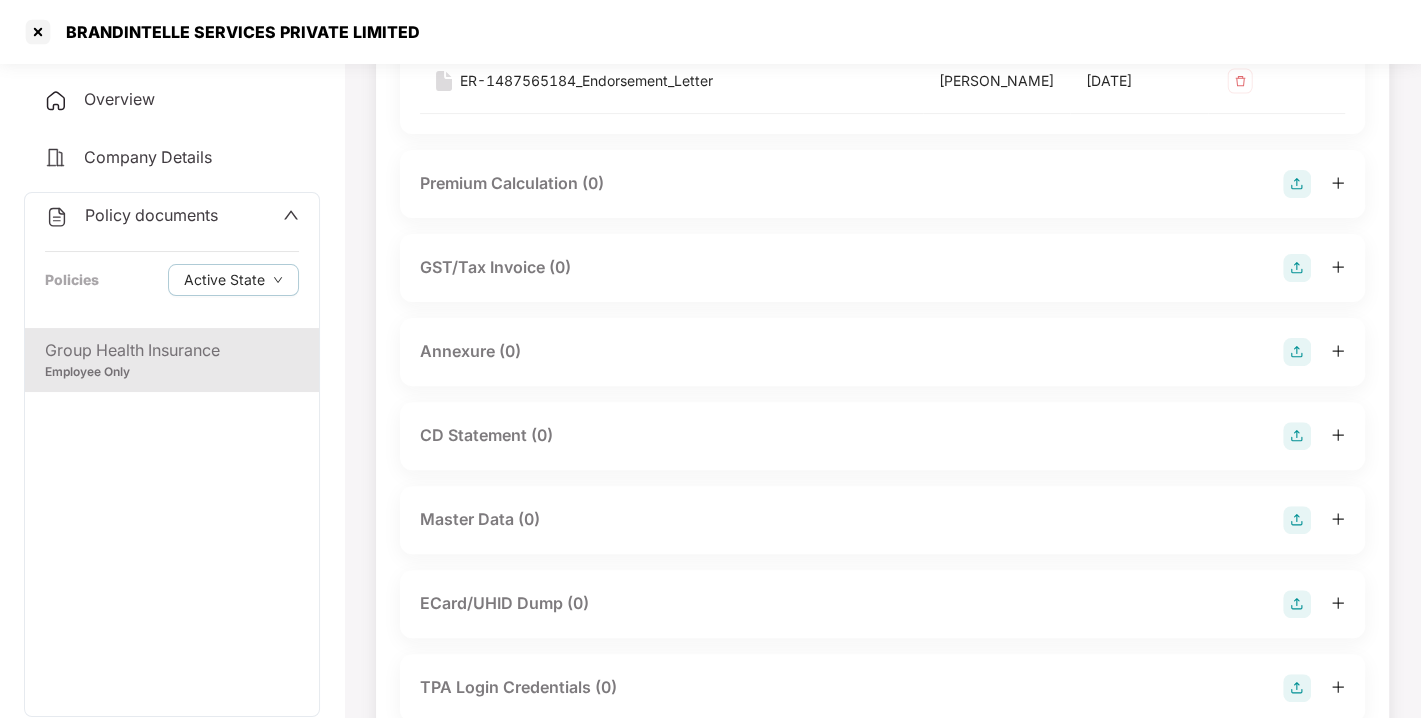 click at bounding box center (1297, 352) 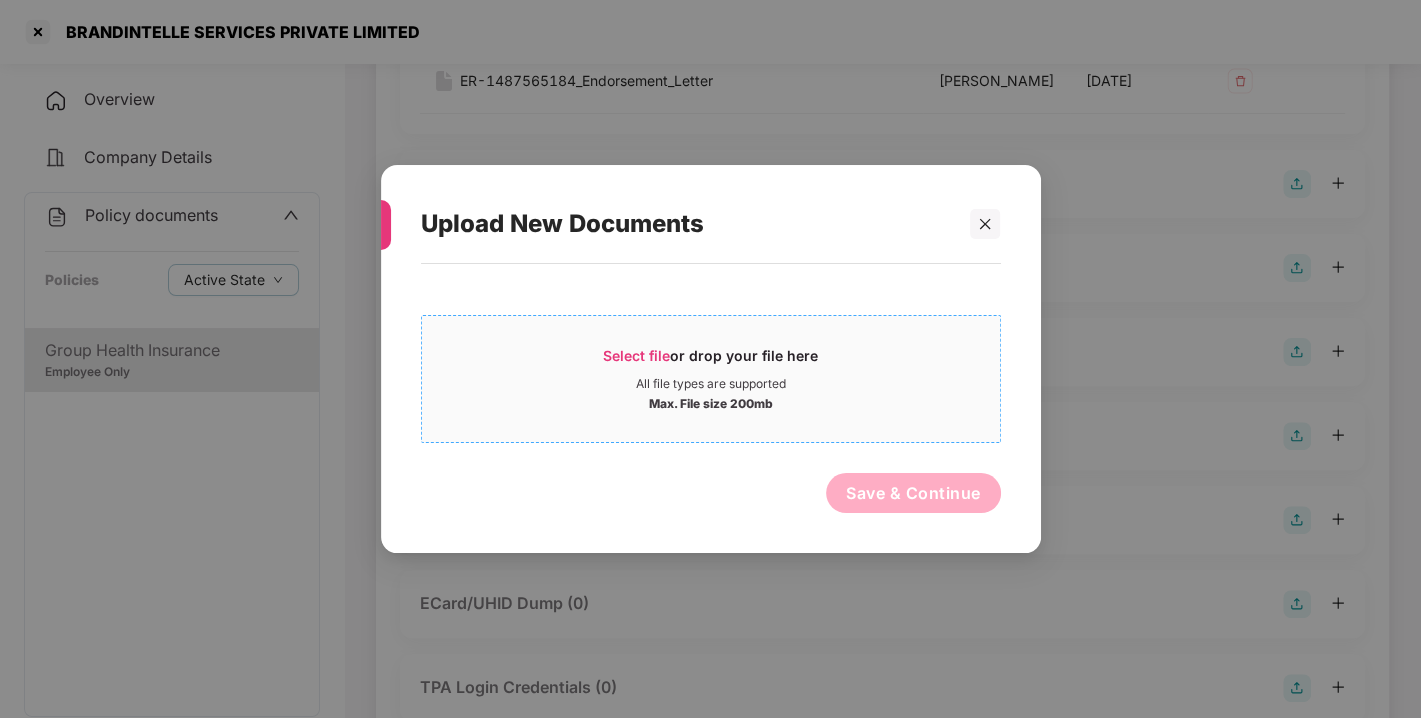 click on "Select file  or drop your file here All file types are supported Max. File size 200mb" at bounding box center [711, 379] 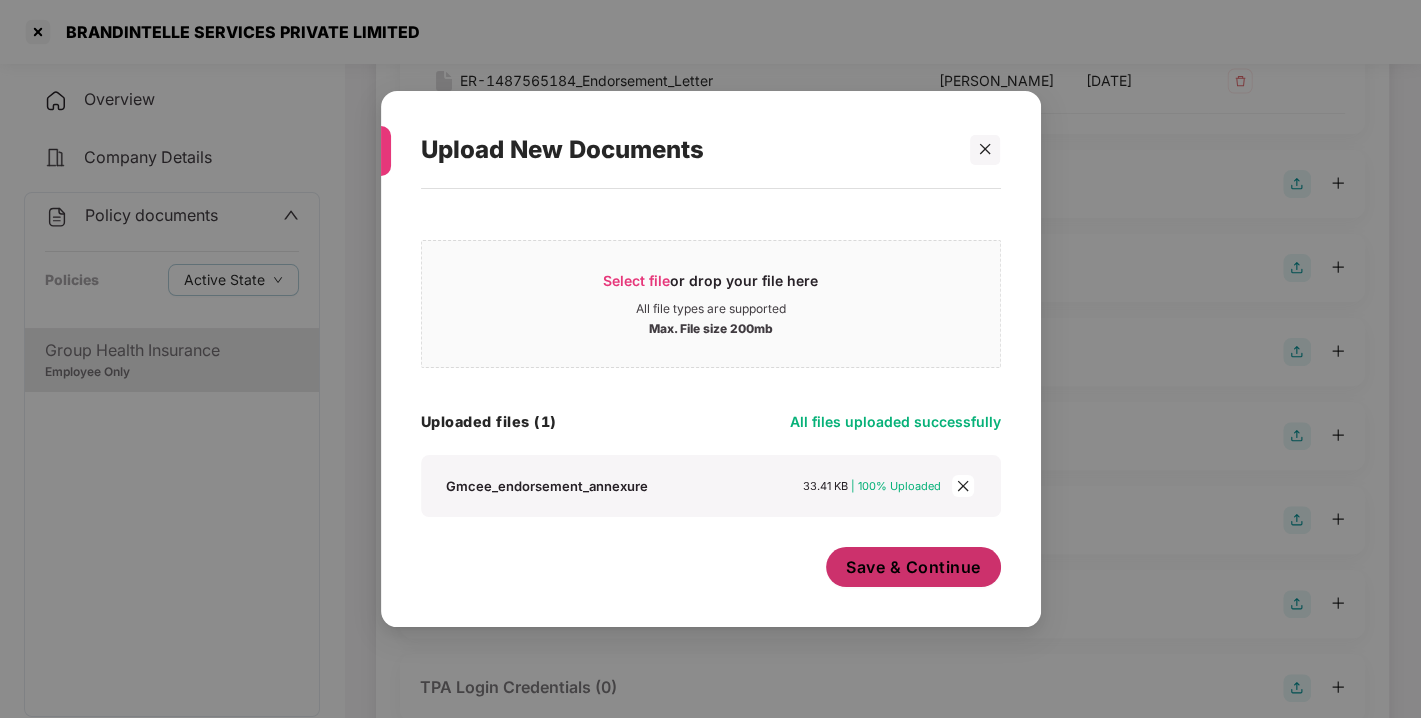 click on "Save & Continue" at bounding box center [913, 567] 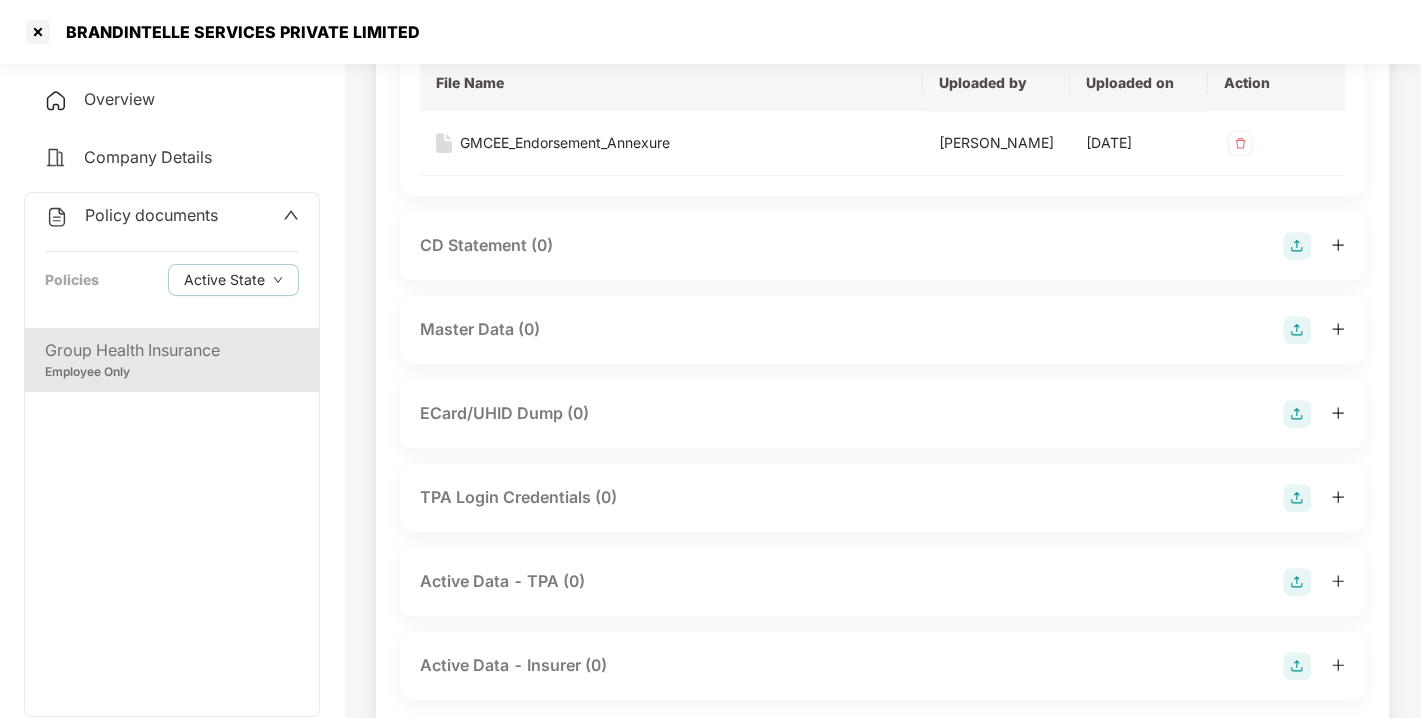 scroll, scrollTop: 728, scrollLeft: 0, axis: vertical 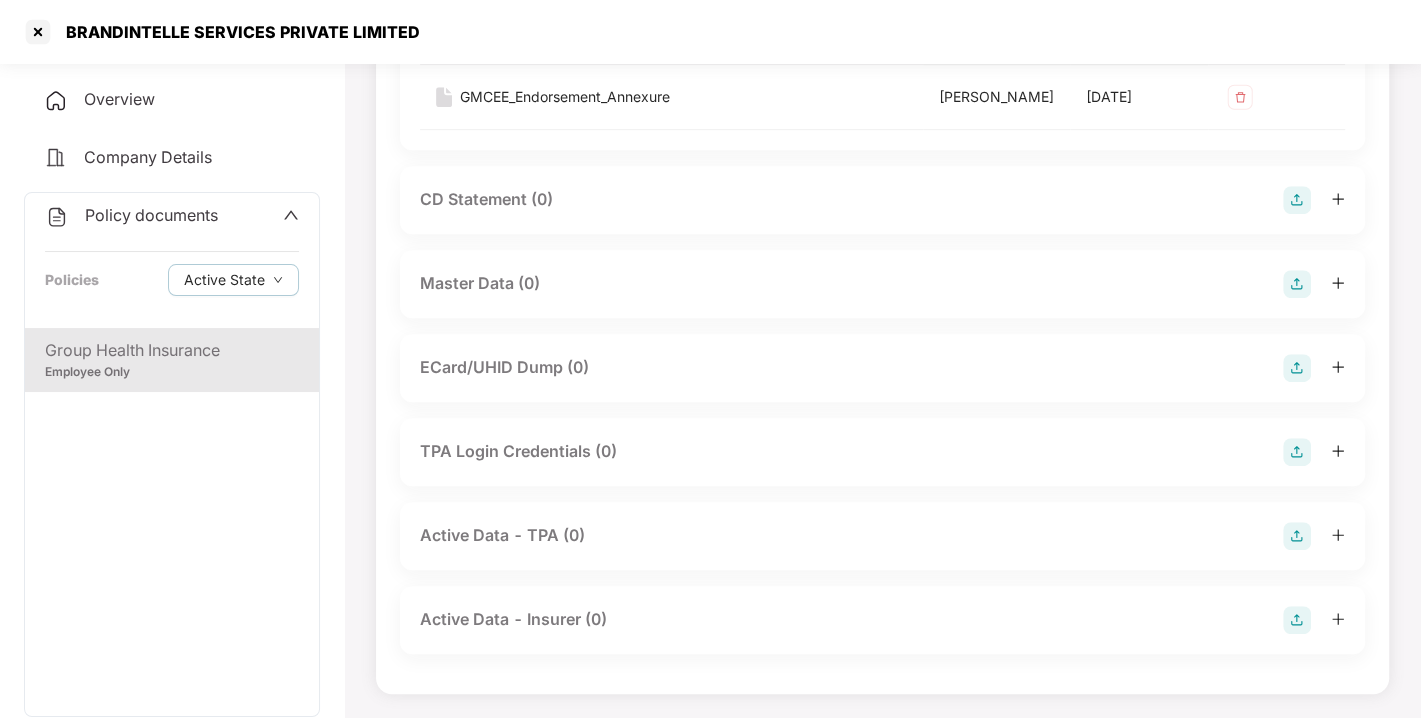 click at bounding box center [1297, 284] 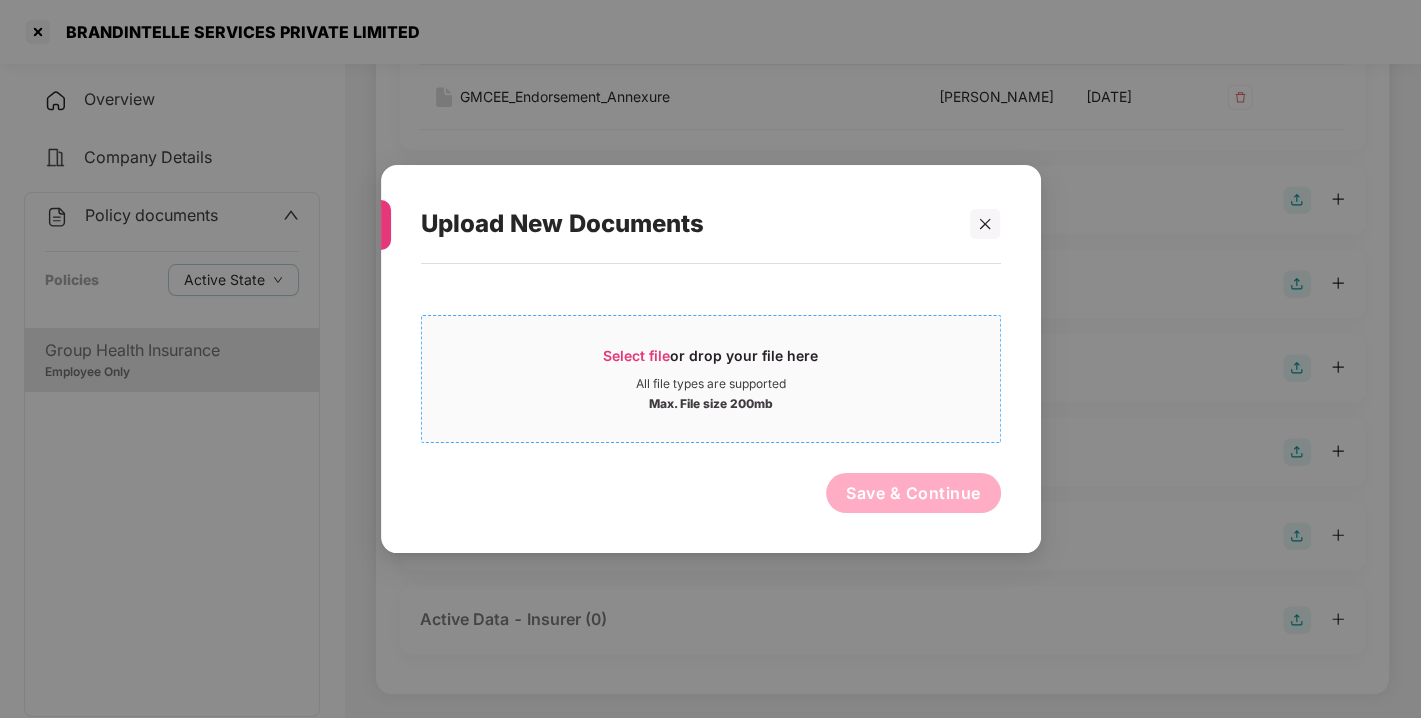 click on "Select file" at bounding box center [636, 355] 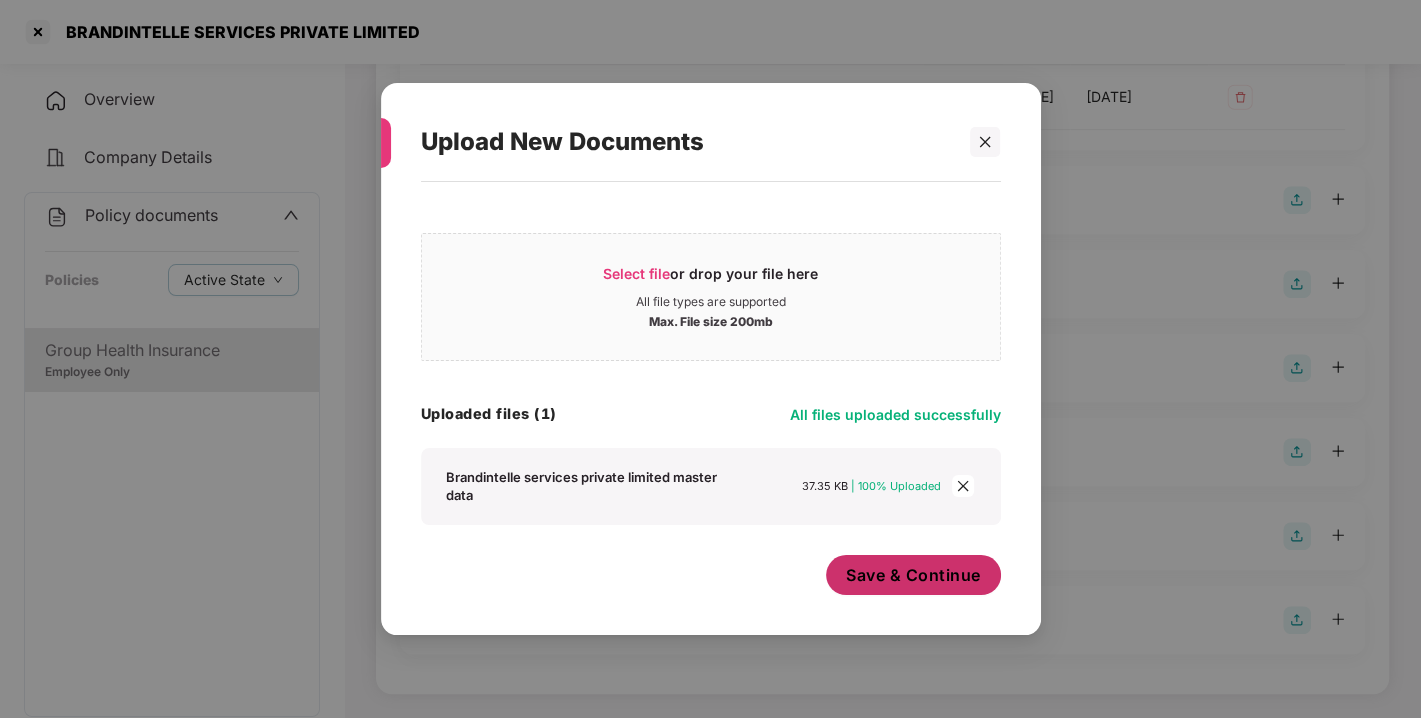 click on "Save & Continue" at bounding box center [913, 575] 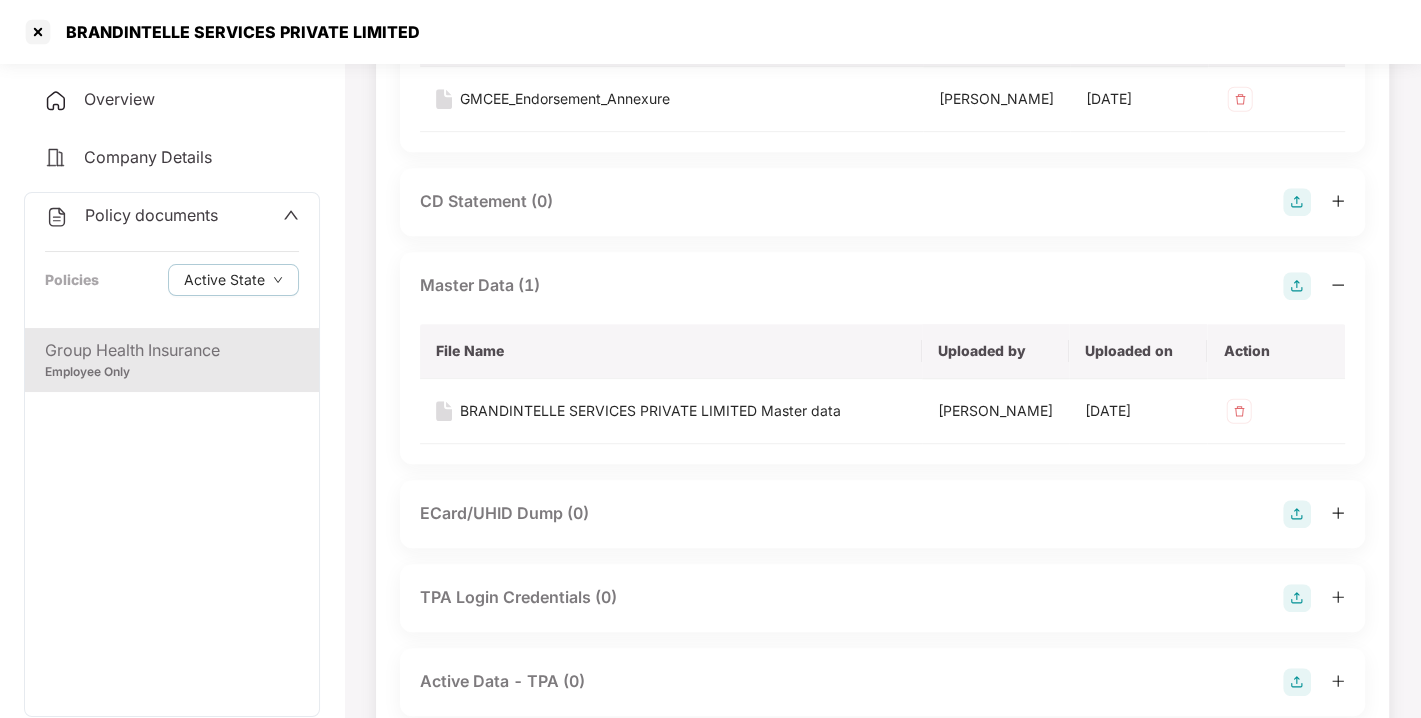 scroll, scrollTop: 0, scrollLeft: 0, axis: both 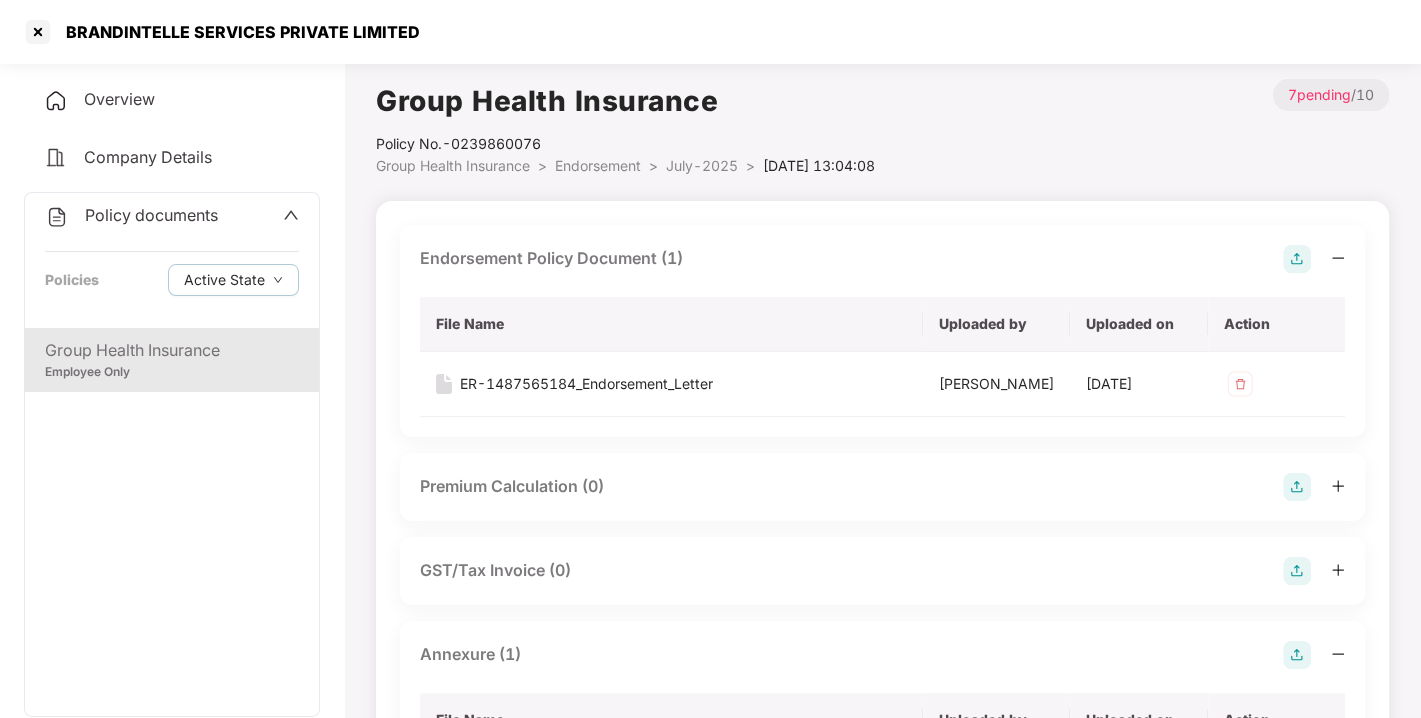 click on "Policy documents" at bounding box center (151, 215) 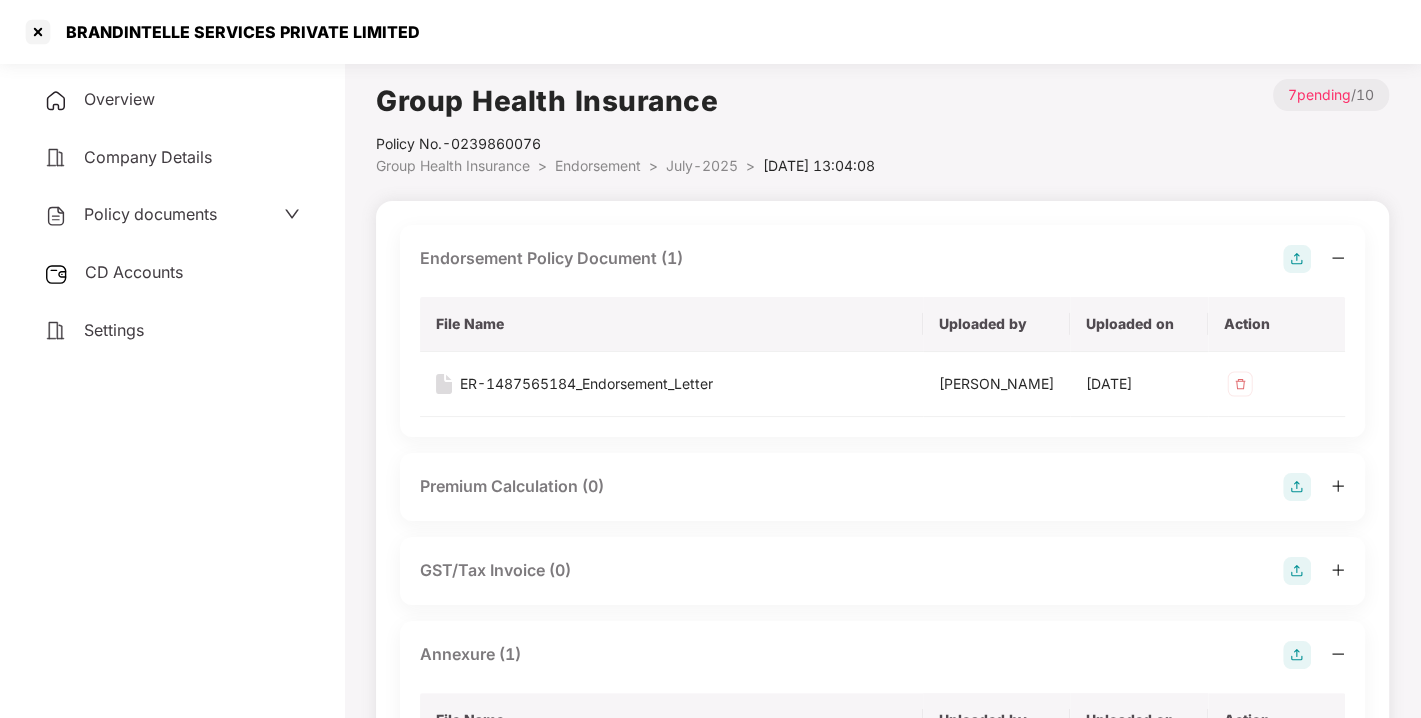 click on "CD Accounts" at bounding box center (134, 272) 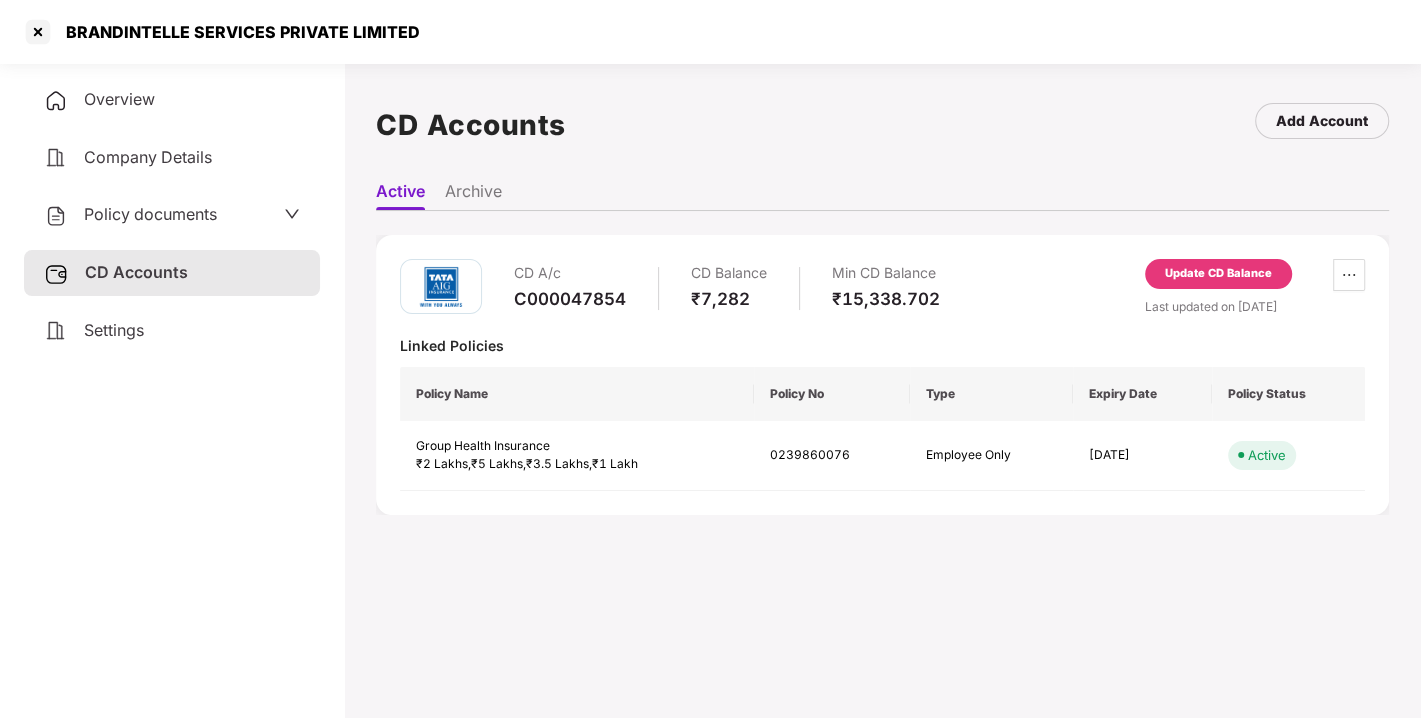 click on "Update CD Balance" at bounding box center [1218, 274] 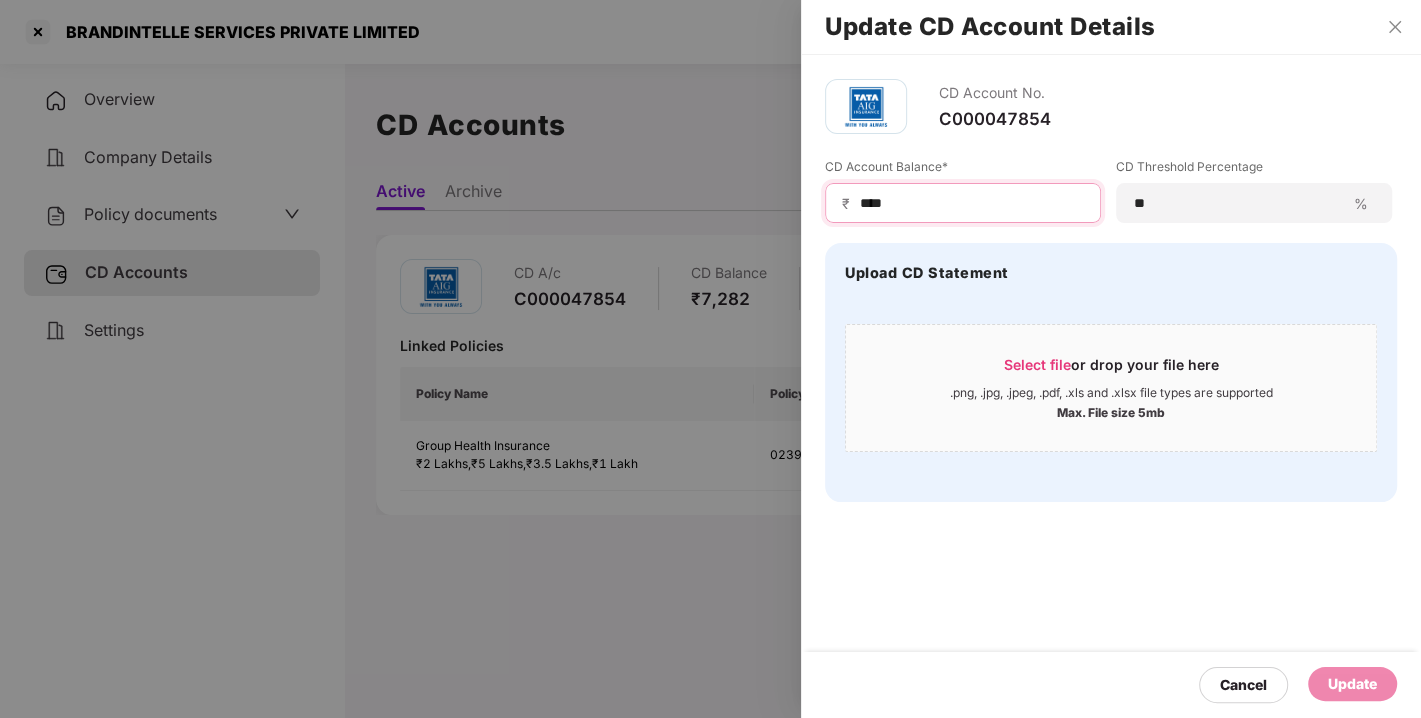 drag, startPoint x: 898, startPoint y: 197, endPoint x: 712, endPoint y: 225, distance: 188.09572 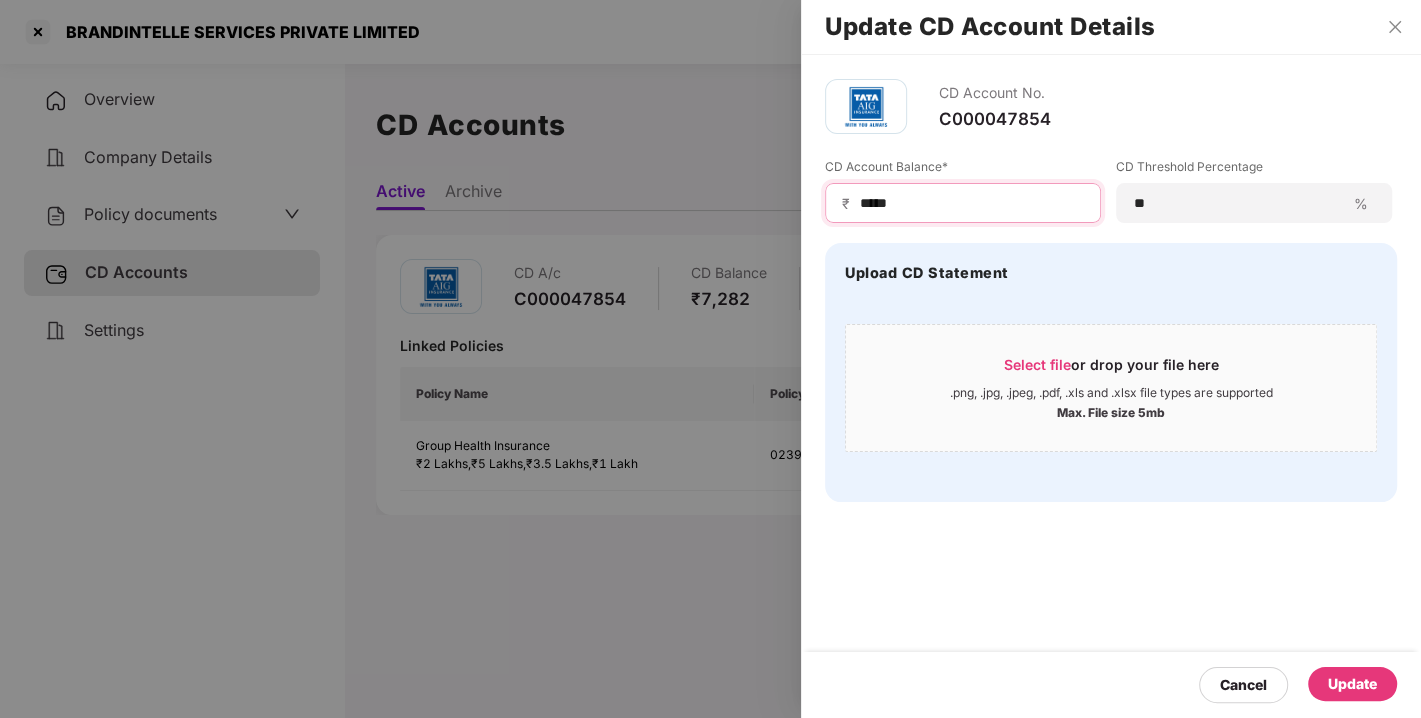 type on "*****" 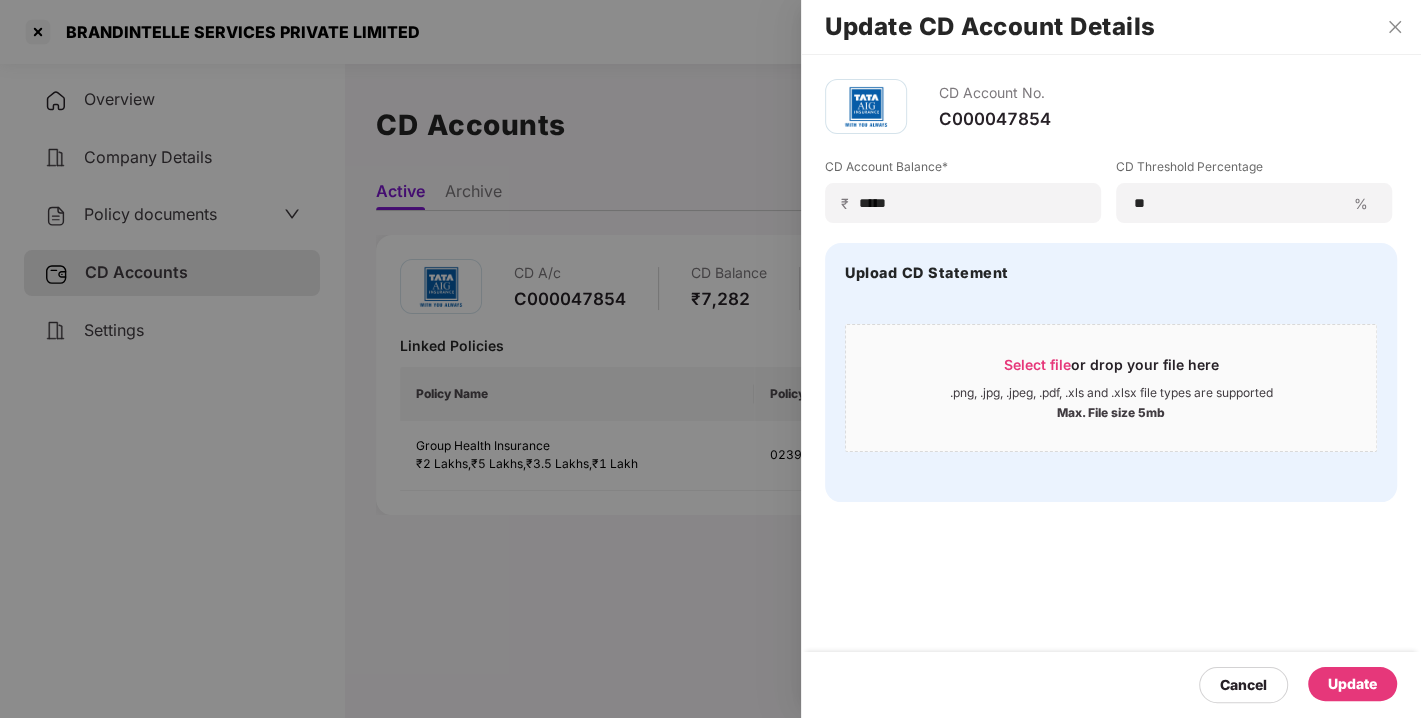click on "Update" at bounding box center [1352, 684] 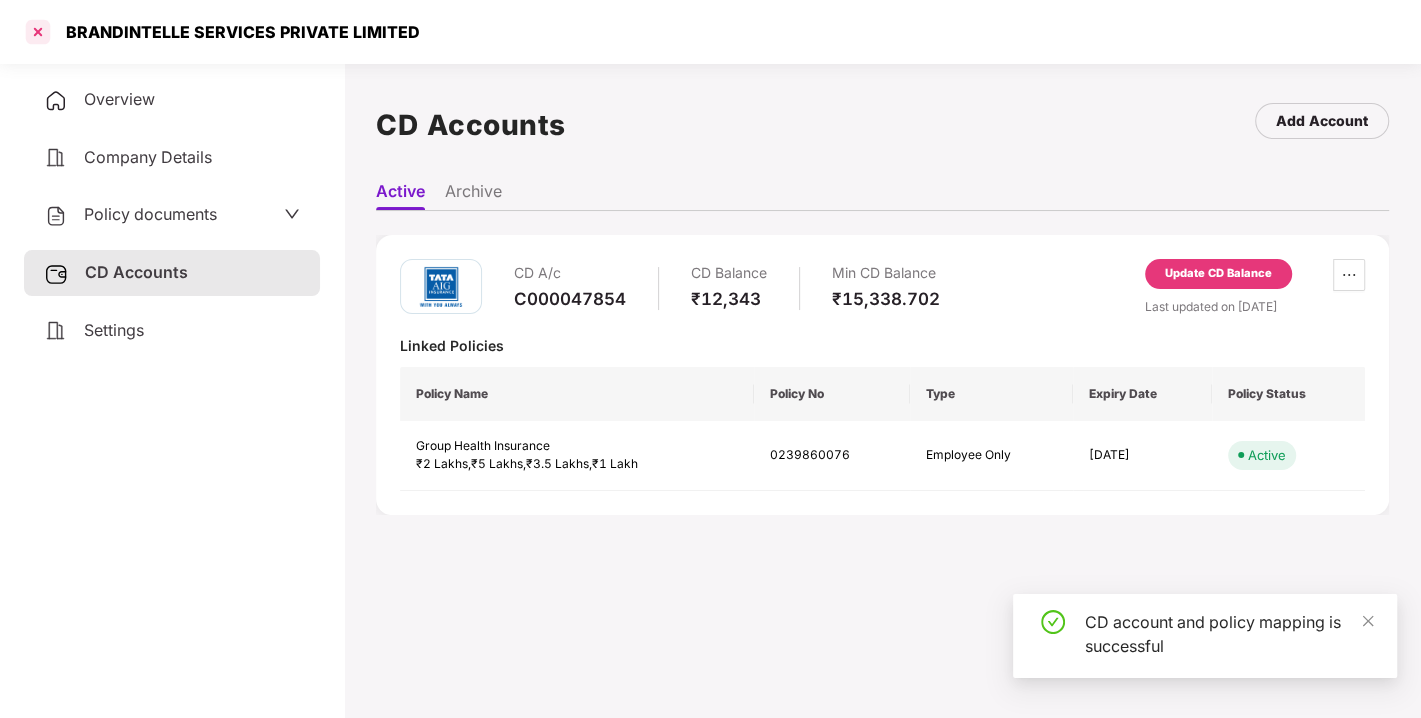 click at bounding box center (38, 32) 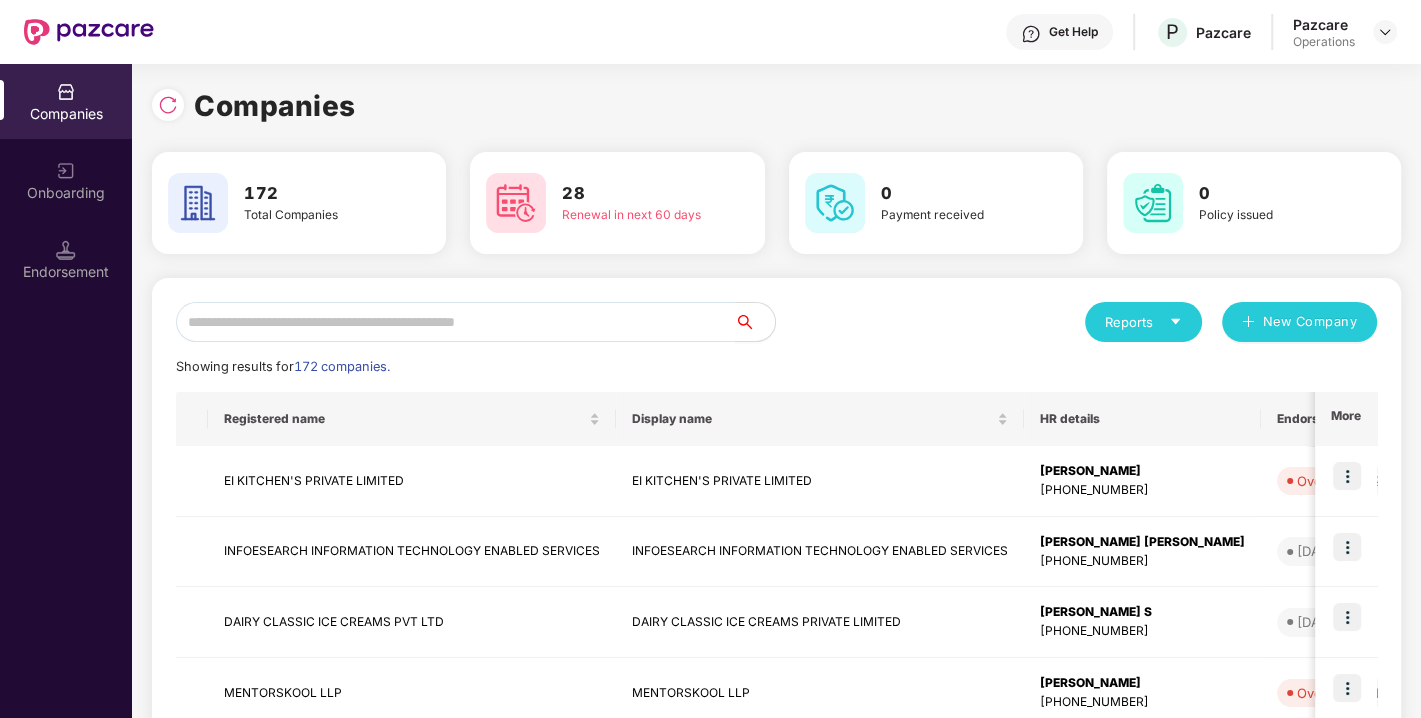 click at bounding box center (455, 322) 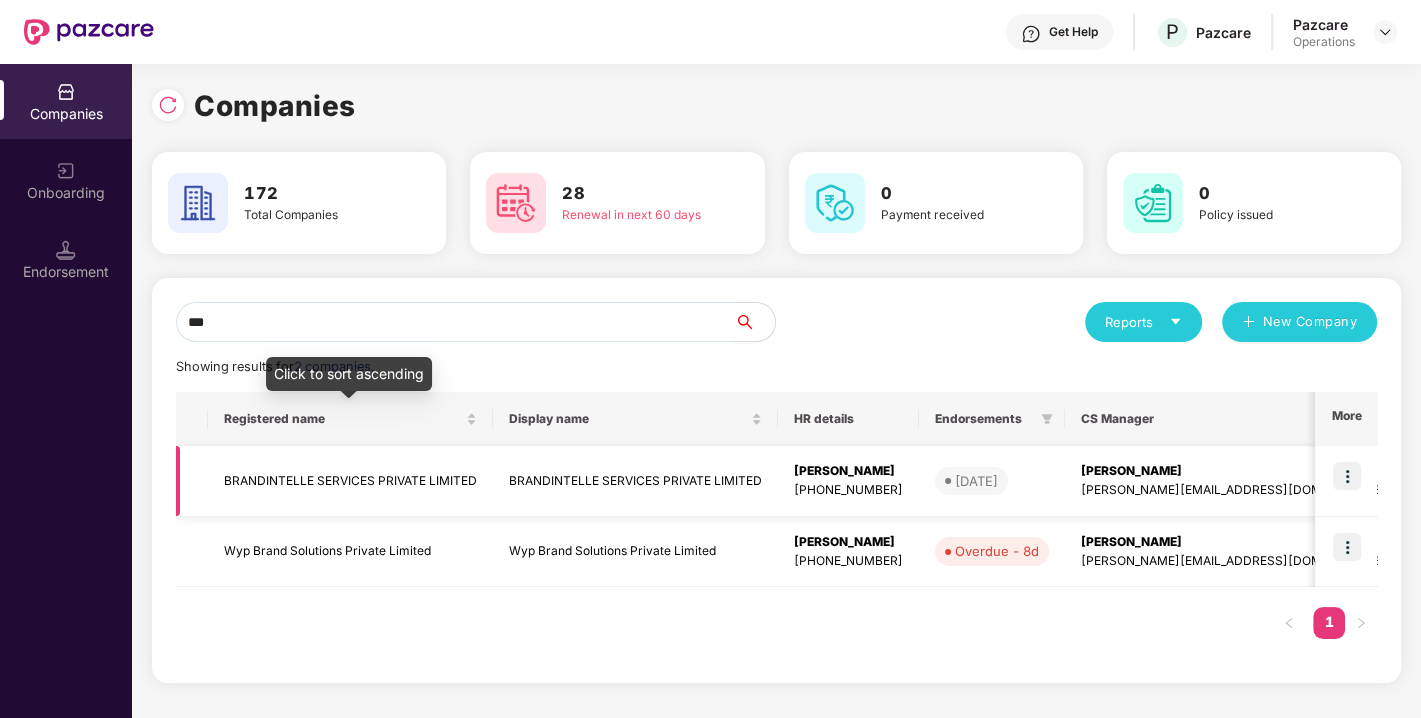 type on "***" 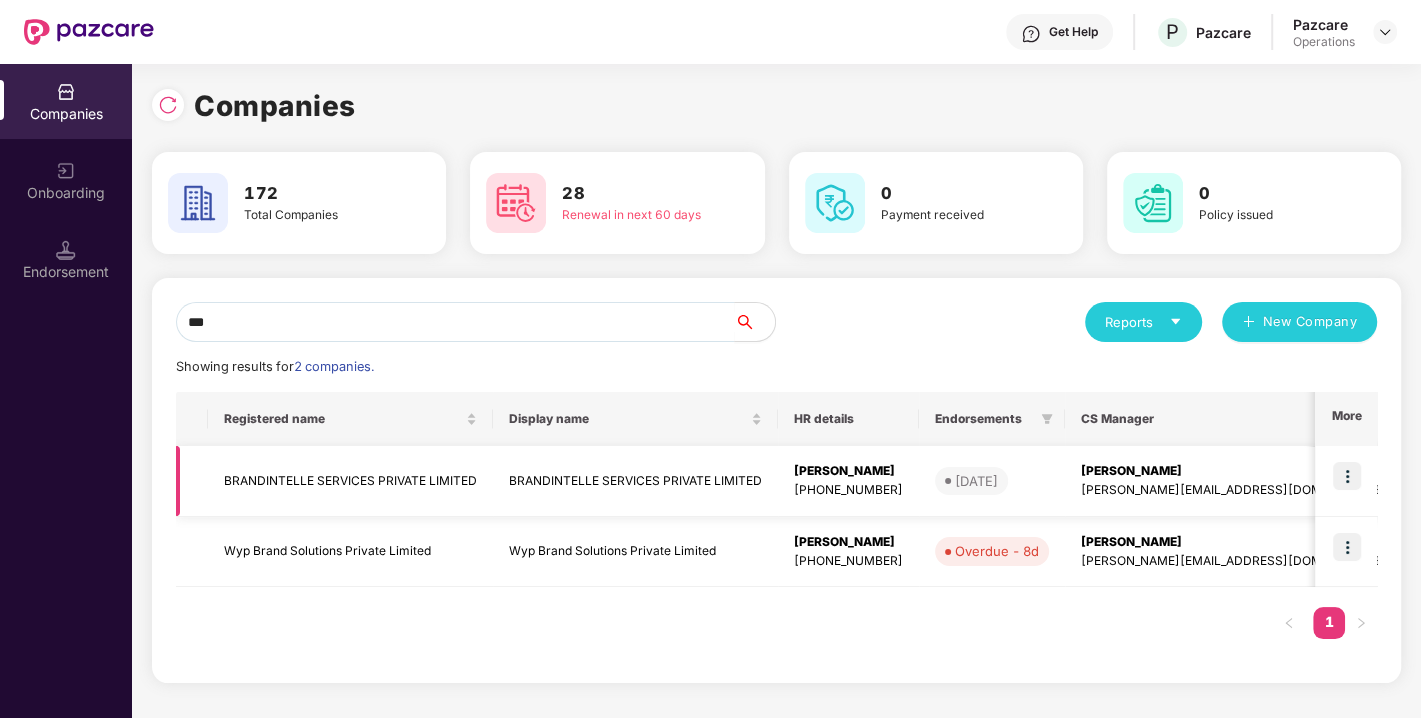 click on "BRANDINTELLE SERVICES PRIVATE LIMITED" at bounding box center [350, 481] 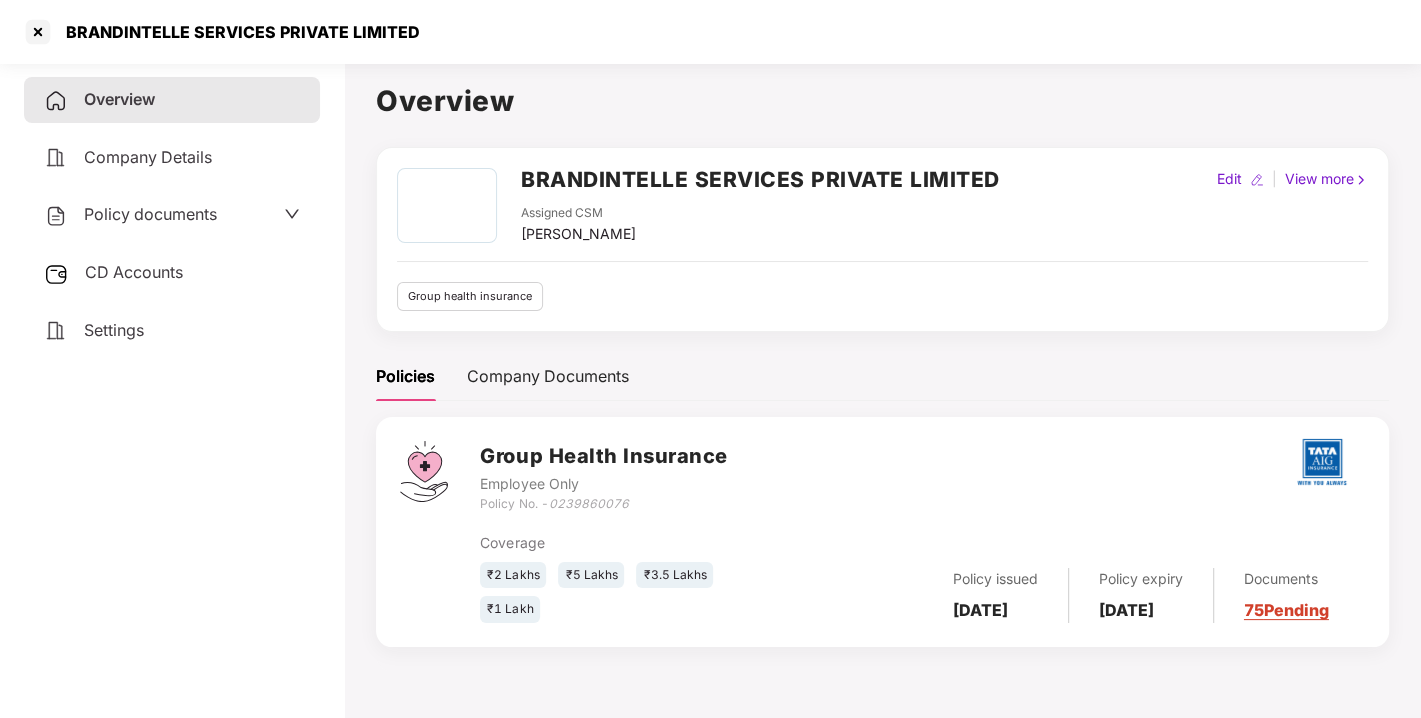 click on "Policy documents" at bounding box center [150, 214] 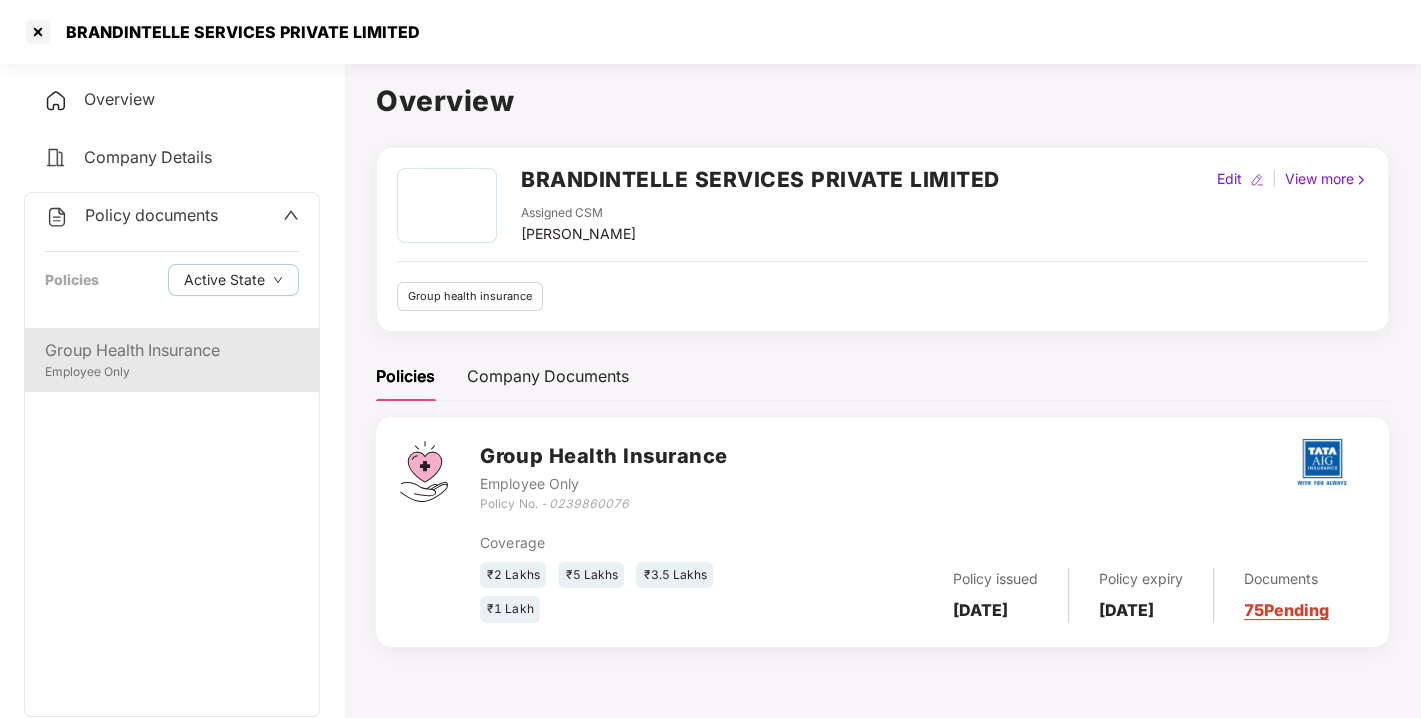 click on "Group Health Insurance" at bounding box center [172, 350] 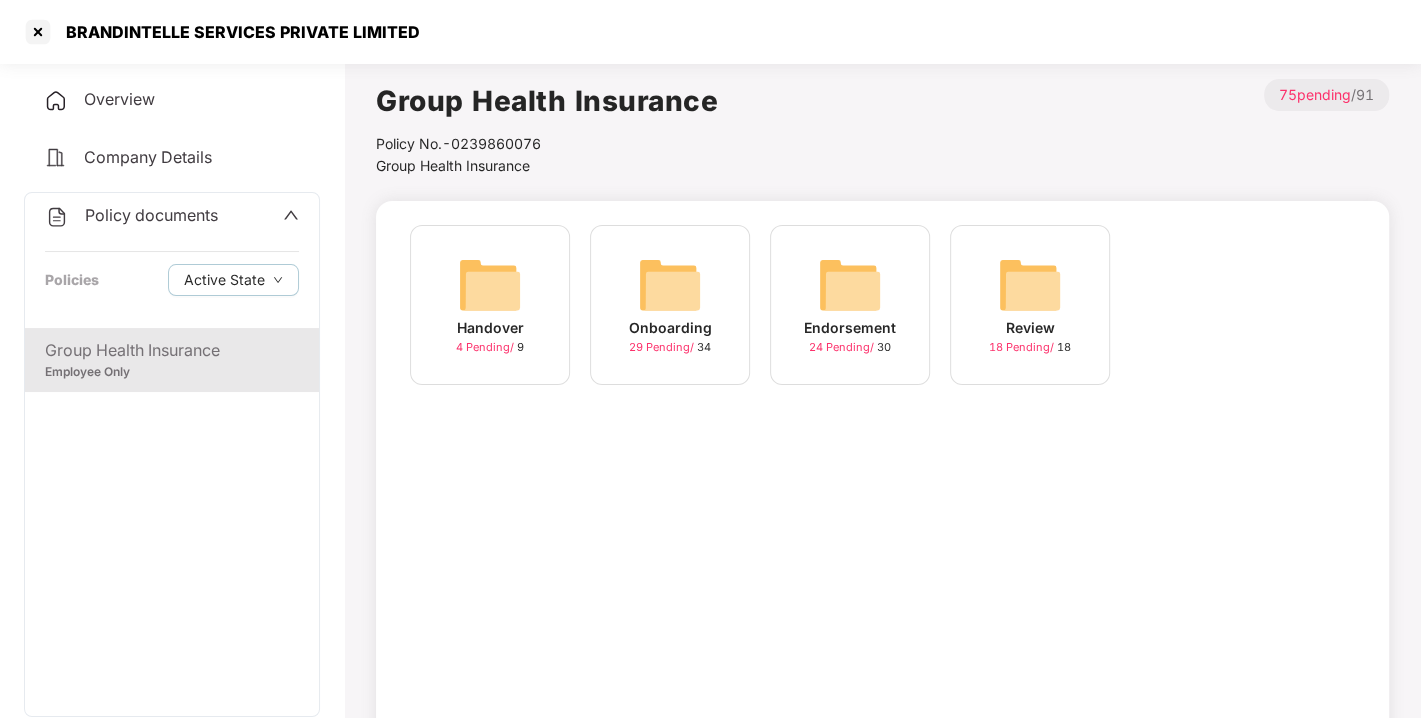 click on "Endorsement 24 Pending  /     30" at bounding box center [850, 305] 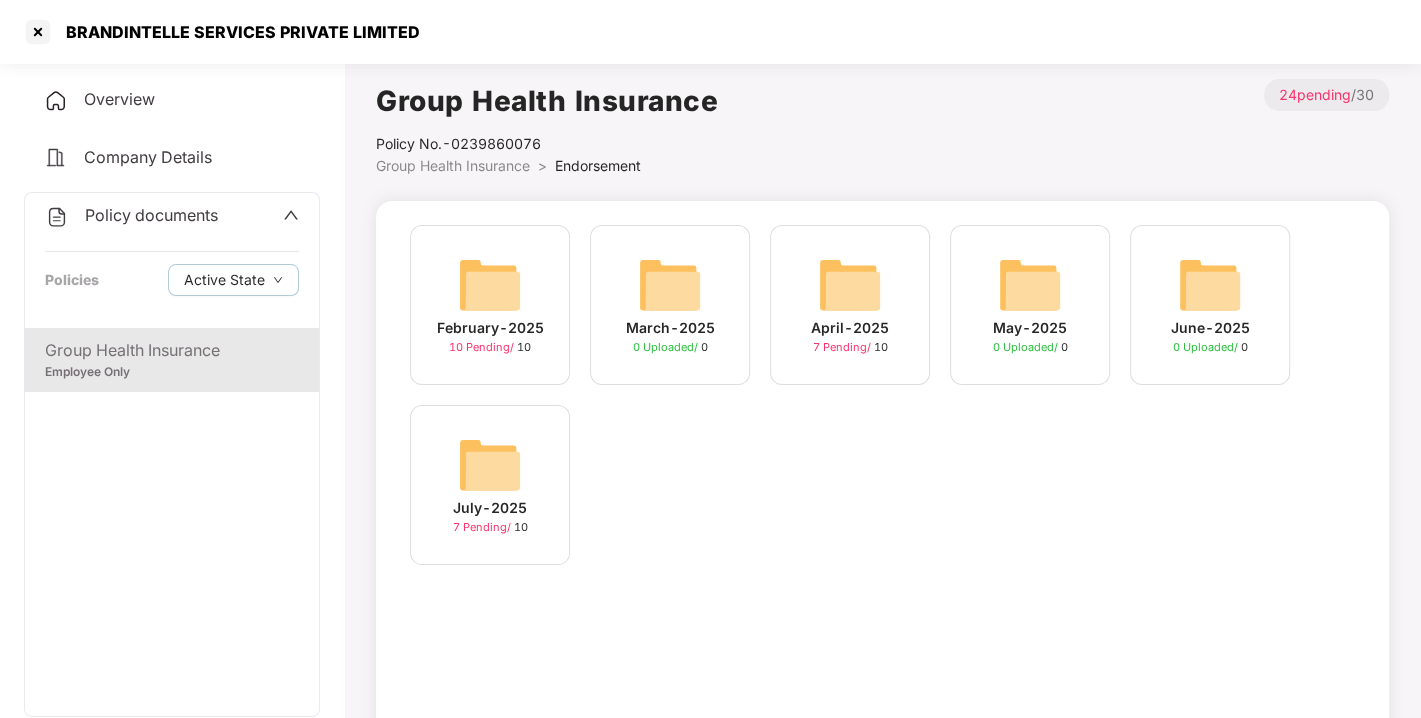 click on "Policy documents Policies Active State" at bounding box center [172, 260] 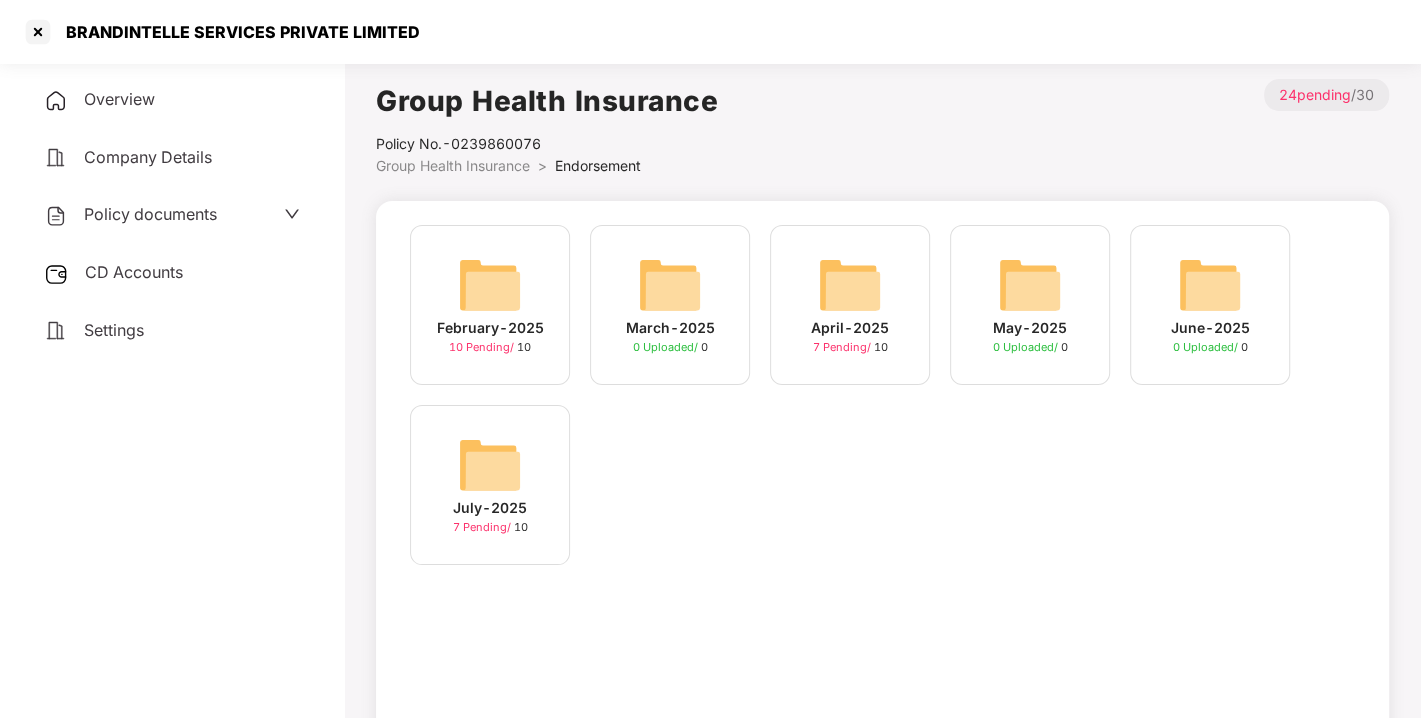 click on "CD Accounts" at bounding box center (134, 272) 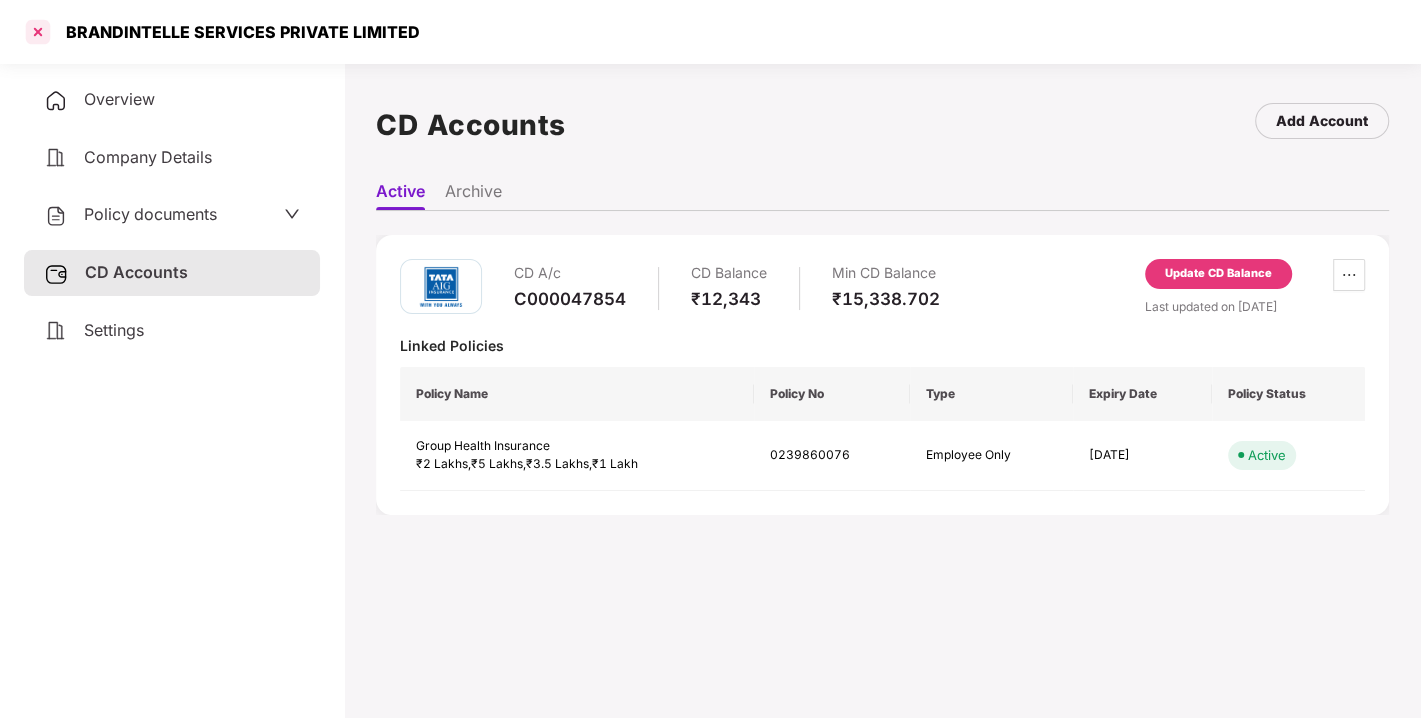 click at bounding box center [38, 32] 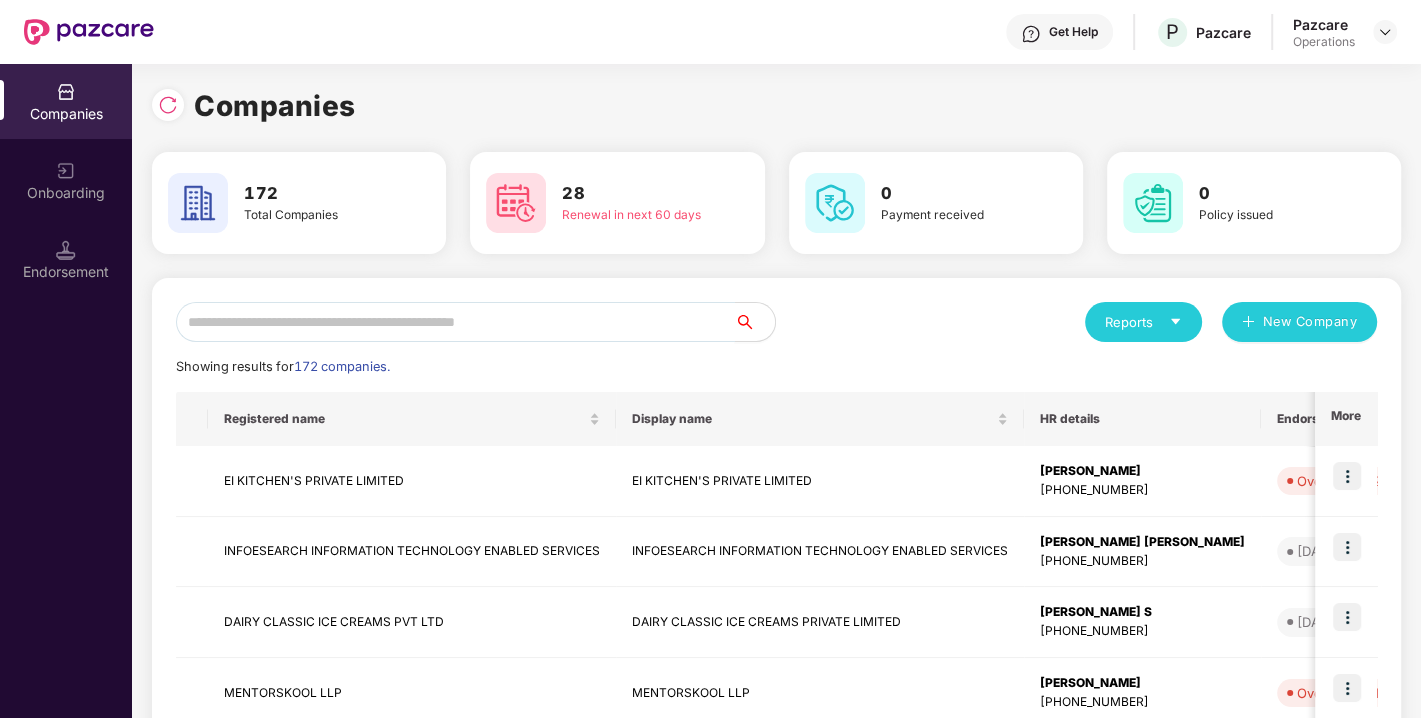 click at bounding box center [455, 322] 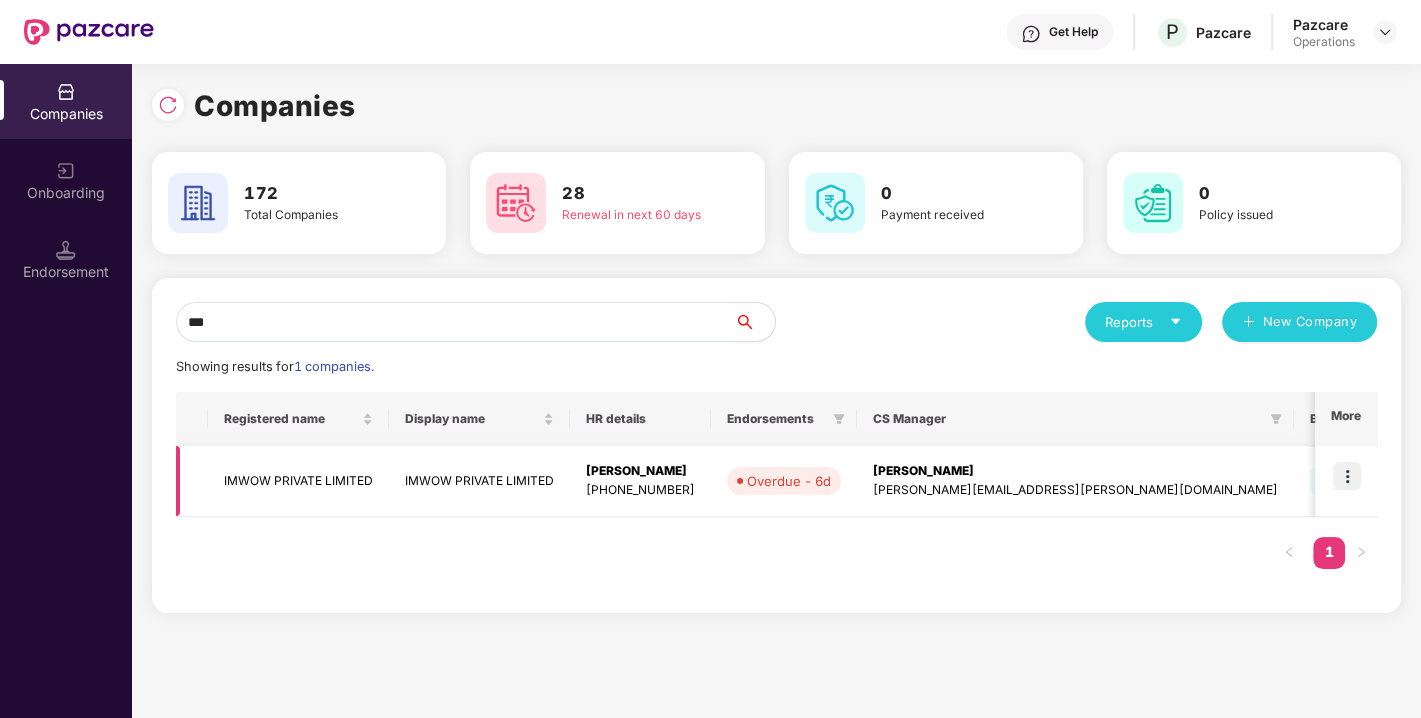 type on "***" 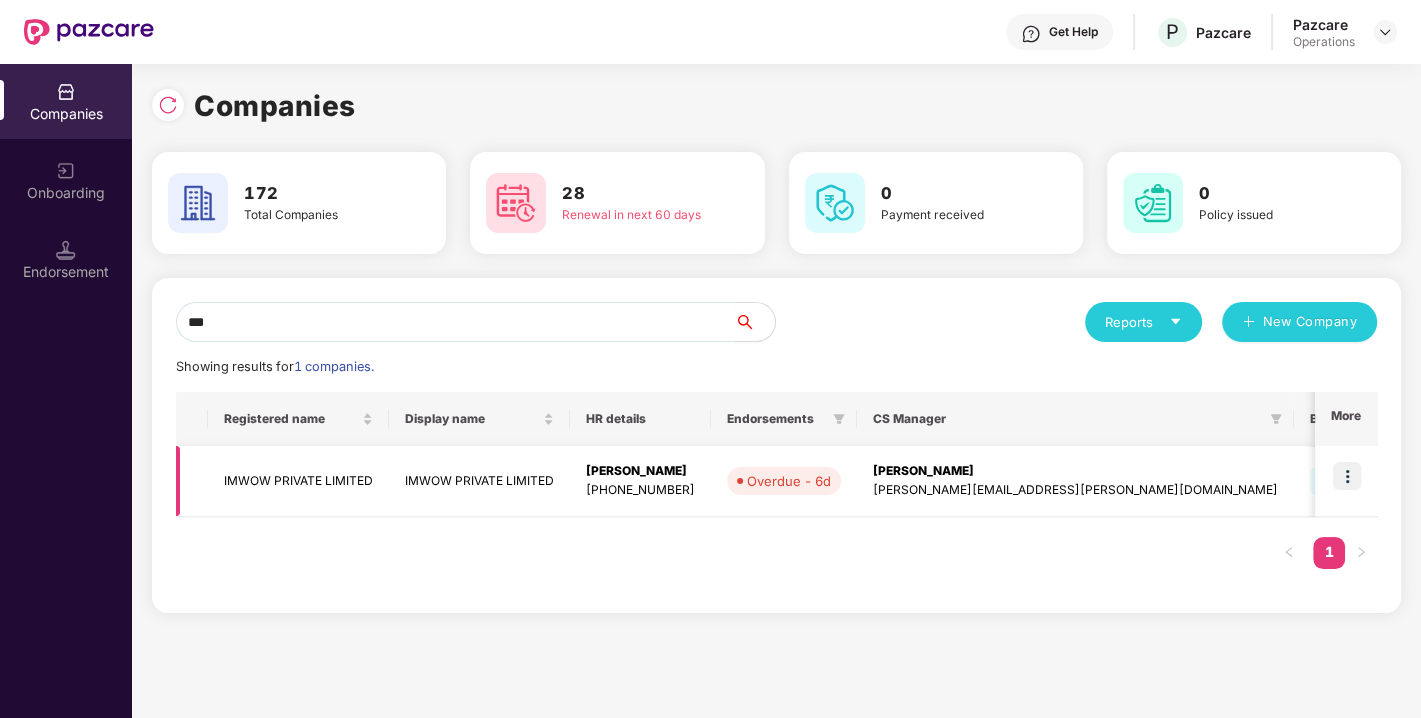 click on "IMWOW PRIVATE LIMITED" at bounding box center (298, 481) 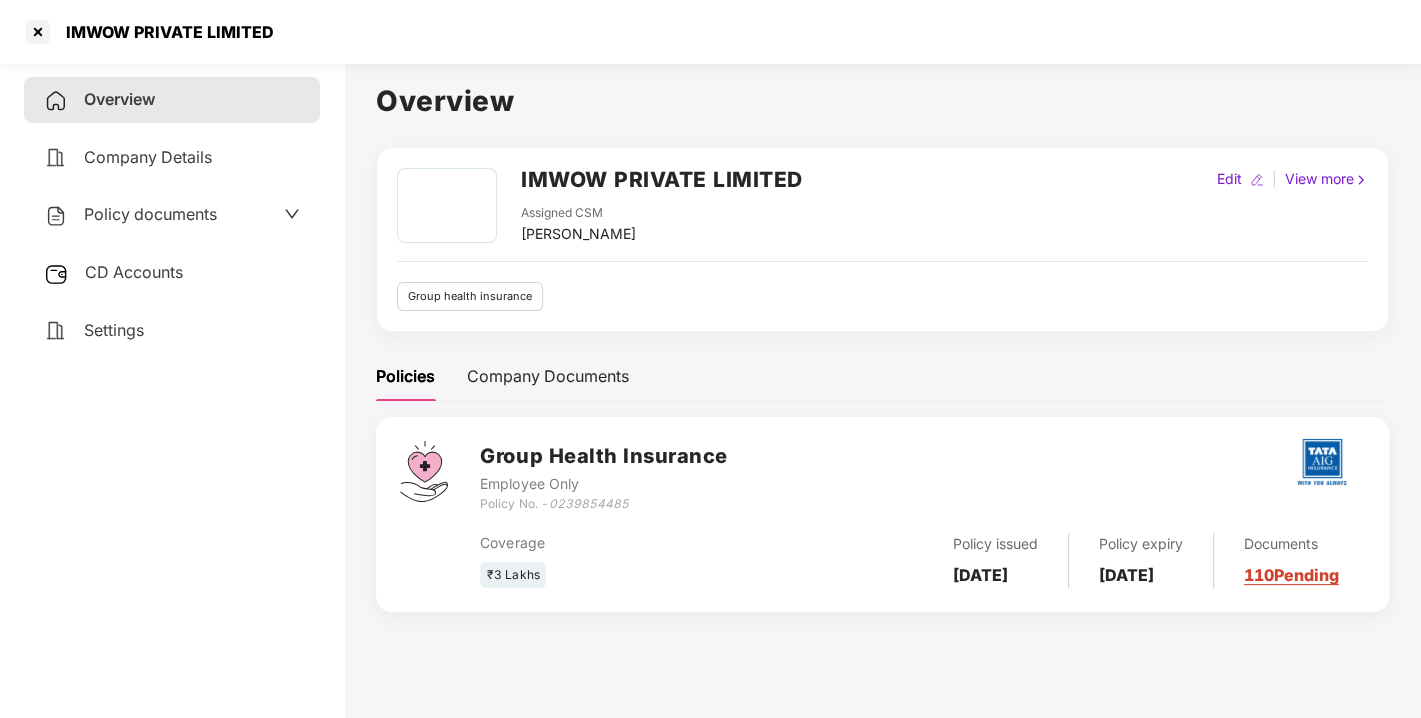 click on "Policy documents" at bounding box center [150, 214] 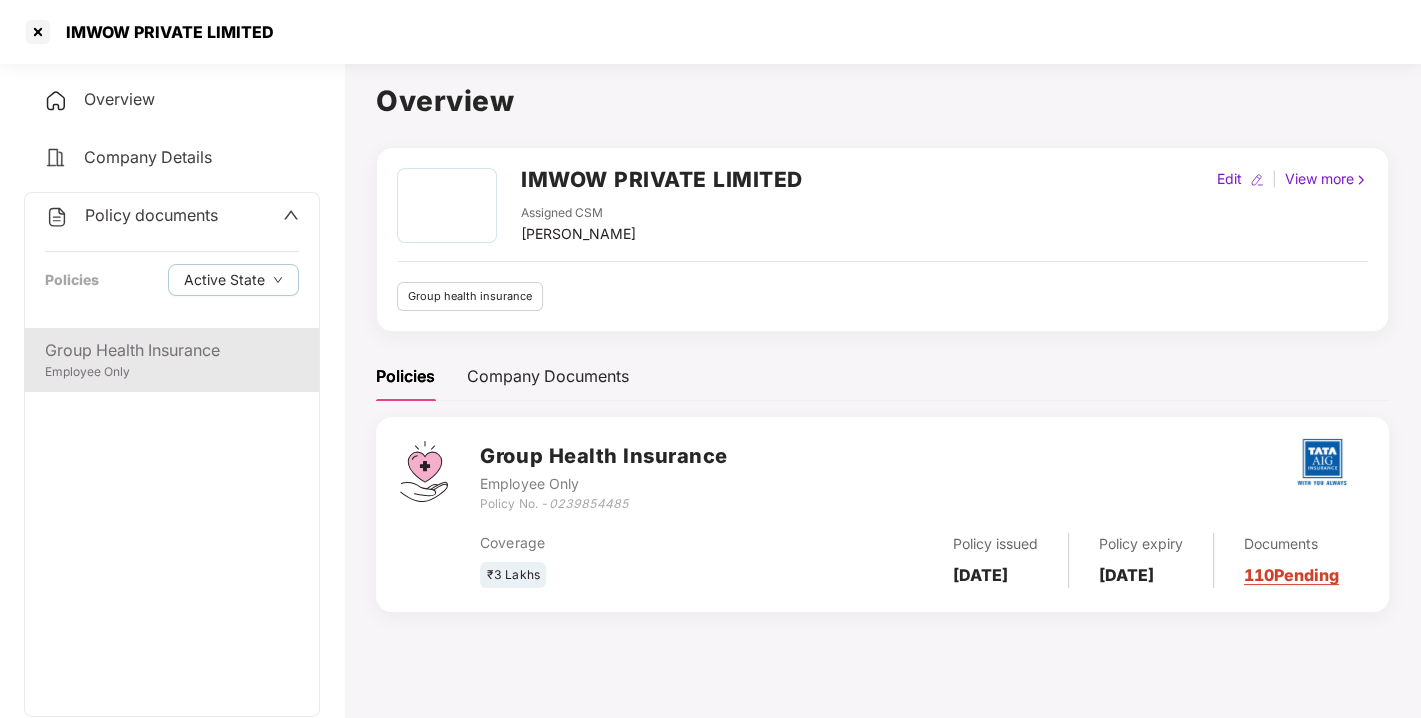 click on "Group Health Insurance" at bounding box center [172, 350] 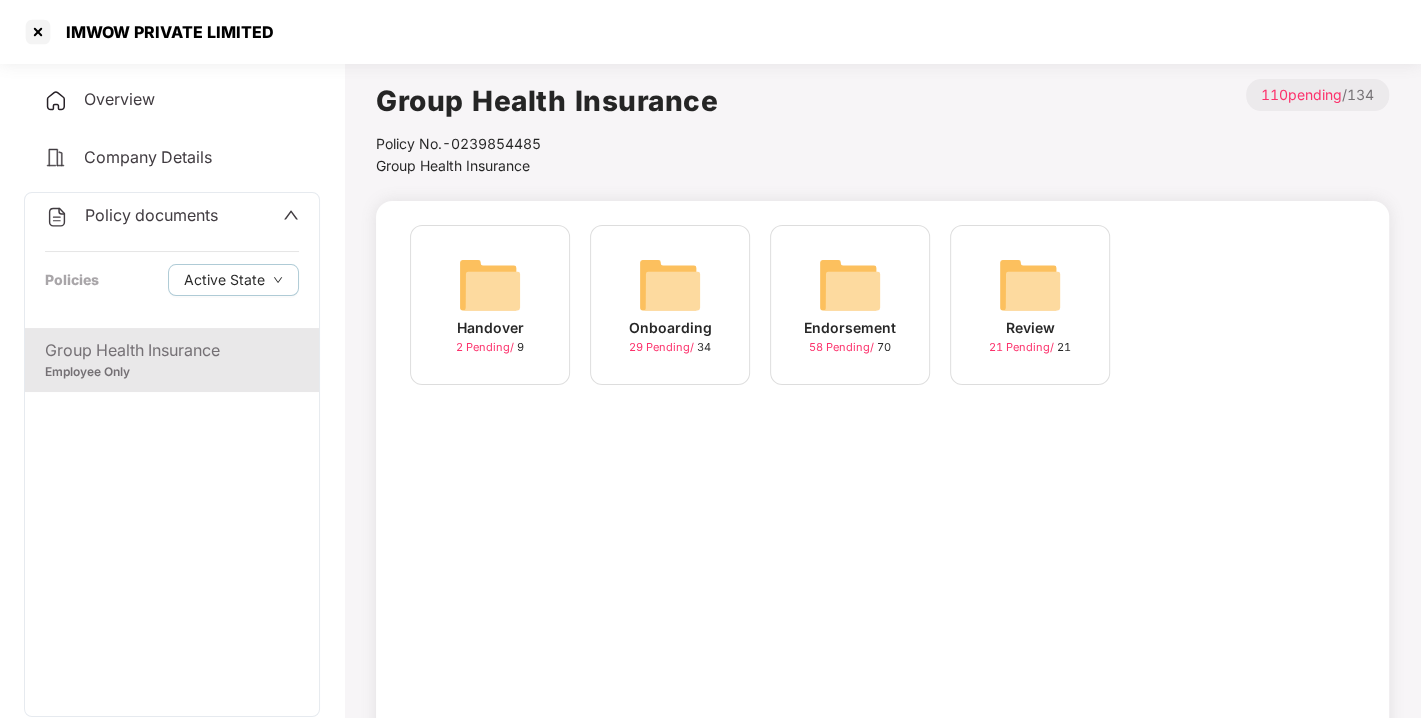 click at bounding box center (850, 285) 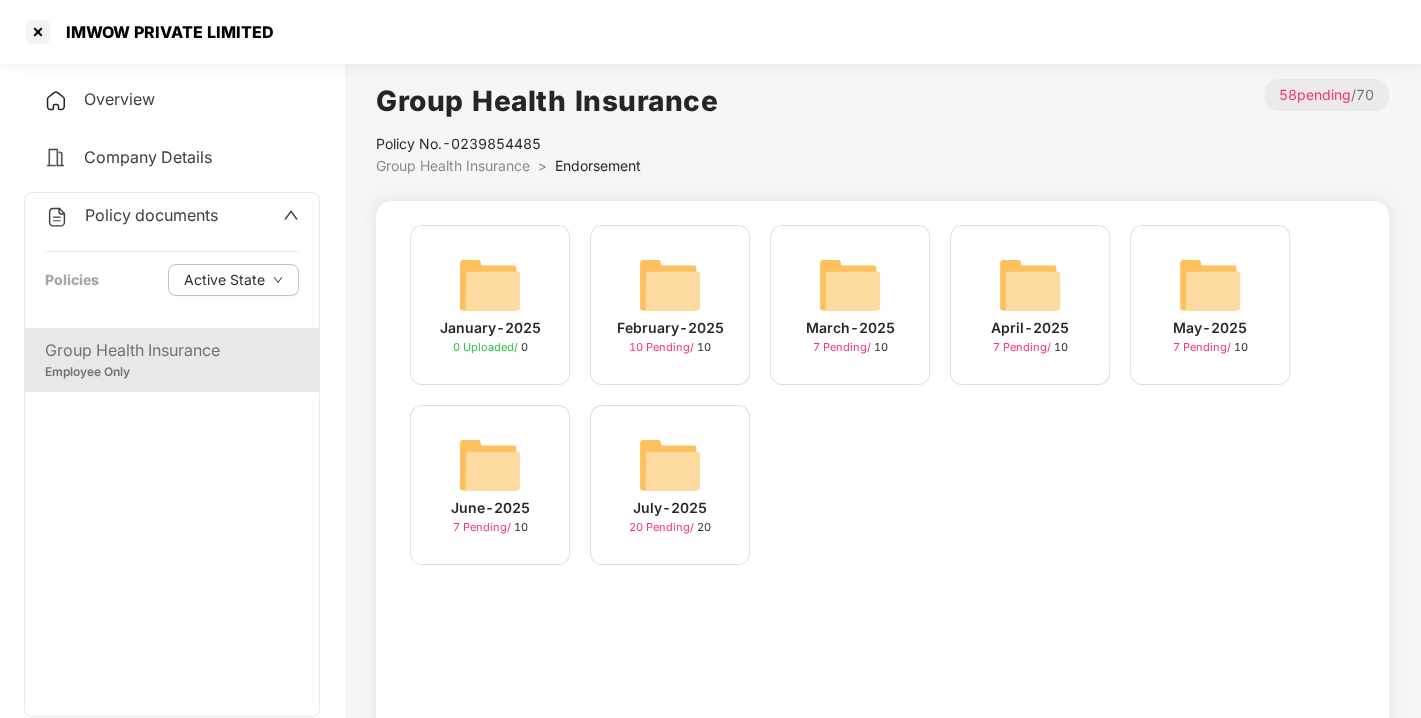 scroll, scrollTop: 57, scrollLeft: 0, axis: vertical 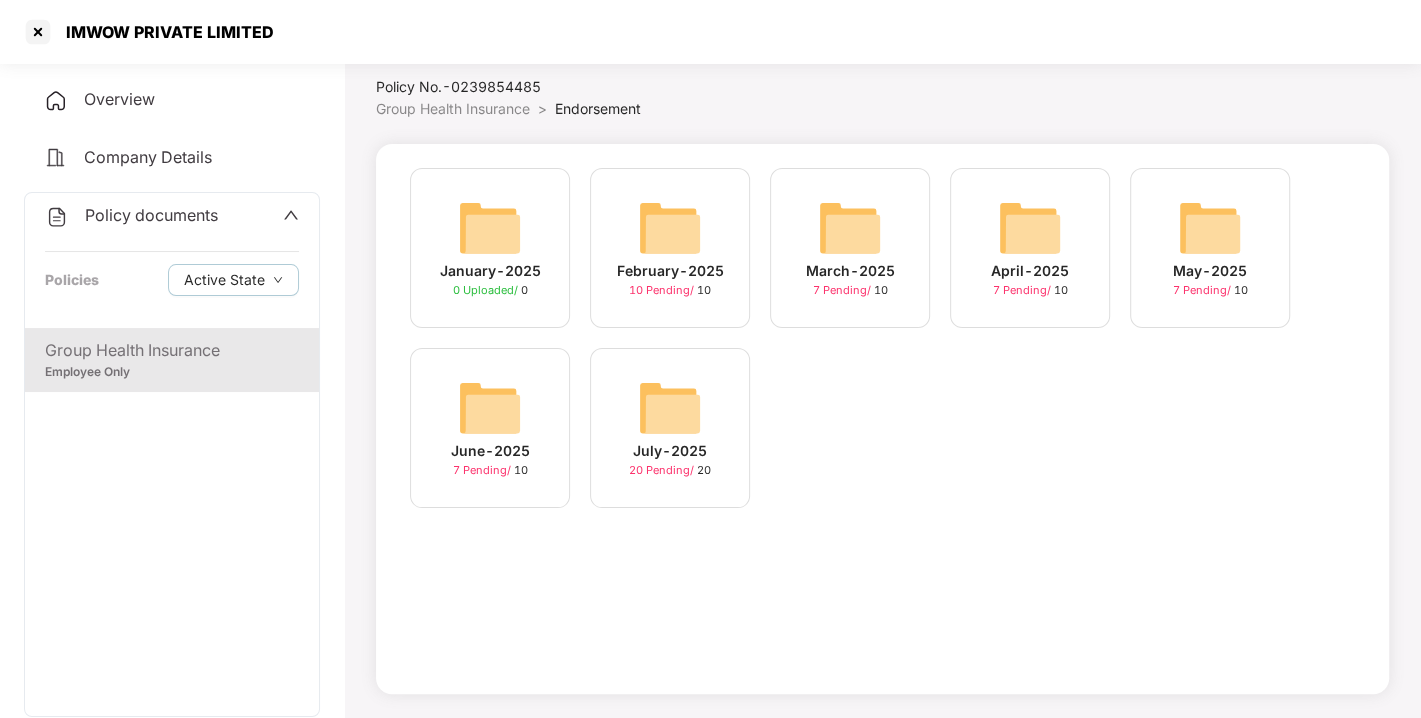click on "July-2025 20 Pending  /     20" at bounding box center (670, 428) 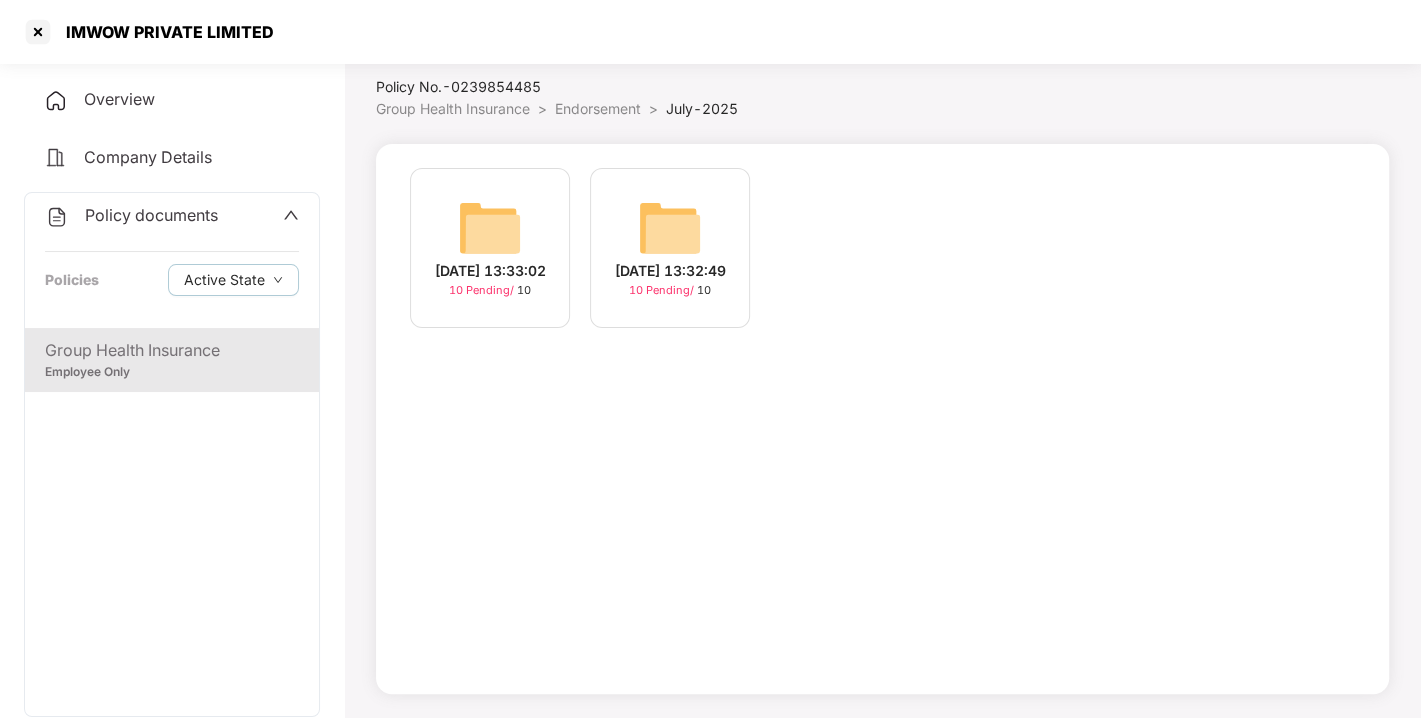 click on "[DATE] 13:32:49 10 Pending  /     10" at bounding box center [670, 248] 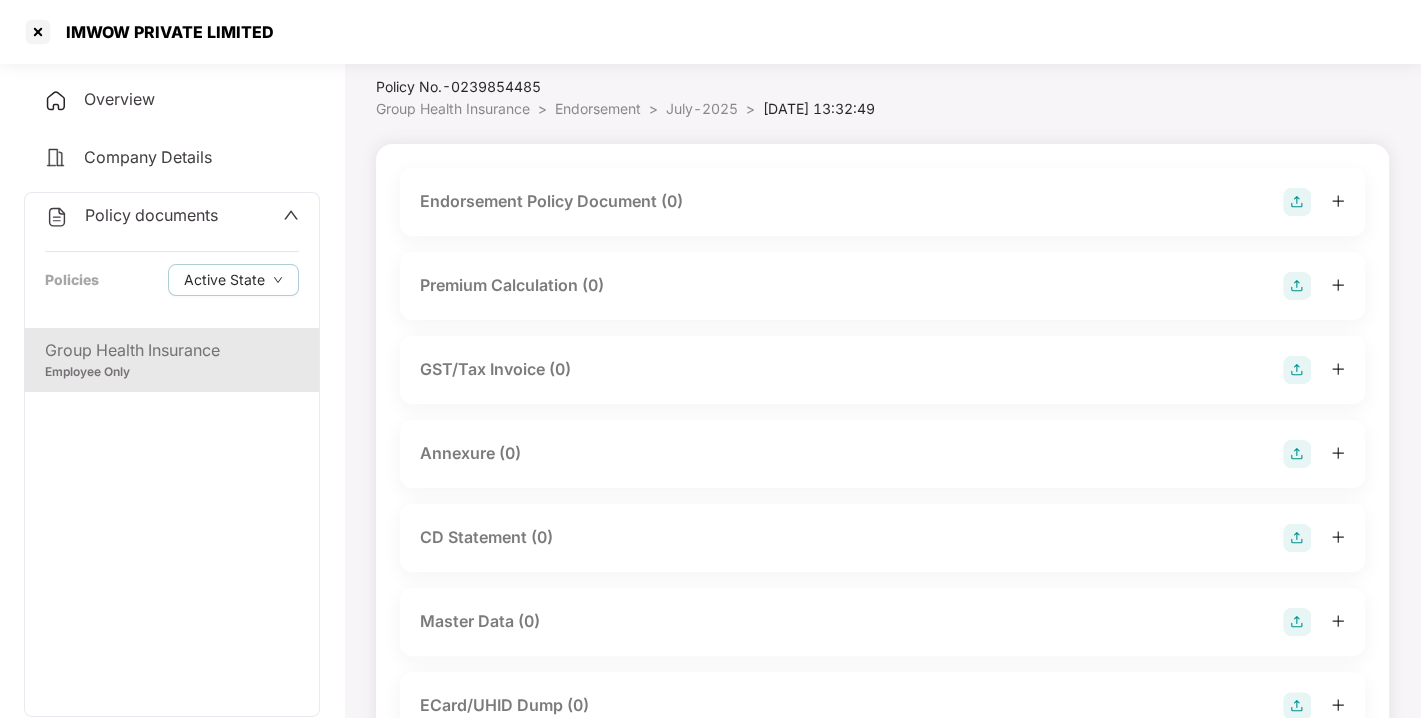 click at bounding box center [1297, 202] 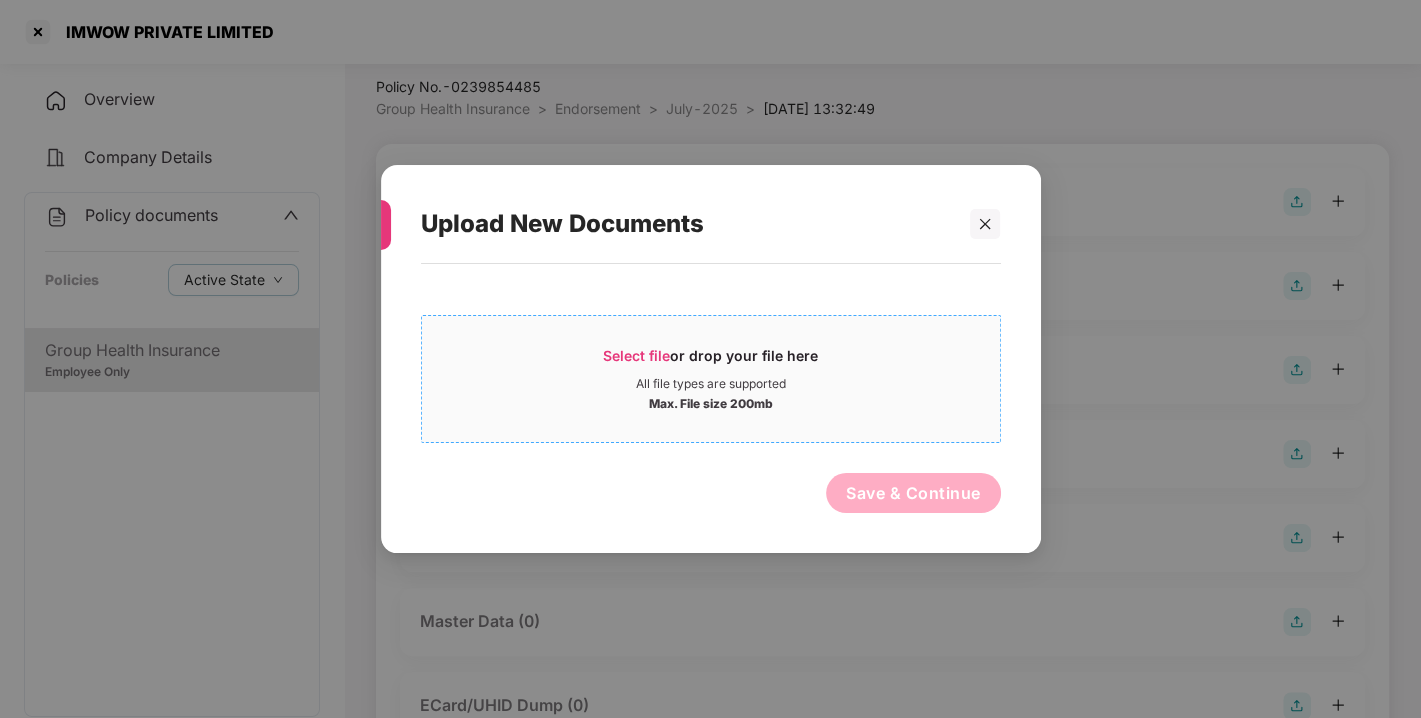 click on "Select file" at bounding box center (636, 355) 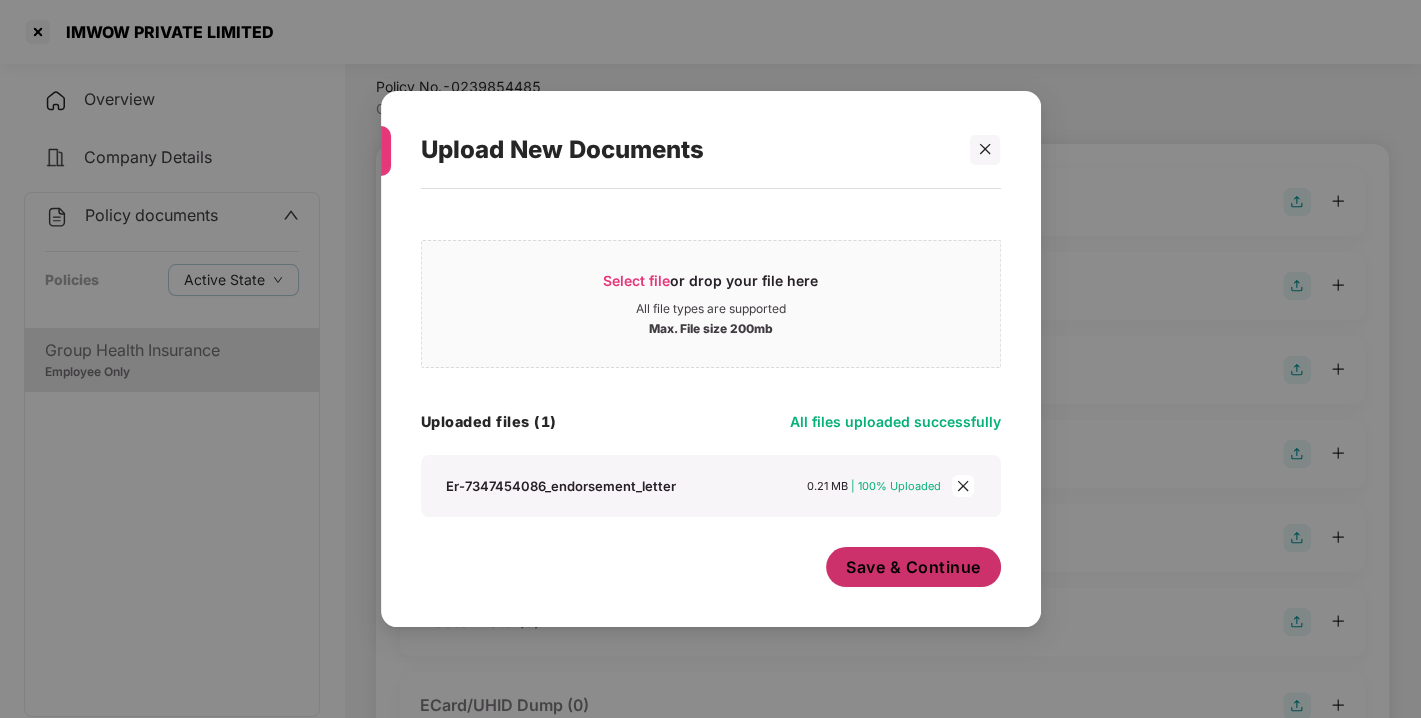 click on "Save & Continue" at bounding box center [913, 567] 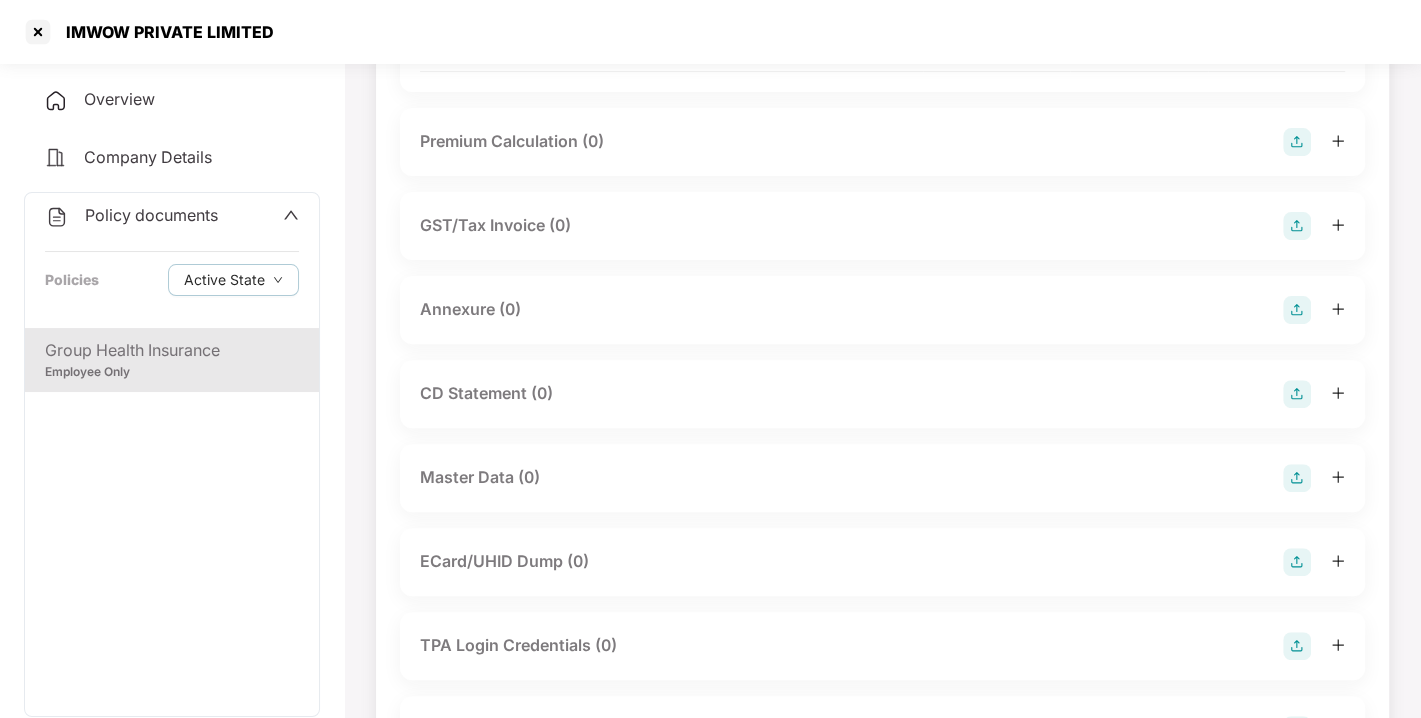 scroll, scrollTop: 347, scrollLeft: 0, axis: vertical 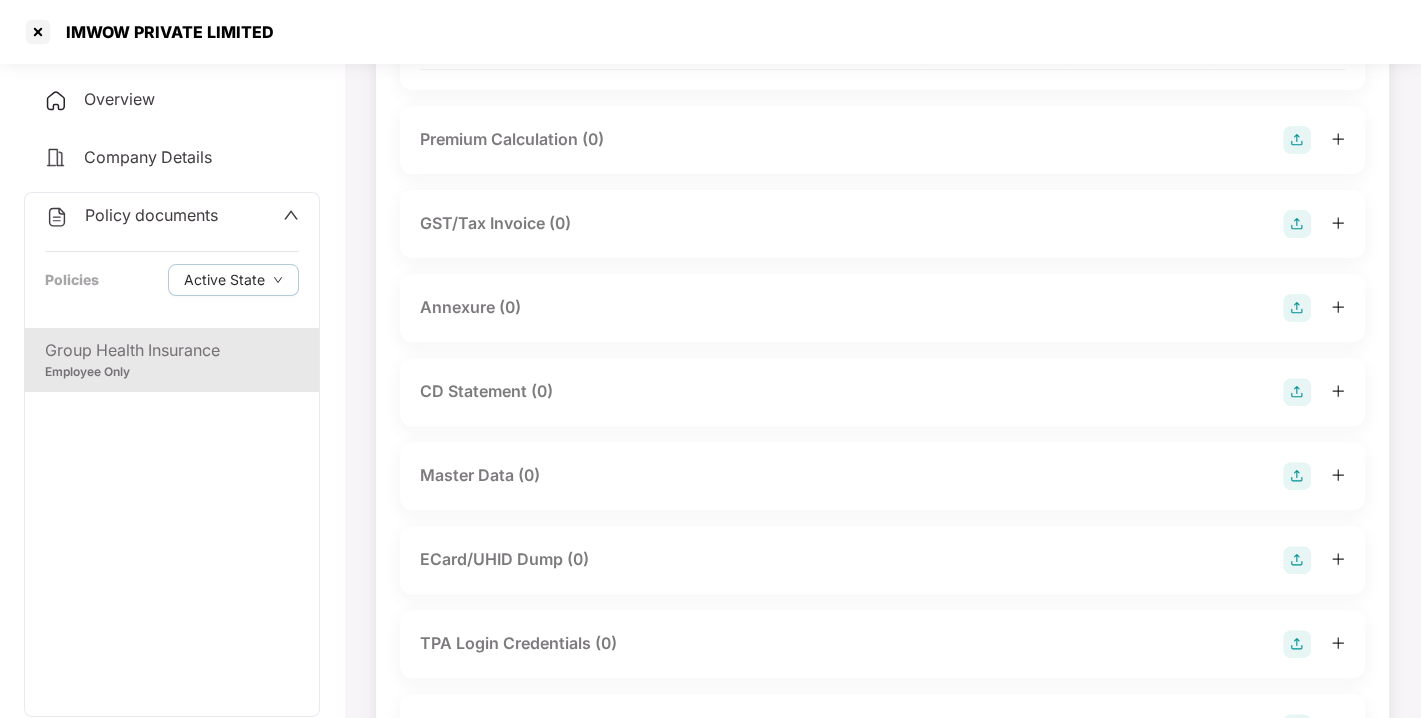 click at bounding box center (1297, 308) 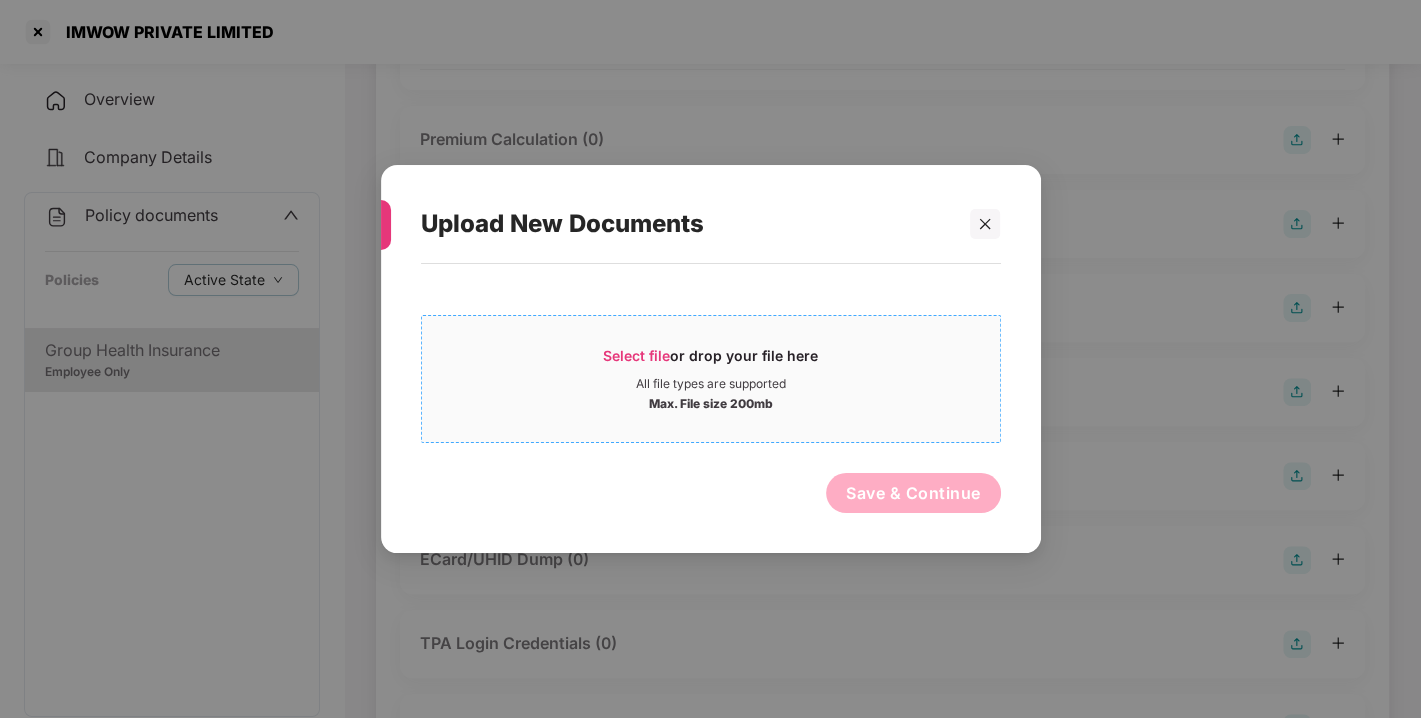 click on "Select file" at bounding box center [636, 355] 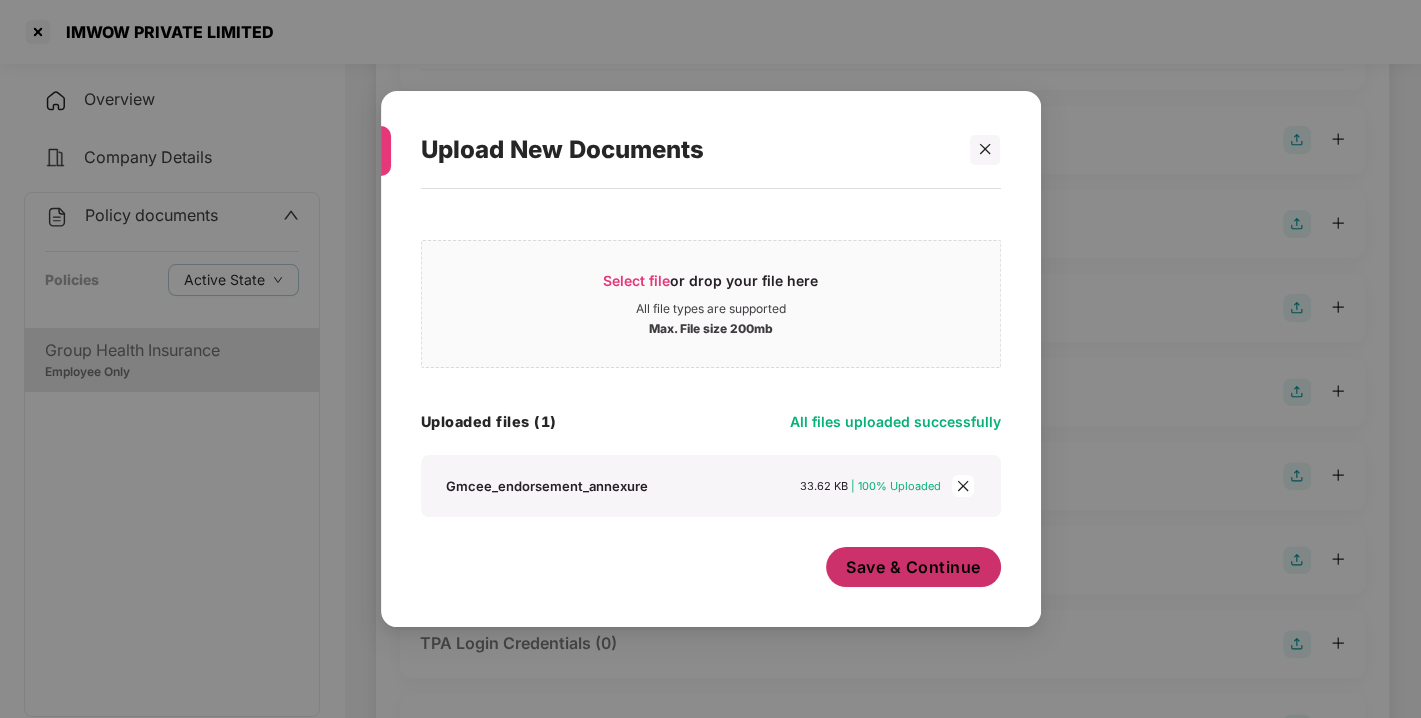 click on "Save & Continue" at bounding box center [913, 567] 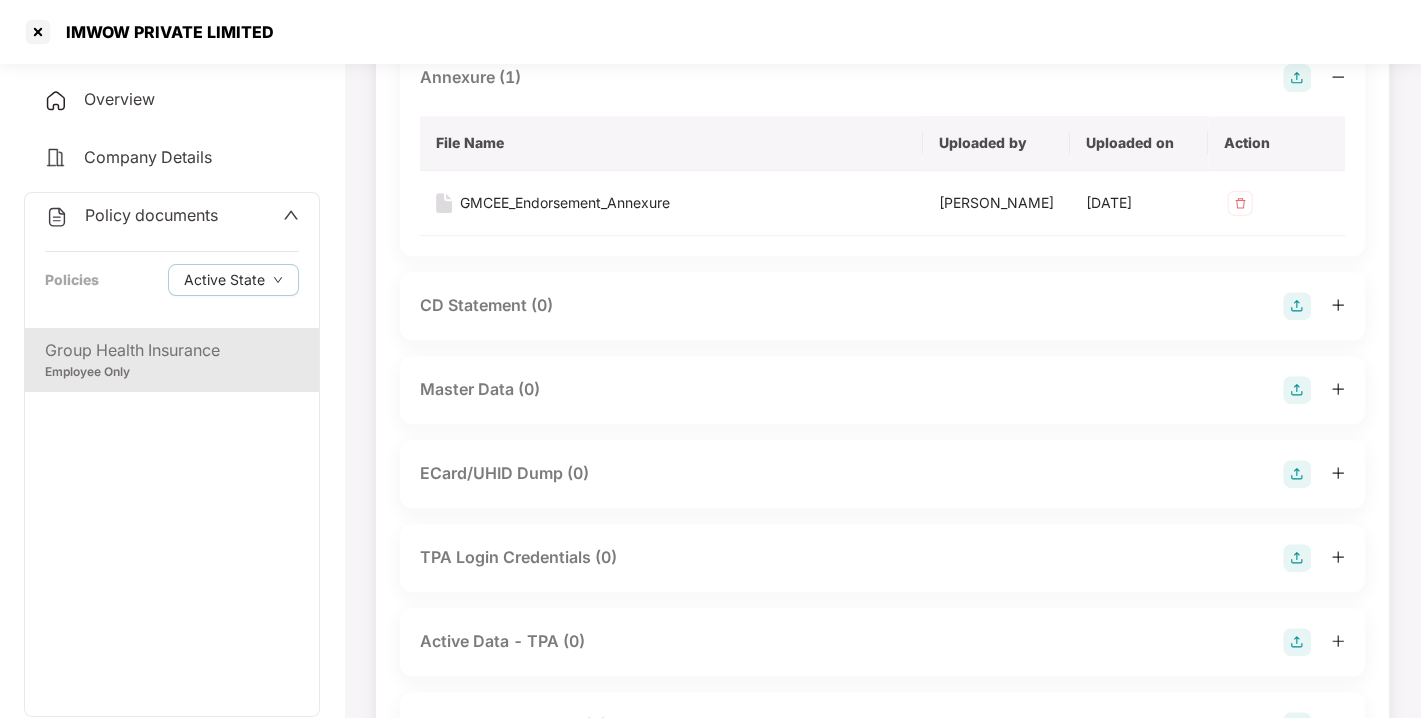 scroll, scrollTop: 580, scrollLeft: 0, axis: vertical 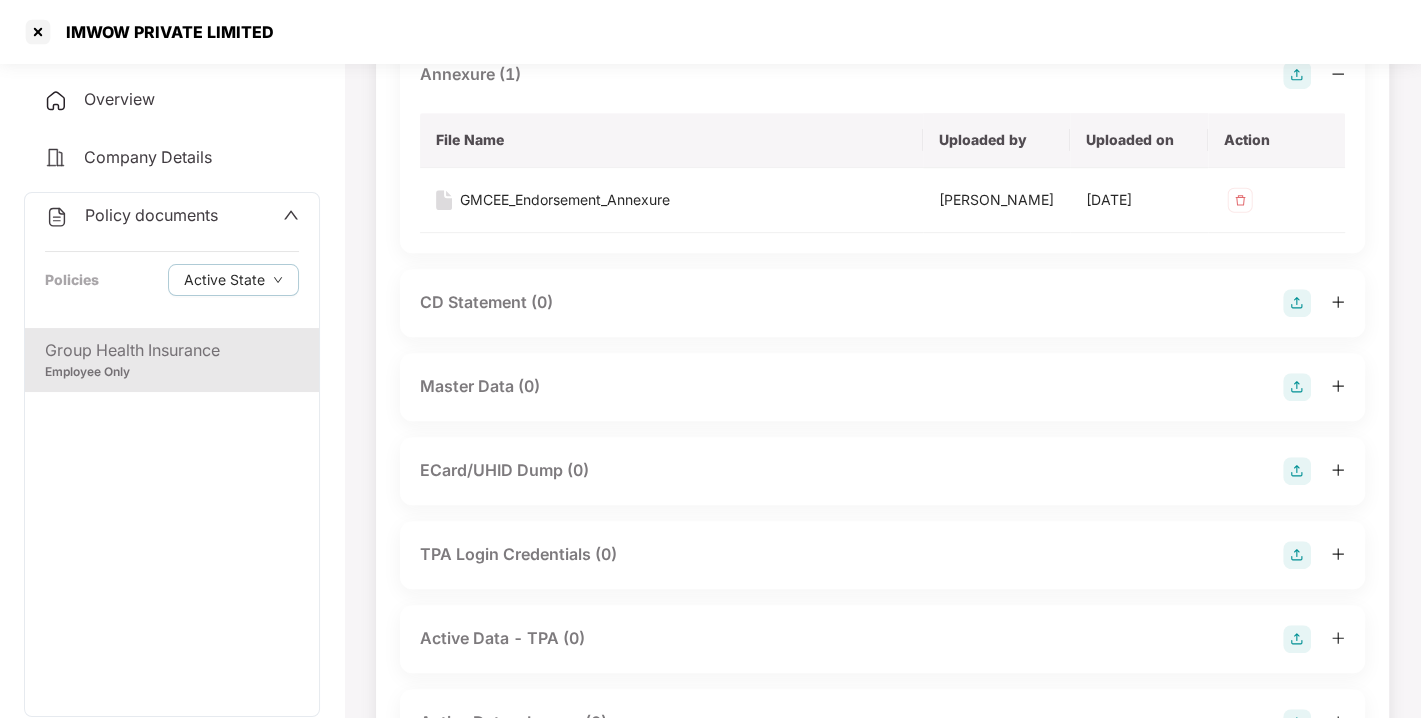 click at bounding box center [1297, 387] 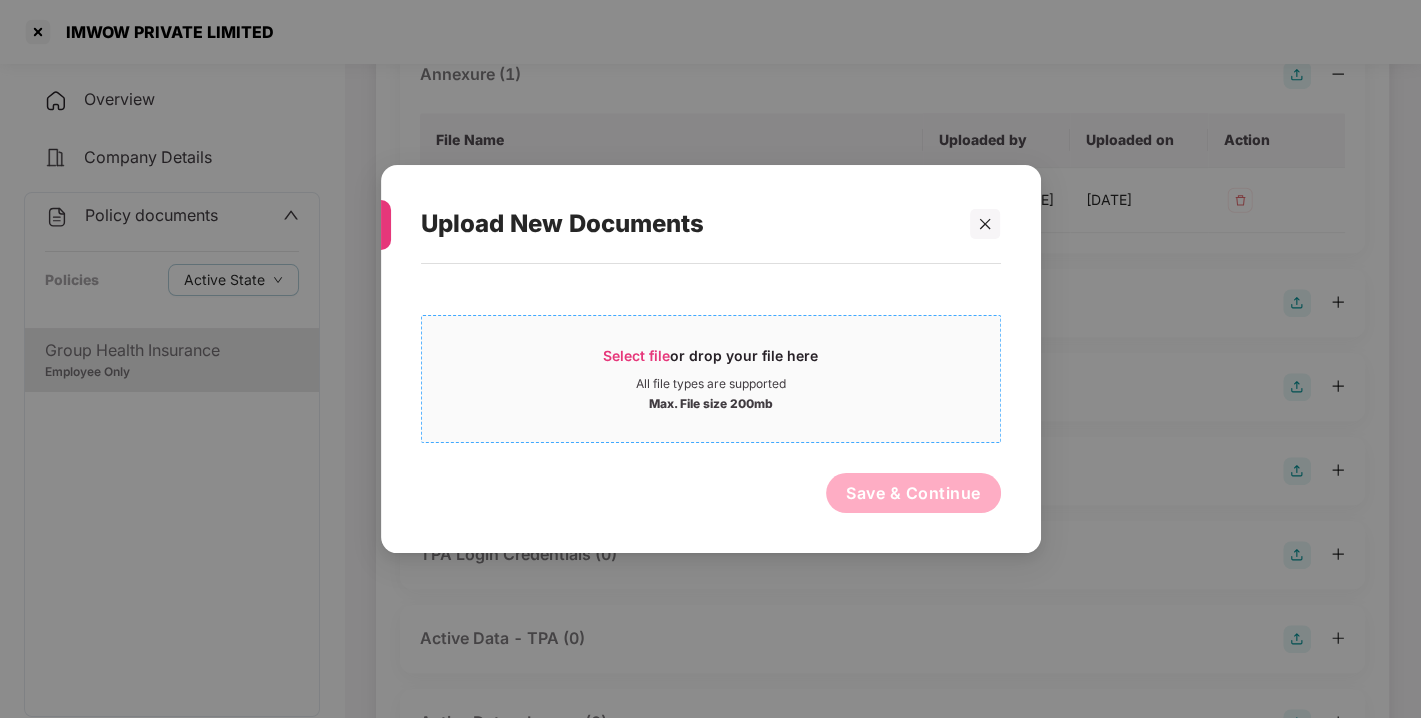 click on "Select file" at bounding box center [636, 355] 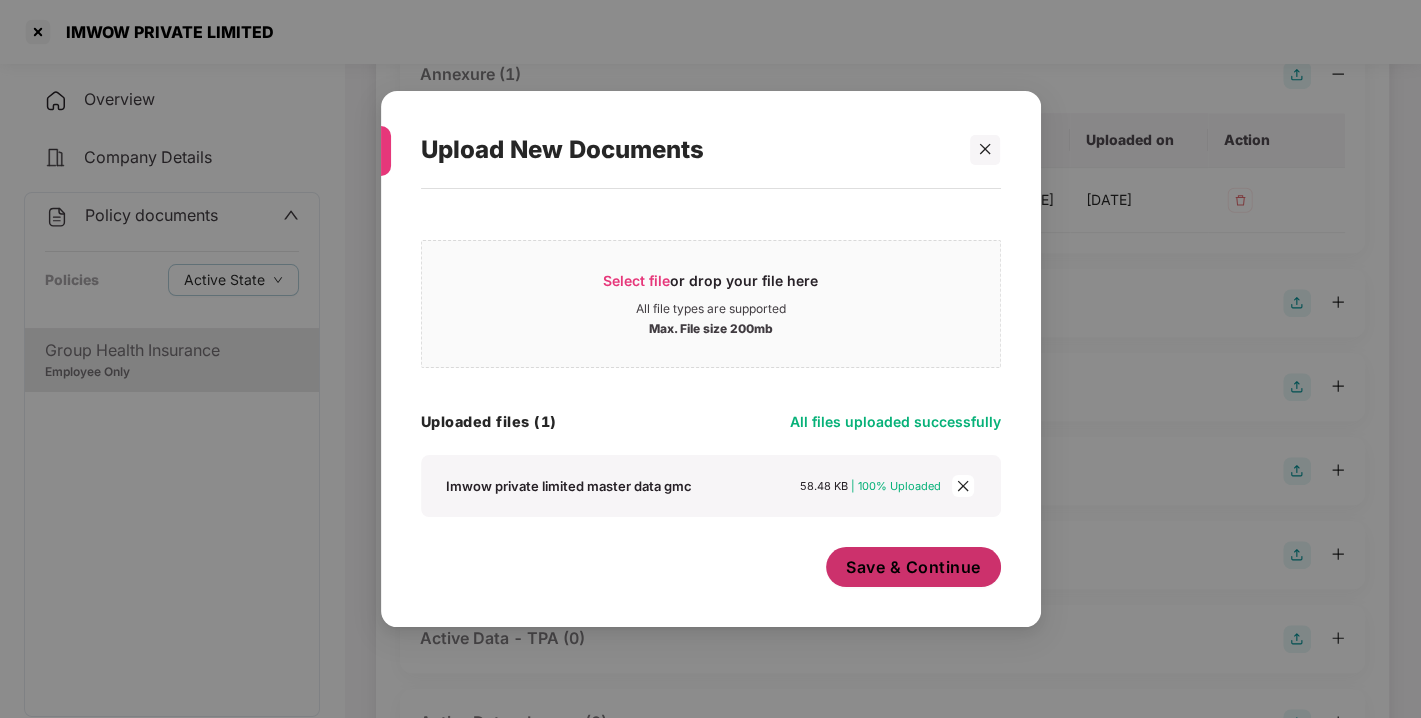 click on "Save & Continue" at bounding box center [913, 567] 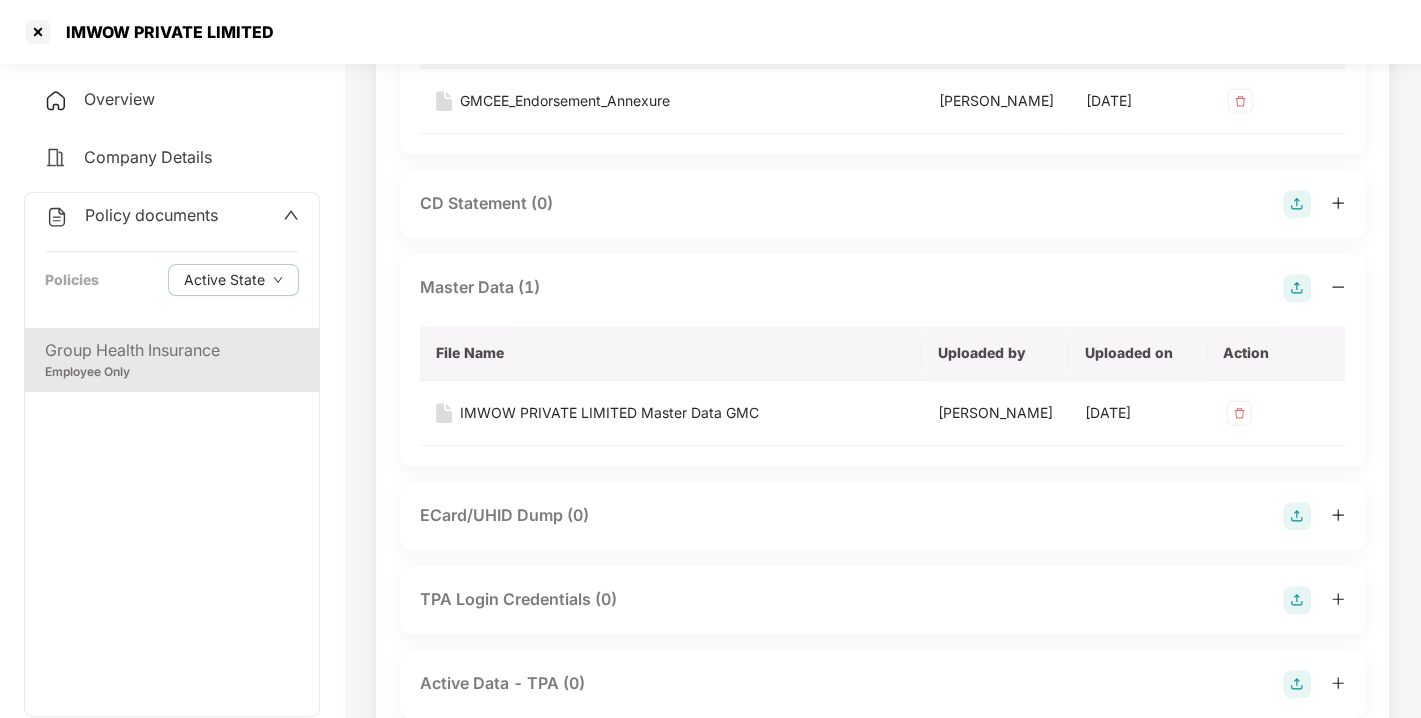 scroll, scrollTop: 0, scrollLeft: 0, axis: both 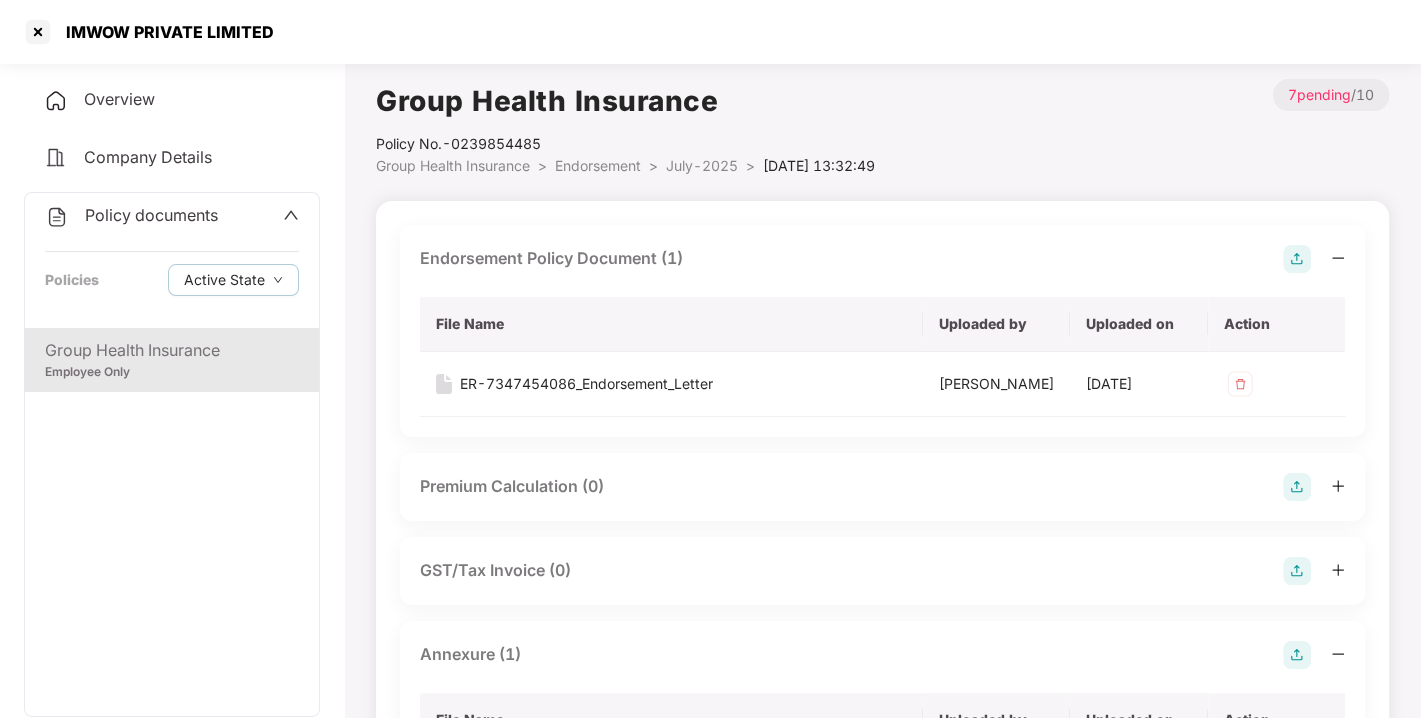 click on "Policy documents" at bounding box center [172, 216] 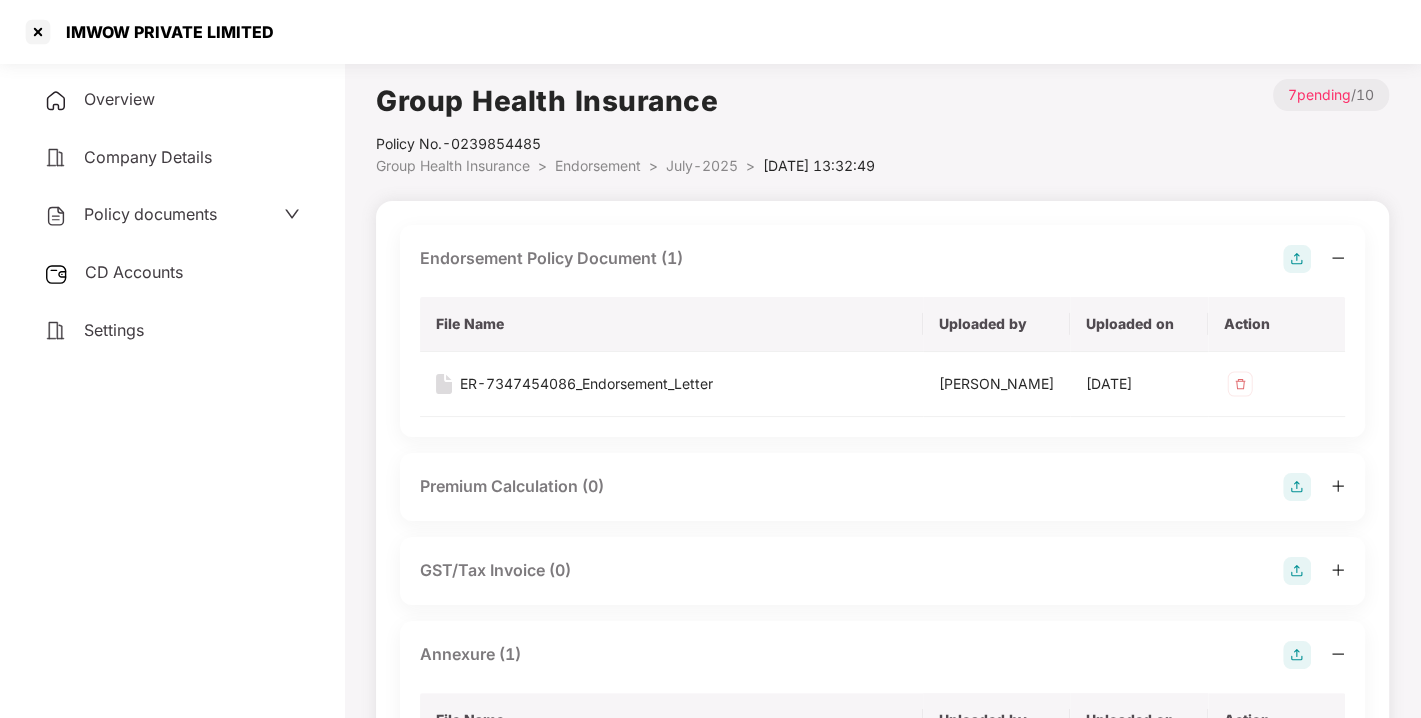 click on "CD Accounts" at bounding box center [134, 272] 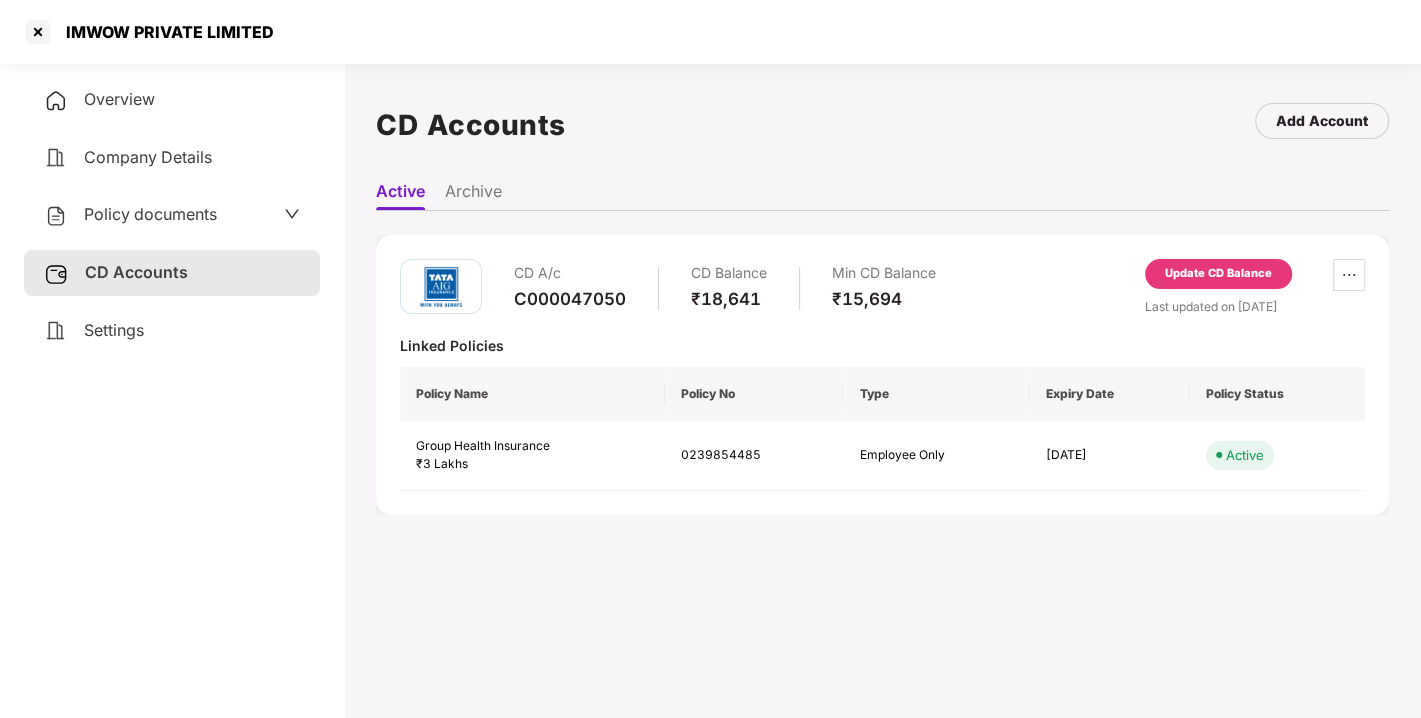 click on "Update CD Balance" at bounding box center (1218, 274) 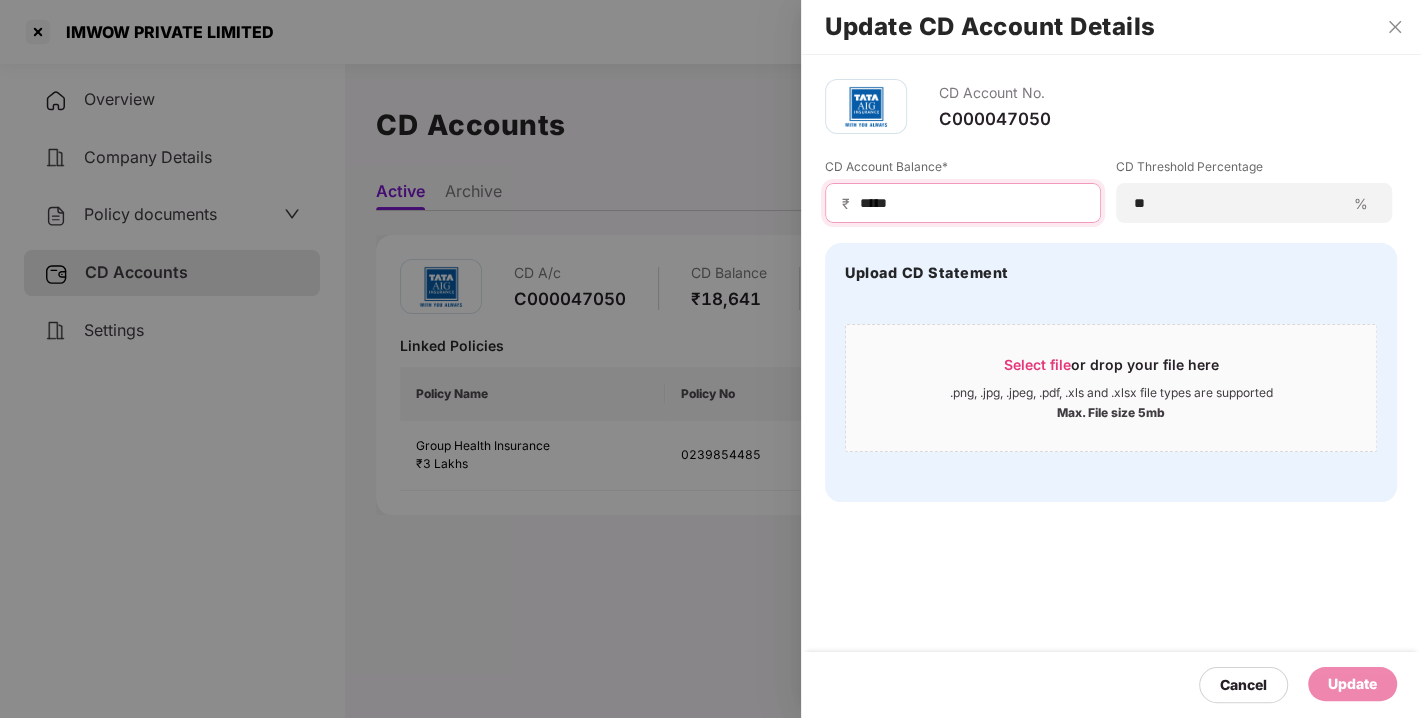drag, startPoint x: 931, startPoint y: 200, endPoint x: 685, endPoint y: 240, distance: 249.23082 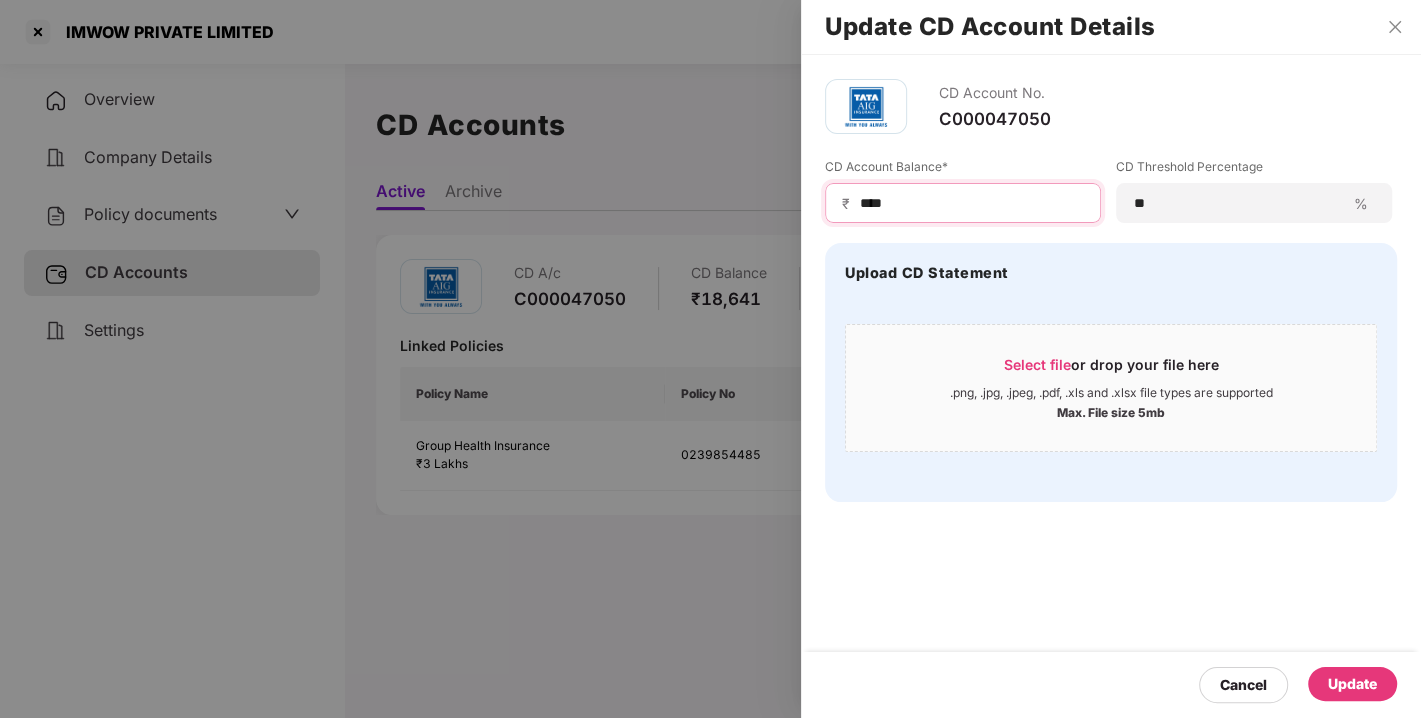 type on "****" 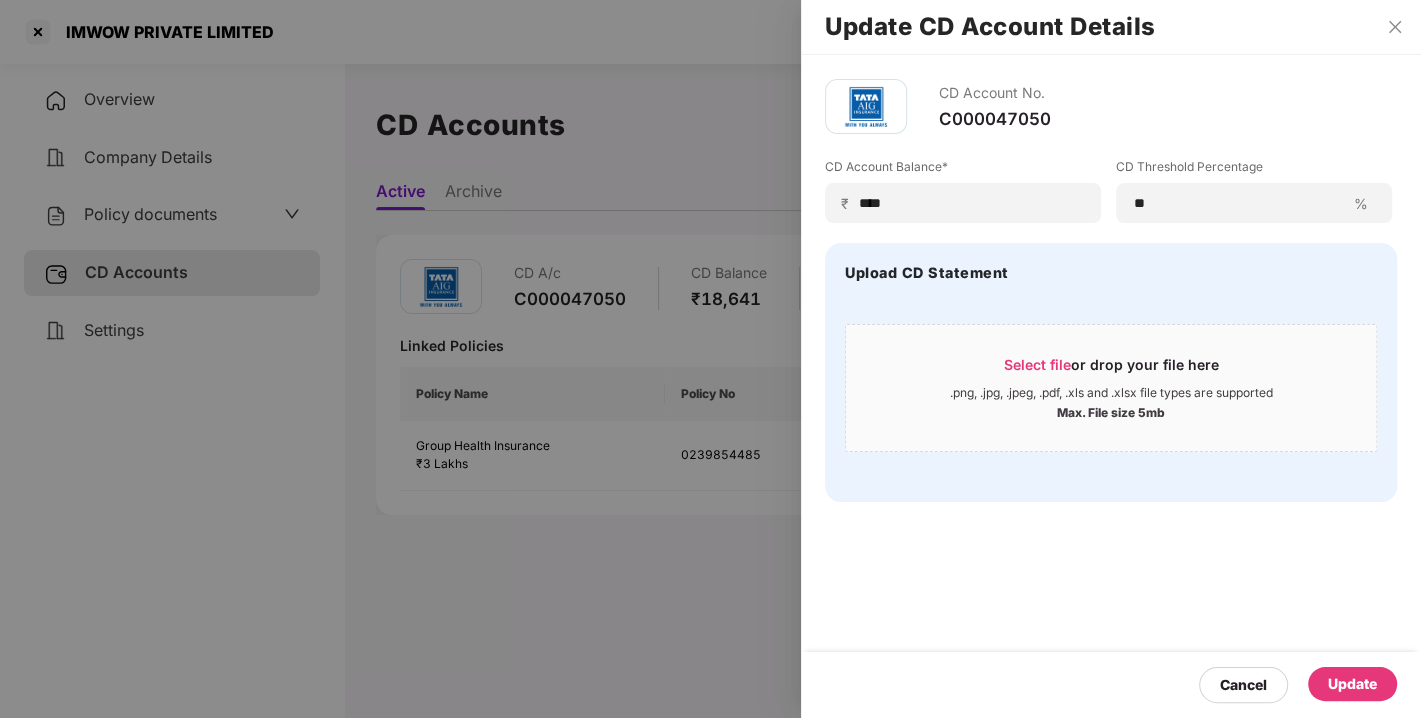 click on "Update" at bounding box center [1352, 684] 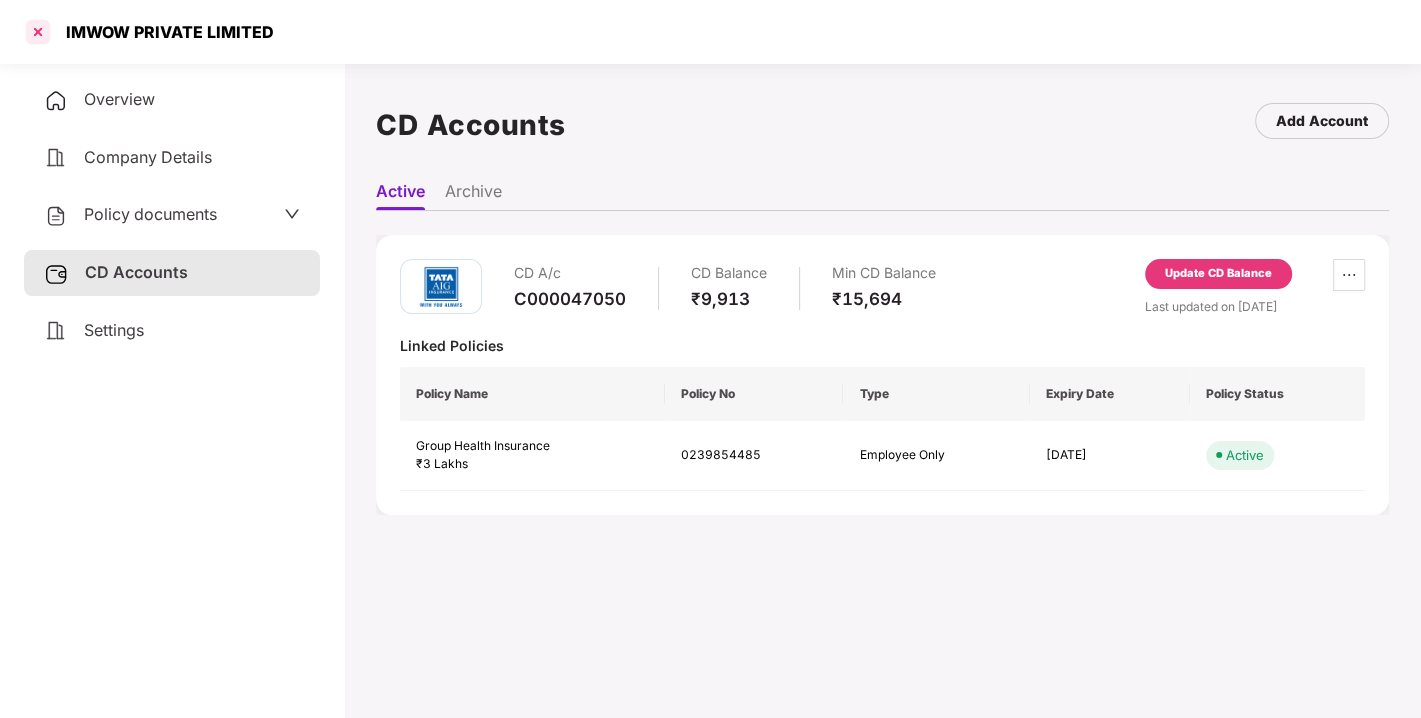 click at bounding box center [38, 32] 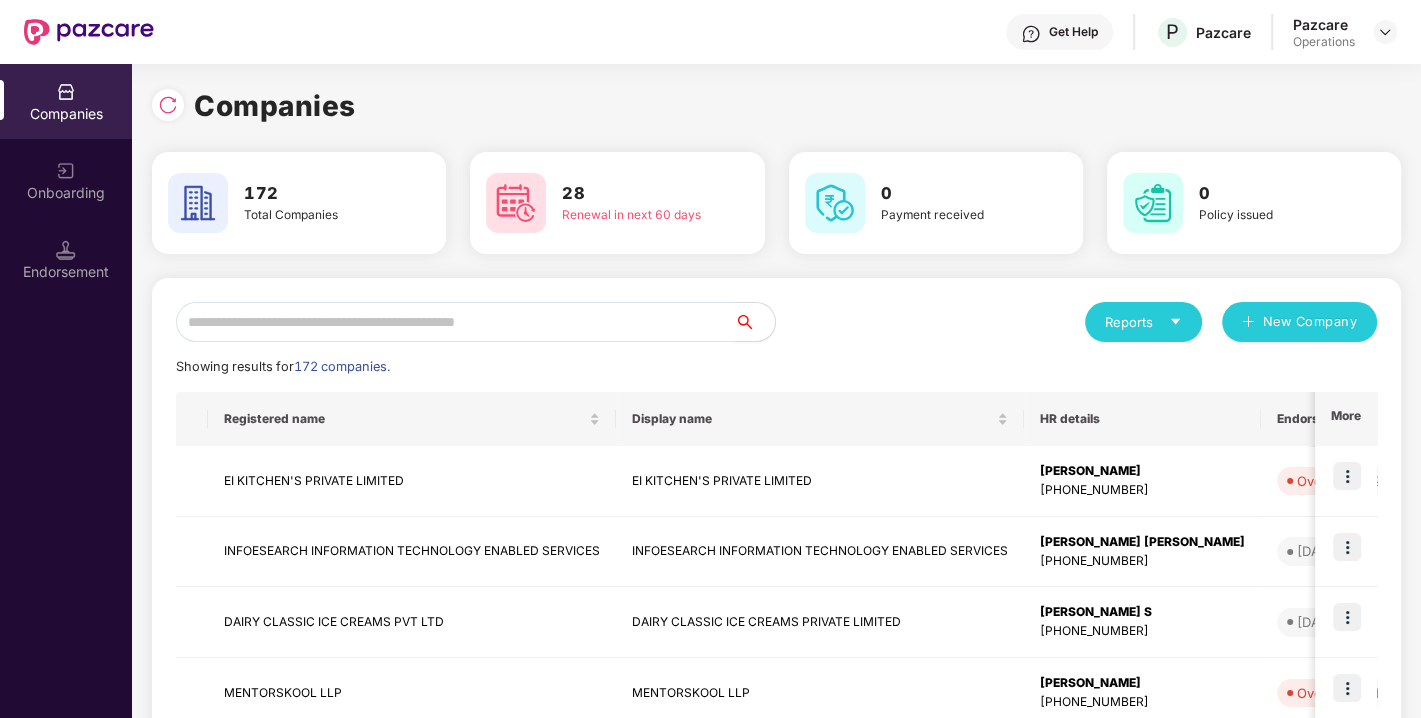 click at bounding box center (455, 322) 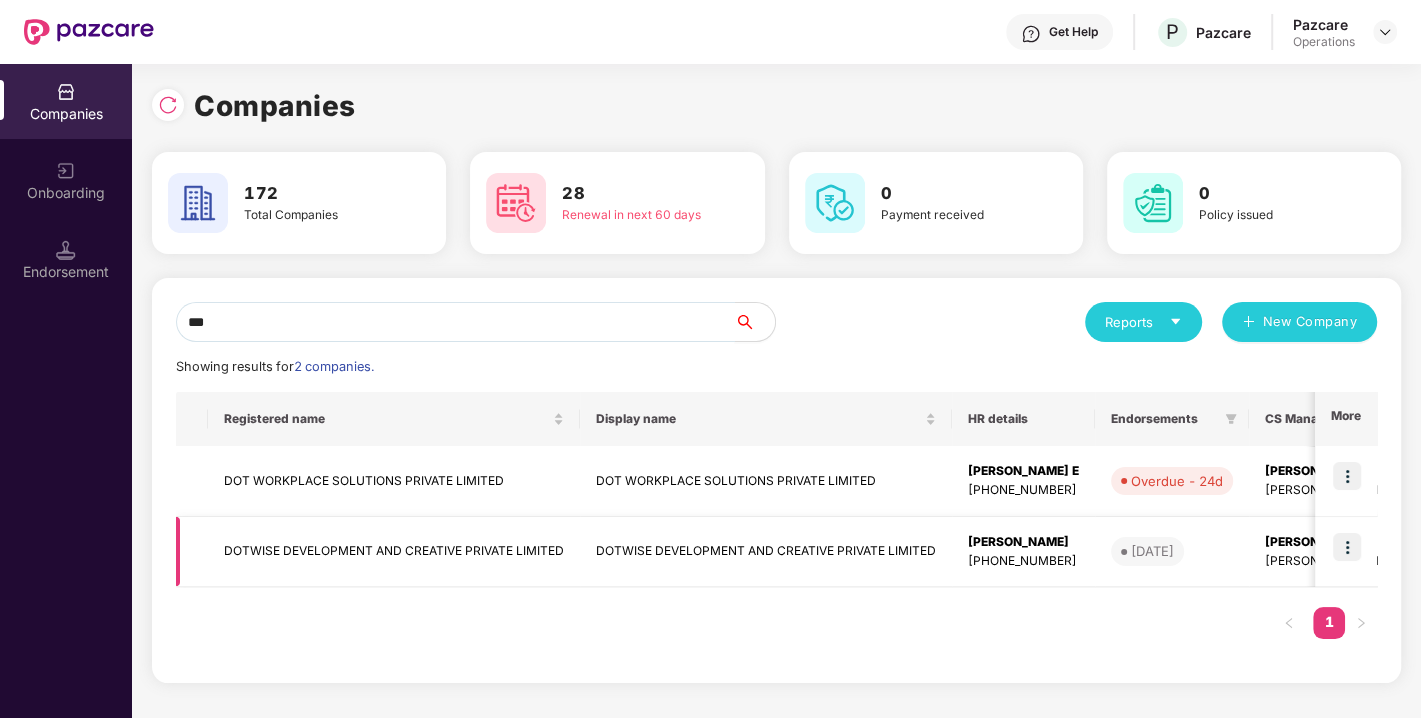 type on "***" 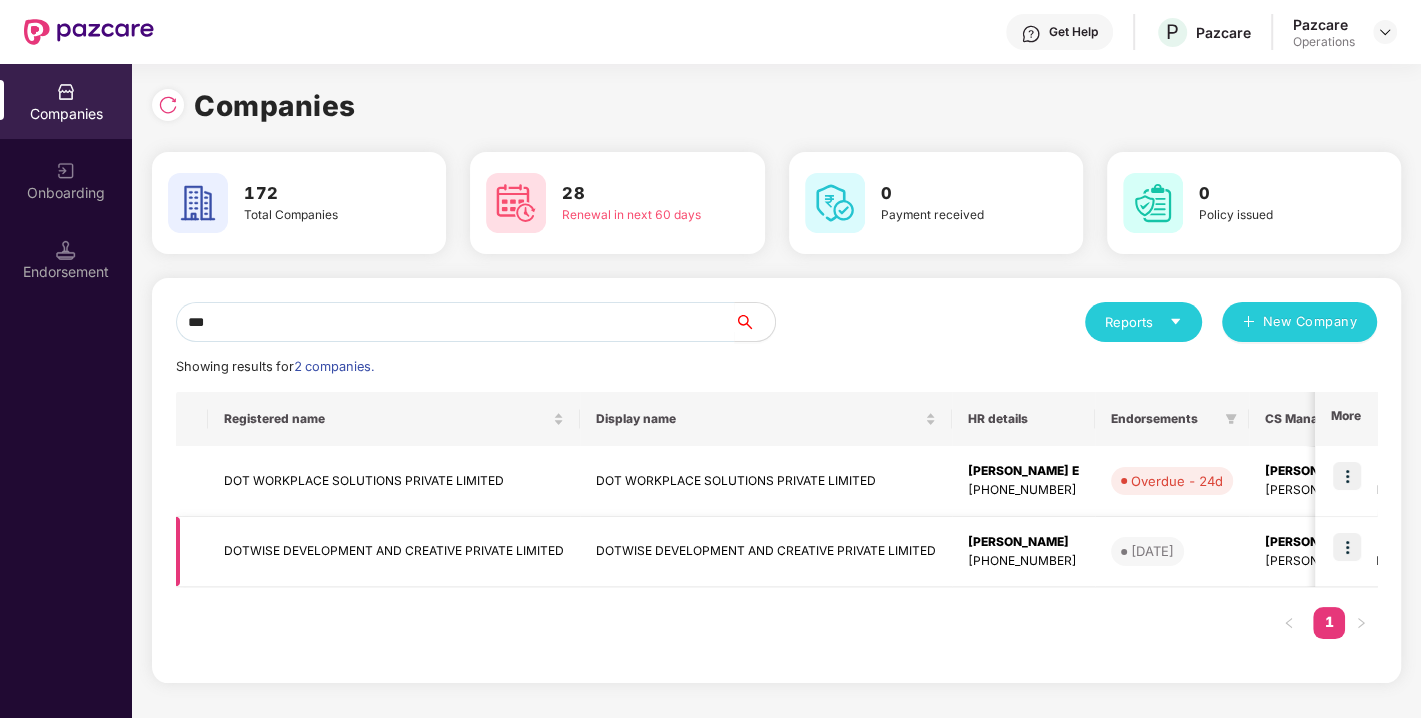 click on "DOTWISE DEVELOPMENT AND CREATIVE PRIVATE LIMITED" at bounding box center (394, 552) 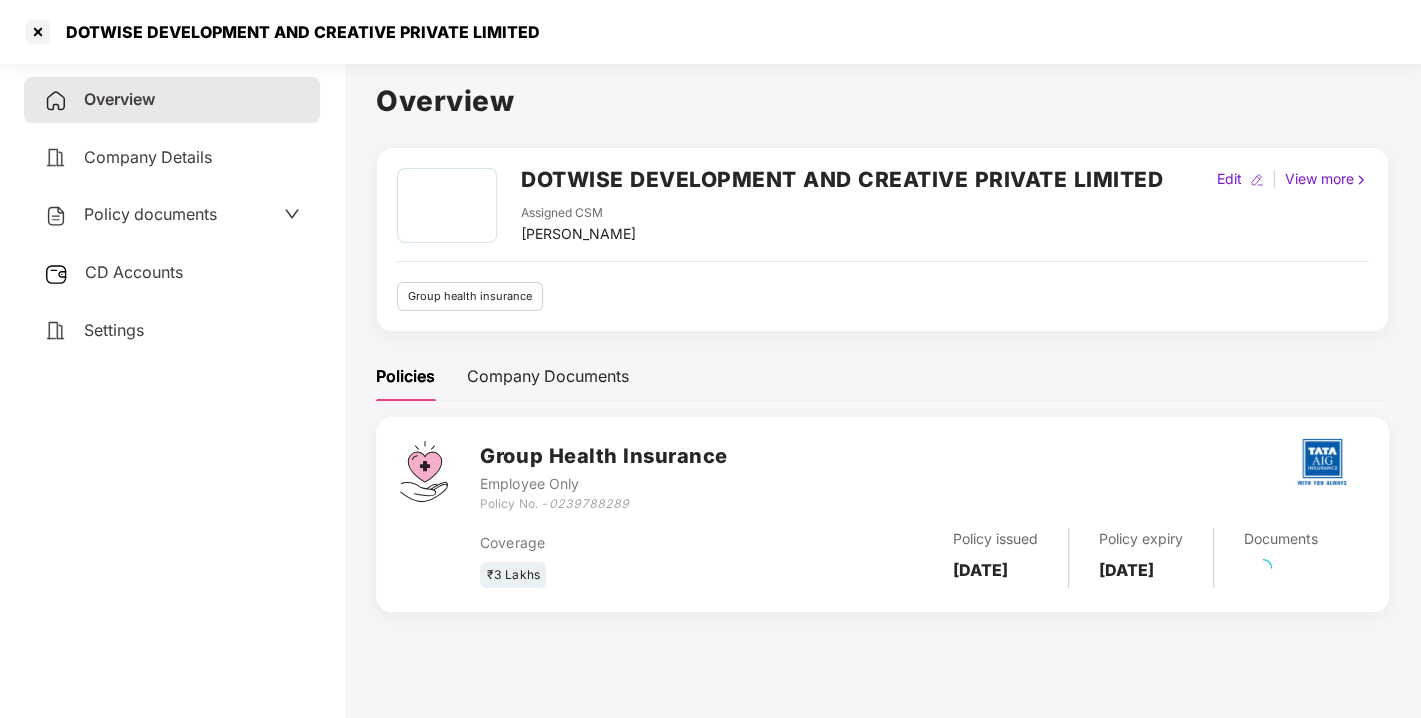 click on "Policy documents" at bounding box center (150, 214) 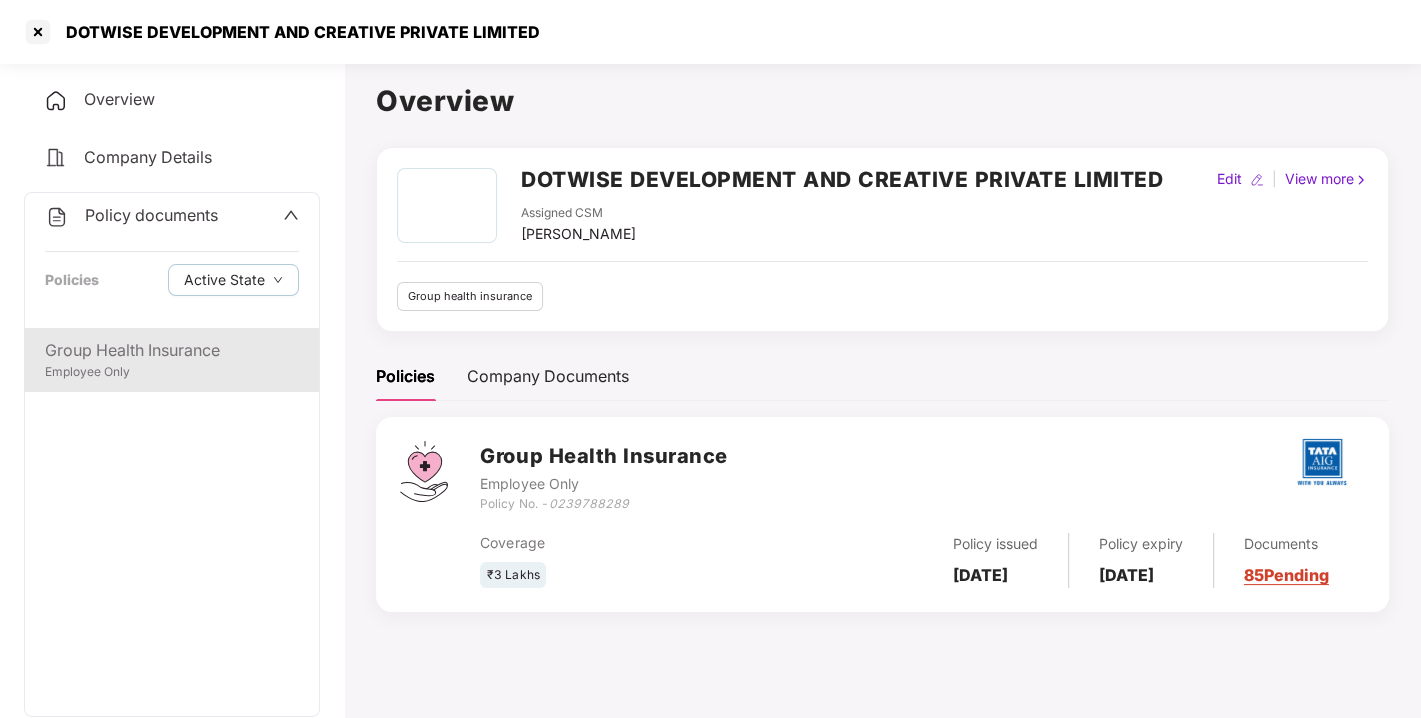 click on "Group Health Insurance" at bounding box center (172, 350) 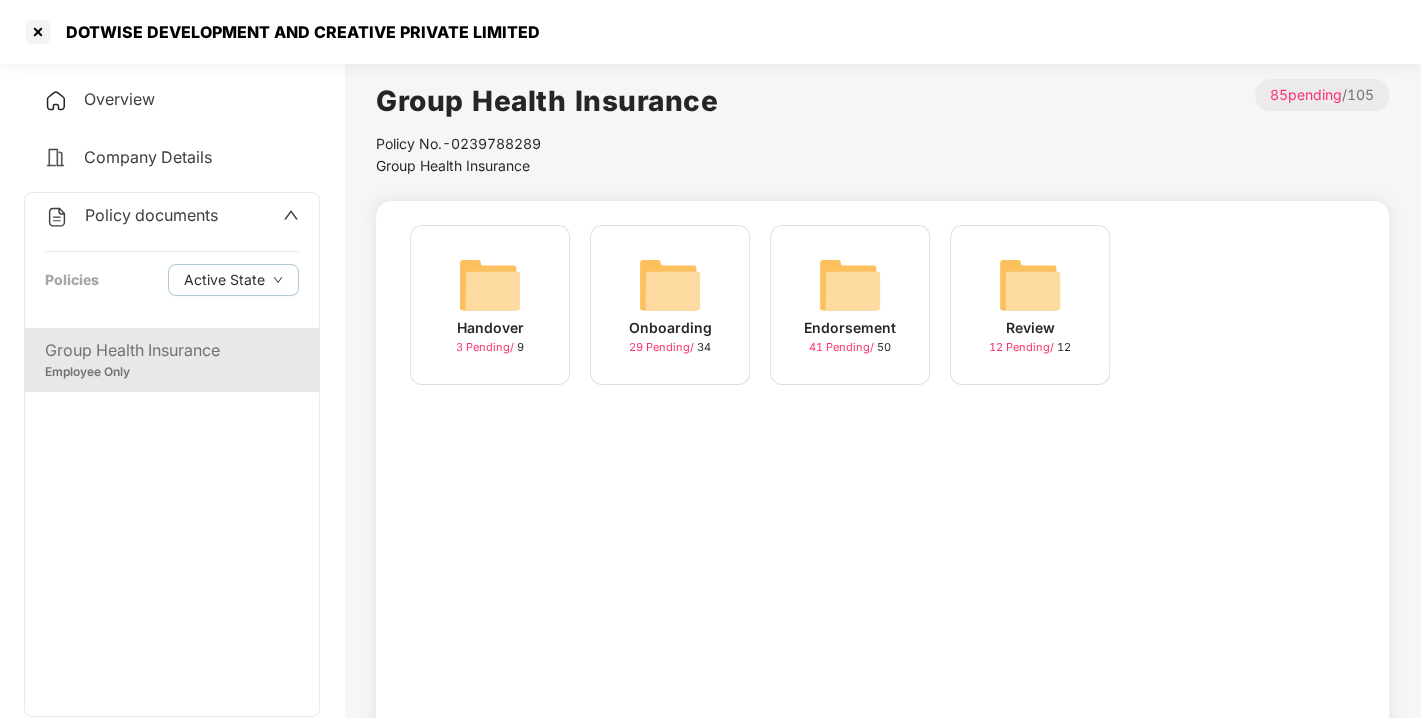 click at bounding box center [850, 285] 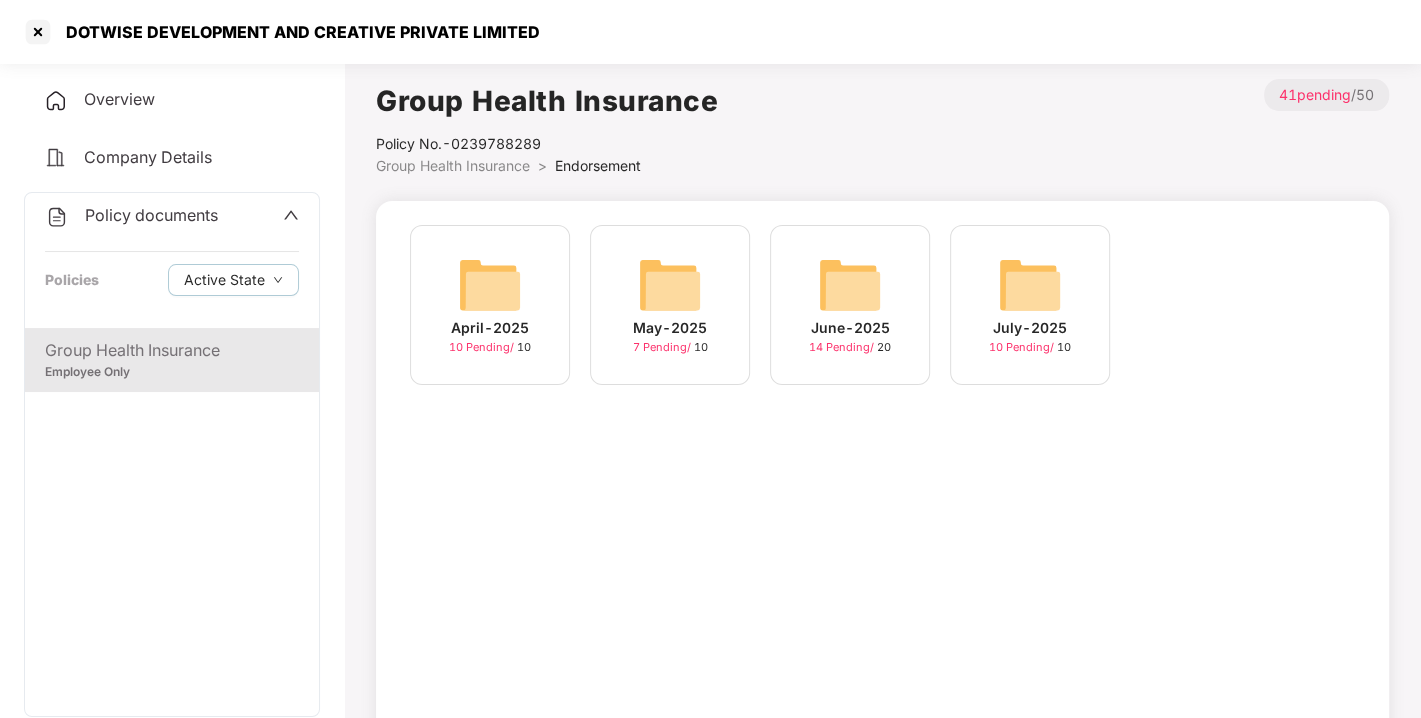 click at bounding box center [1030, 285] 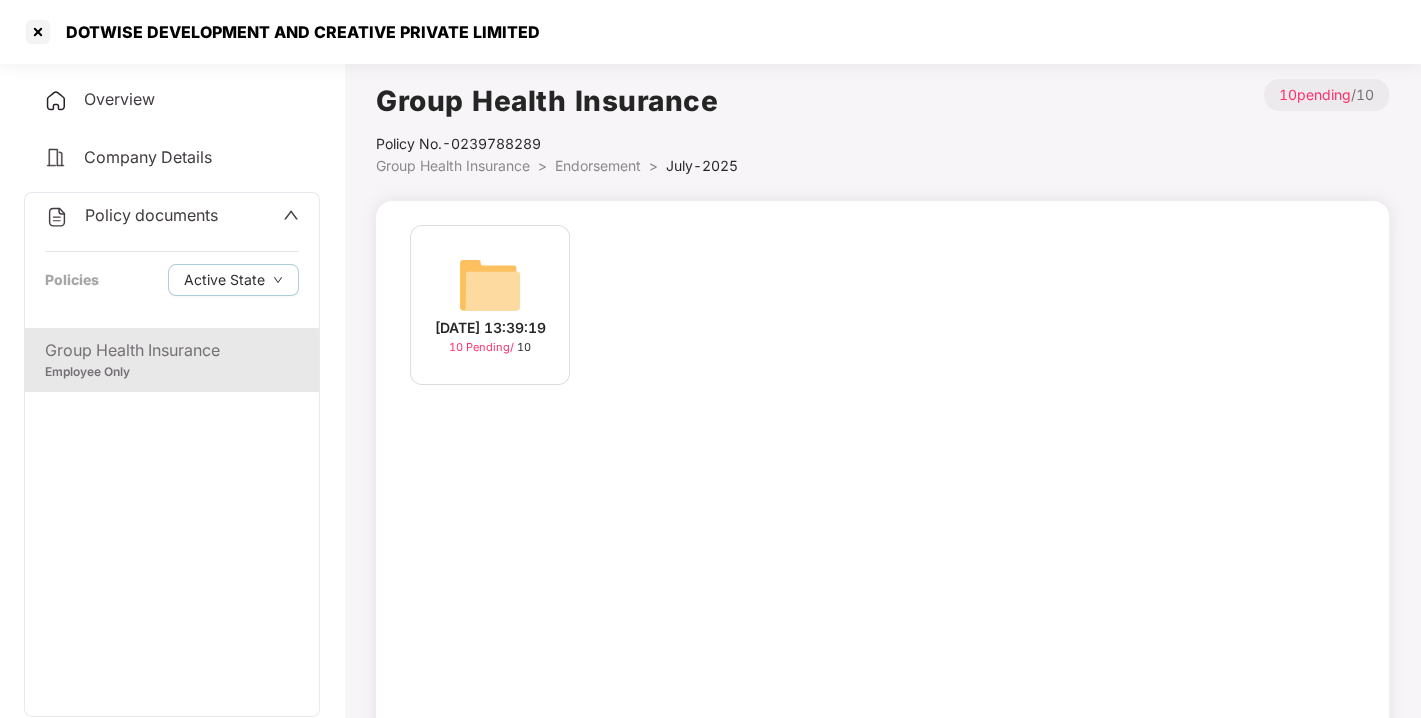 click at bounding box center (490, 285) 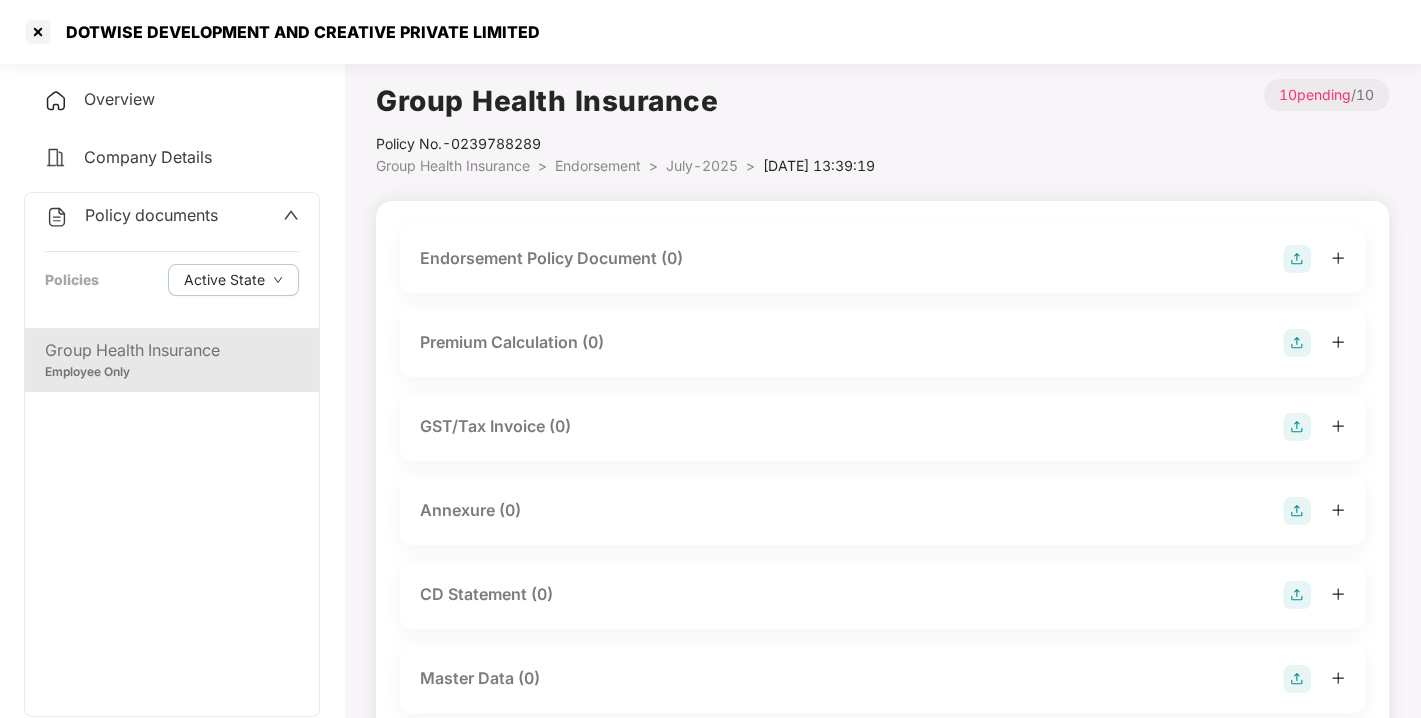 click at bounding box center (1297, 259) 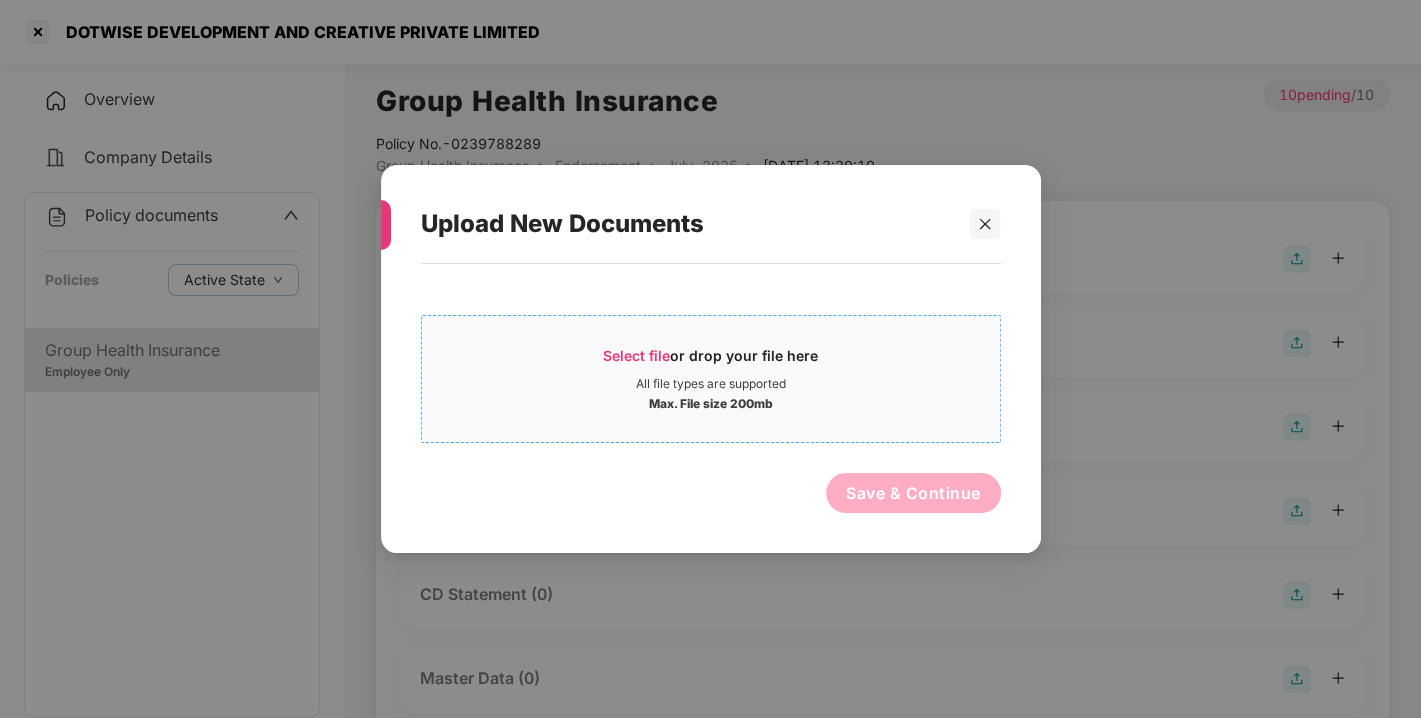 click on "Select file  or drop your file here" at bounding box center [711, 361] 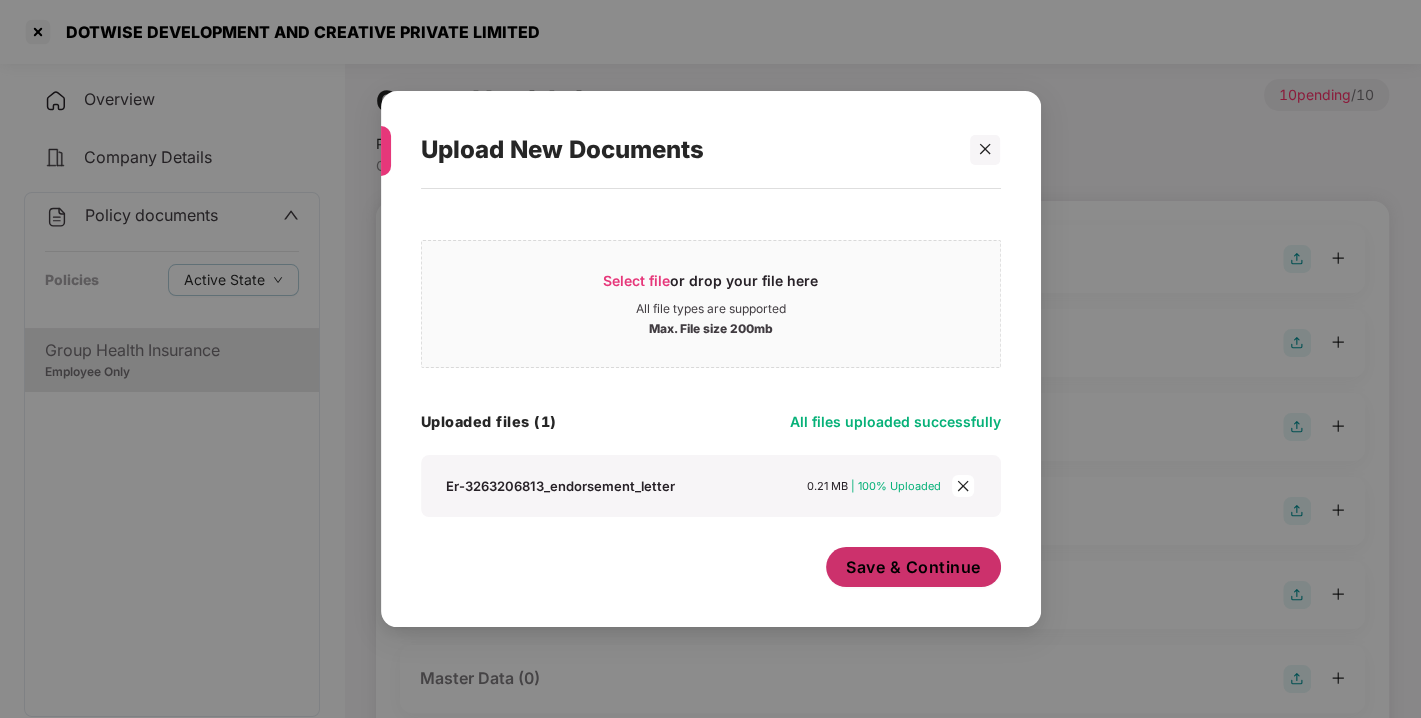 click on "Save & Continue" at bounding box center [913, 567] 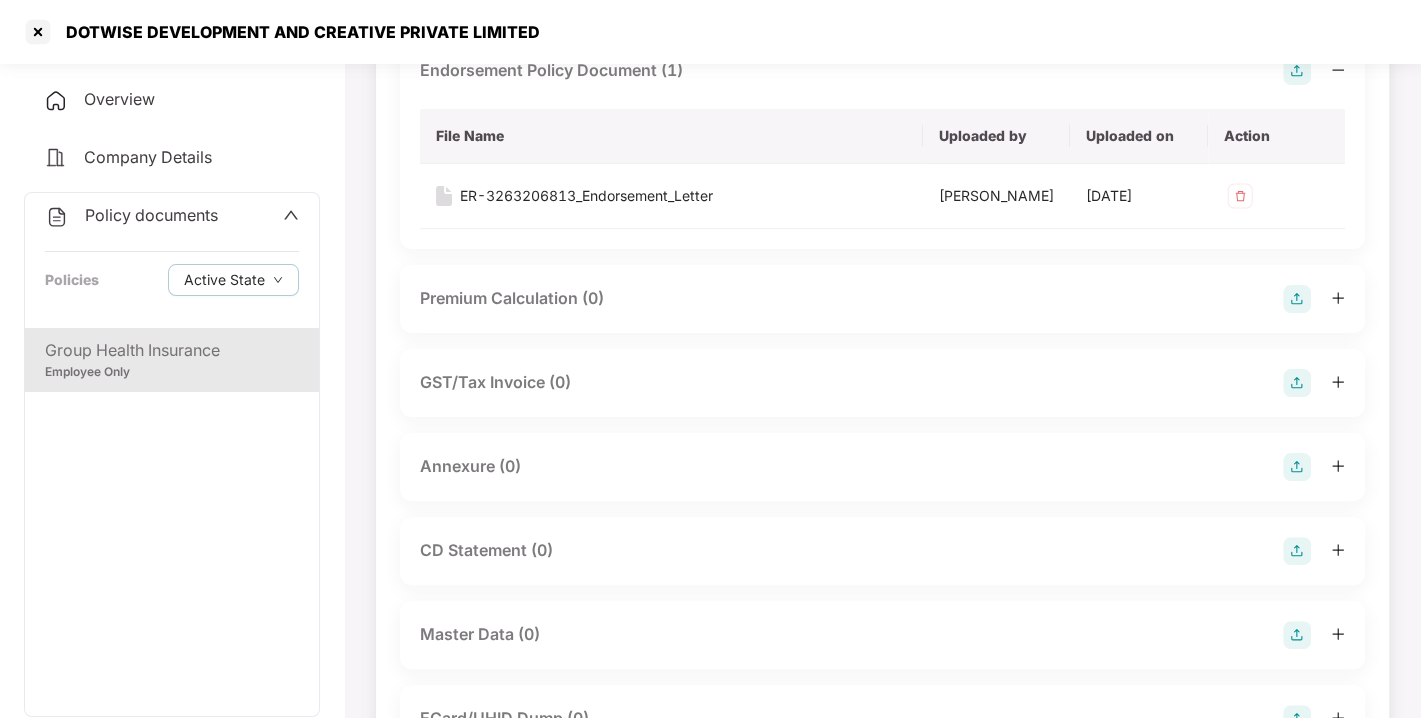 scroll, scrollTop: 191, scrollLeft: 0, axis: vertical 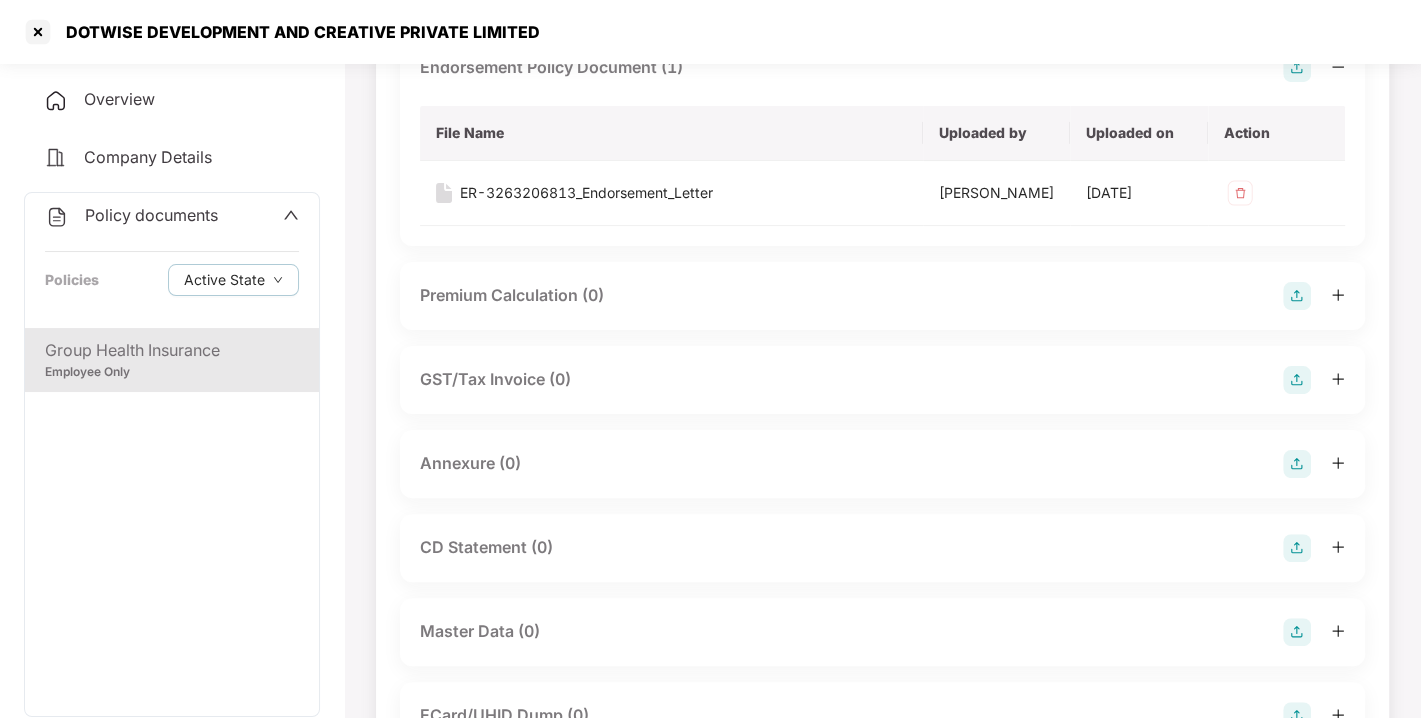 click at bounding box center [1297, 464] 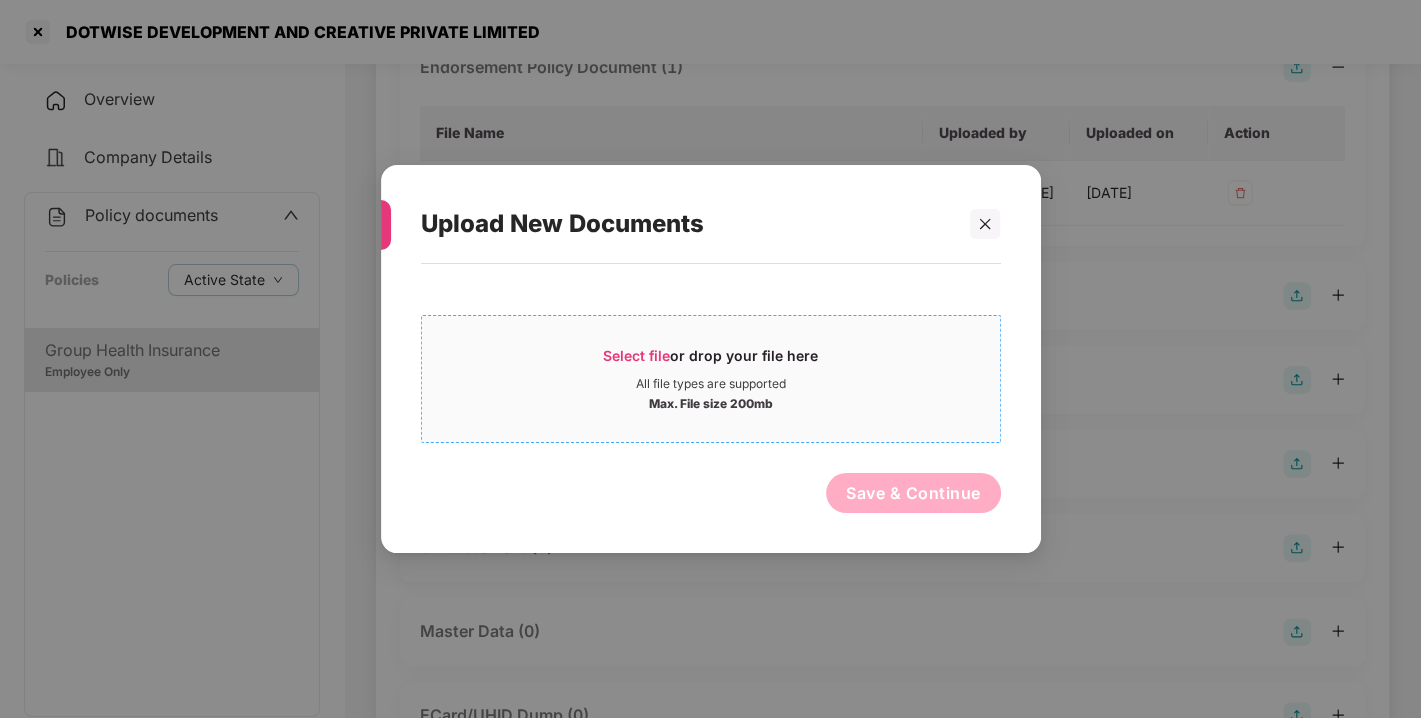 click on "Select file" at bounding box center (636, 355) 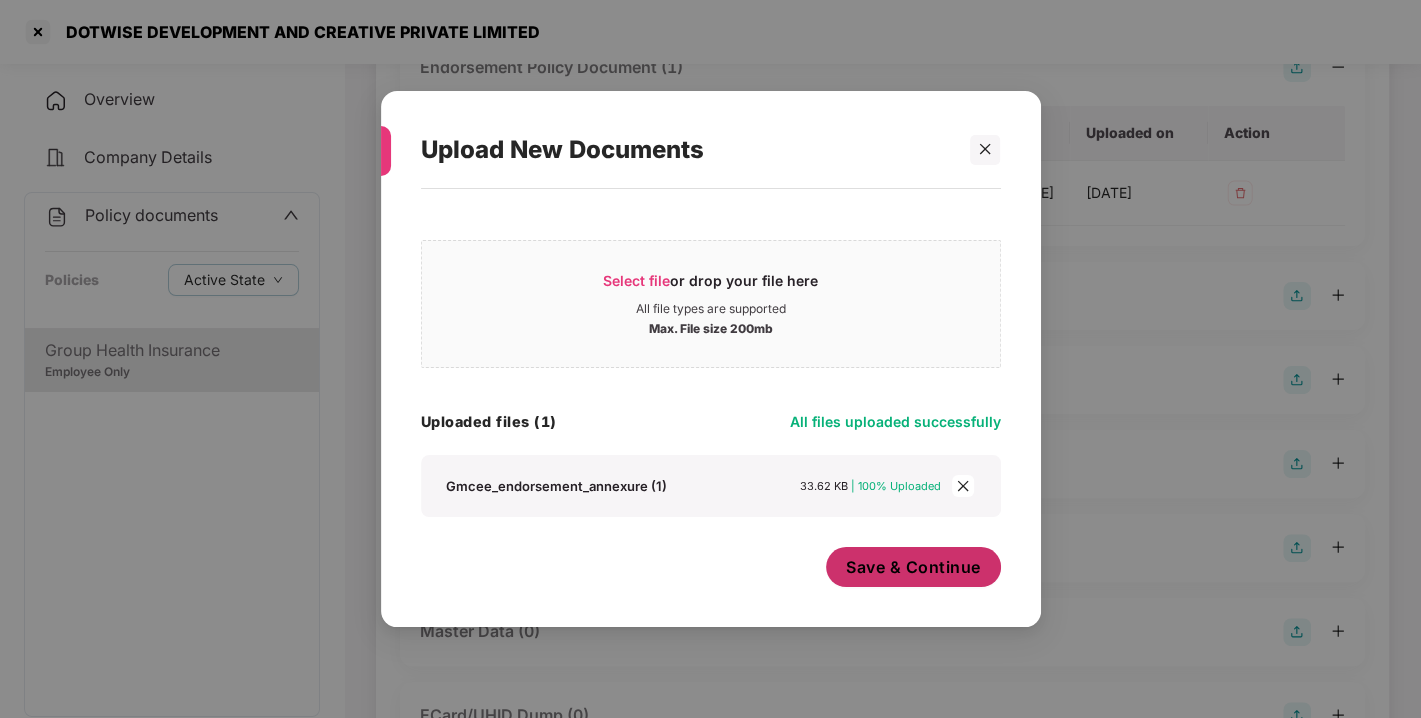 click on "Save & Continue" at bounding box center [913, 567] 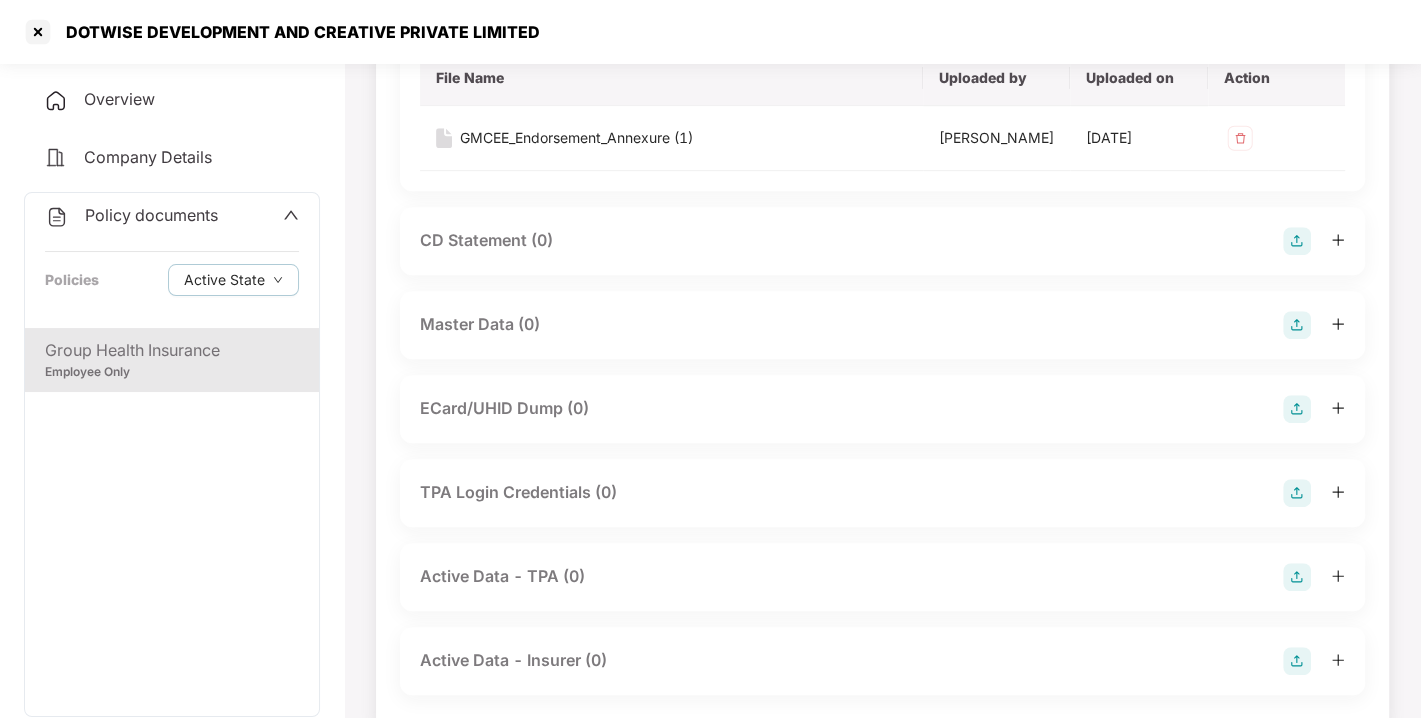 scroll, scrollTop: 643, scrollLeft: 0, axis: vertical 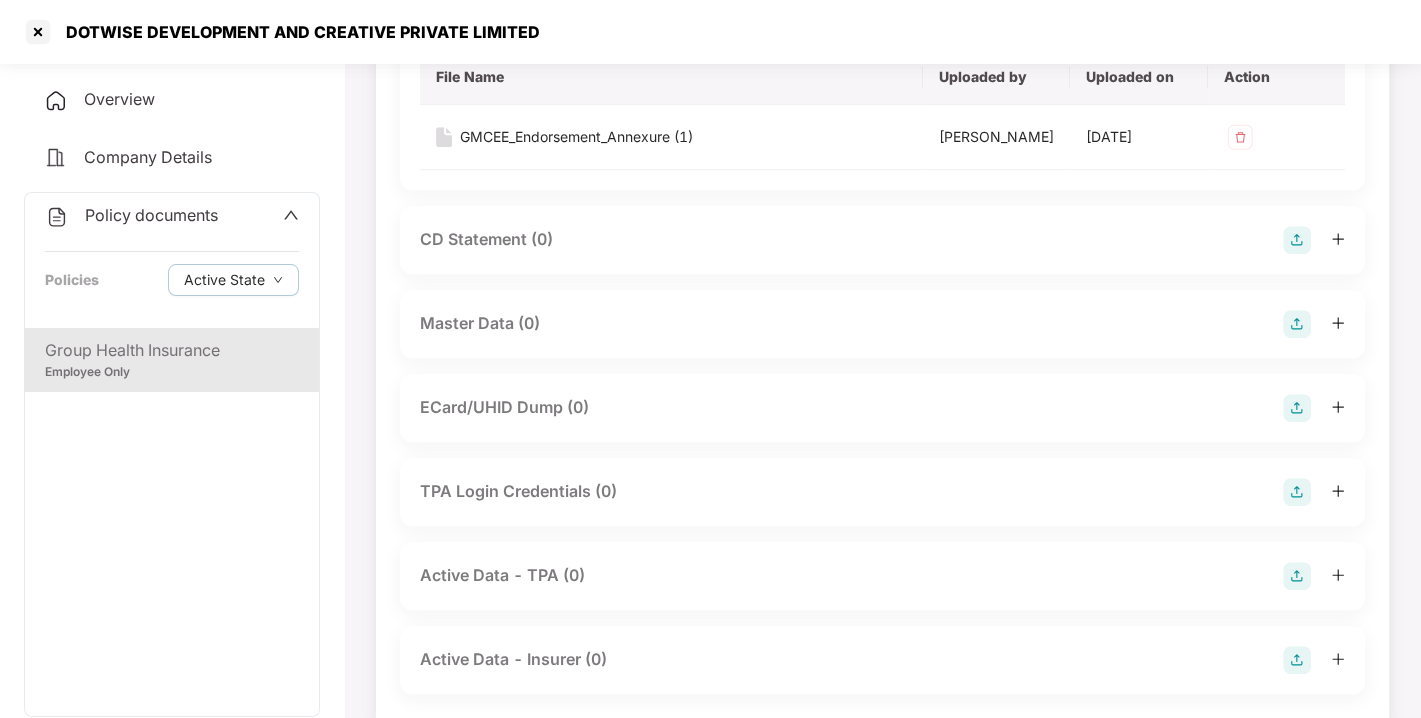 click at bounding box center (1297, 324) 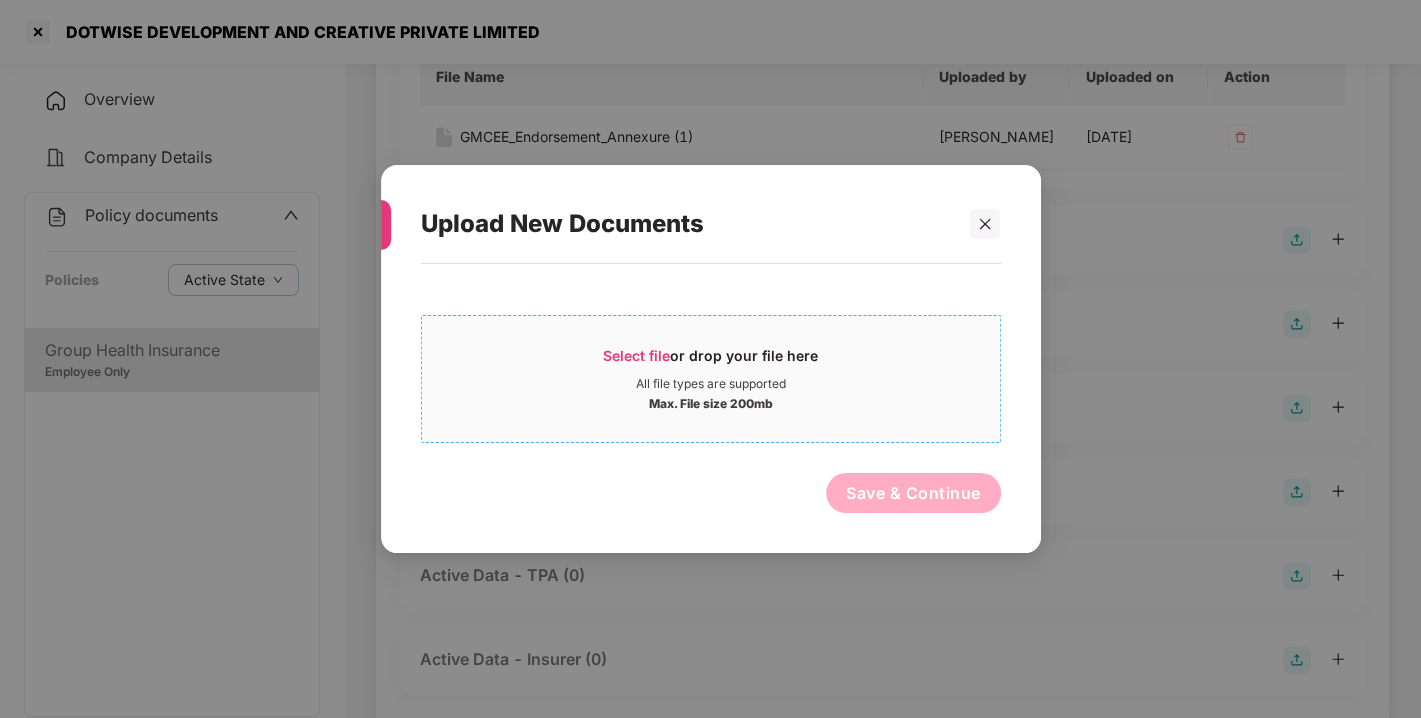 click on "Select file" at bounding box center (636, 355) 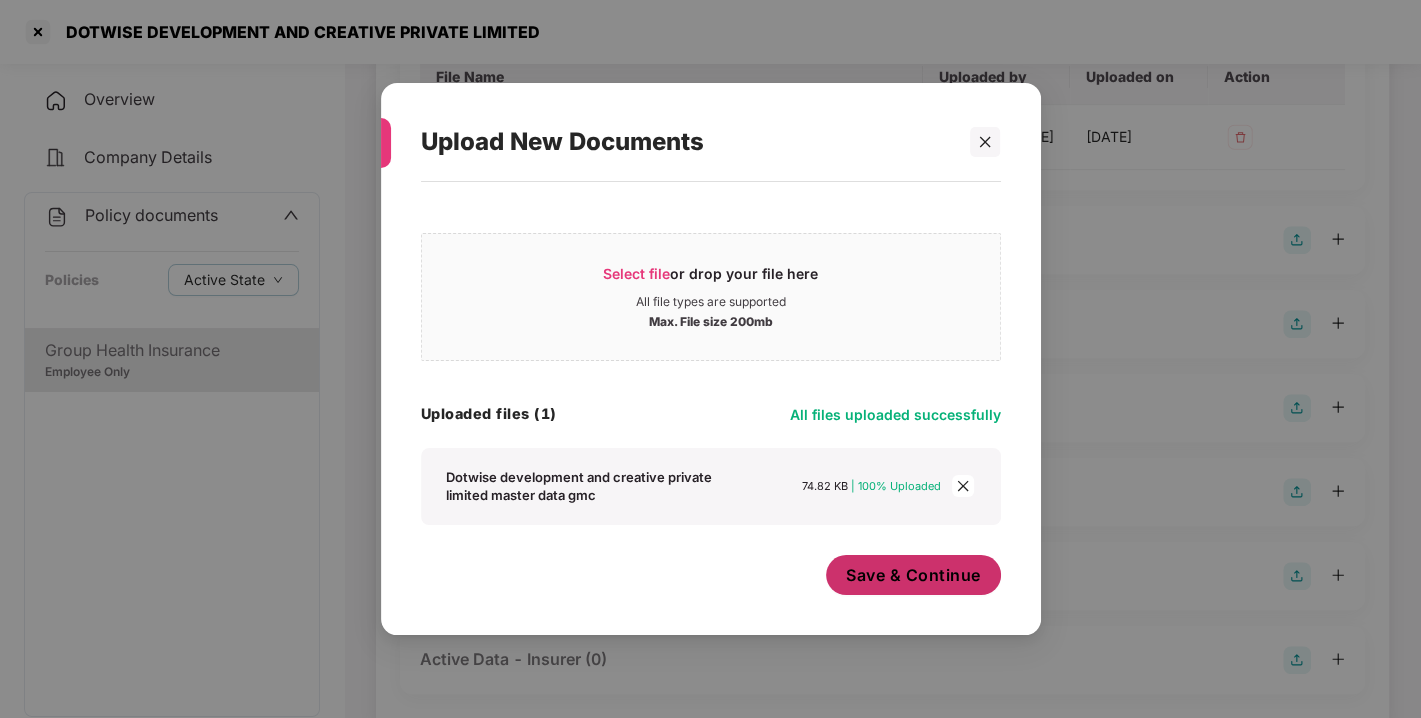 click on "Save & Continue" at bounding box center (913, 575) 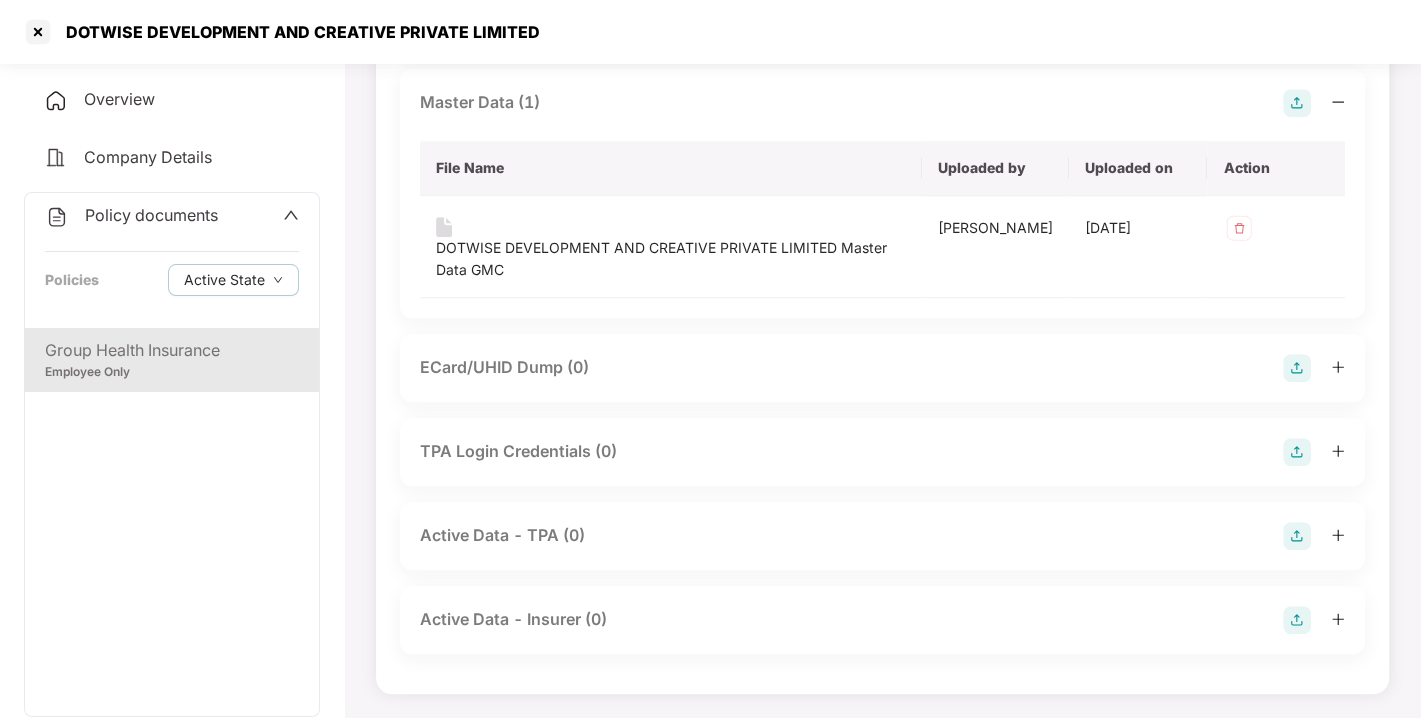 scroll, scrollTop: 0, scrollLeft: 0, axis: both 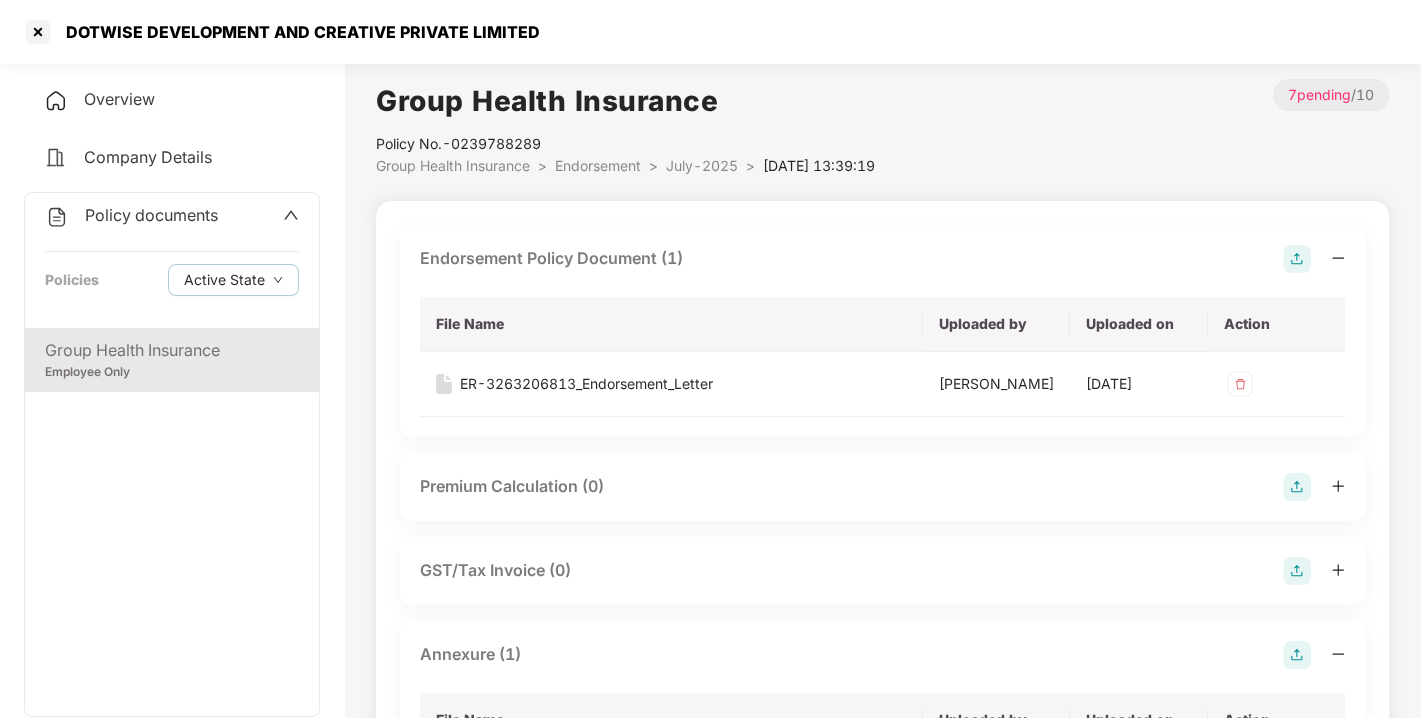 click on "Policy documents" at bounding box center (151, 215) 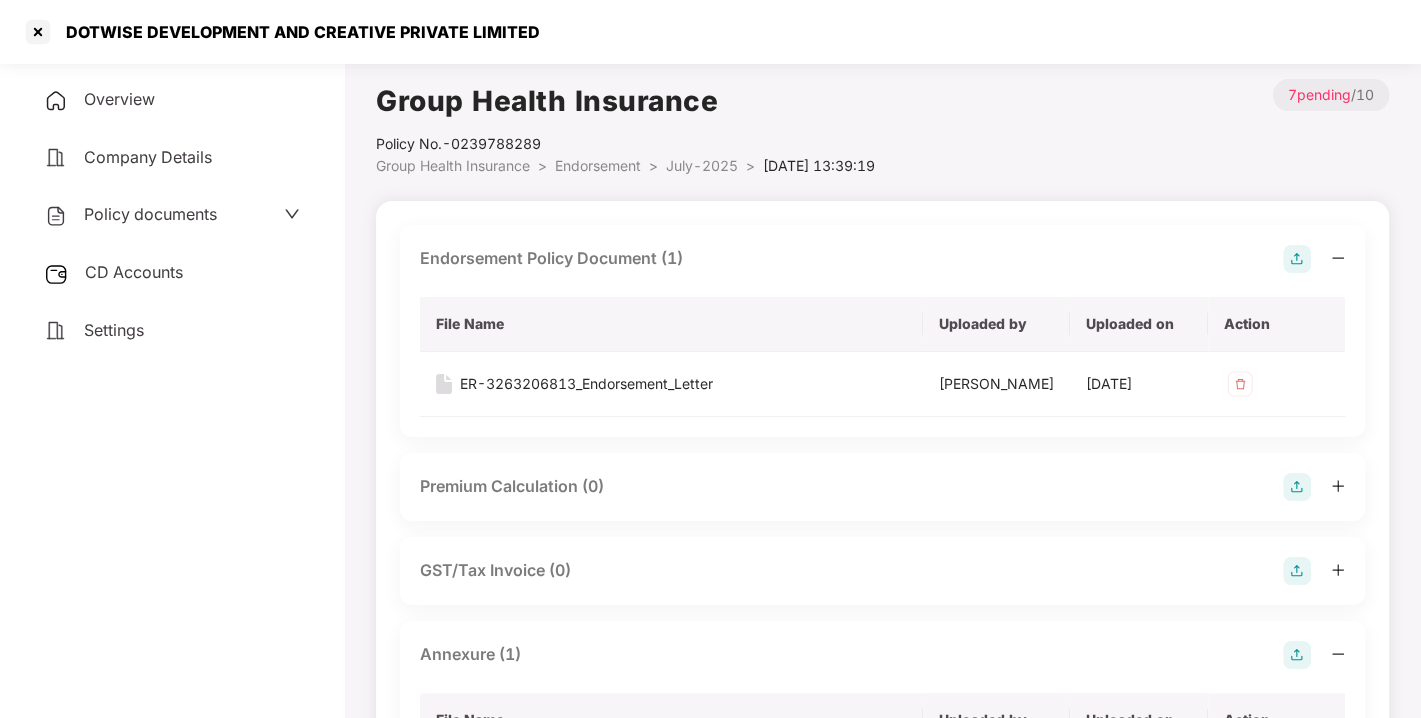 click on "CD Accounts" at bounding box center (134, 272) 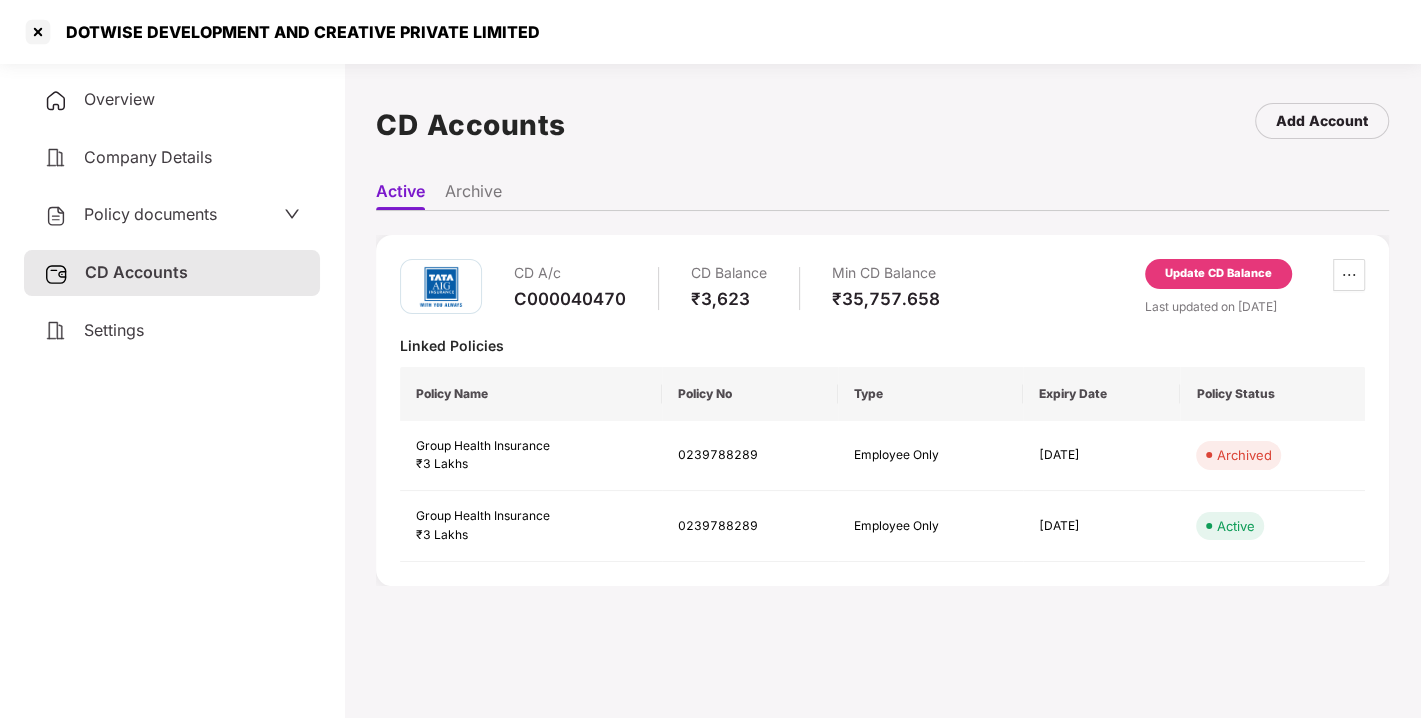 click on "Update CD Balance" at bounding box center [1218, 274] 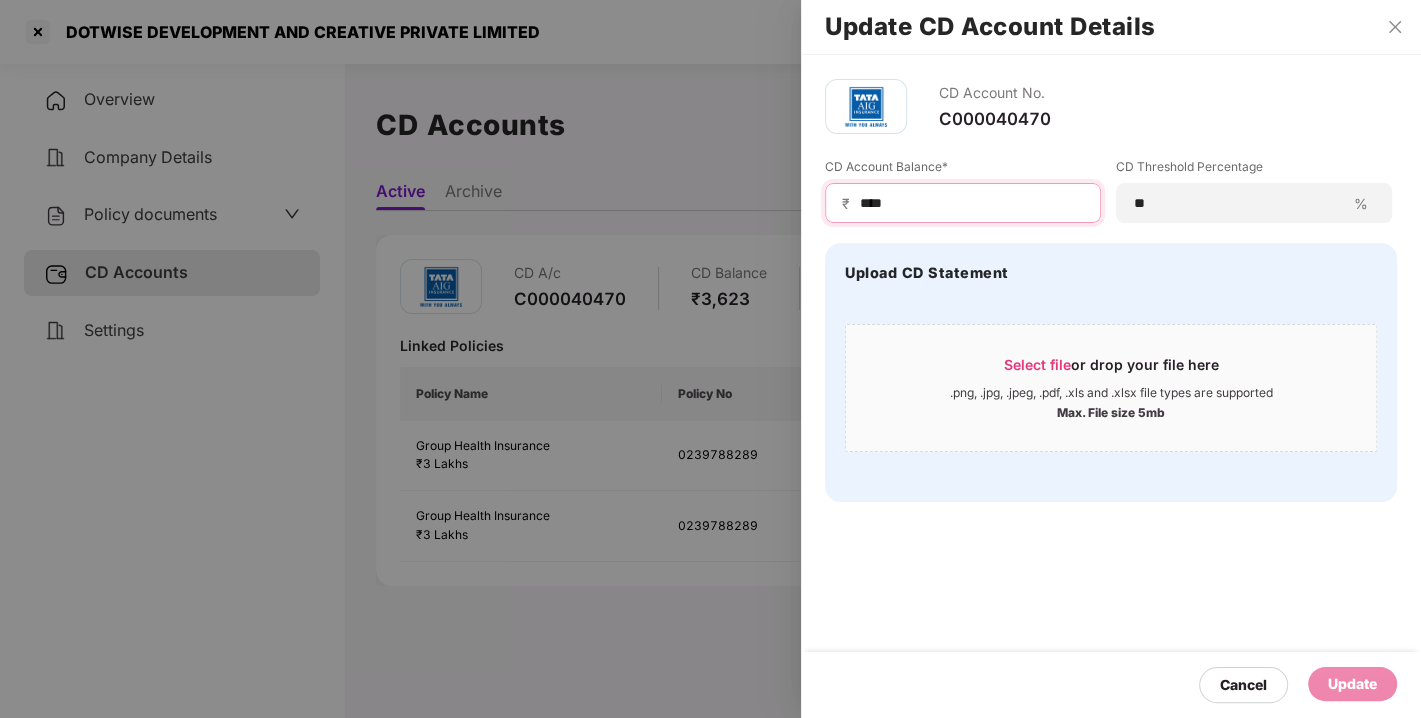 drag, startPoint x: 931, startPoint y: 199, endPoint x: 557, endPoint y: 277, distance: 382.04712 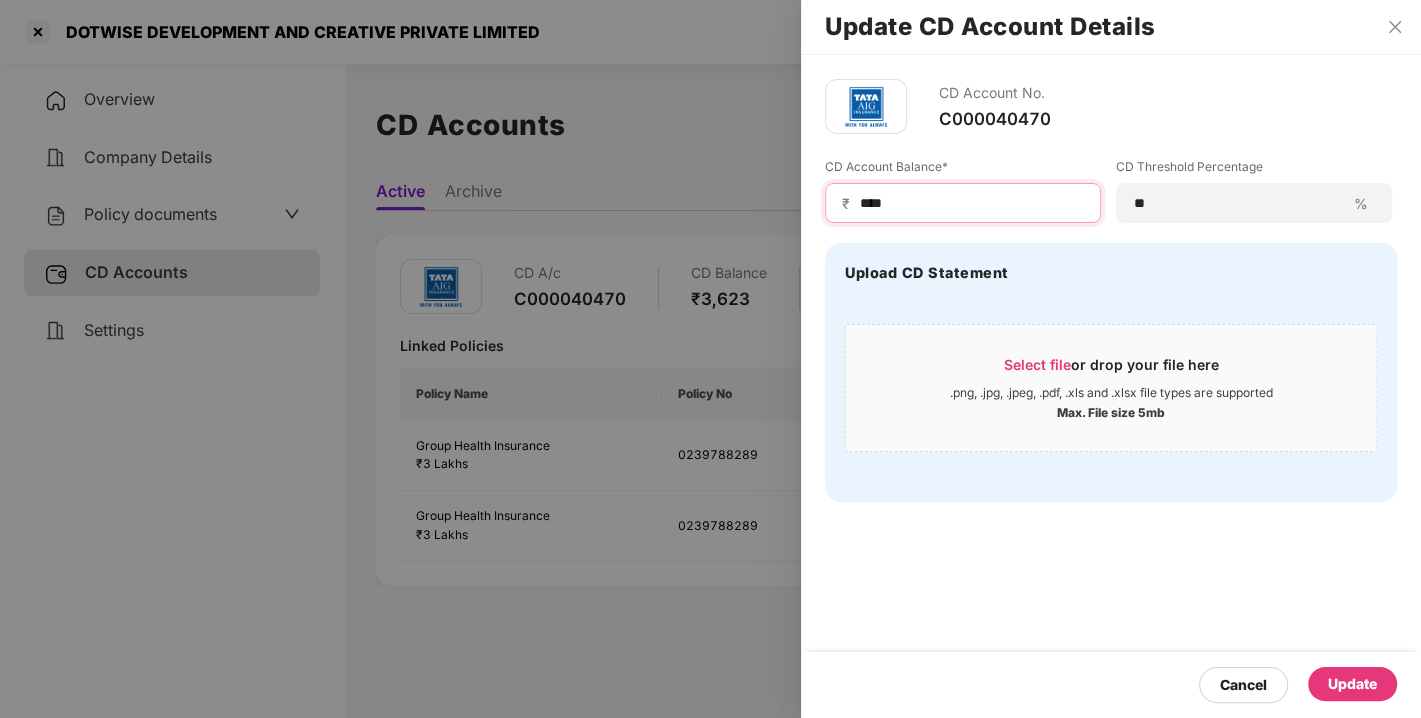 type on "****" 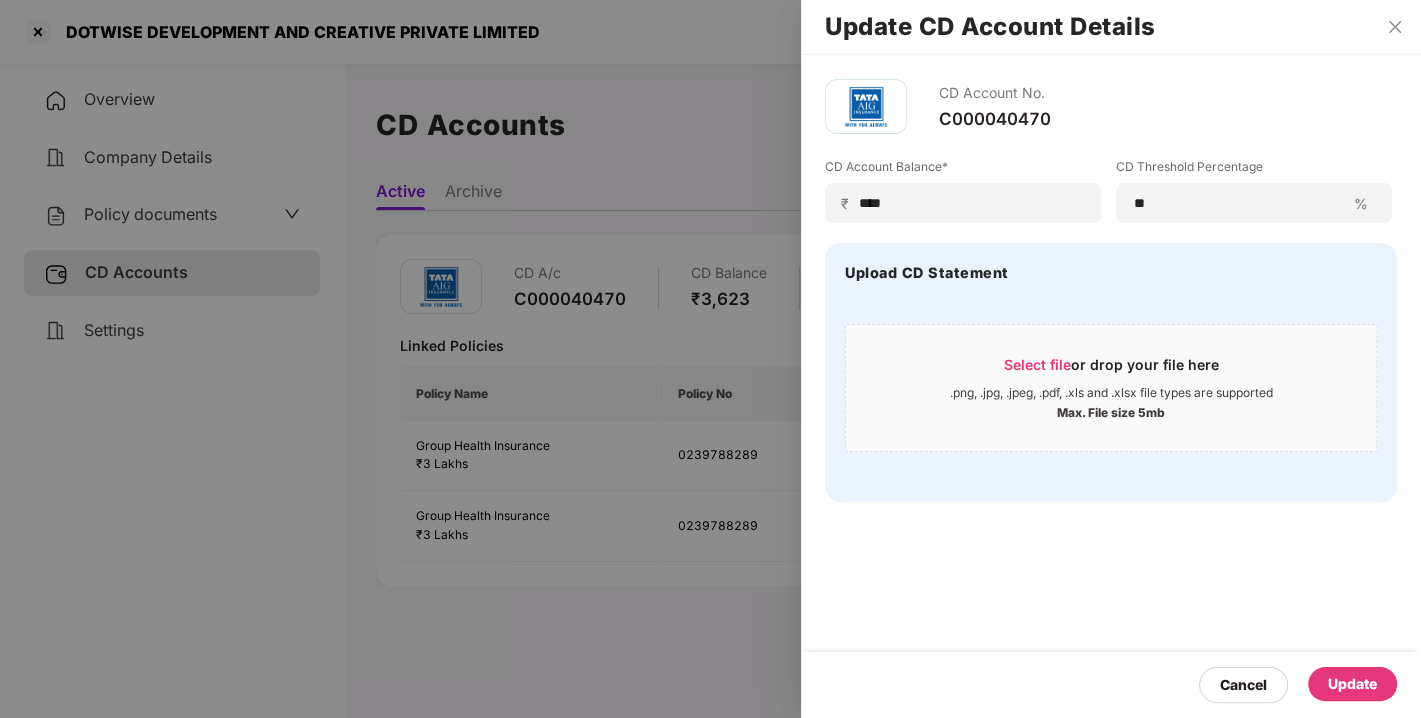 click on "Update" at bounding box center [1352, 684] 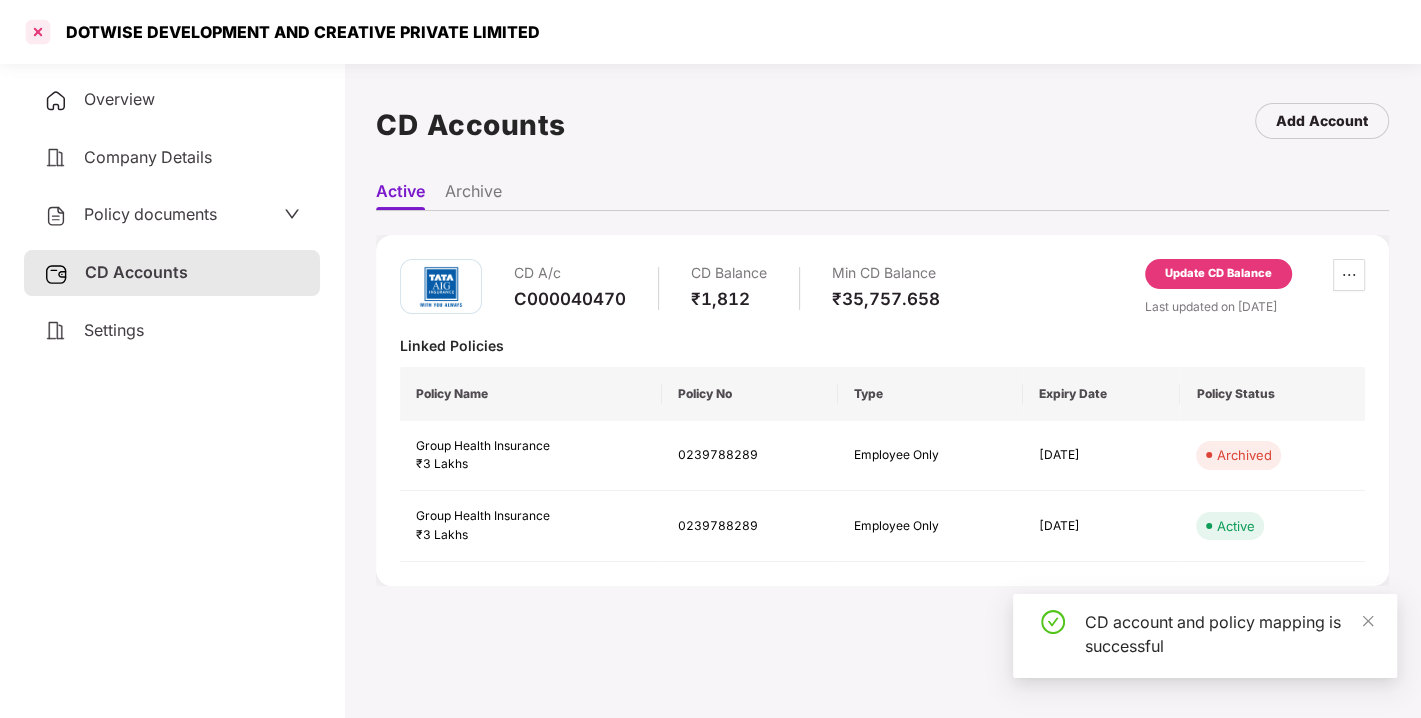 click at bounding box center (38, 32) 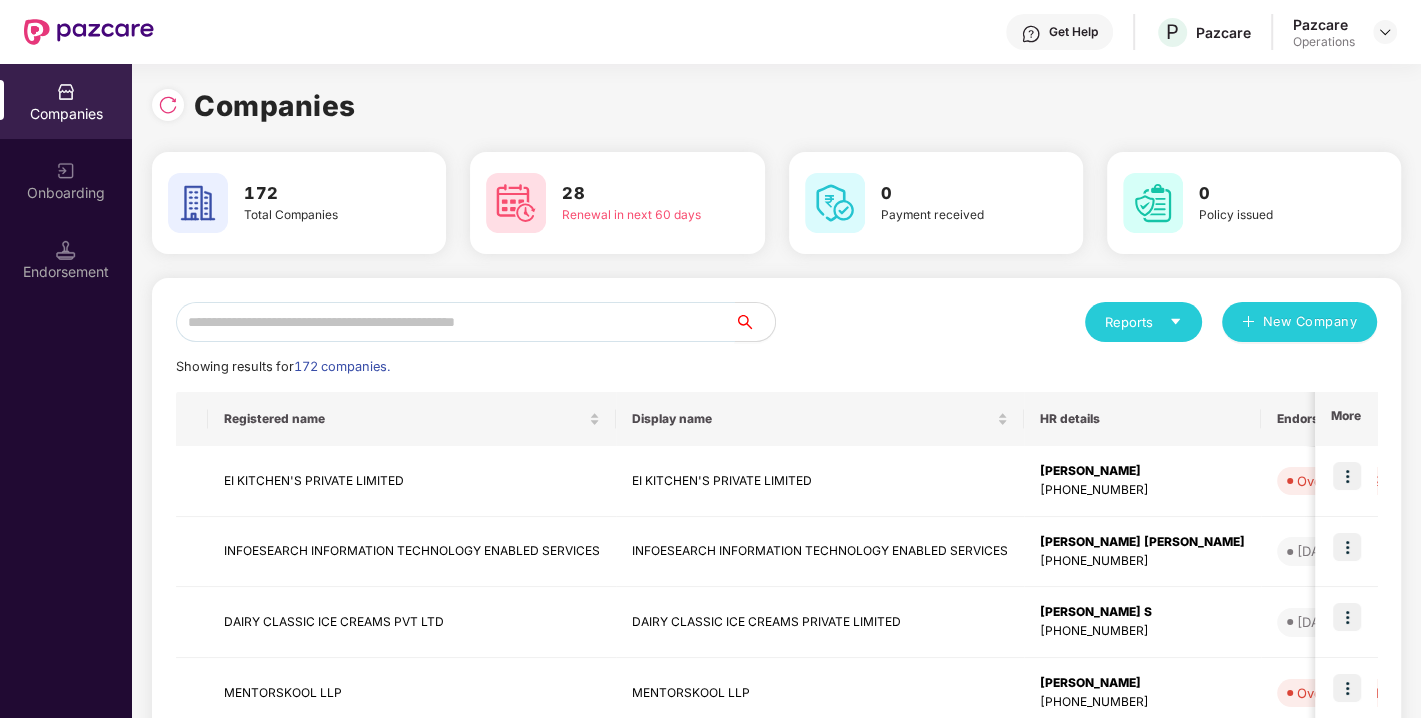 click at bounding box center [455, 322] 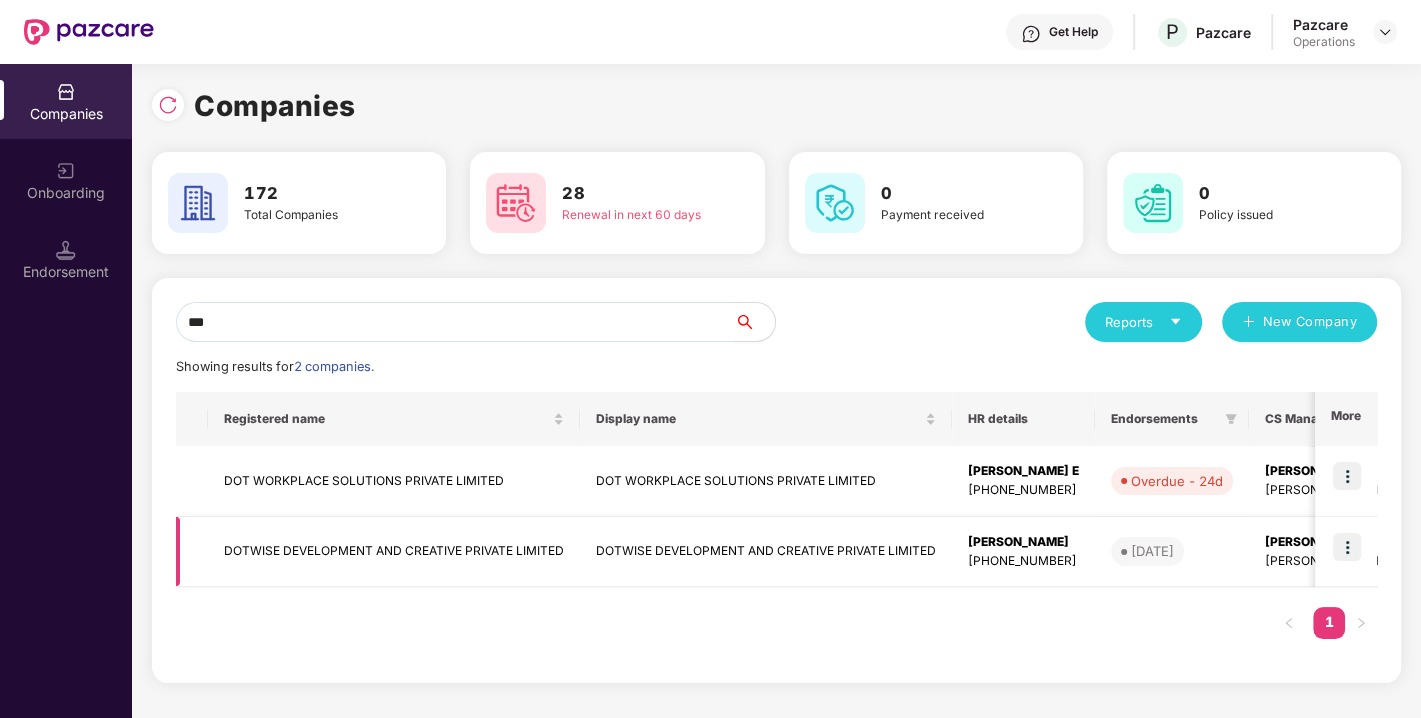type on "***" 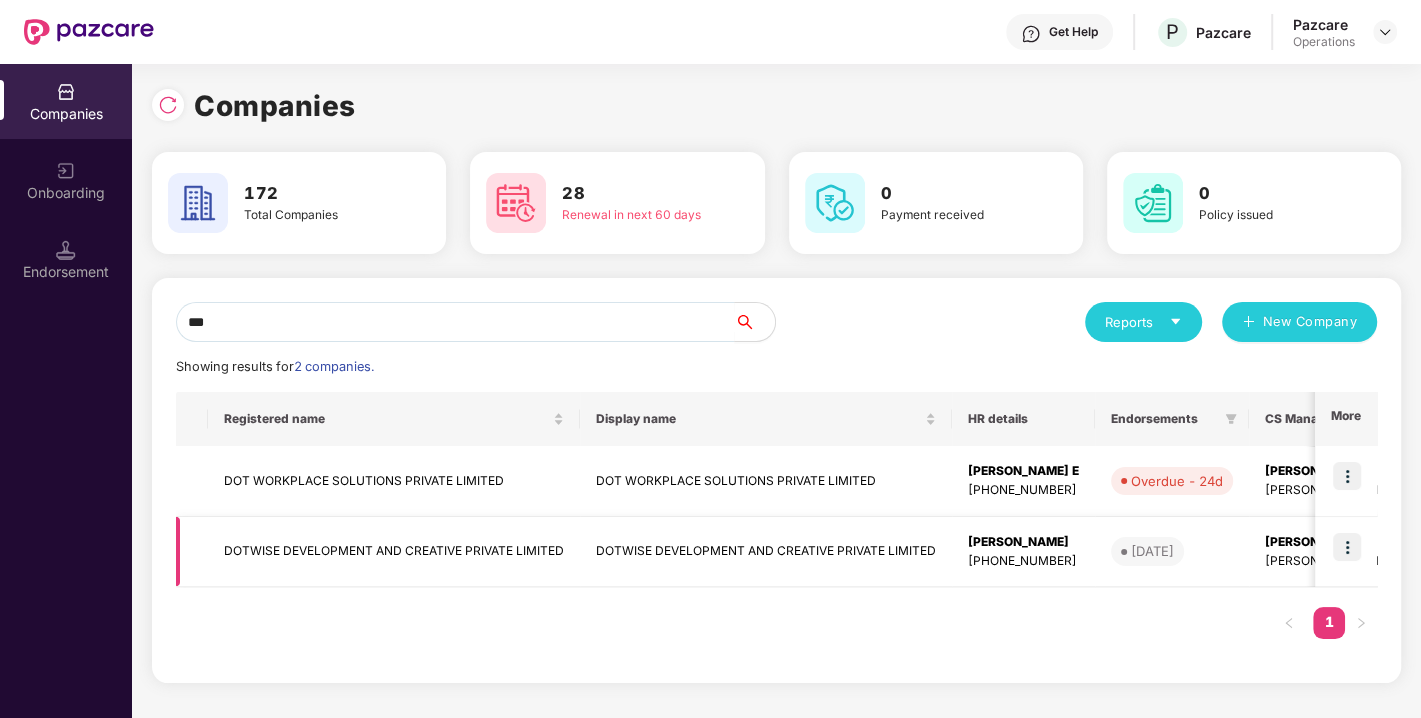 click on "DOTWISE DEVELOPMENT AND CREATIVE PRIVATE LIMITED" at bounding box center [394, 552] 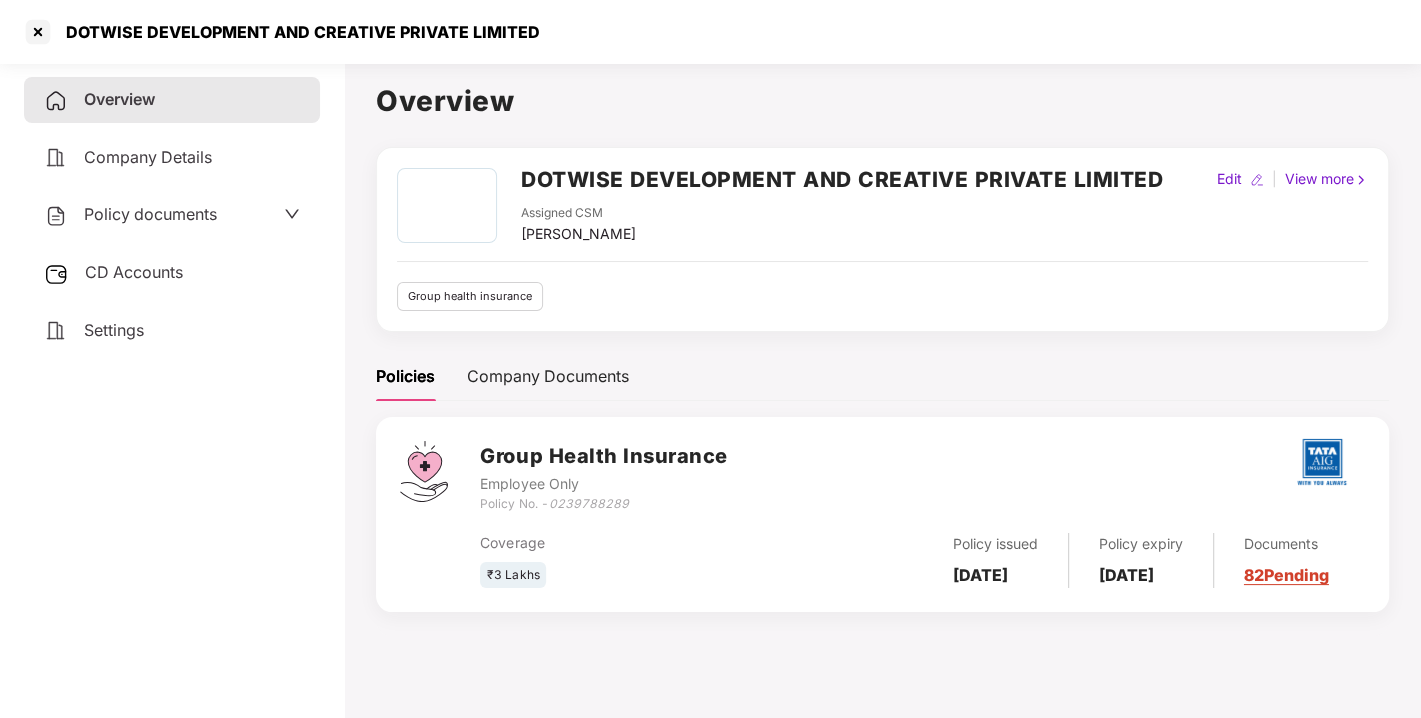 click on "Policy documents" at bounding box center (150, 214) 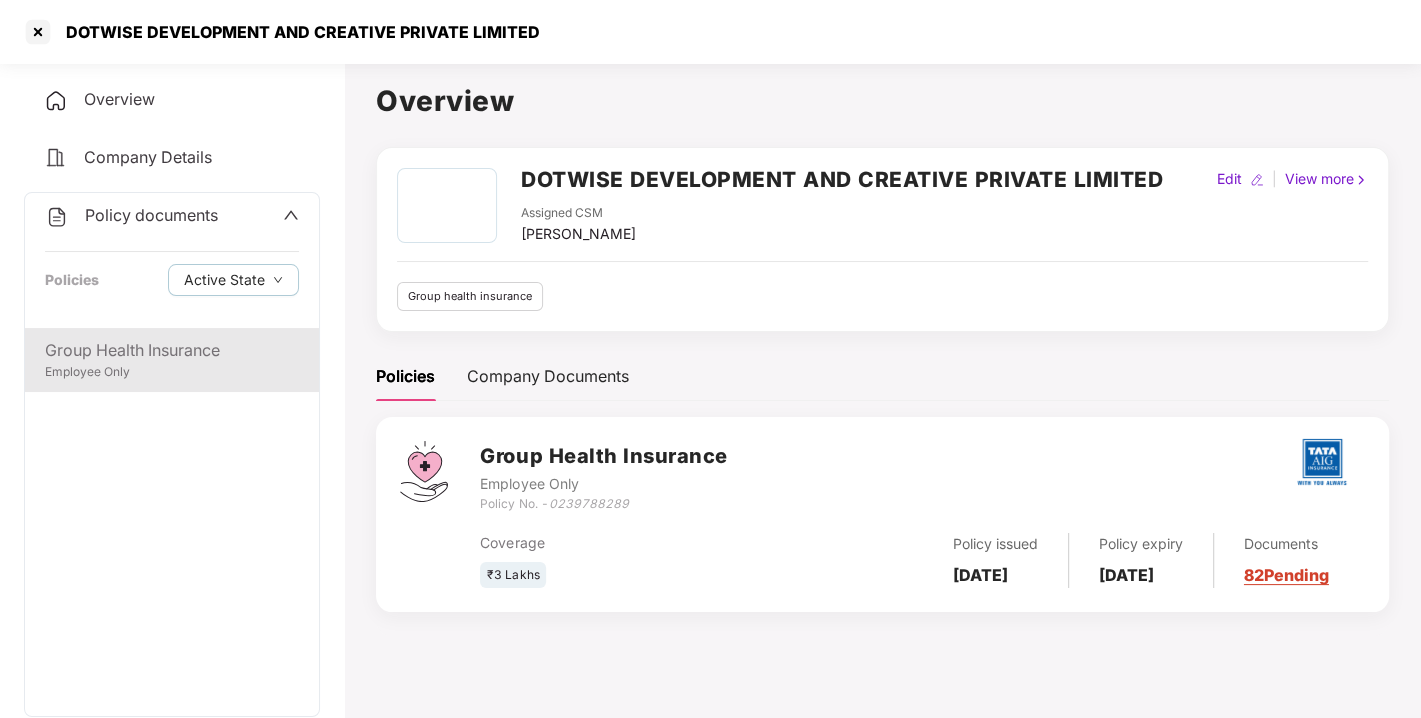 click on "Group Health Insurance" at bounding box center (172, 350) 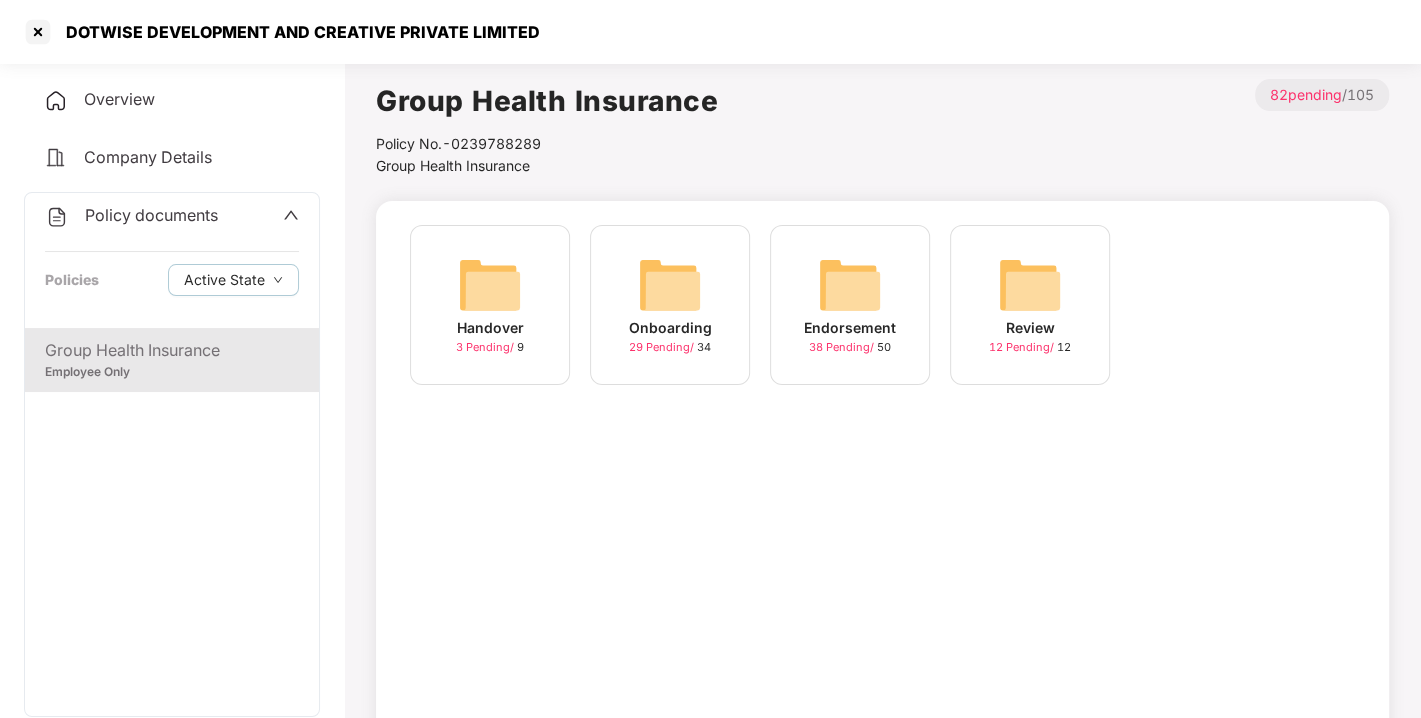 click at bounding box center [850, 285] 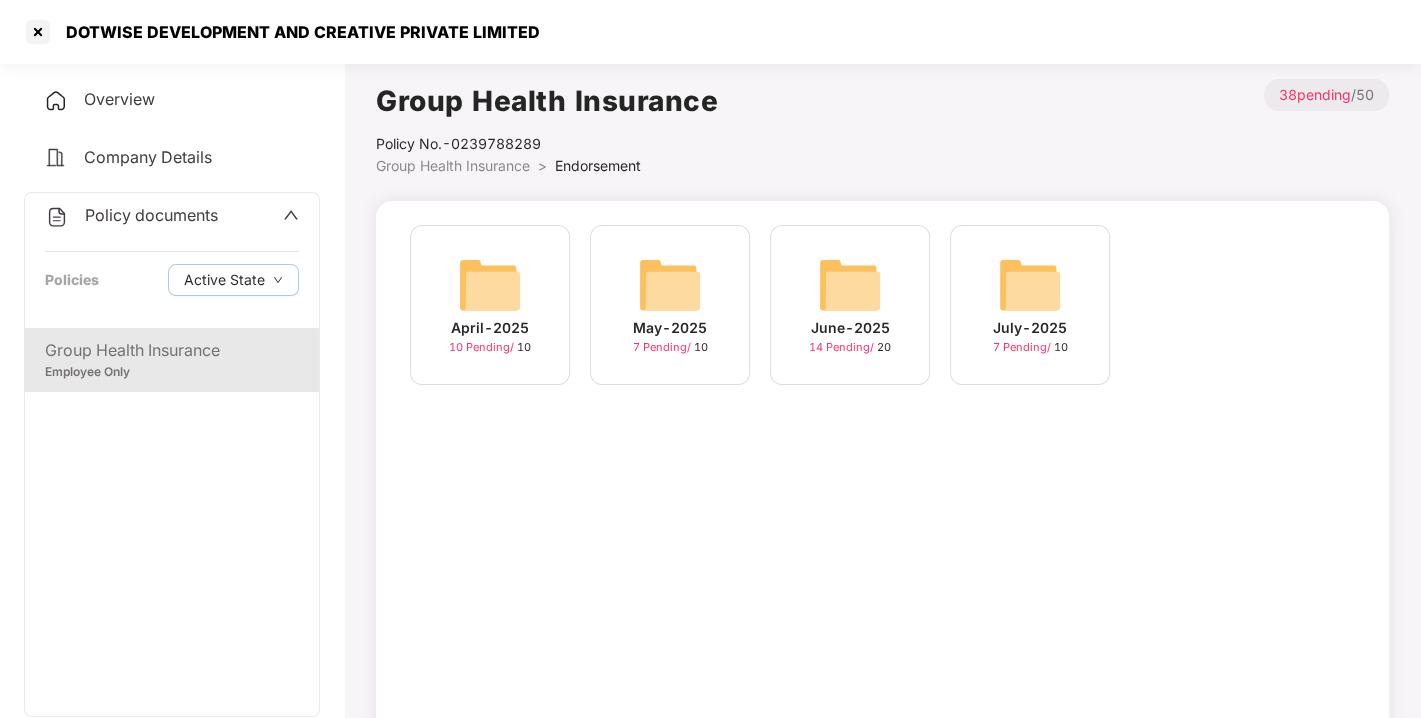 click on "Policy documents" at bounding box center [151, 215] 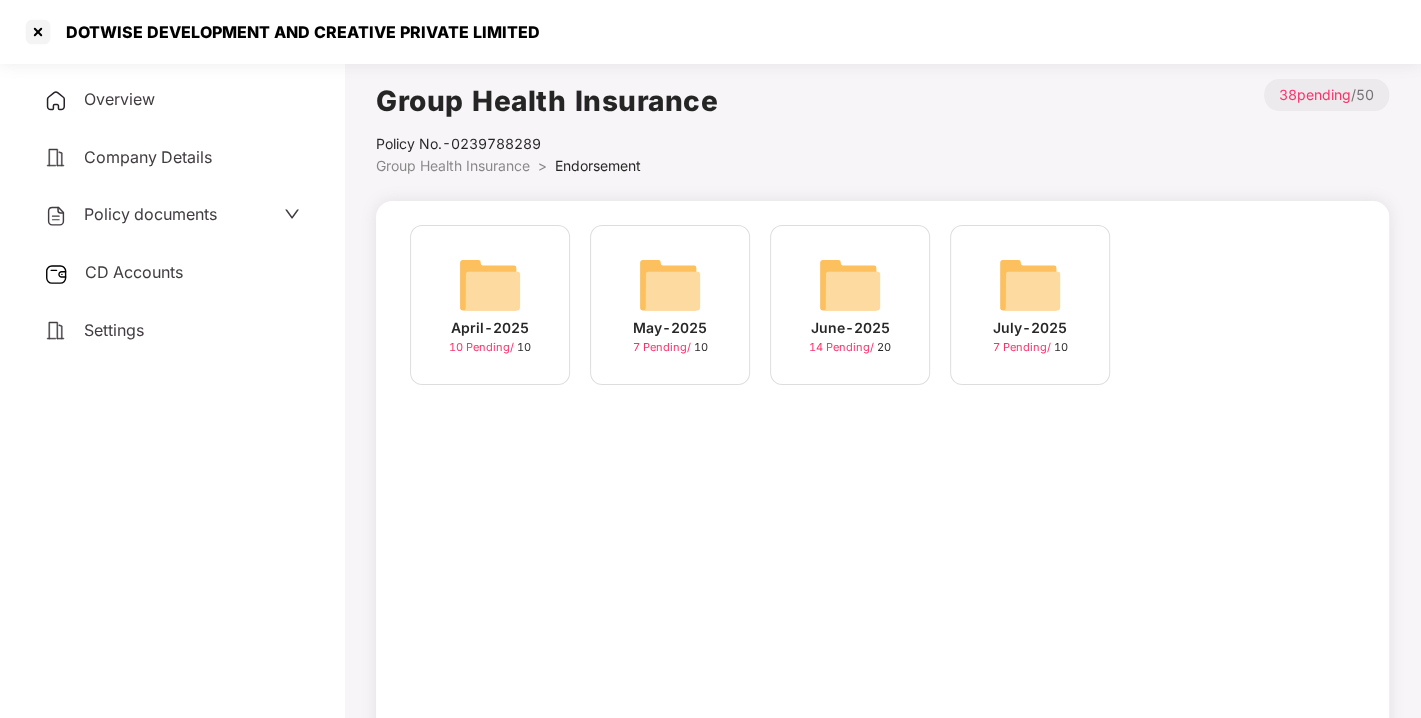 click on "CD Accounts" at bounding box center (134, 272) 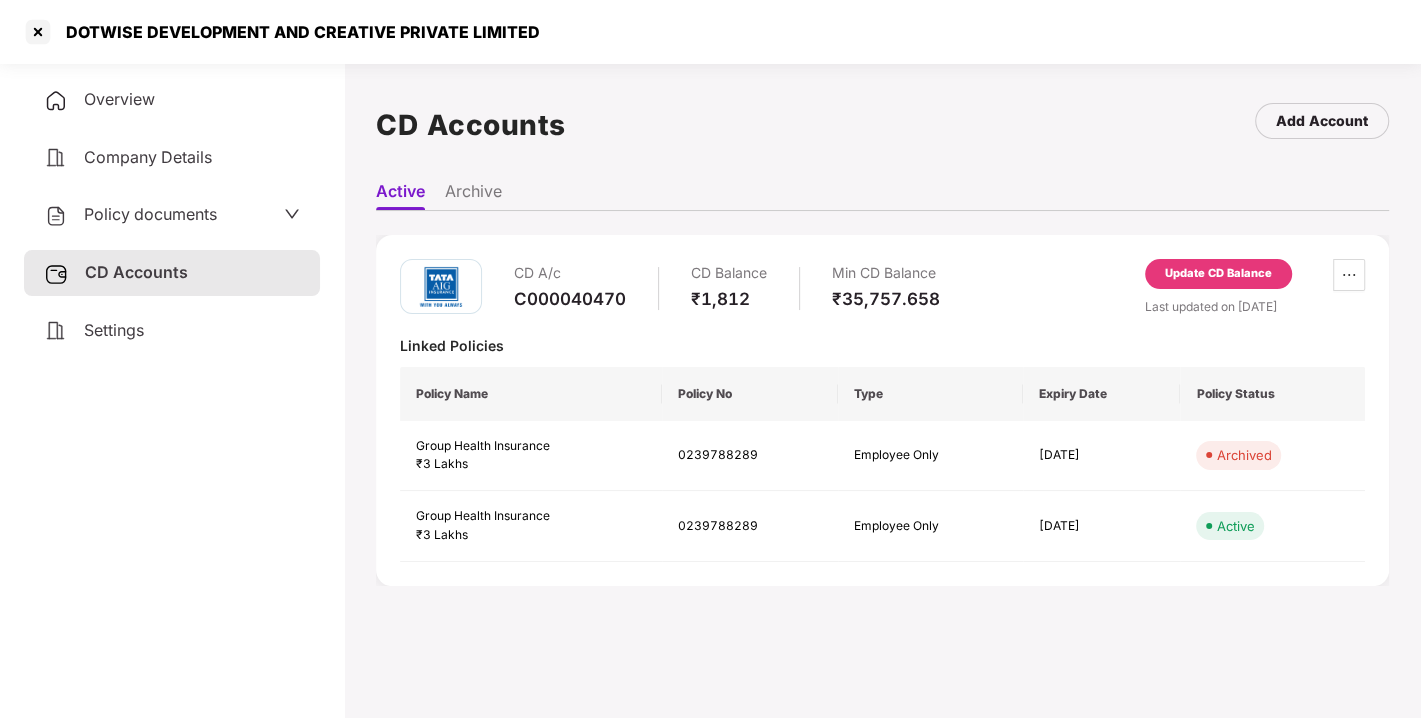 click on "DOTWISE DEVELOPMENT AND CREATIVE PRIVATE LIMITED" at bounding box center [297, 32] 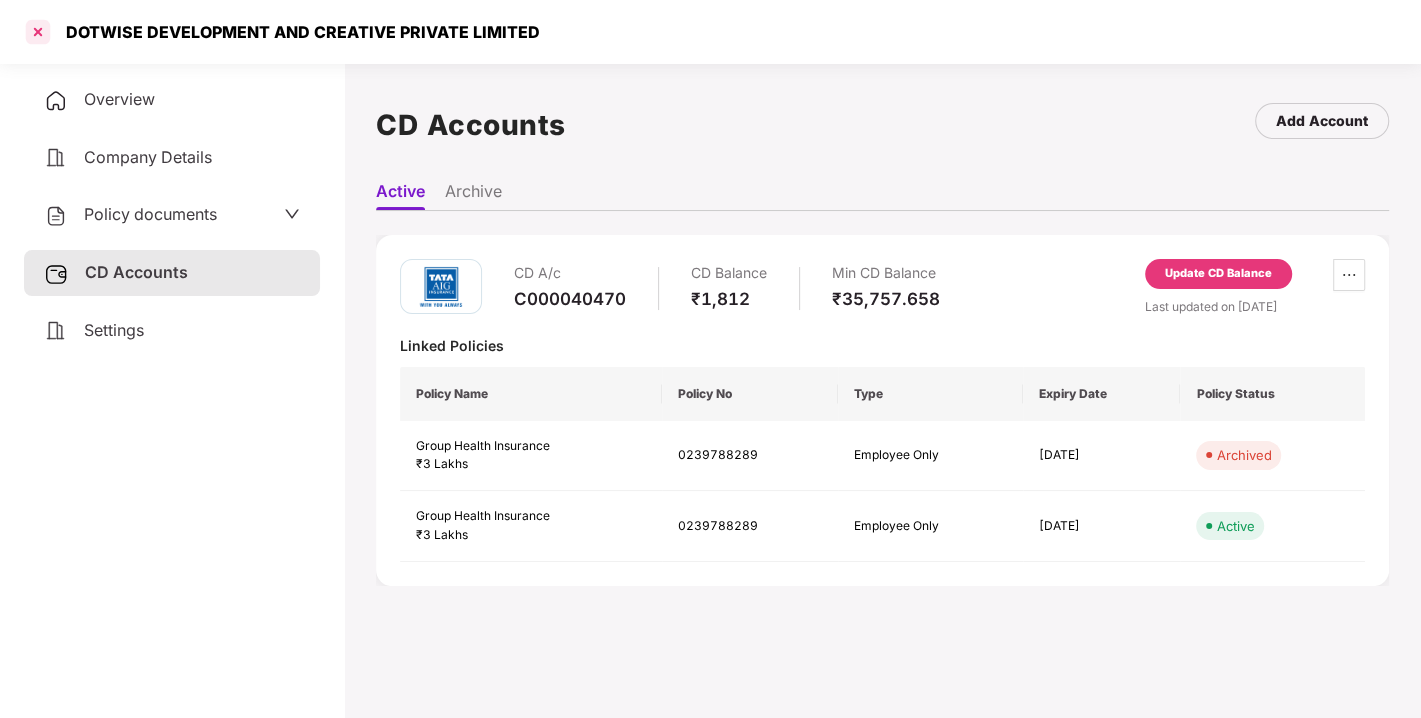 click at bounding box center (38, 32) 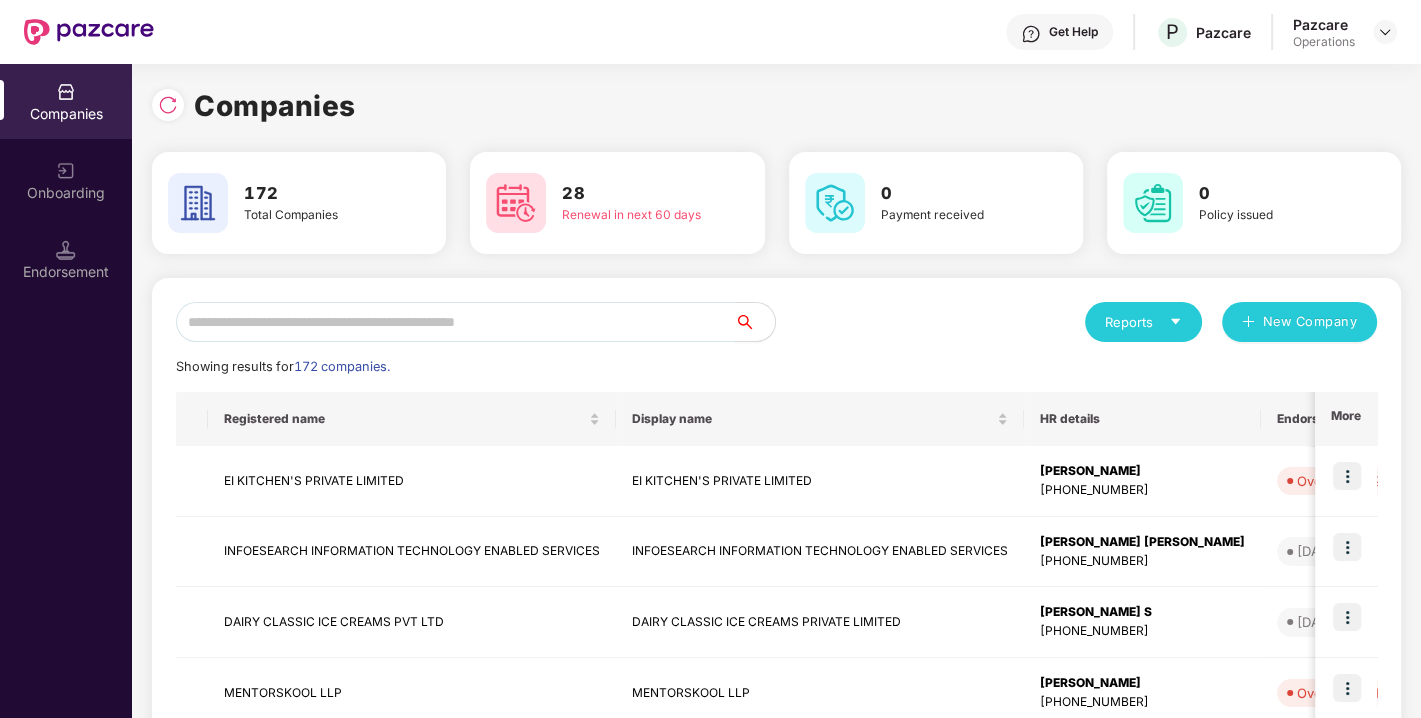 click at bounding box center (455, 322) 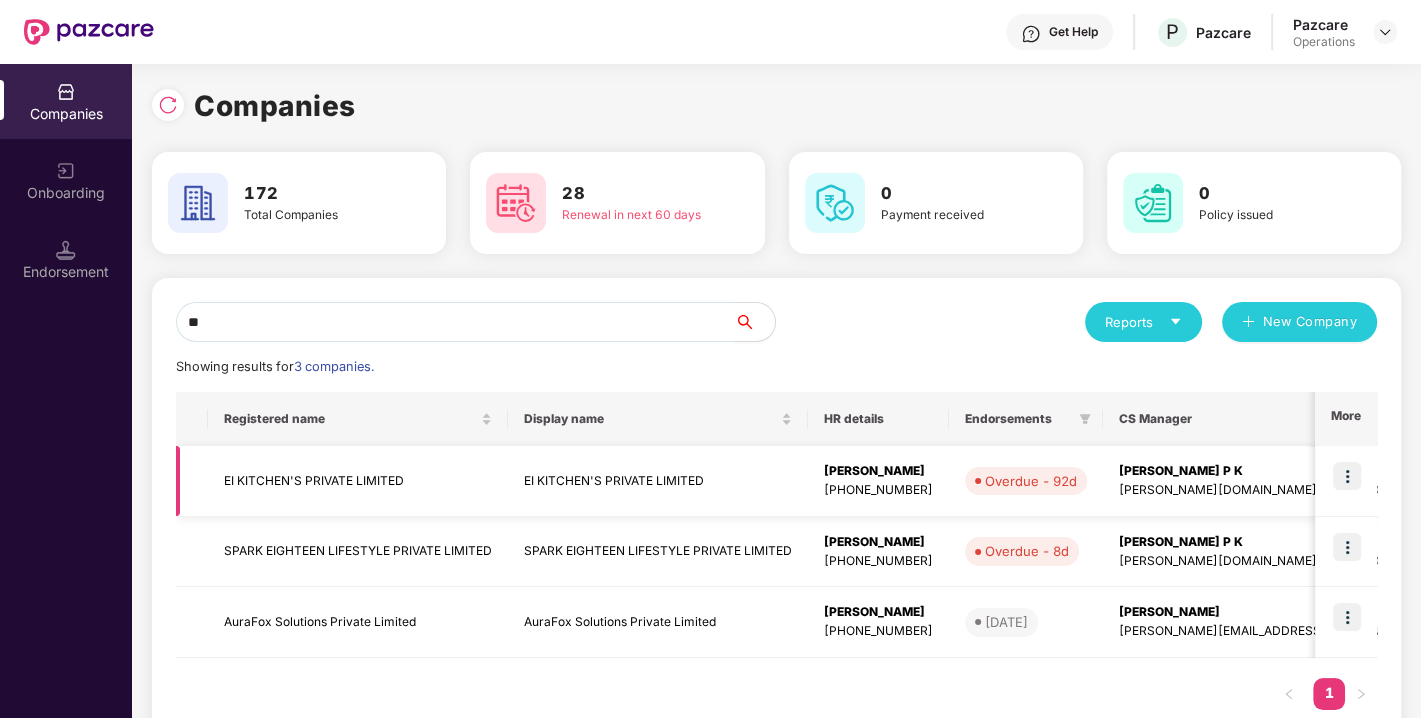 type on "**" 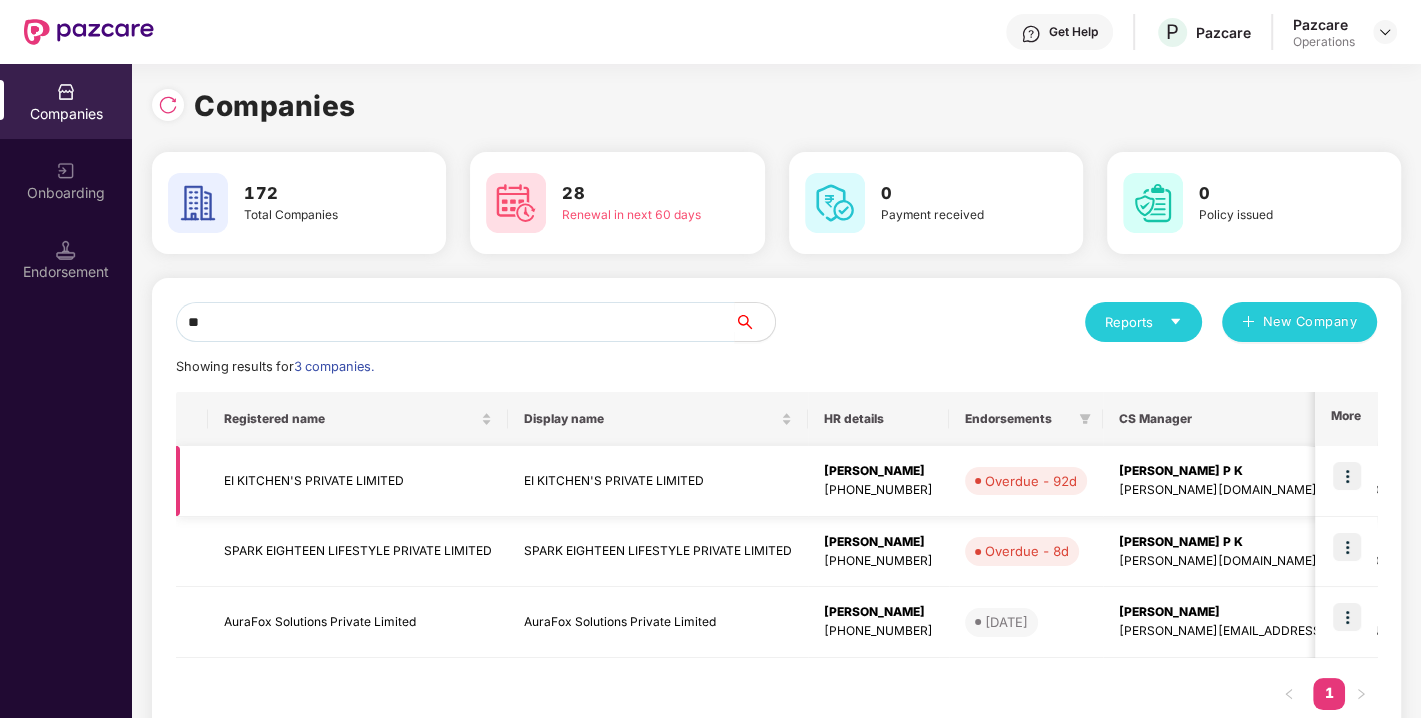 click on "EI KITCHEN'S PRIVATE LIMITED" at bounding box center [358, 481] 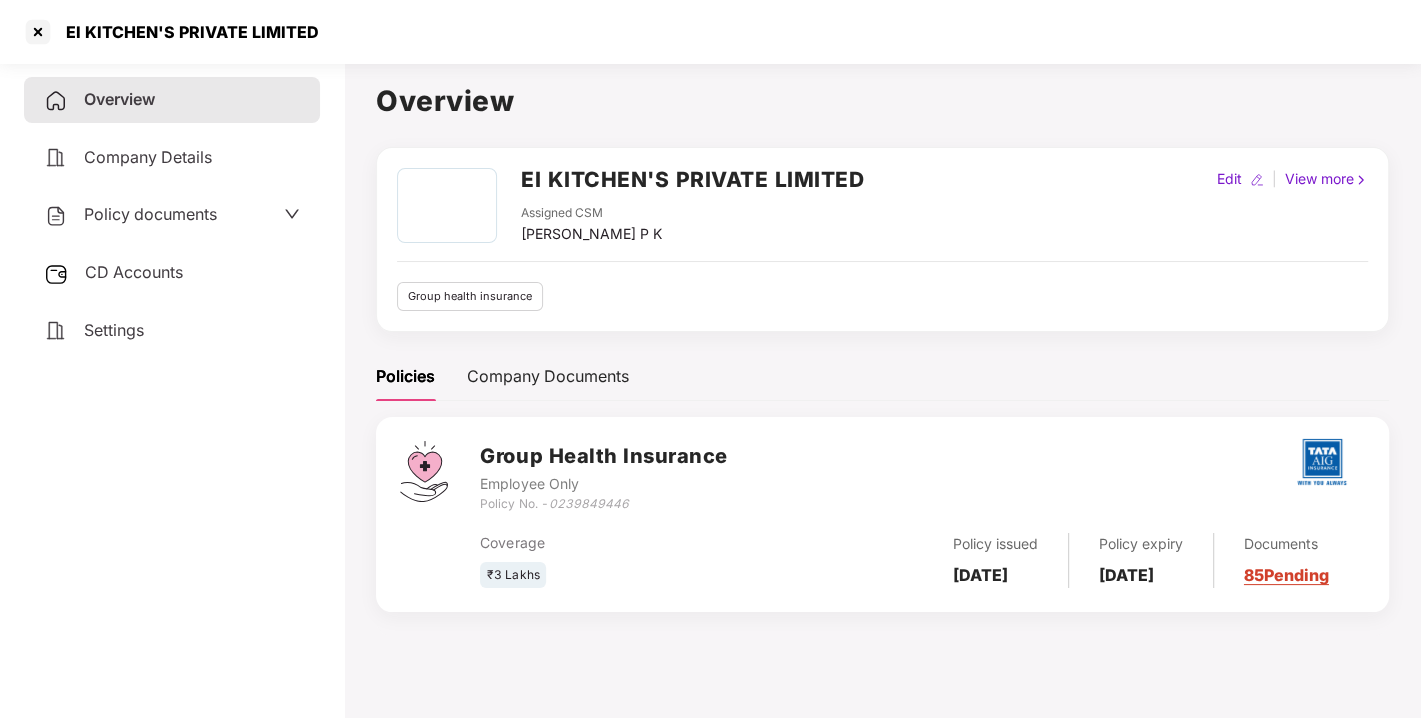 click on "Policy documents" at bounding box center (150, 214) 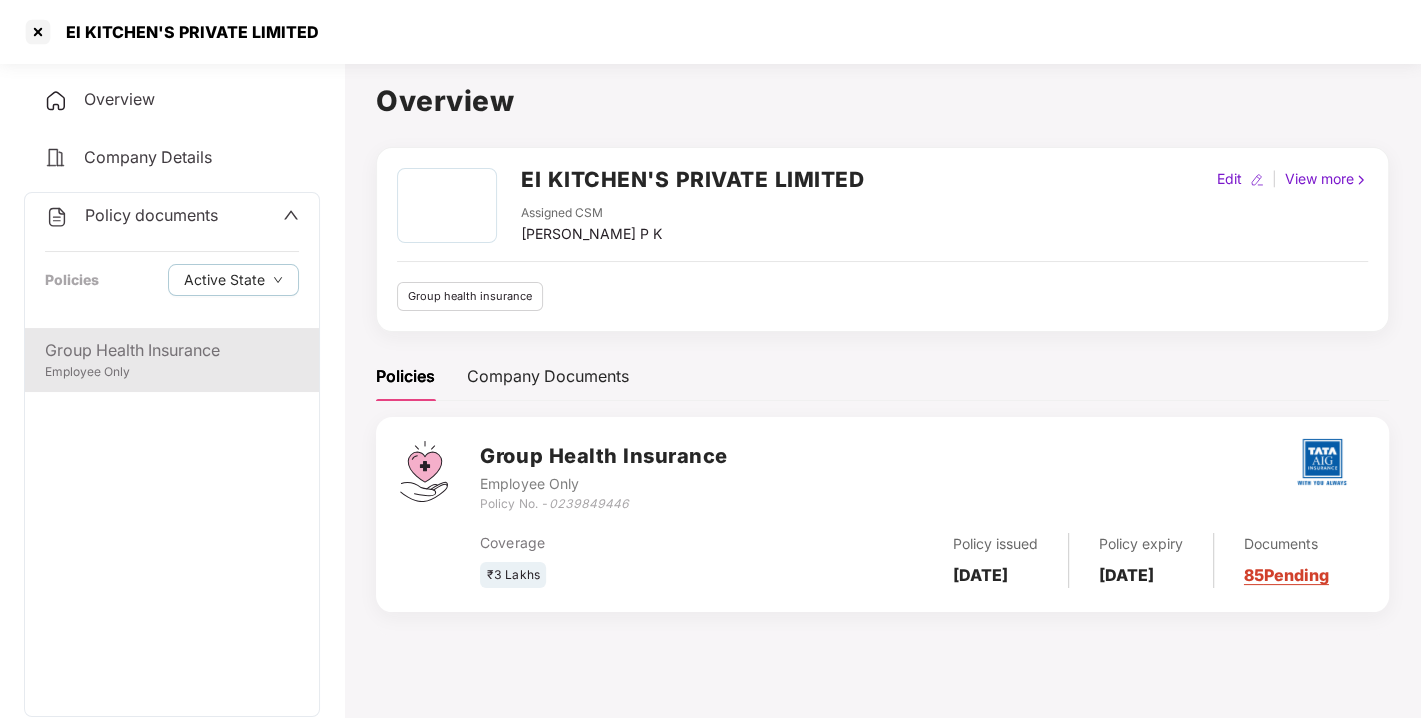 click on "Group Health Insurance" at bounding box center (172, 350) 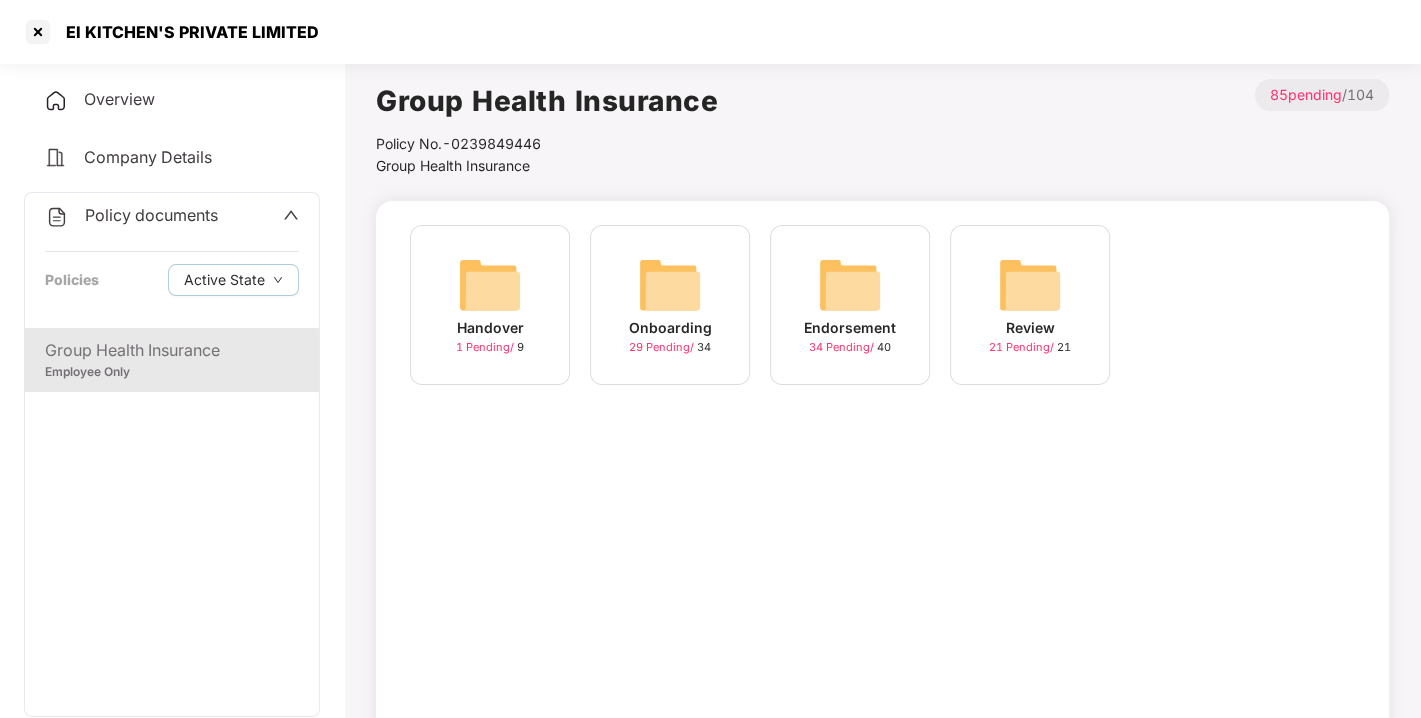 click at bounding box center (850, 285) 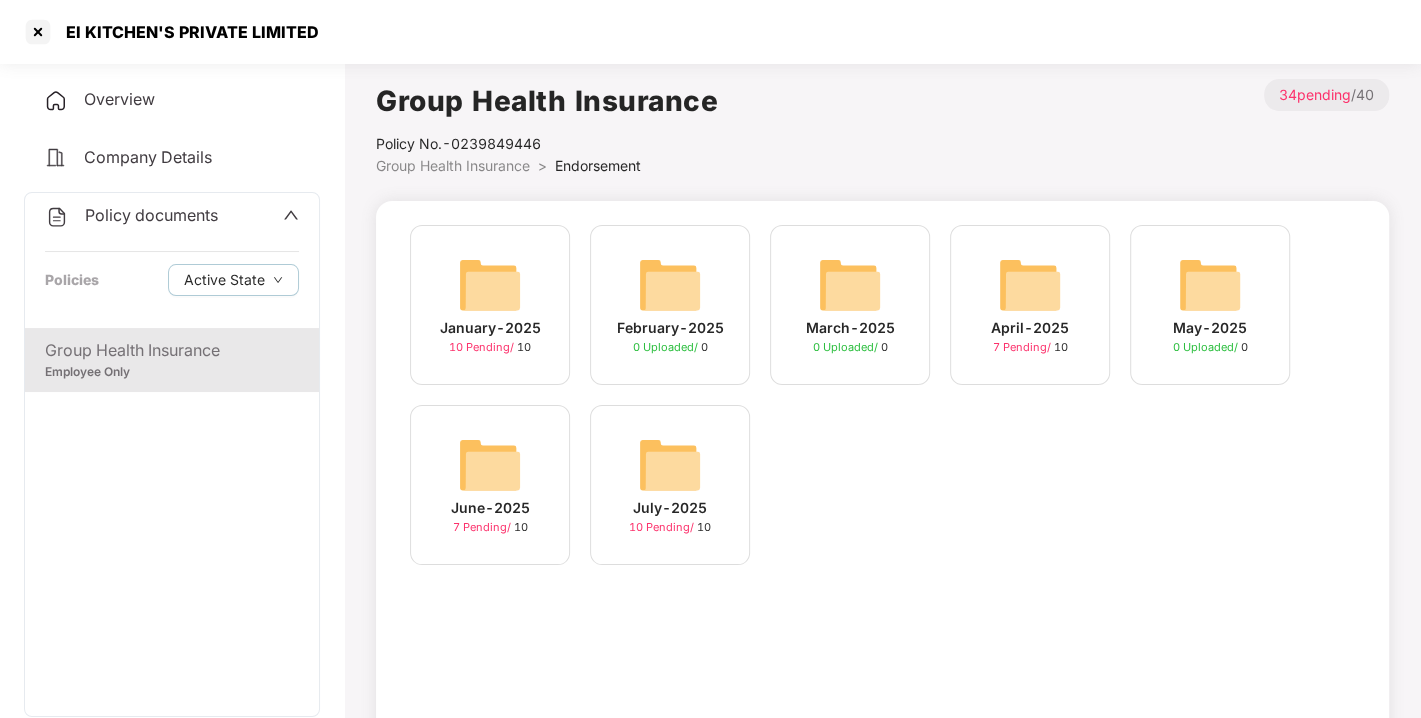 click at bounding box center (670, 465) 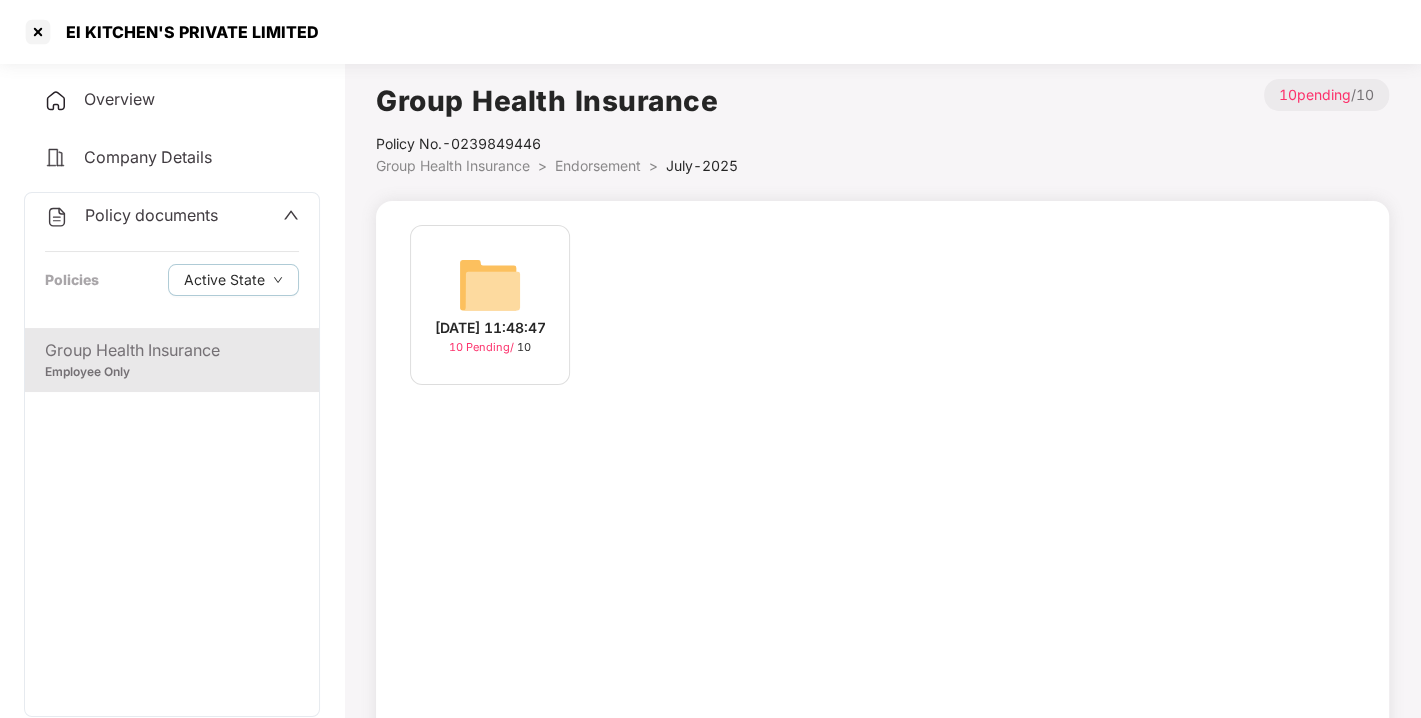 click at bounding box center [490, 285] 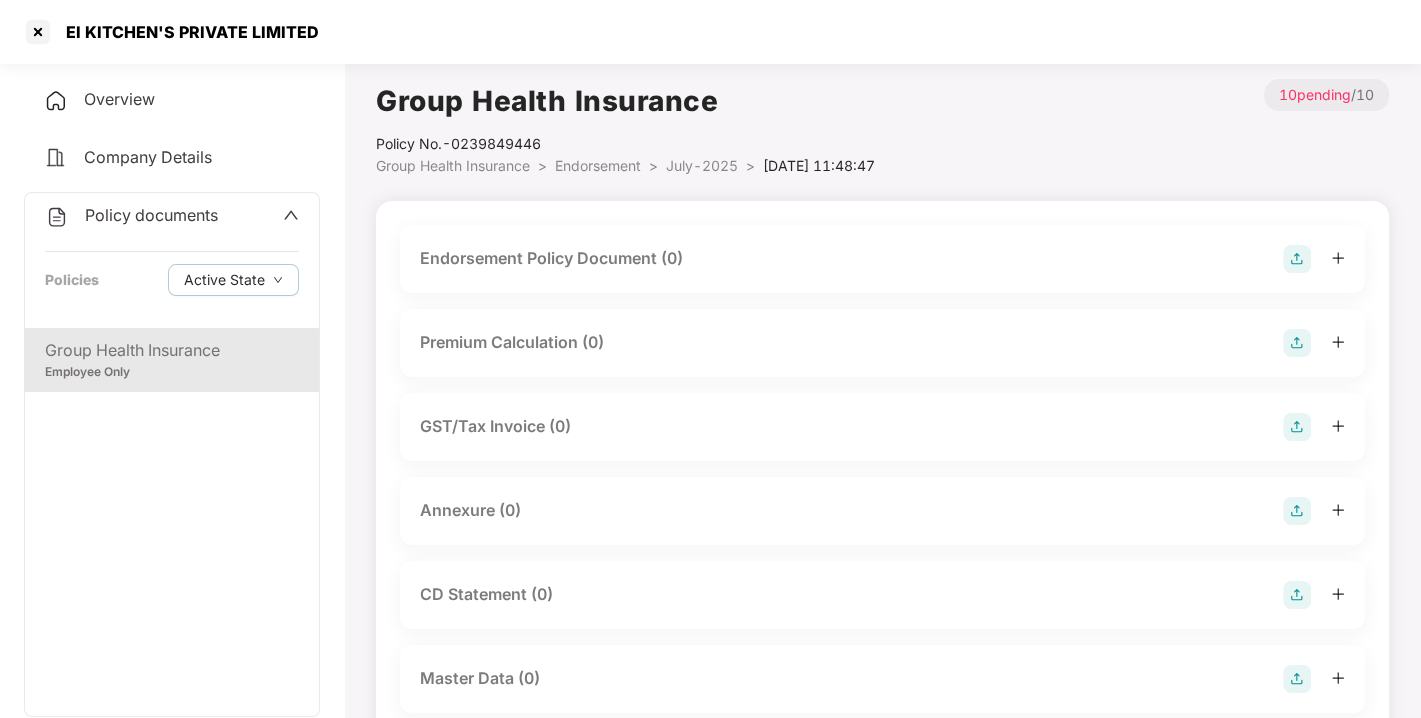 click at bounding box center (1297, 259) 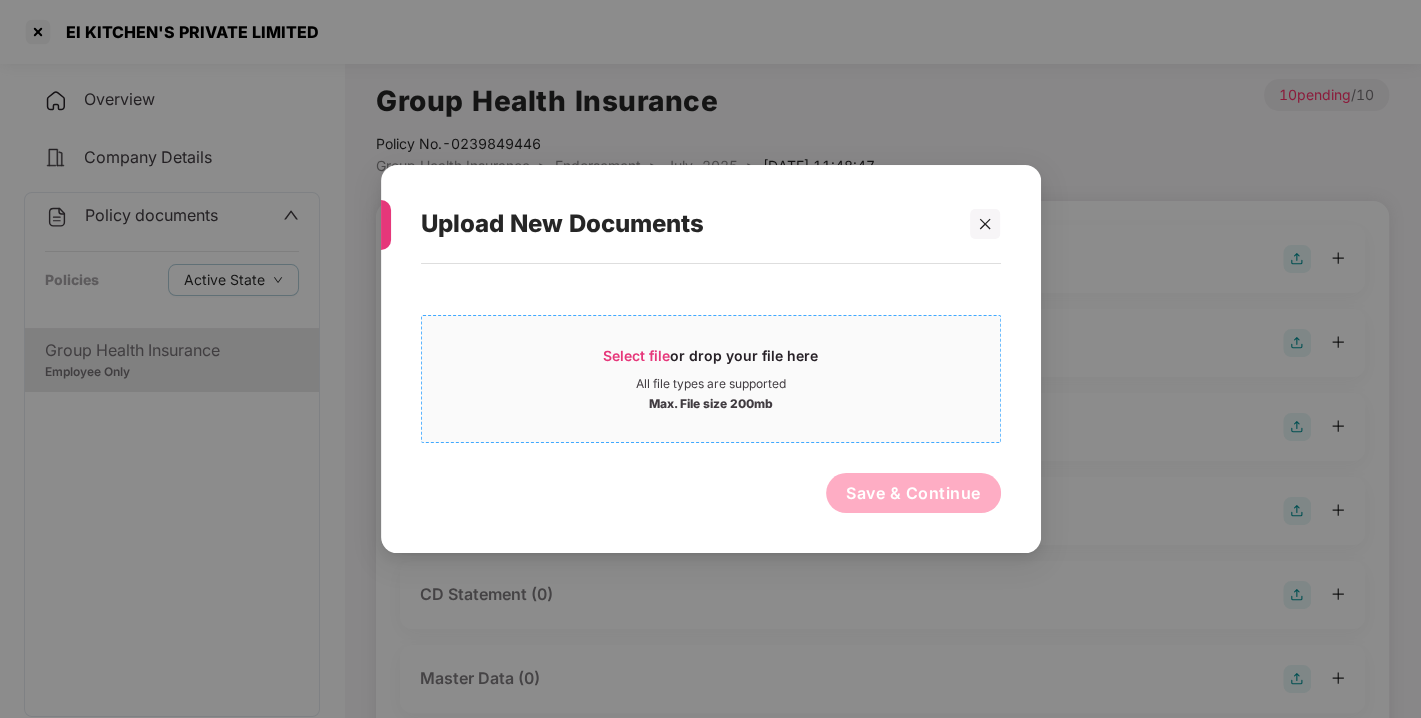 click on "Select file" at bounding box center (636, 355) 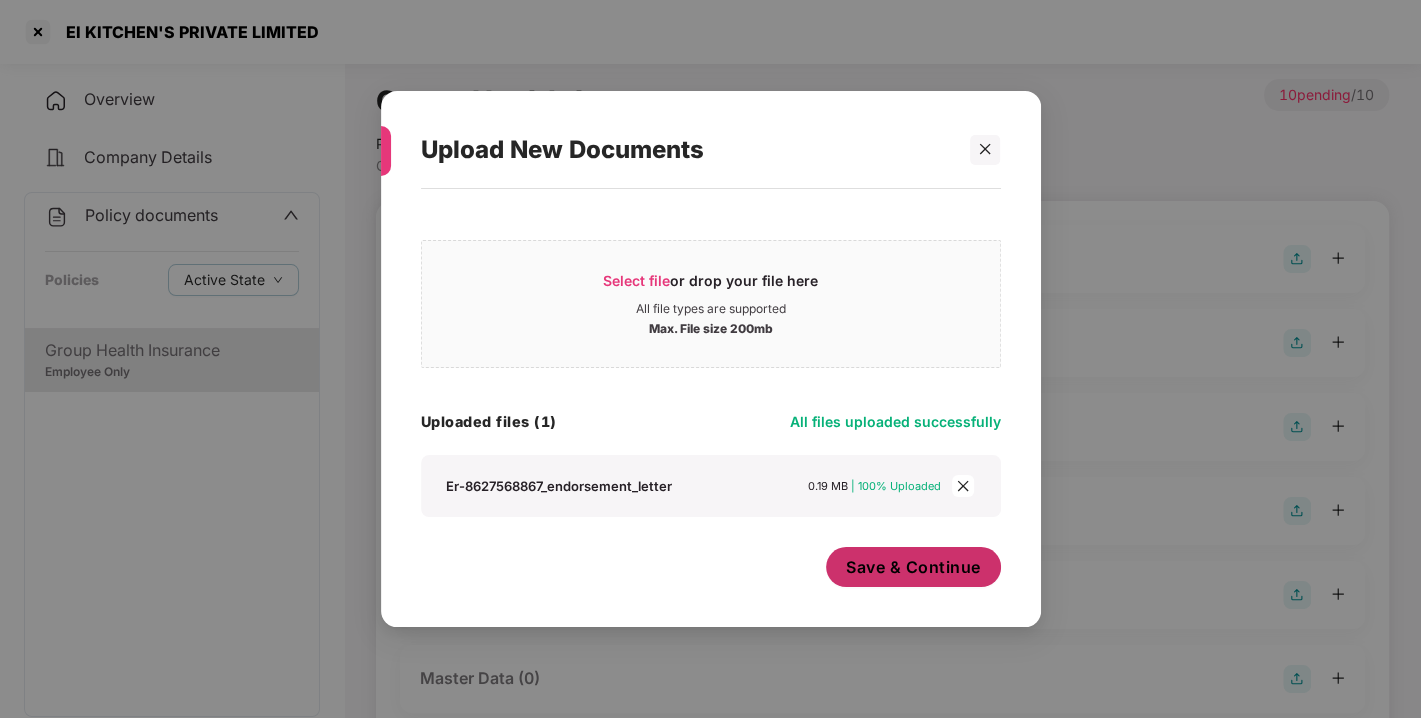drag, startPoint x: 910, startPoint y: 614, endPoint x: 924, endPoint y: 580, distance: 36.769554 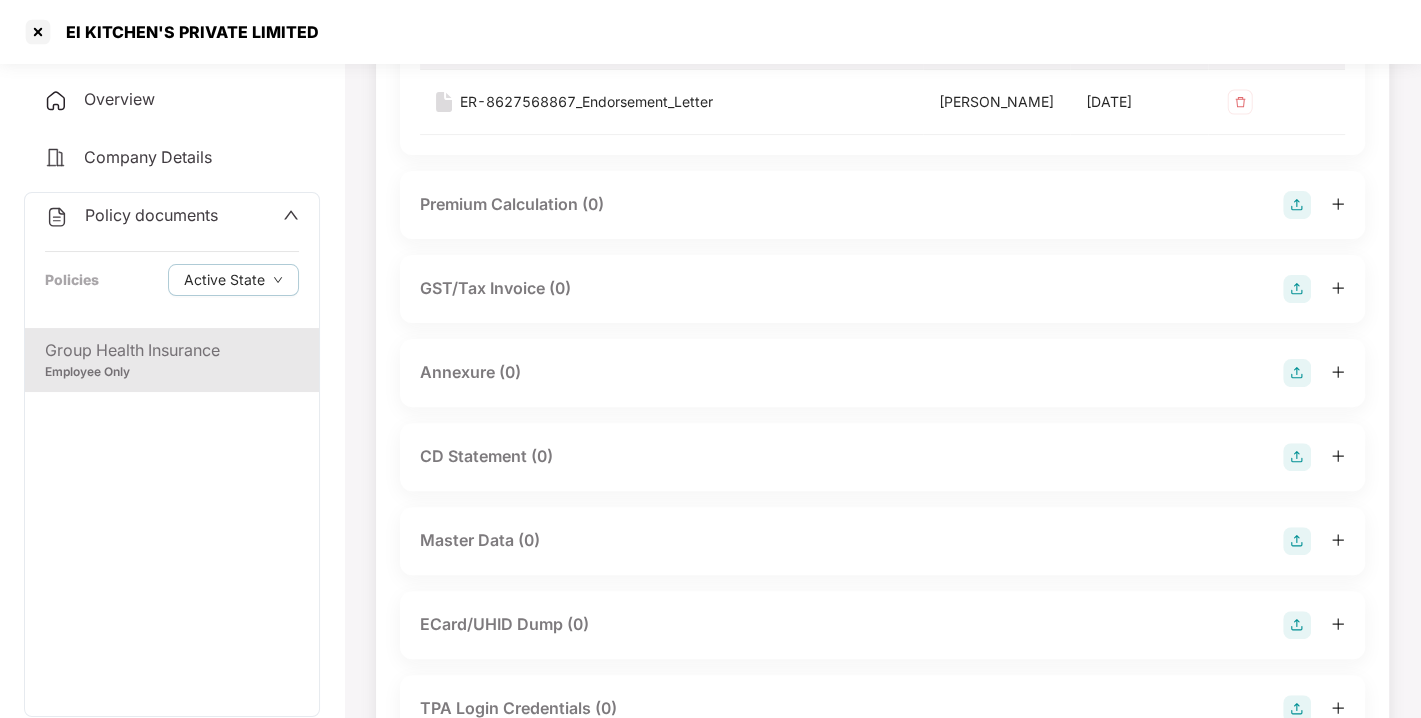 scroll, scrollTop: 286, scrollLeft: 0, axis: vertical 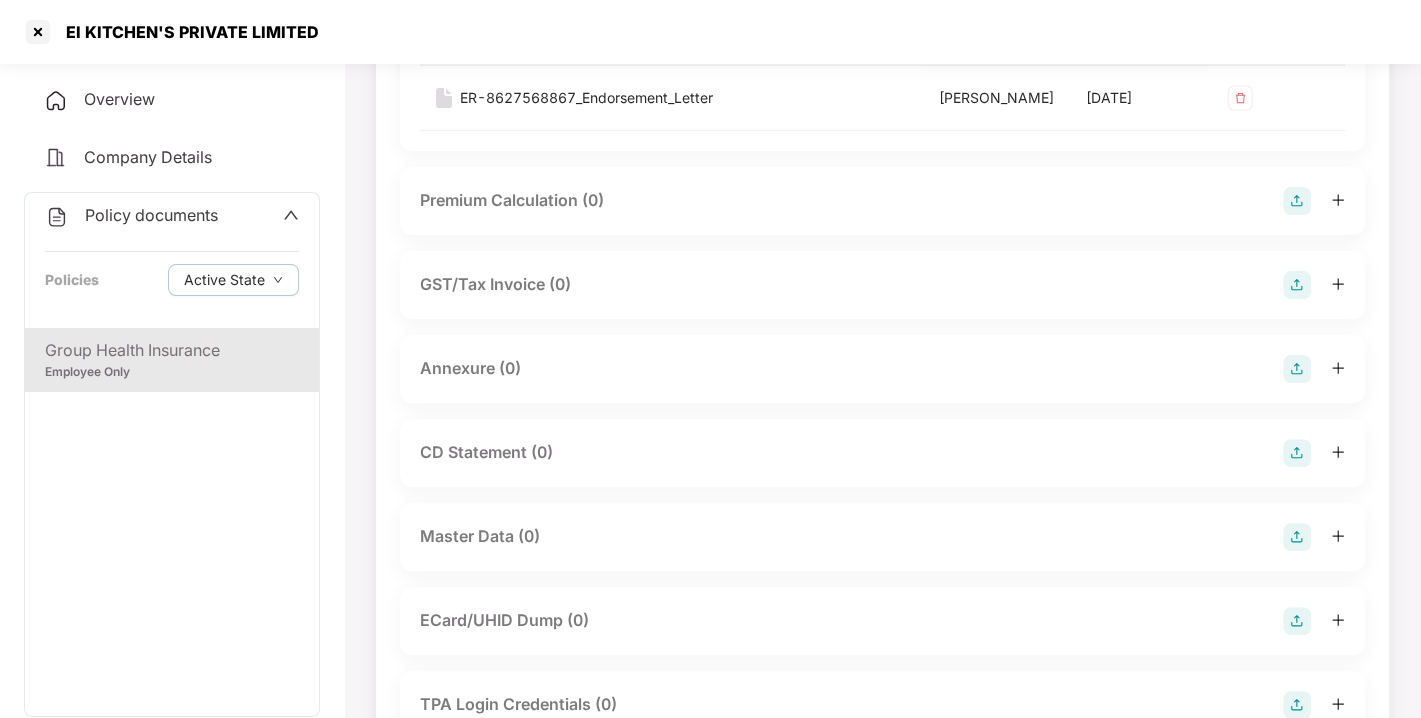 click at bounding box center (1297, 369) 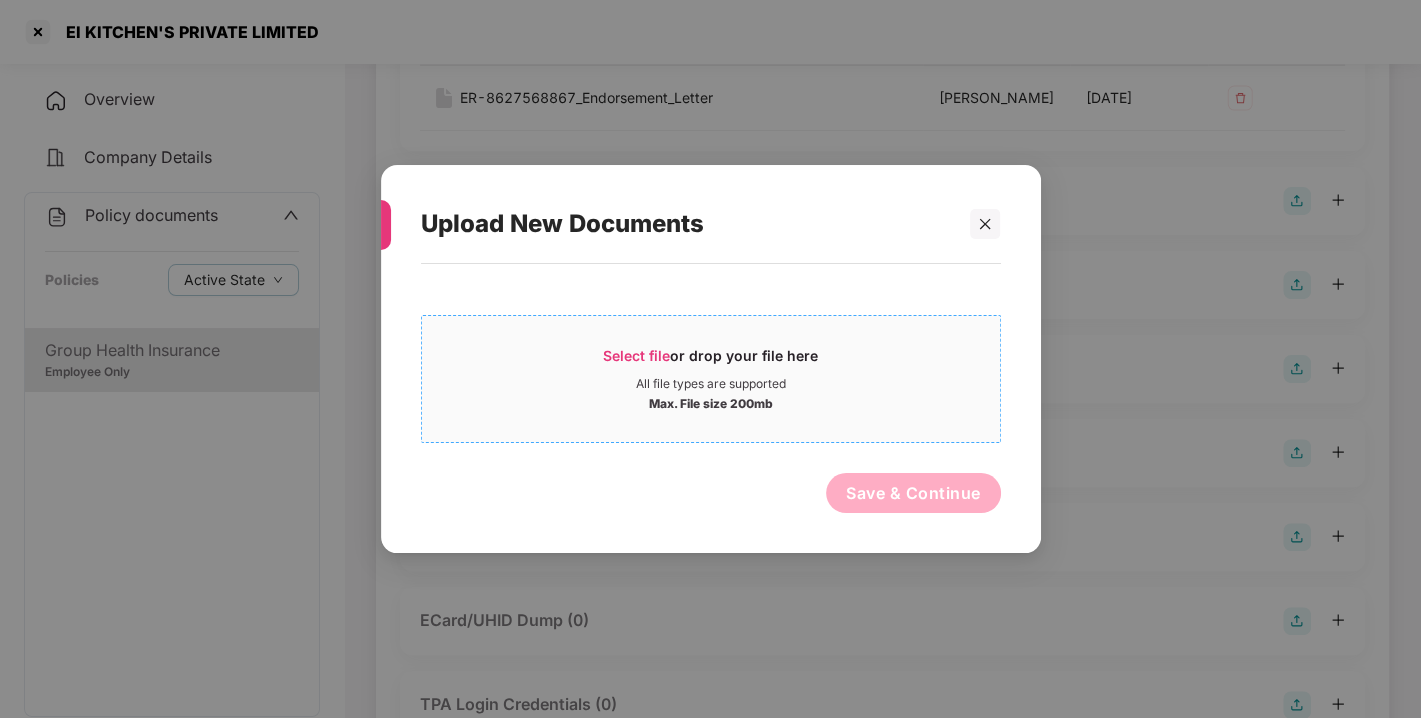 click on "Select file  or drop your file here All file types are supported Max. File size 200mb" at bounding box center [711, 379] 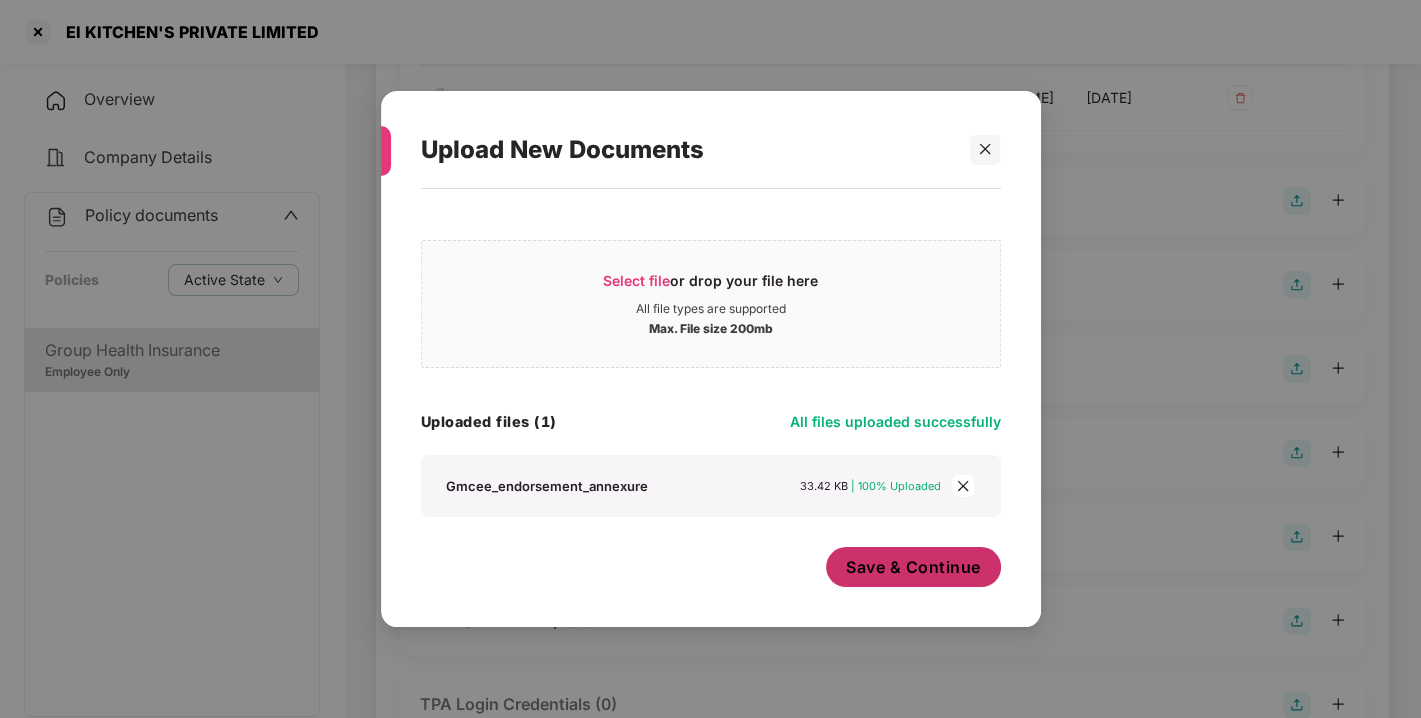 click on "Save & Continue" at bounding box center (913, 567) 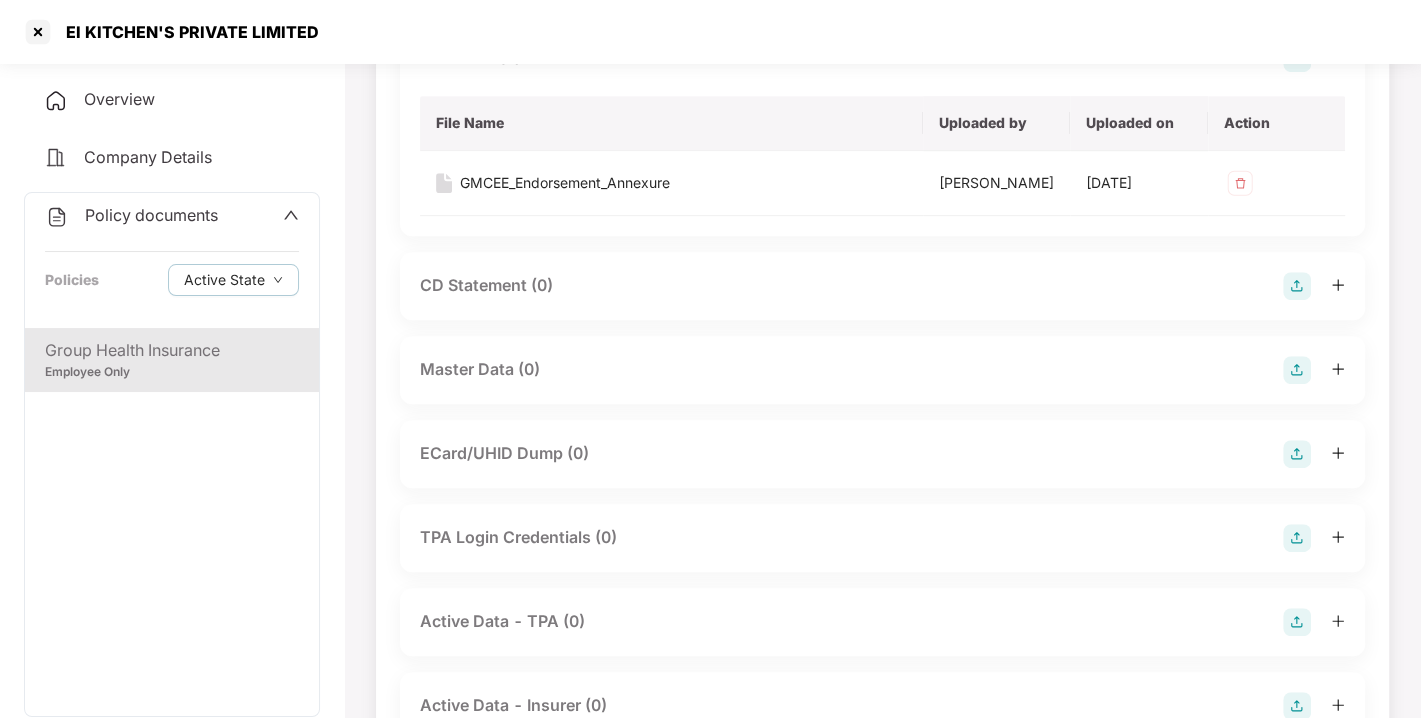 scroll, scrollTop: 599, scrollLeft: 0, axis: vertical 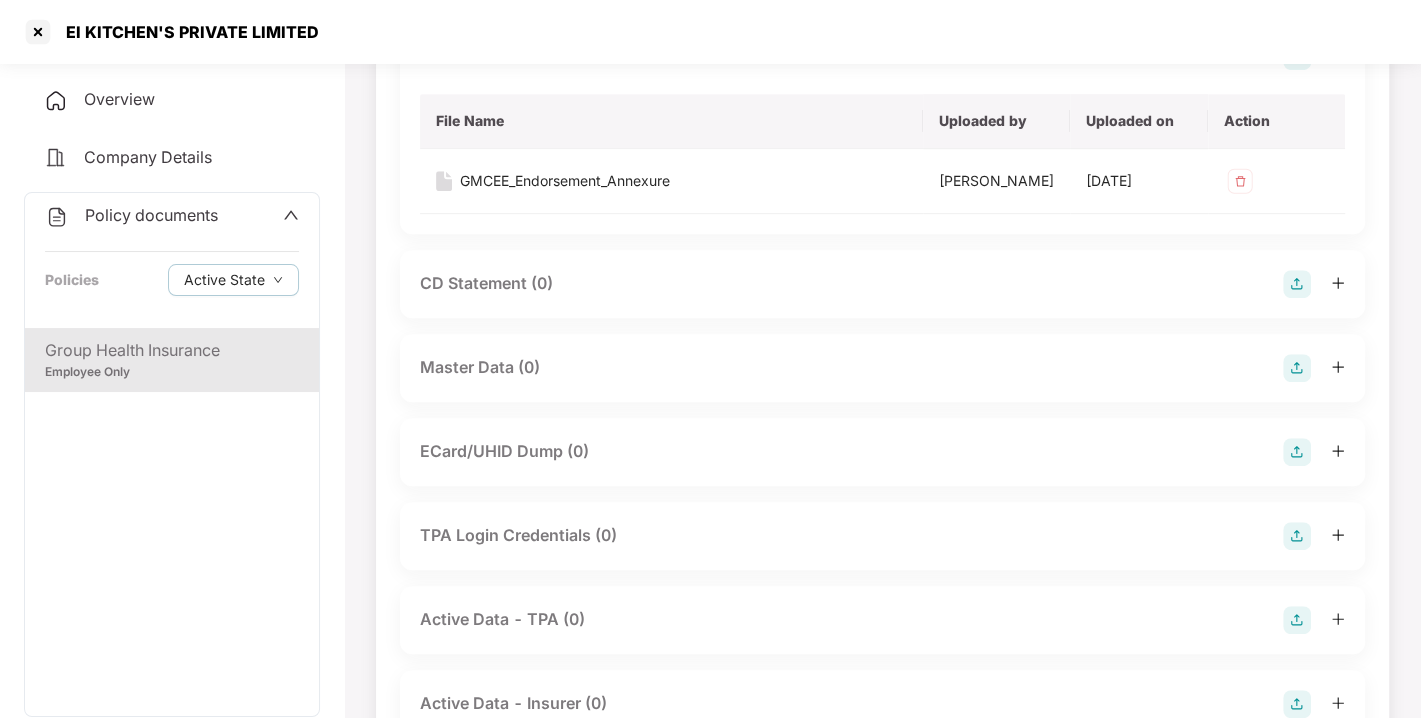 click at bounding box center (1297, 368) 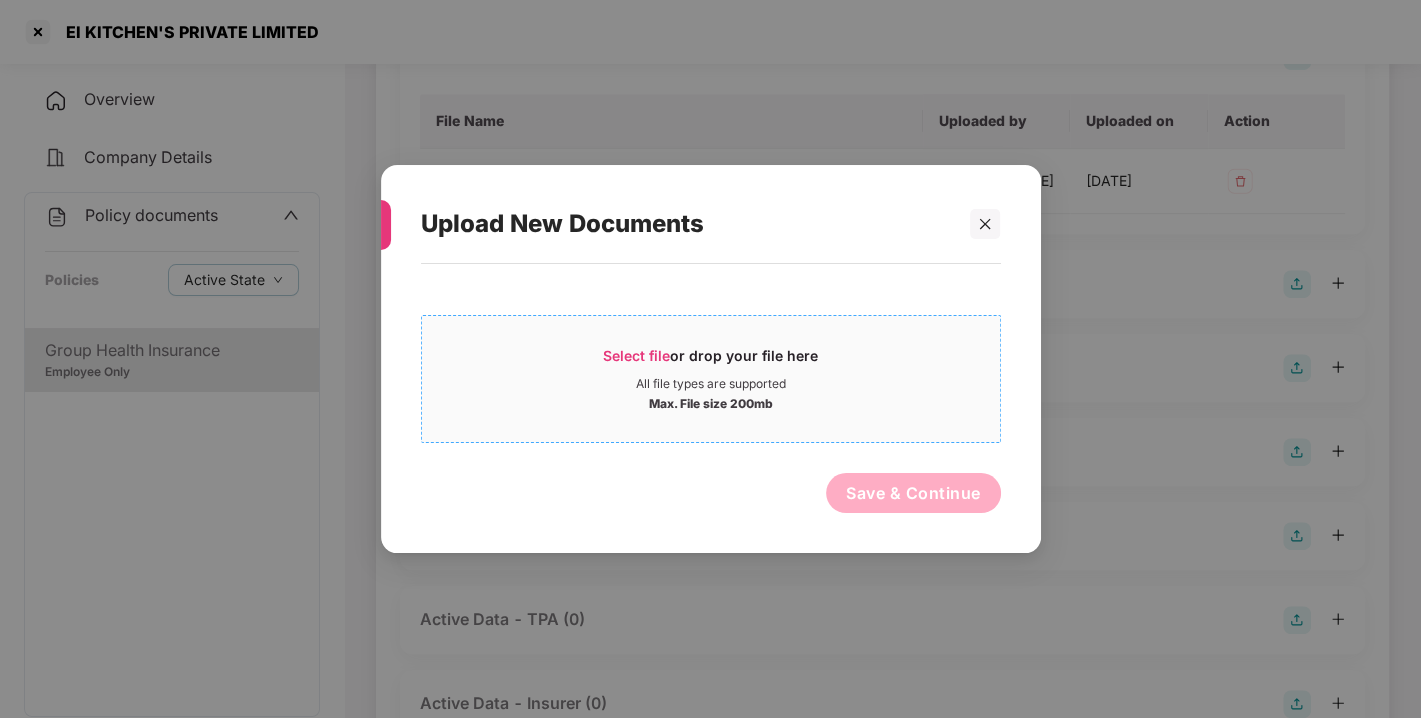 click on "Select file" at bounding box center (636, 355) 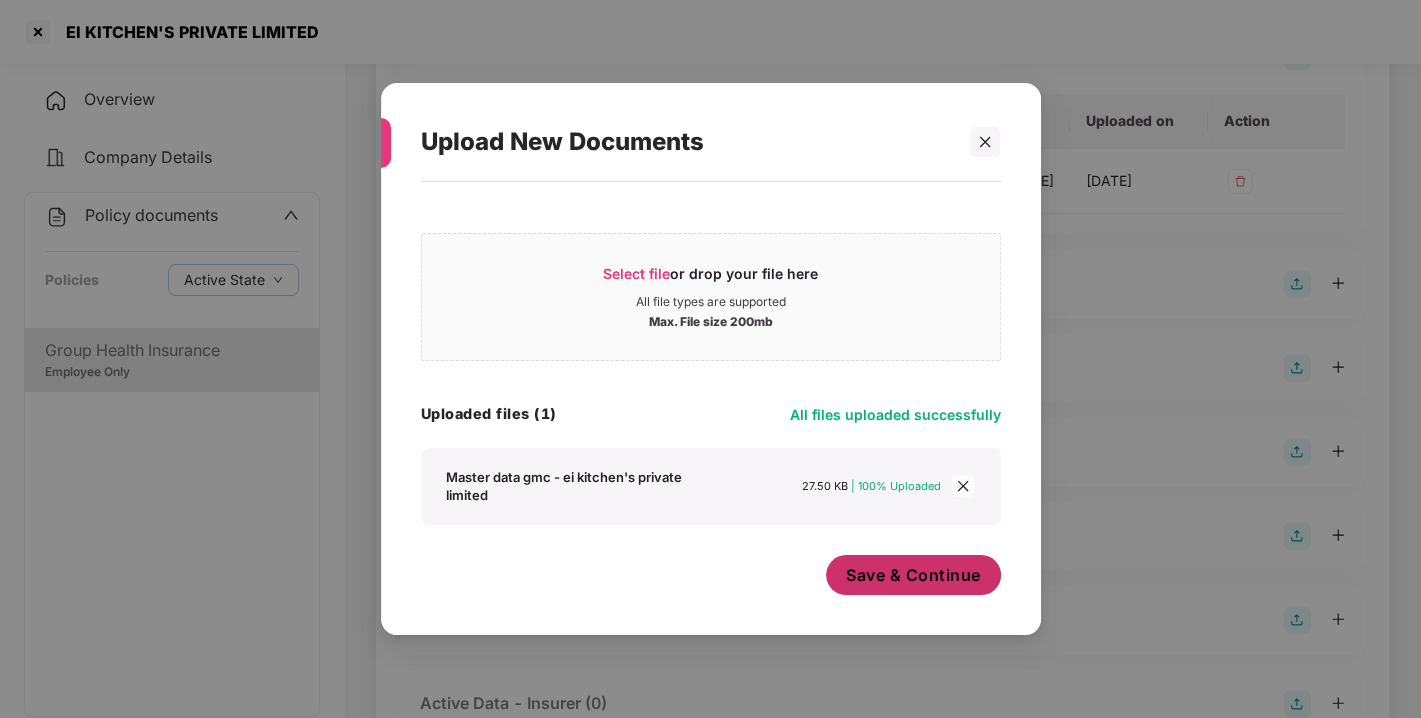 click on "Save & Continue" at bounding box center (913, 575) 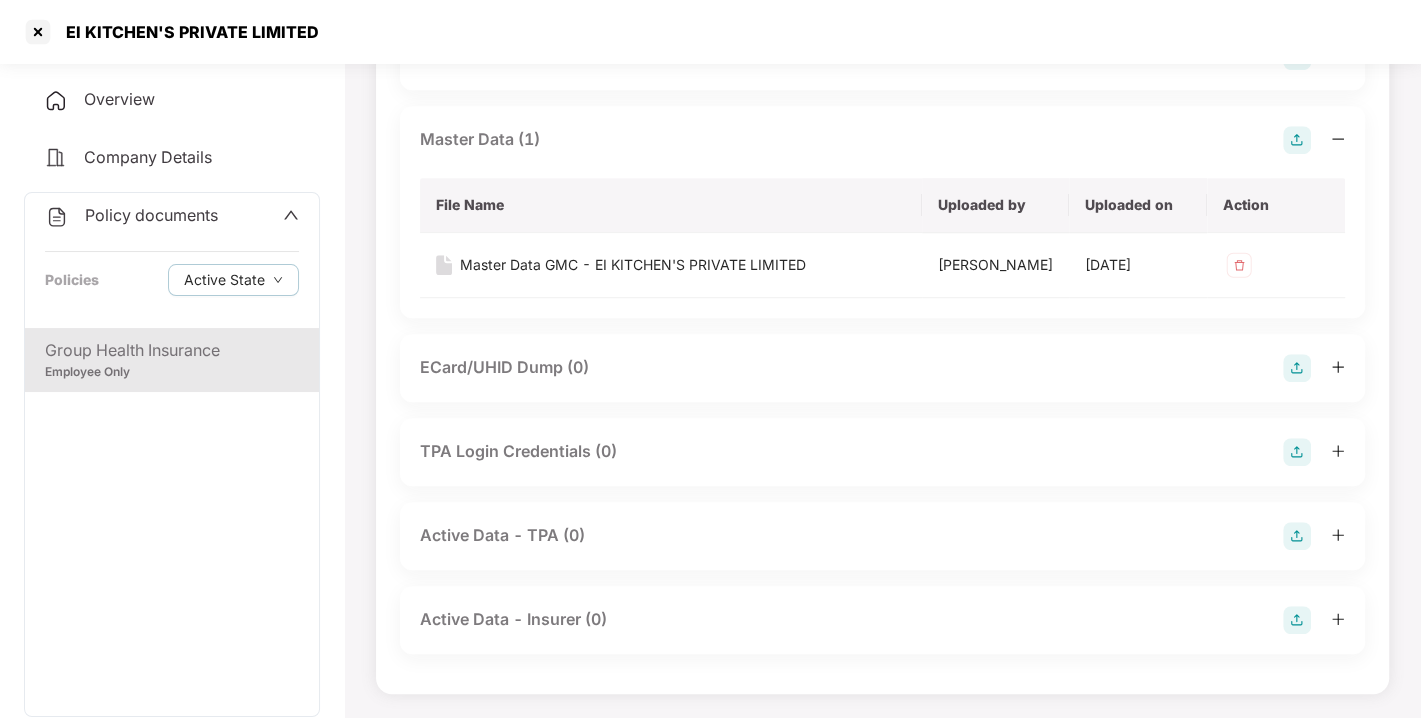 scroll, scrollTop: 0, scrollLeft: 0, axis: both 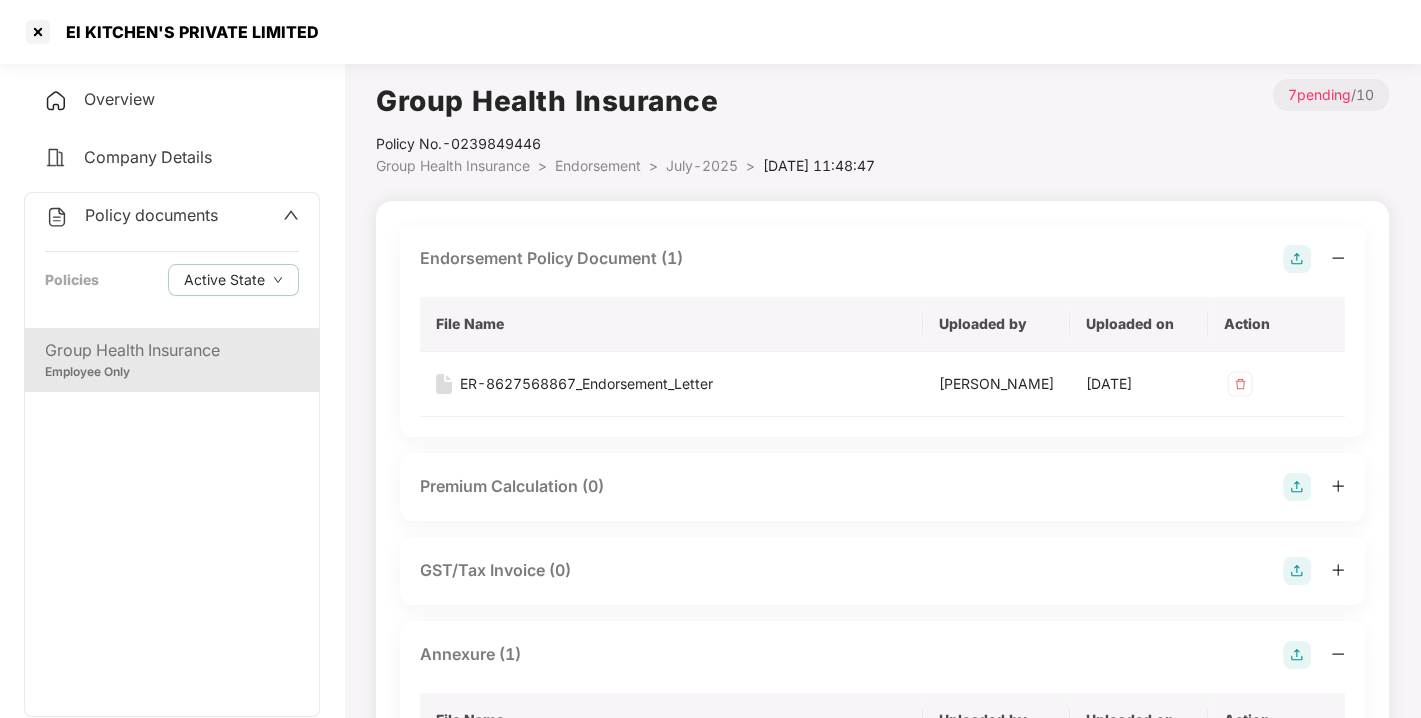 click on "Policy documents" at bounding box center [151, 215] 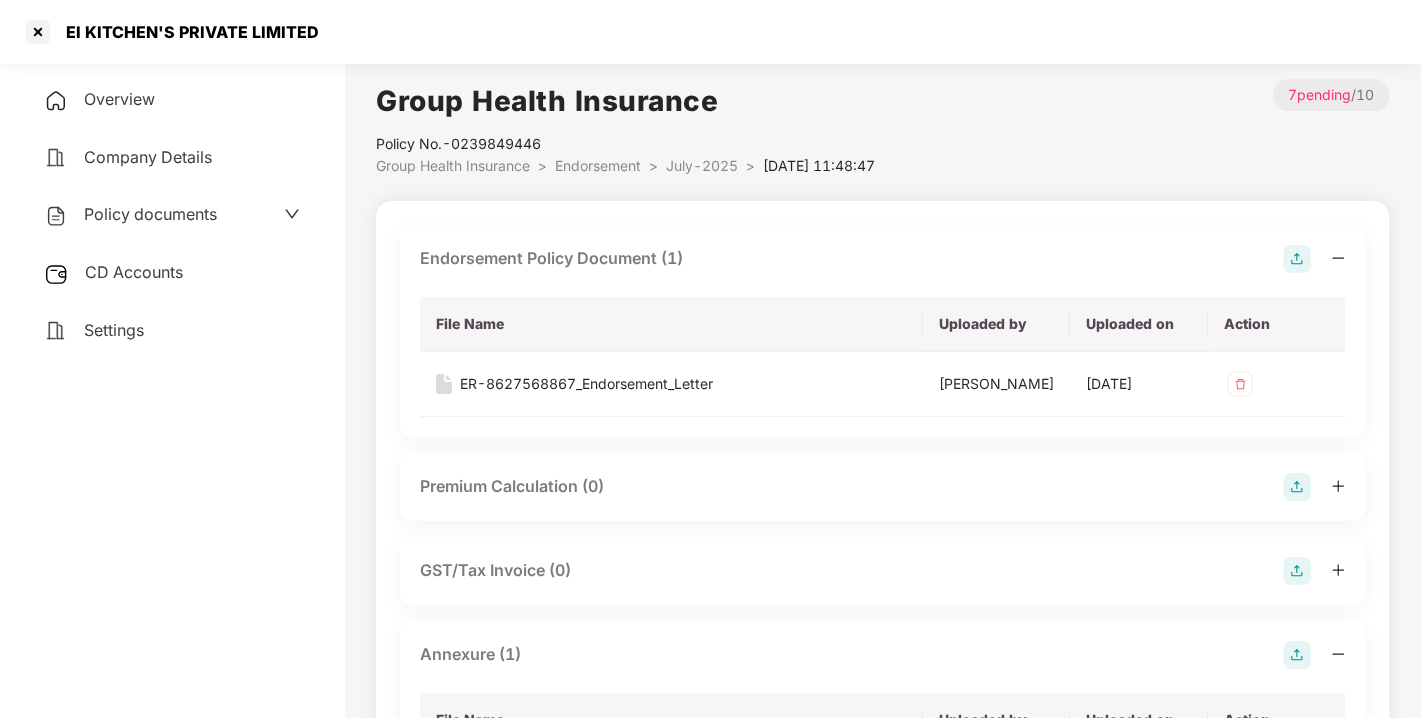 click on "CD Accounts" at bounding box center [134, 272] 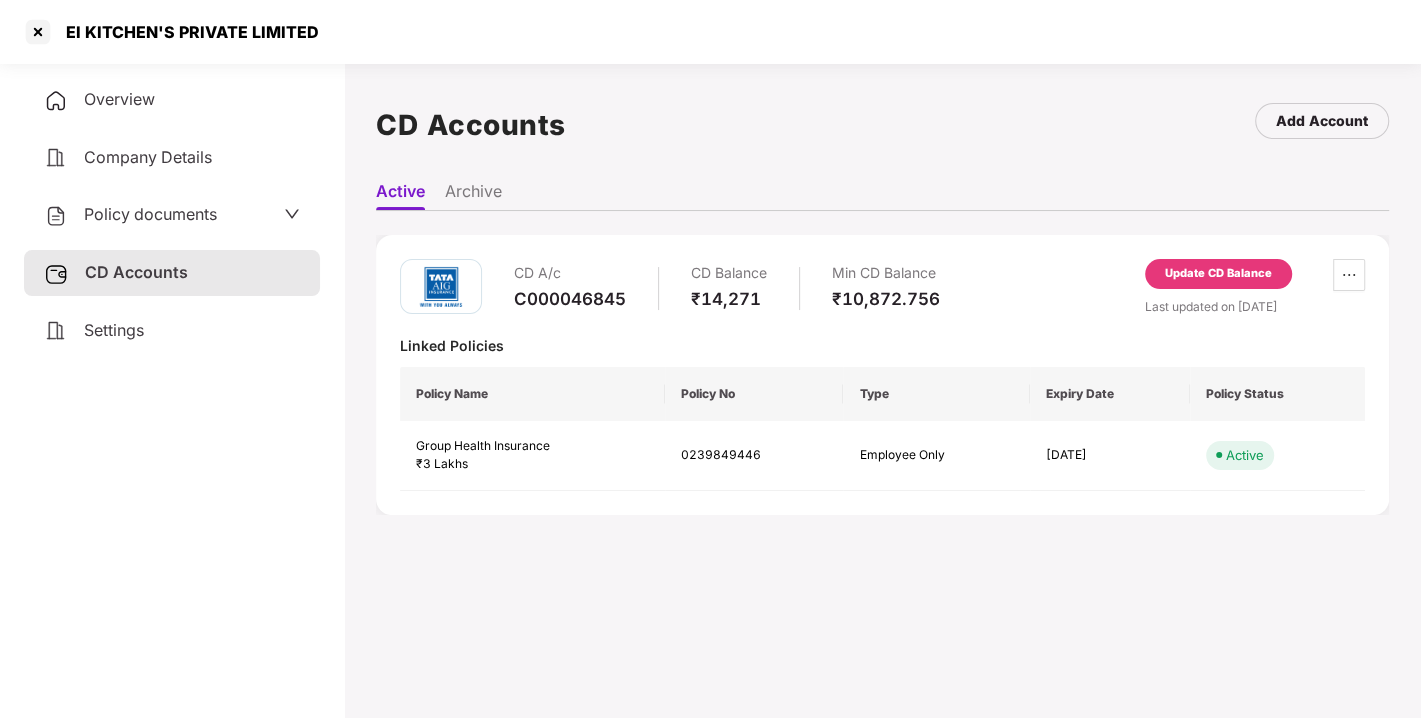 click on "Update CD Balance" at bounding box center (1218, 274) 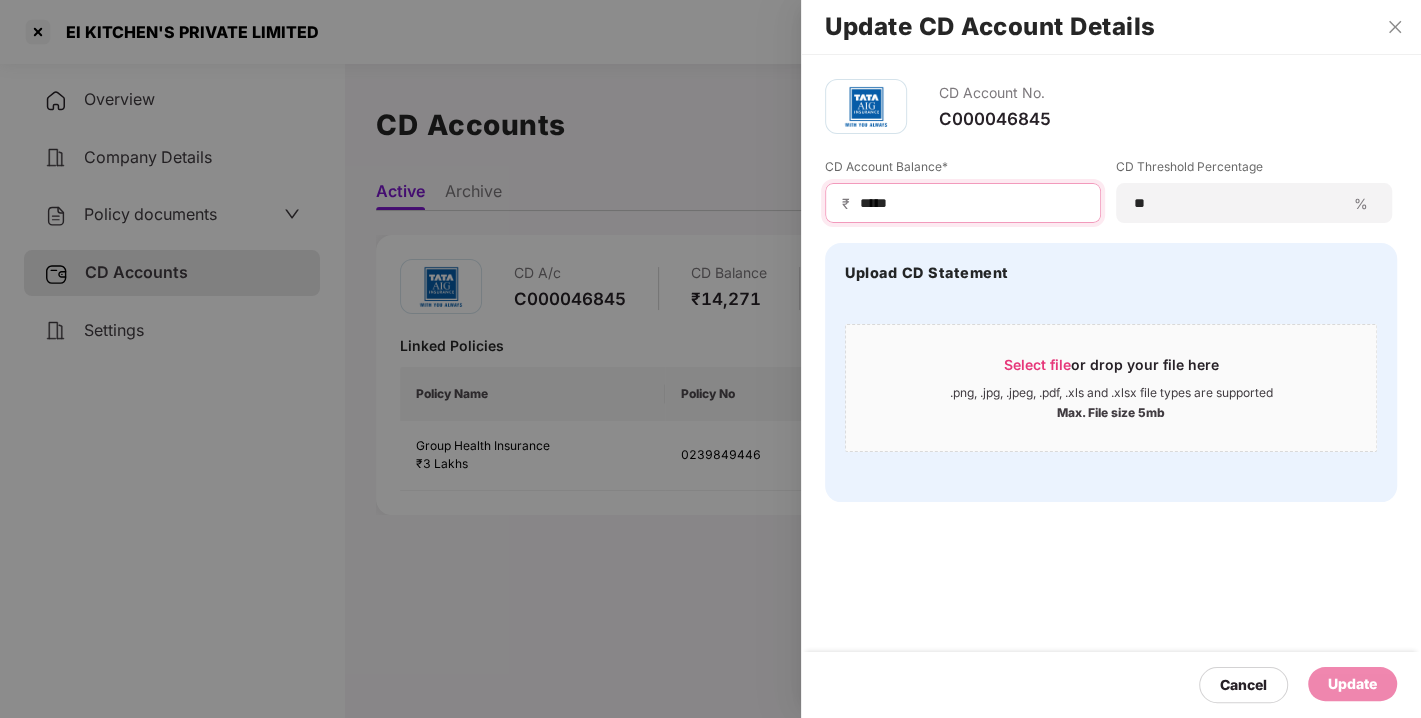 drag, startPoint x: 914, startPoint y: 197, endPoint x: 734, endPoint y: 211, distance: 180.54362 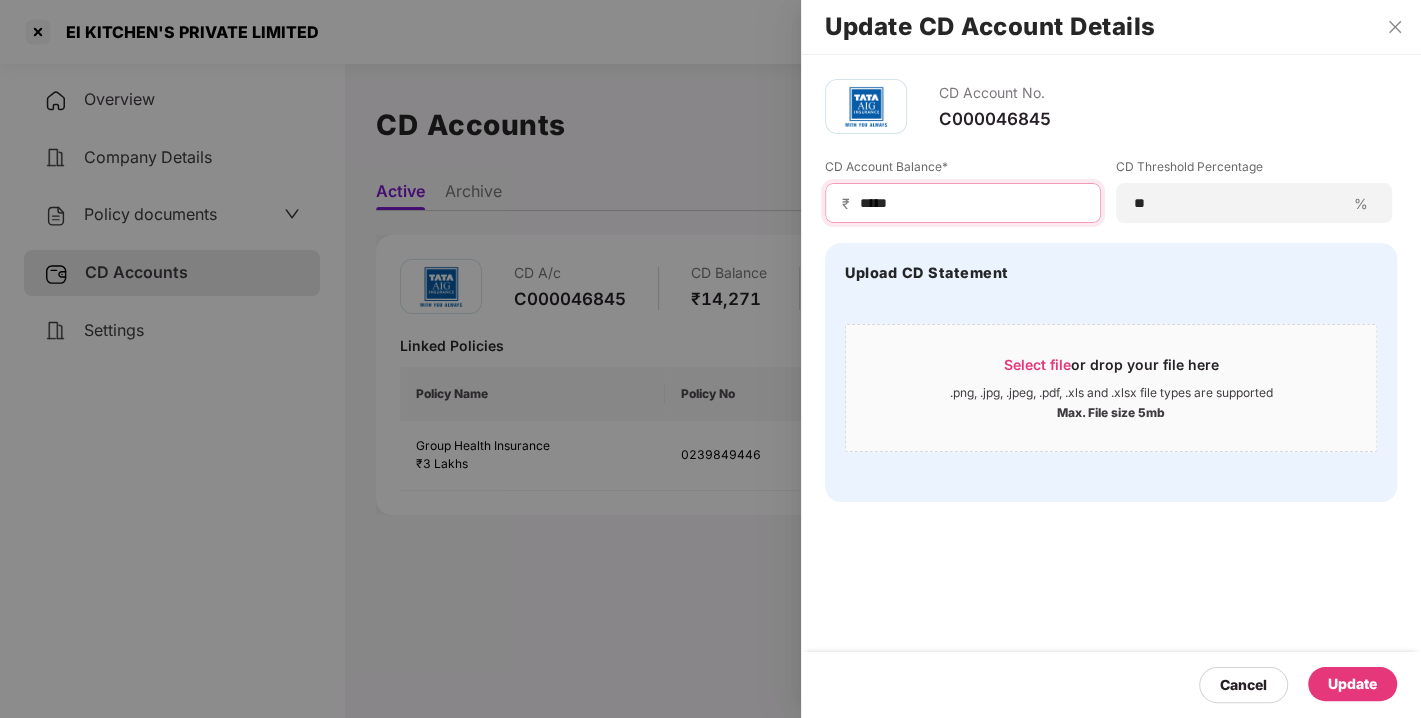 type on "*****" 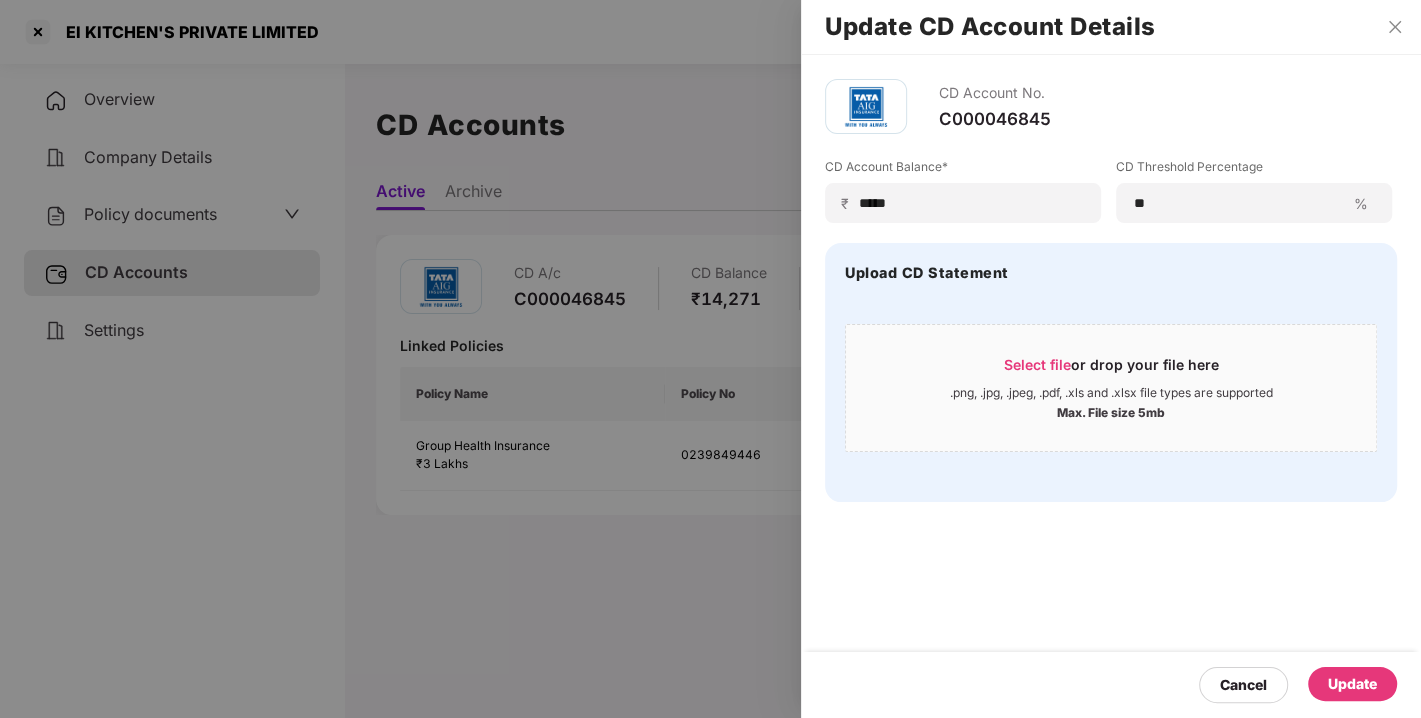 click on "Update" at bounding box center (1352, 684) 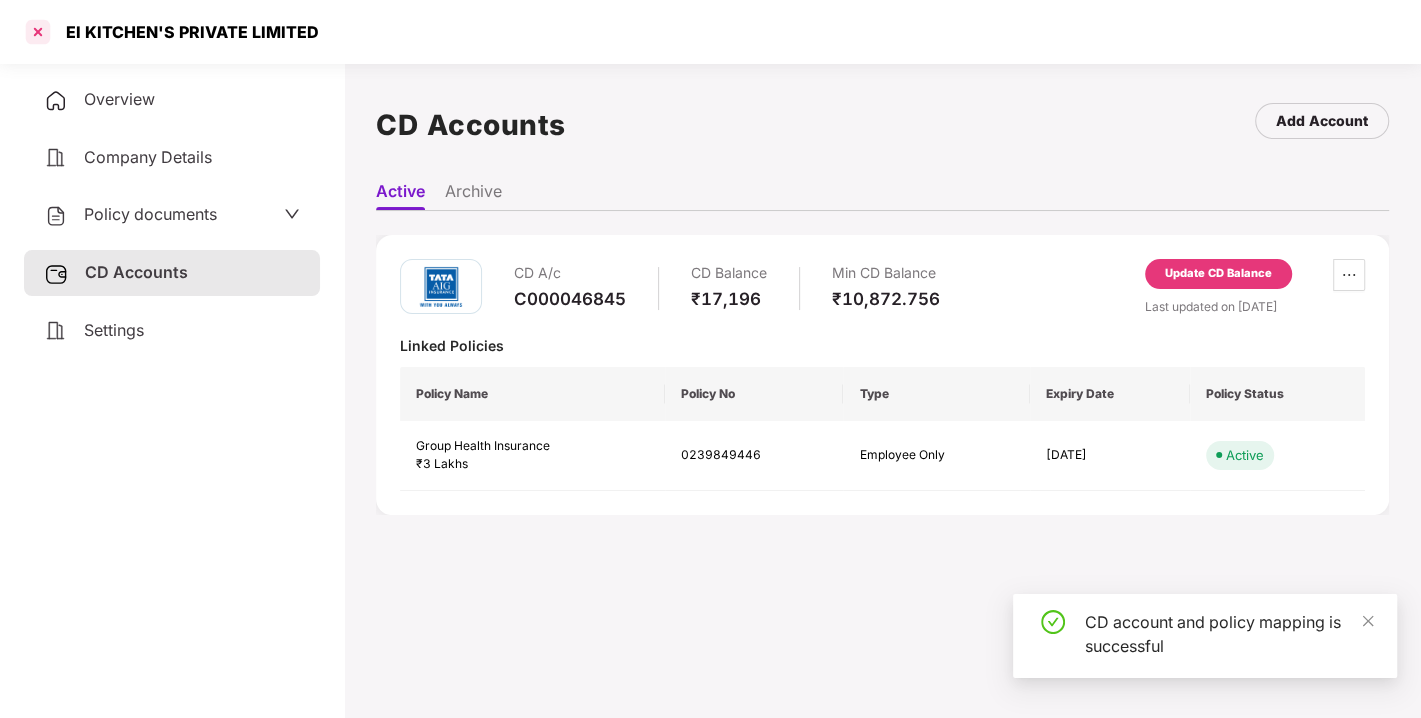 click at bounding box center (38, 32) 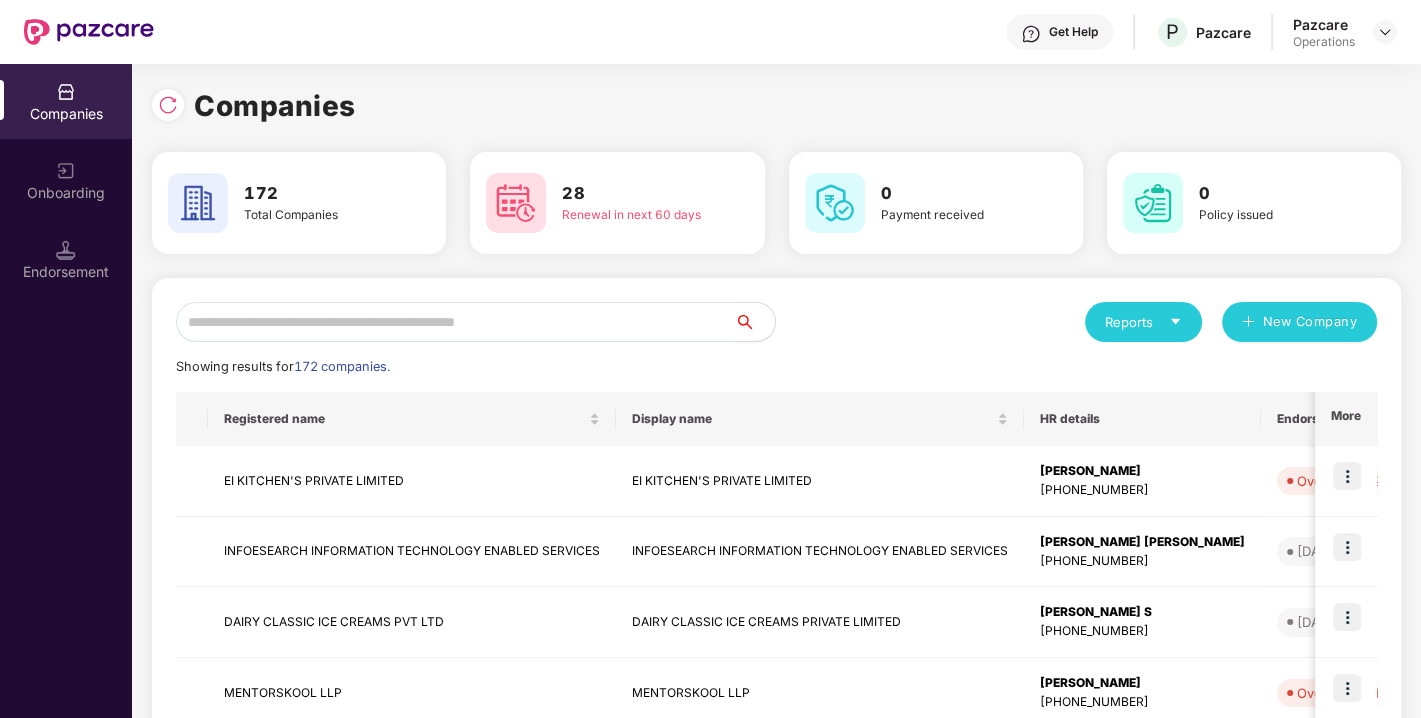 click at bounding box center [455, 322] 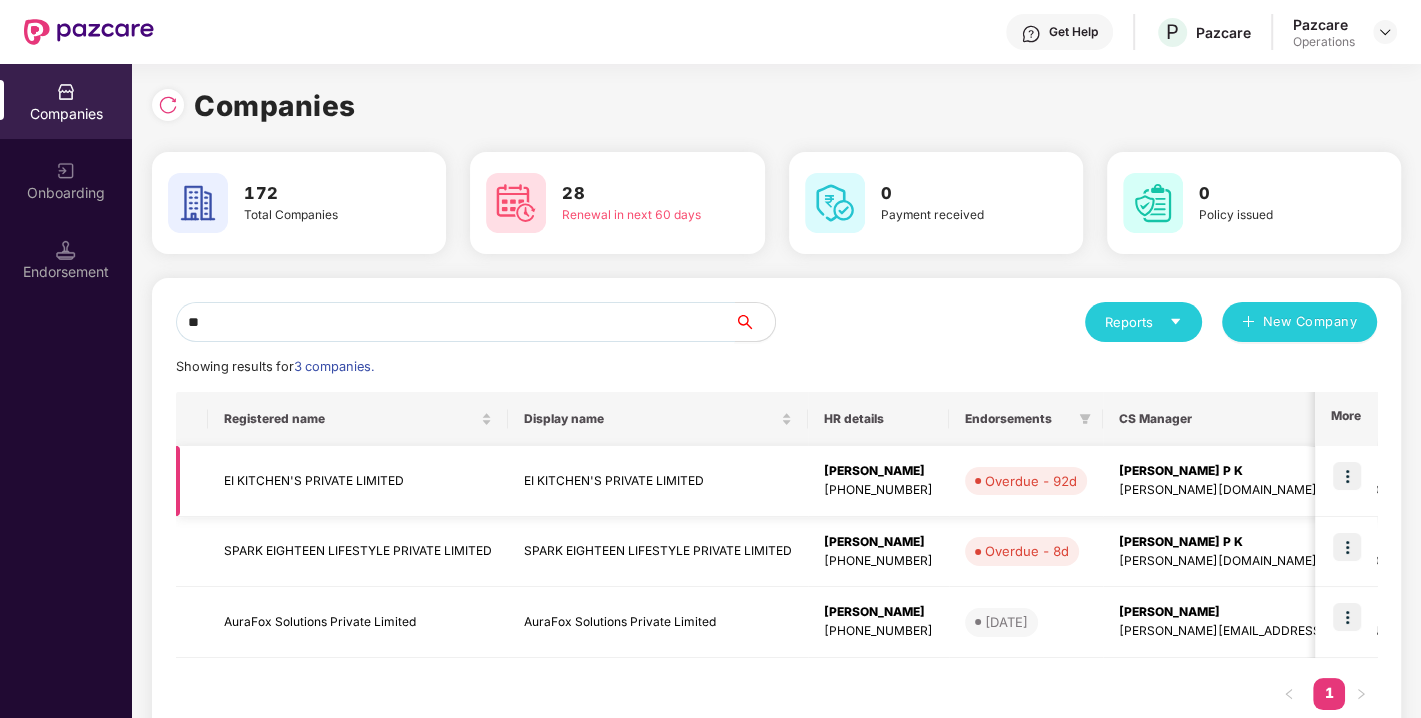 type on "**" 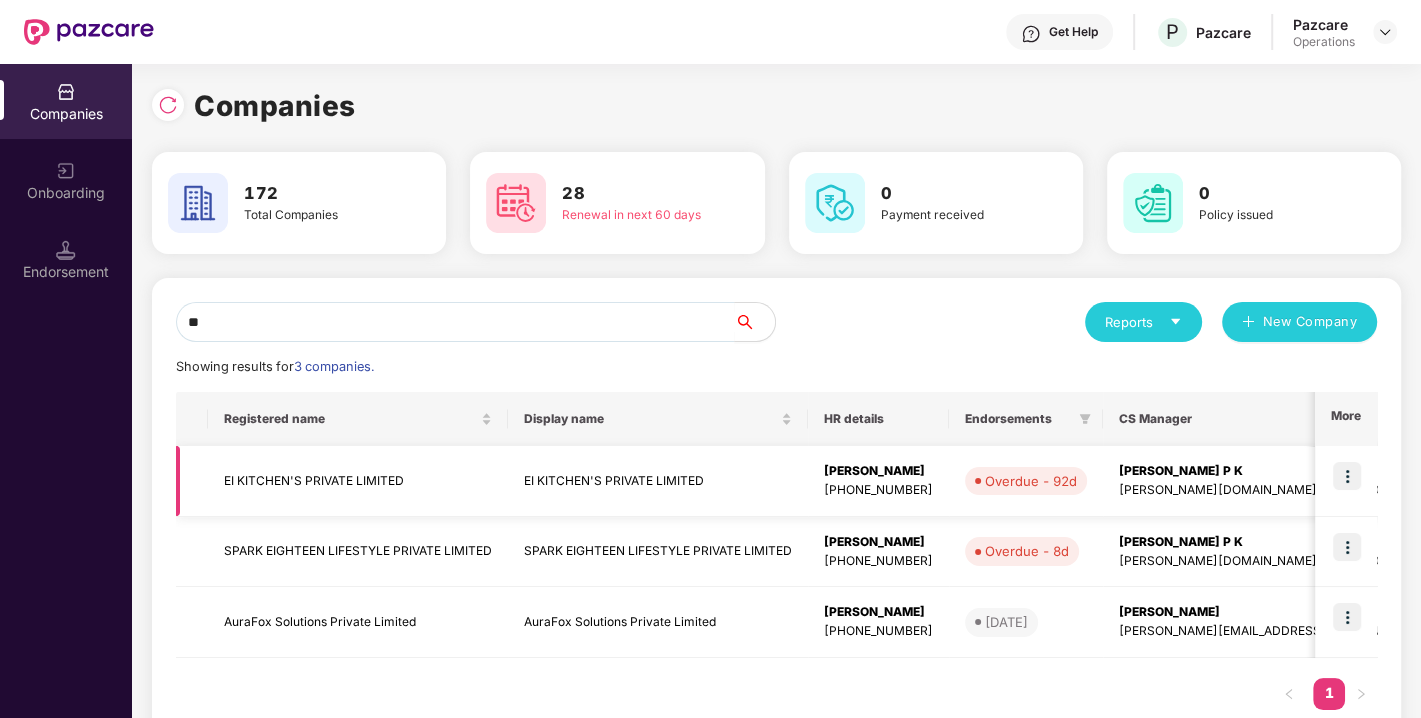 click on "EI KITCHEN'S PRIVATE LIMITED" at bounding box center (358, 481) 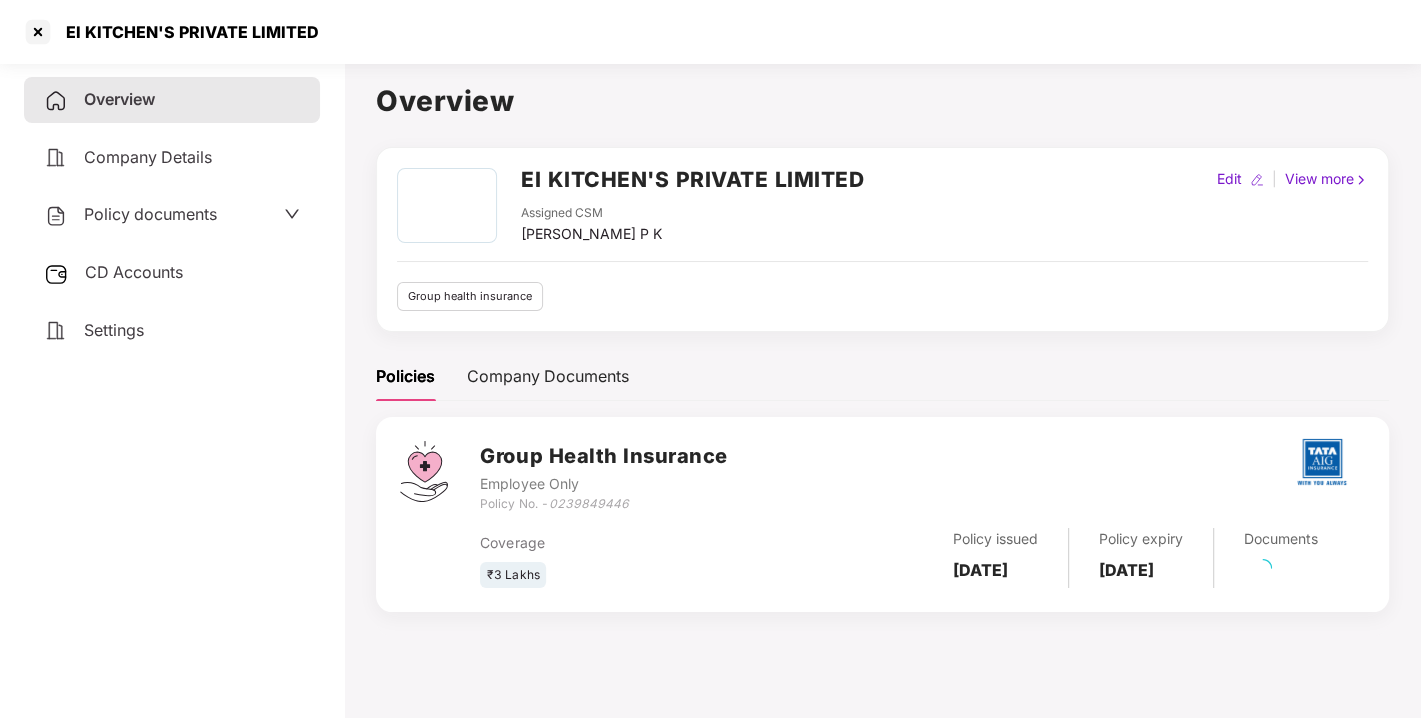 click on "CD Accounts" at bounding box center [172, 273] 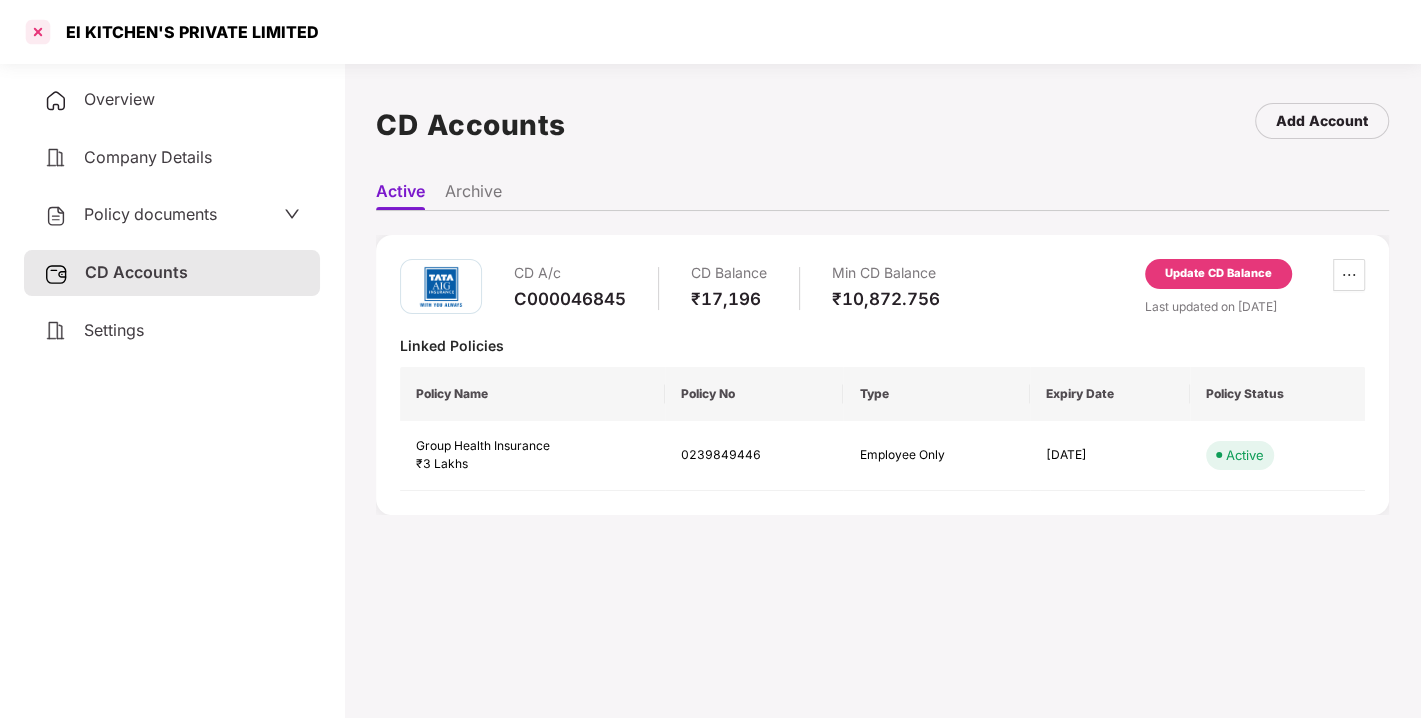 click at bounding box center [38, 32] 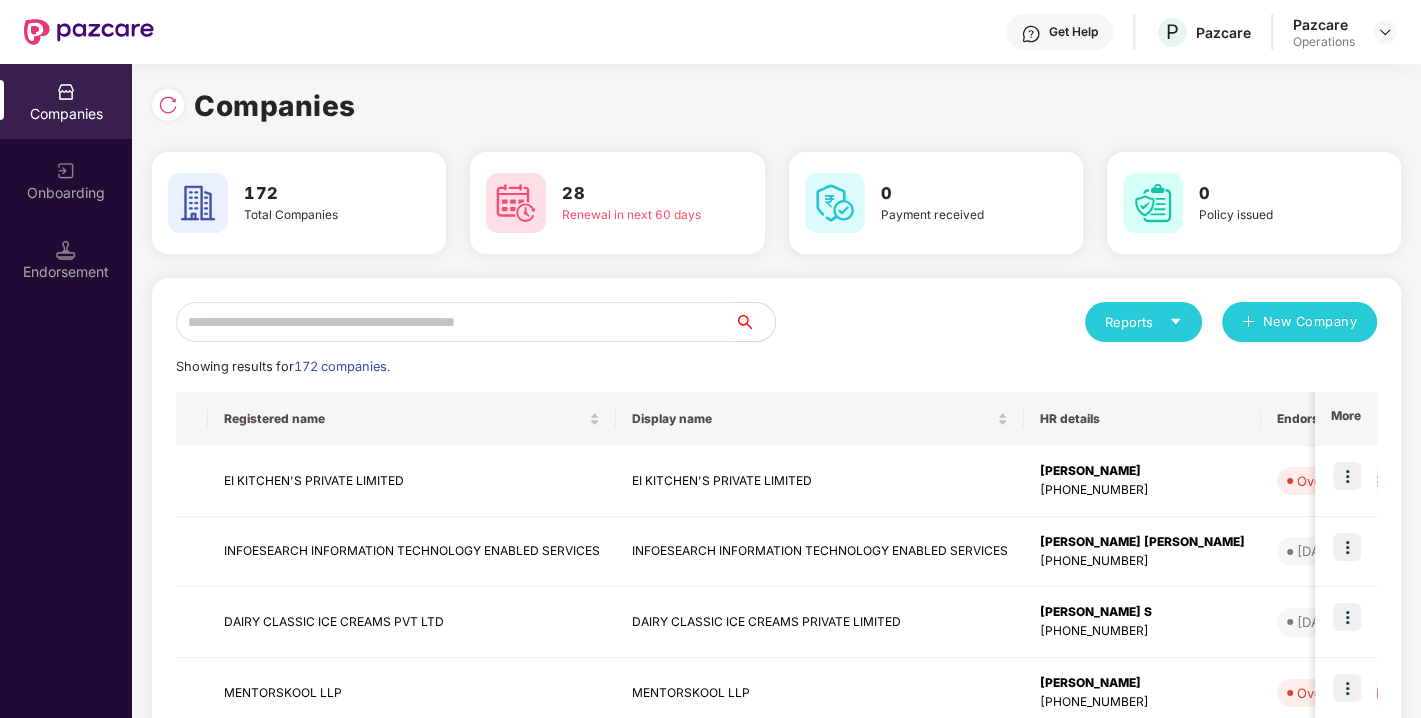click at bounding box center [455, 322] 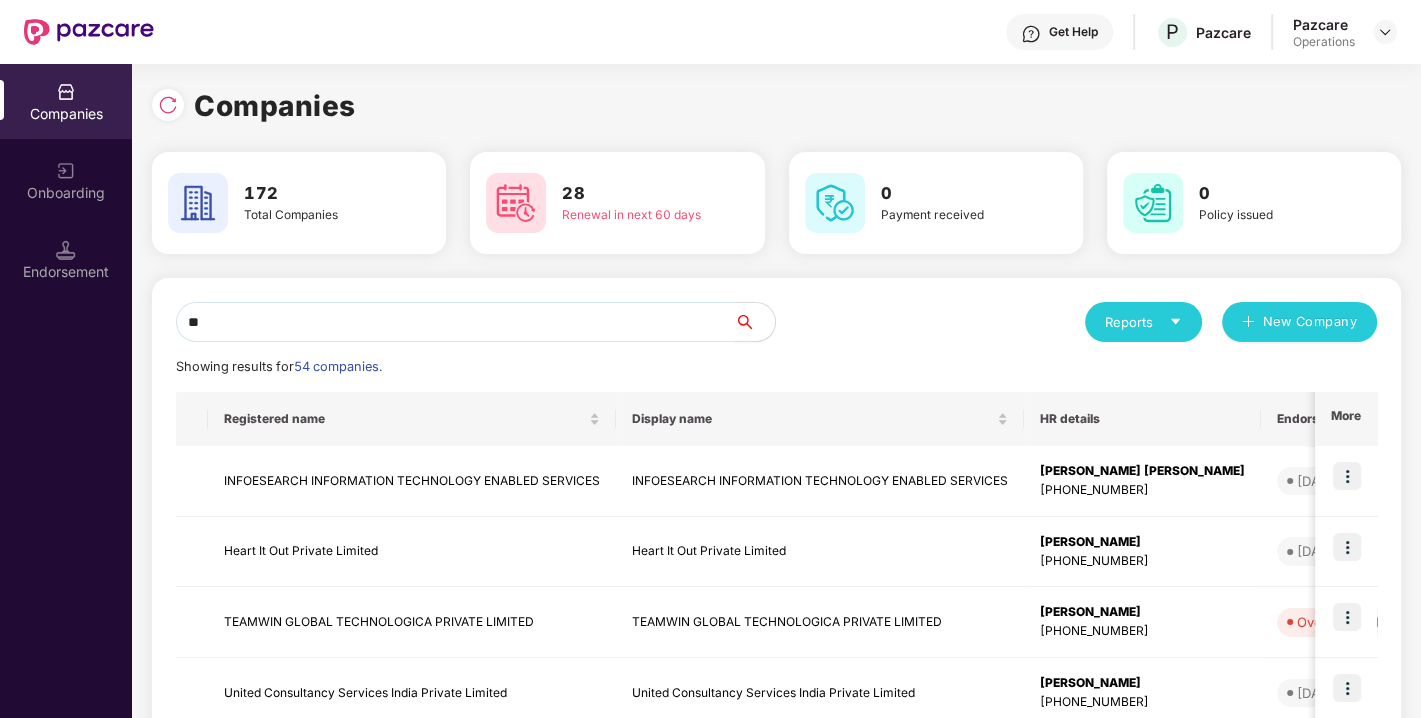 type on "*" 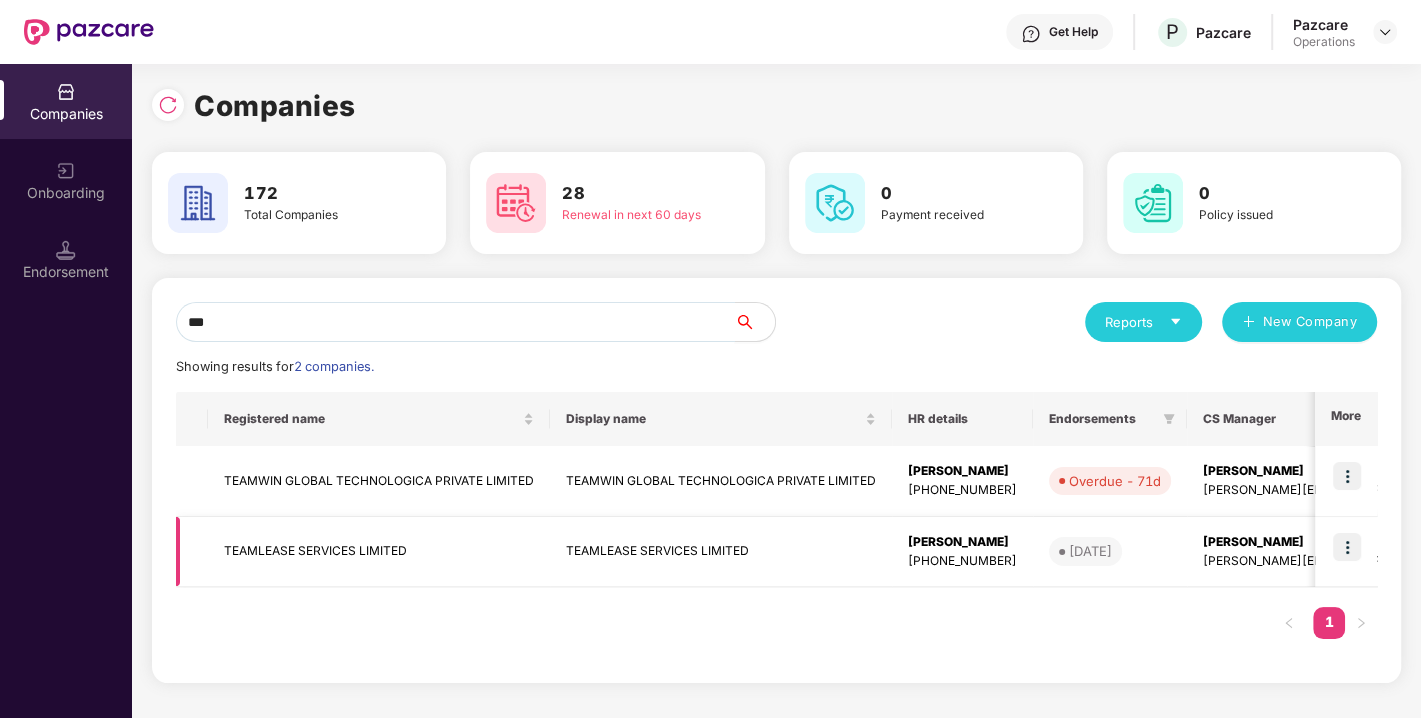 type on "***" 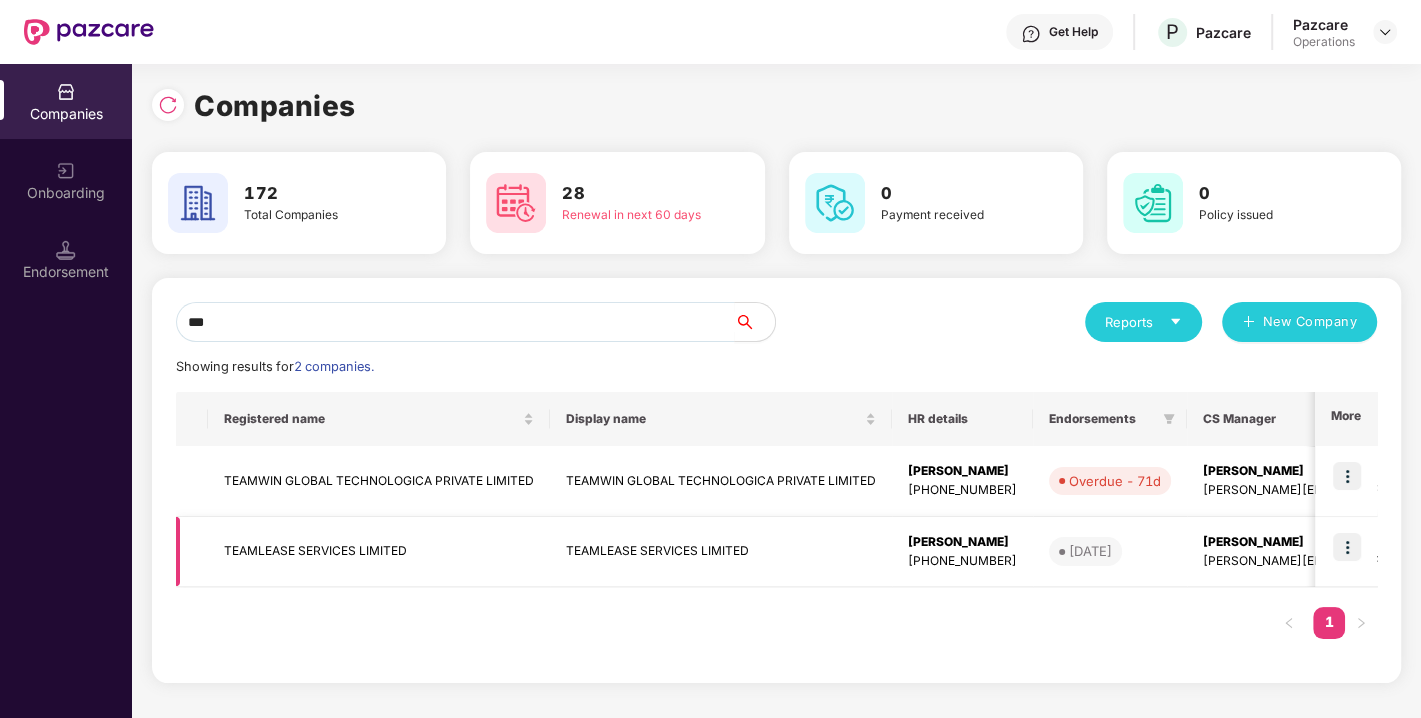 click on "TEAMLEASE SERVICES LIMITED" at bounding box center [379, 552] 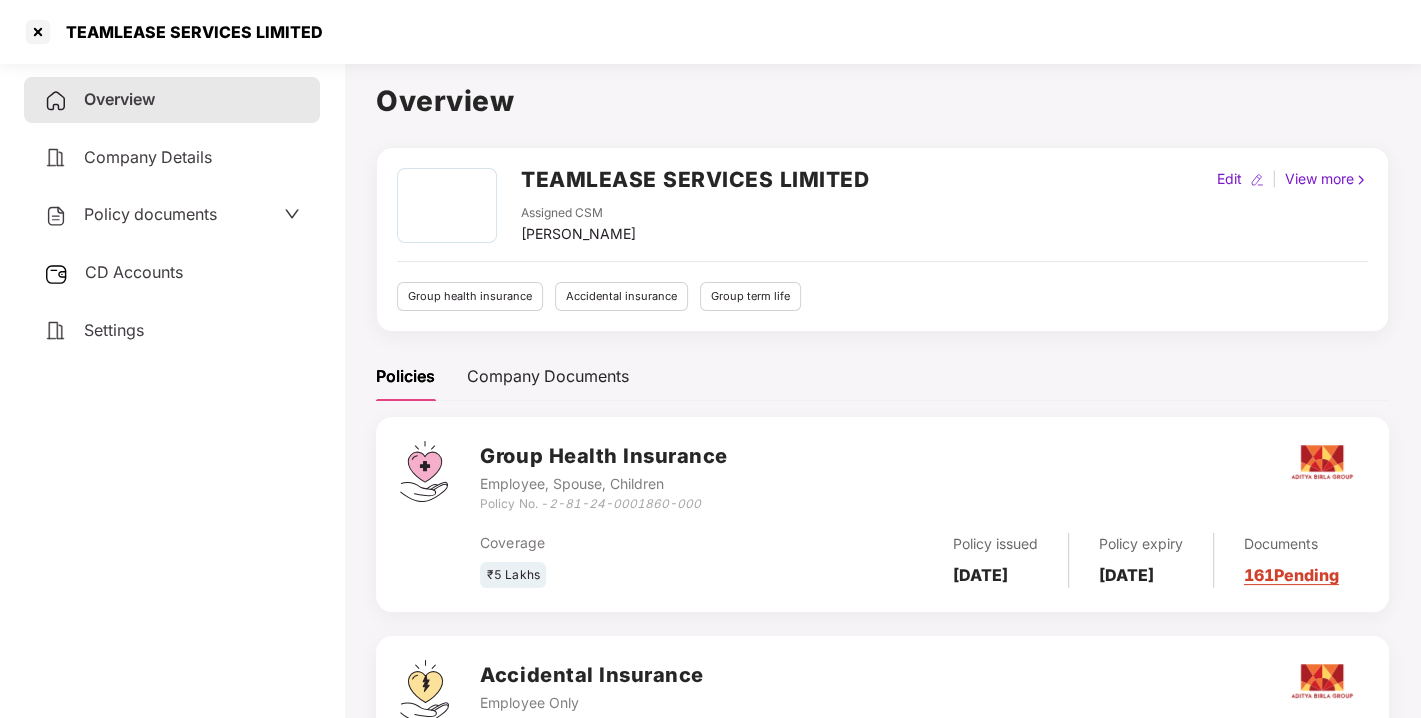 click on "Policy documents" at bounding box center (150, 214) 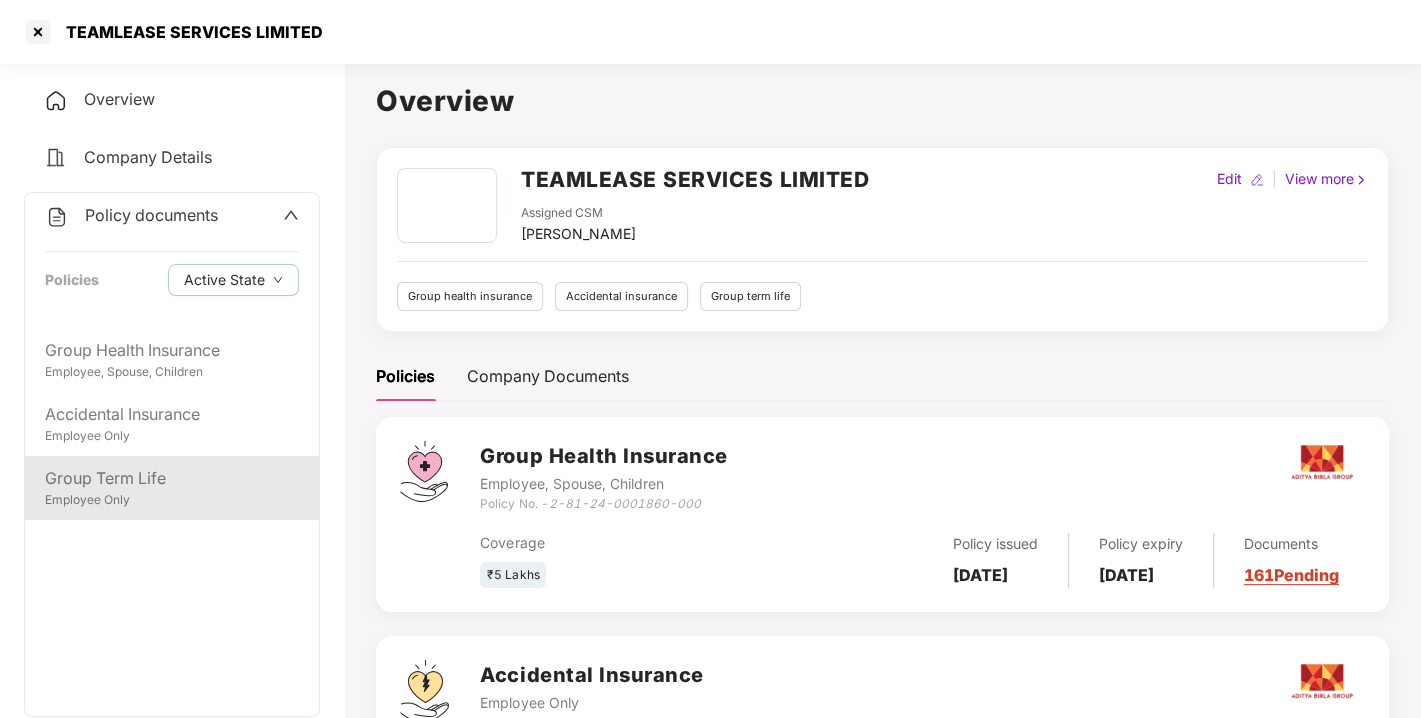 click on "Group Term Life" at bounding box center (172, 478) 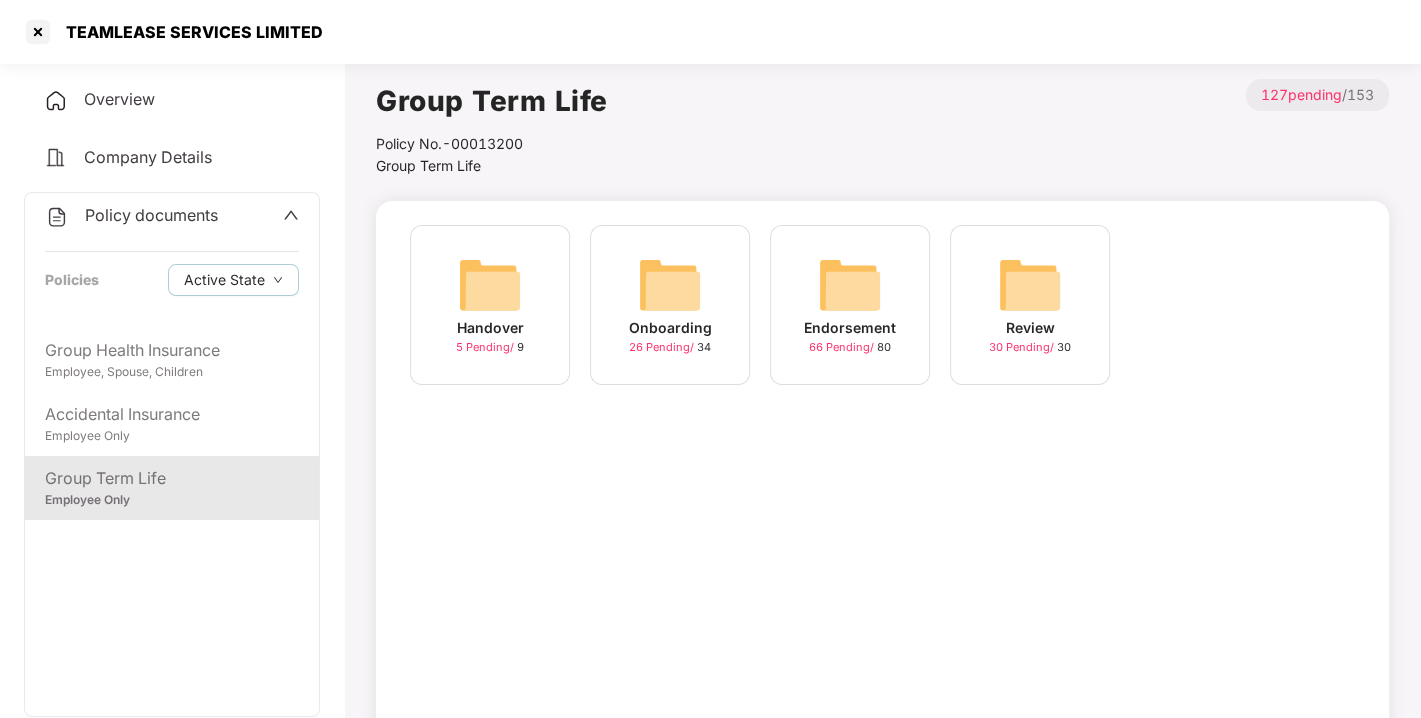 click at bounding box center [850, 285] 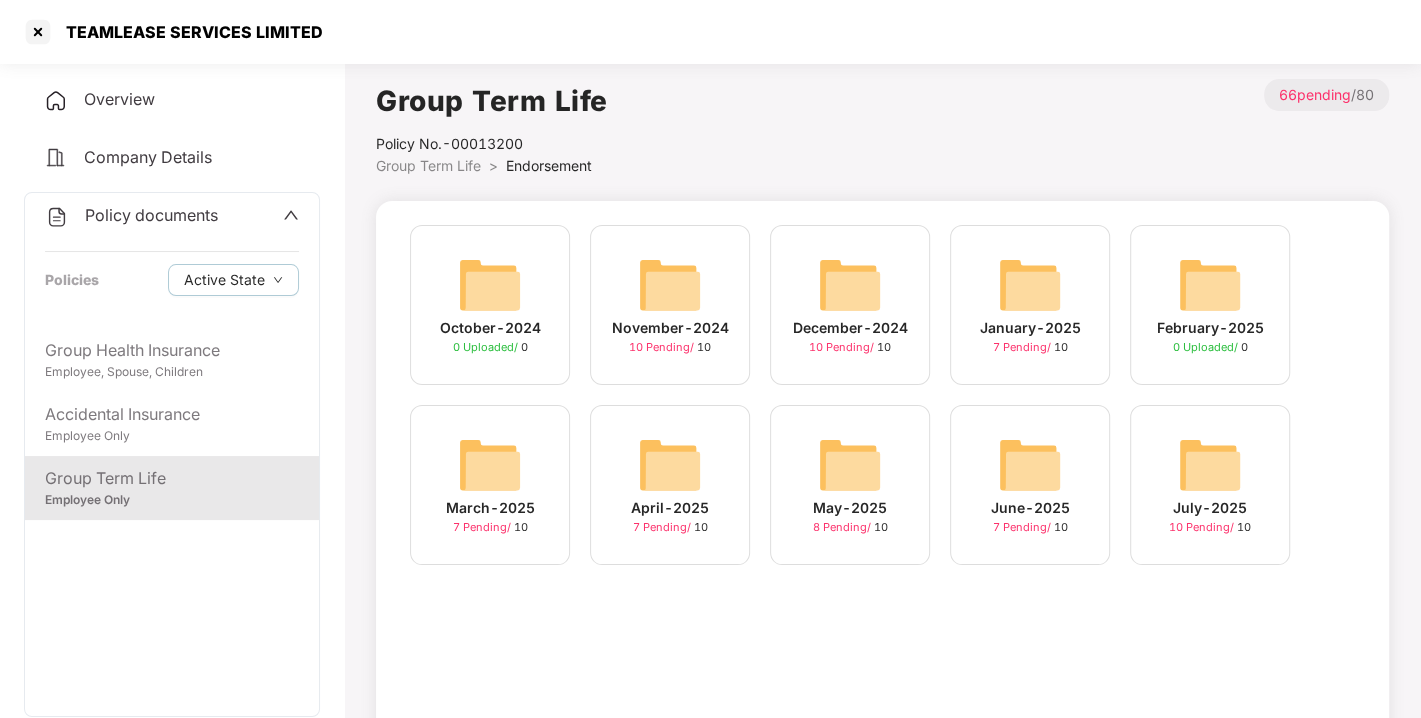 click at bounding box center (1210, 465) 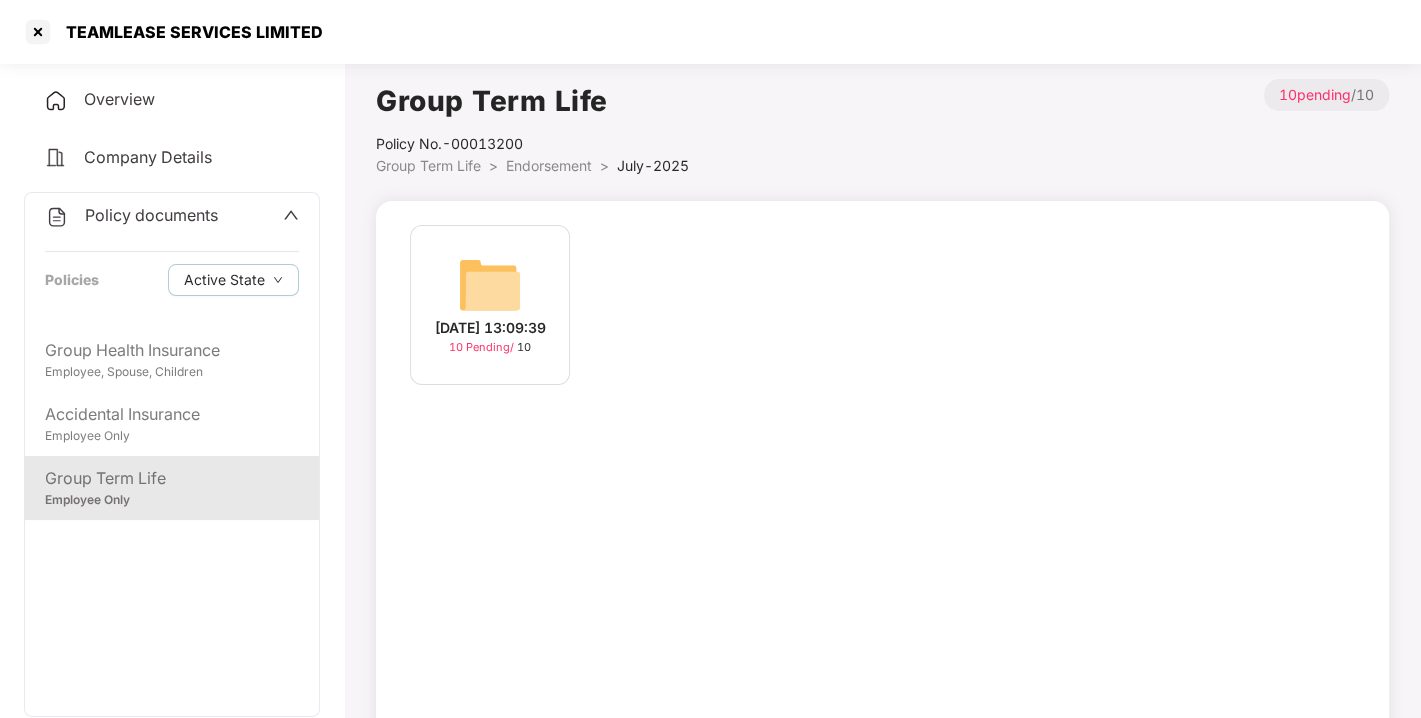click at bounding box center [490, 285] 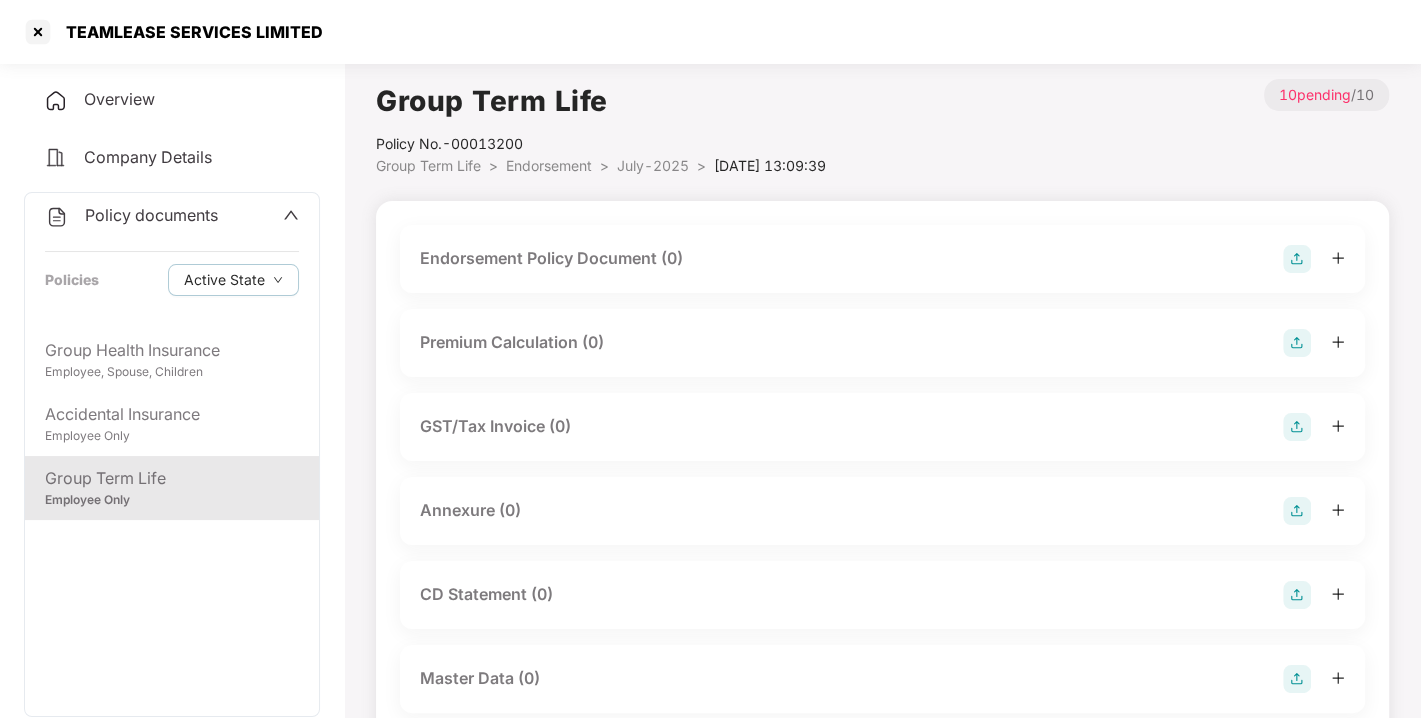 click at bounding box center [1314, 259] 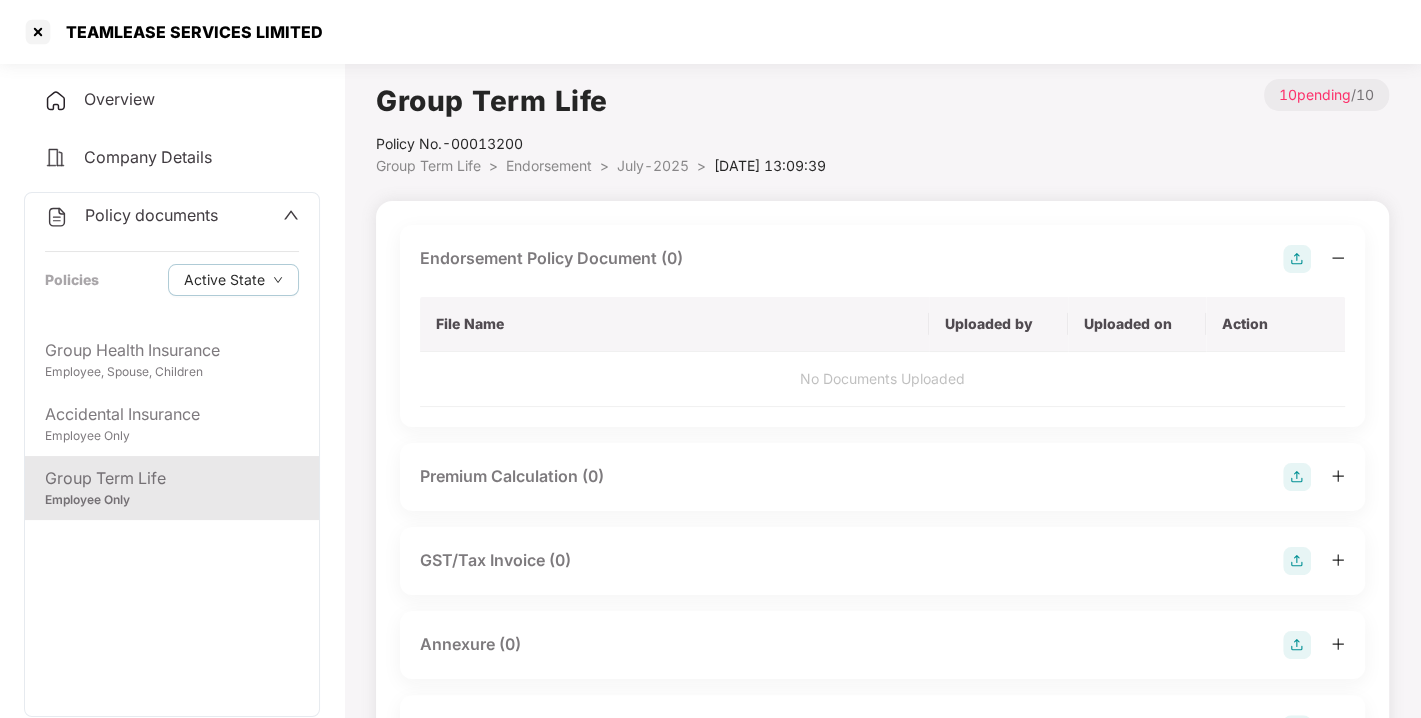 click at bounding box center (1297, 259) 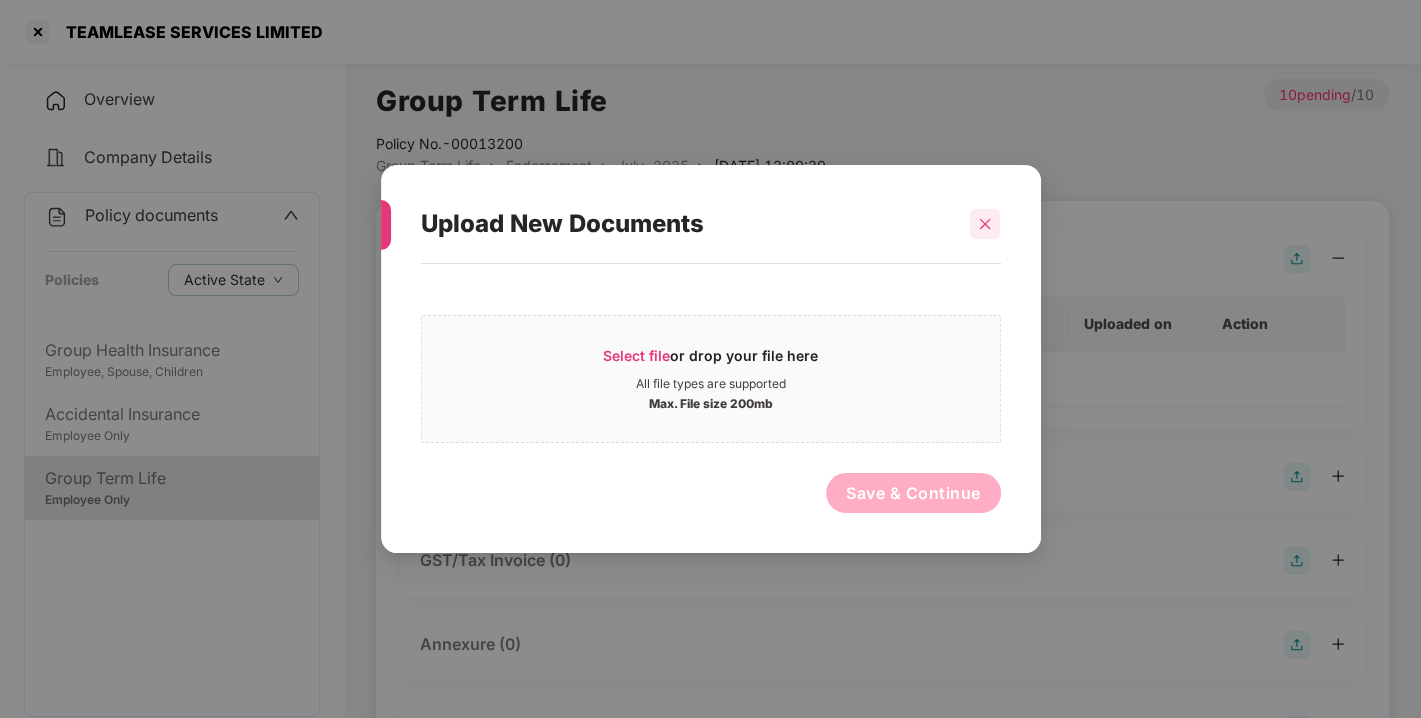 click 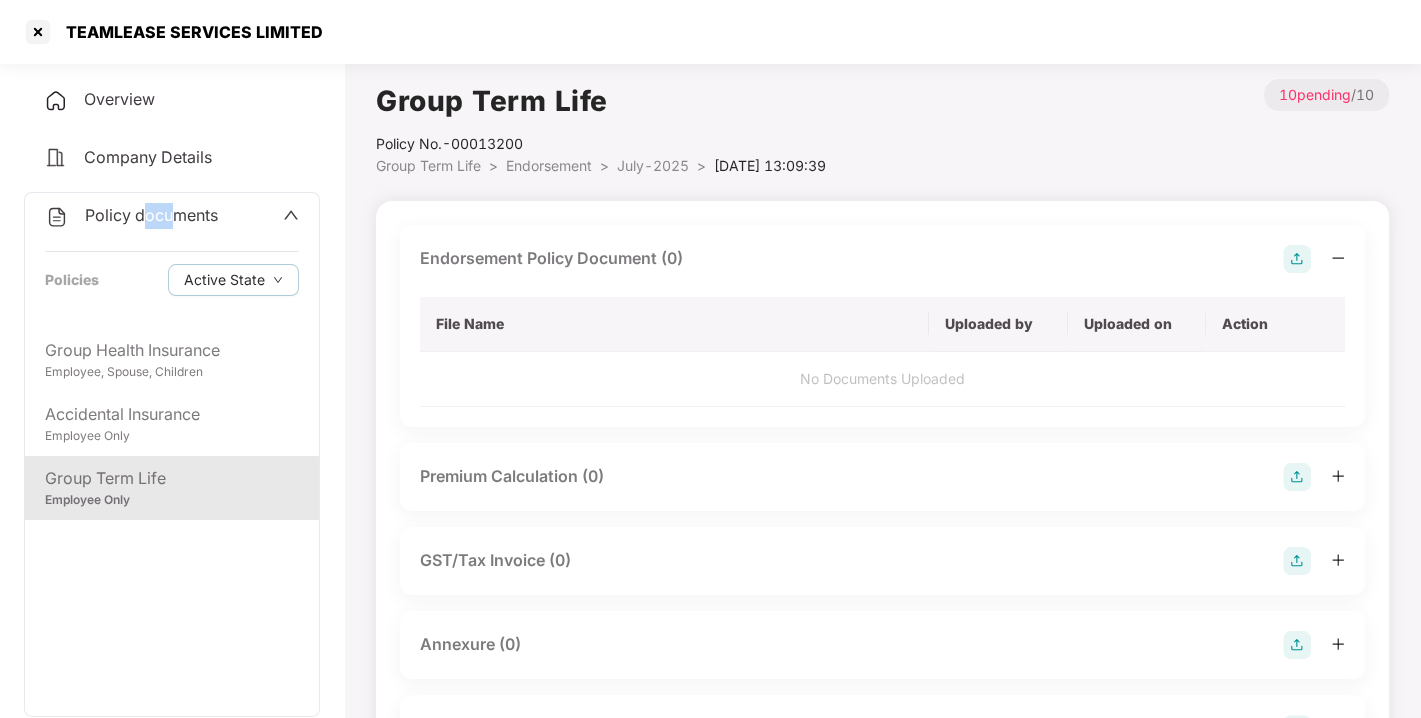 drag, startPoint x: 176, startPoint y: 194, endPoint x: 146, endPoint y: 202, distance: 31.04835 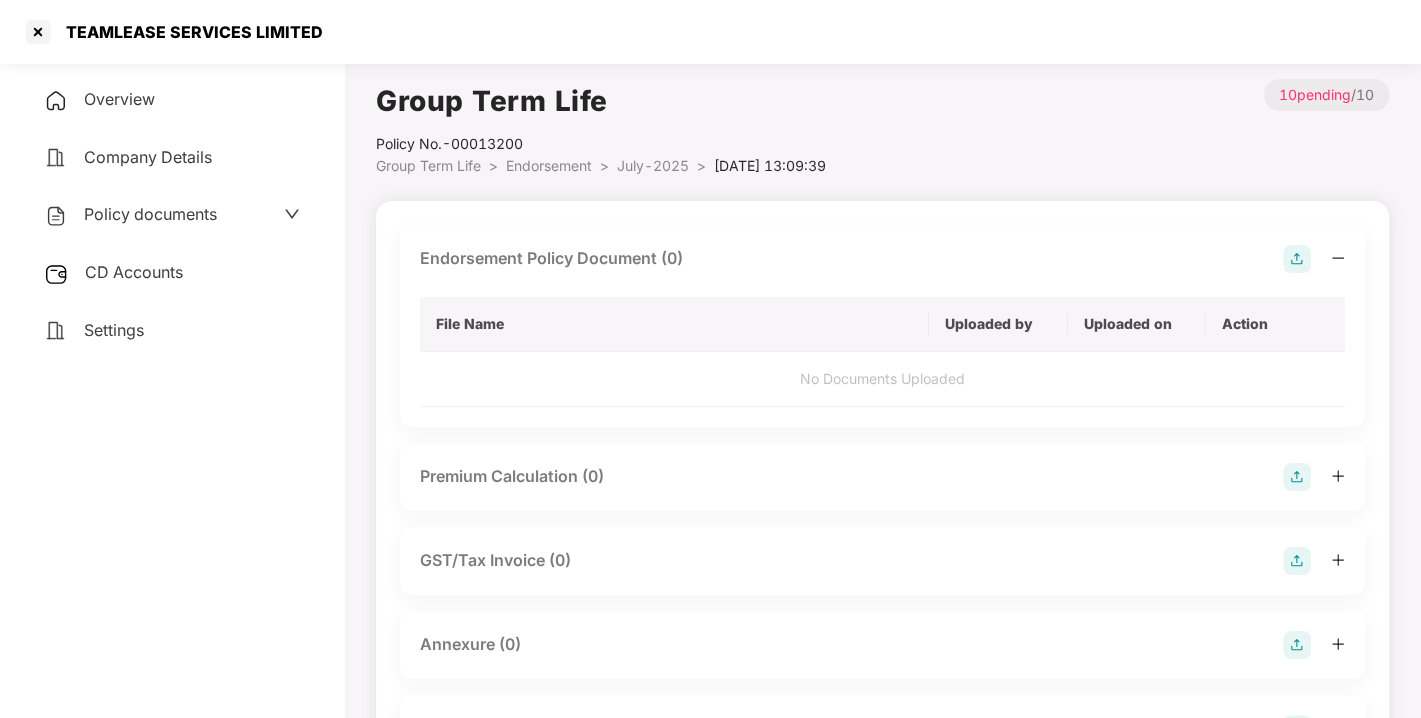 click on "Policy documents" at bounding box center [150, 214] 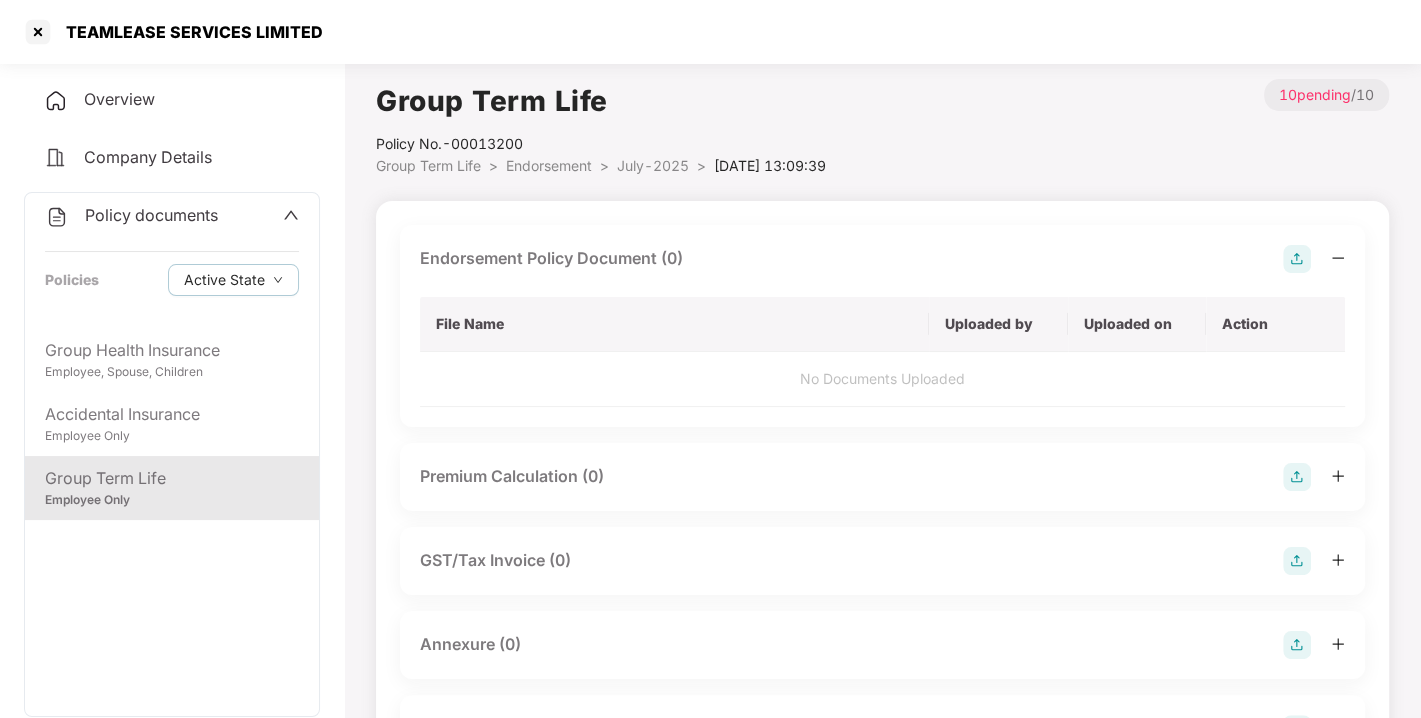 click on "Policy documents" at bounding box center (151, 215) 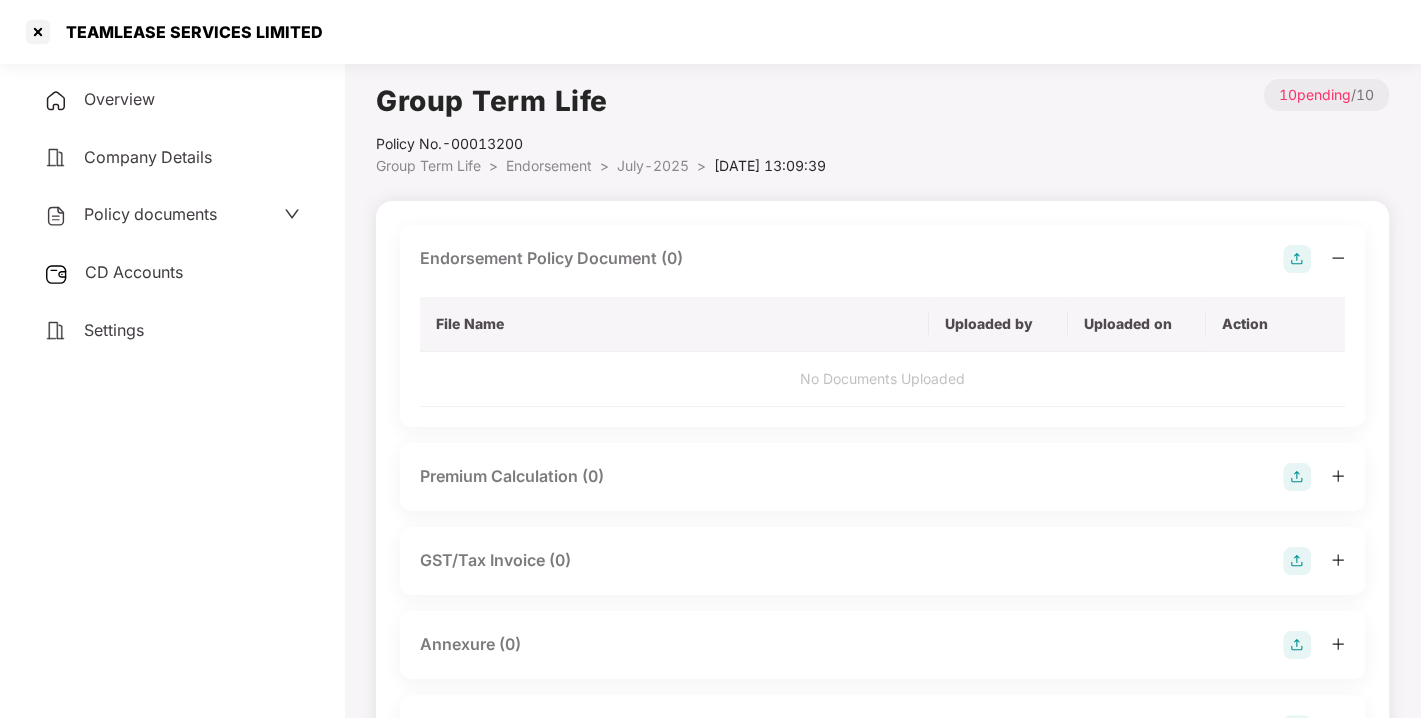 click on "Policy documents" at bounding box center [150, 214] 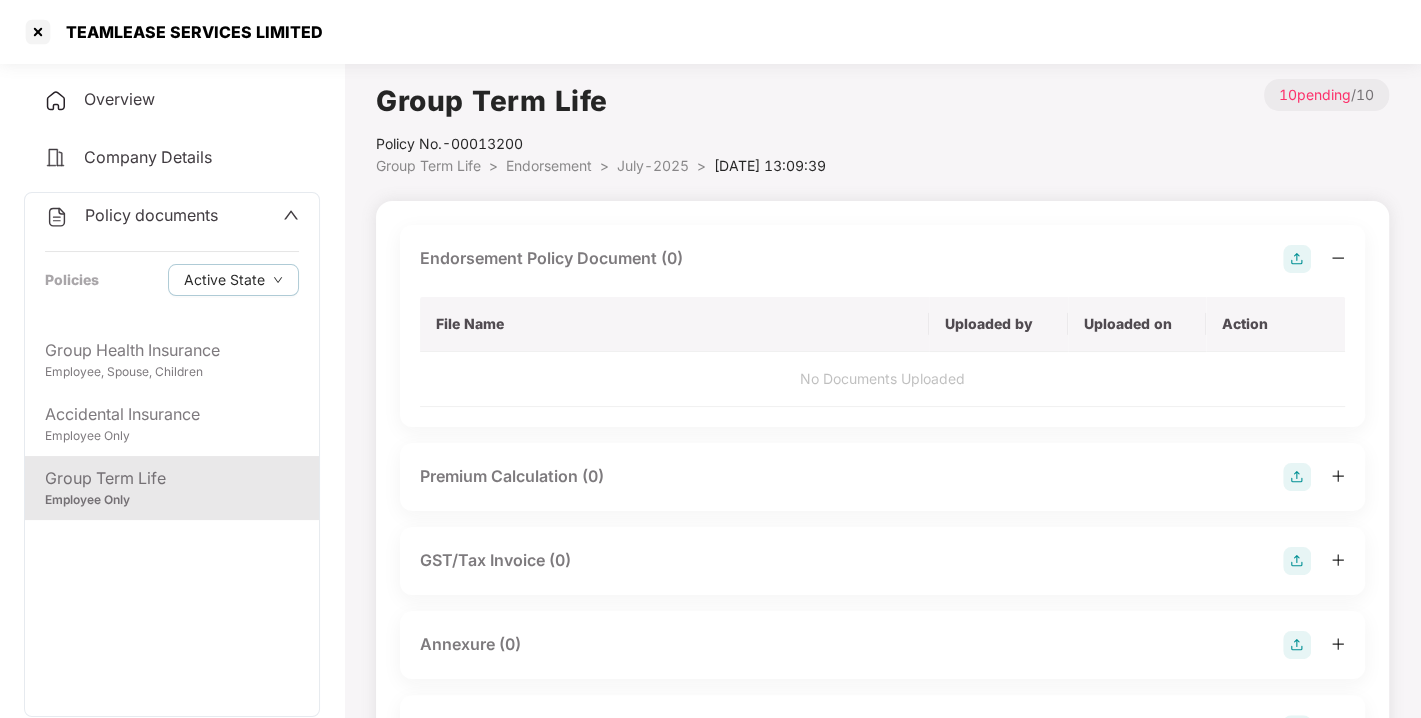 click on "Group Term Life" at bounding box center [172, 478] 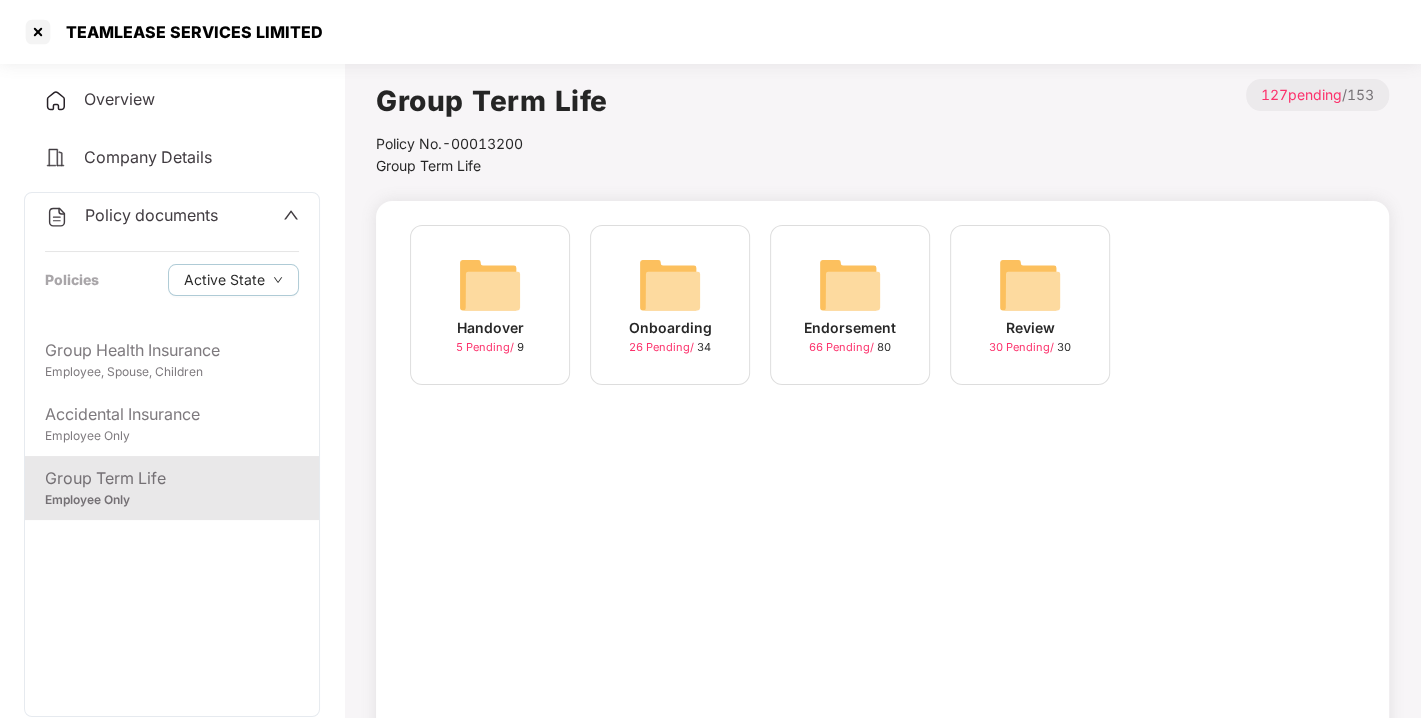 click at bounding box center [850, 285] 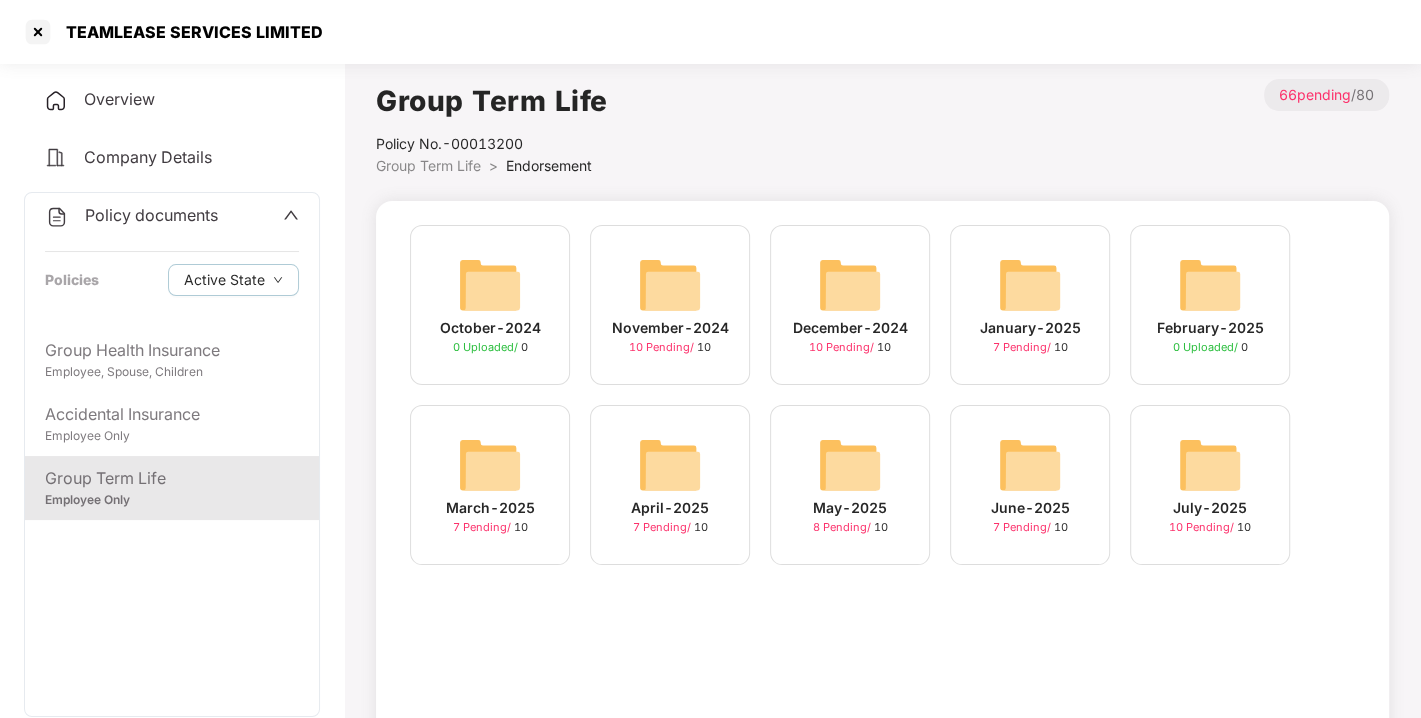 click at bounding box center [1210, 465] 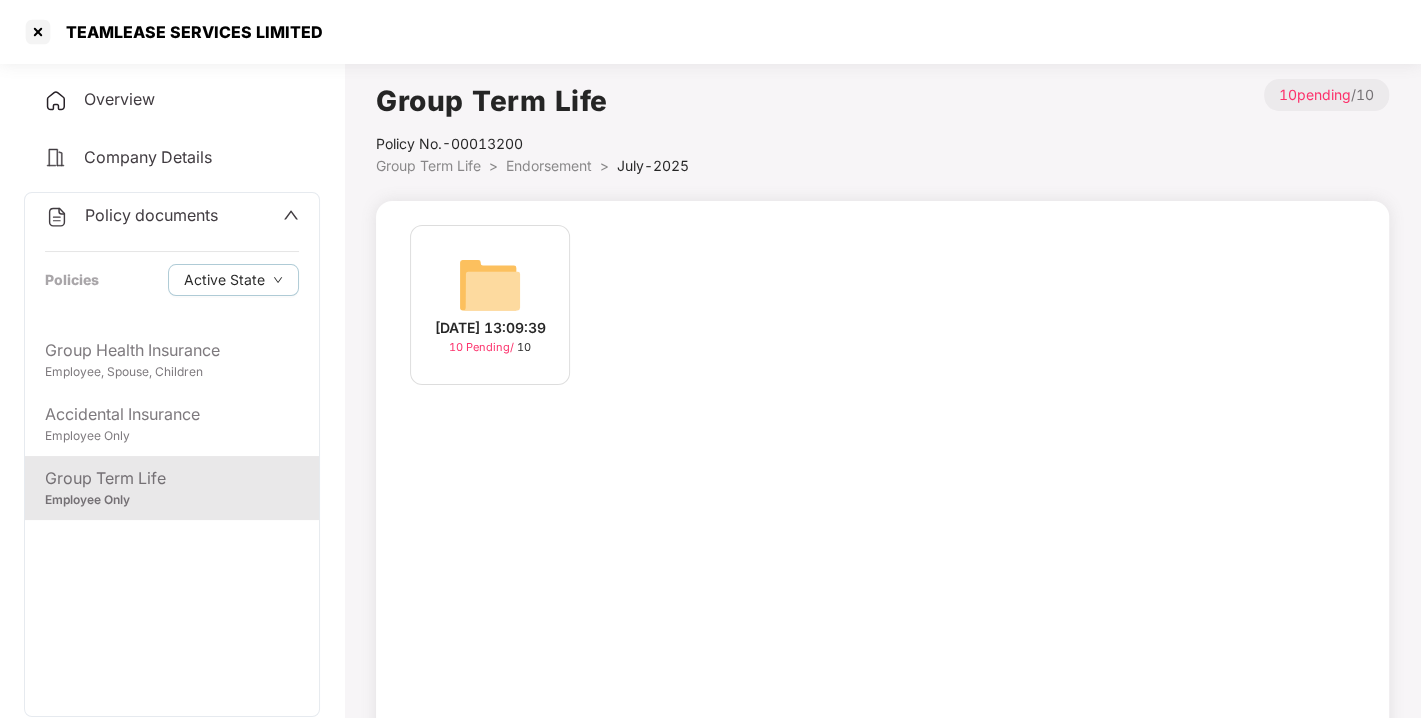 click at bounding box center (490, 285) 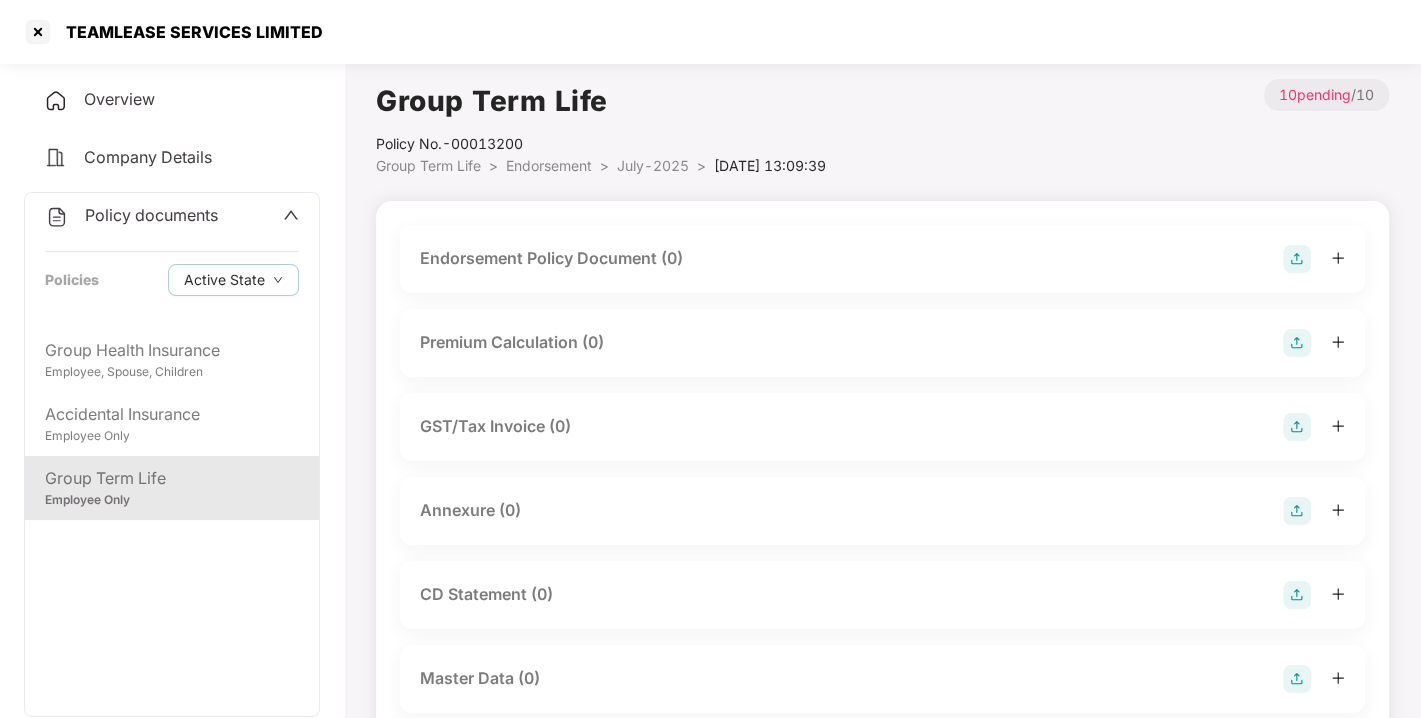 click at bounding box center [1297, 259] 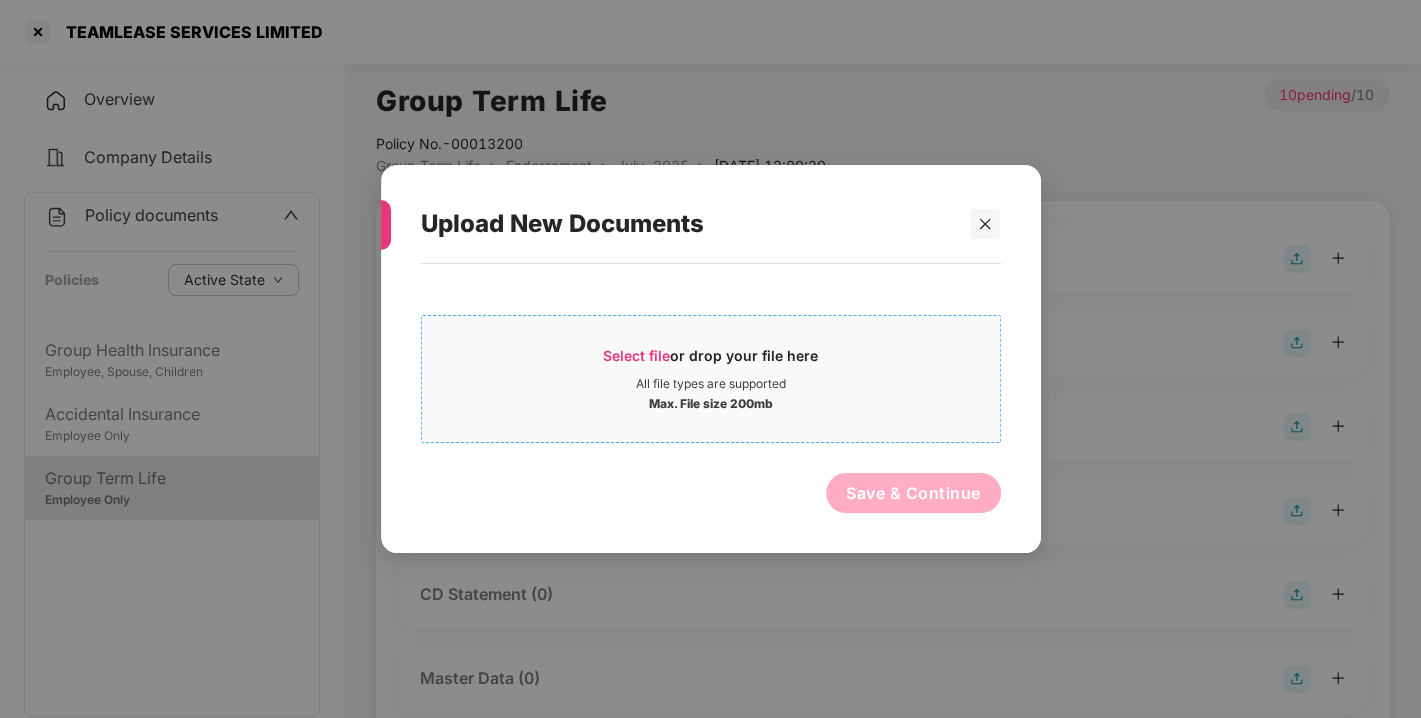 click on "Select file" at bounding box center (636, 355) 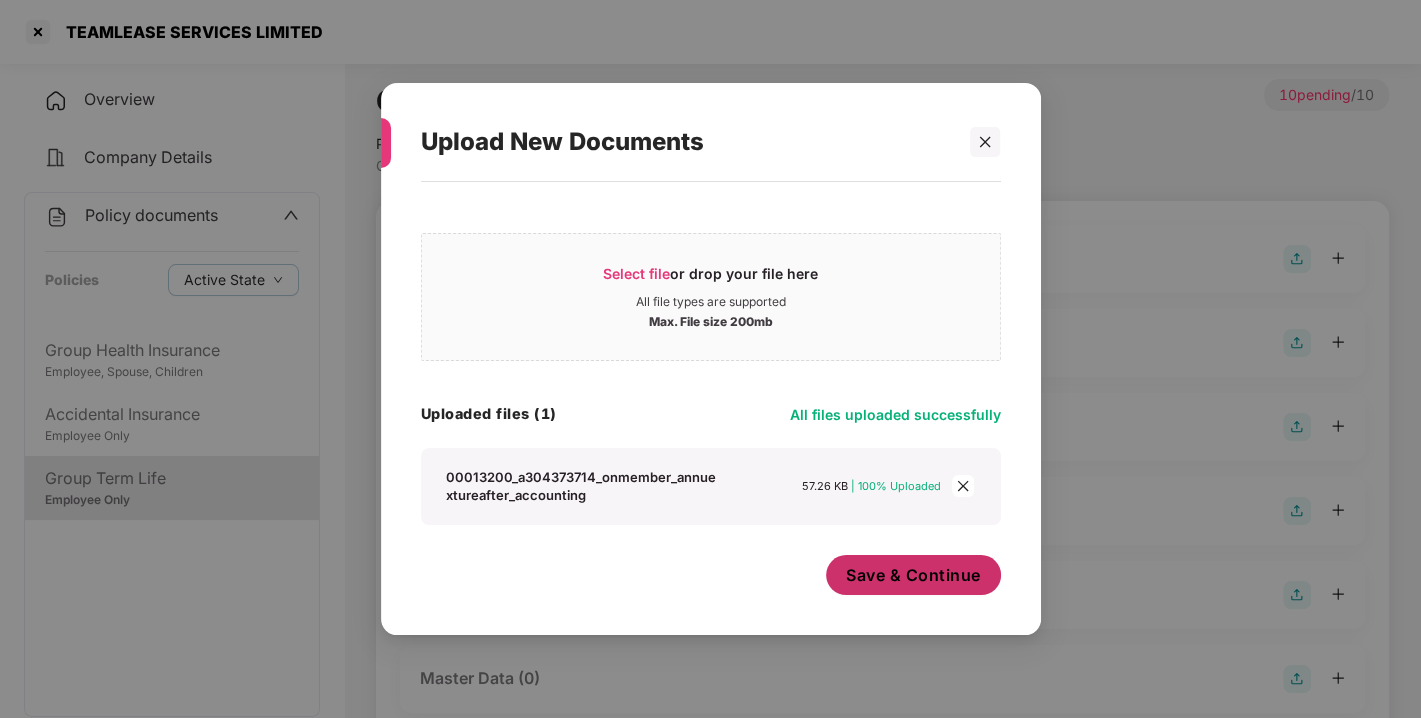click on "Save & Continue" at bounding box center [913, 575] 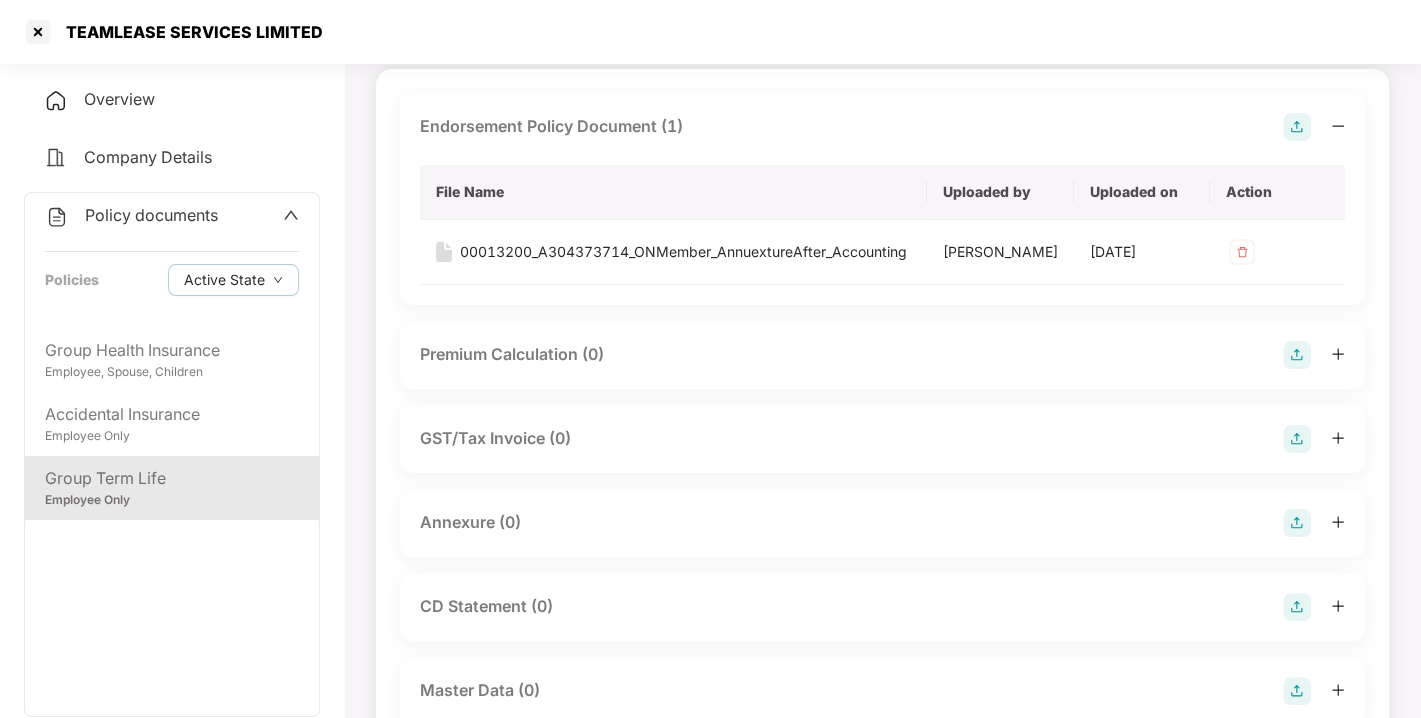 scroll, scrollTop: 180, scrollLeft: 0, axis: vertical 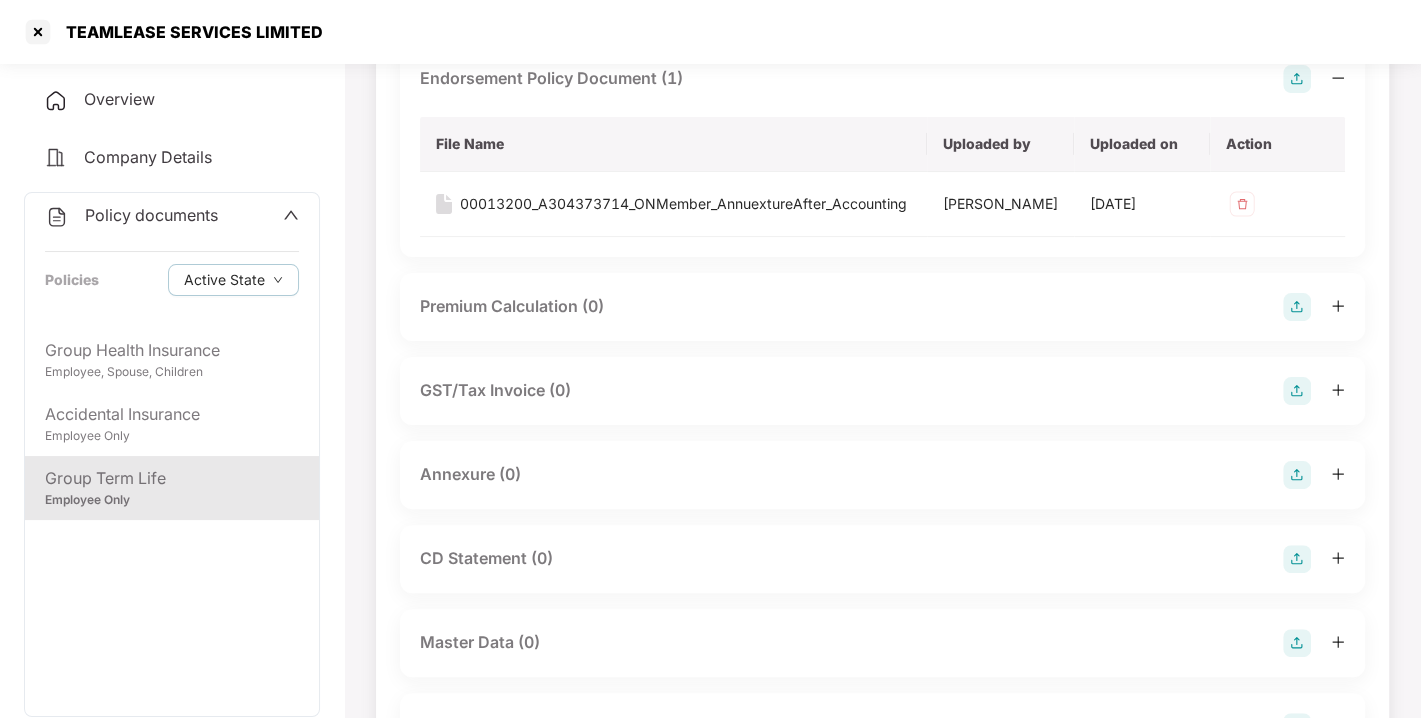 click at bounding box center (1297, 475) 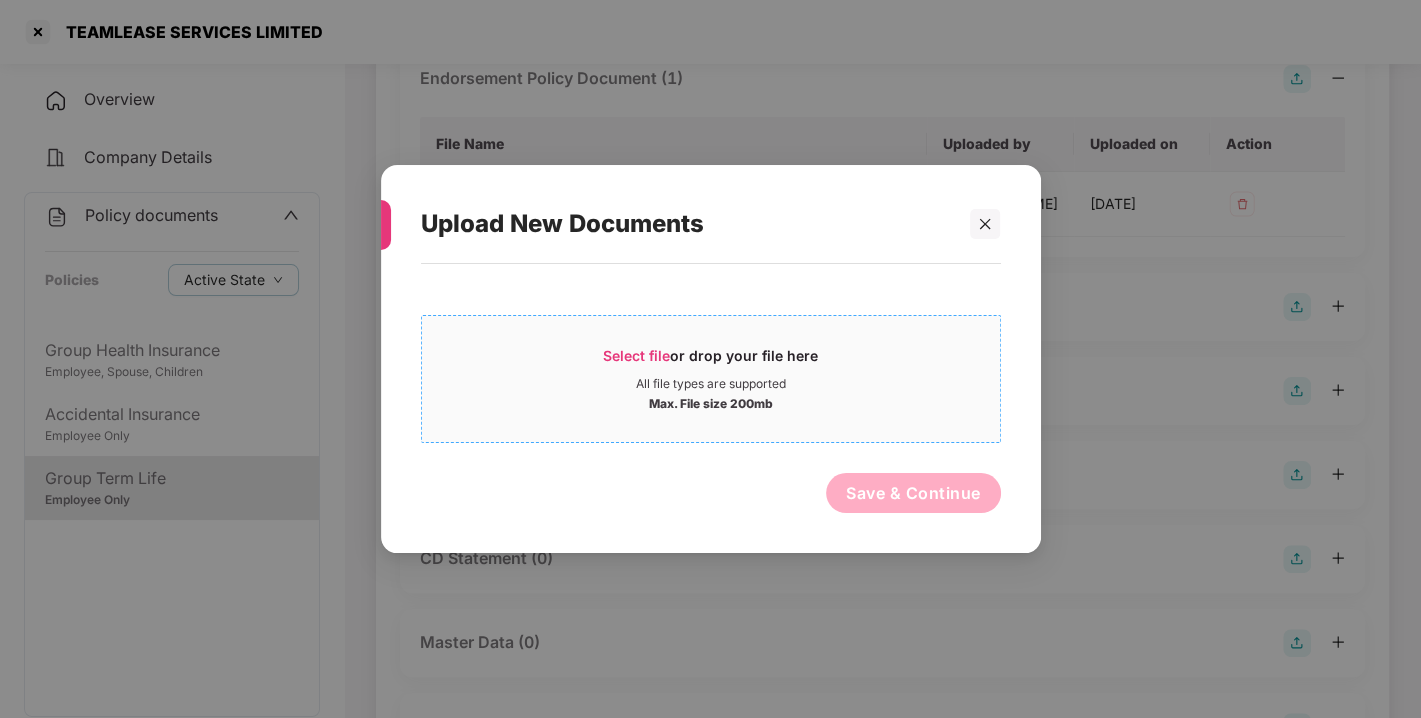 click on "Select file" at bounding box center (636, 355) 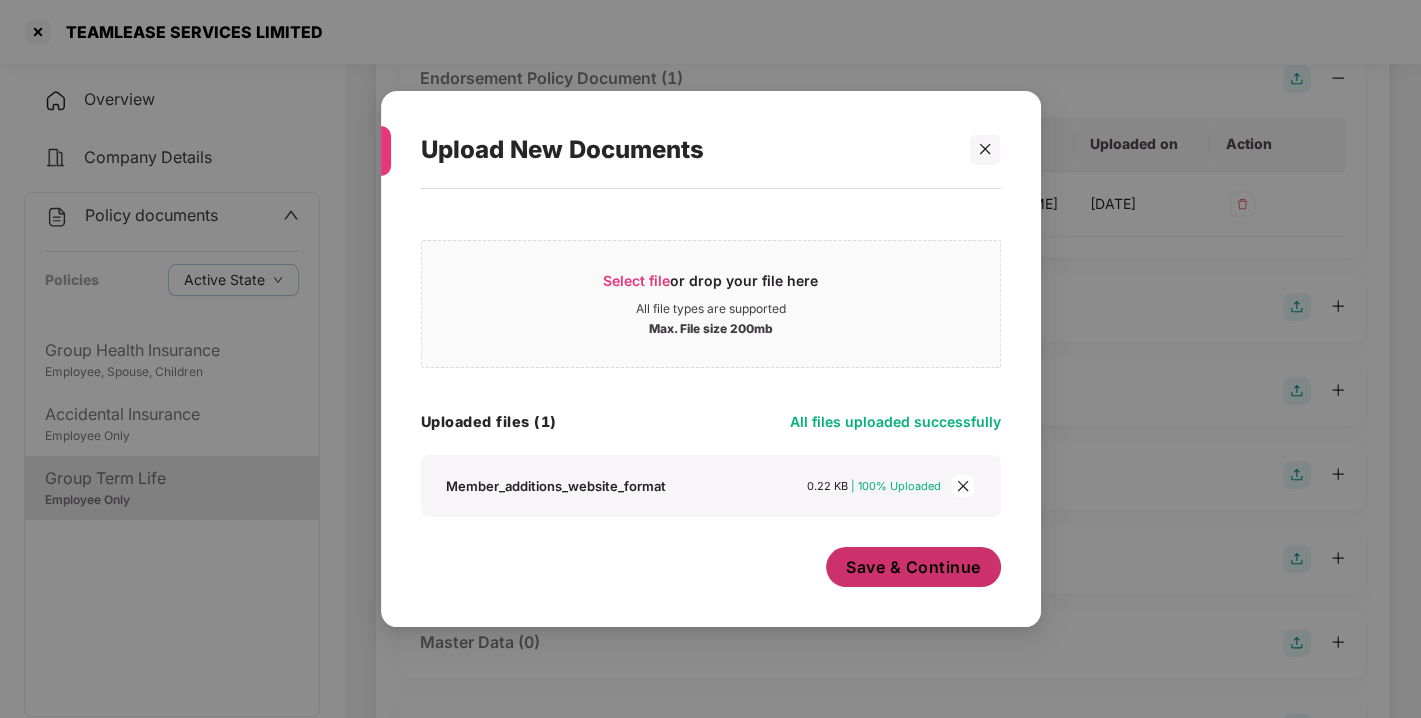 click on "Save & Continue" at bounding box center [913, 567] 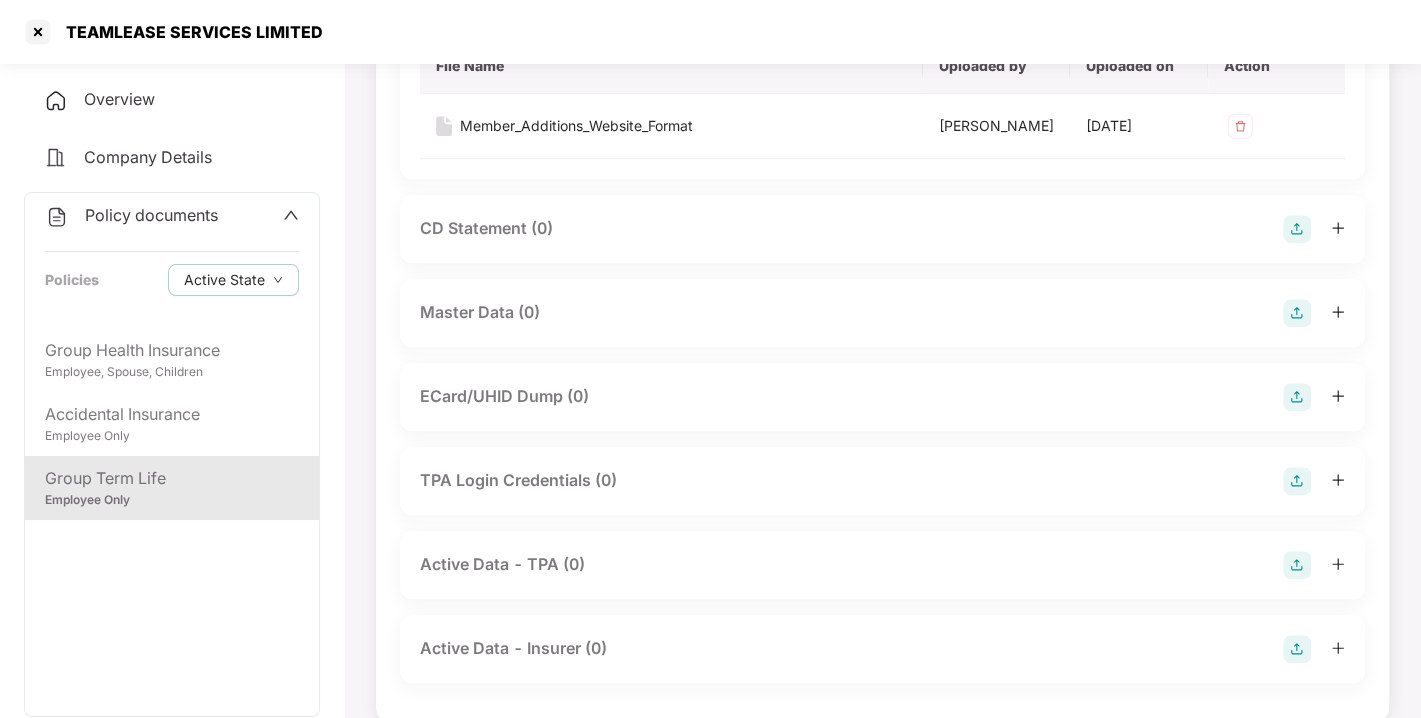 scroll, scrollTop: 655, scrollLeft: 0, axis: vertical 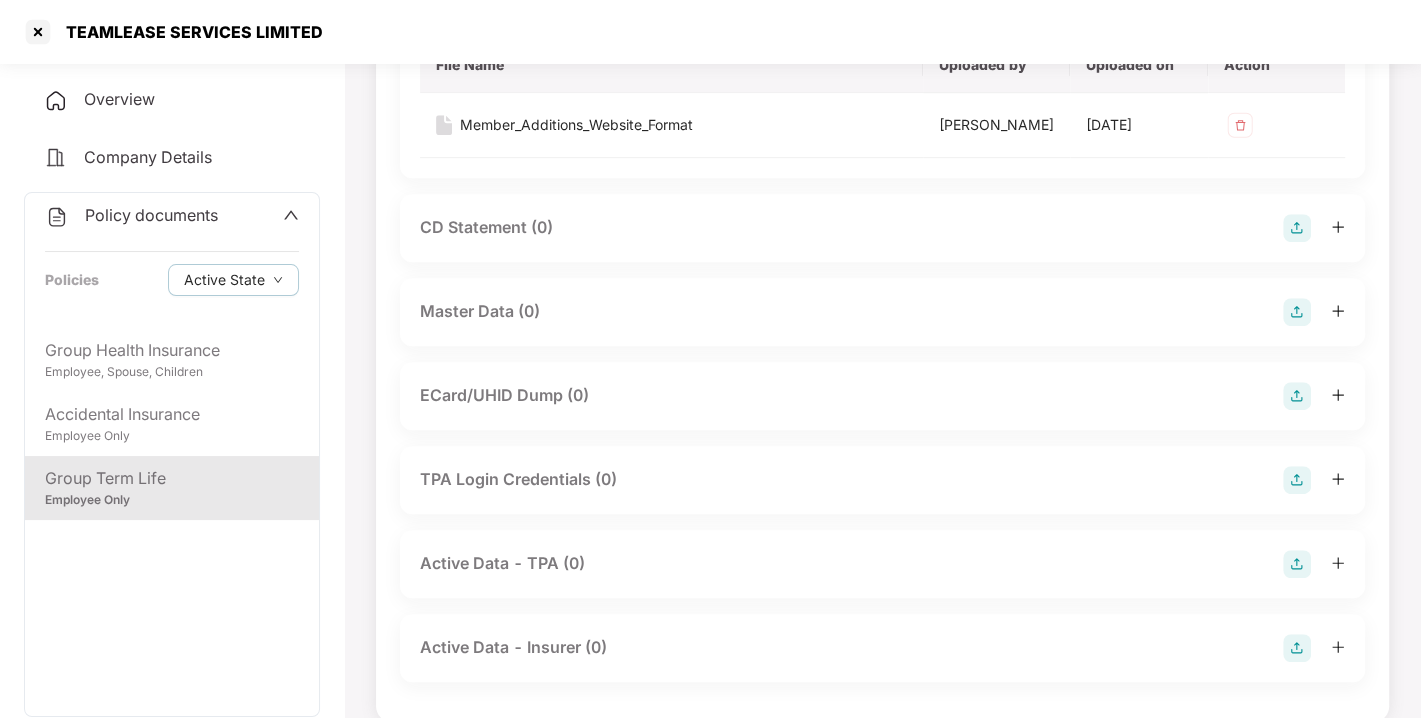 click at bounding box center [1297, 312] 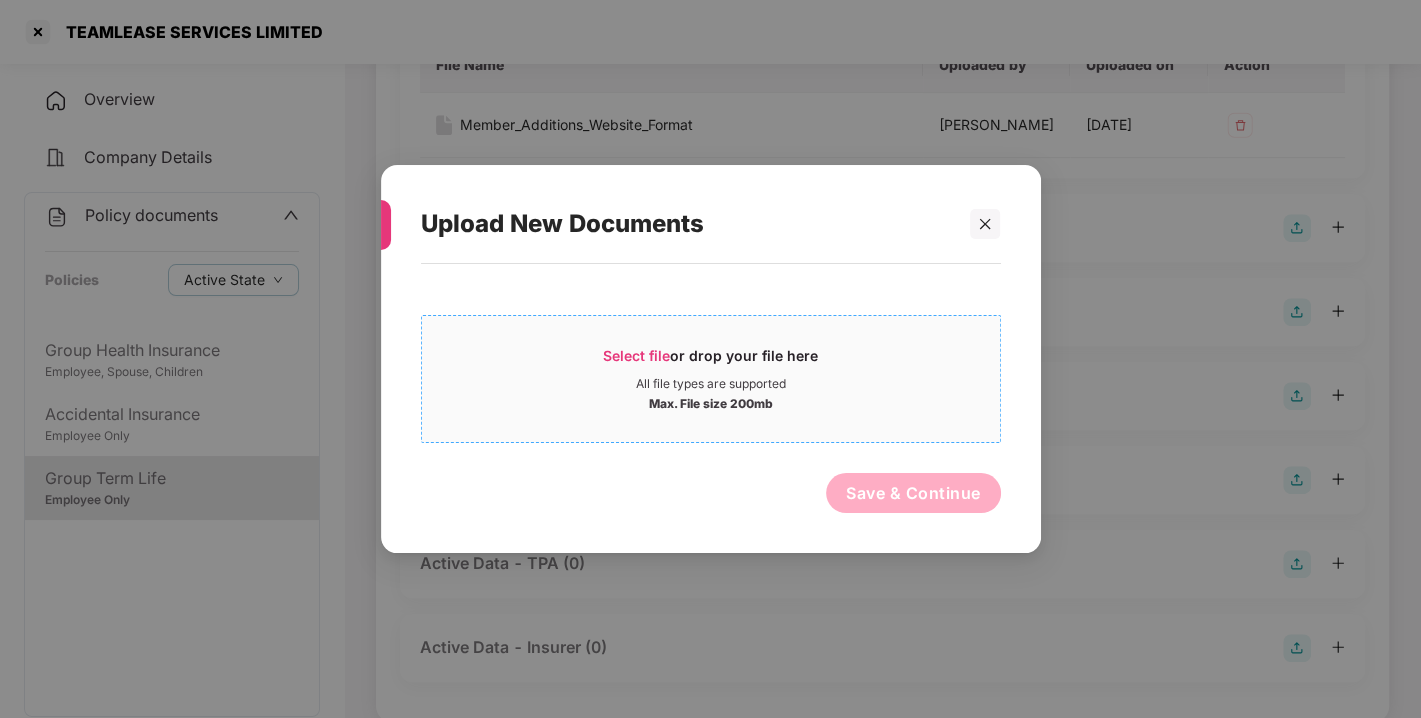 click on "Select file  or drop your file here All file types are supported Max. File size 200mb" at bounding box center [711, 379] 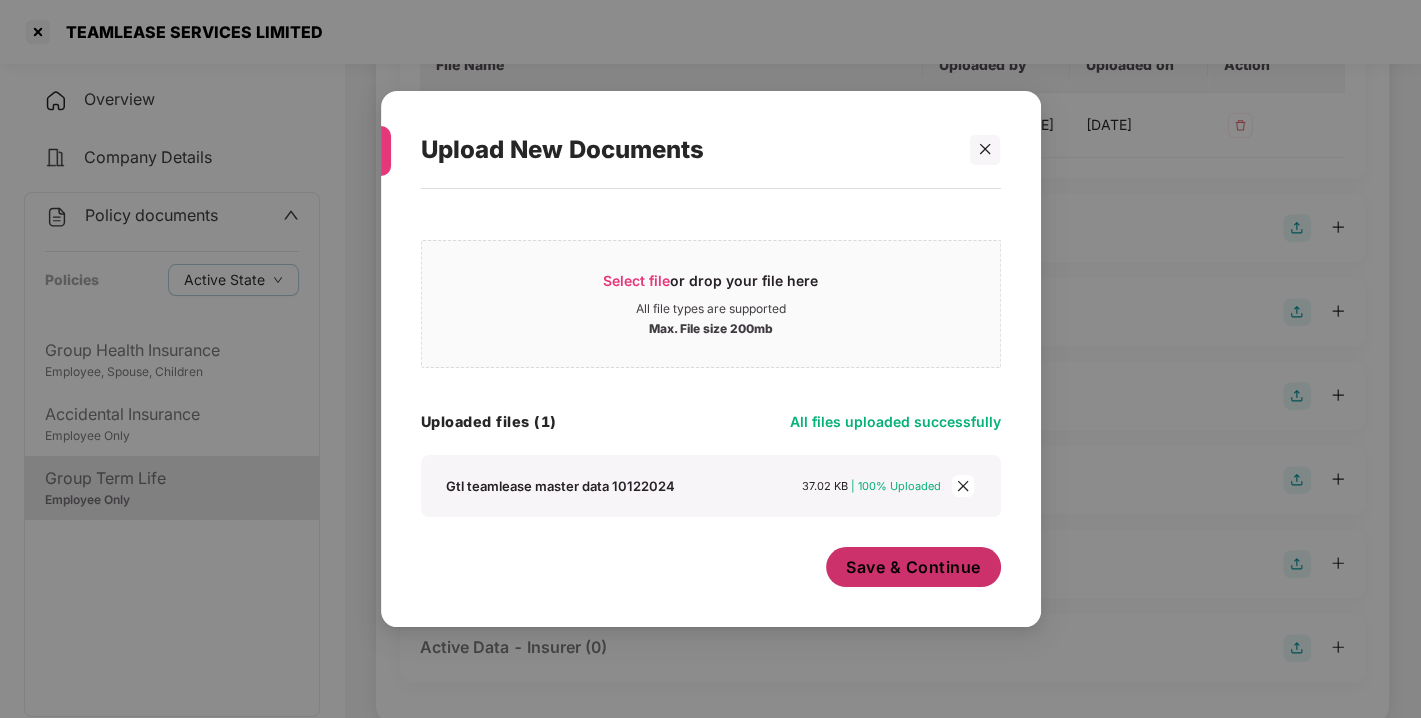click on "Save & Continue" at bounding box center [913, 567] 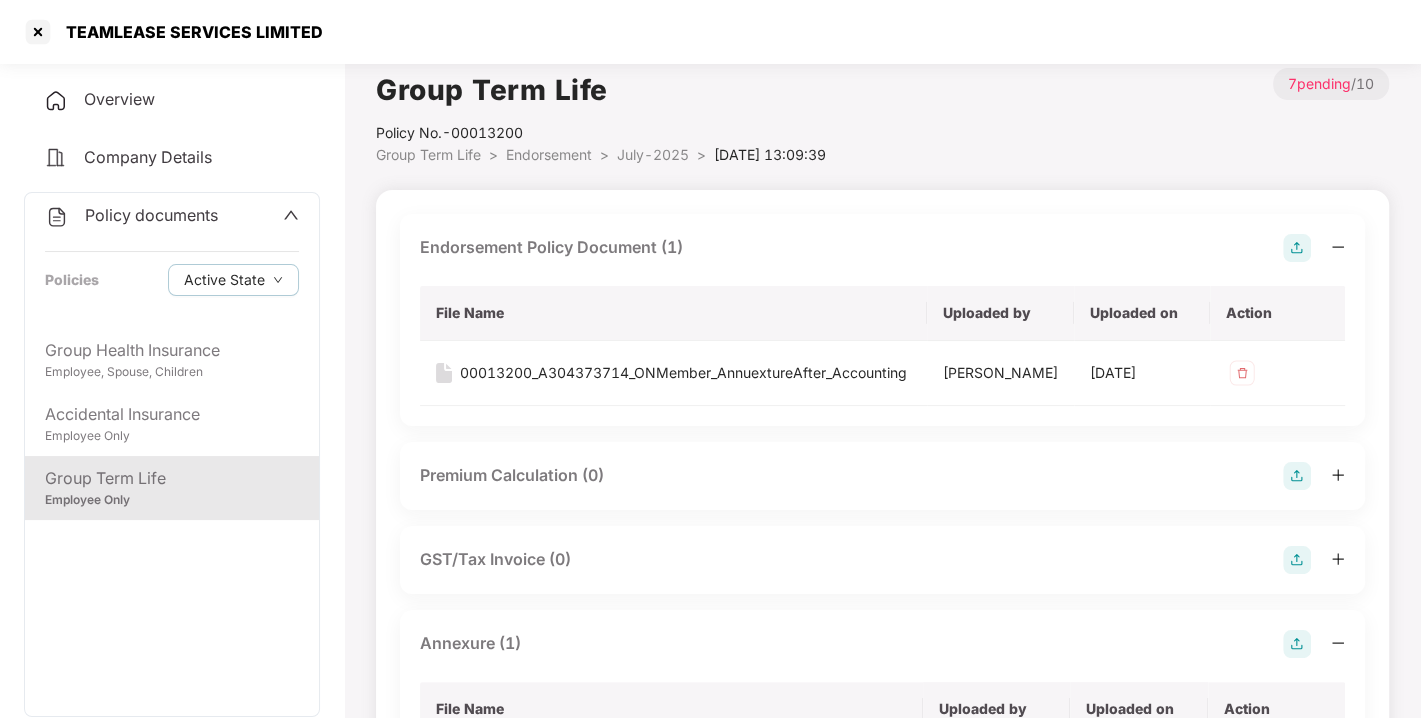 scroll, scrollTop: 0, scrollLeft: 0, axis: both 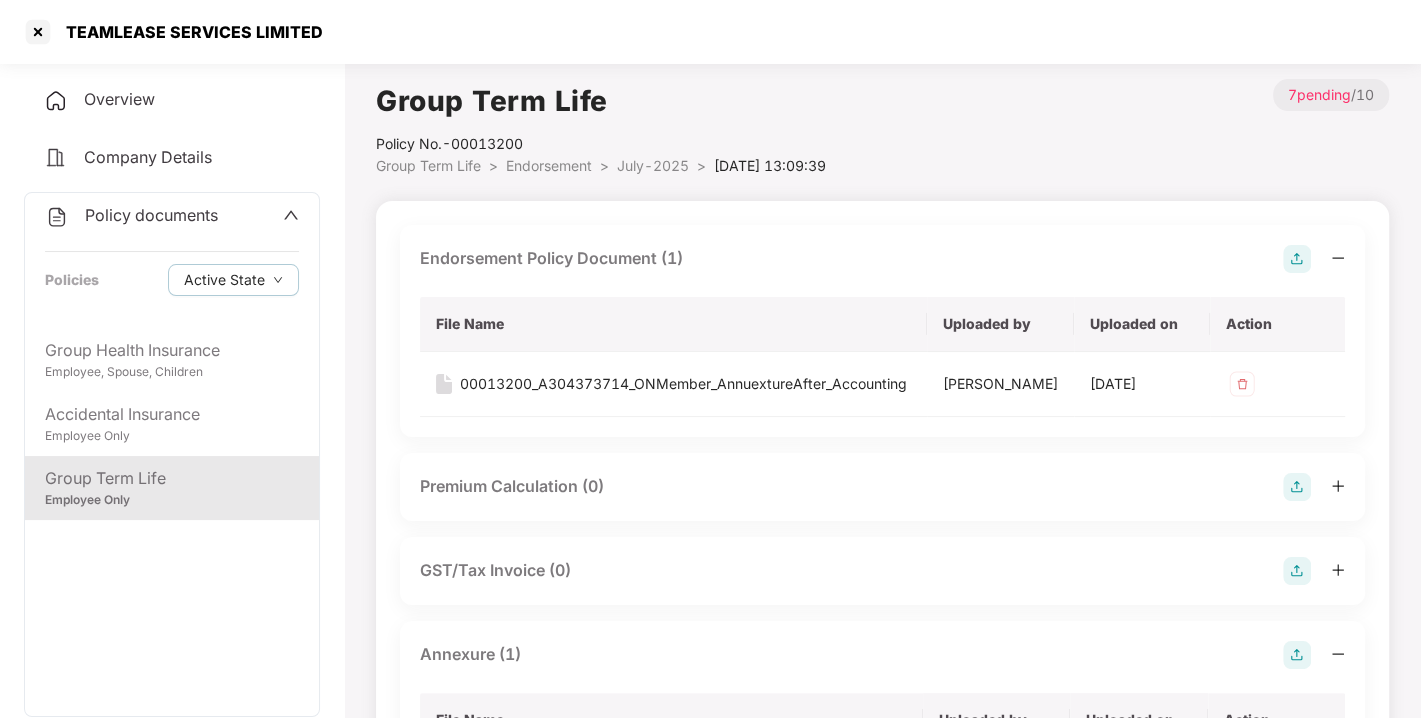 click on "Policy documents" at bounding box center [151, 215] 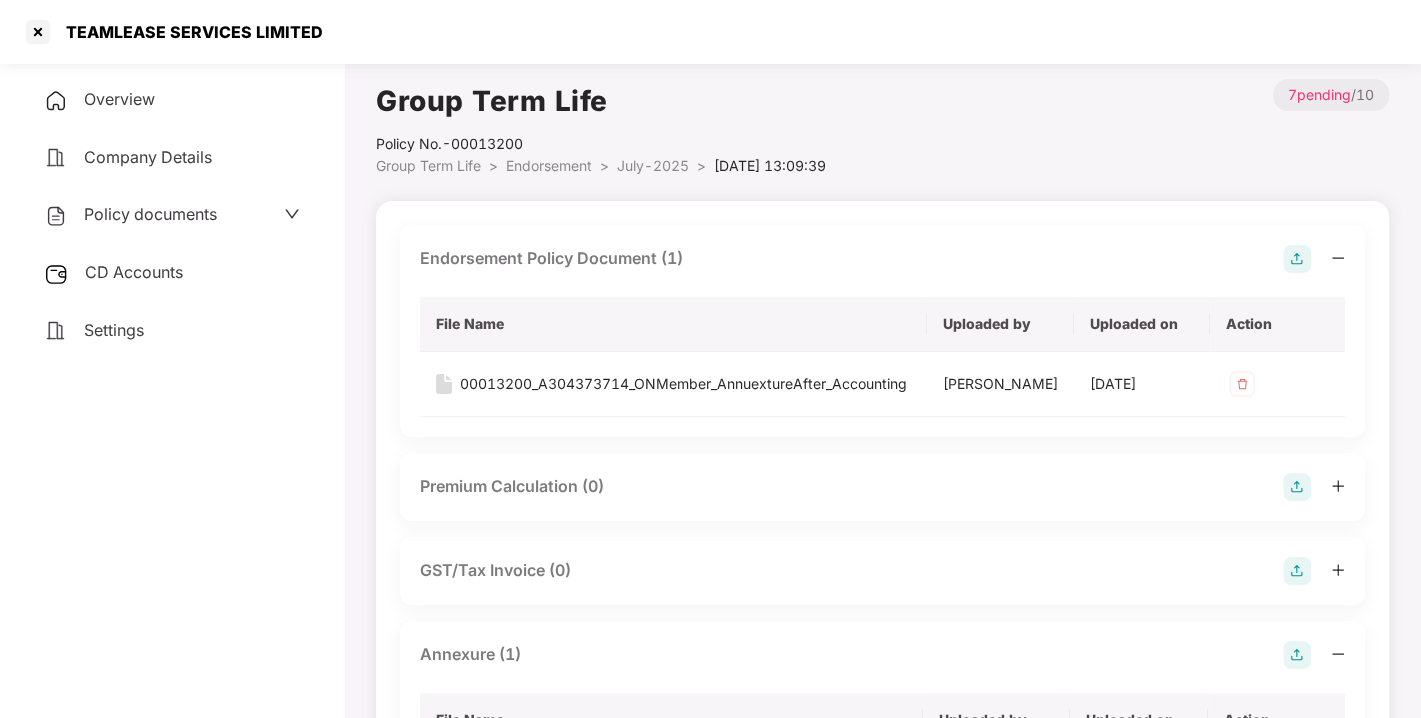 click on "CD Accounts" at bounding box center [134, 272] 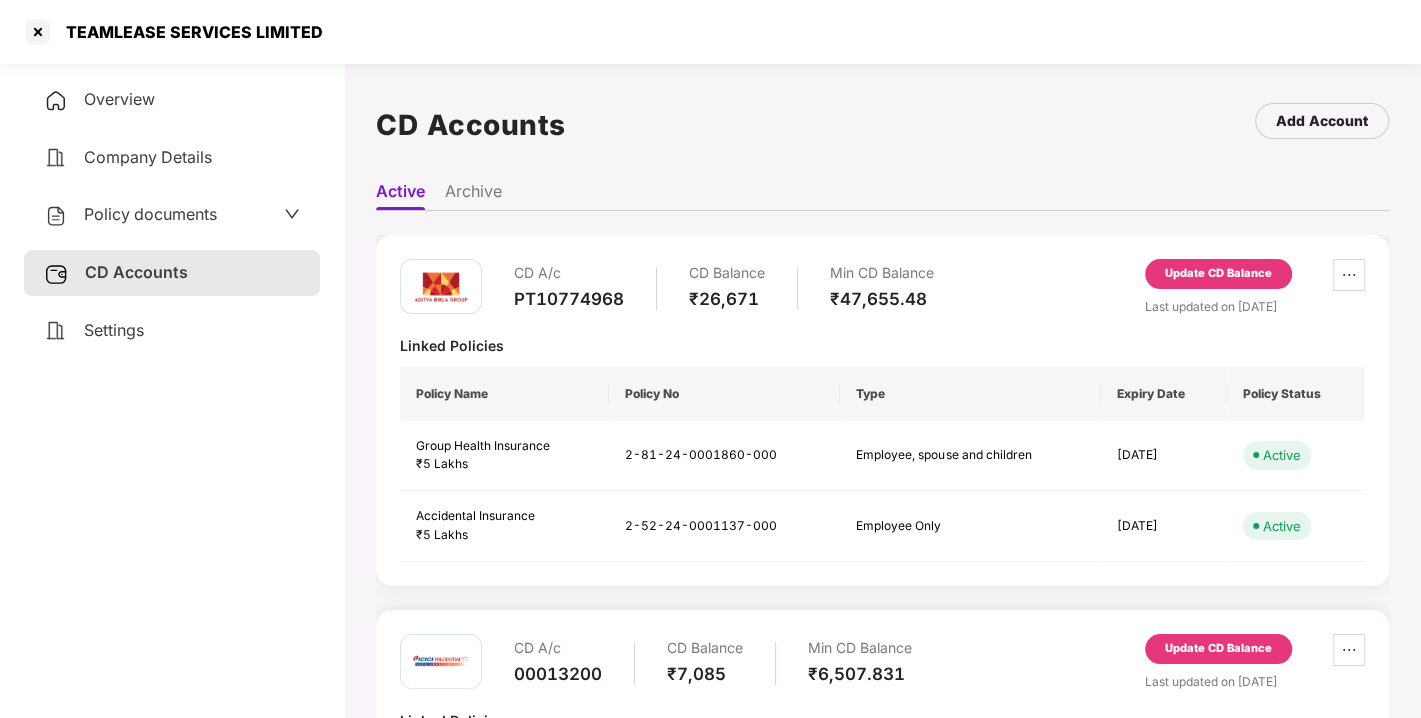 scroll, scrollTop: 188, scrollLeft: 0, axis: vertical 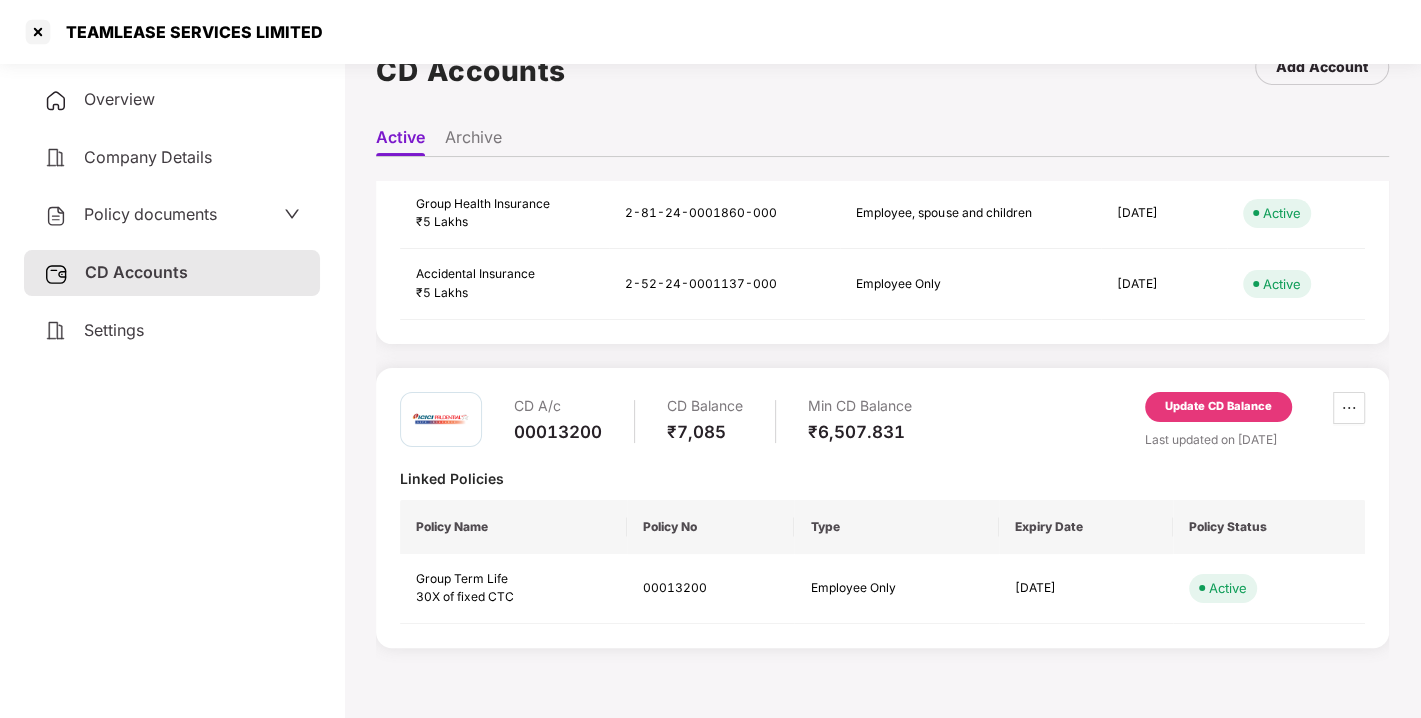 type 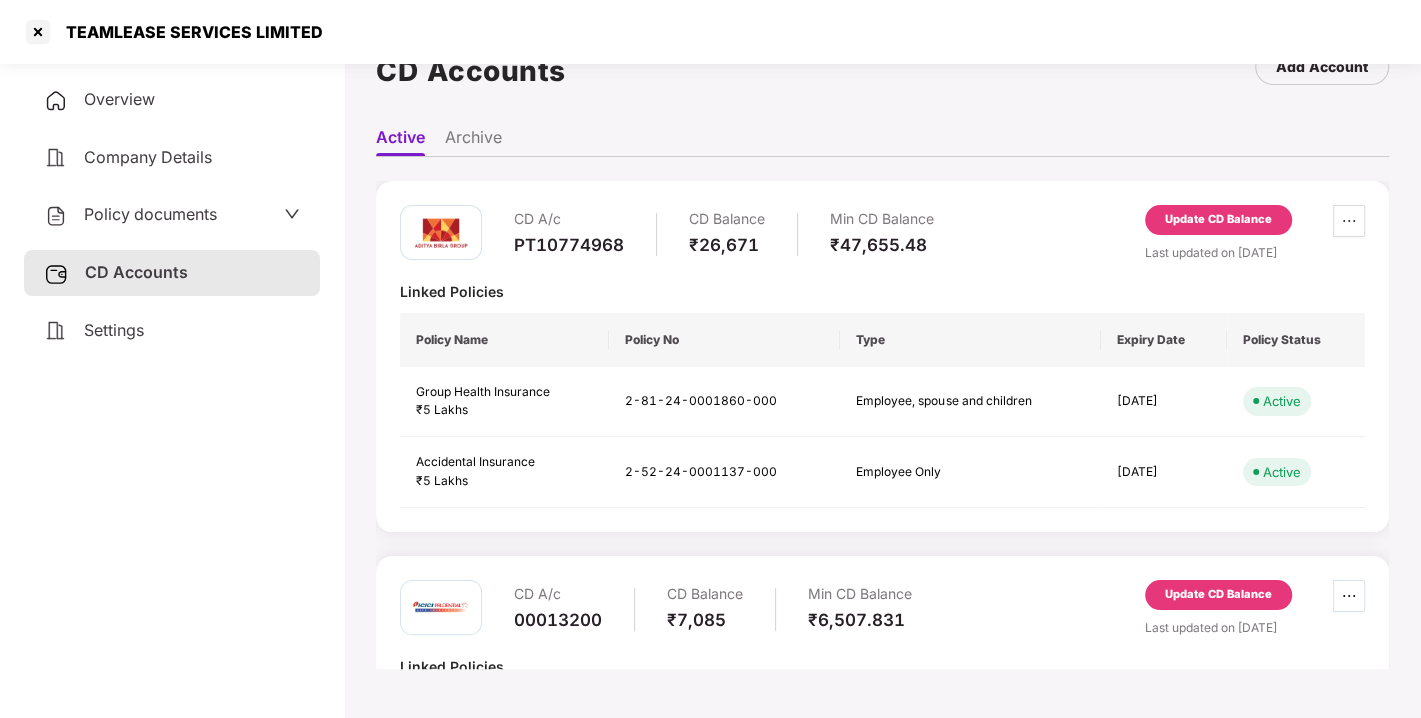 type 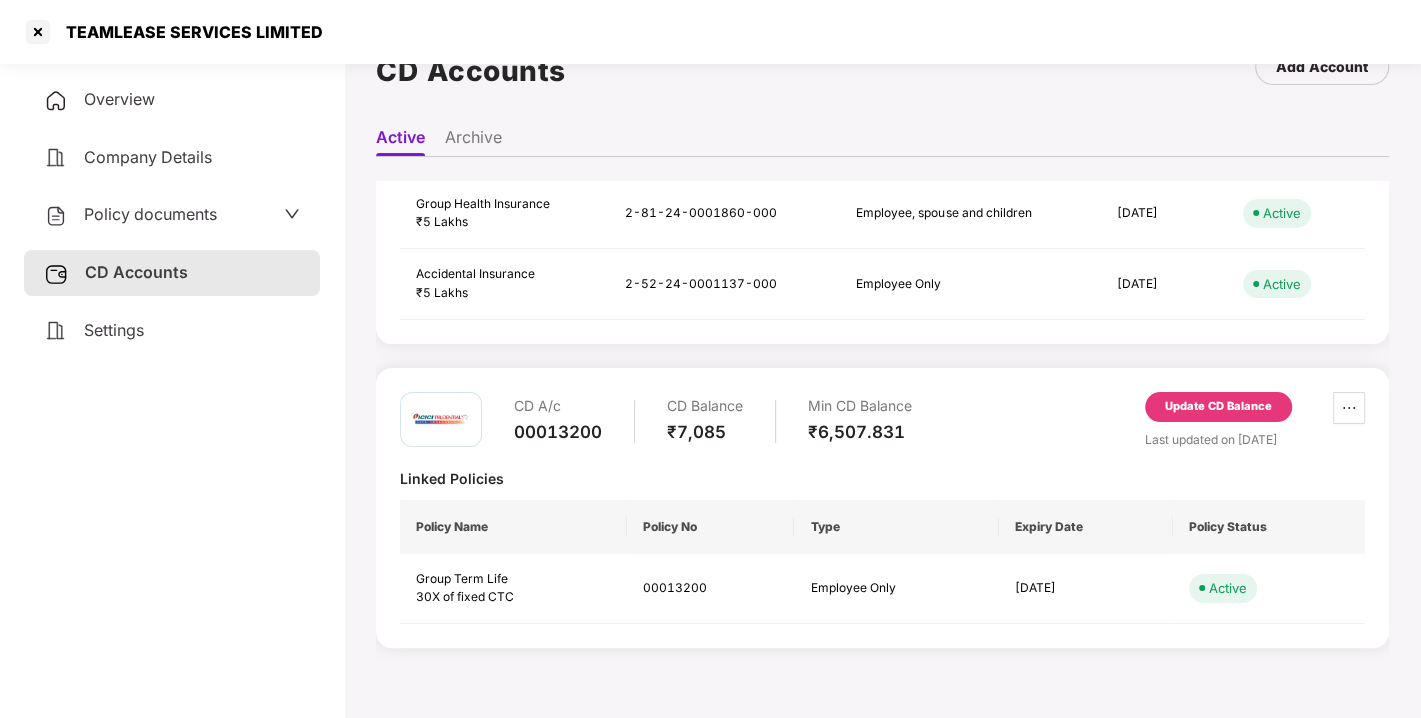 click on "Update CD Balance" at bounding box center (1218, 407) 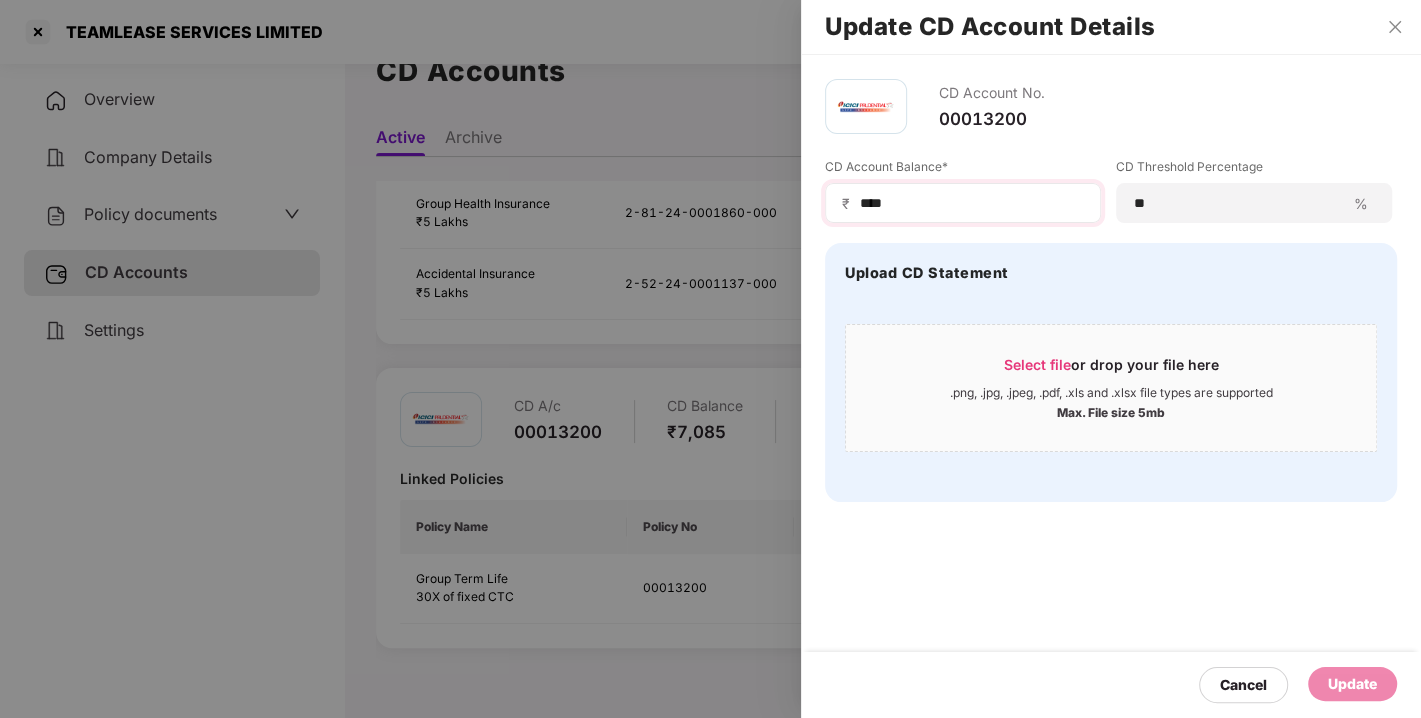 drag, startPoint x: 908, startPoint y: 184, endPoint x: 920, endPoint y: 208, distance: 26.832815 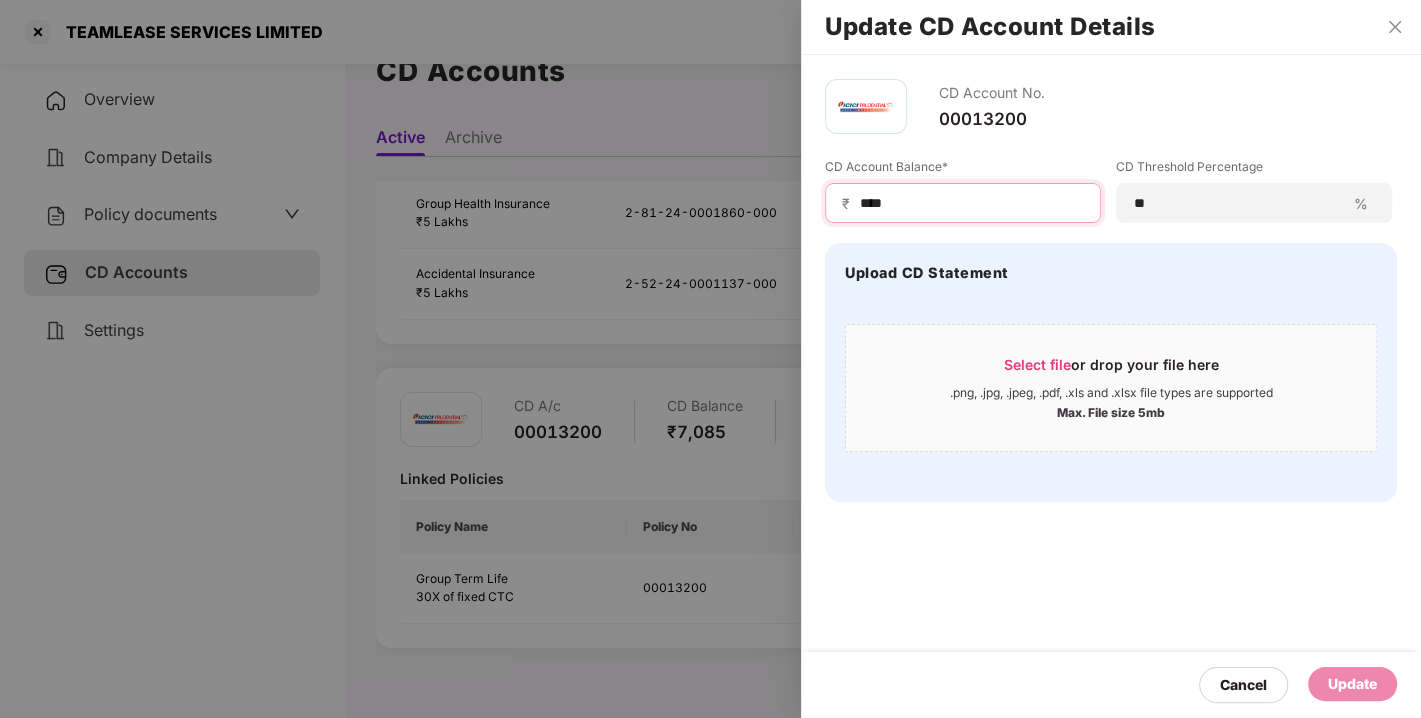 drag, startPoint x: 920, startPoint y: 208, endPoint x: 715, endPoint y: 217, distance: 205.19746 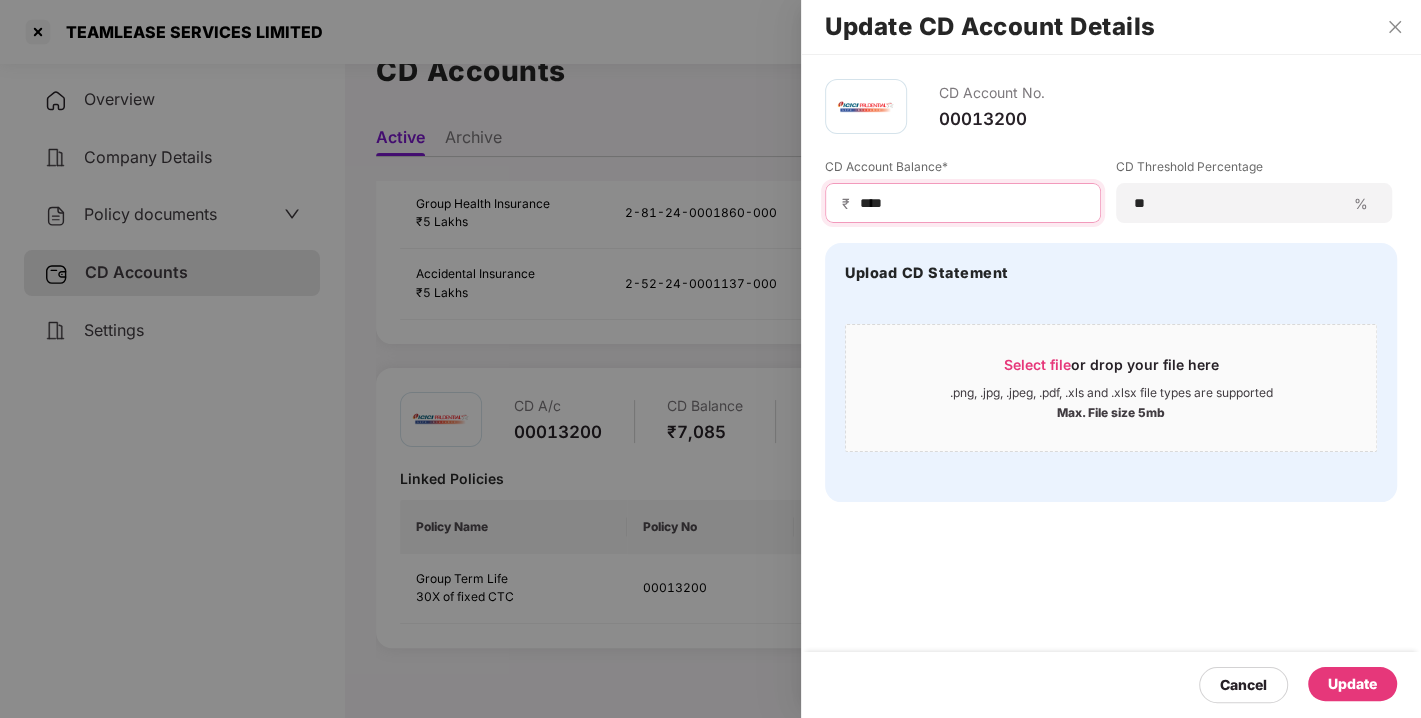 type on "****" 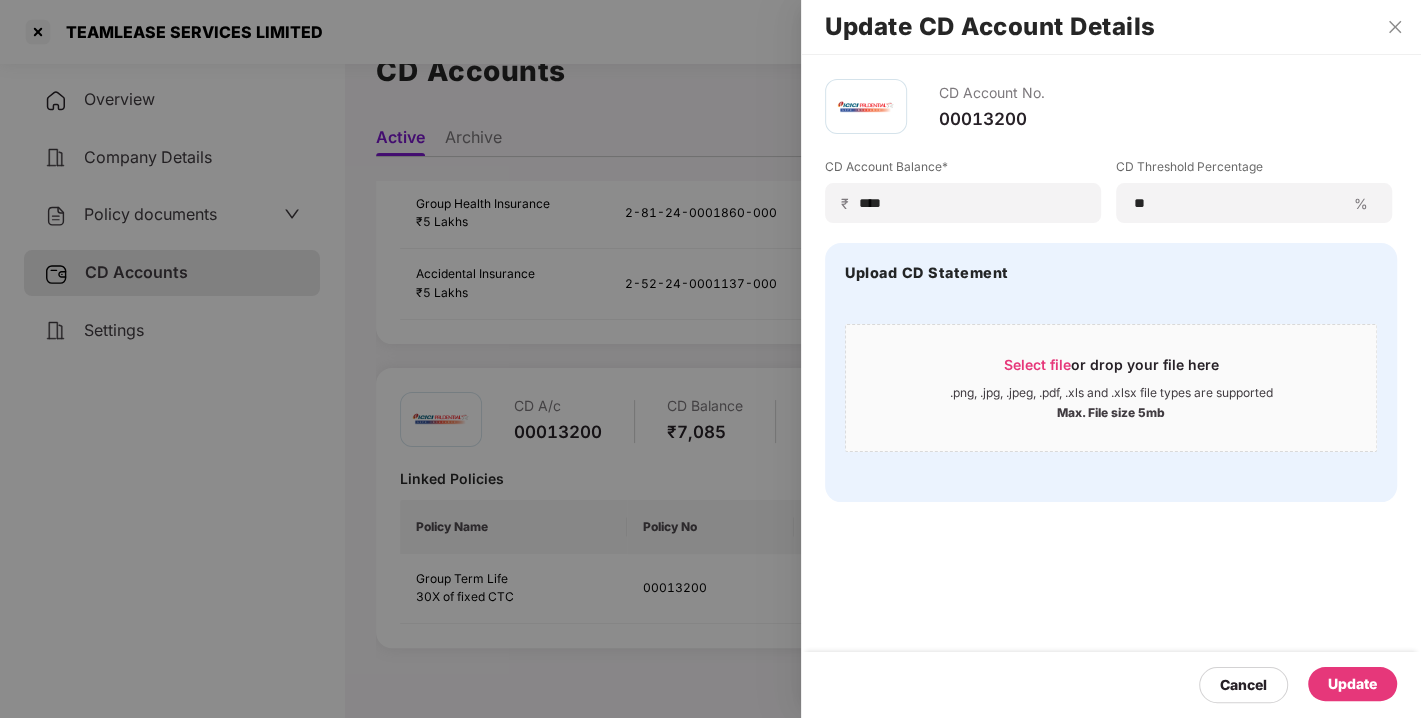 click on "Update" at bounding box center [1352, 684] 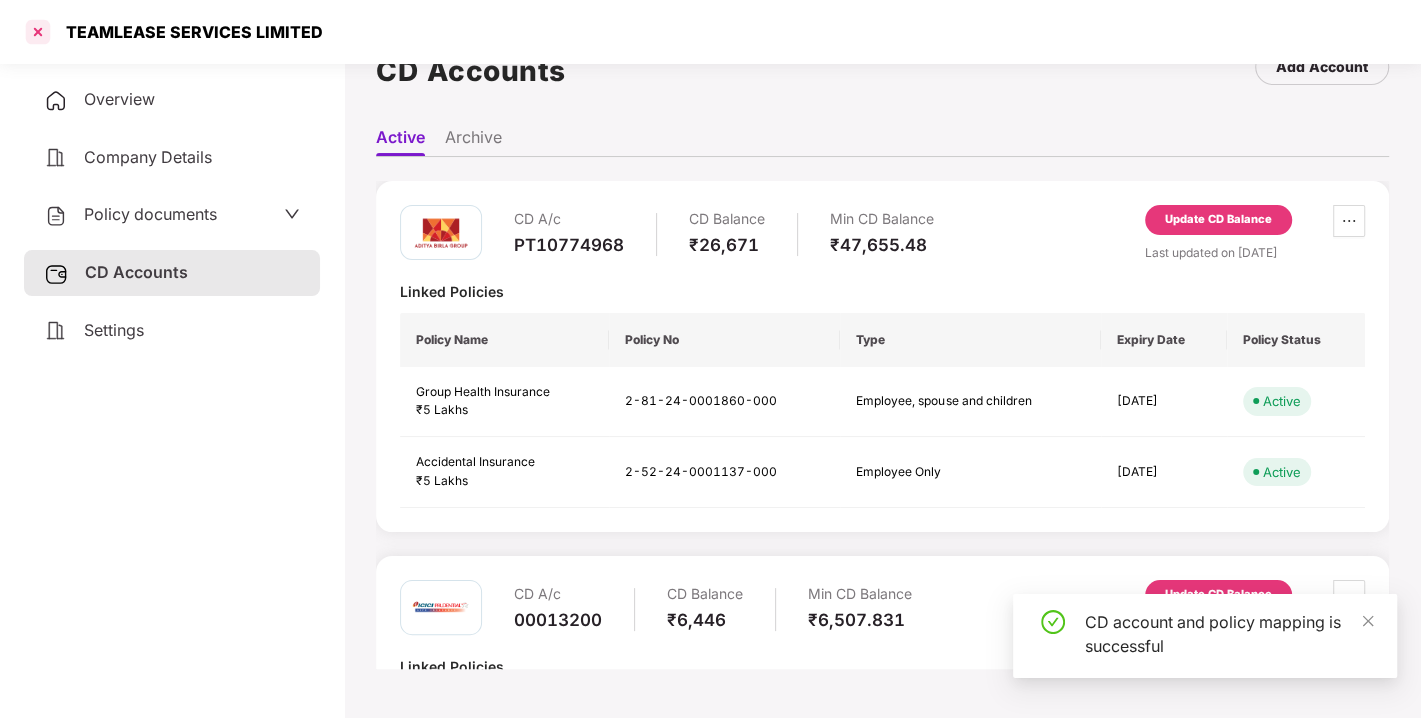 click at bounding box center [38, 32] 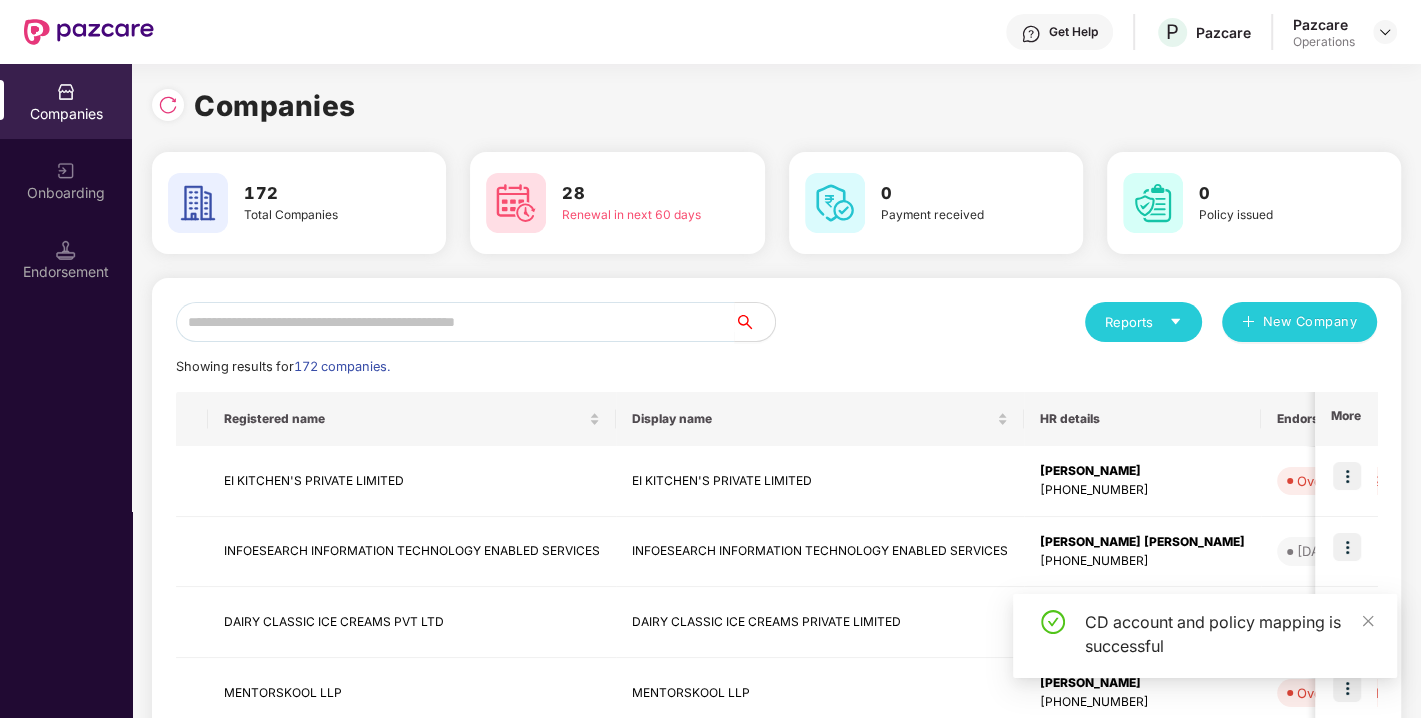scroll, scrollTop: 0, scrollLeft: 0, axis: both 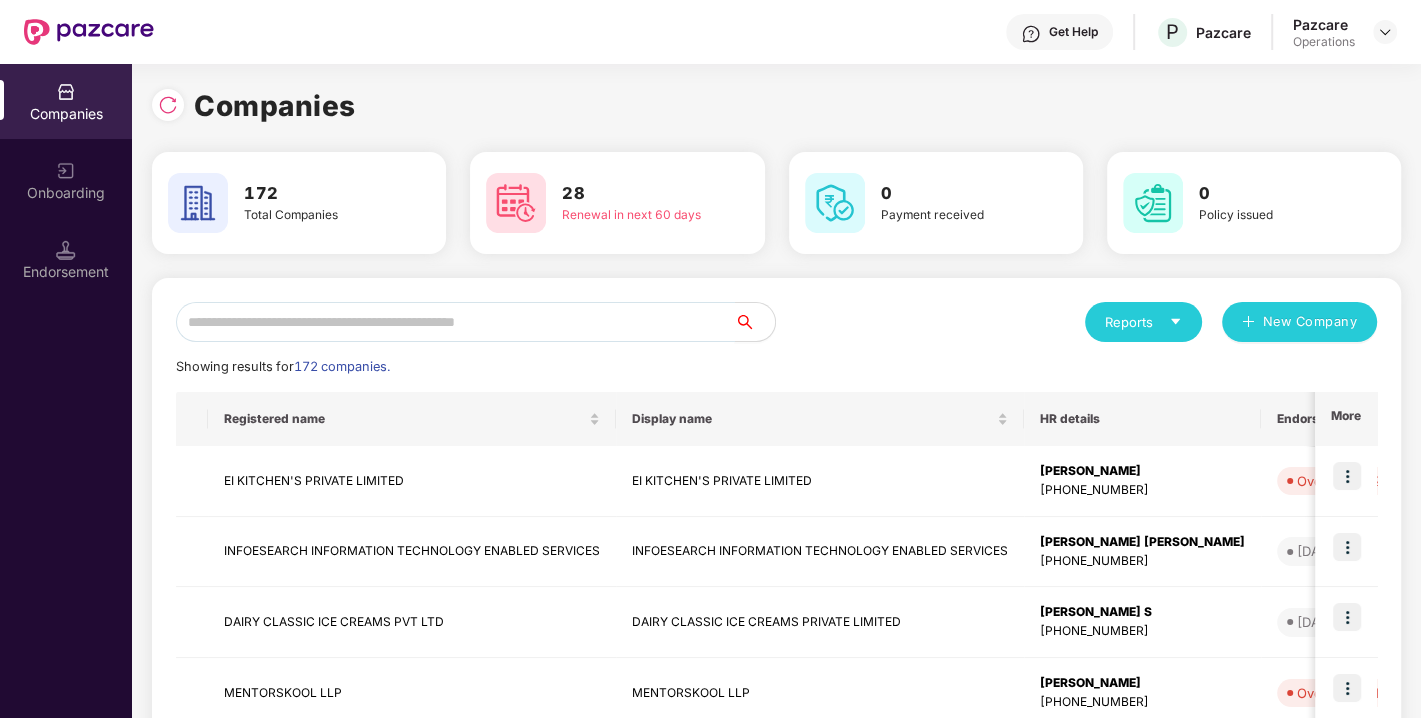 click at bounding box center [455, 322] 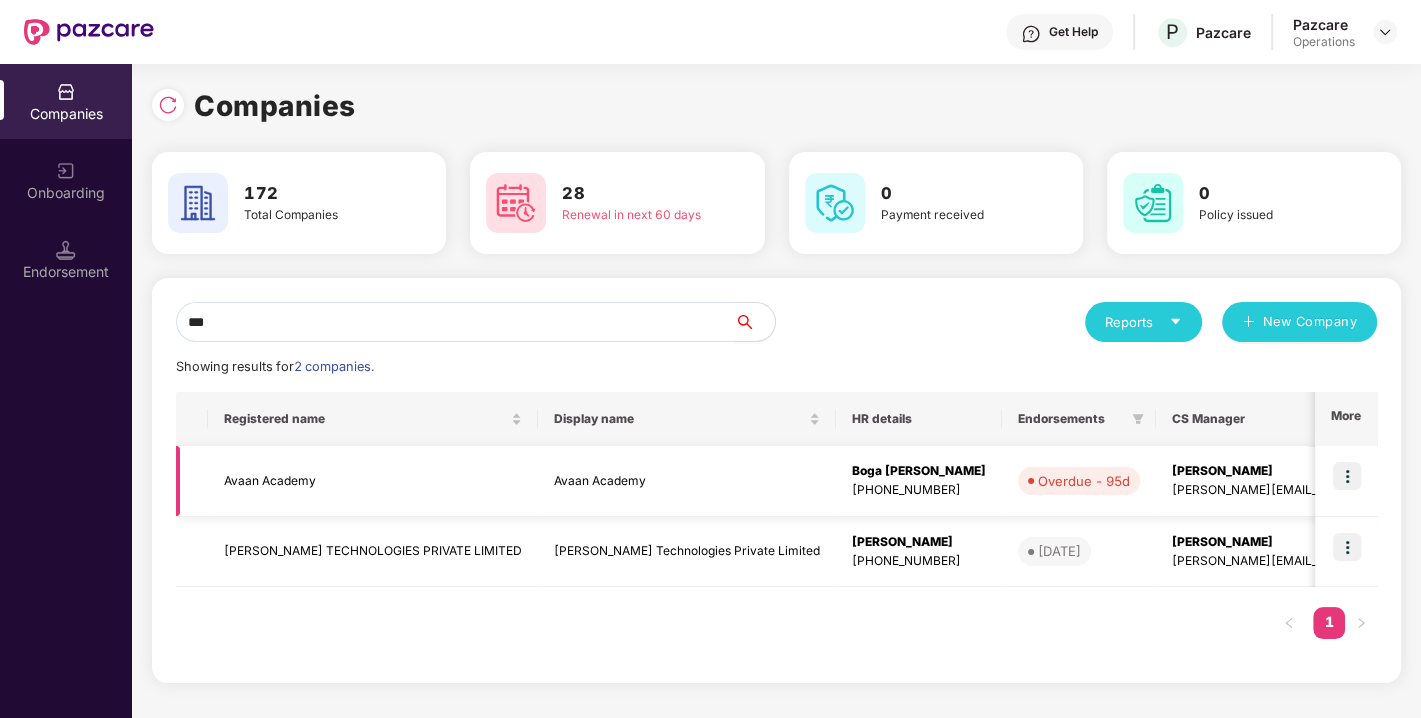 type on "***" 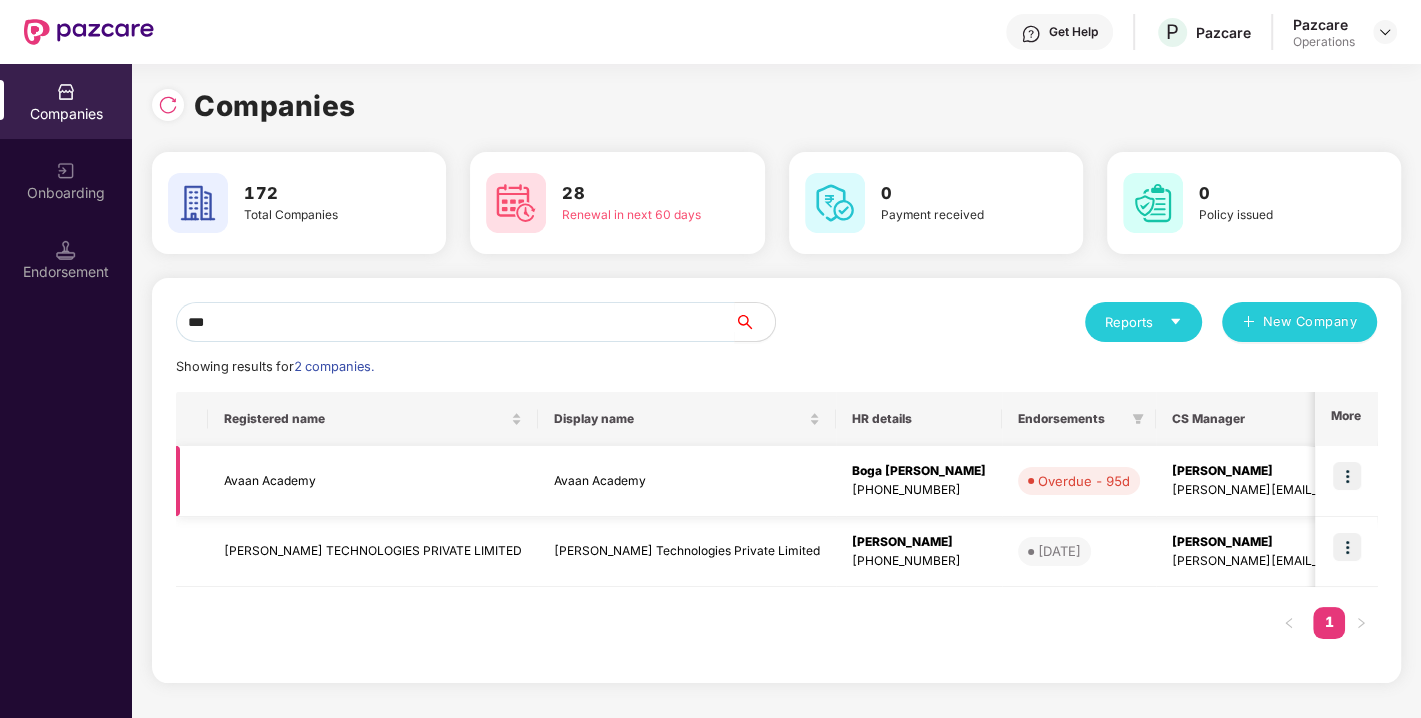 click on "Avaan Academy" at bounding box center [373, 481] 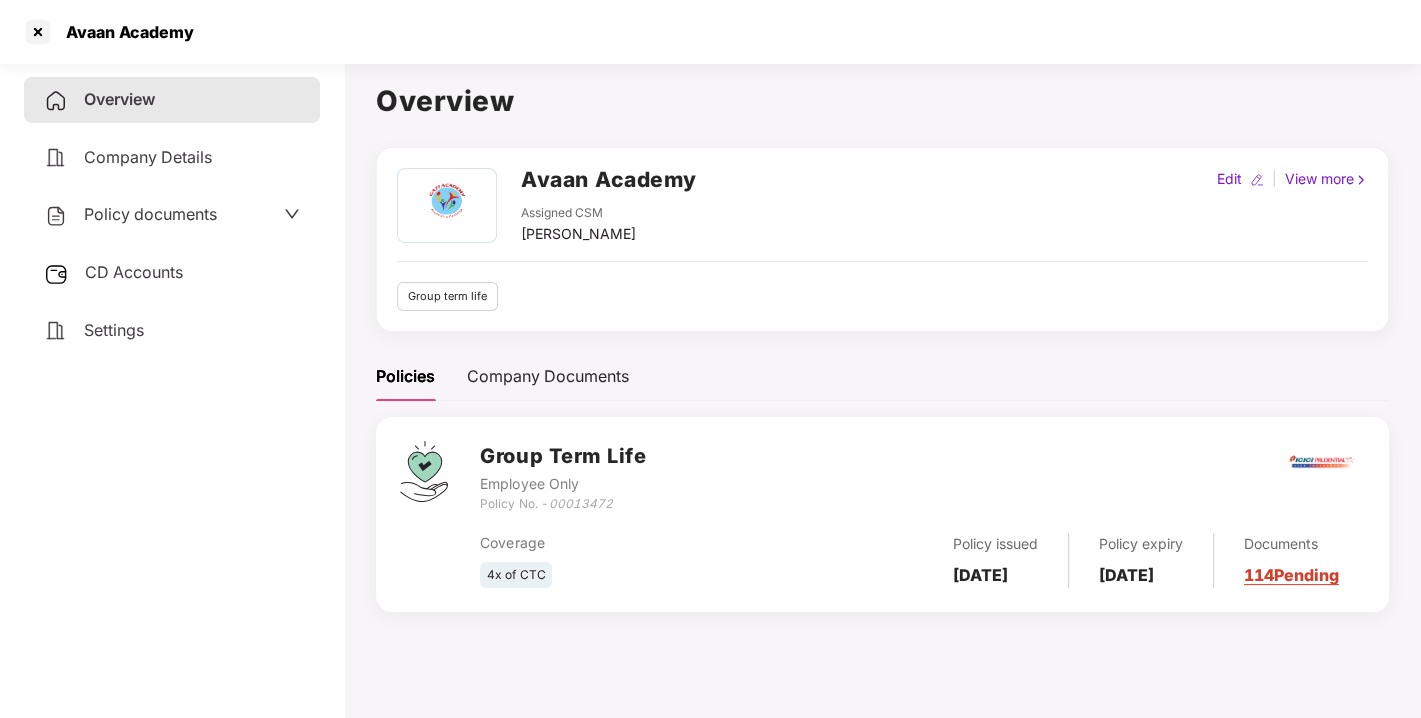 click on "Policy documents" at bounding box center [150, 214] 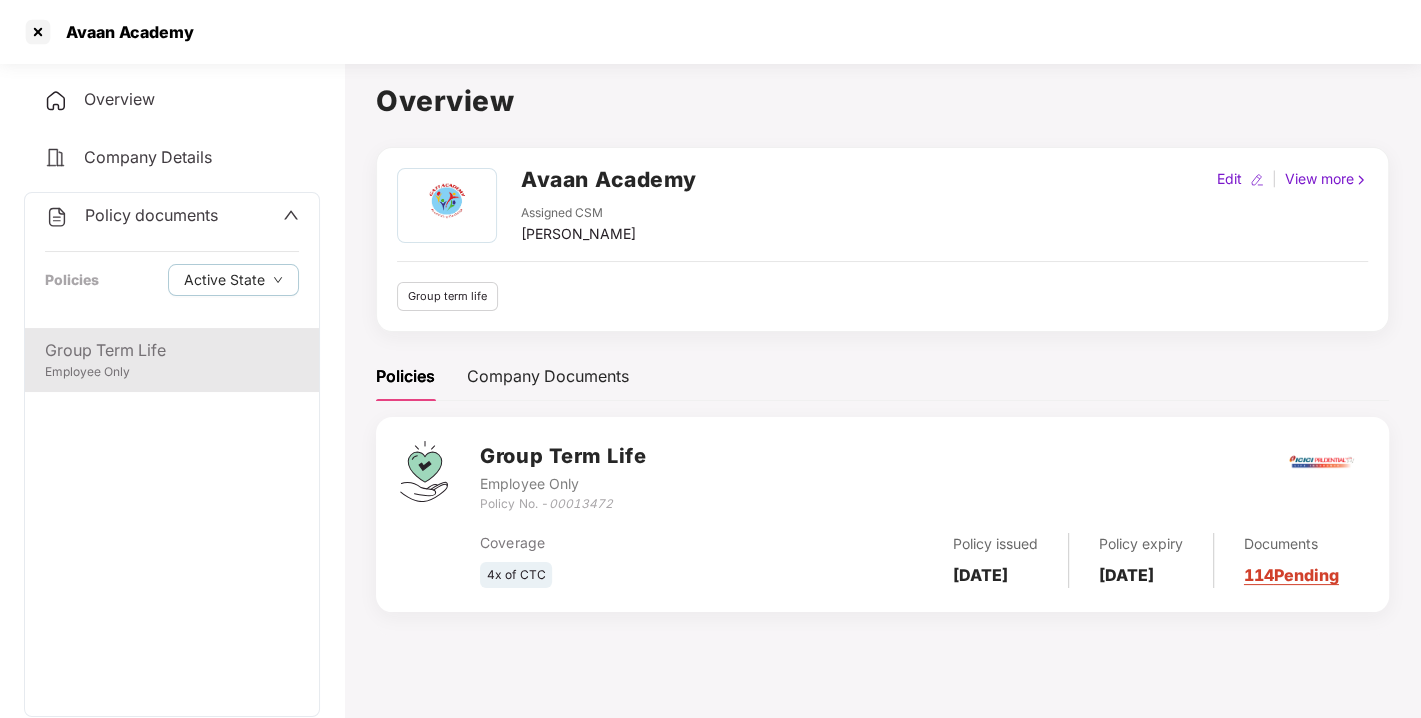 click on "Group Term Life" at bounding box center (172, 350) 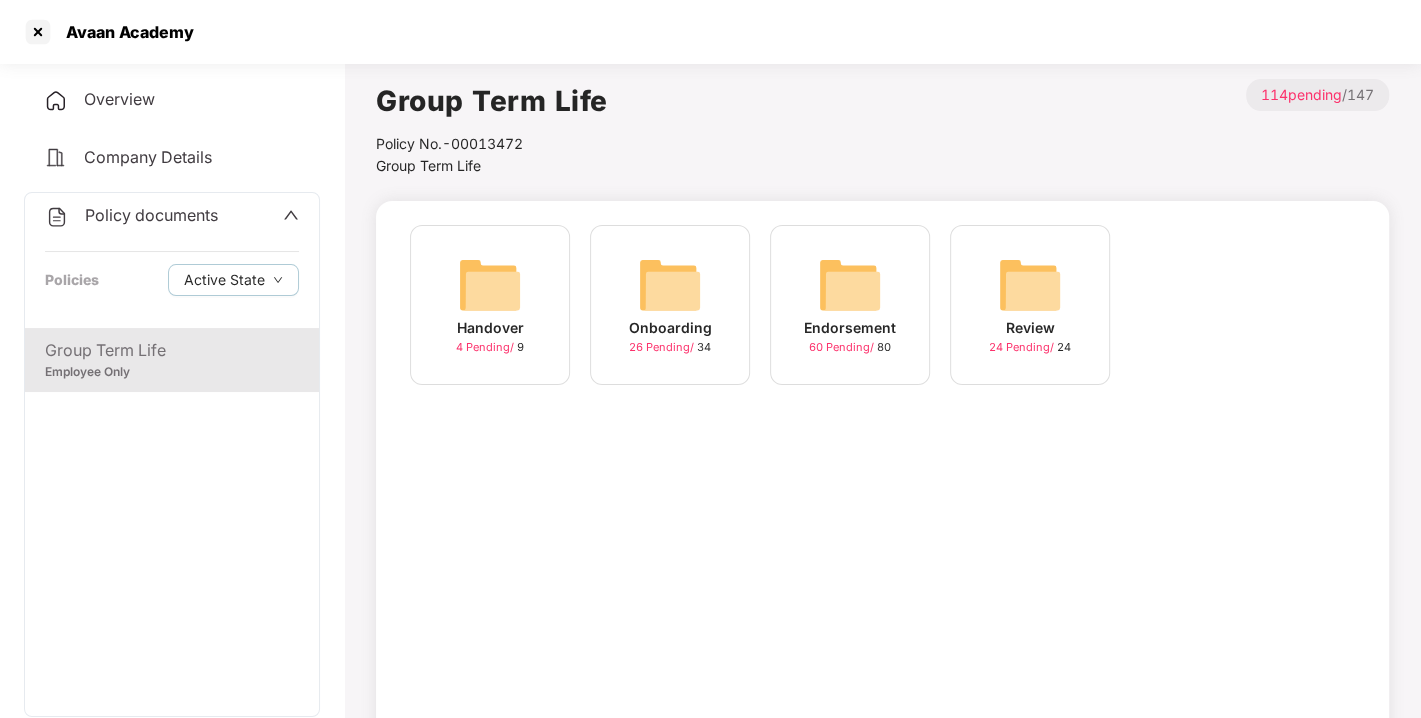 click at bounding box center (850, 285) 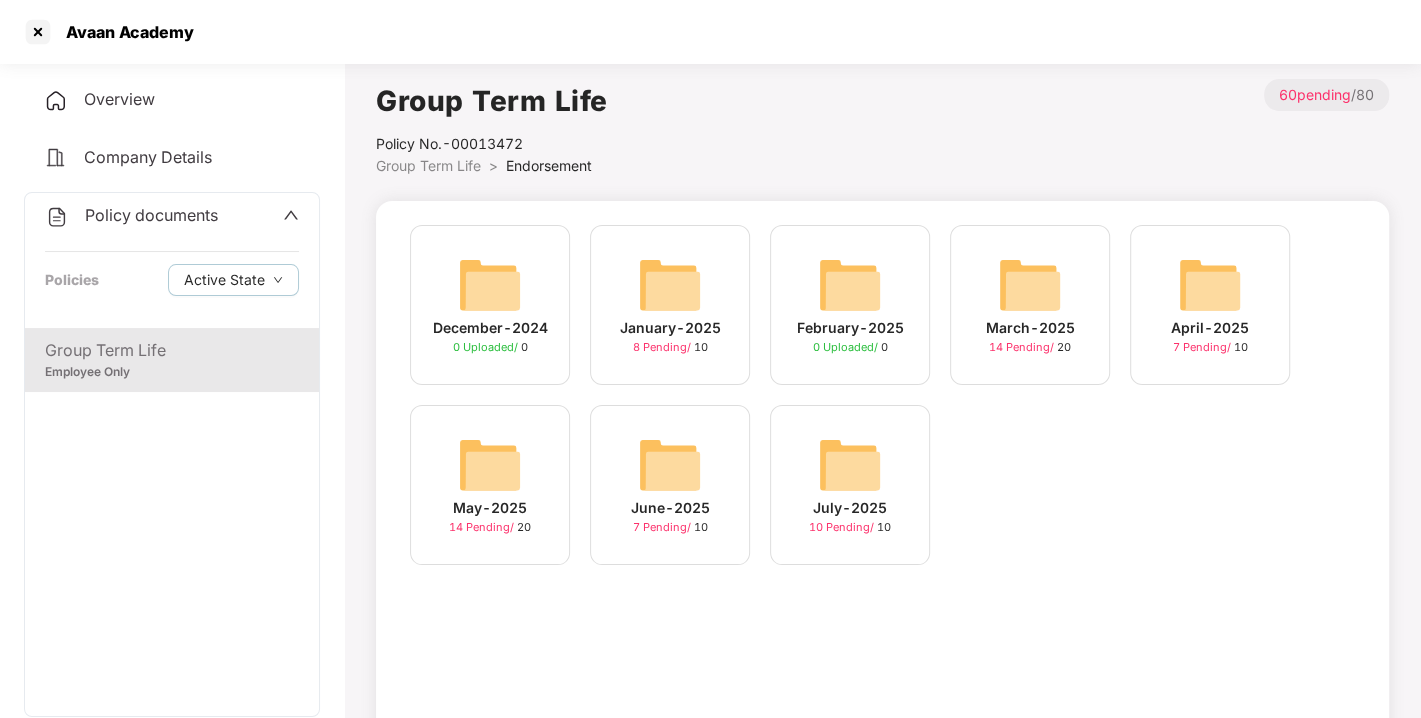 click at bounding box center [850, 465] 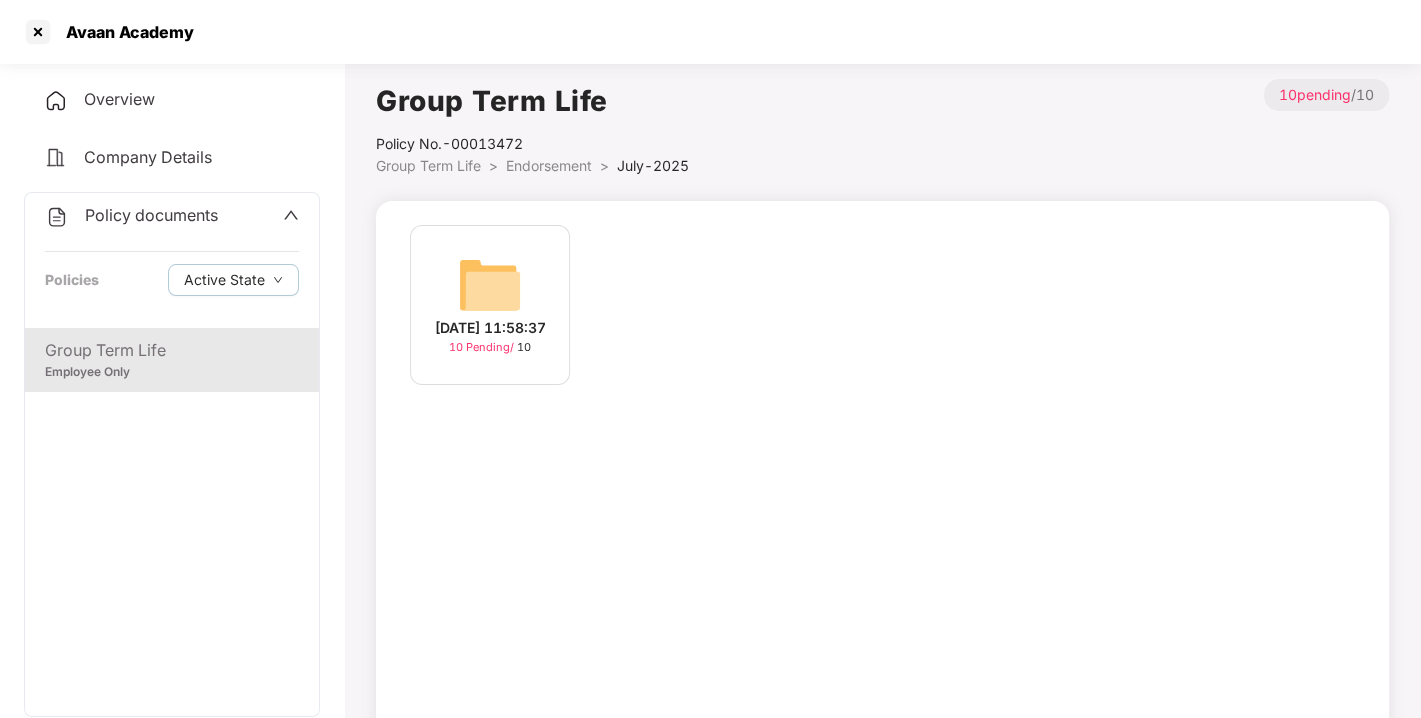 click at bounding box center (490, 285) 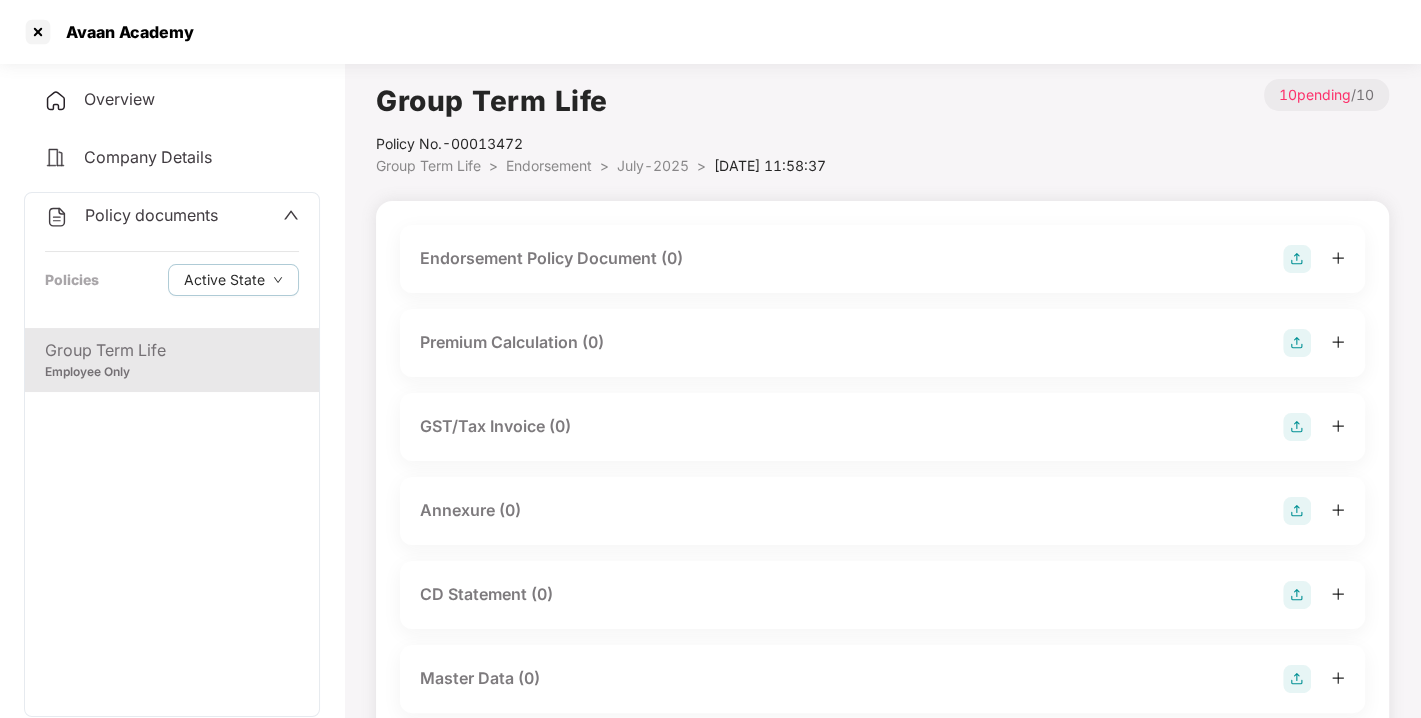 click at bounding box center [1297, 259] 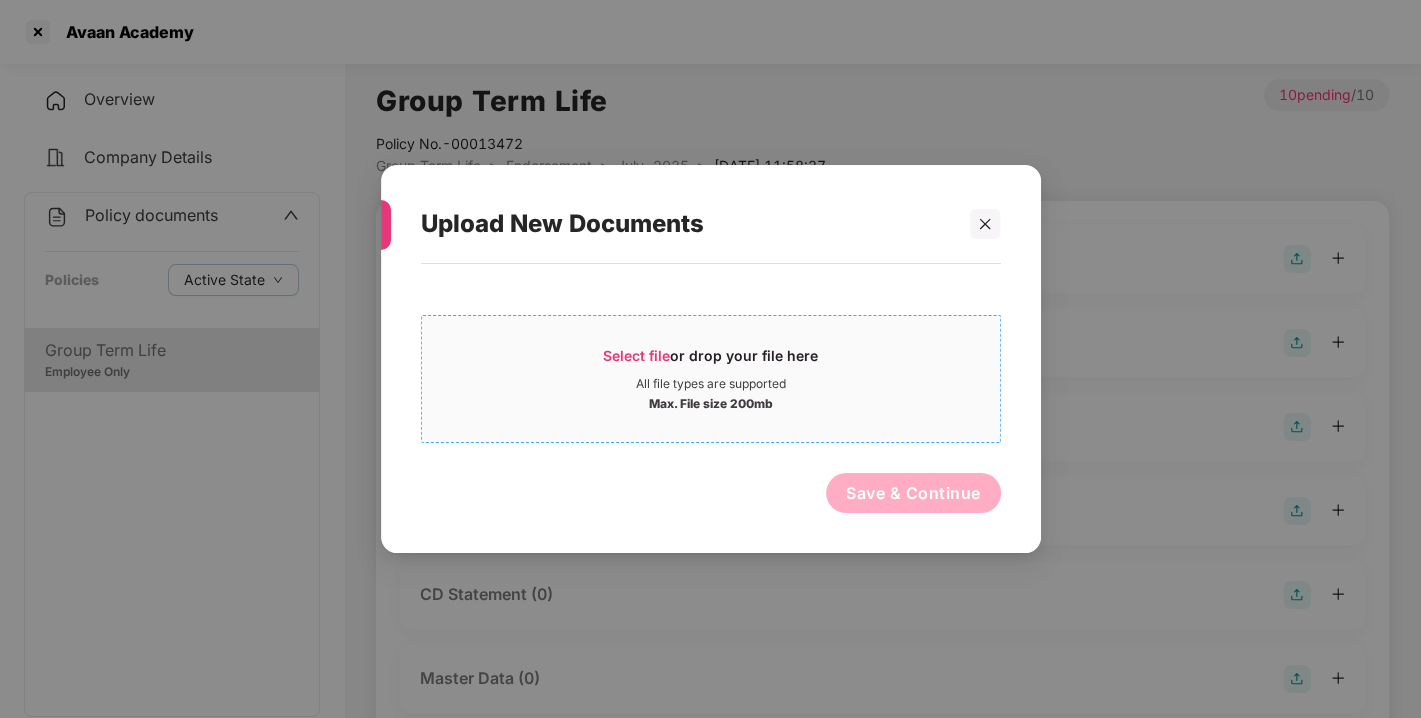 click on "Select file  or drop your file here All file types are supported Max. File size 200mb" at bounding box center [711, 379] 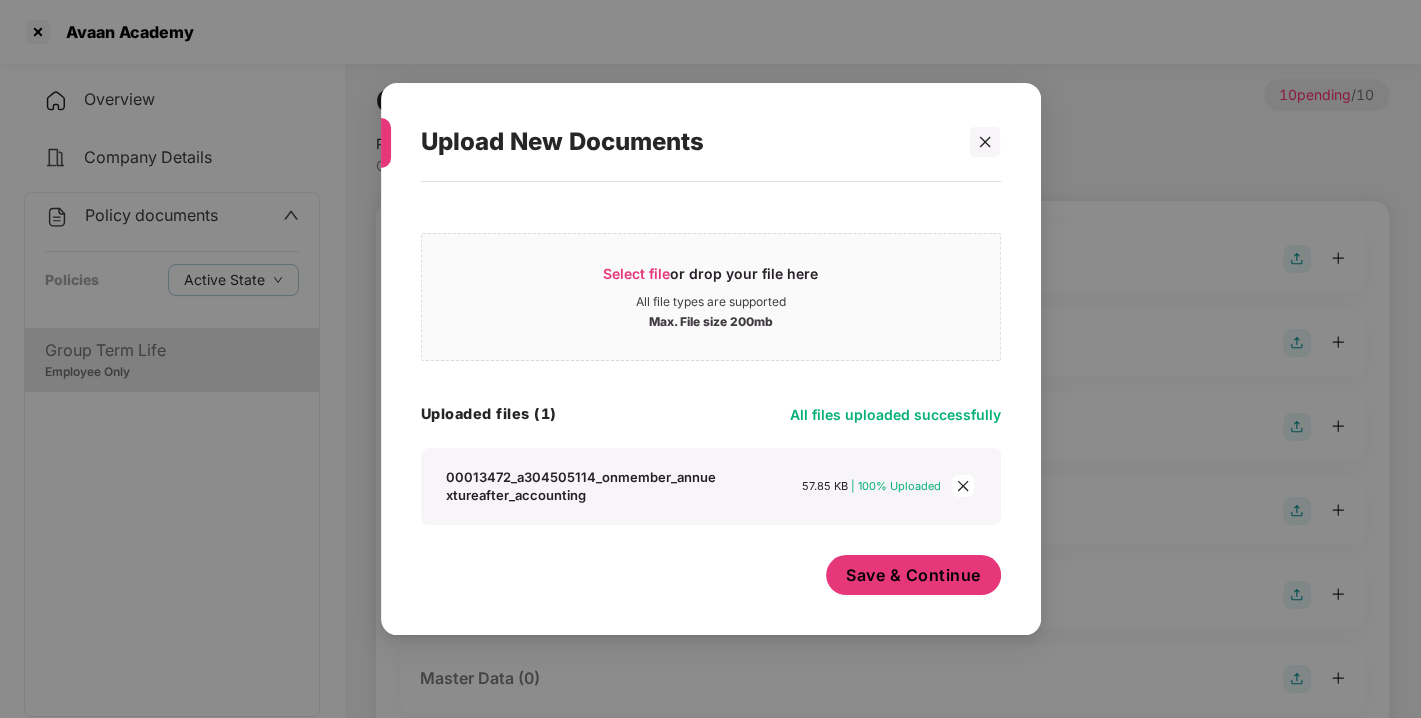 click on "Save & Continue" at bounding box center [913, 575] 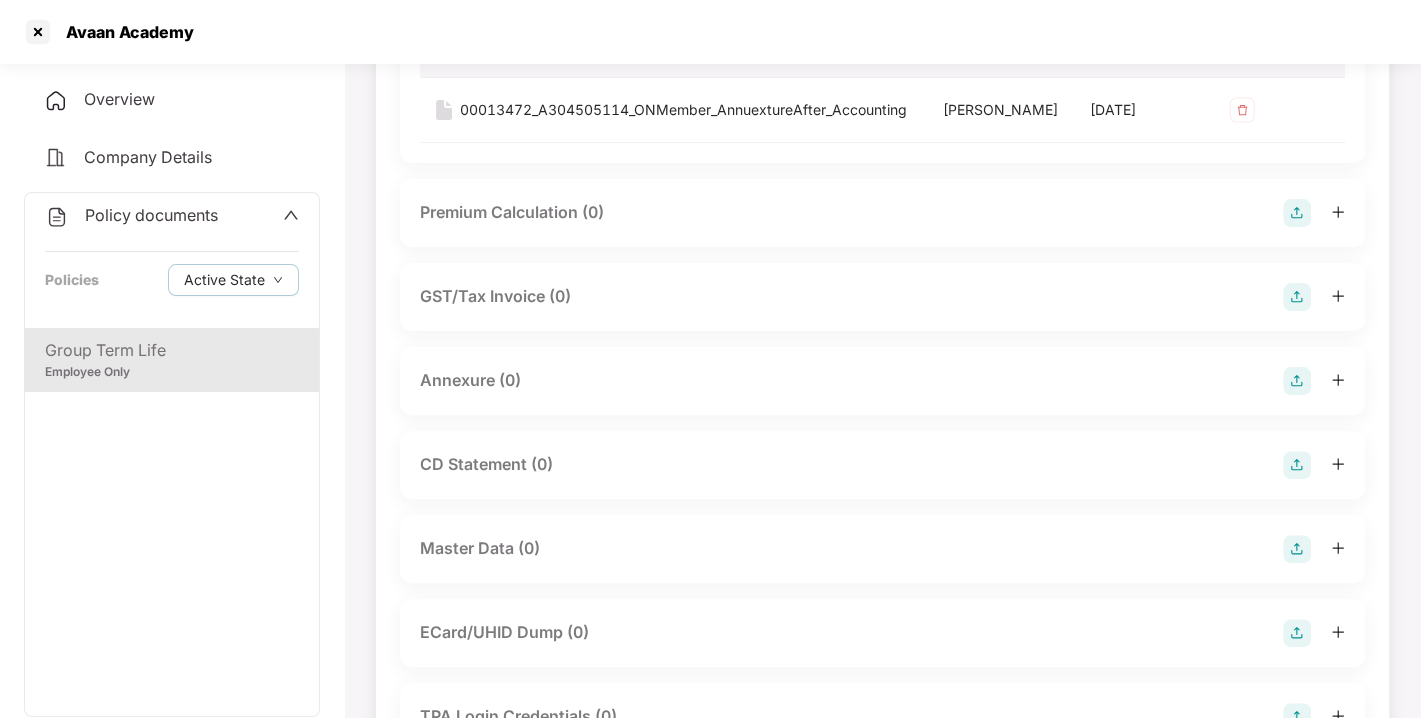 scroll, scrollTop: 0, scrollLeft: 0, axis: both 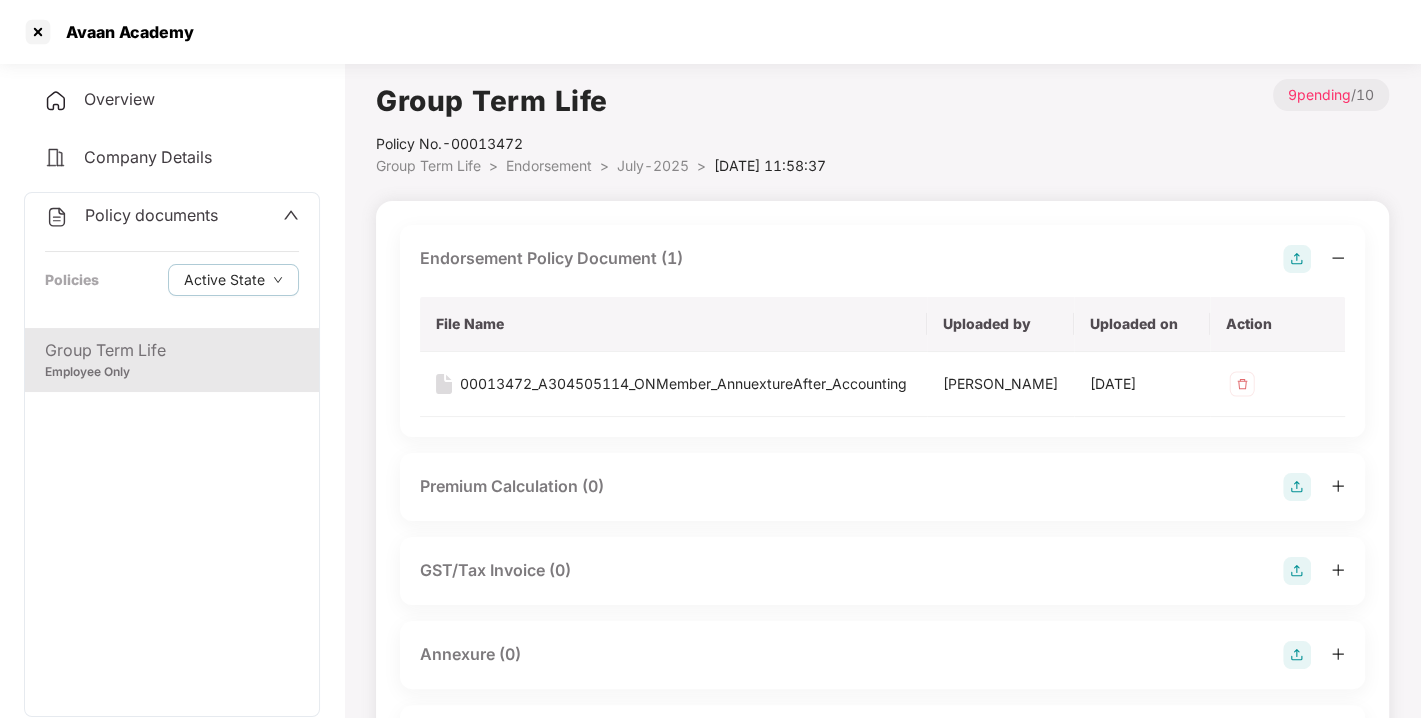 click at bounding box center (1297, 259) 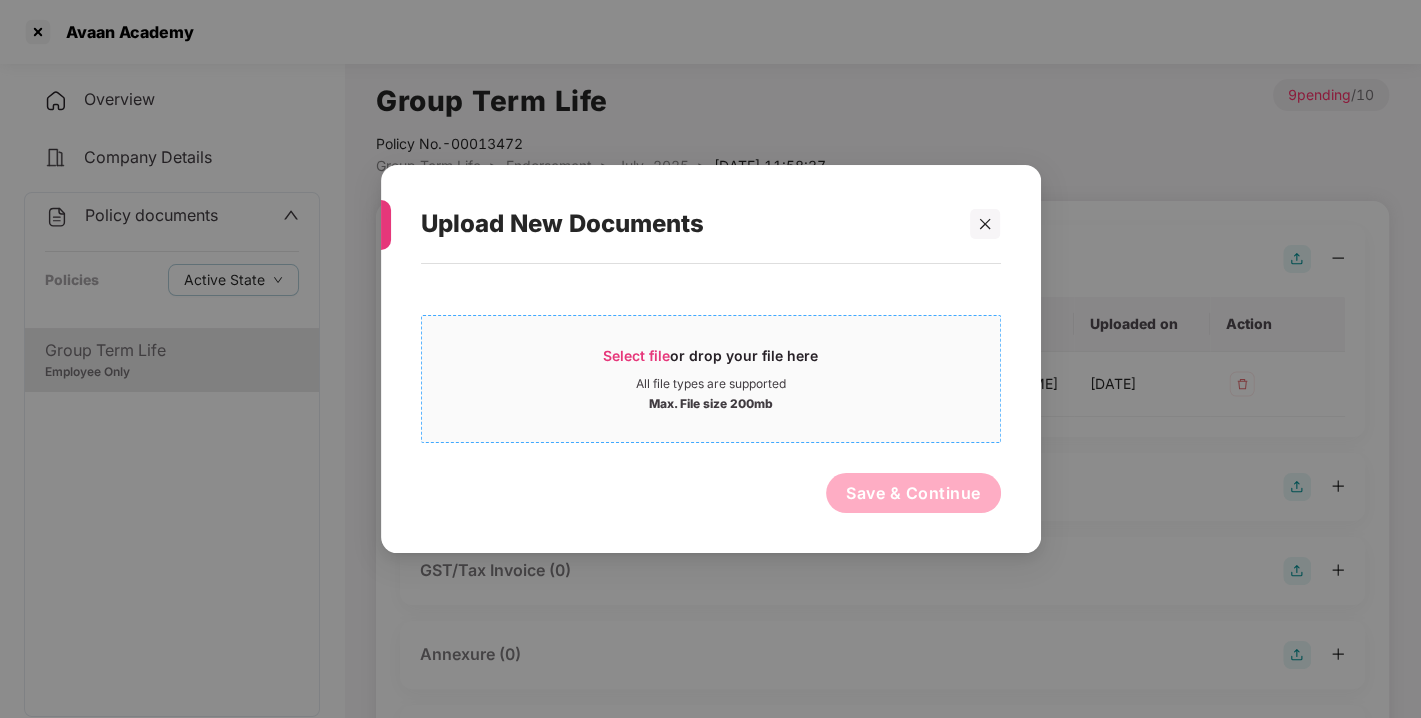 click on "Select file" at bounding box center (636, 355) 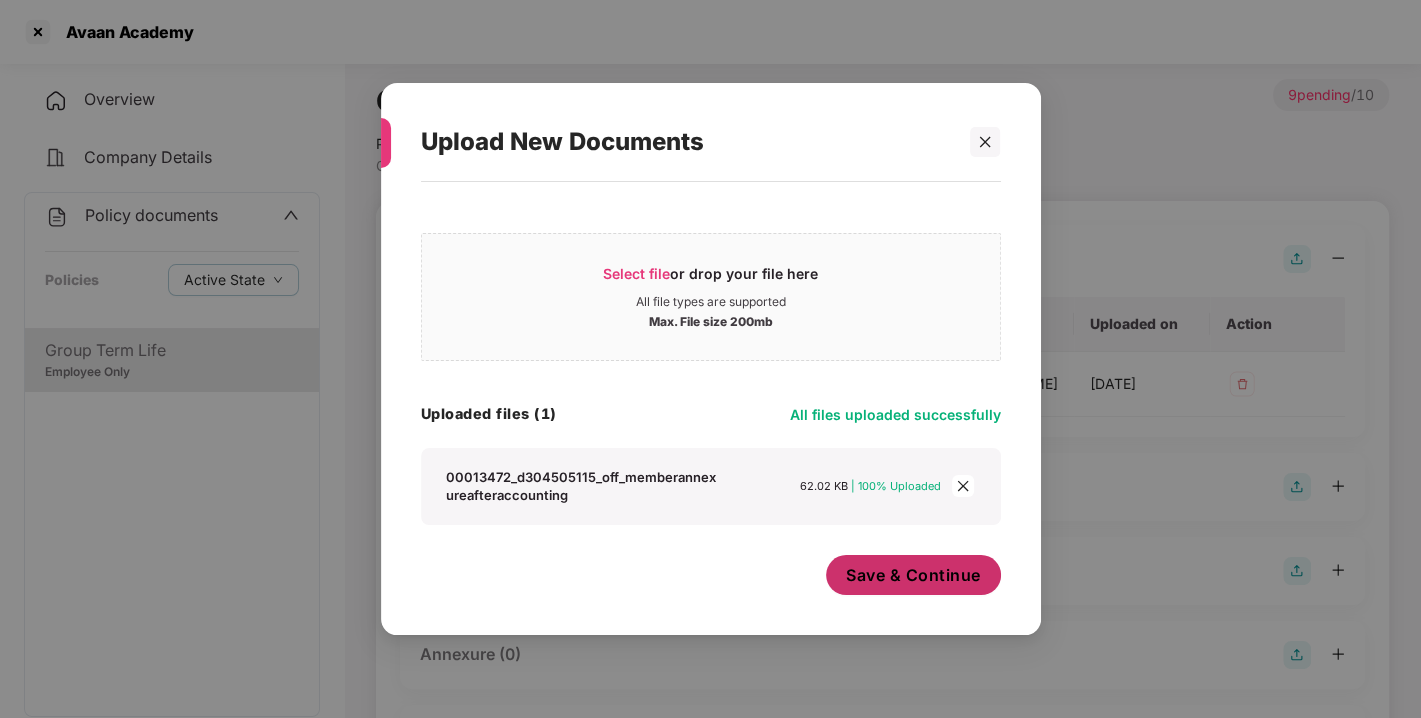 click on "Save & Continue" at bounding box center (913, 575) 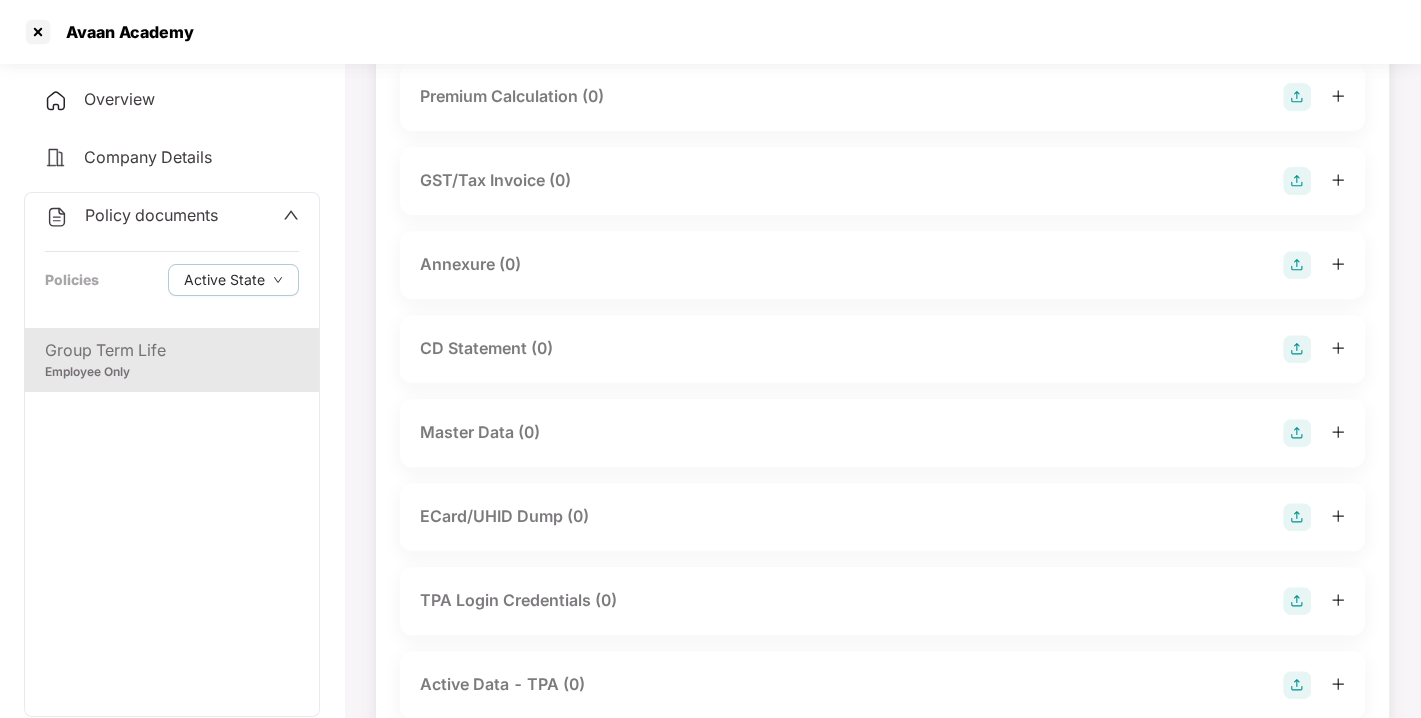 scroll, scrollTop: 457, scrollLeft: 0, axis: vertical 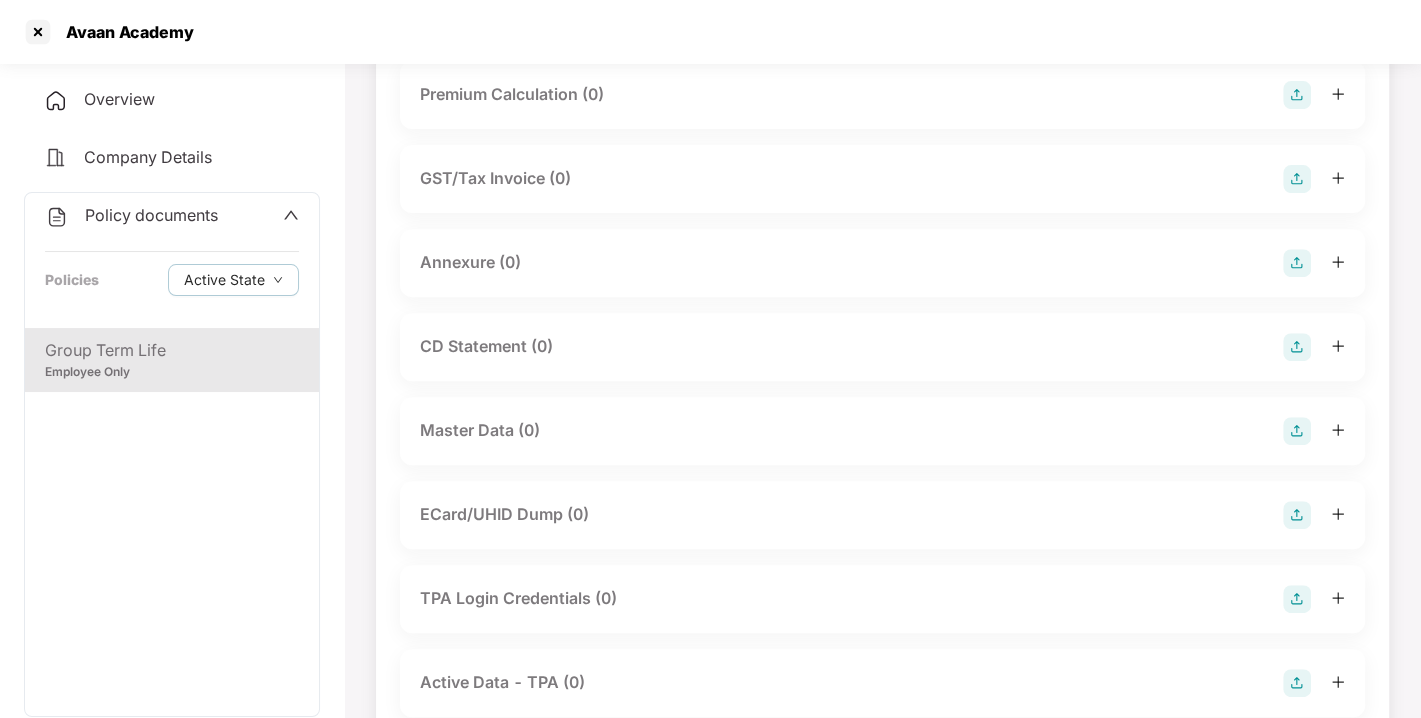 click at bounding box center [1297, 263] 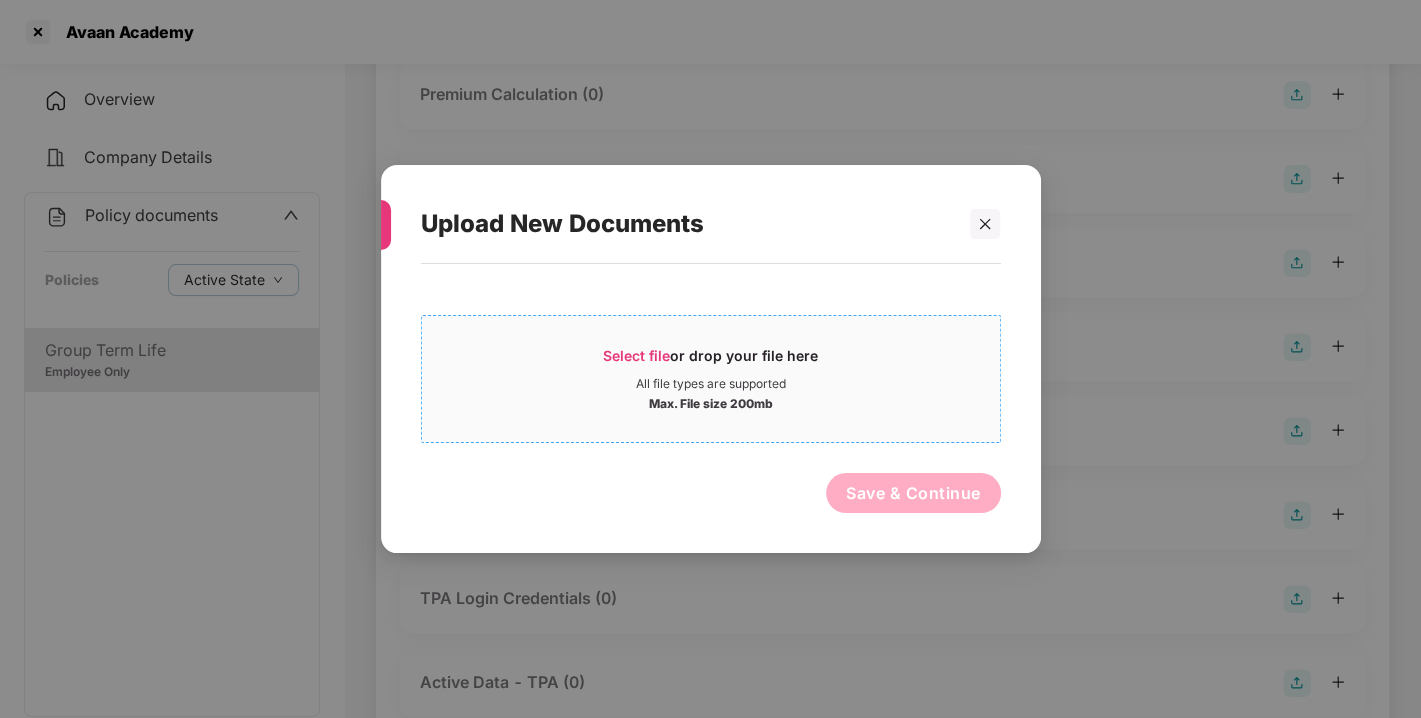 click on "Select file  or drop your file here" at bounding box center [710, 361] 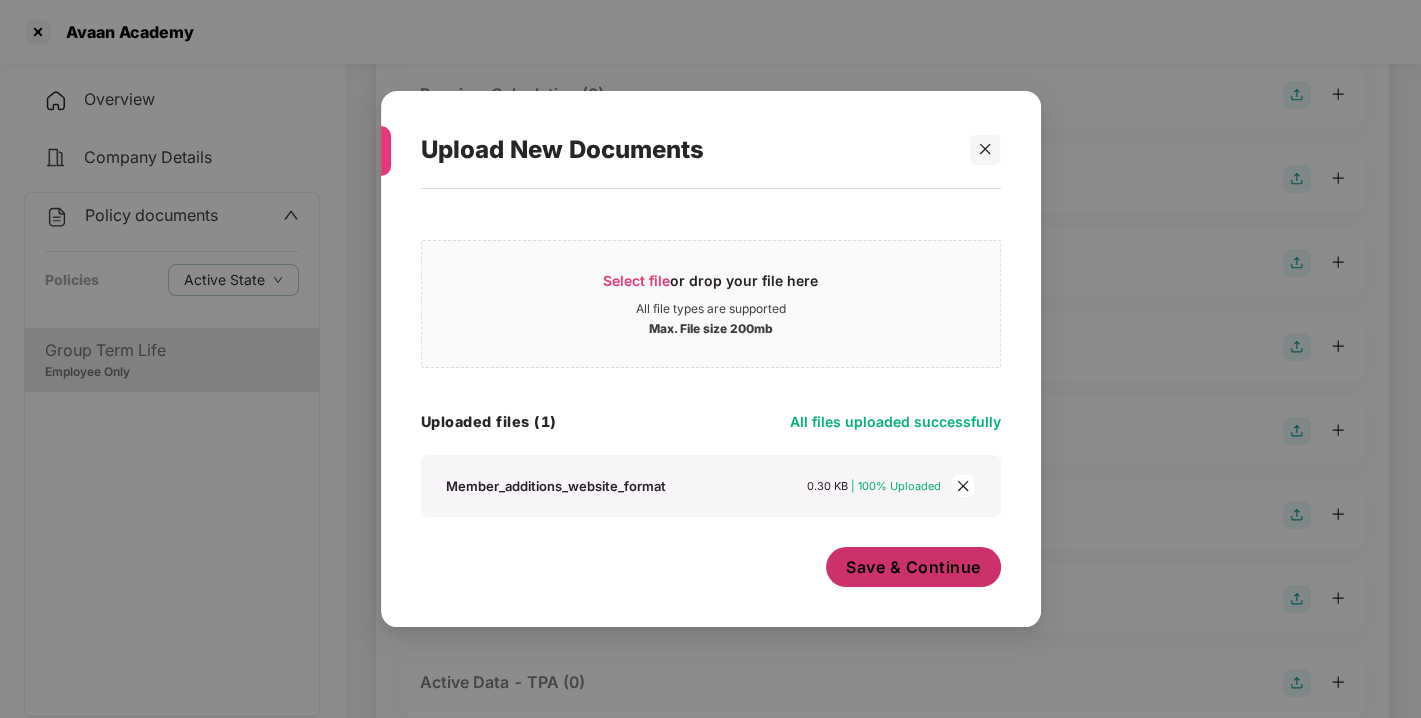 click on "Save & Continue" at bounding box center [913, 567] 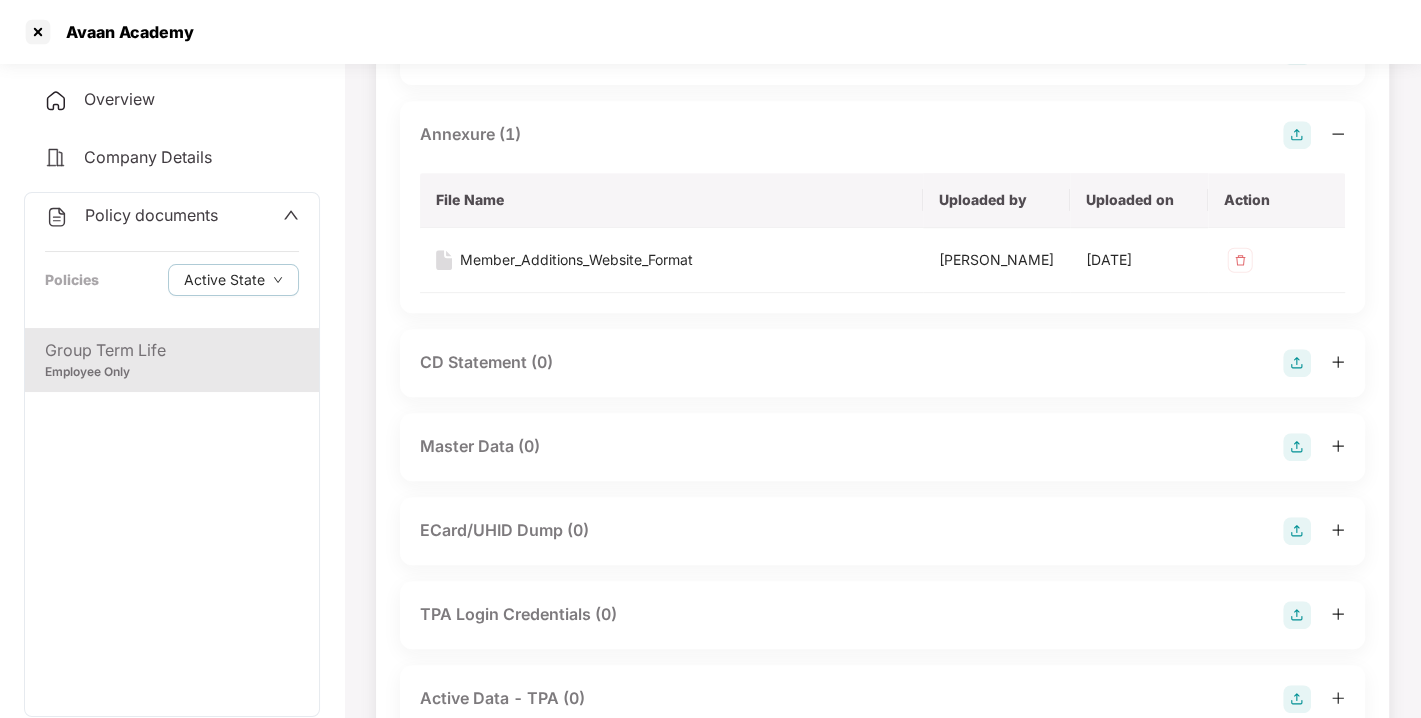 scroll, scrollTop: 603, scrollLeft: 0, axis: vertical 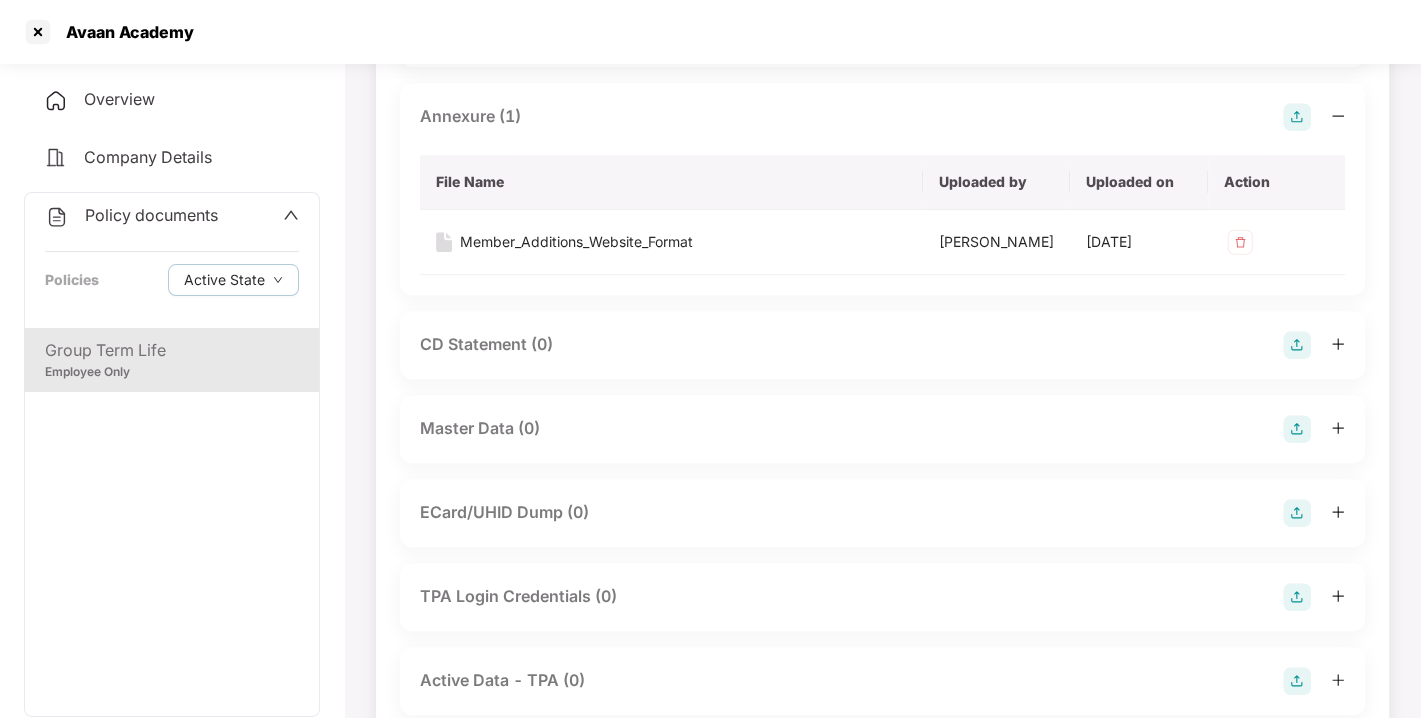 click at bounding box center (1297, 117) 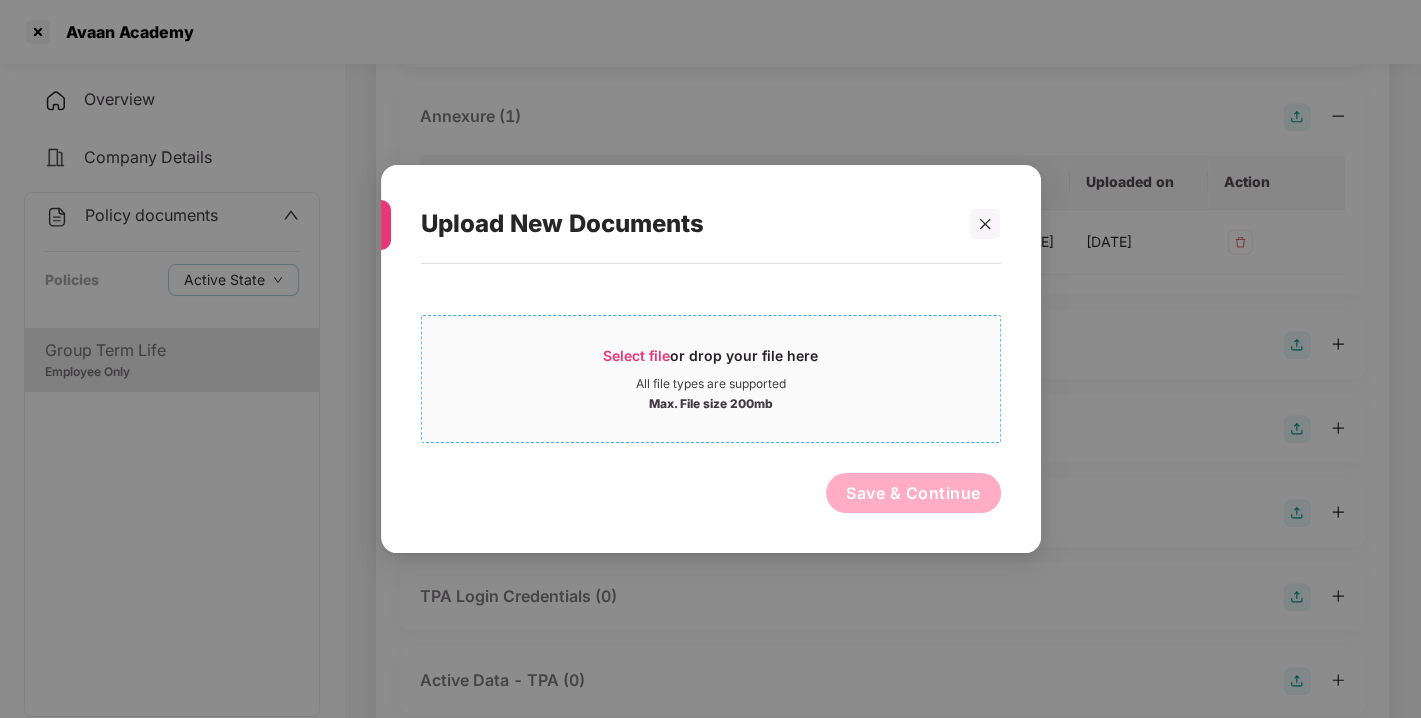 click on "Select file  or drop your file here All file types are supported Max. File size 200mb" at bounding box center [711, 379] 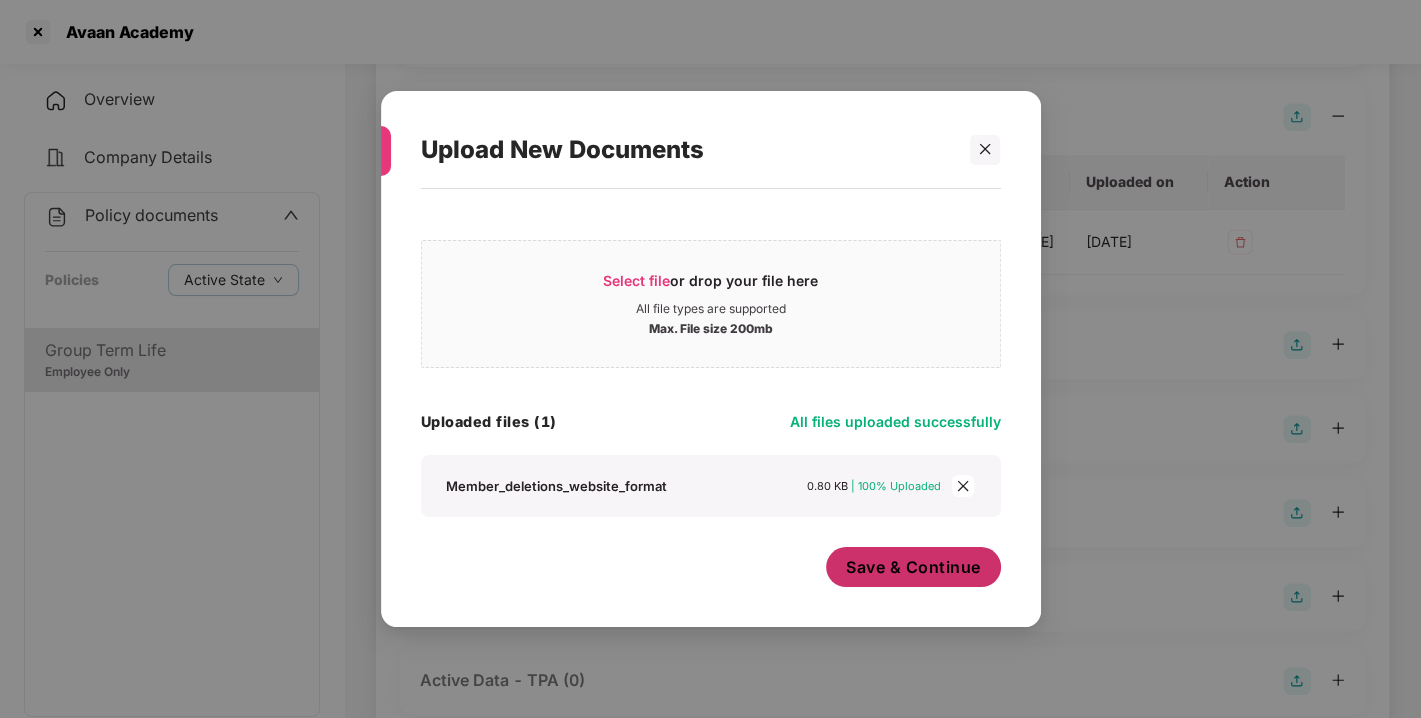 click on "Save & Continue" at bounding box center [913, 567] 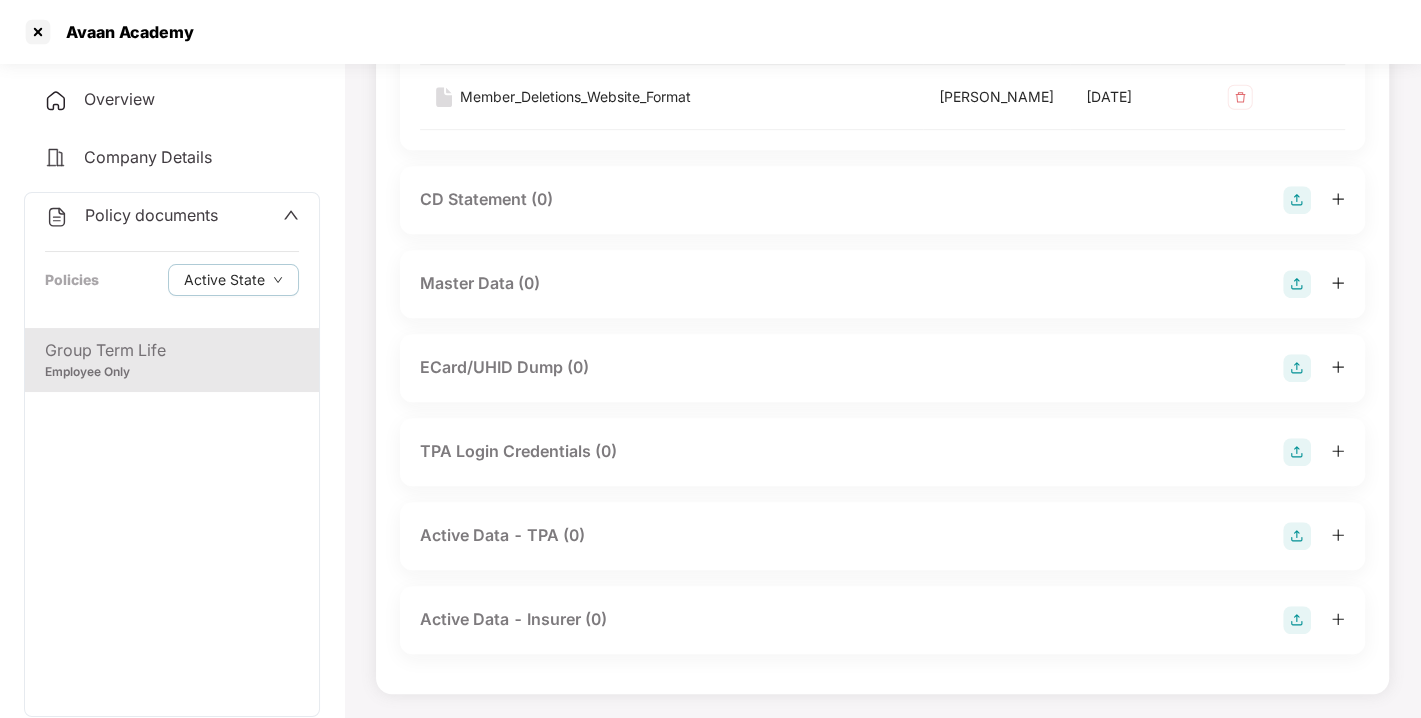 scroll, scrollTop: 967, scrollLeft: 0, axis: vertical 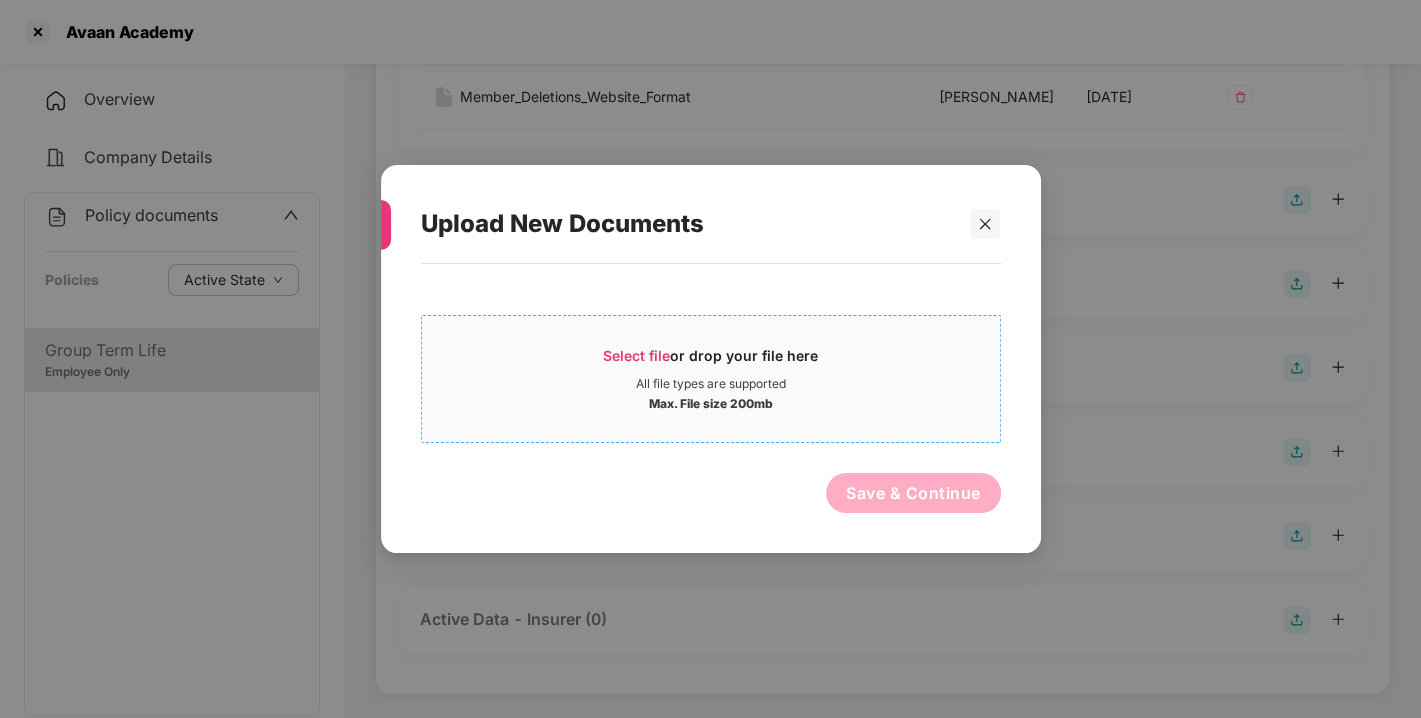 click on "Select file" at bounding box center (636, 355) 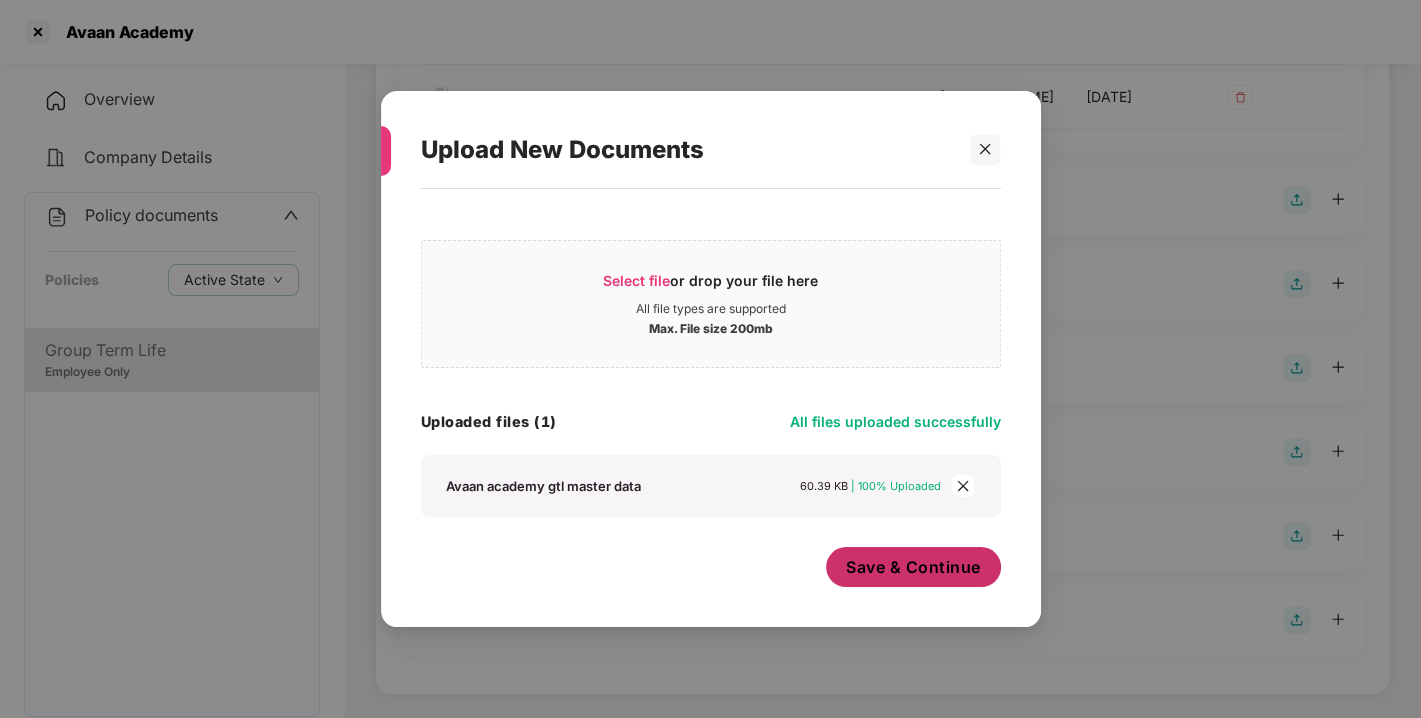 click on "Save & Continue" at bounding box center (913, 567) 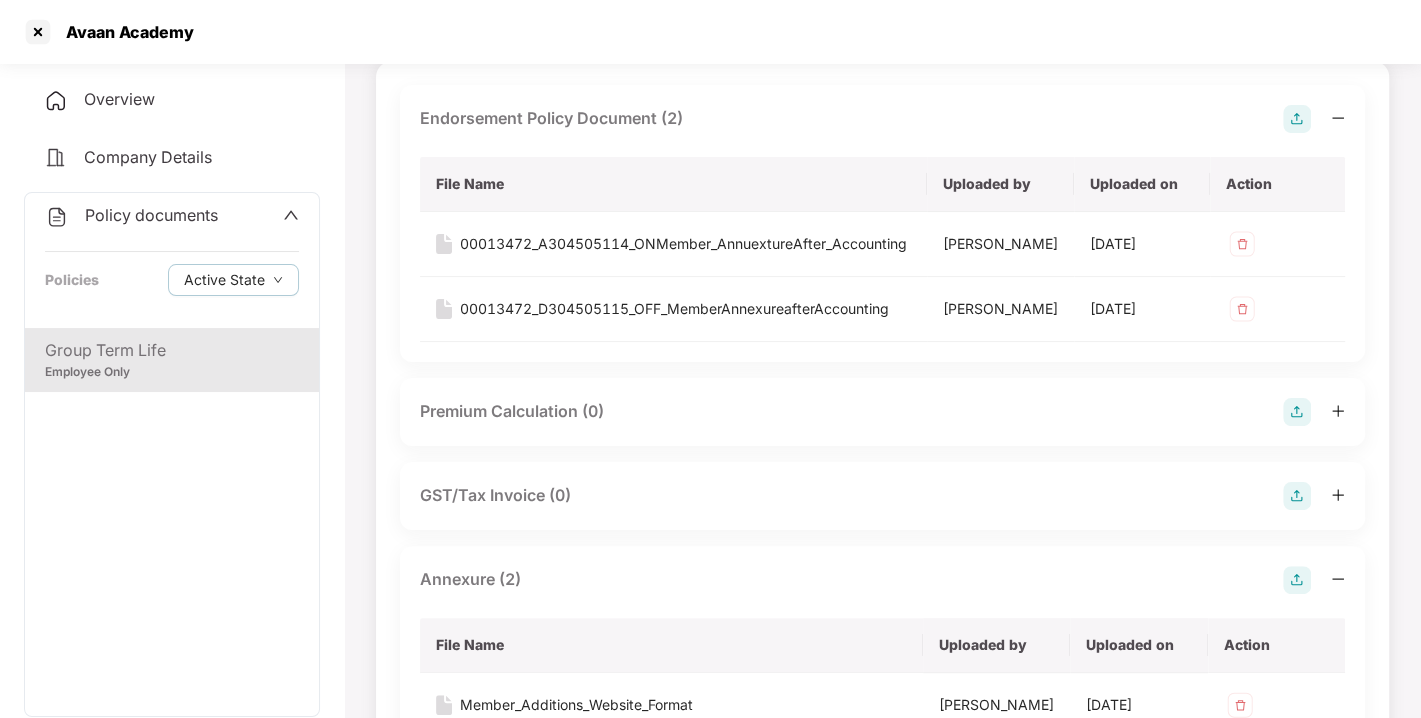 scroll, scrollTop: 0, scrollLeft: 0, axis: both 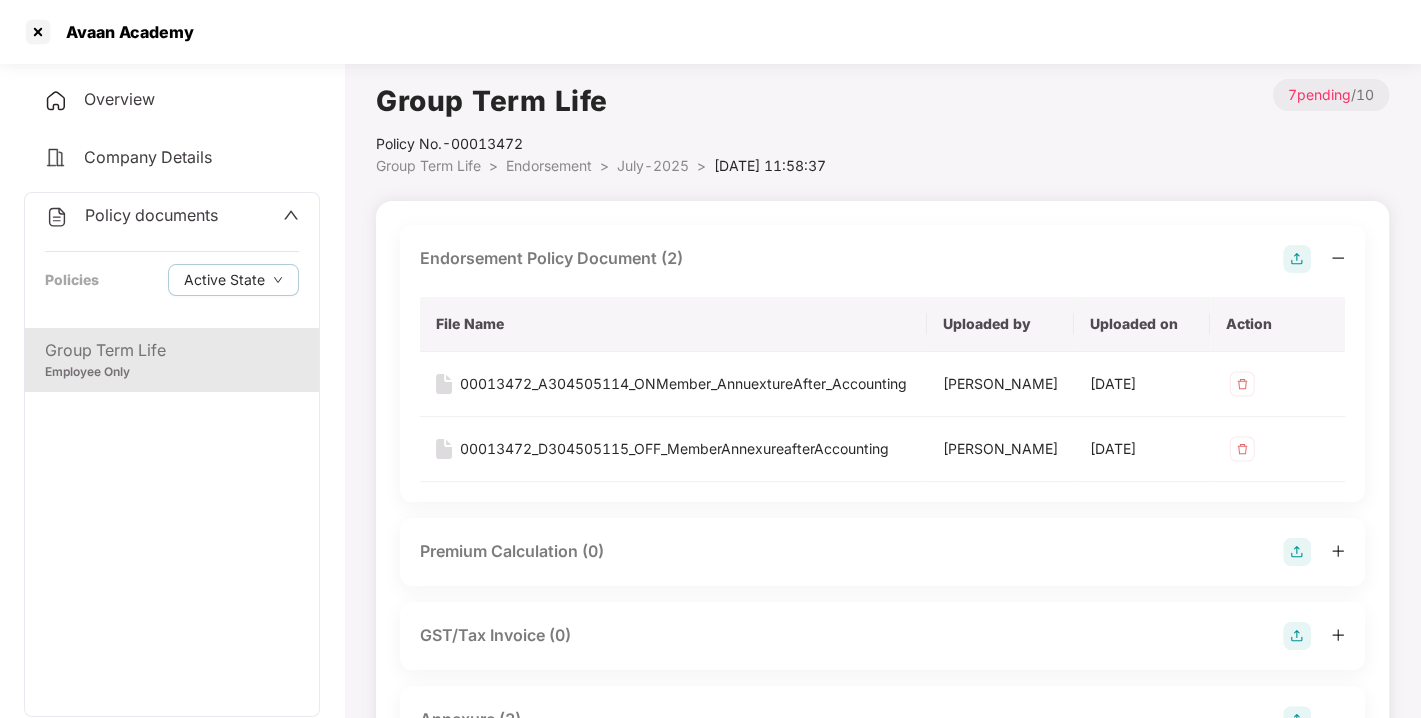 click on "Policy documents" at bounding box center [151, 215] 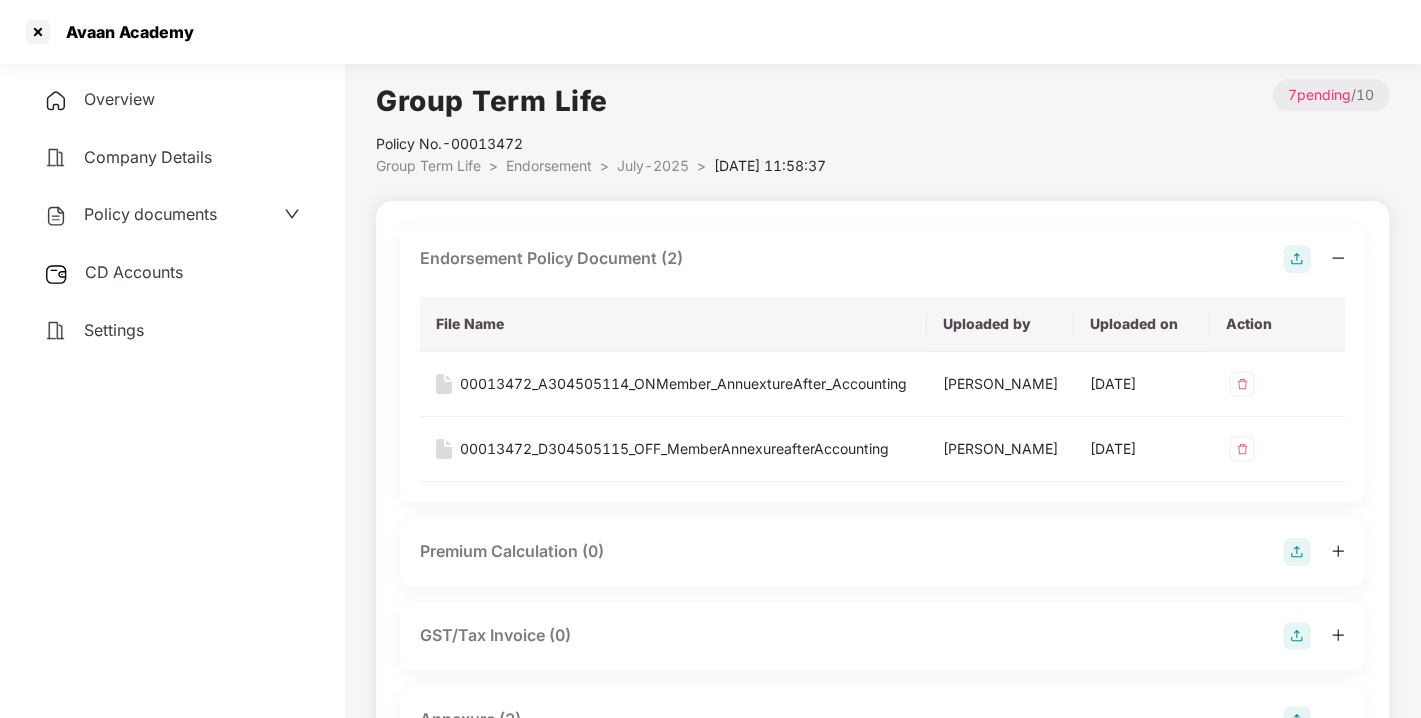 click on "CD Accounts" at bounding box center [134, 272] 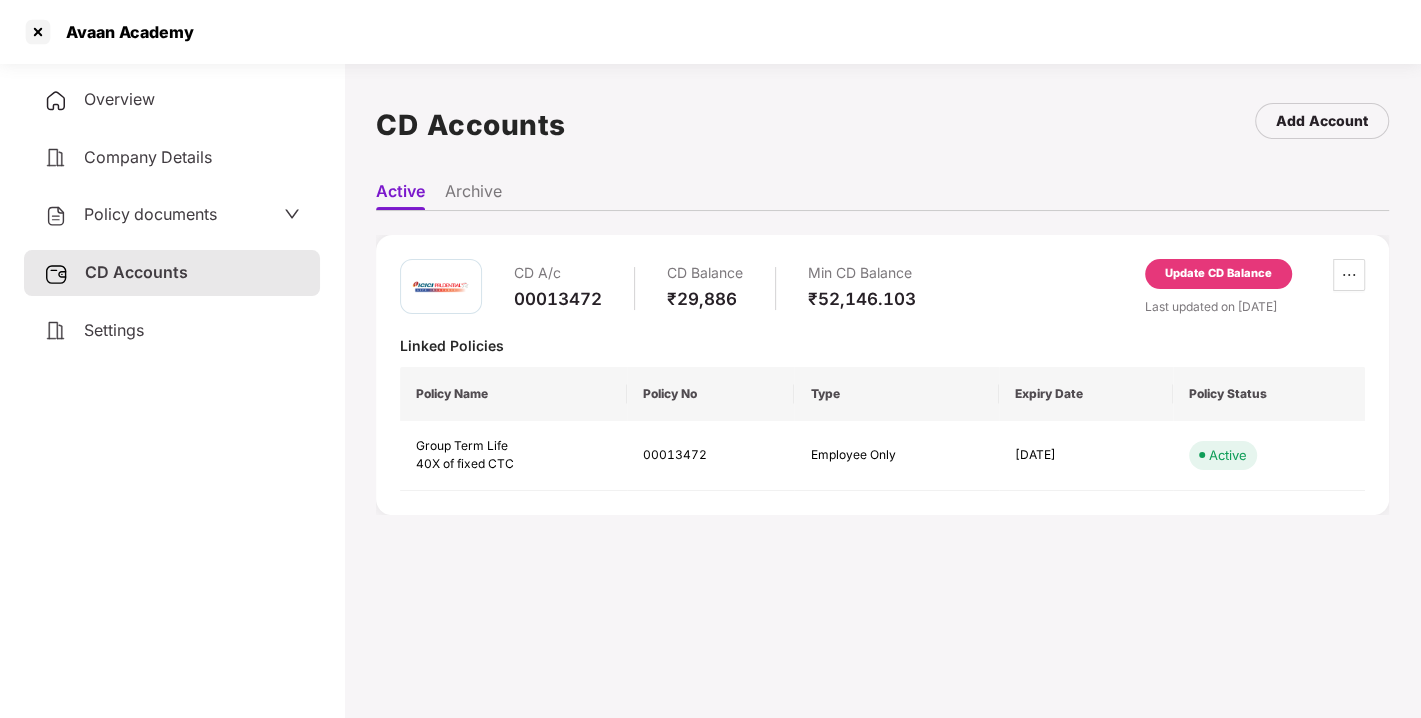 click on "Update CD Balance" at bounding box center [1218, 274] 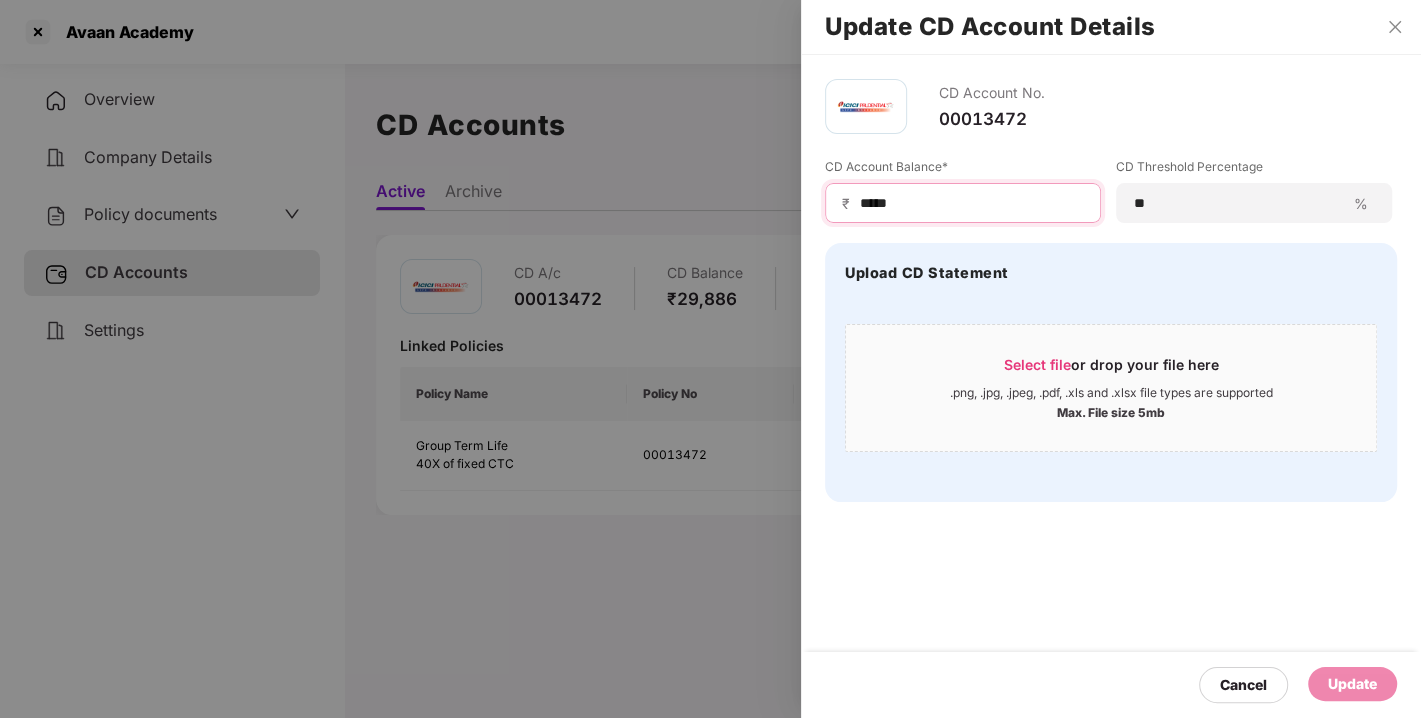 drag, startPoint x: 918, startPoint y: 200, endPoint x: 677, endPoint y: 217, distance: 241.59885 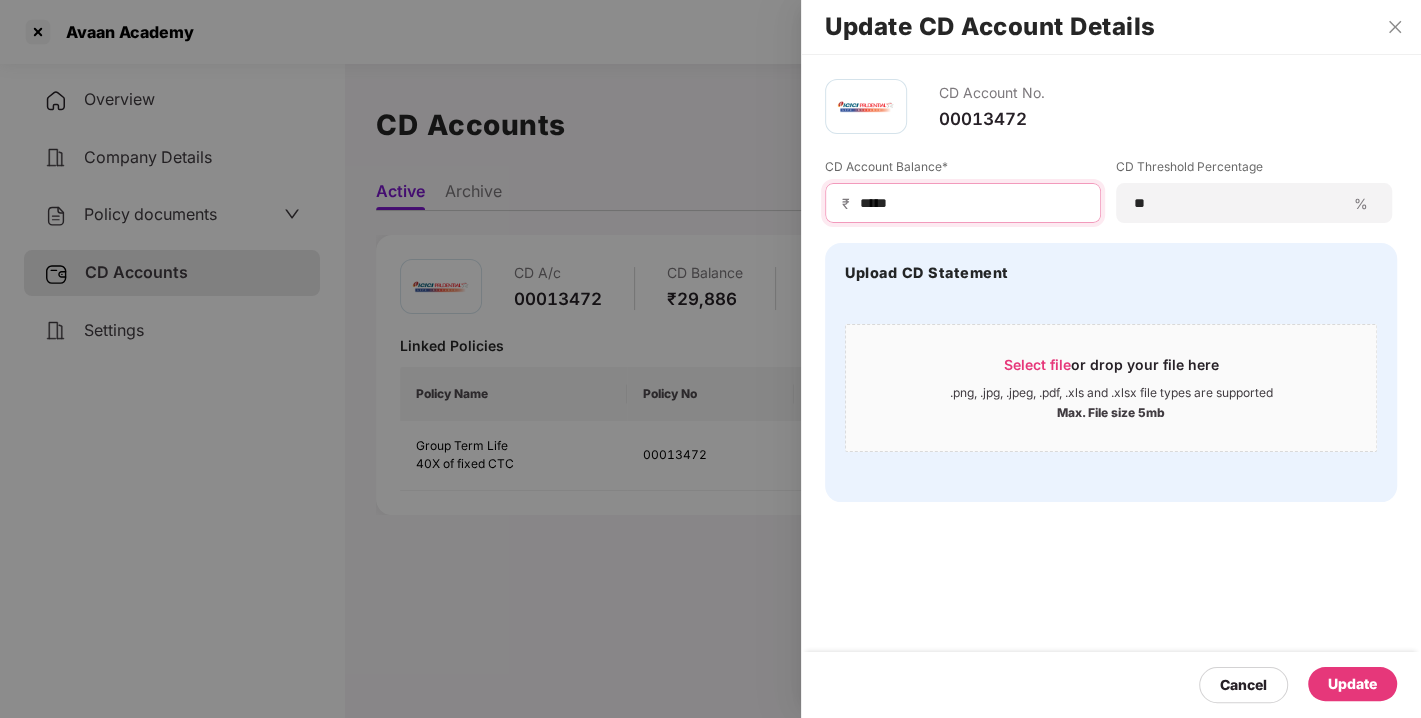 type on "*****" 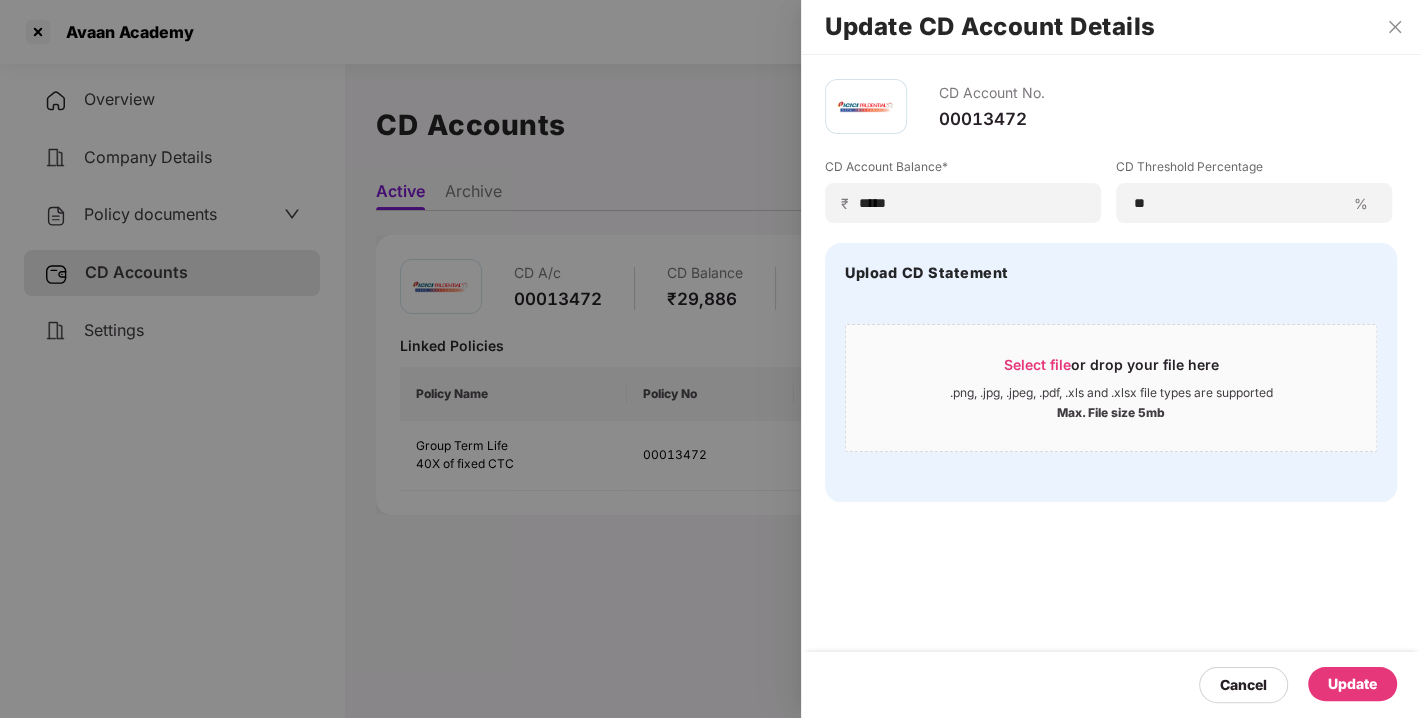 click on "Update" at bounding box center [1352, 684] 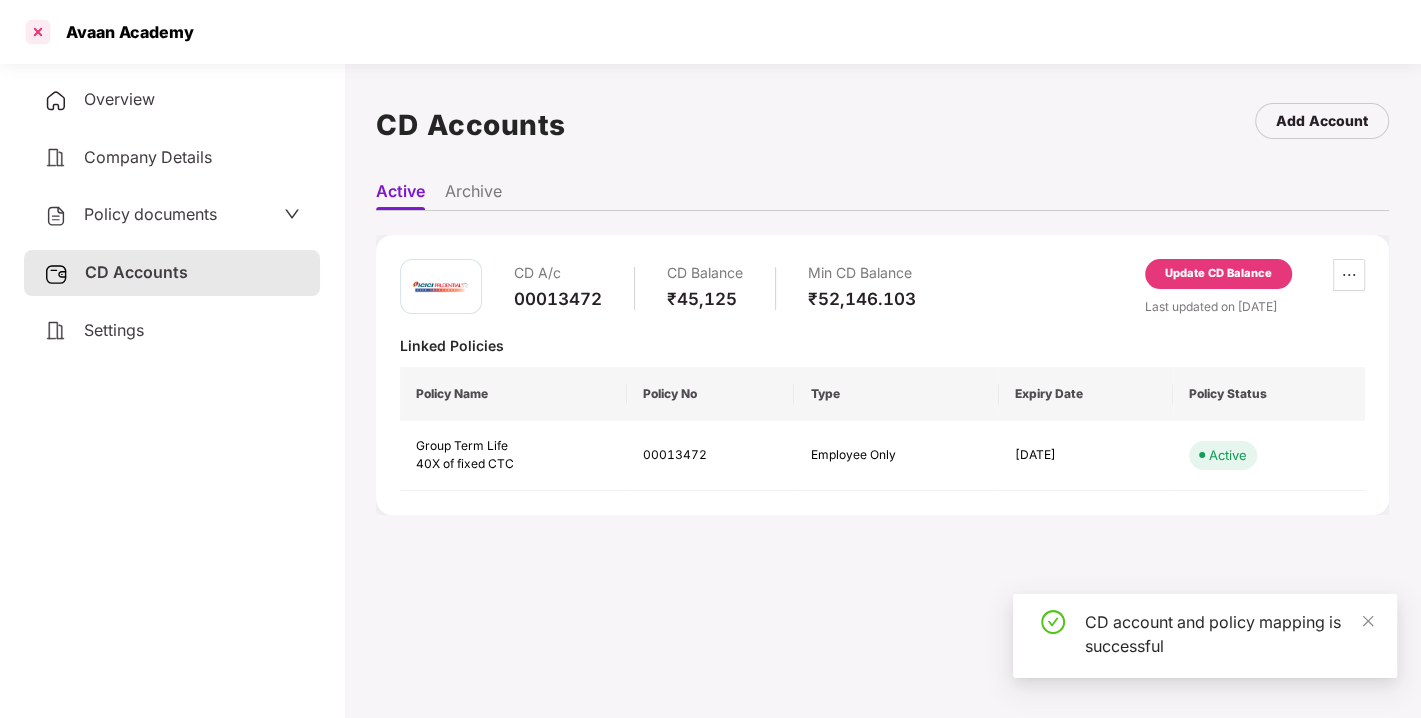 click at bounding box center (38, 32) 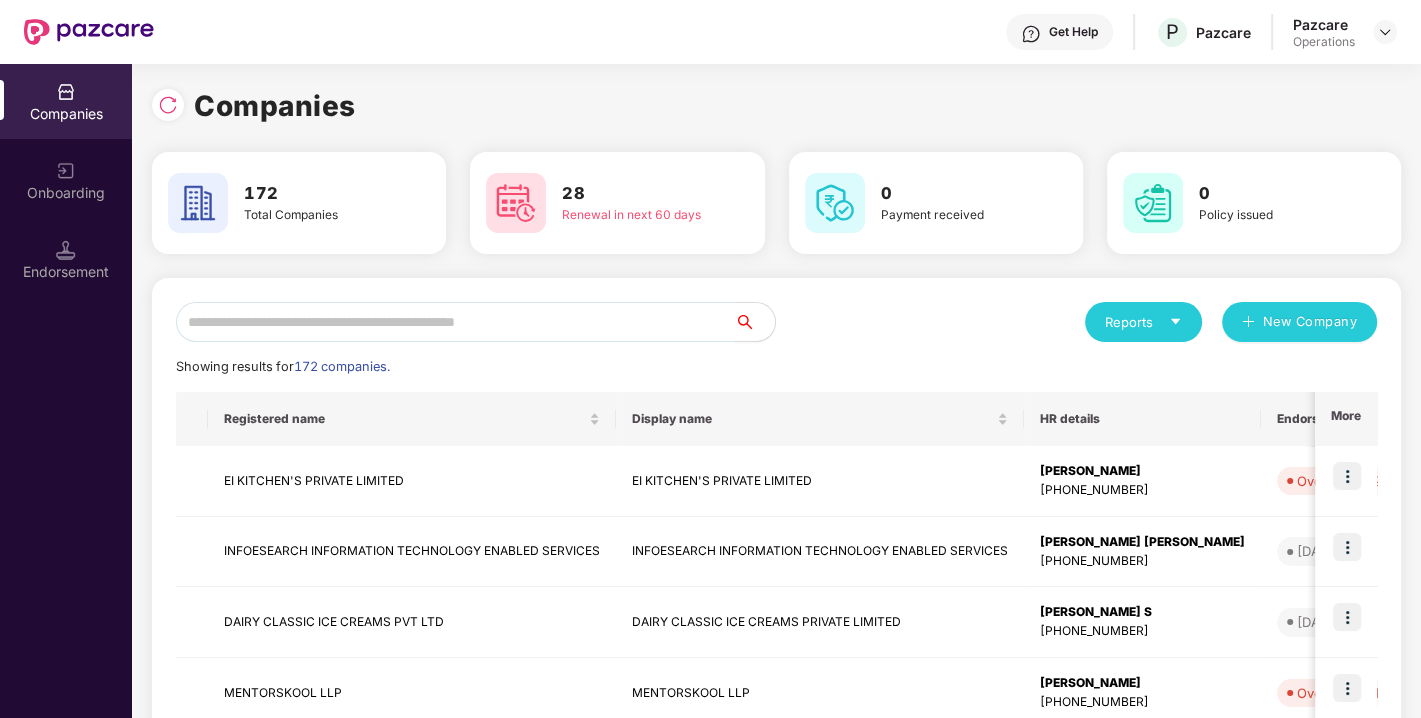 click at bounding box center (455, 322) 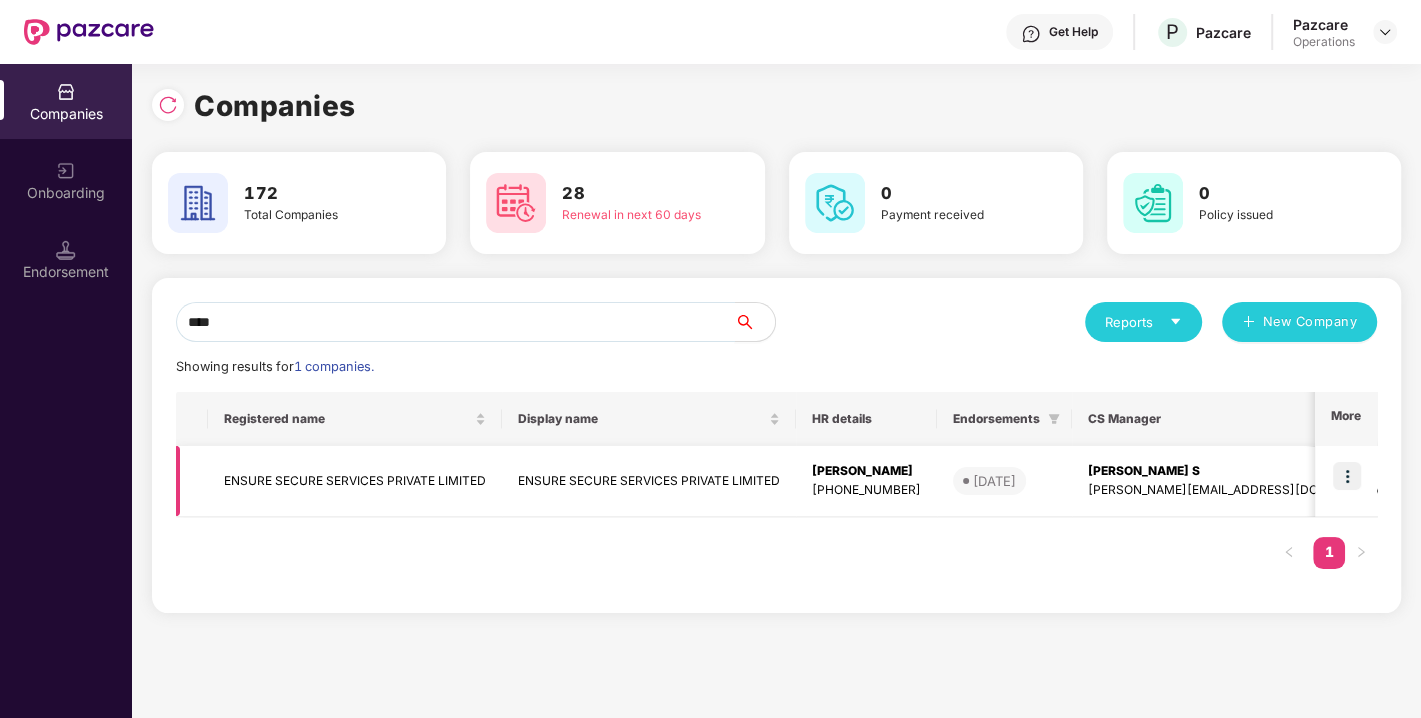 type on "****" 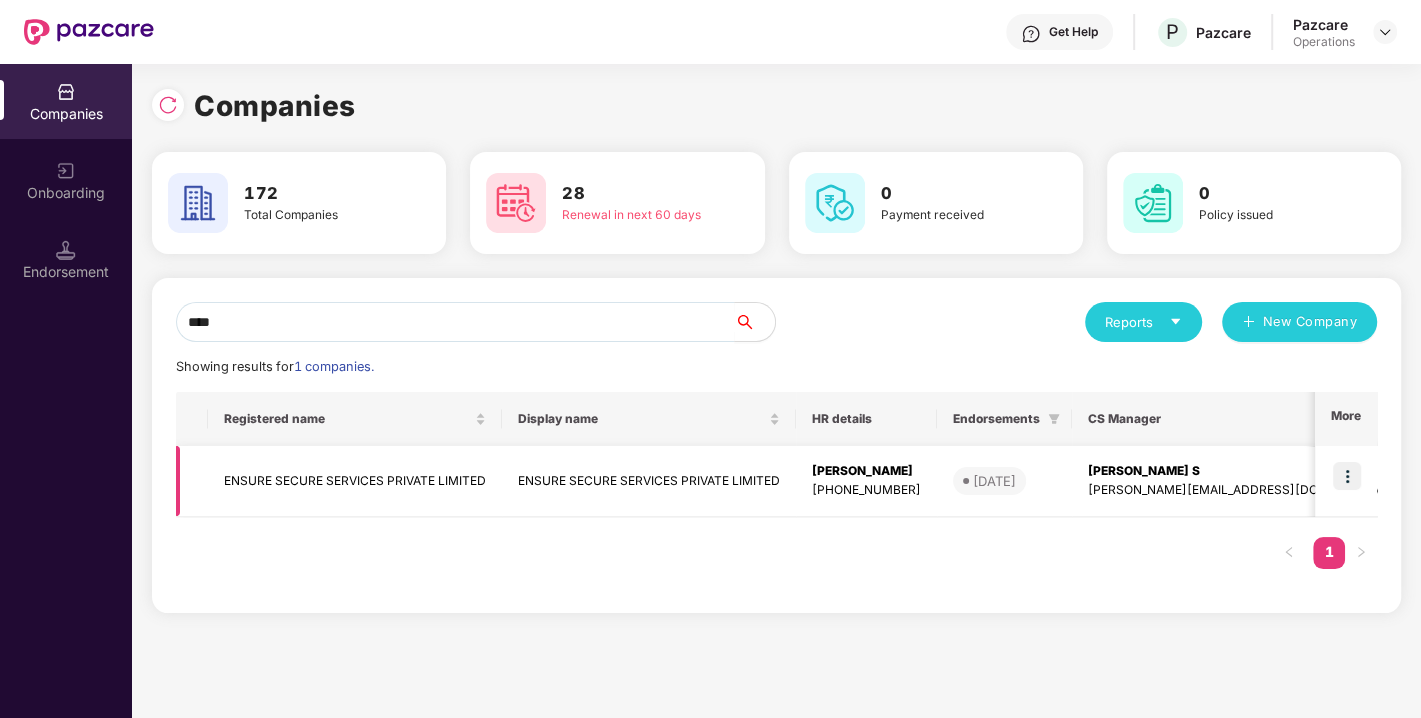 click on "ENSURE SECURE SERVICES PRIVATE LIMITED" at bounding box center (355, 481) 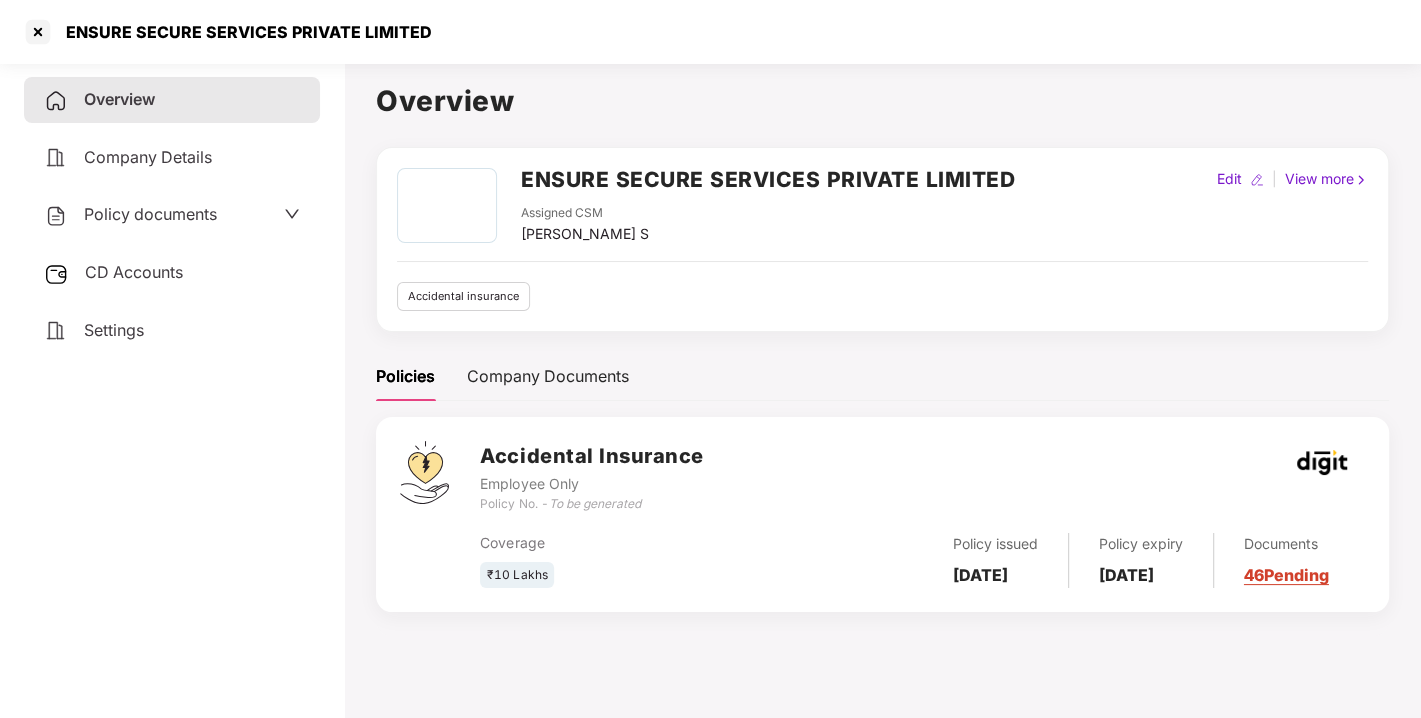 click on "Policy documents" at bounding box center (150, 214) 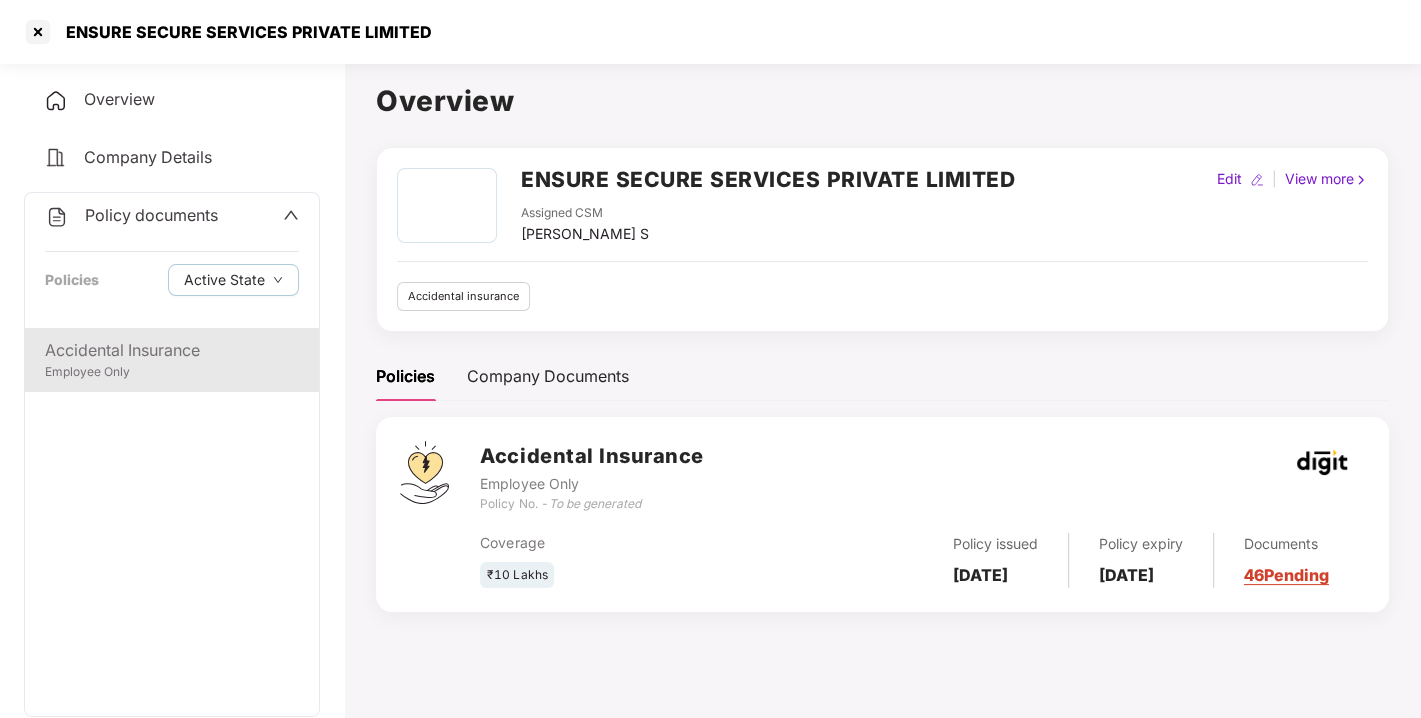 click on "Accidental Insurance" at bounding box center (172, 350) 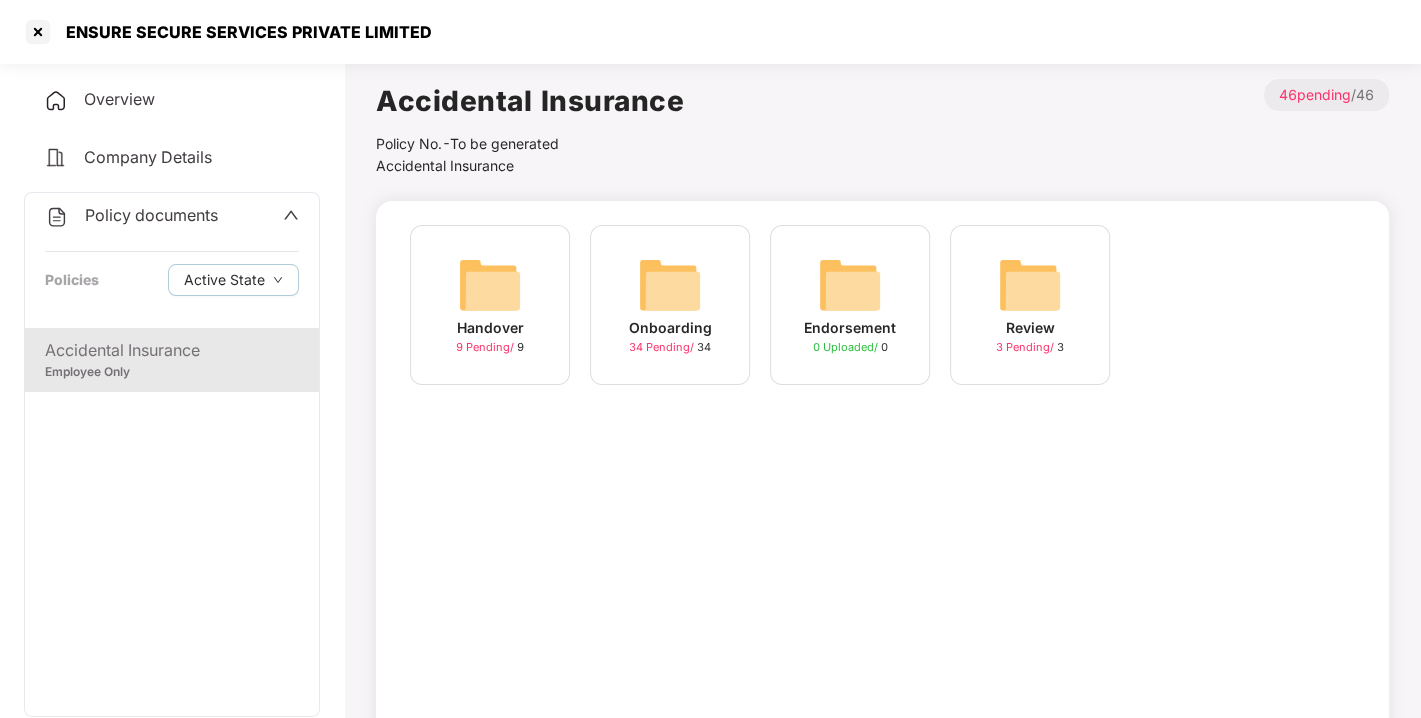 click on "Endorsement 0 Uploaded  /     0" at bounding box center (850, 305) 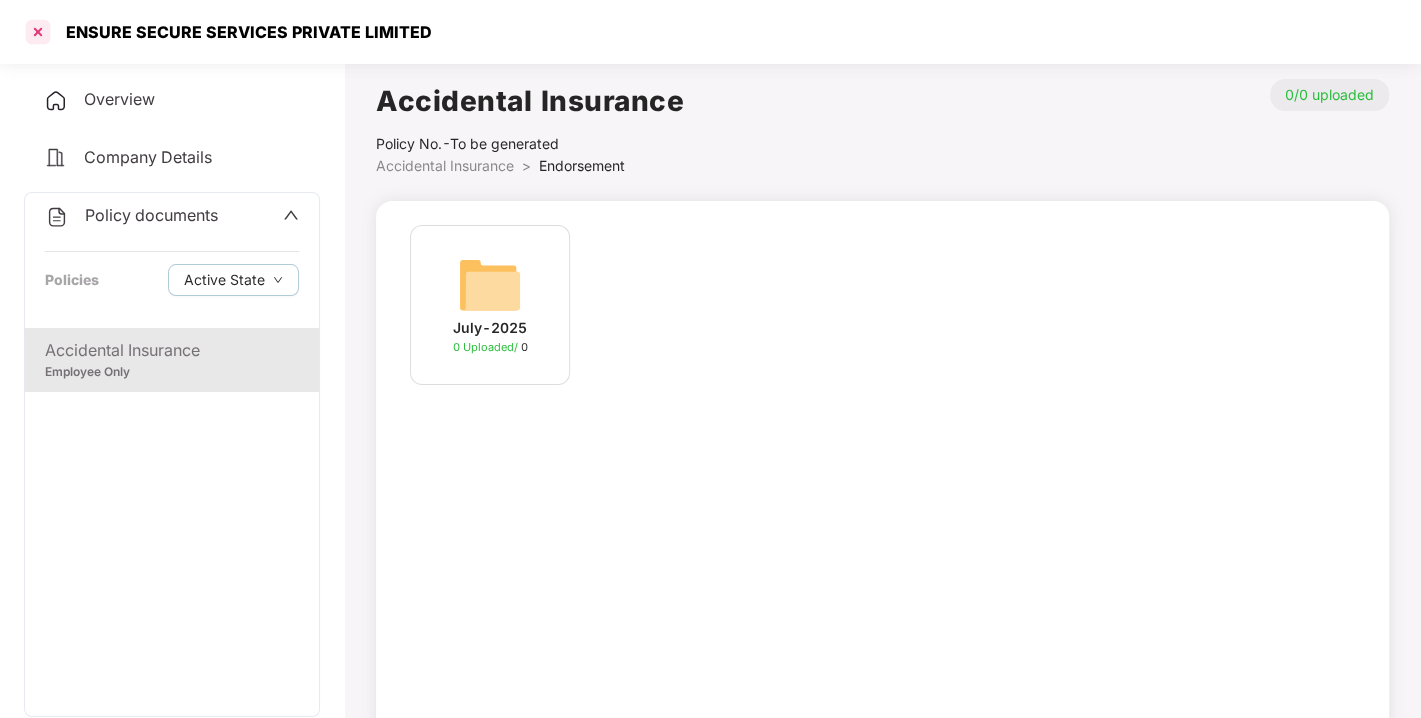 click at bounding box center (38, 32) 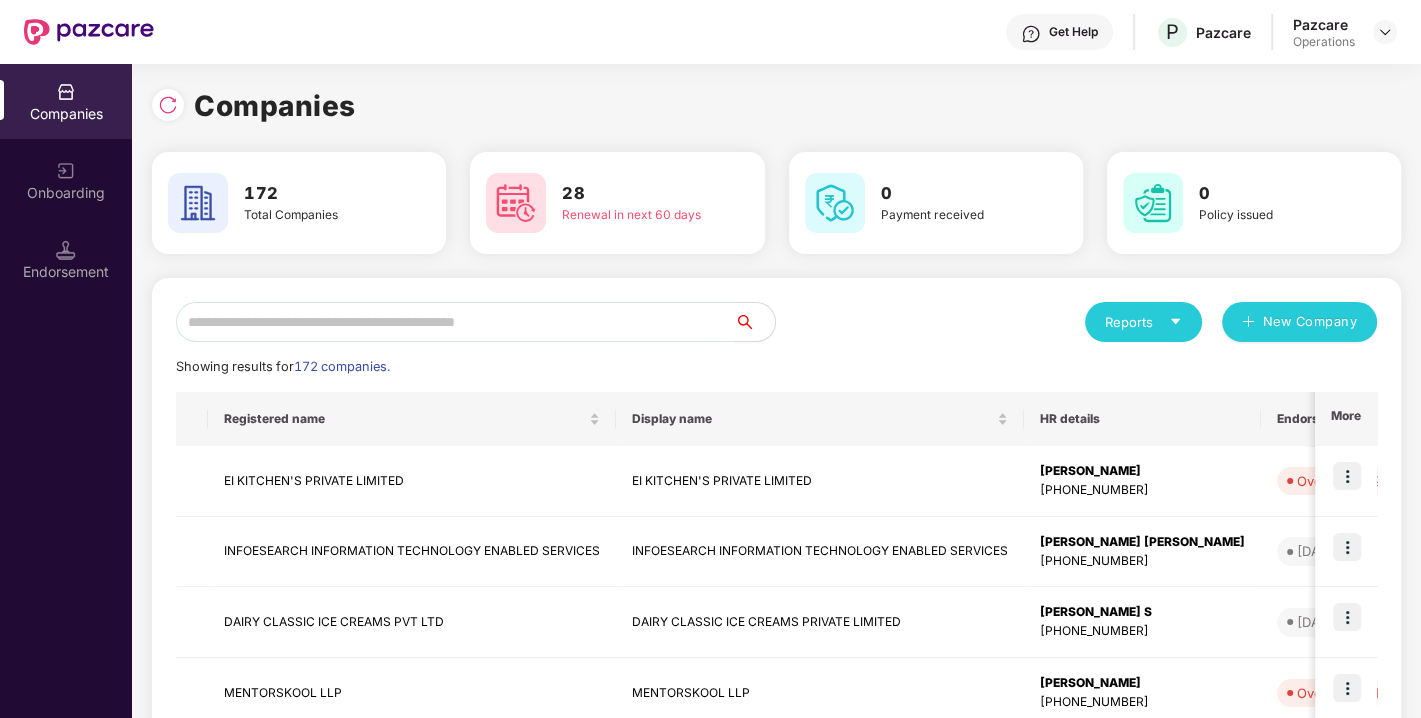 click at bounding box center (455, 322) 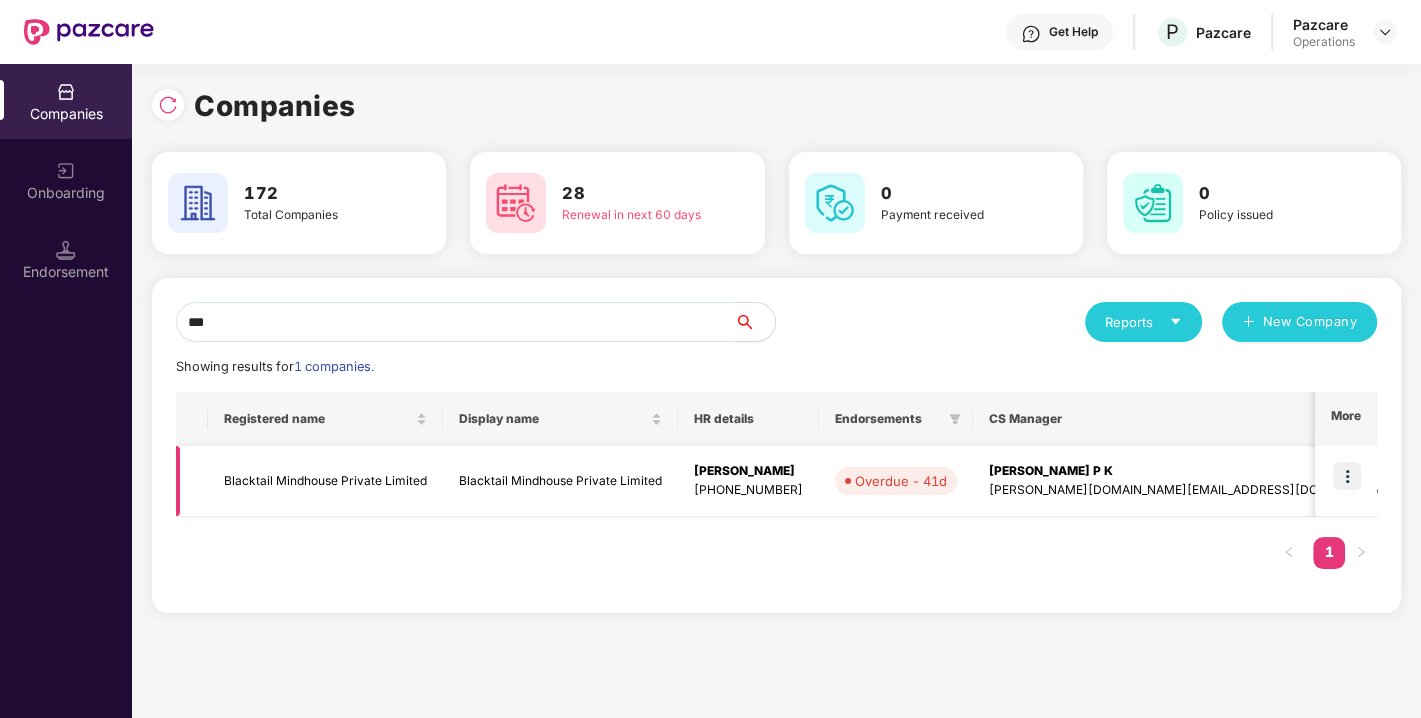 type on "***" 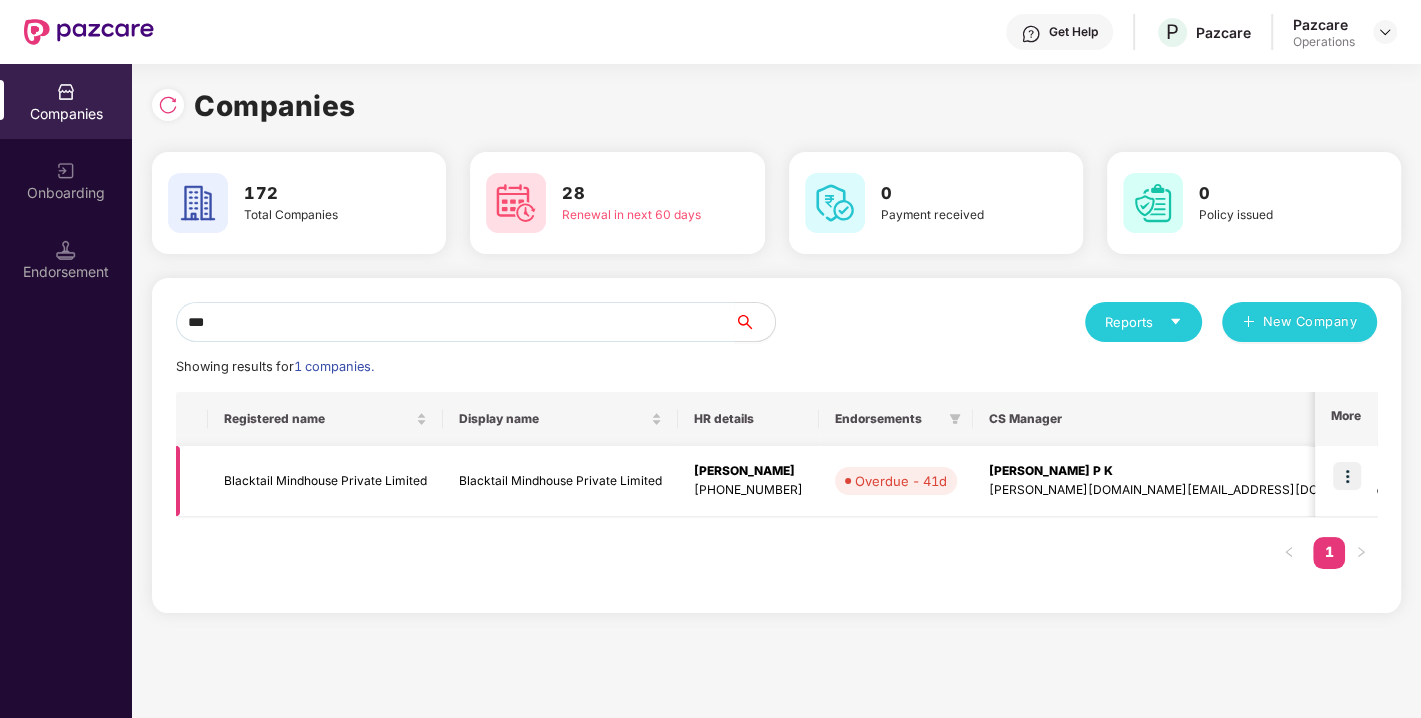 click on "Blacktail Mindhouse Private Limited" at bounding box center (325, 481) 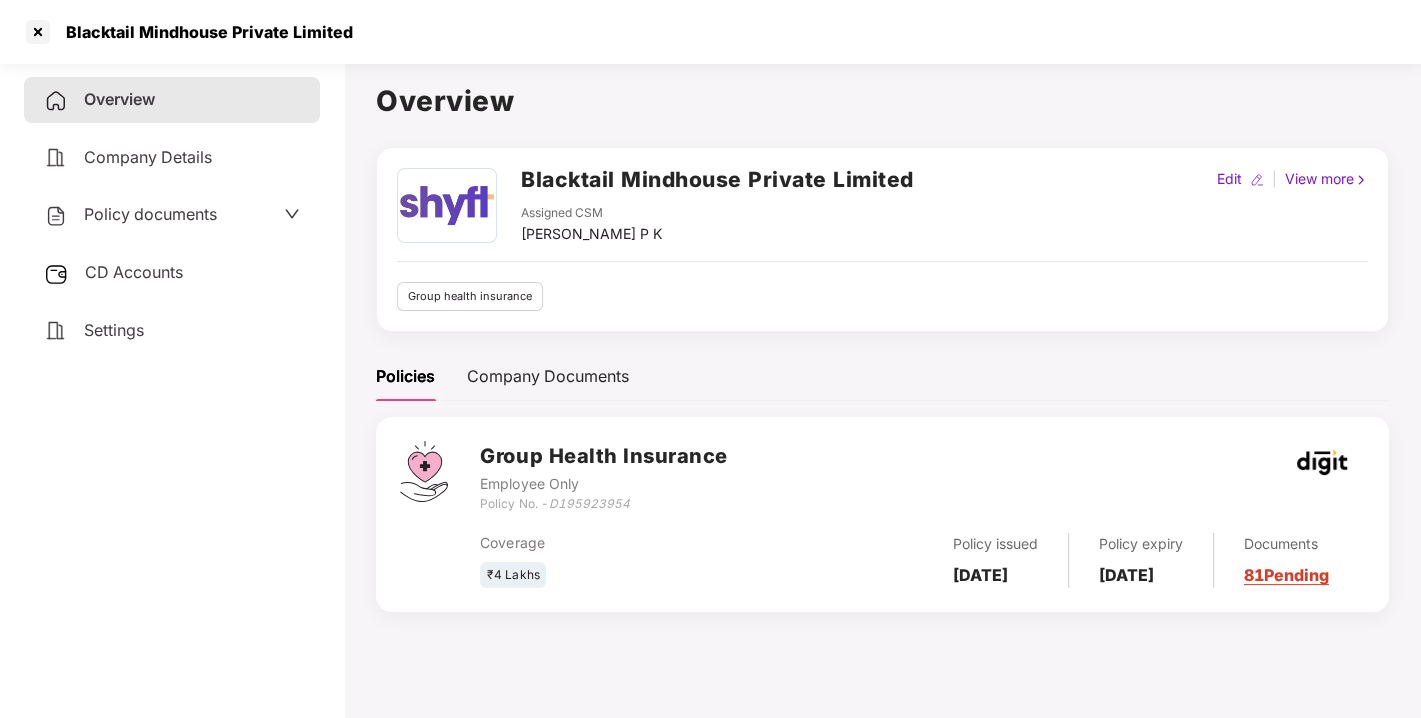 click on "Policy documents" at bounding box center [150, 214] 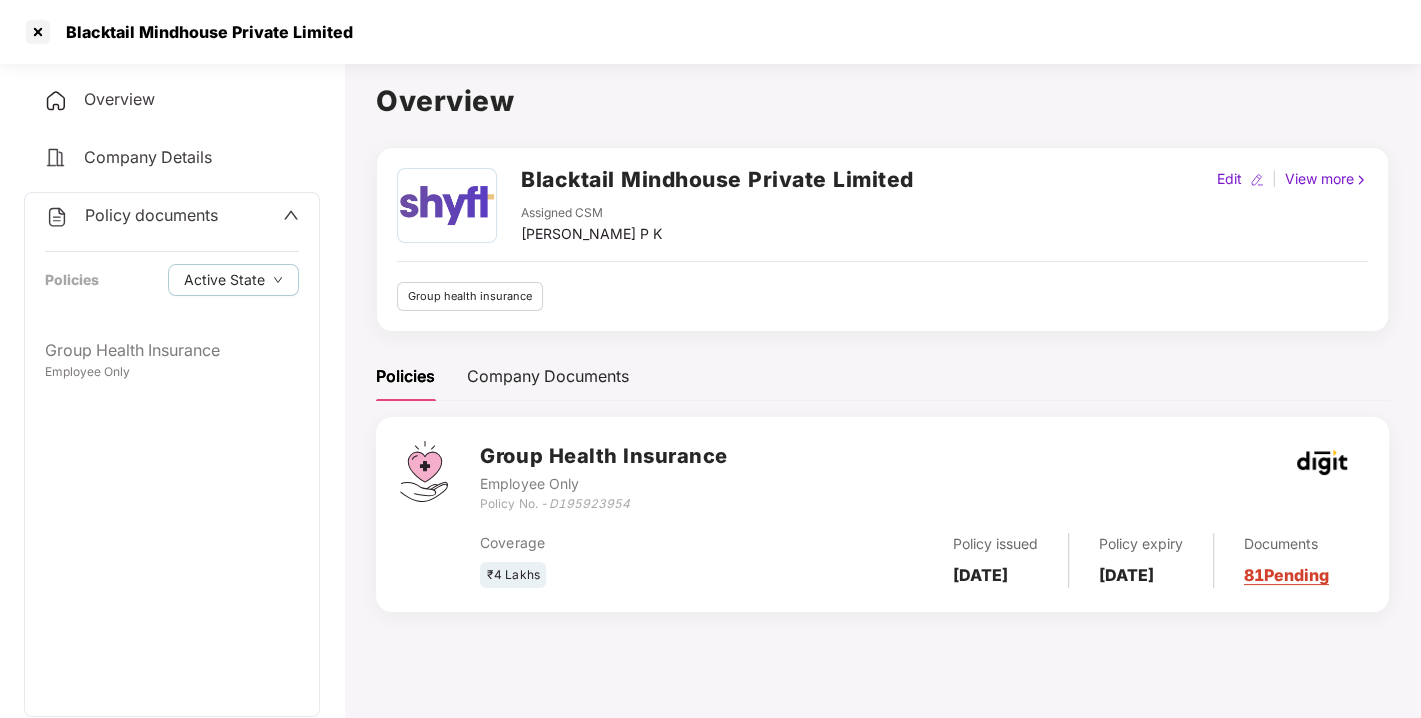 click on "Policy documents Policies Active State" at bounding box center (172, 260) 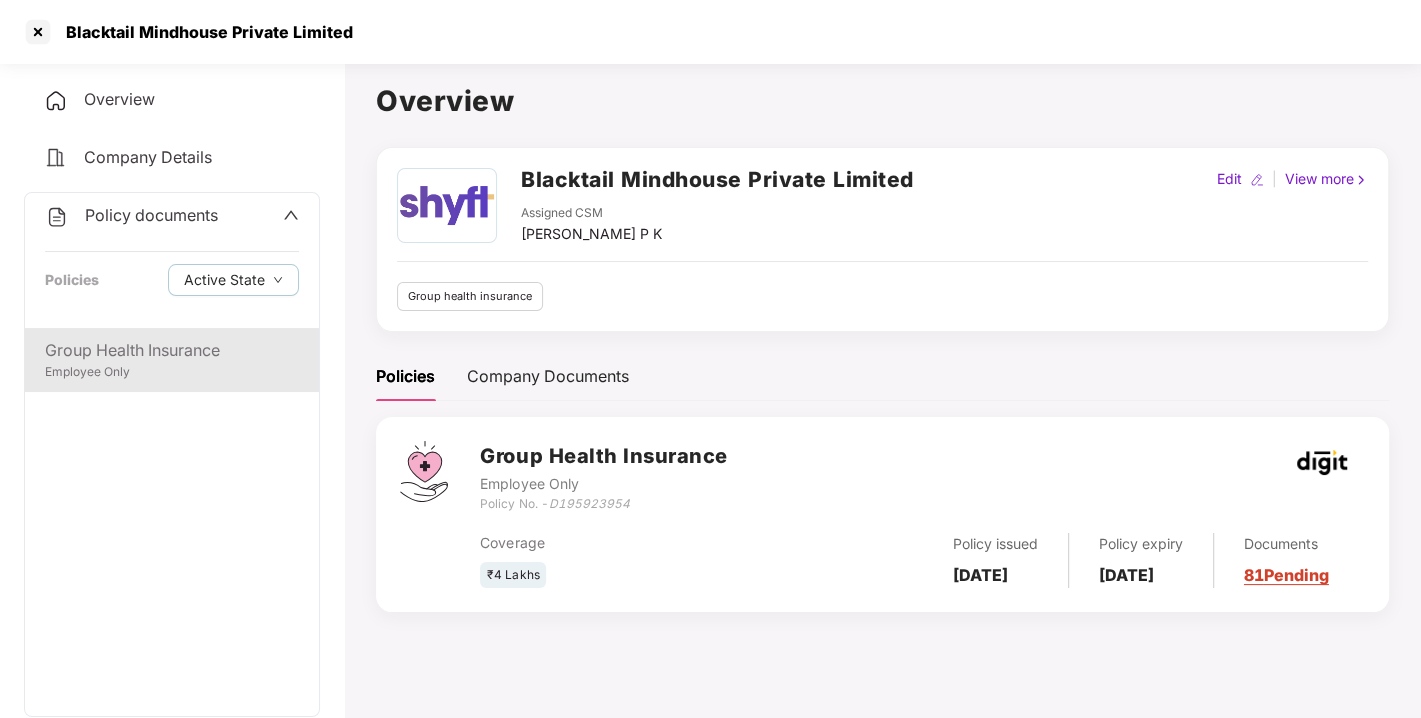 click on "Group Health Insurance" at bounding box center (172, 350) 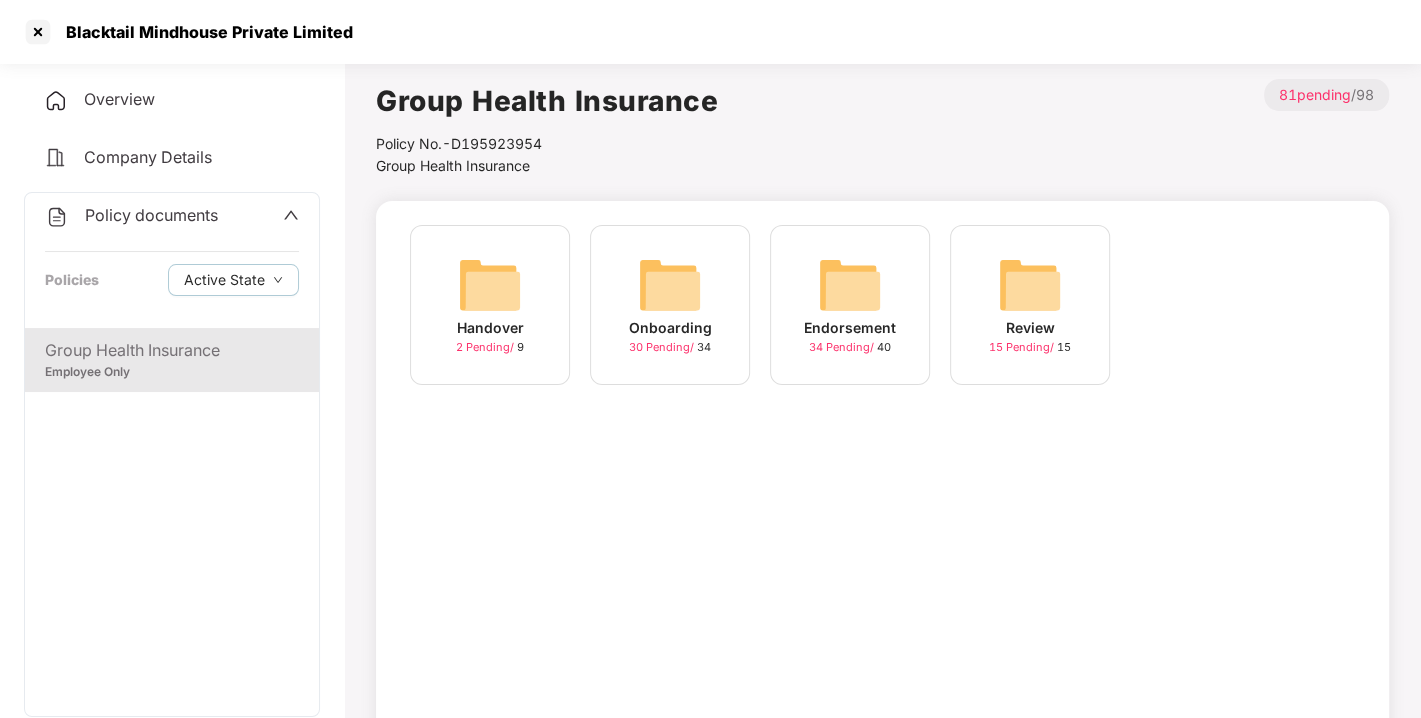 click at bounding box center (850, 285) 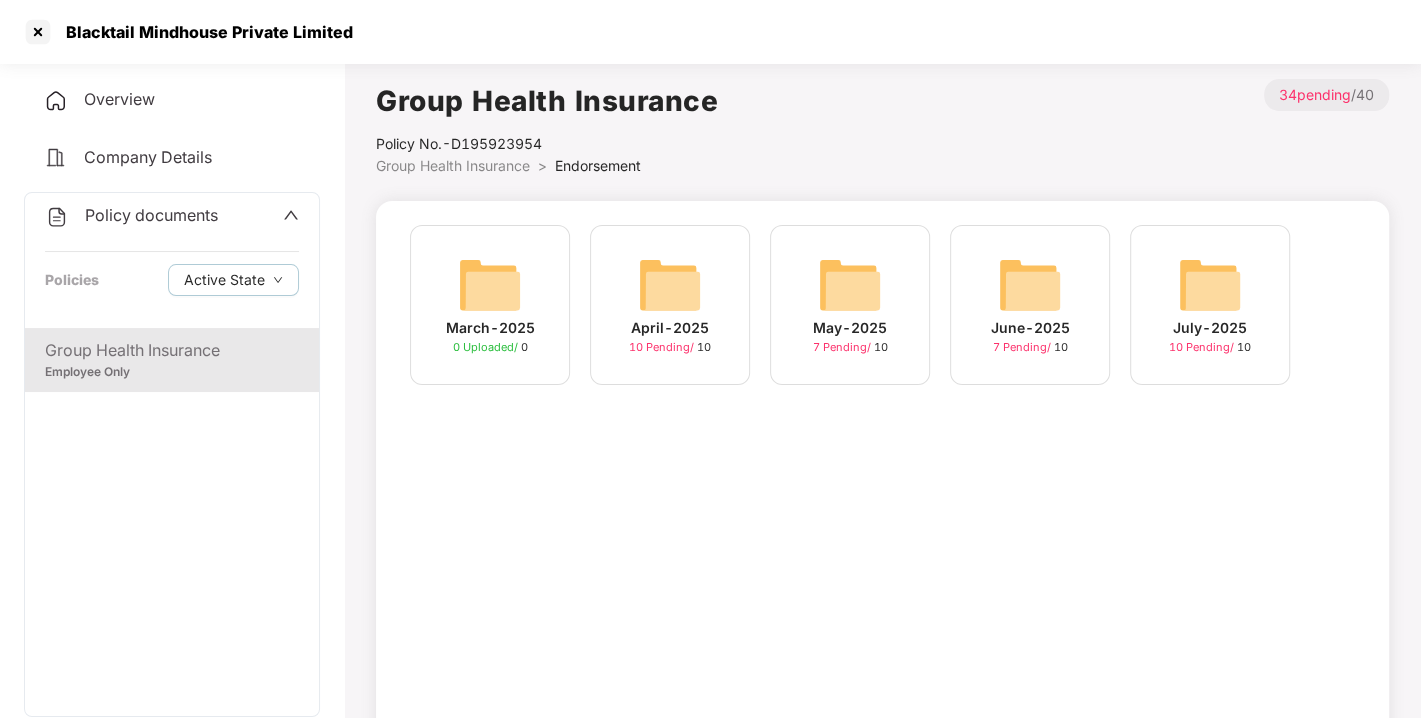 click at bounding box center (1210, 285) 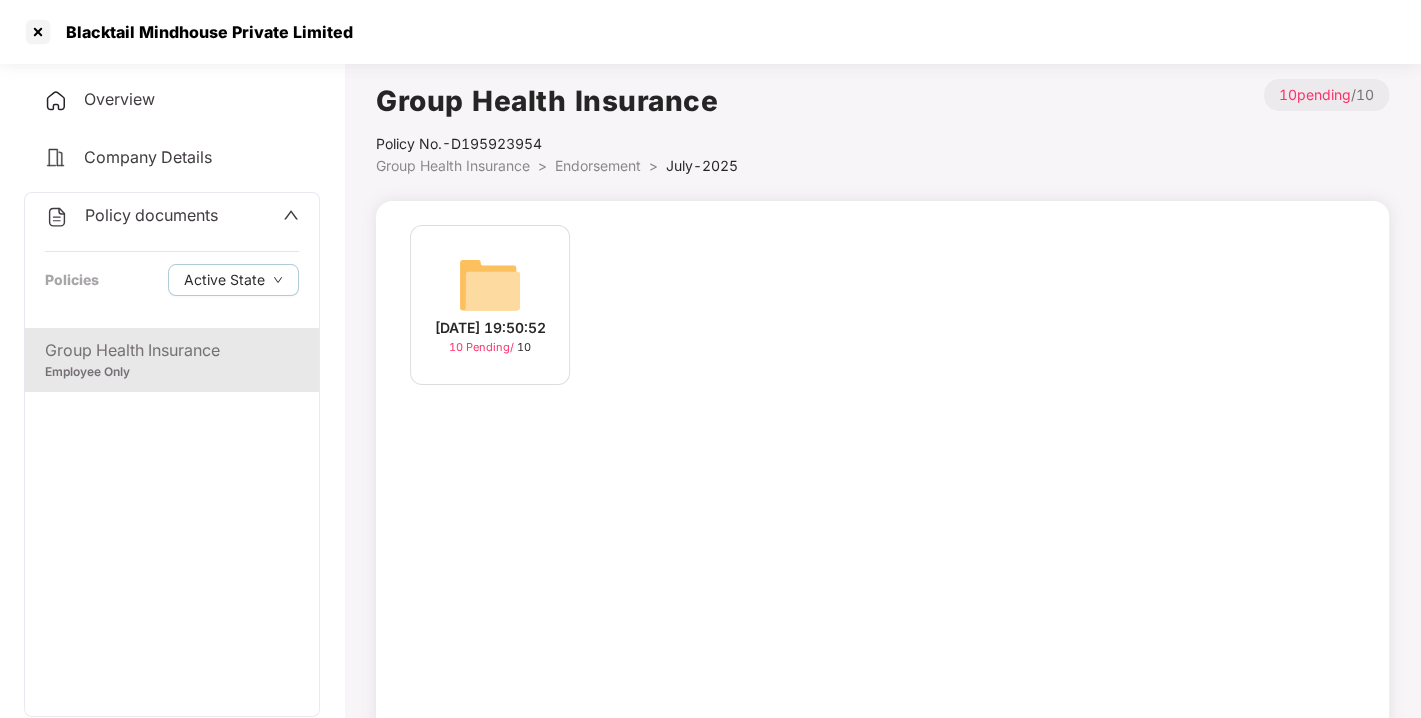 click at bounding box center [490, 285] 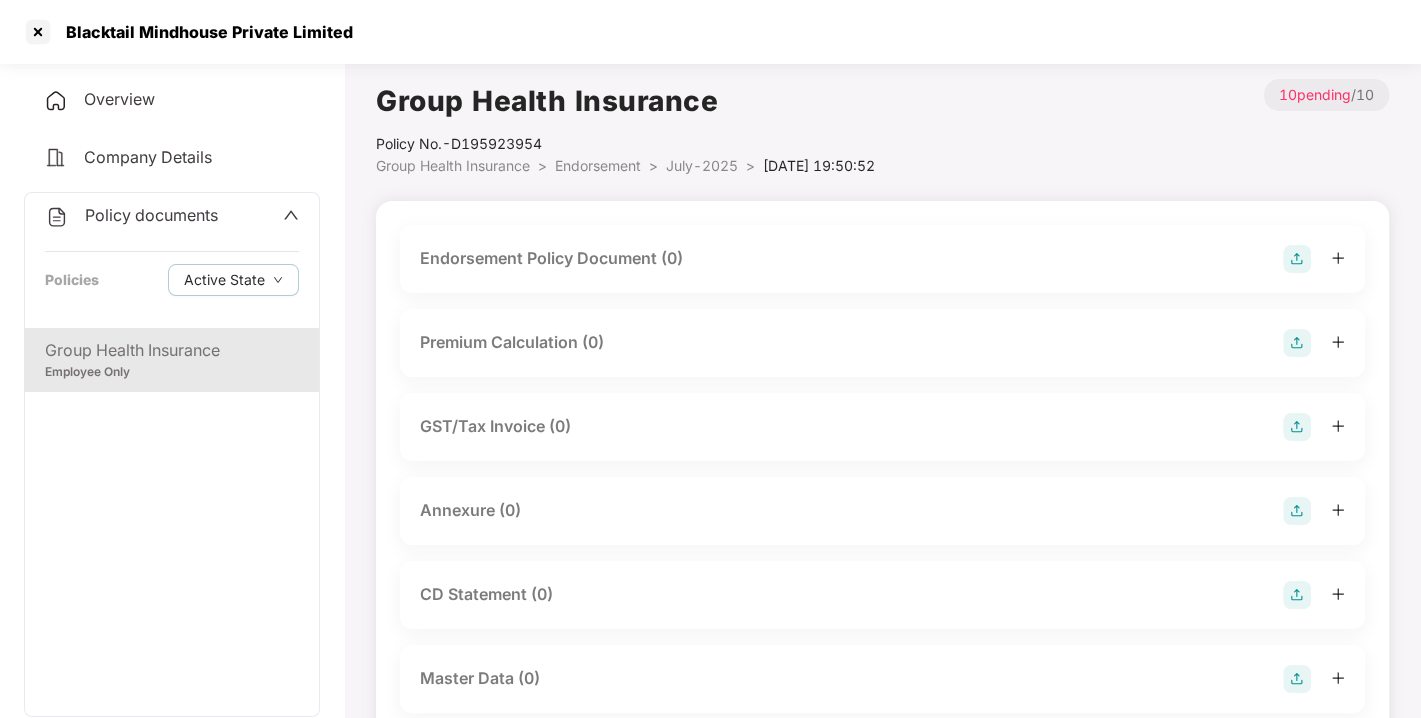 click at bounding box center [1297, 259] 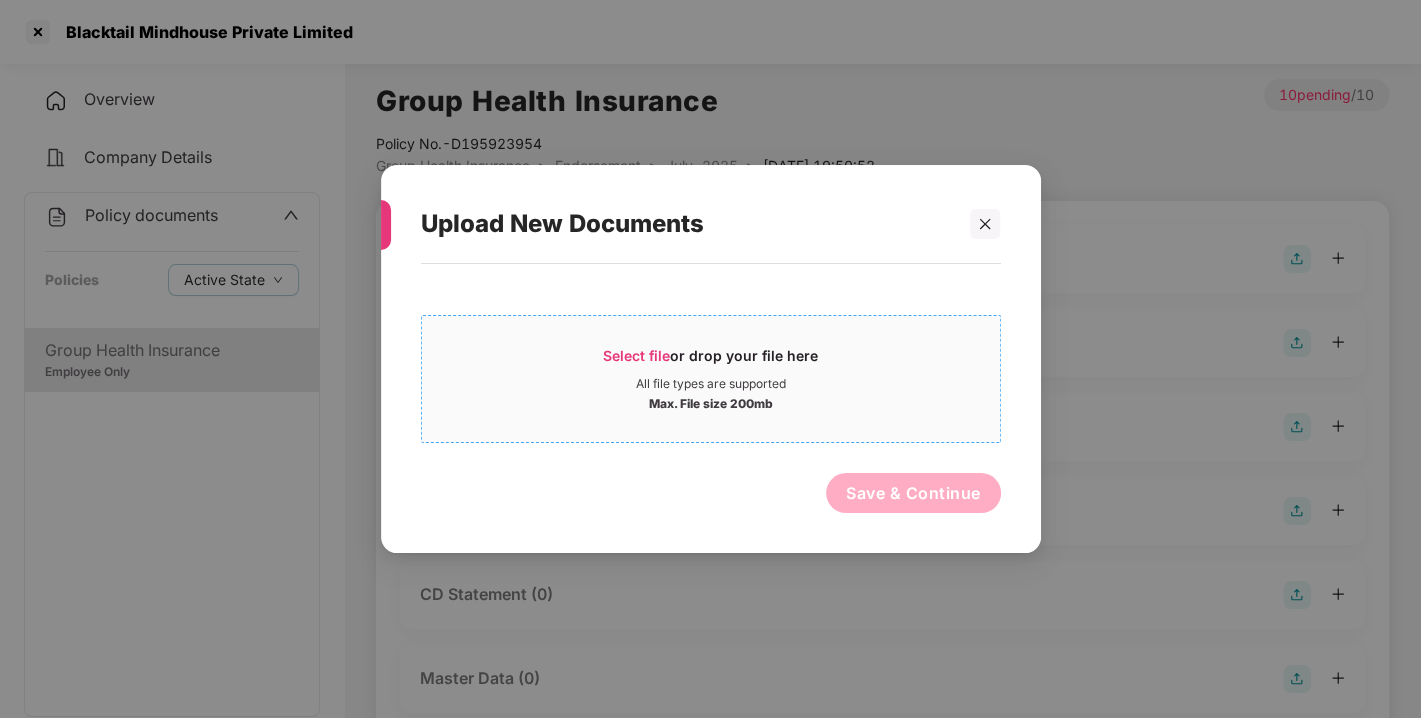 click on "Select file  or drop your file here All file types are supported Max. File size 200mb" at bounding box center (711, 379) 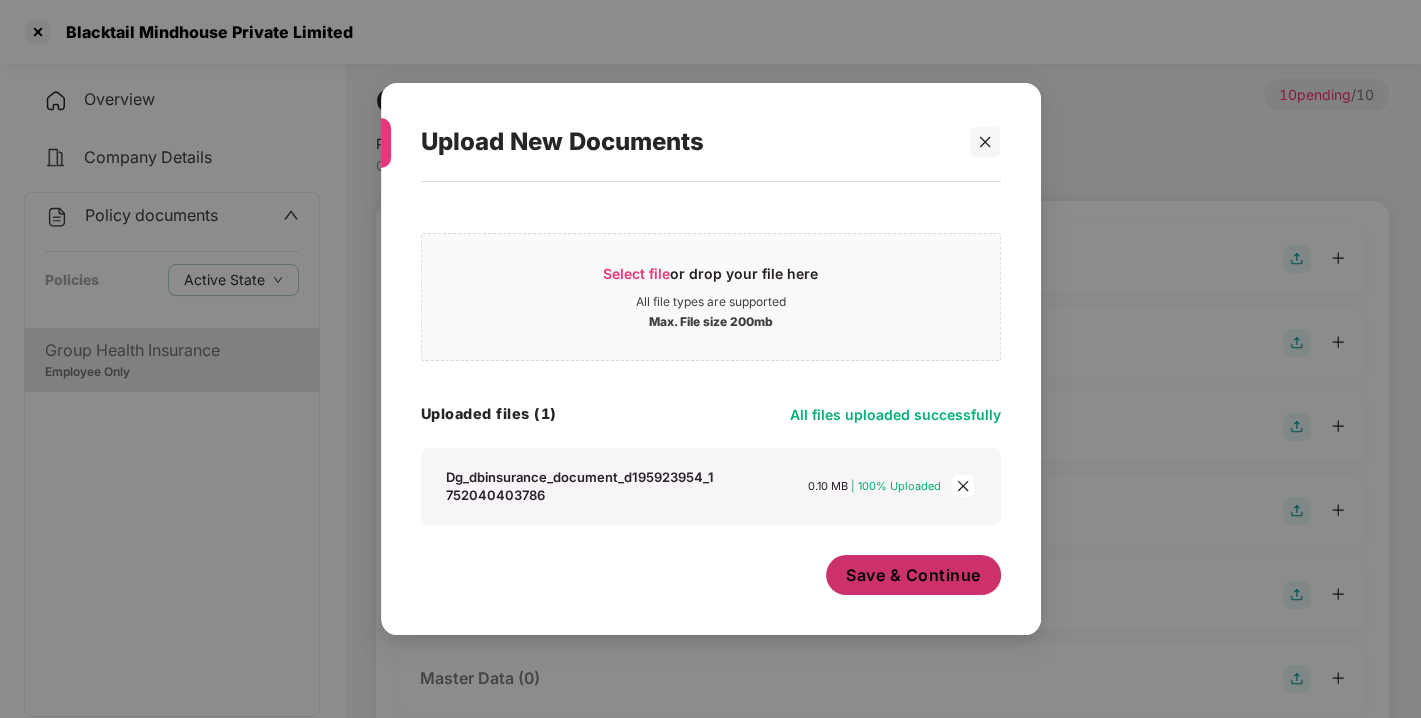 click on "Save & Continue" at bounding box center (913, 575) 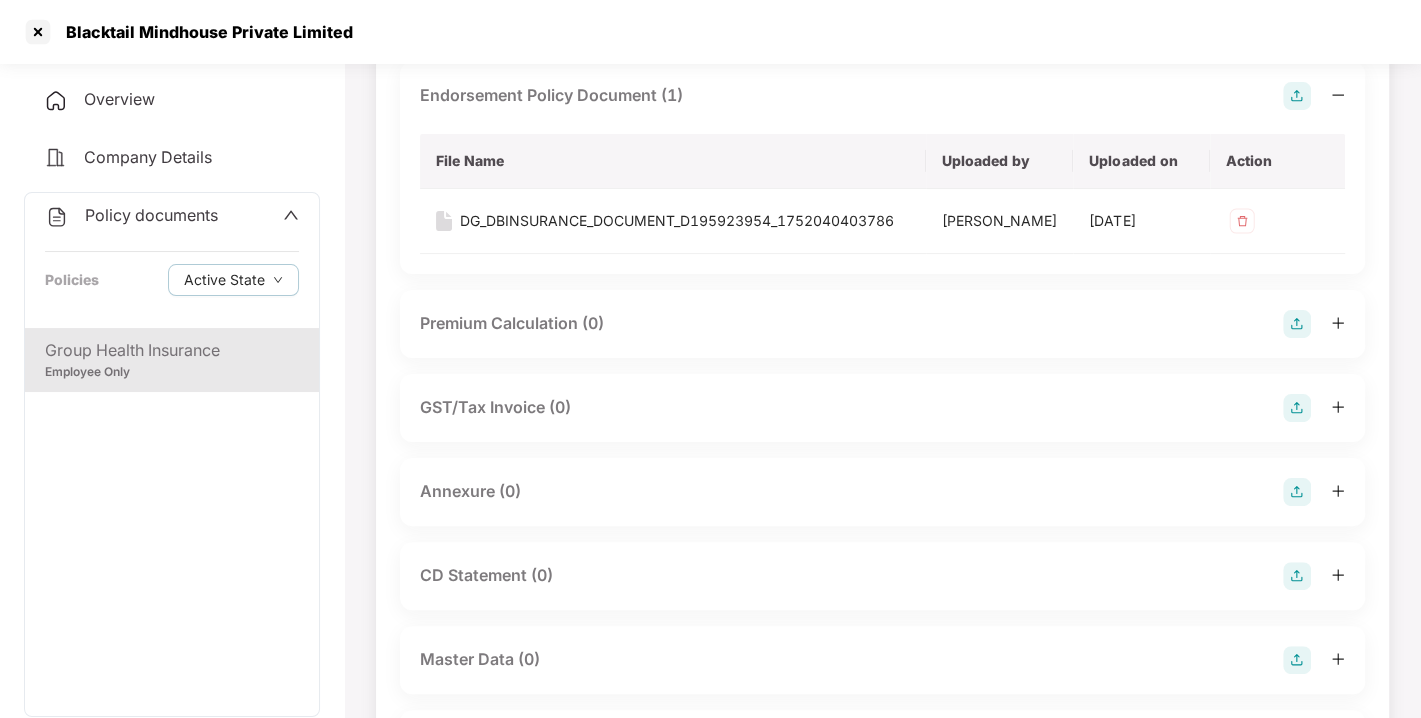 scroll, scrollTop: 321, scrollLeft: 0, axis: vertical 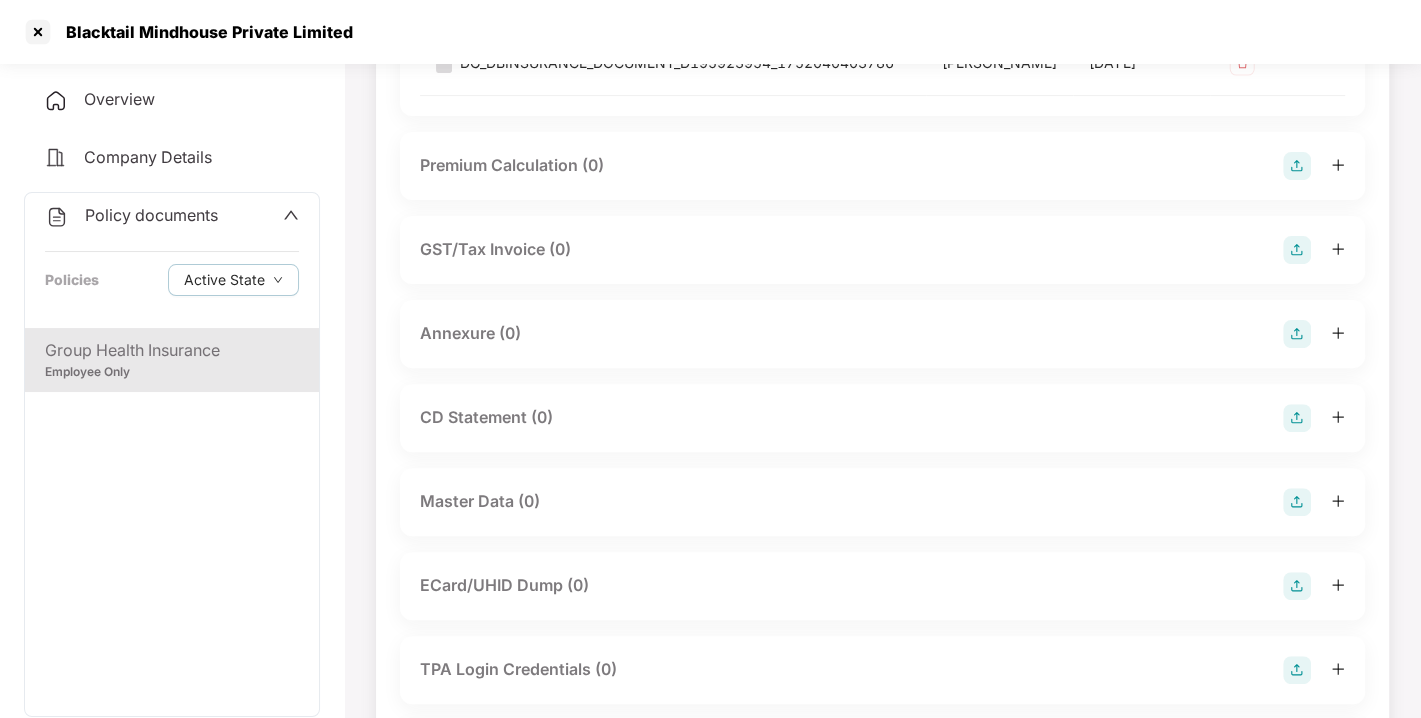 click at bounding box center (1297, 334) 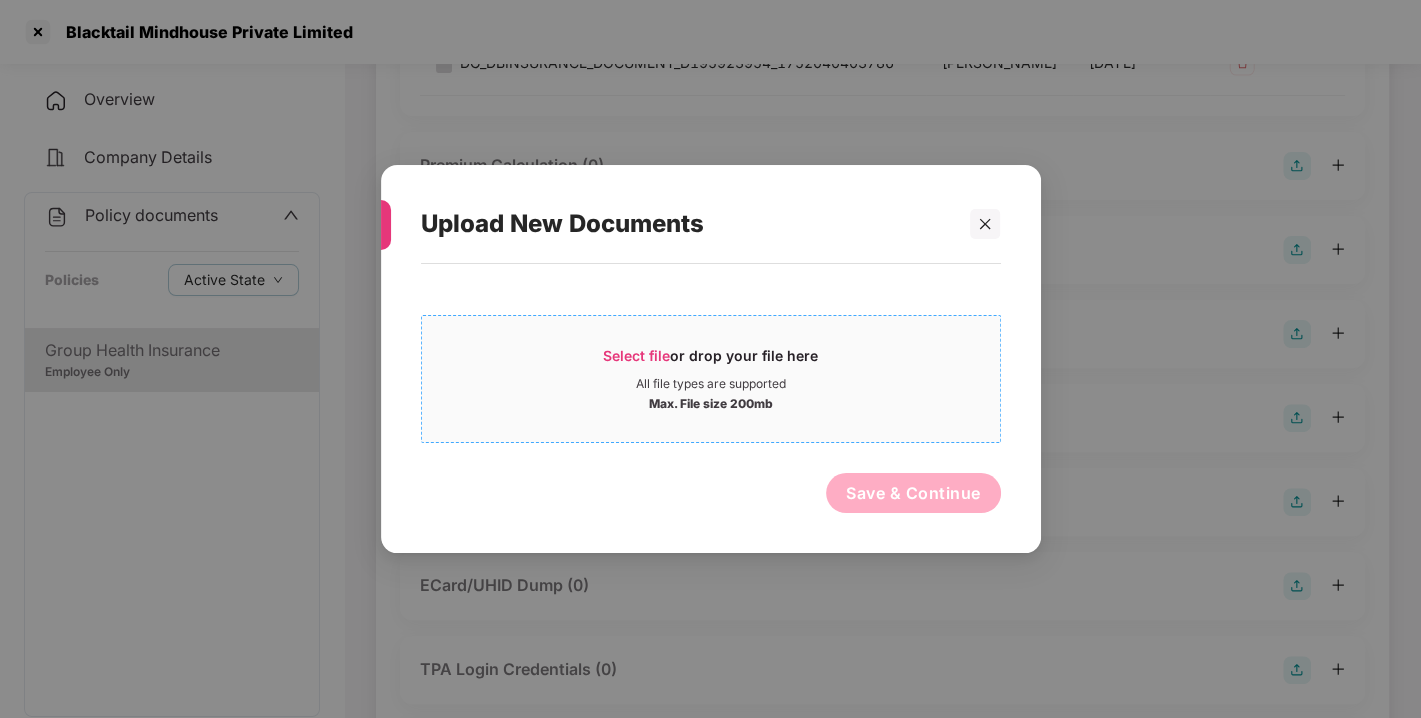 click on "Select file" at bounding box center [636, 355] 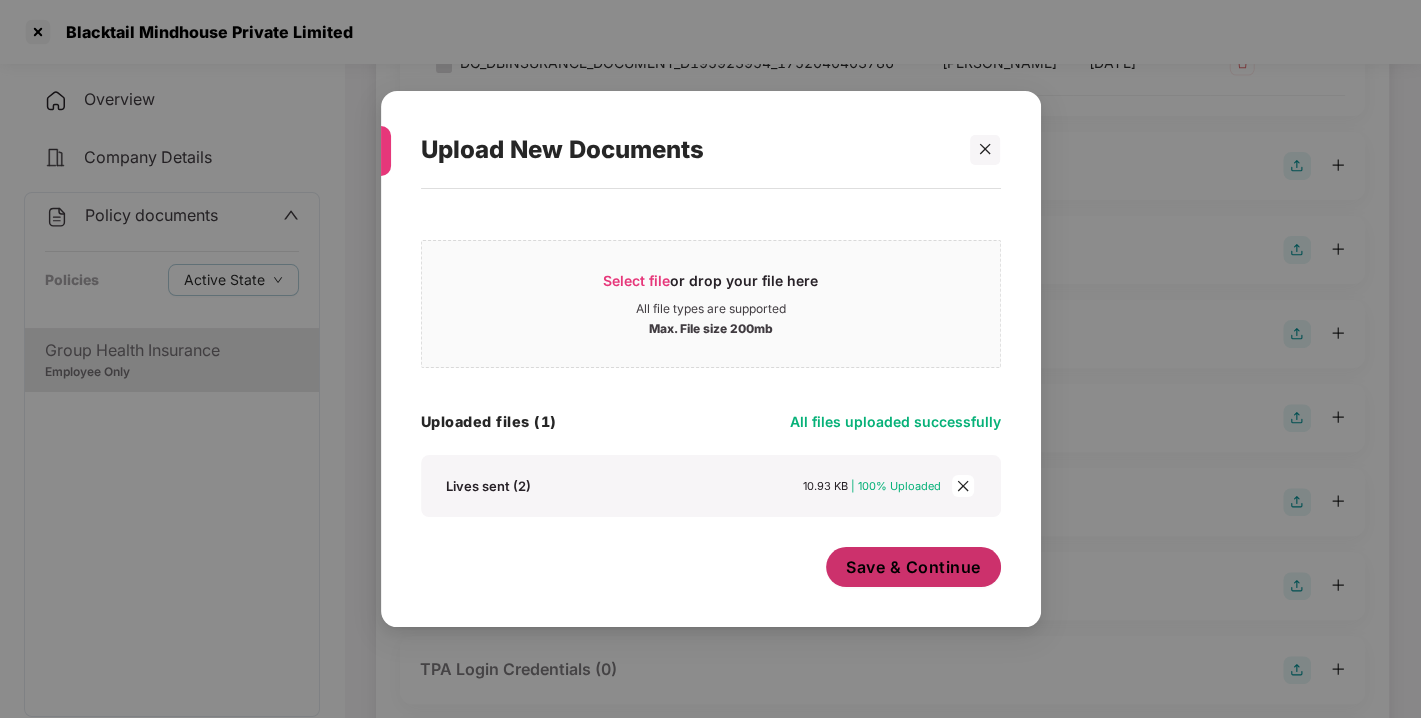 click on "Save & Continue" at bounding box center [913, 567] 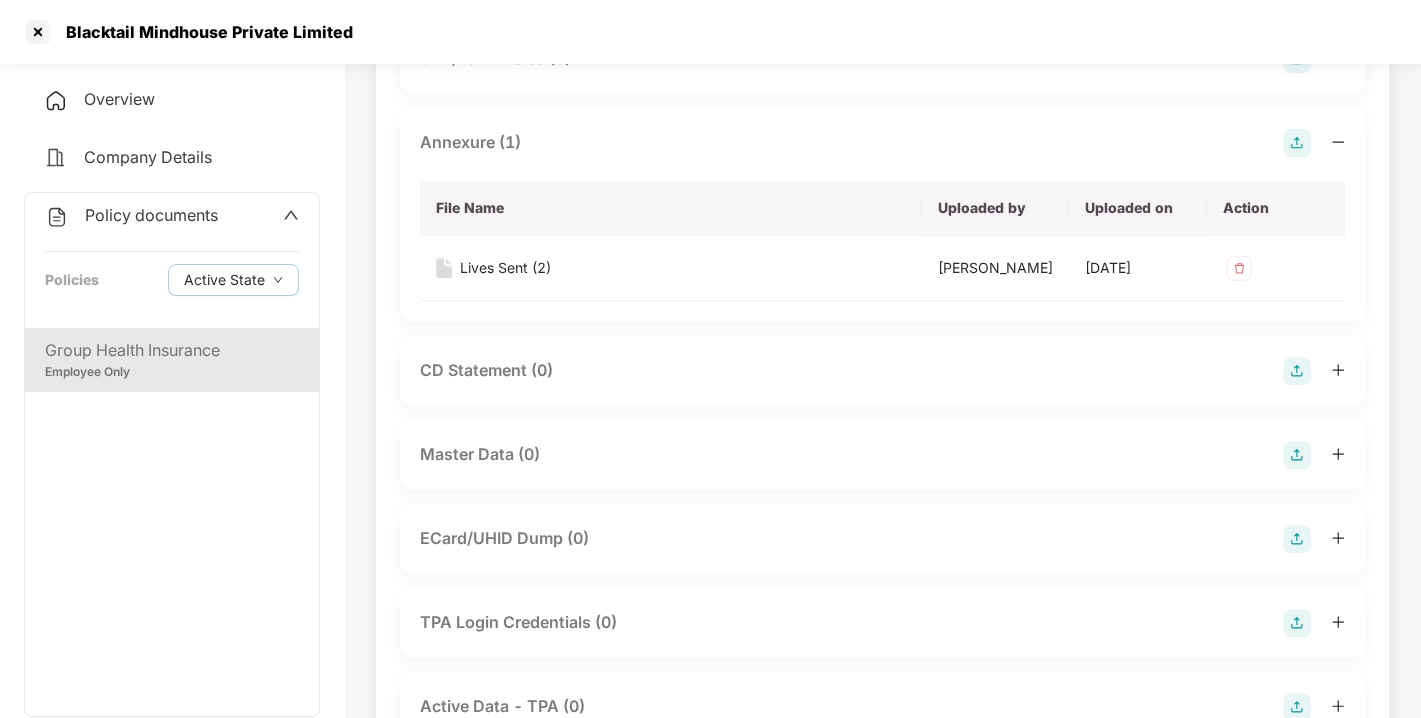 scroll, scrollTop: 723, scrollLeft: 0, axis: vertical 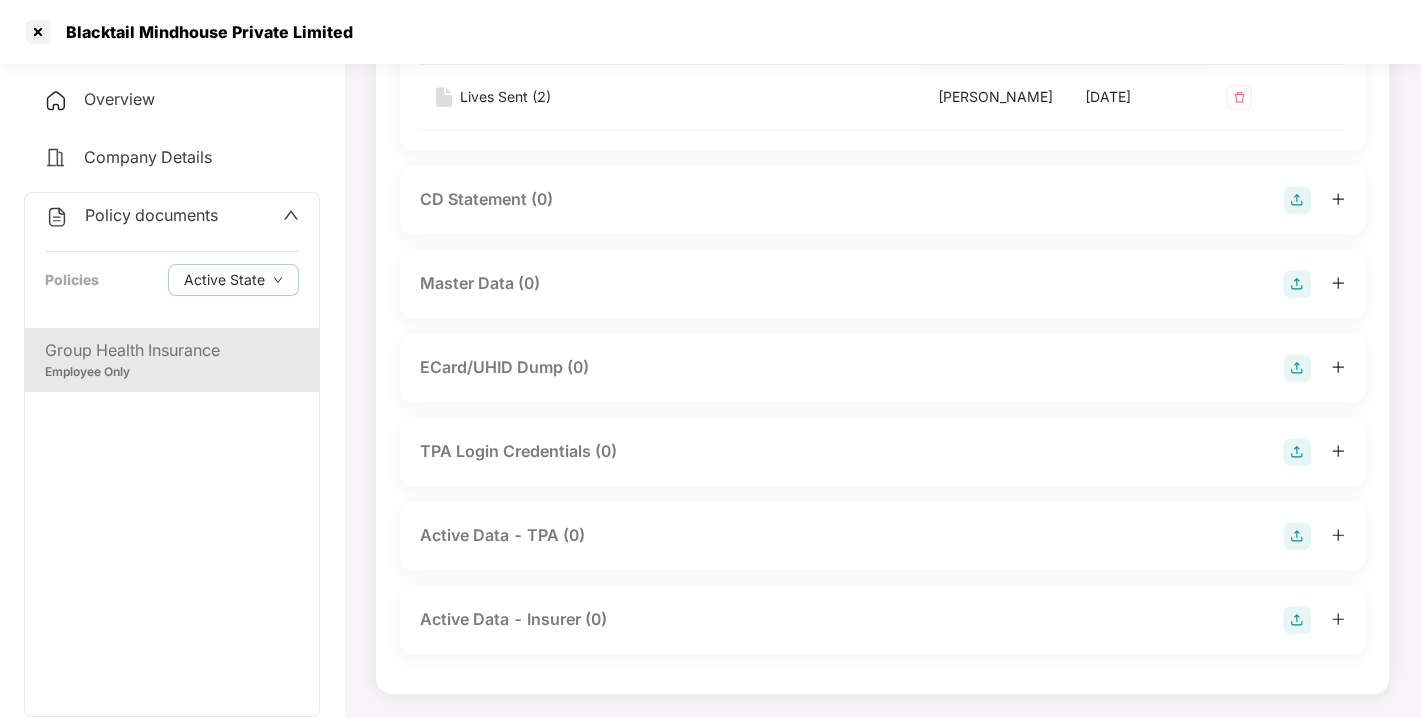 click at bounding box center [1297, 284] 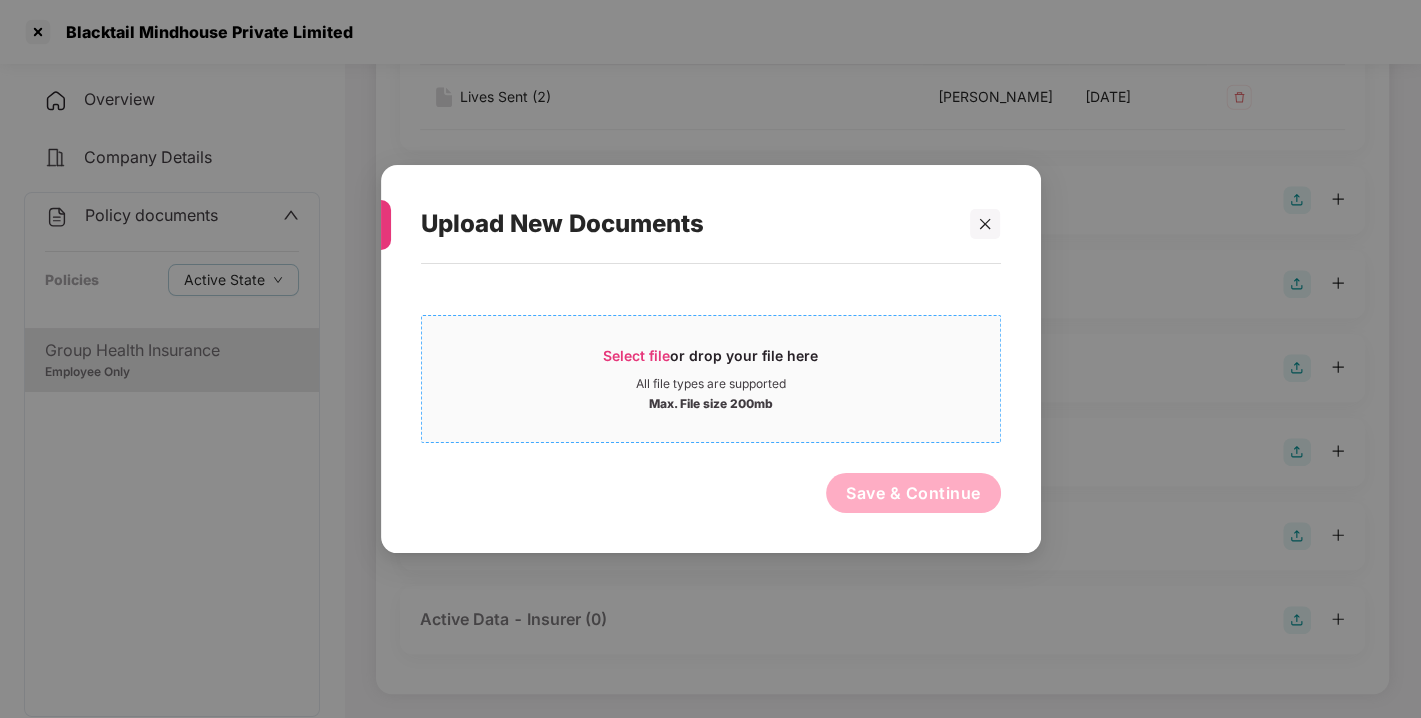 click on "Select file" at bounding box center [636, 355] 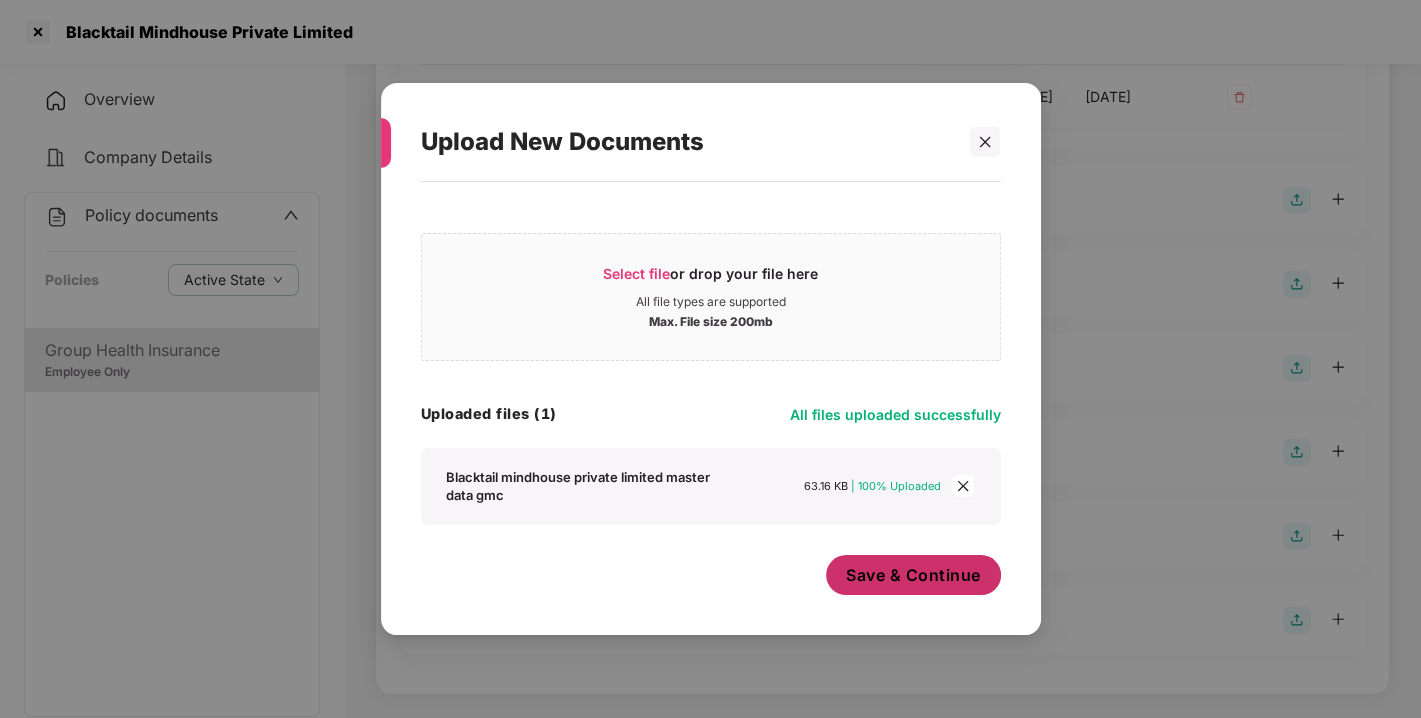 click on "Save & Continue" at bounding box center (913, 575) 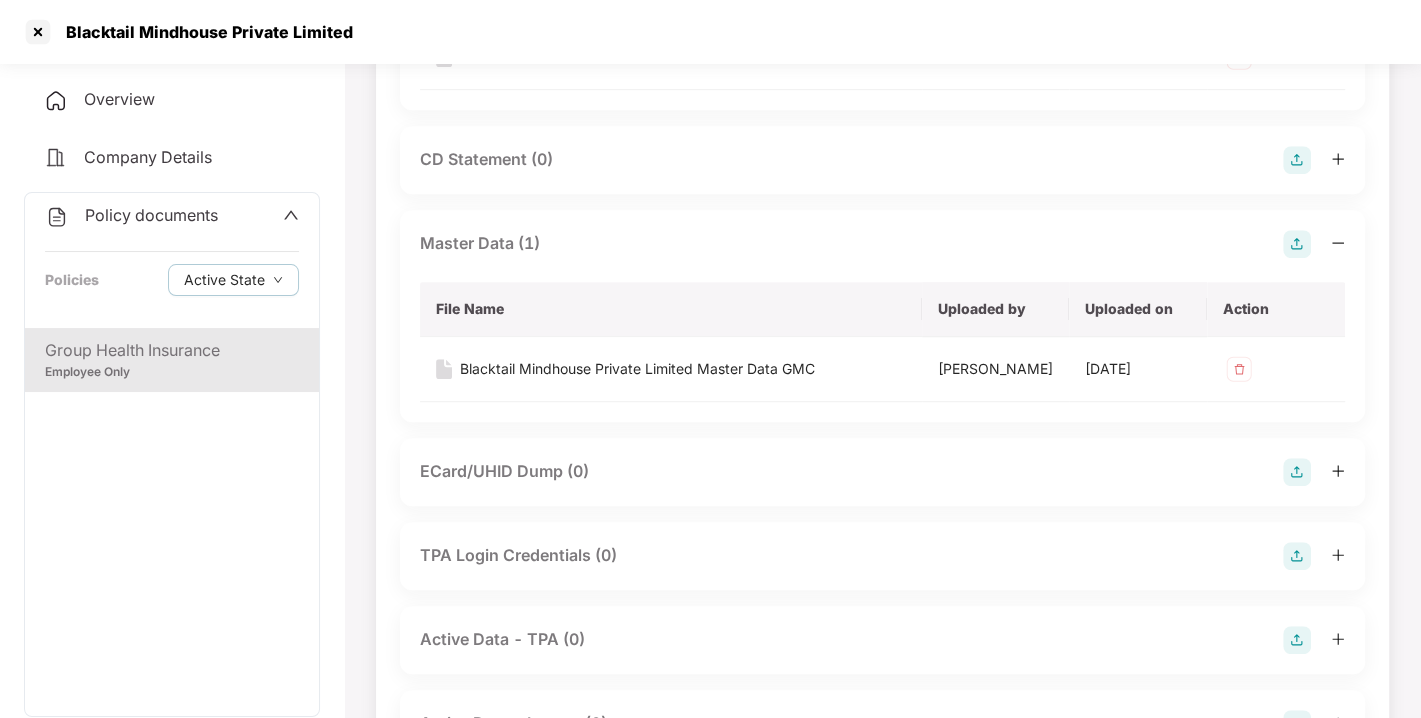 scroll, scrollTop: 0, scrollLeft: 0, axis: both 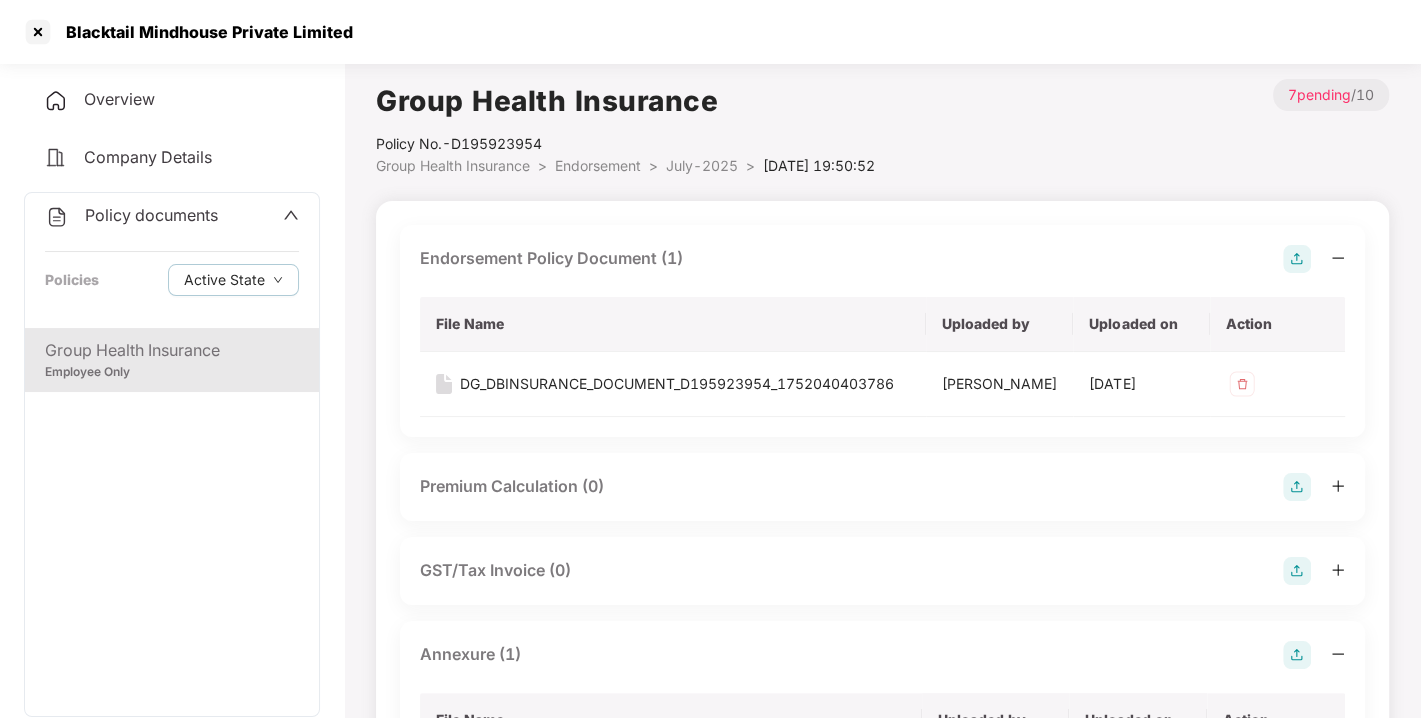 click on "Policy documents" at bounding box center [151, 215] 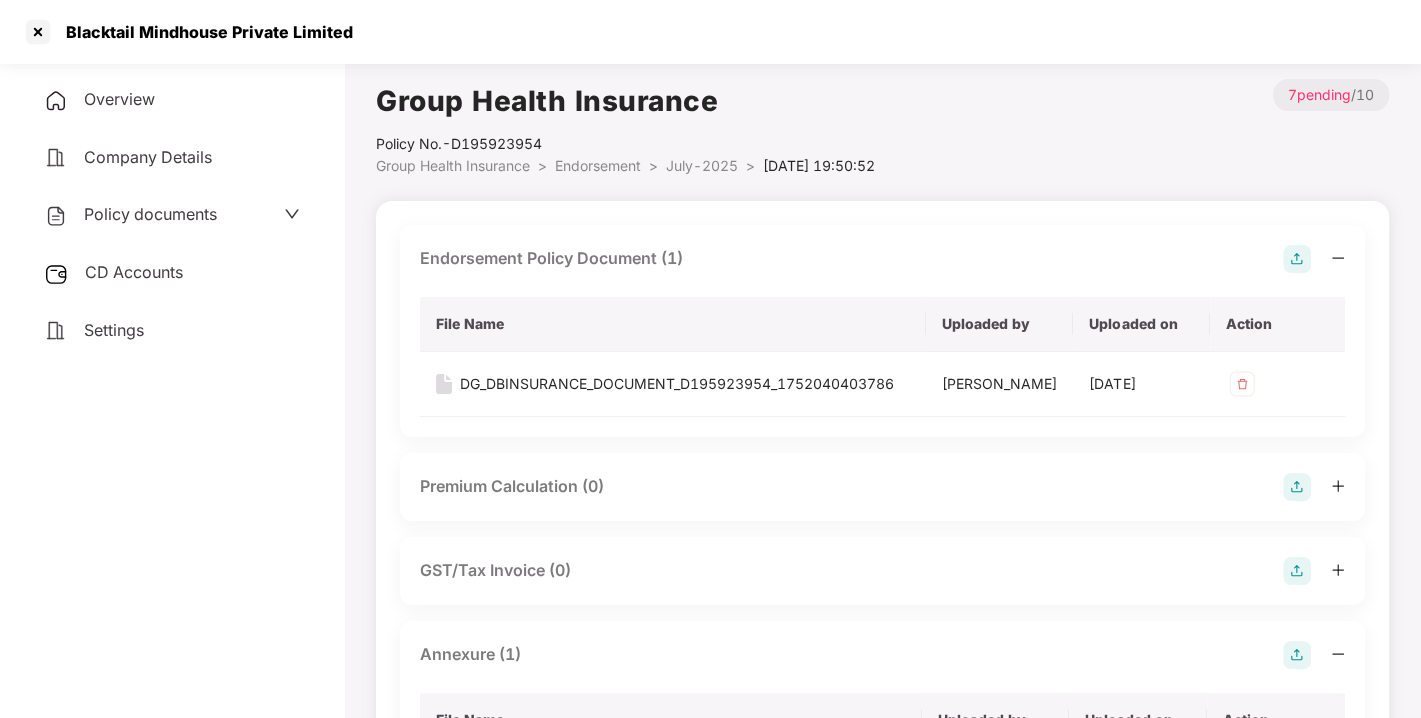 click on "CD Accounts" at bounding box center [172, 273] 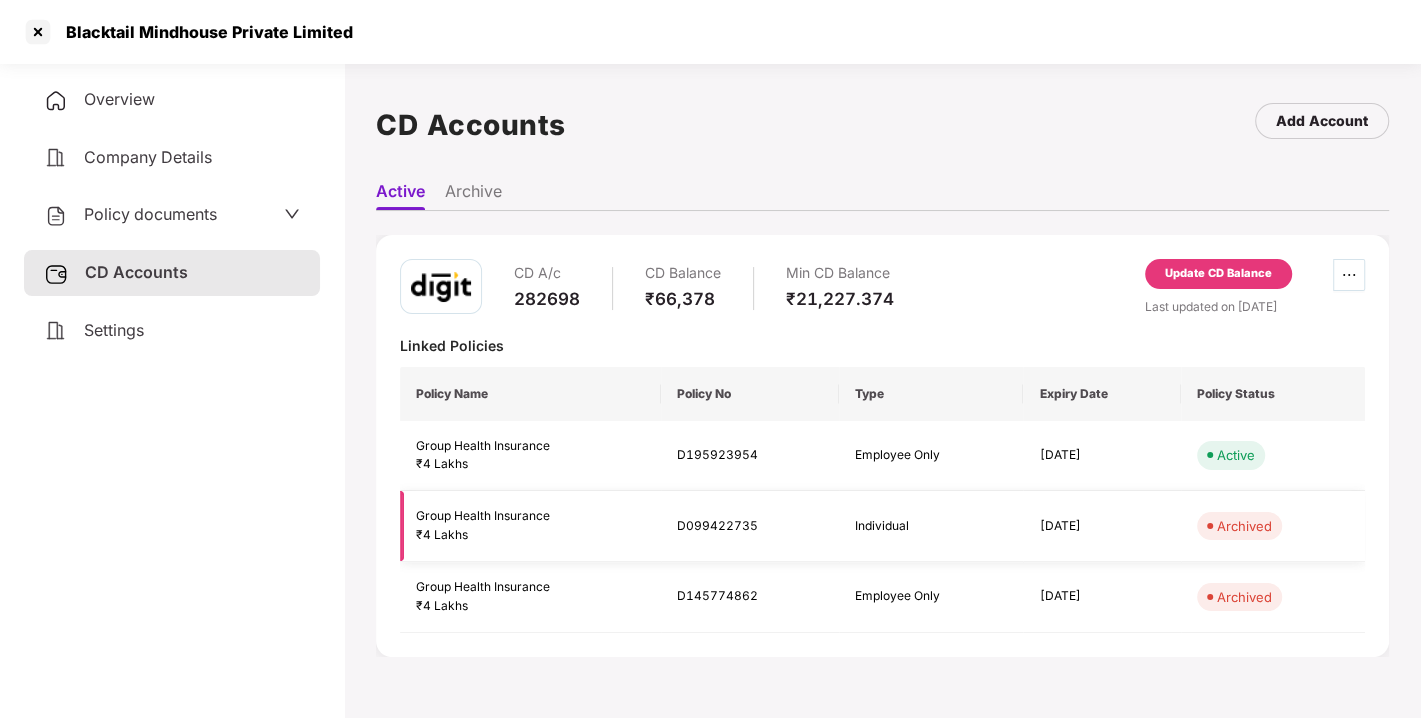 type 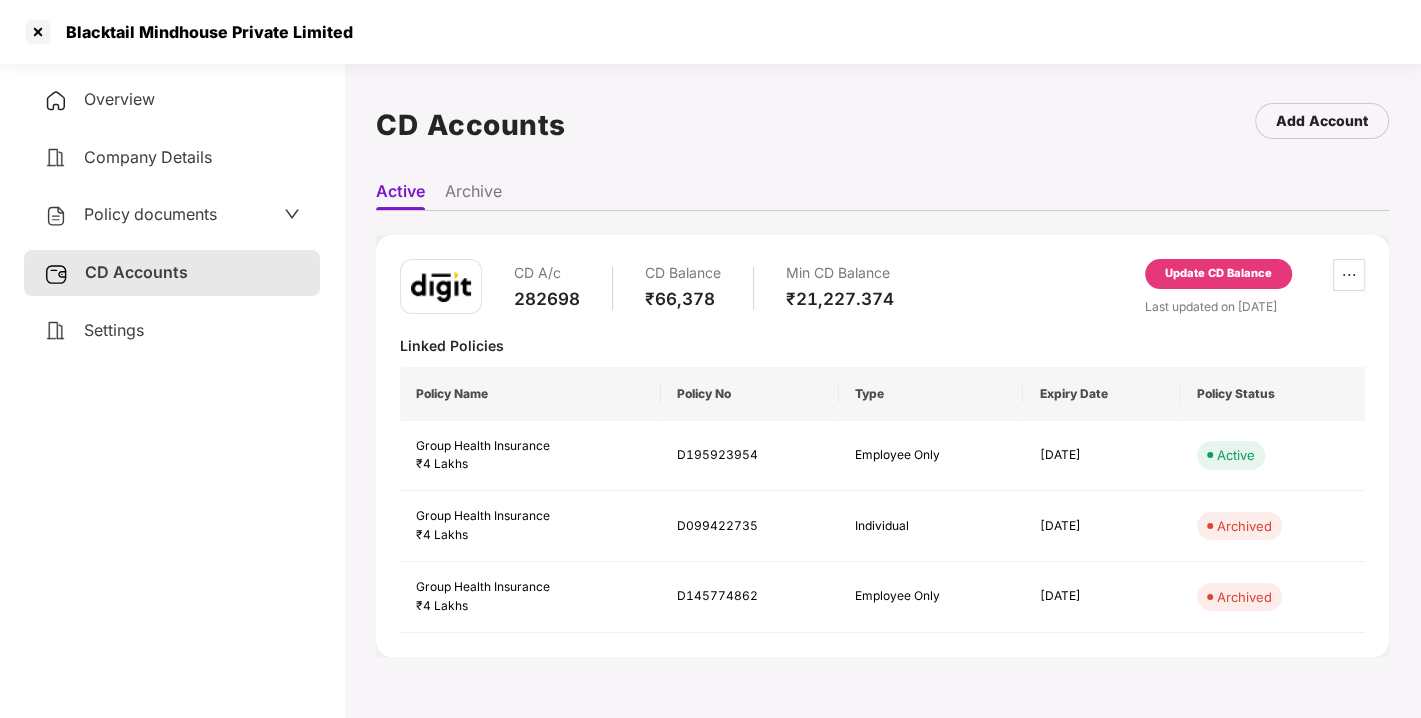 click on "Update CD Balance" at bounding box center [1218, 278] 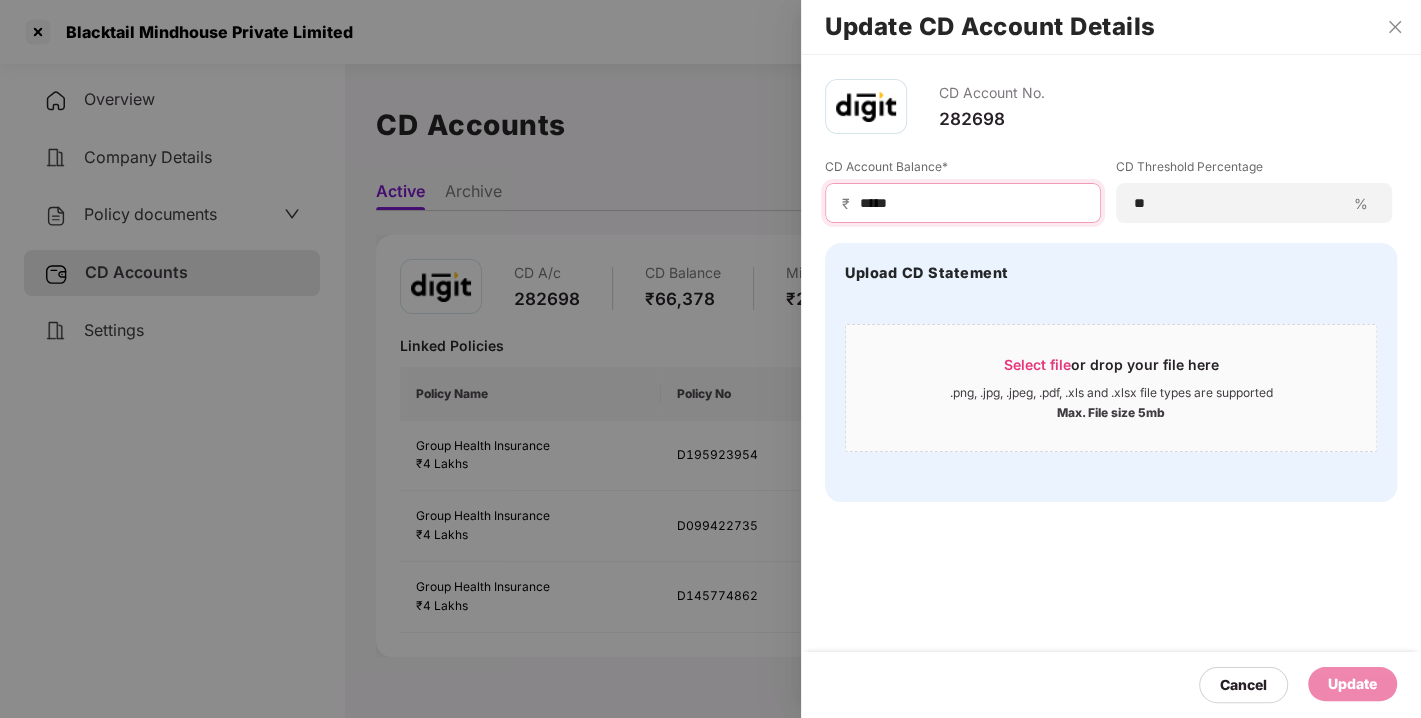 drag, startPoint x: 911, startPoint y: 211, endPoint x: 804, endPoint y: 225, distance: 107.912 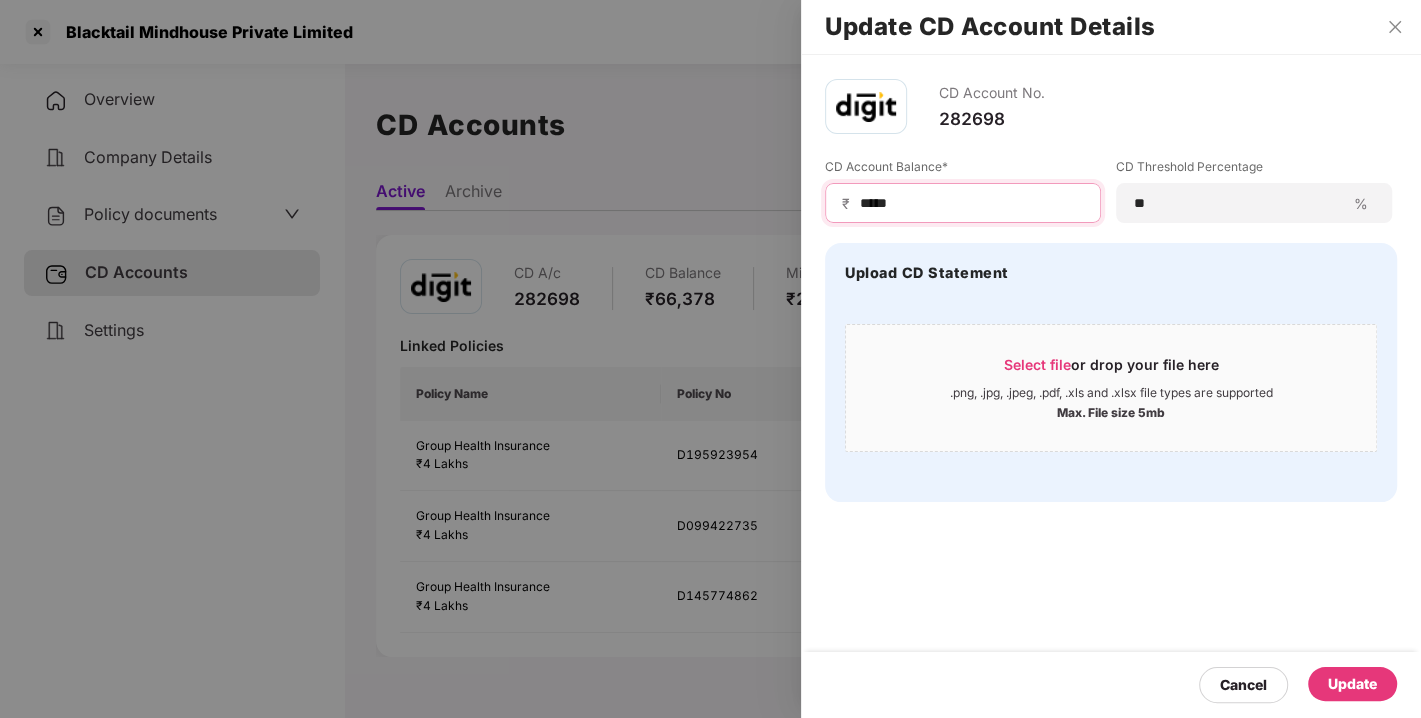 type on "*****" 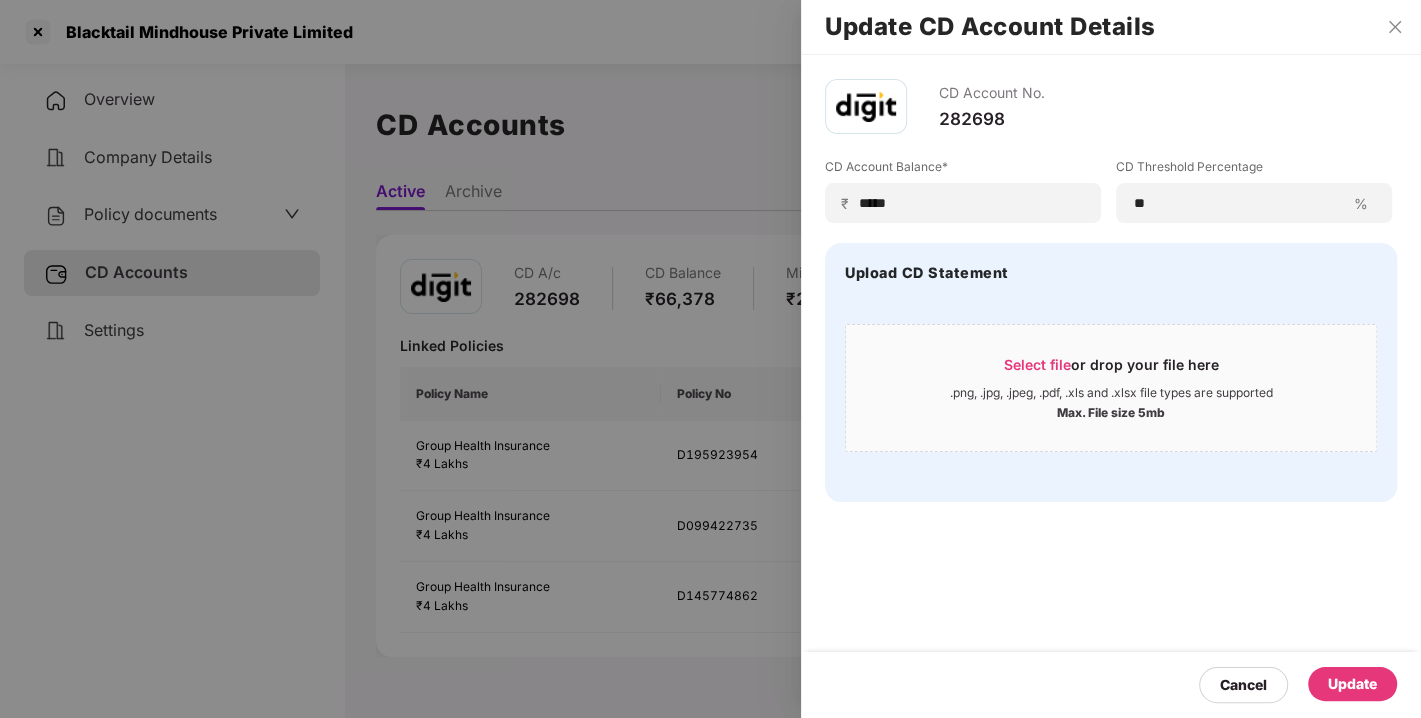click on "Update" at bounding box center [1352, 684] 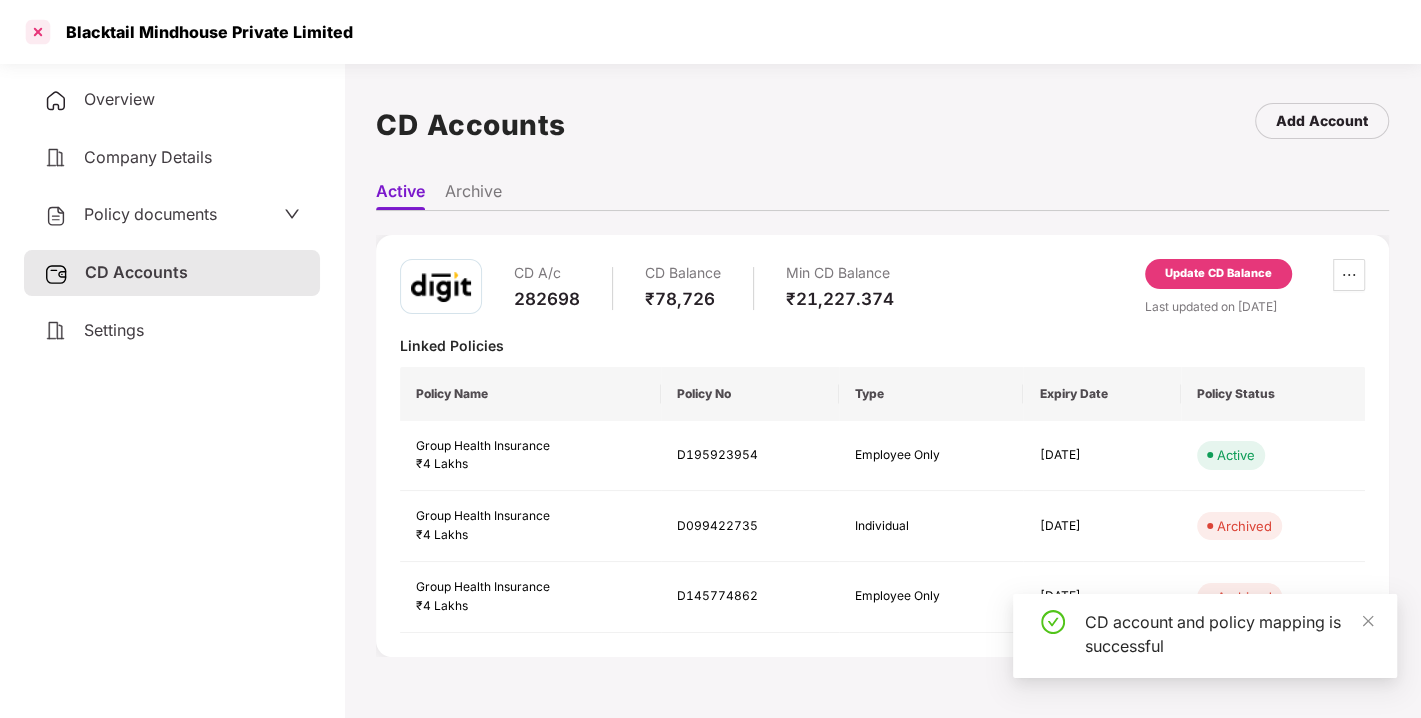 click at bounding box center [38, 32] 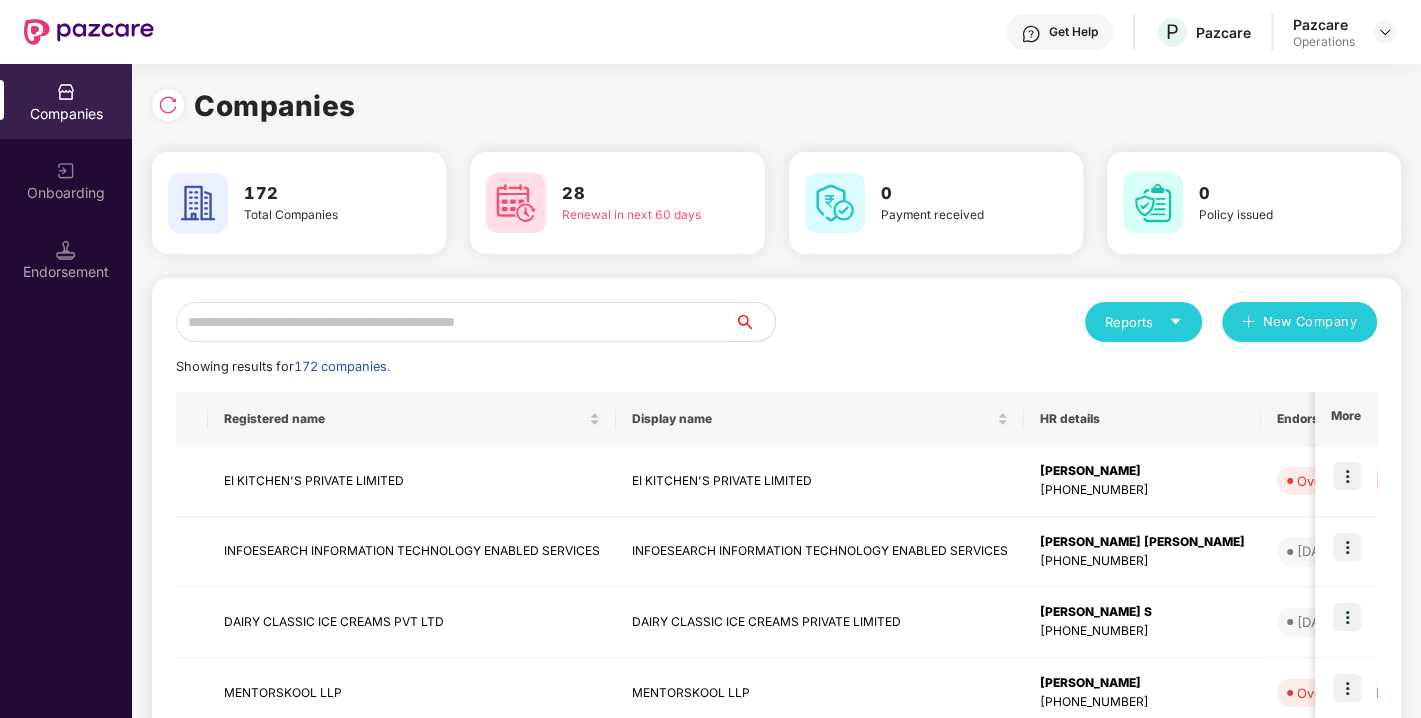 click at bounding box center (455, 322) 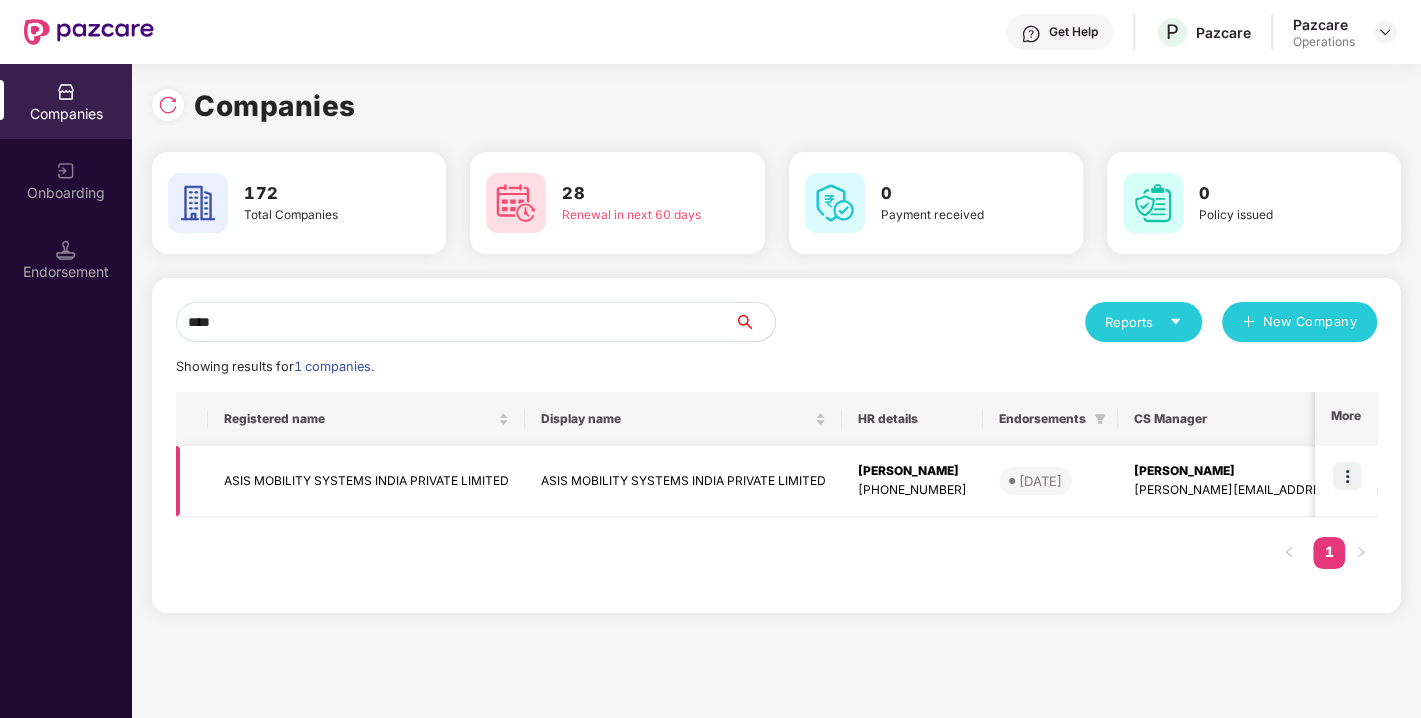 type on "****" 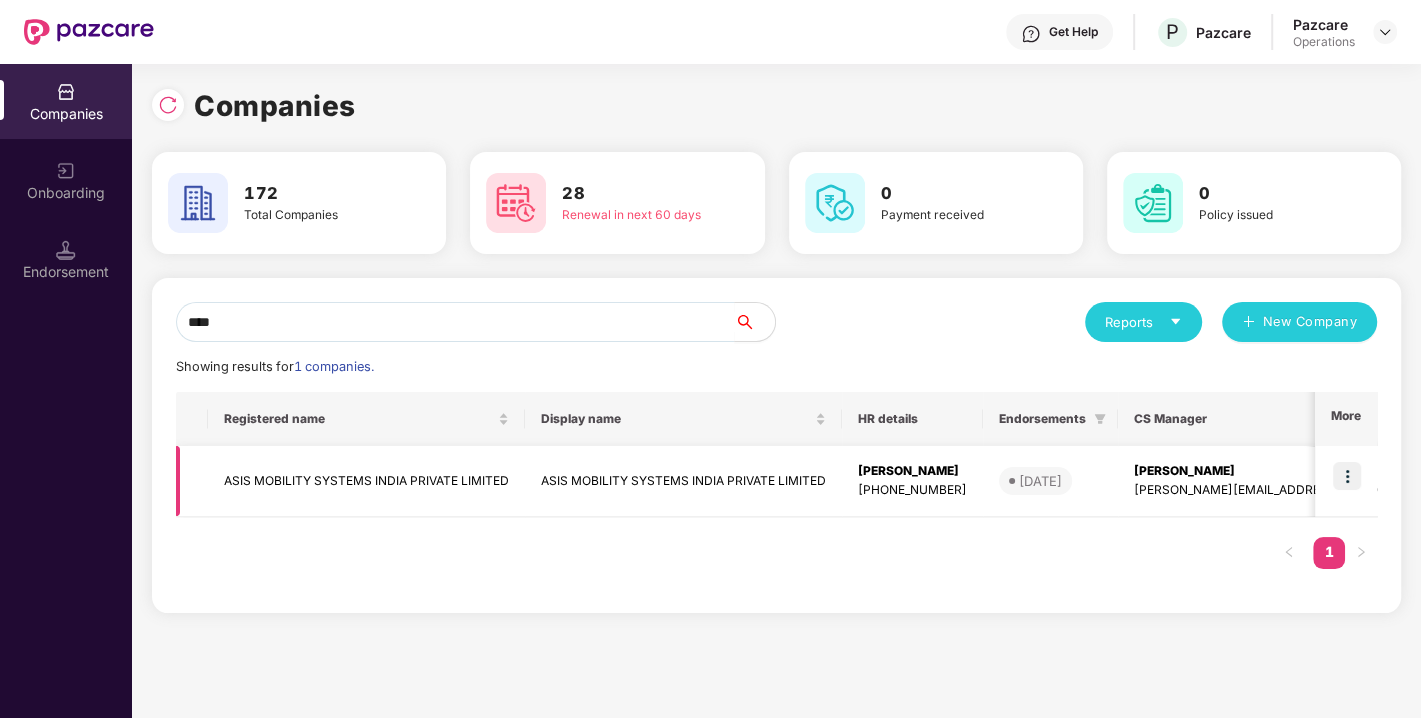 click on "ASIS MOBILITY SYSTEMS INDIA PRIVATE LIMITED" at bounding box center (366, 481) 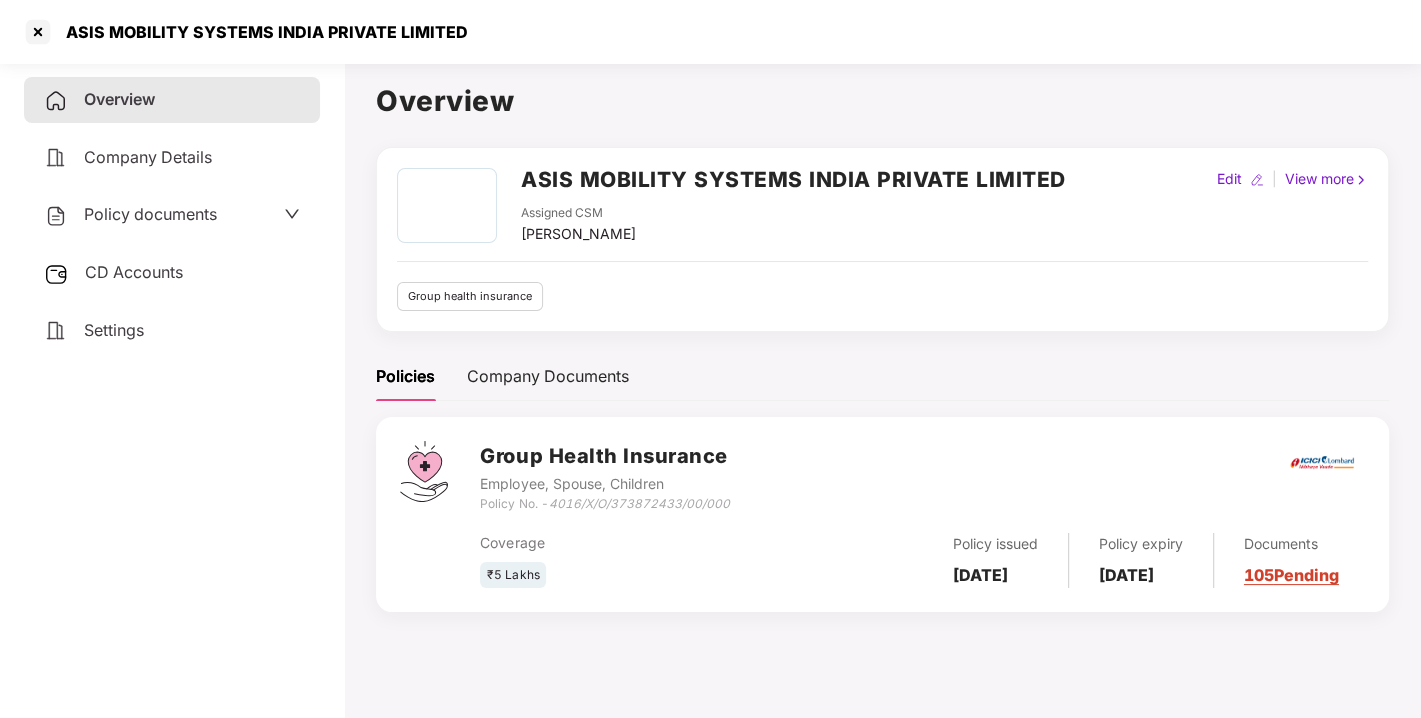 click on "CD Accounts" at bounding box center [134, 272] 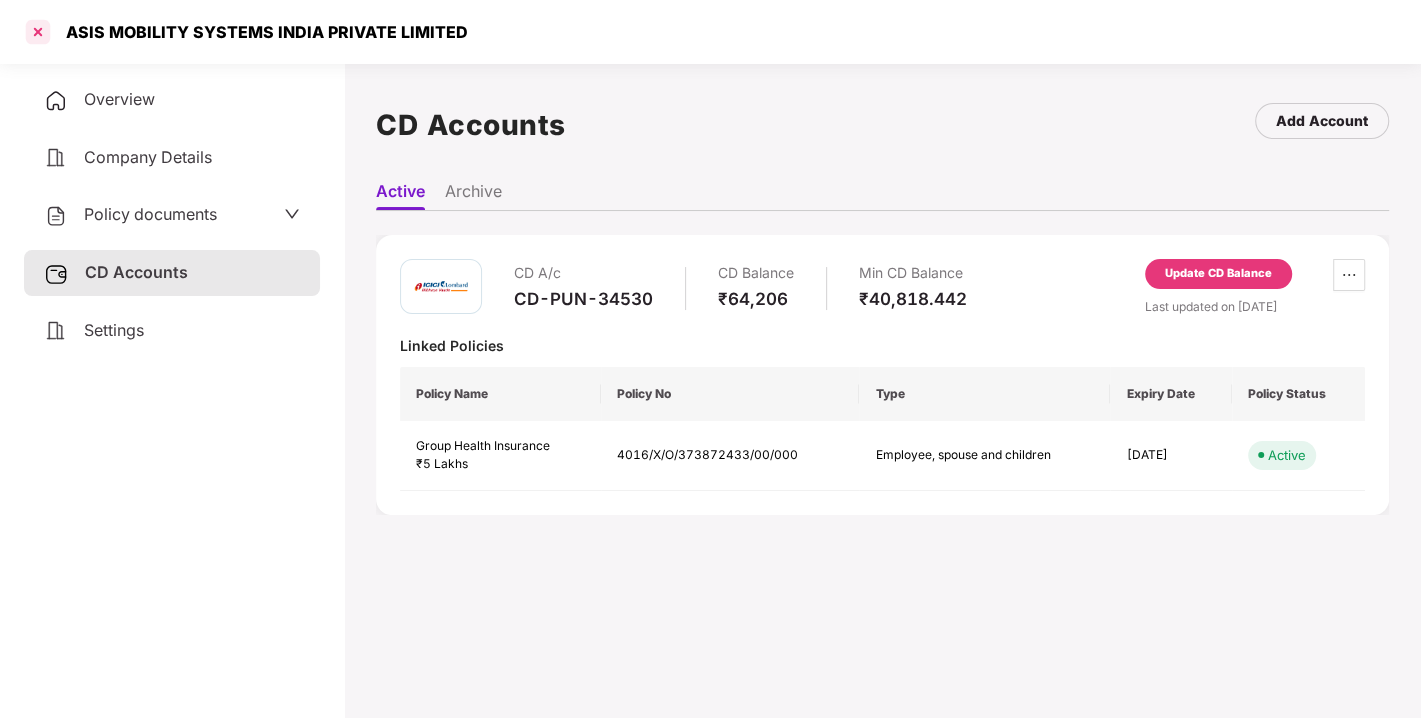click at bounding box center (38, 32) 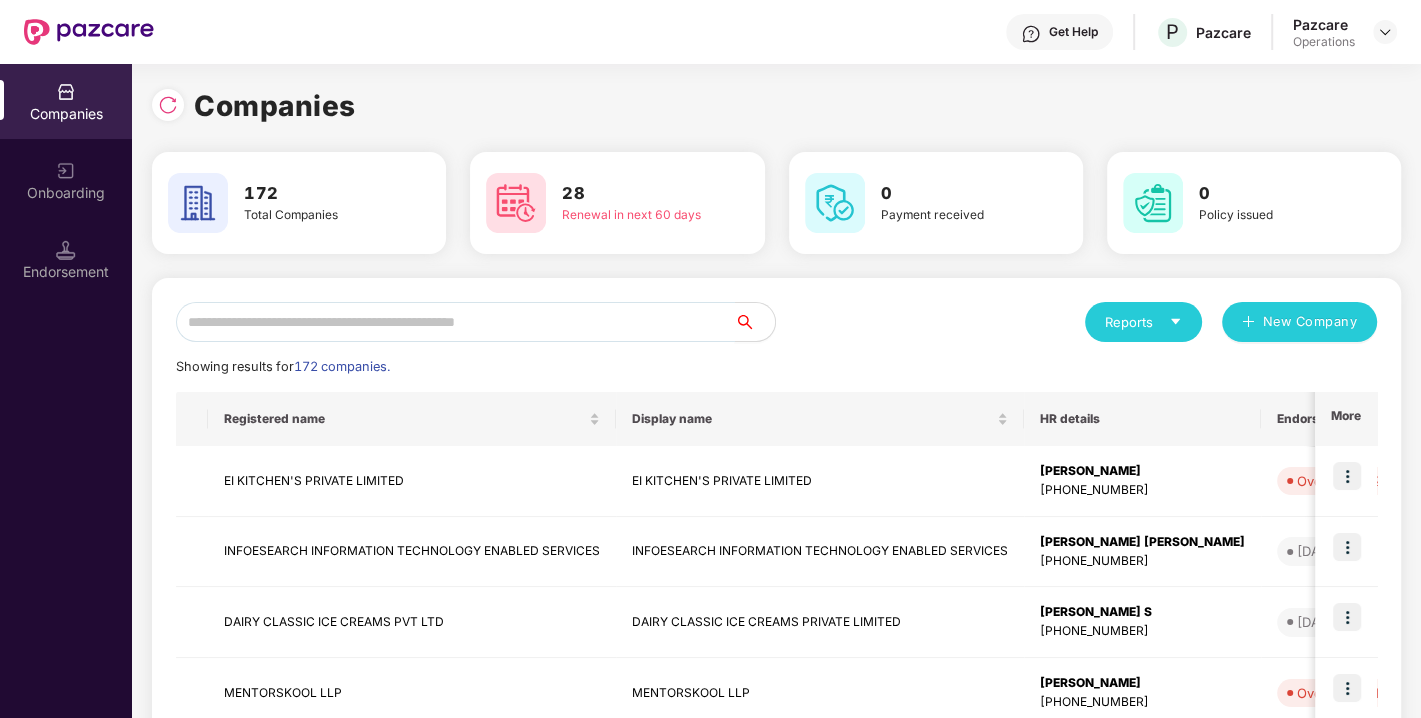 click at bounding box center [455, 322] 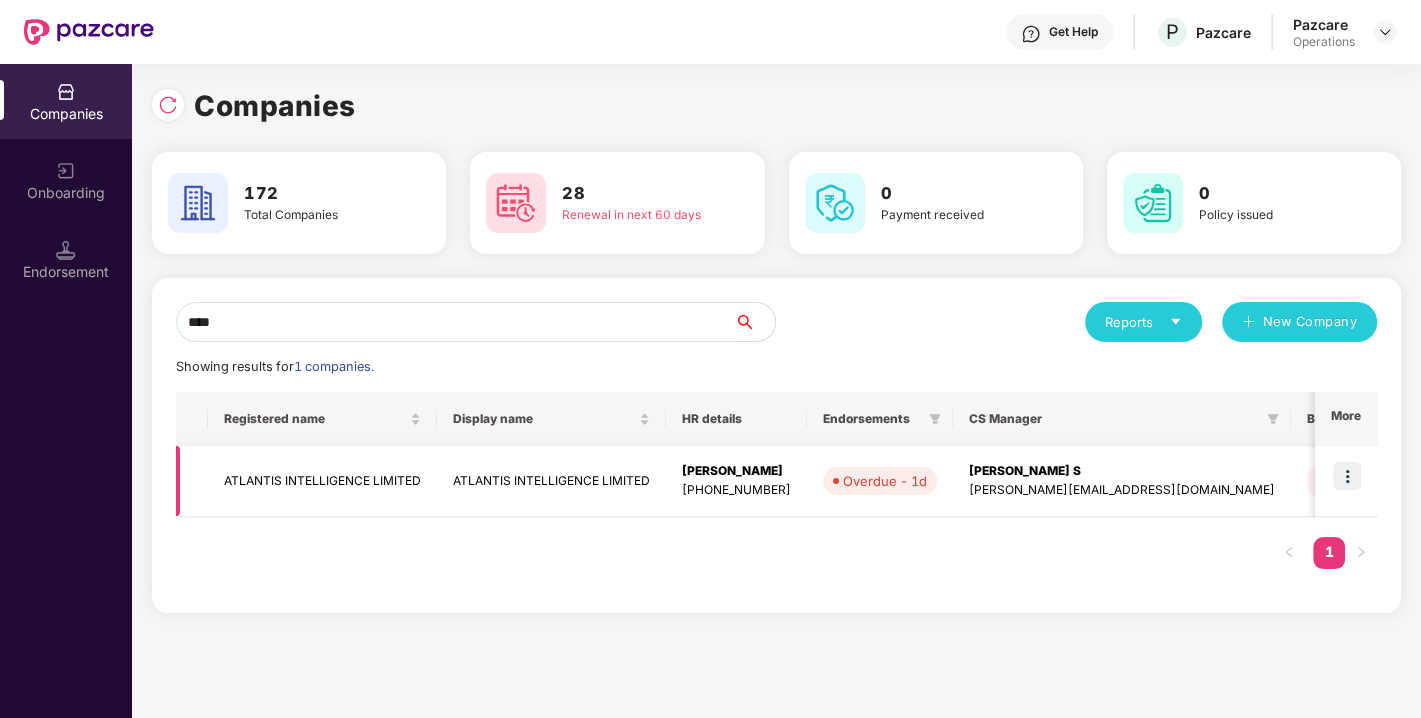 type on "****" 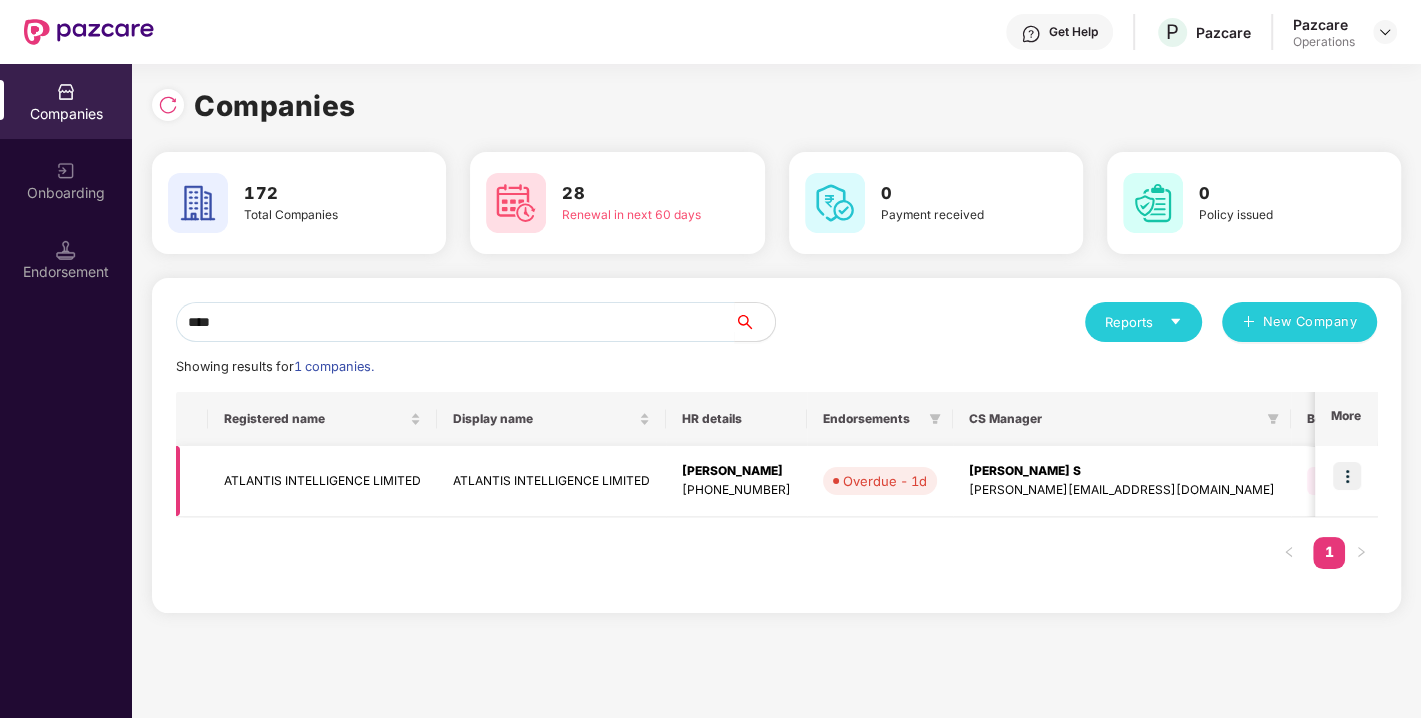 click on "ATLANTIS INTELLIGENCE LIMITED" at bounding box center [322, 481] 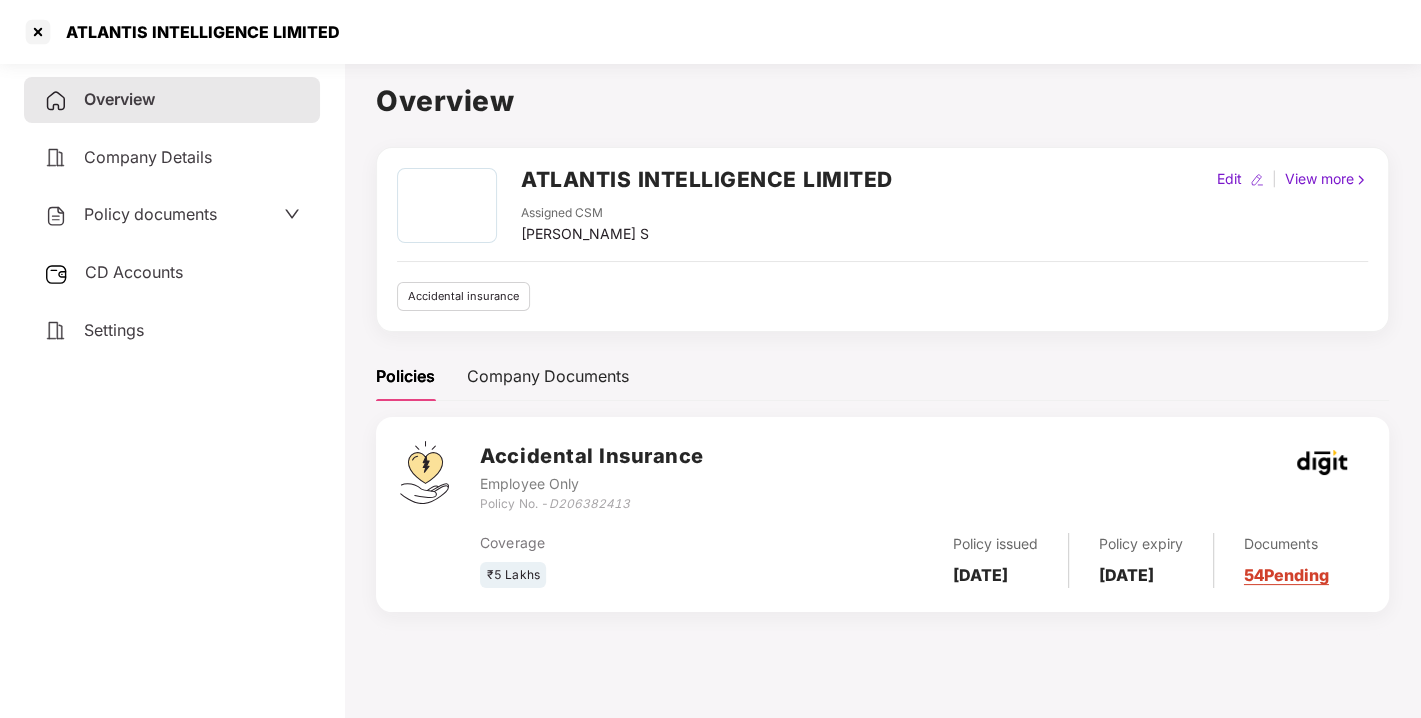 click on "Policy documents" at bounding box center (150, 214) 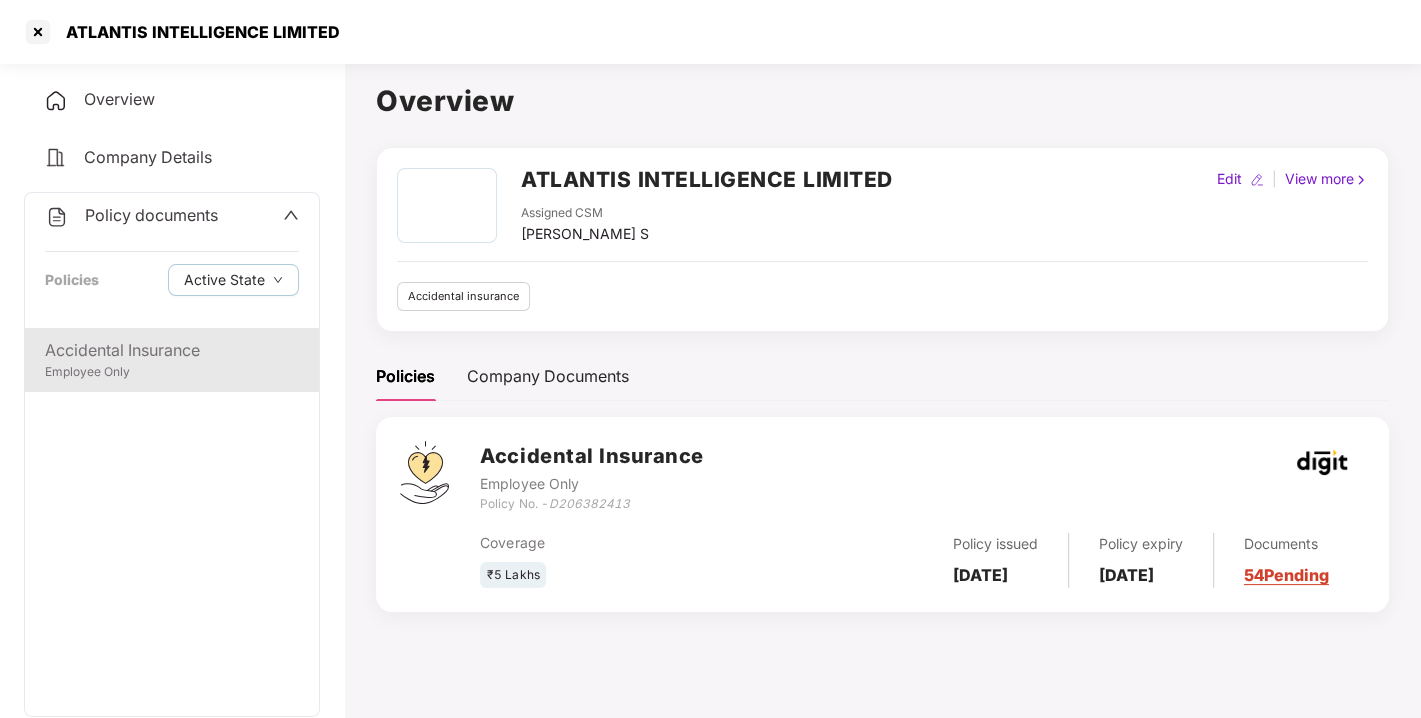 click on "Accidental Insurance" at bounding box center (172, 350) 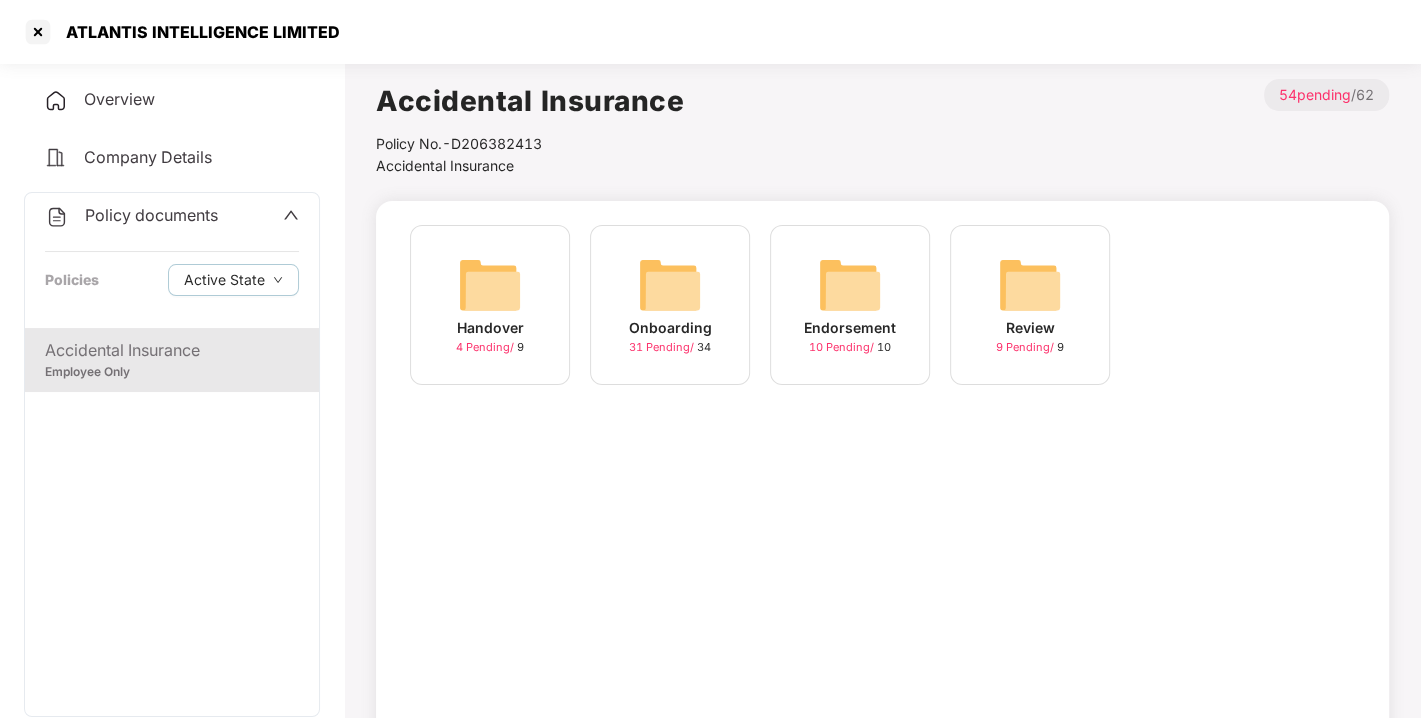 click at bounding box center (670, 285) 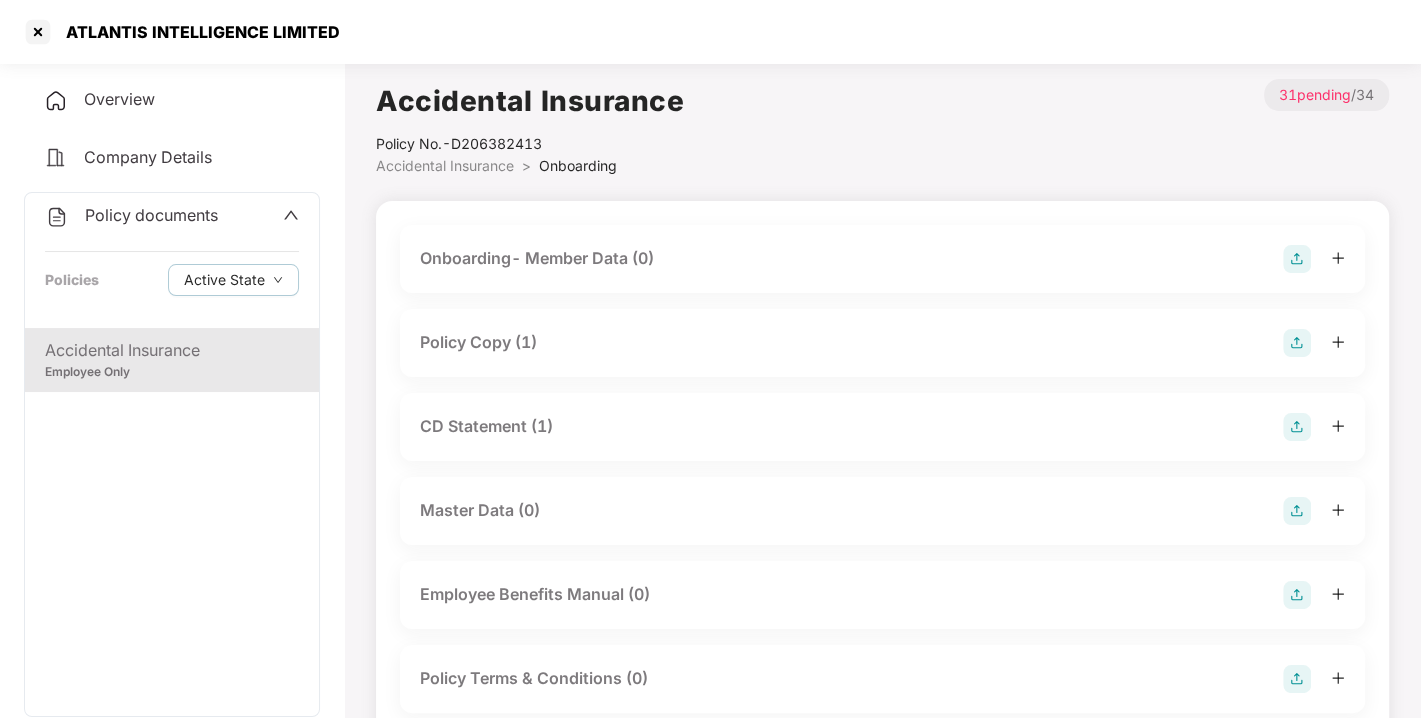 click on "Policy Copy (1)" at bounding box center [478, 342] 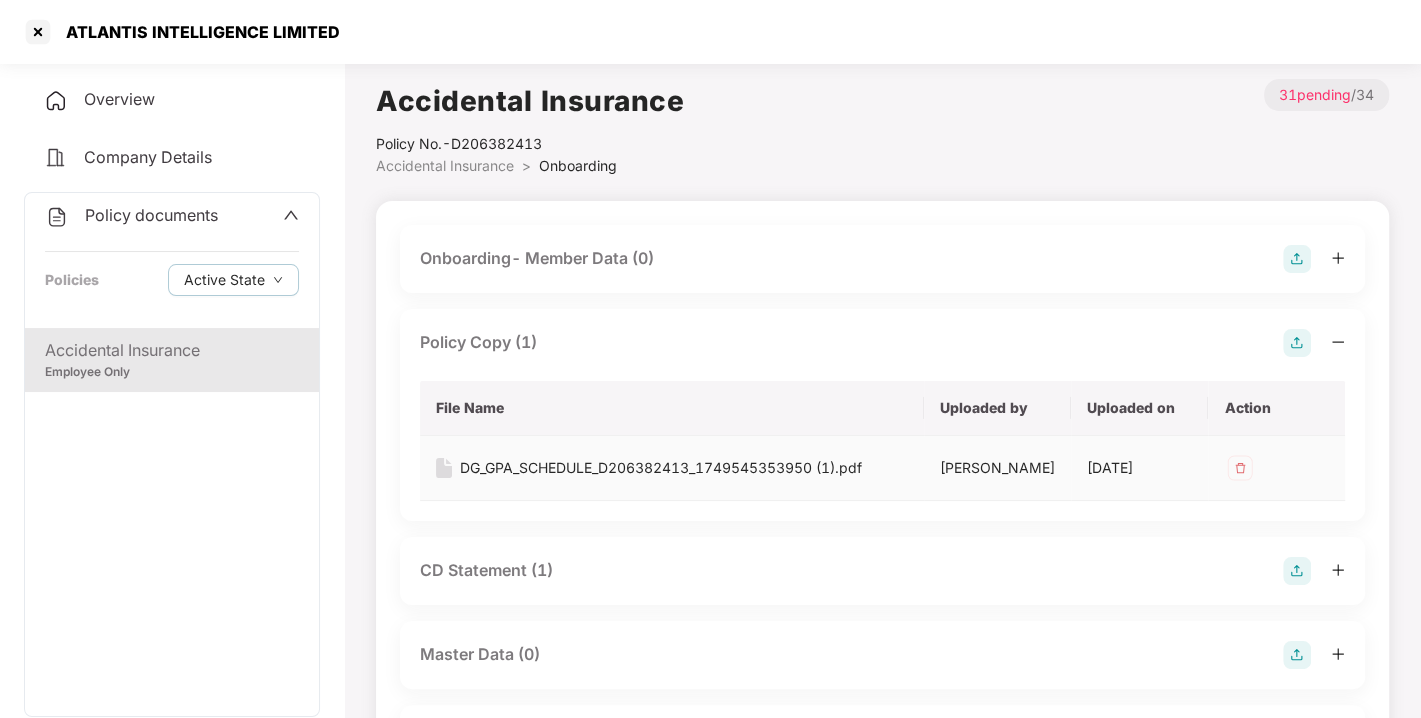 click on "DG_GPA_SCHEDULE_D206382413_1749545353950 (1).pdf" at bounding box center (661, 468) 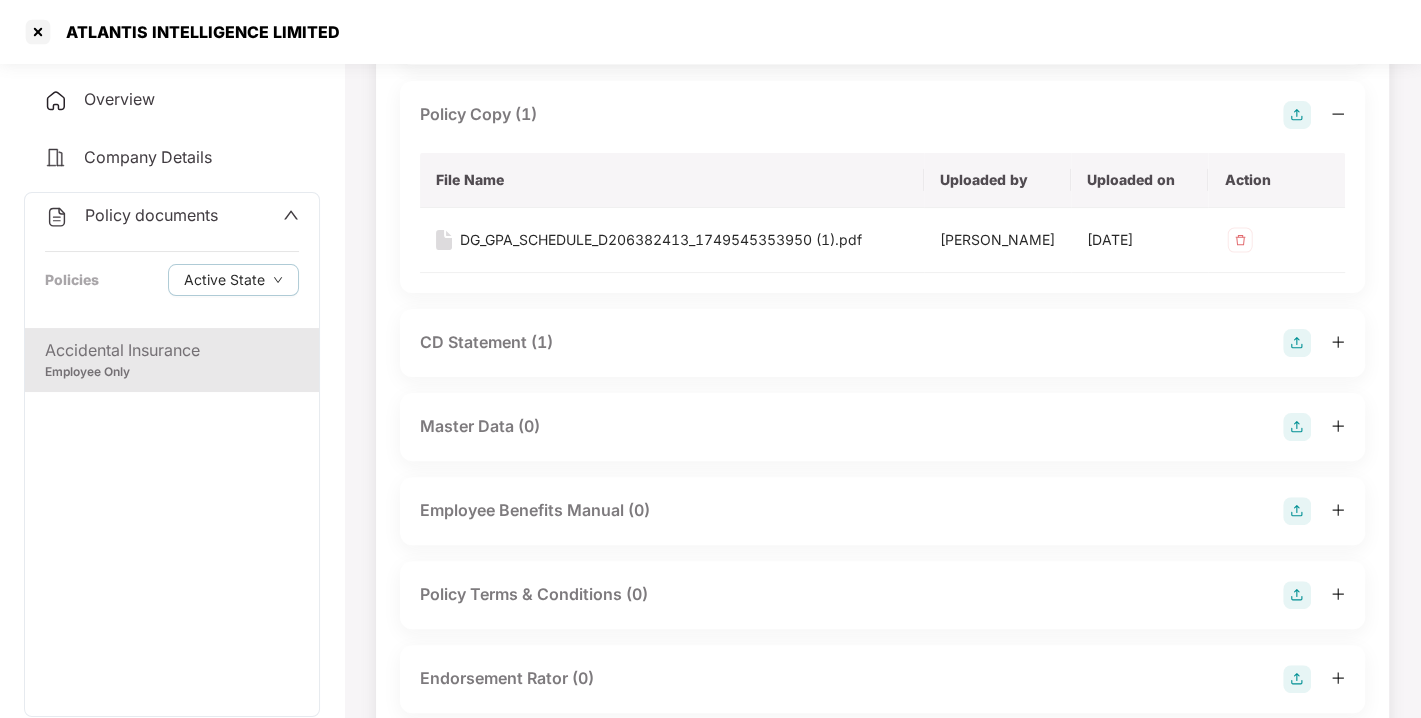 scroll, scrollTop: 241, scrollLeft: 0, axis: vertical 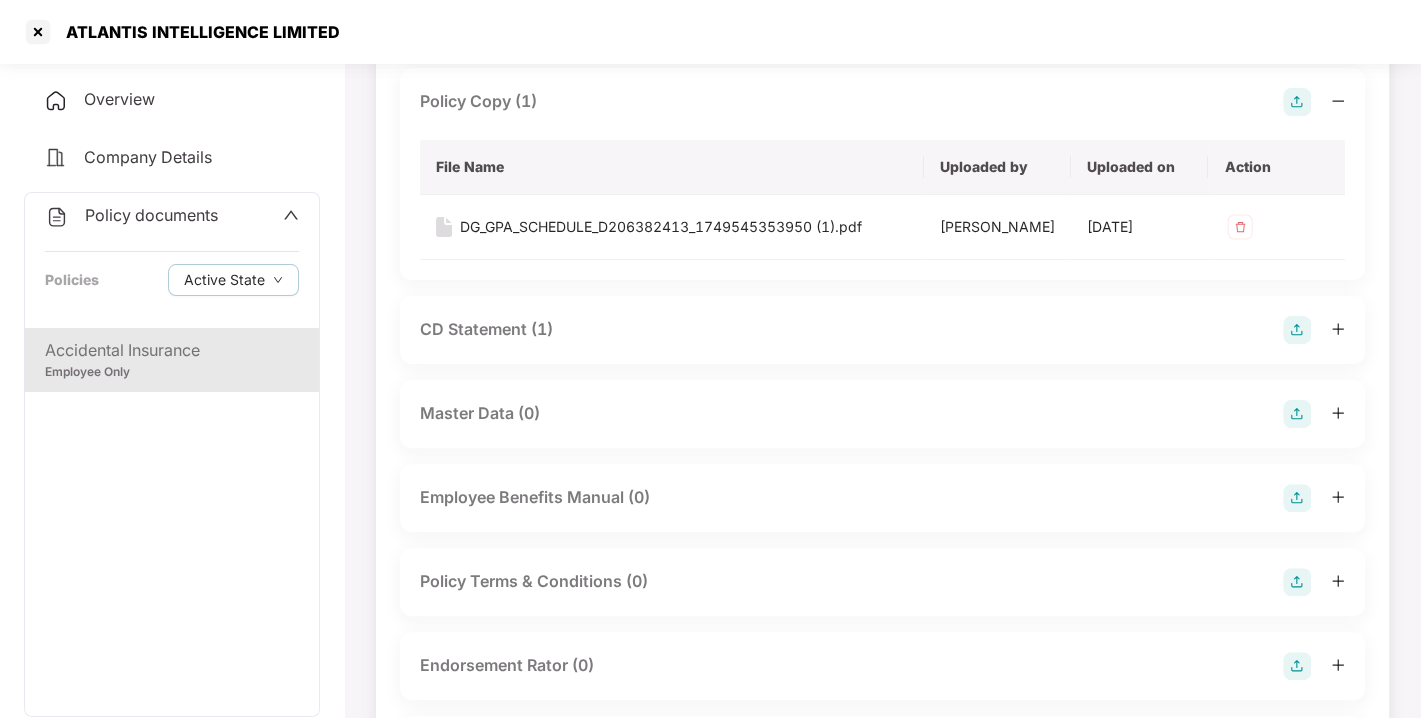 click on "CD Statement (1)" at bounding box center (486, 329) 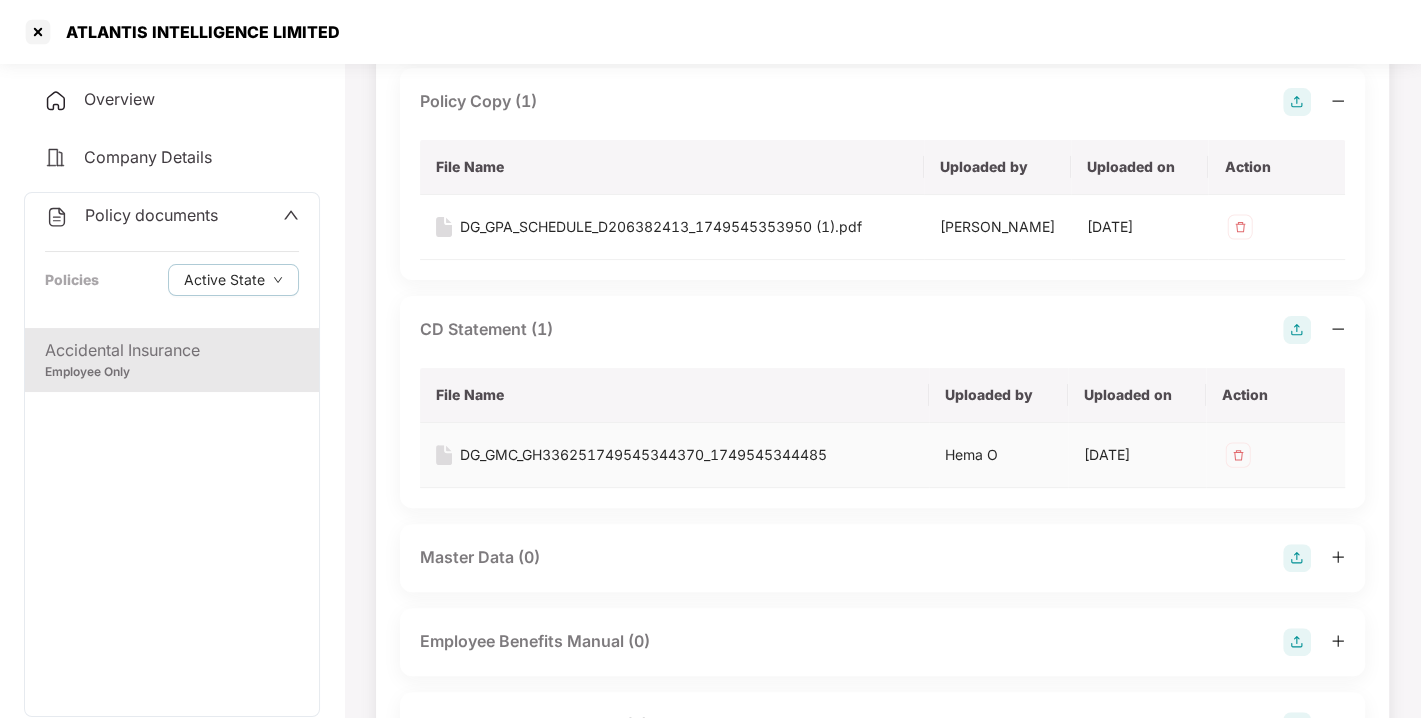 click on "DG_GMC_GH336251749545344370_1749545344485" at bounding box center (674, 455) 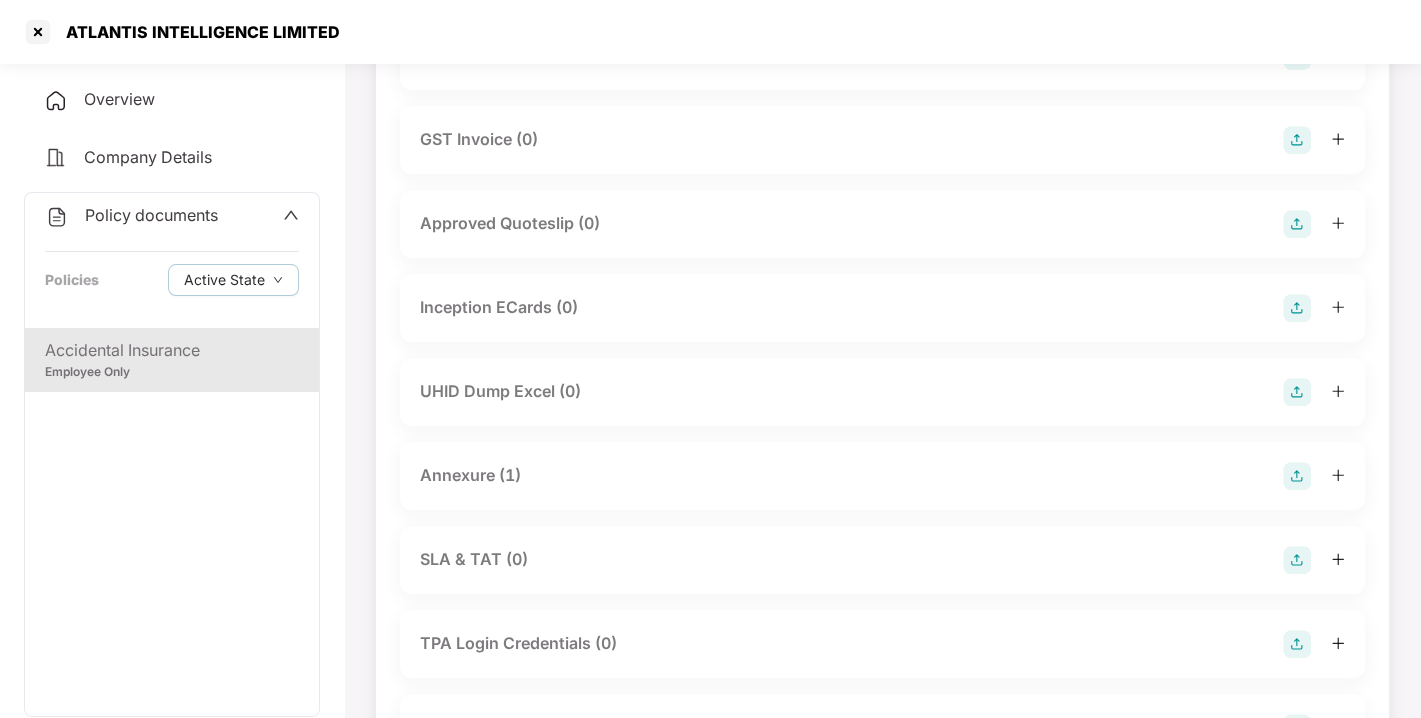 scroll, scrollTop: 997, scrollLeft: 0, axis: vertical 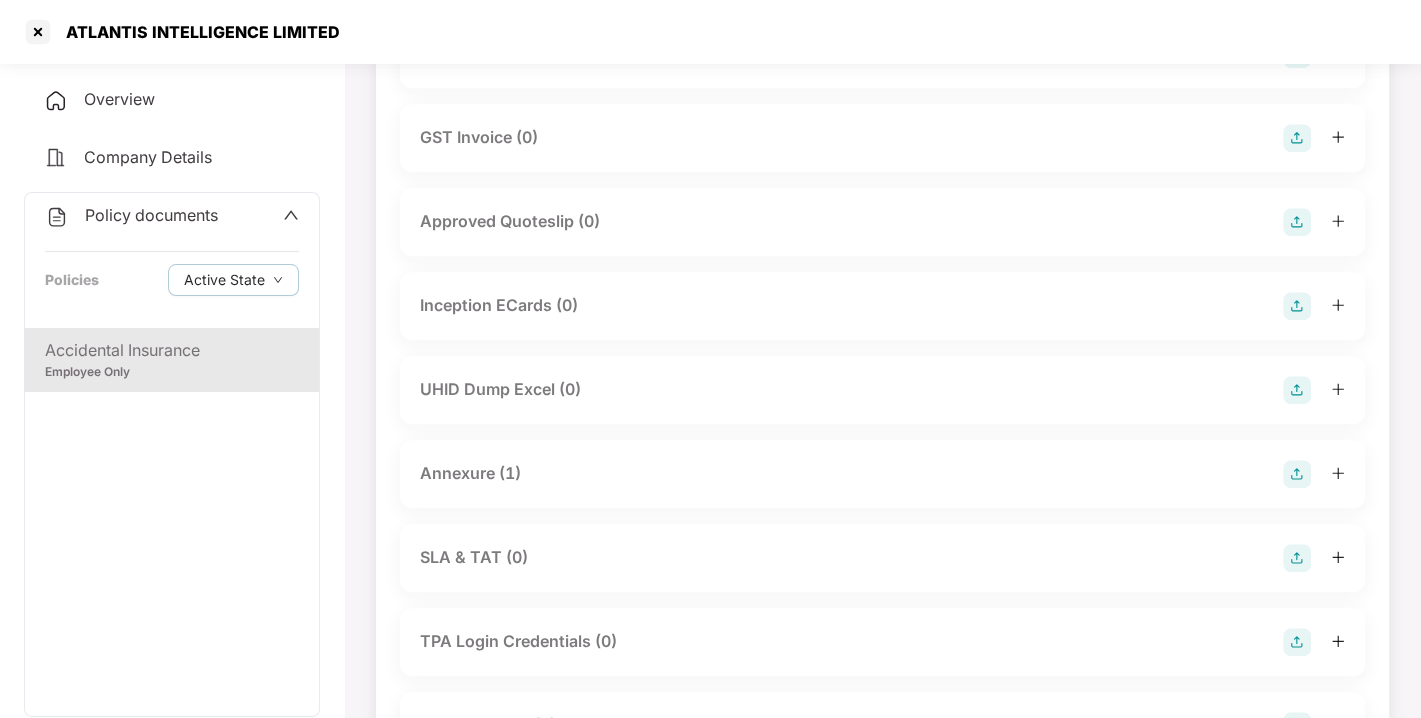click on "Annexure (1)" at bounding box center (470, 473) 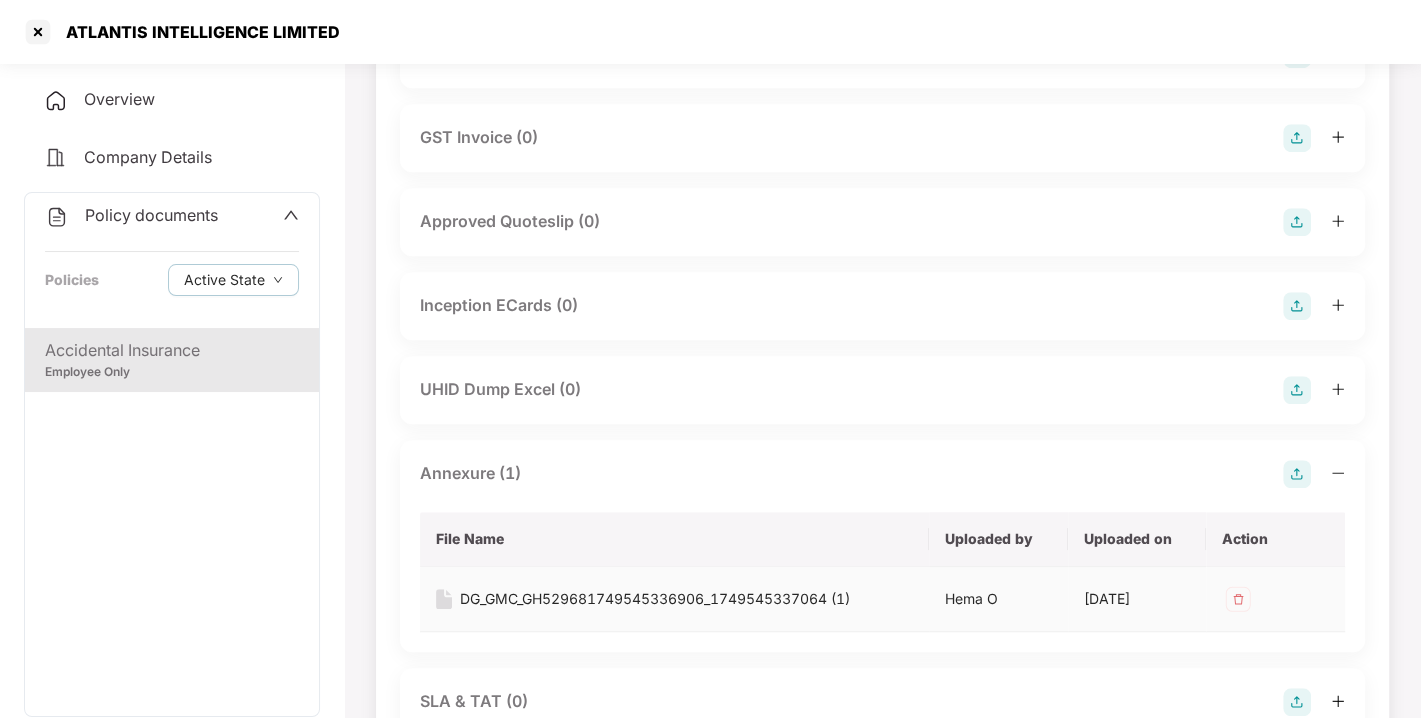 click on "DG_GMC_GH529681749545336906_1749545337064 (1)" at bounding box center (655, 599) 